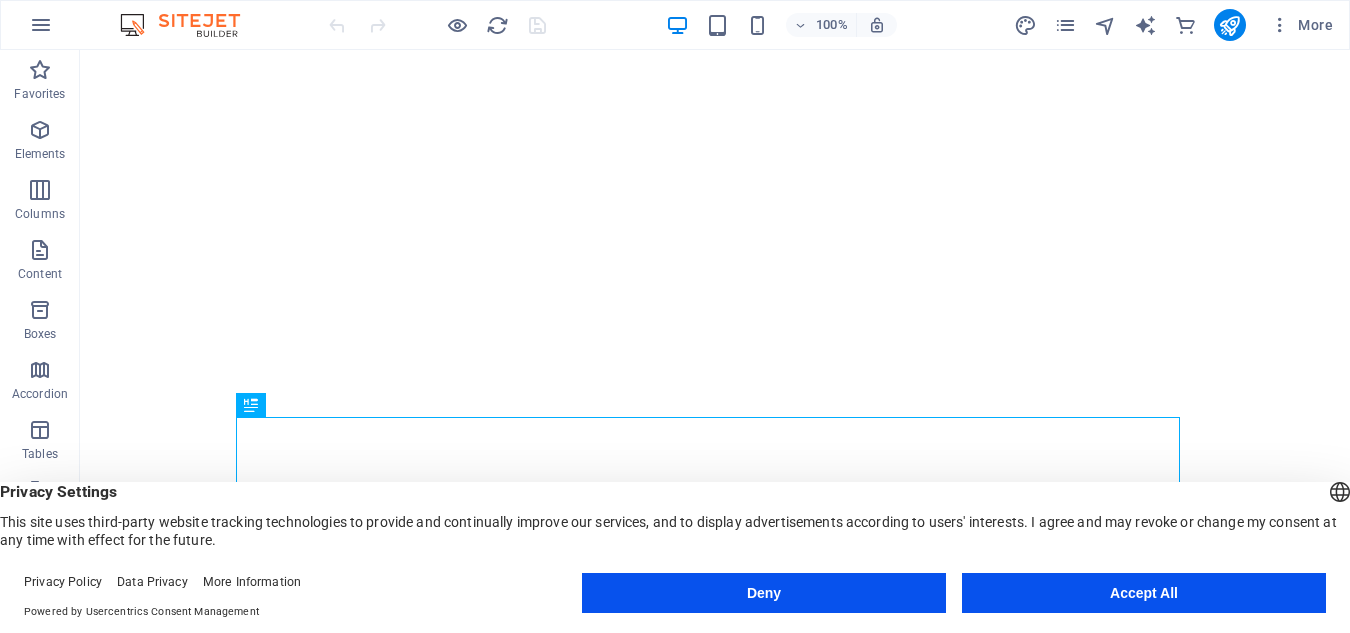 scroll, scrollTop: 0, scrollLeft: 0, axis: both 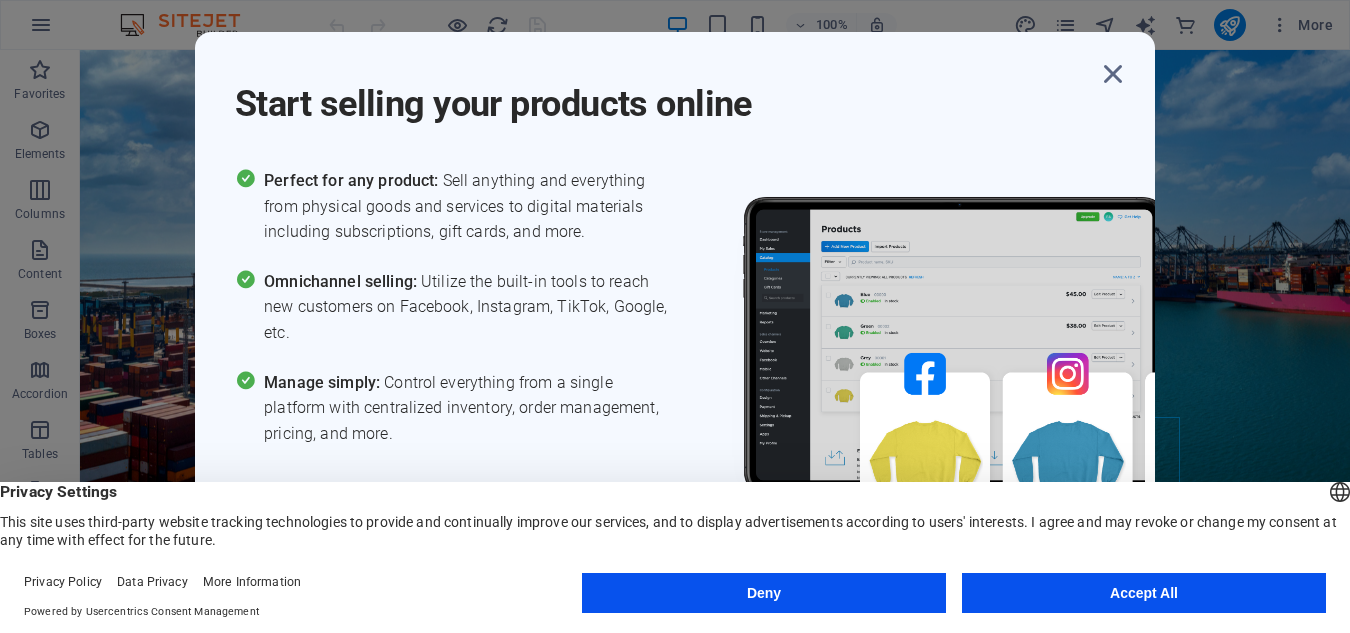 click on "Accept All" at bounding box center [1144, 593] 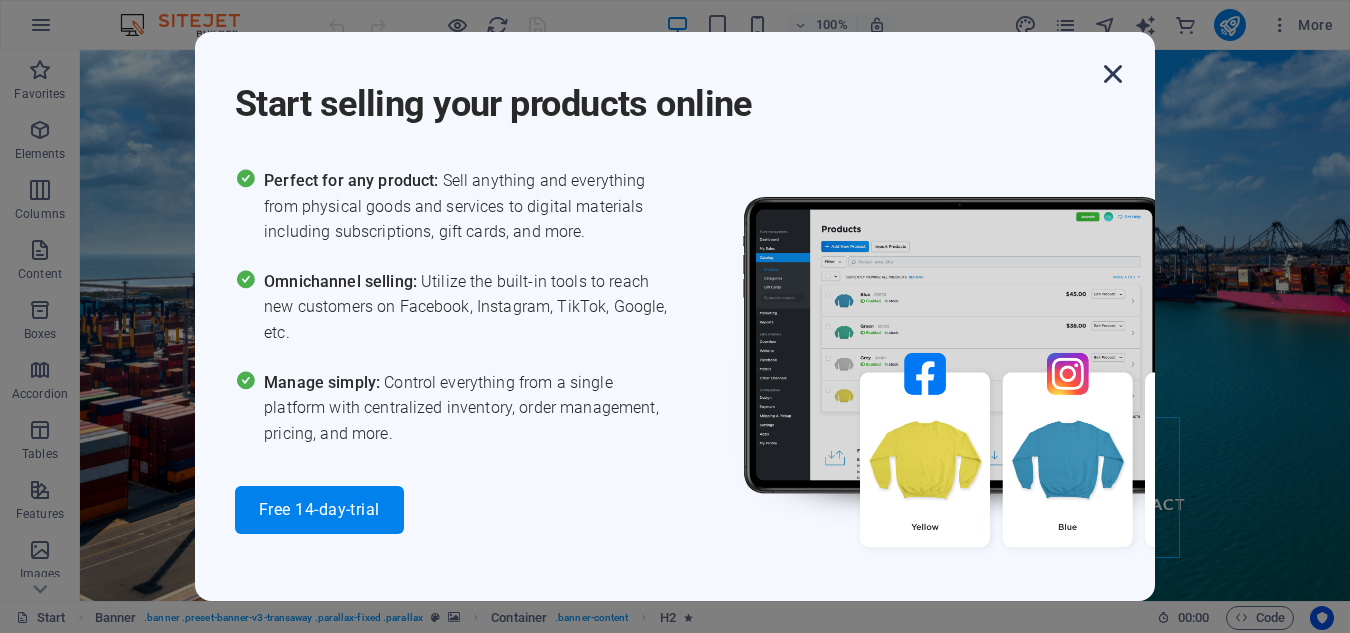 click at bounding box center (1113, 74) 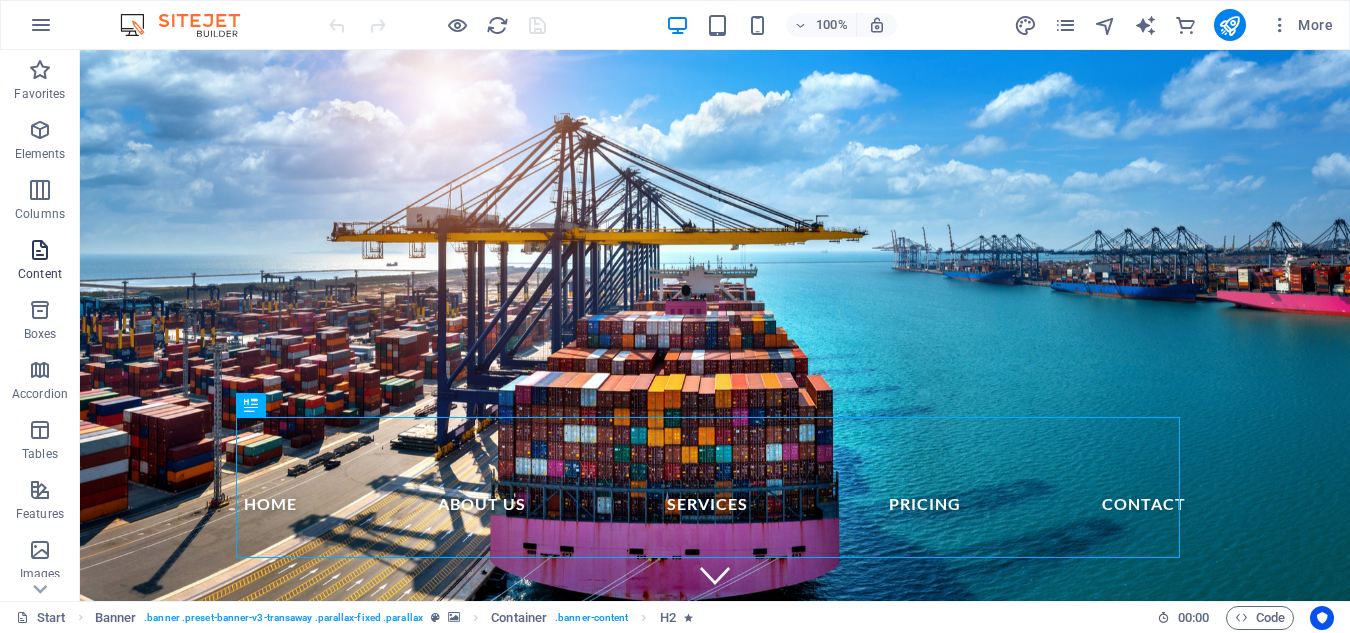 click at bounding box center (40, 250) 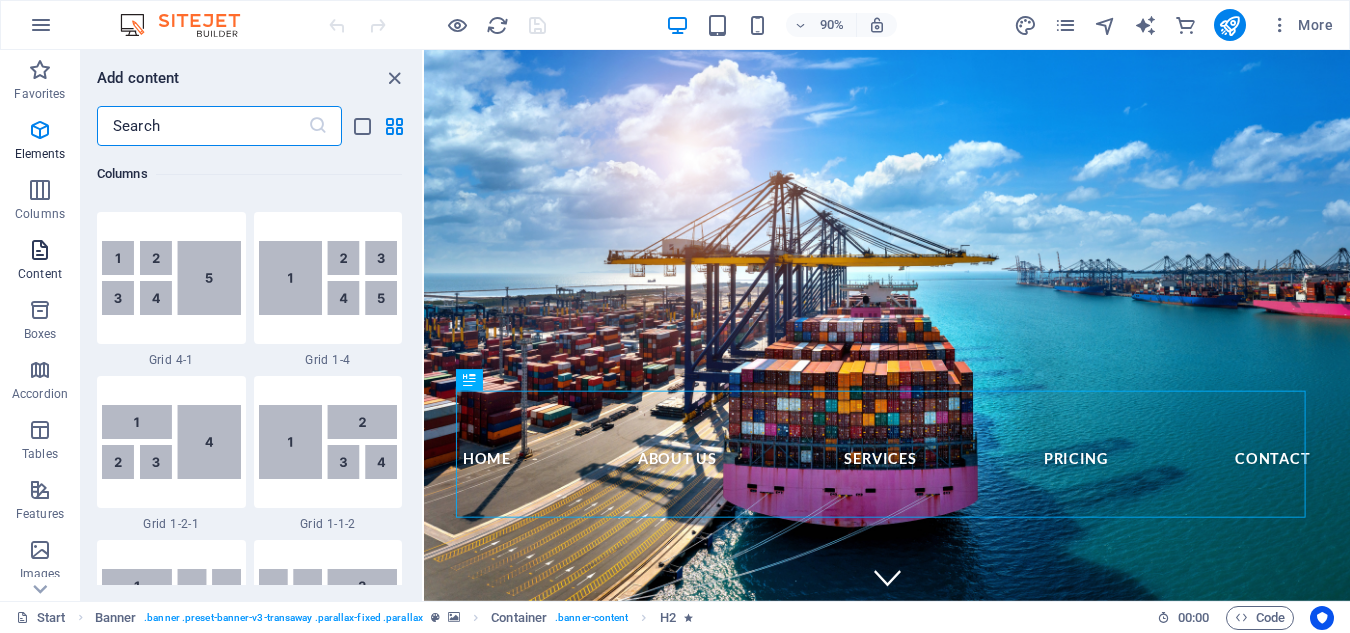 scroll, scrollTop: 3499, scrollLeft: 0, axis: vertical 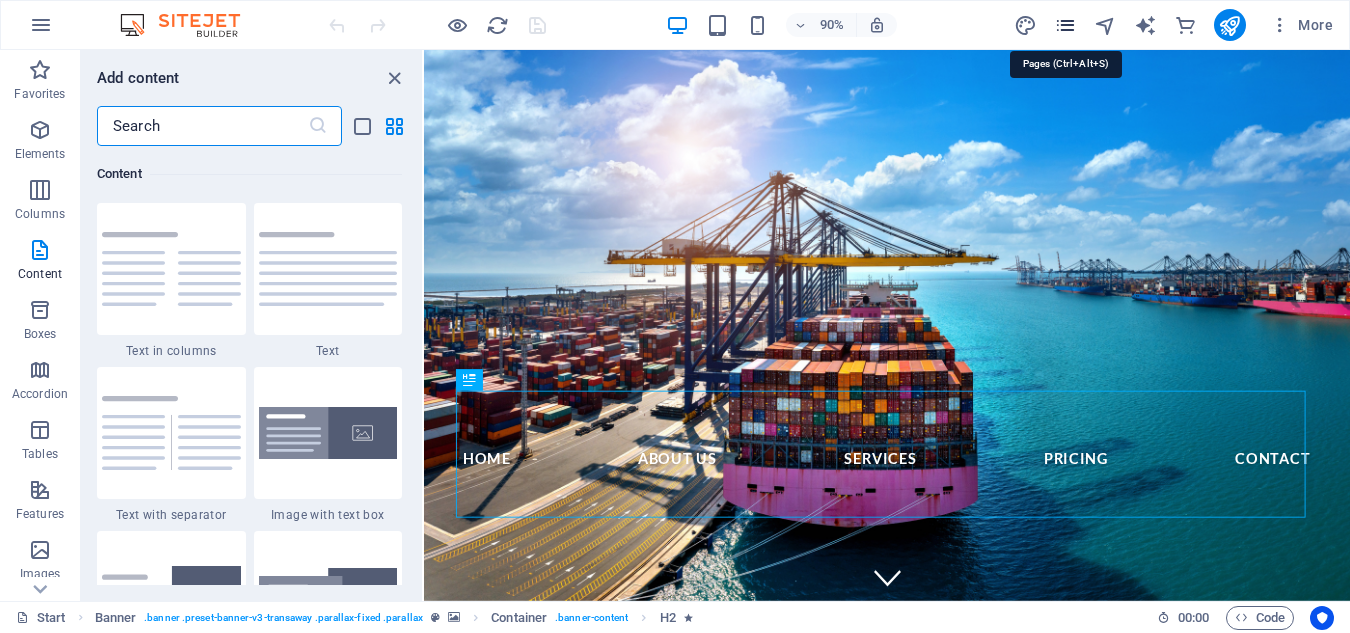 click at bounding box center (1065, 25) 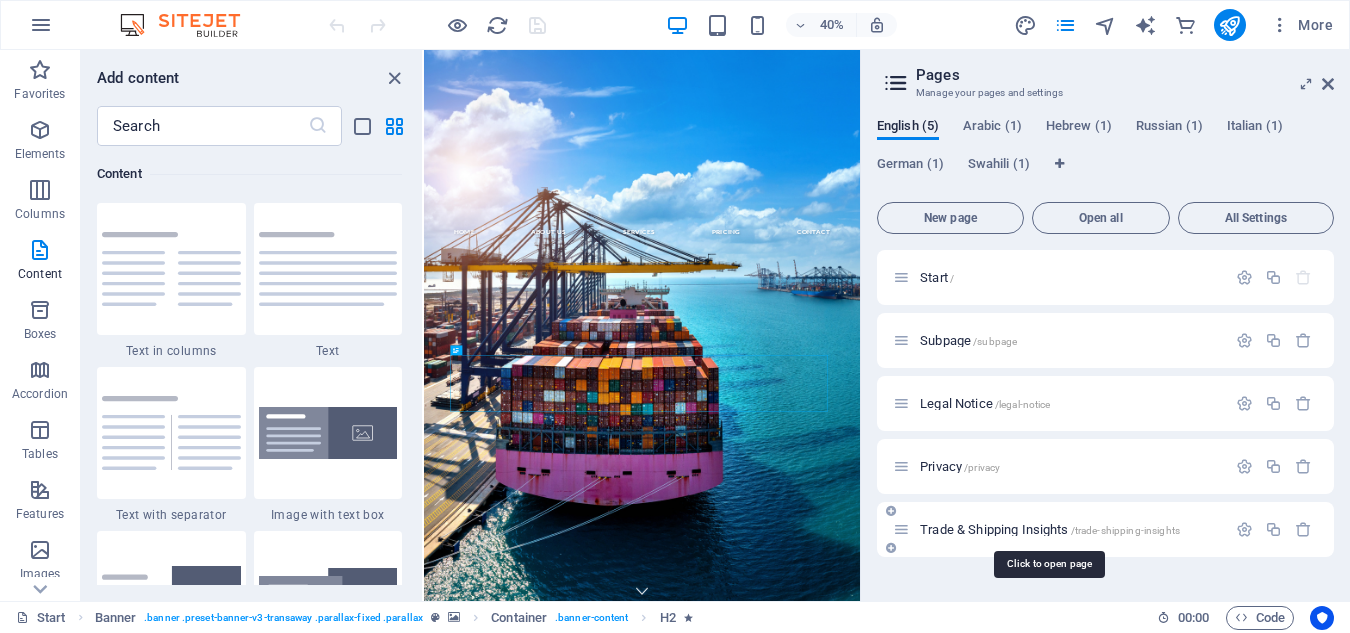 click on "Trade & Shipping Insights /trade-shipping-insights" at bounding box center (1050, 529) 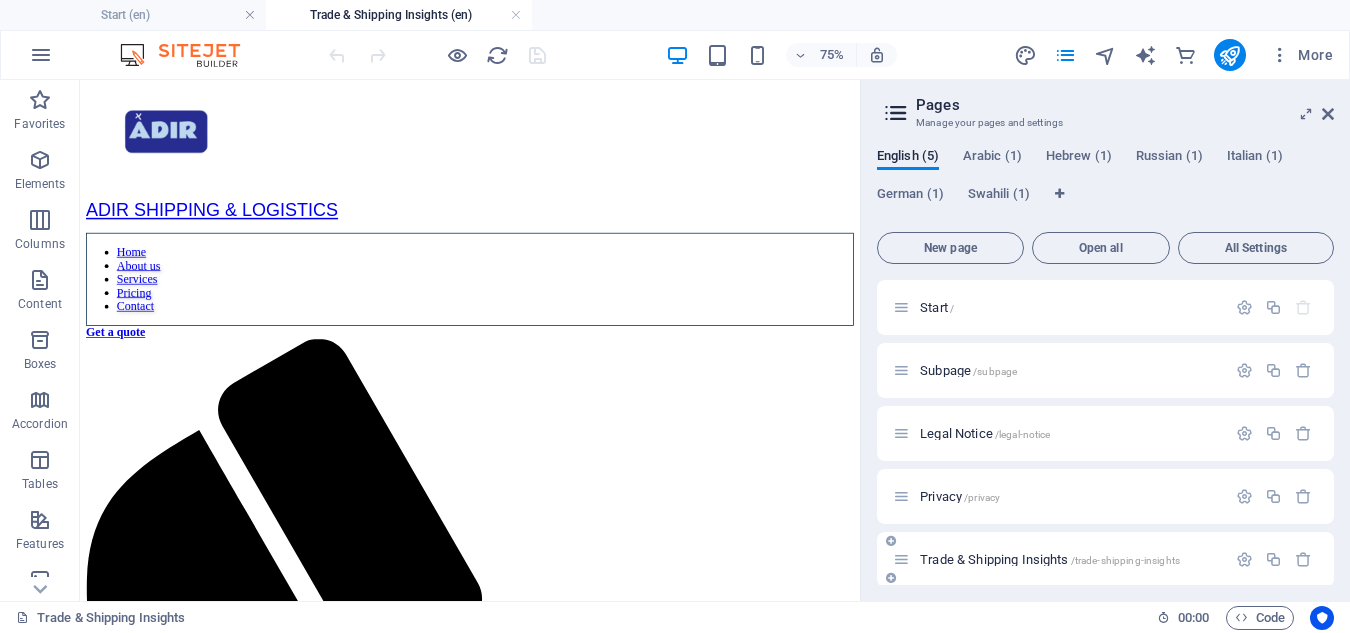 scroll, scrollTop: 0, scrollLeft: 0, axis: both 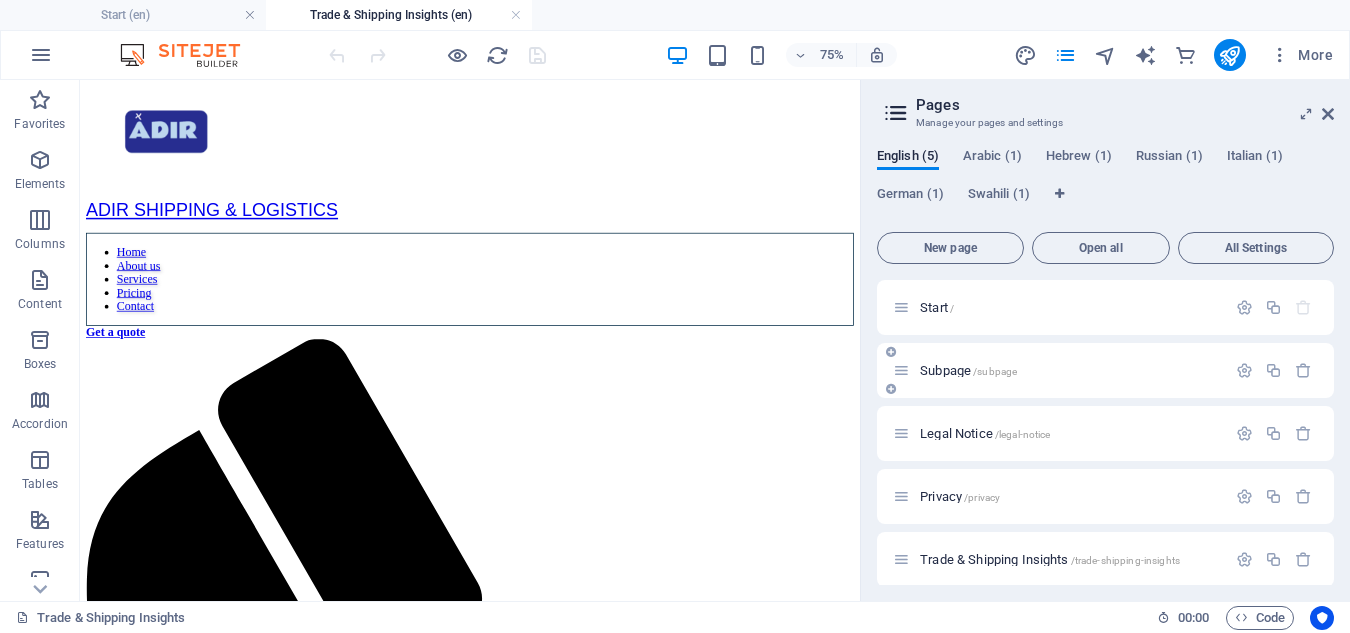 click on "/subpage" at bounding box center (995, 371) 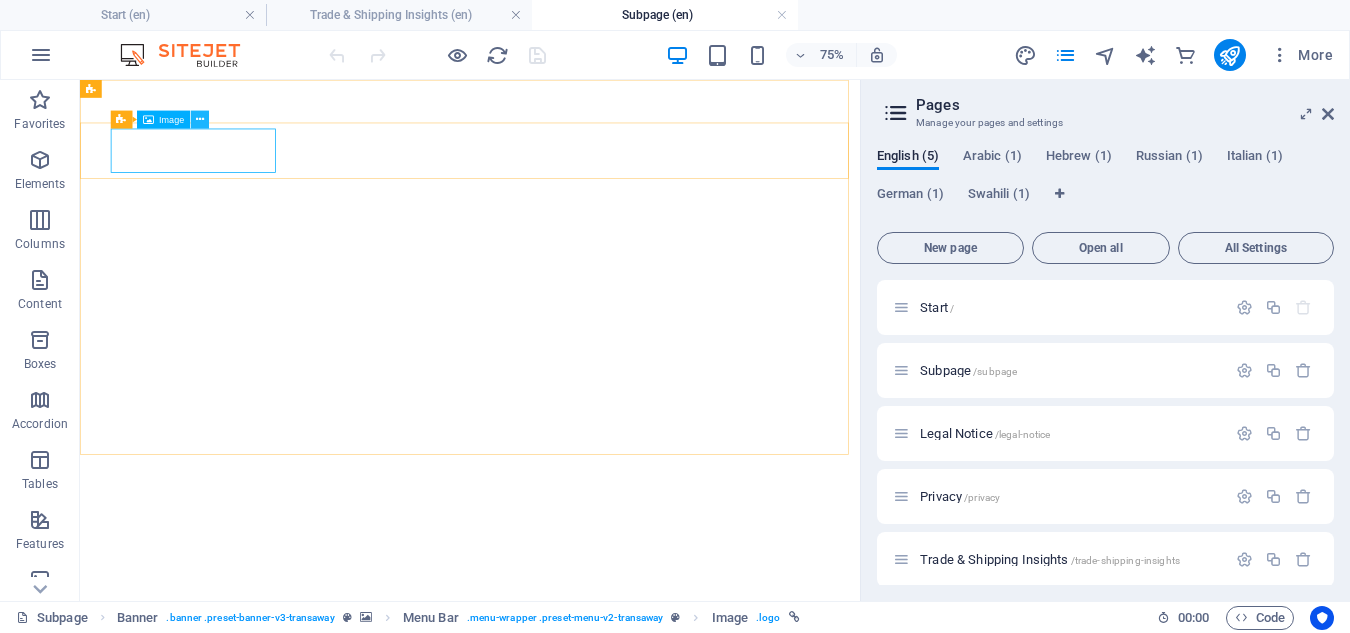 click at bounding box center (200, 120) 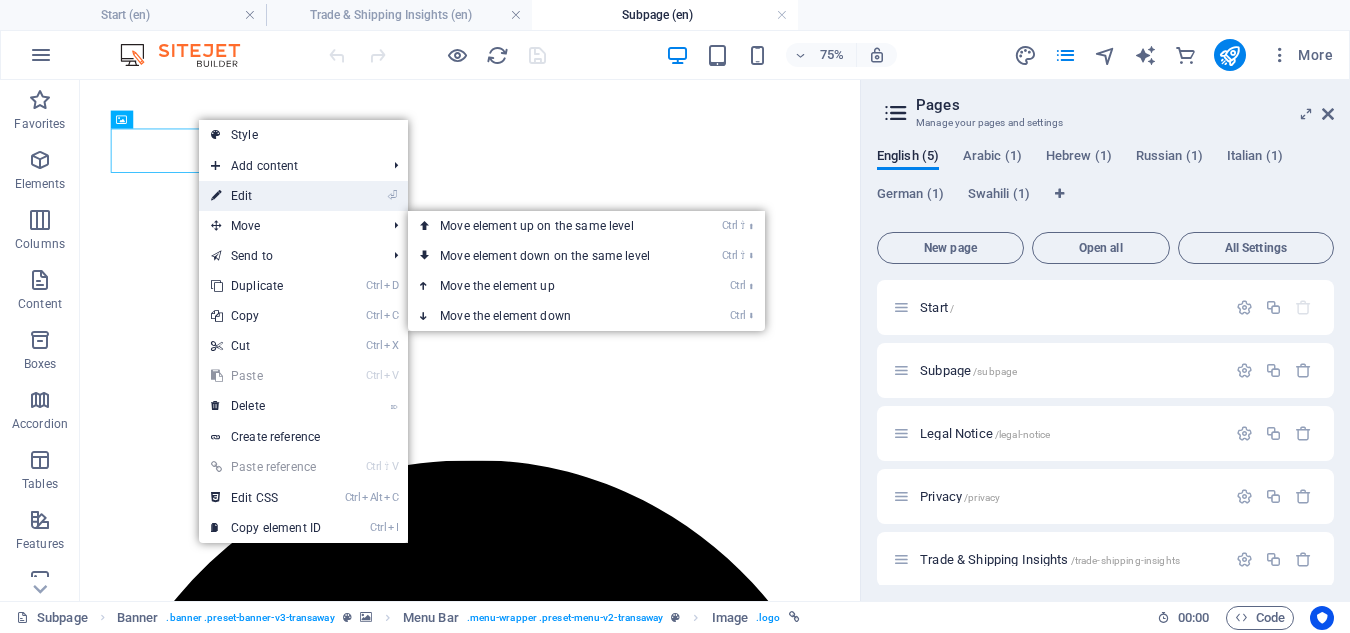 scroll, scrollTop: 0, scrollLeft: 0, axis: both 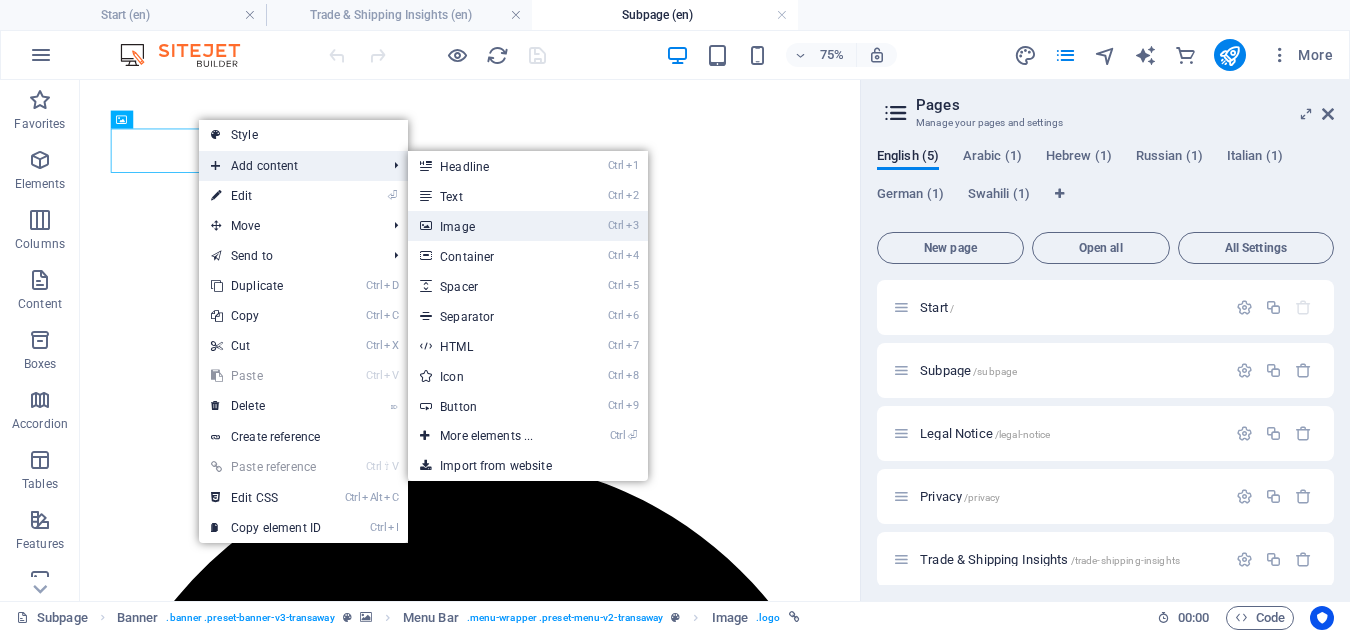 click on "Ctrl 3  Image" at bounding box center [490, 226] 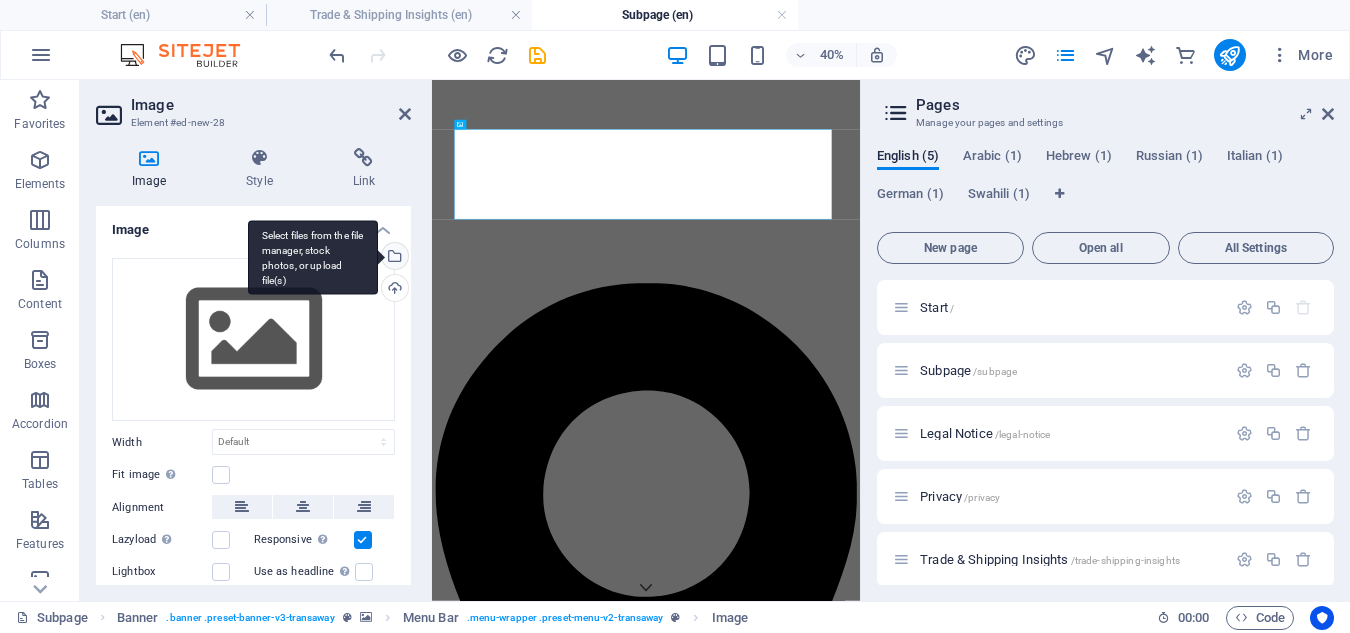 click on "Select files from the file manager, stock photos, or upload file(s)" at bounding box center [393, 258] 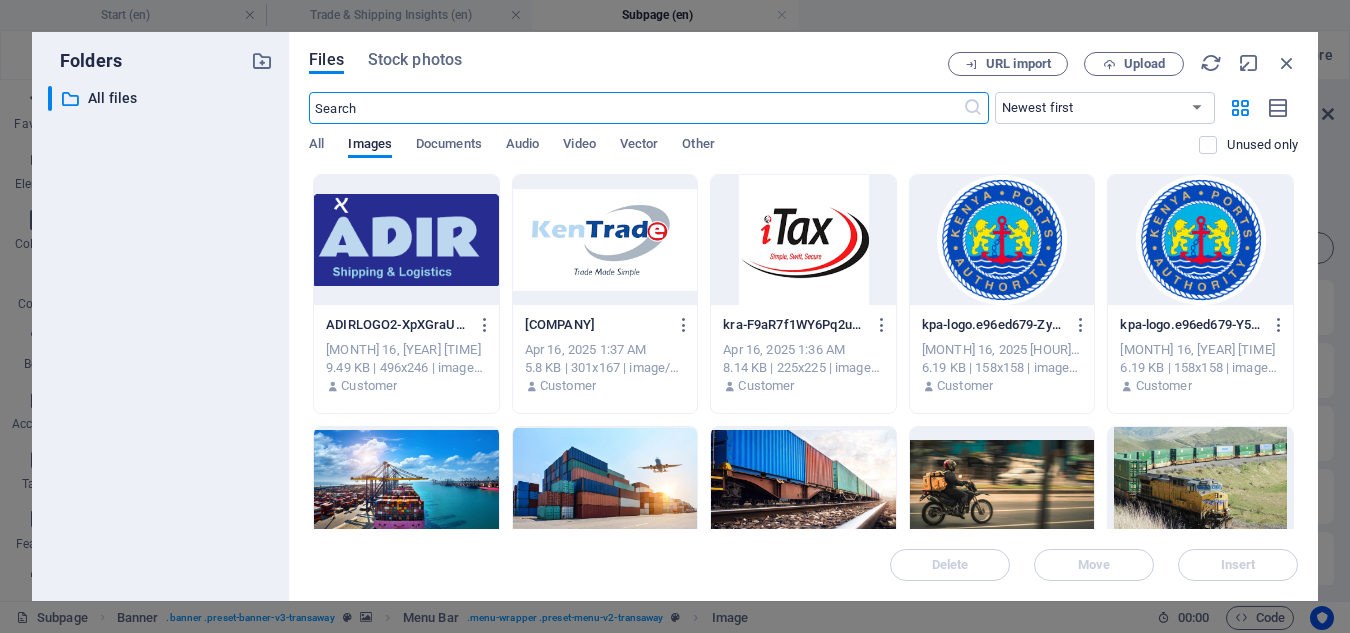 click at bounding box center [406, 240] 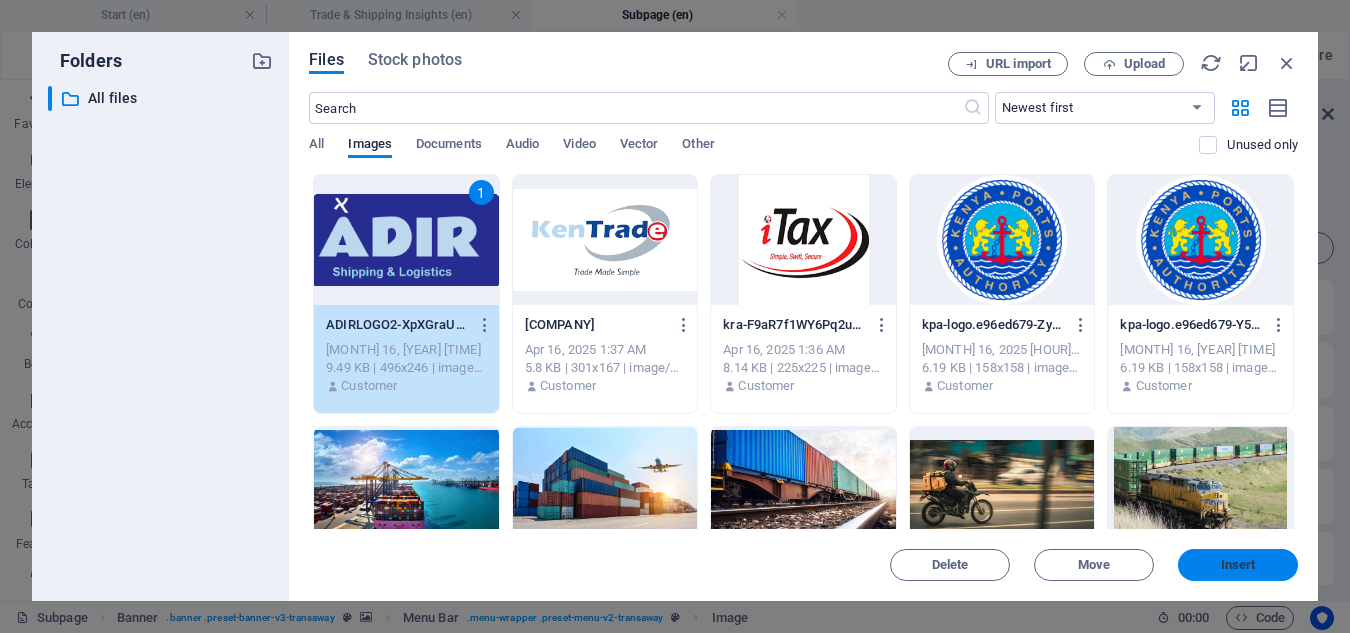 click on "Insert" at bounding box center [1238, 565] 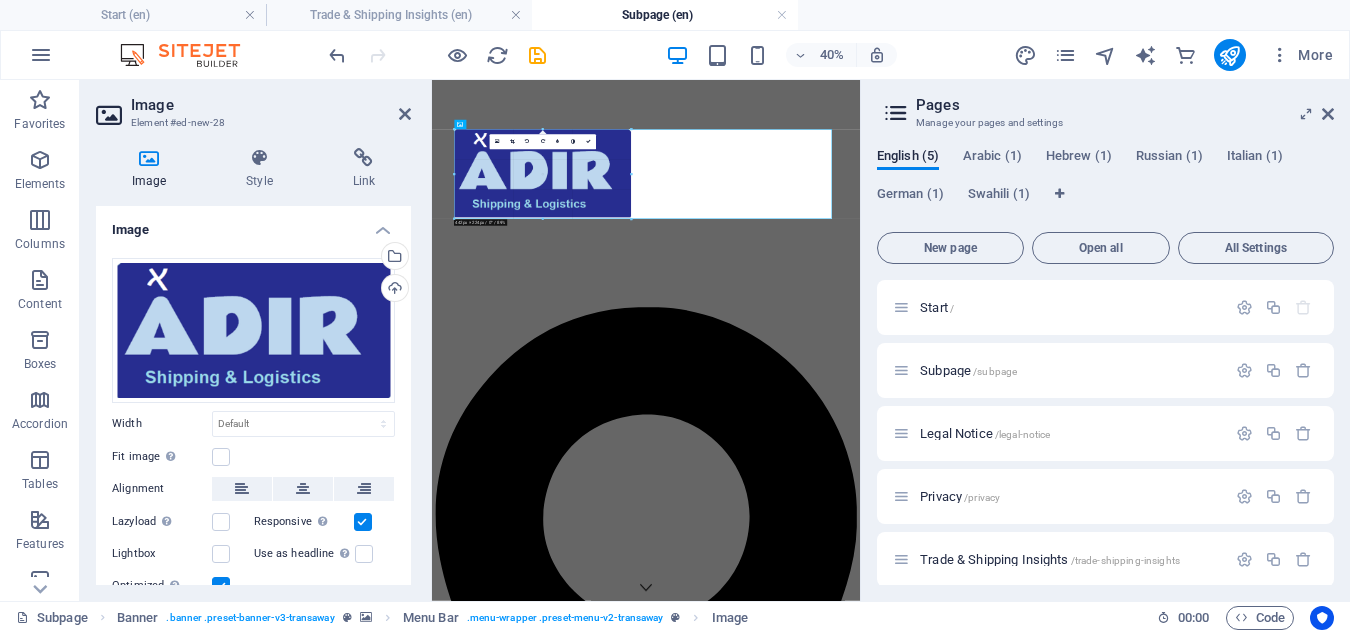 drag, startPoint x: 651, startPoint y: 226, endPoint x: 587, endPoint y: 186, distance: 75.47185 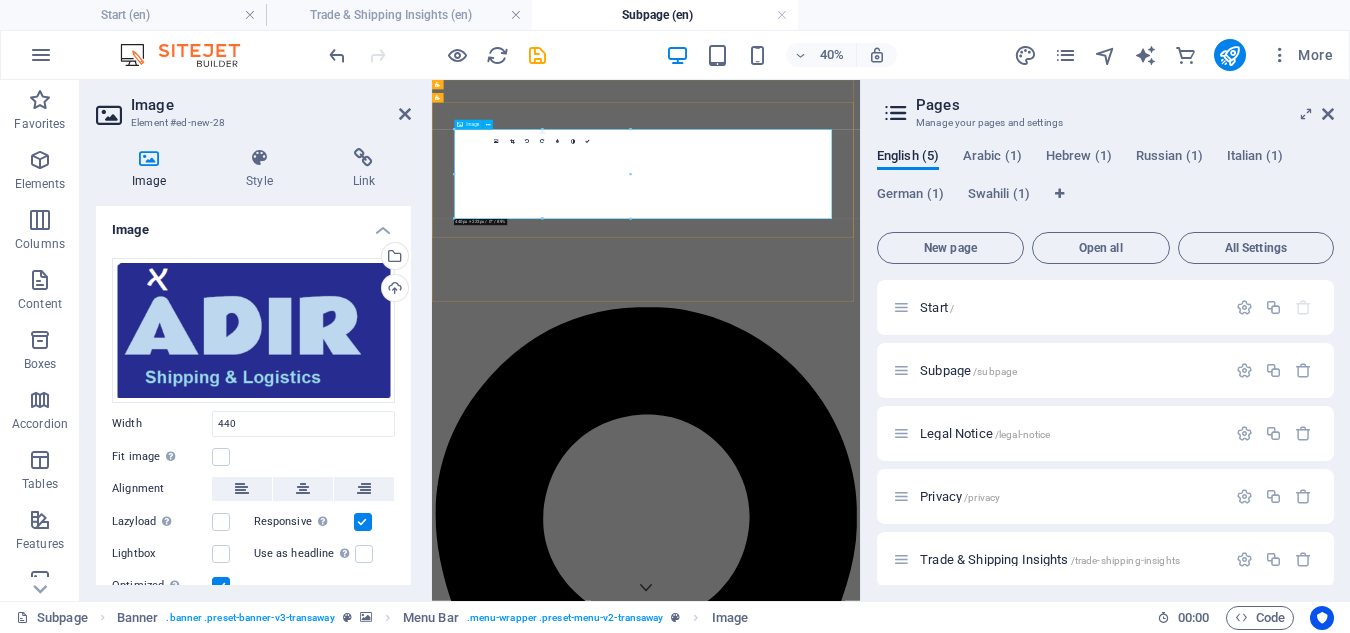 type on "440" 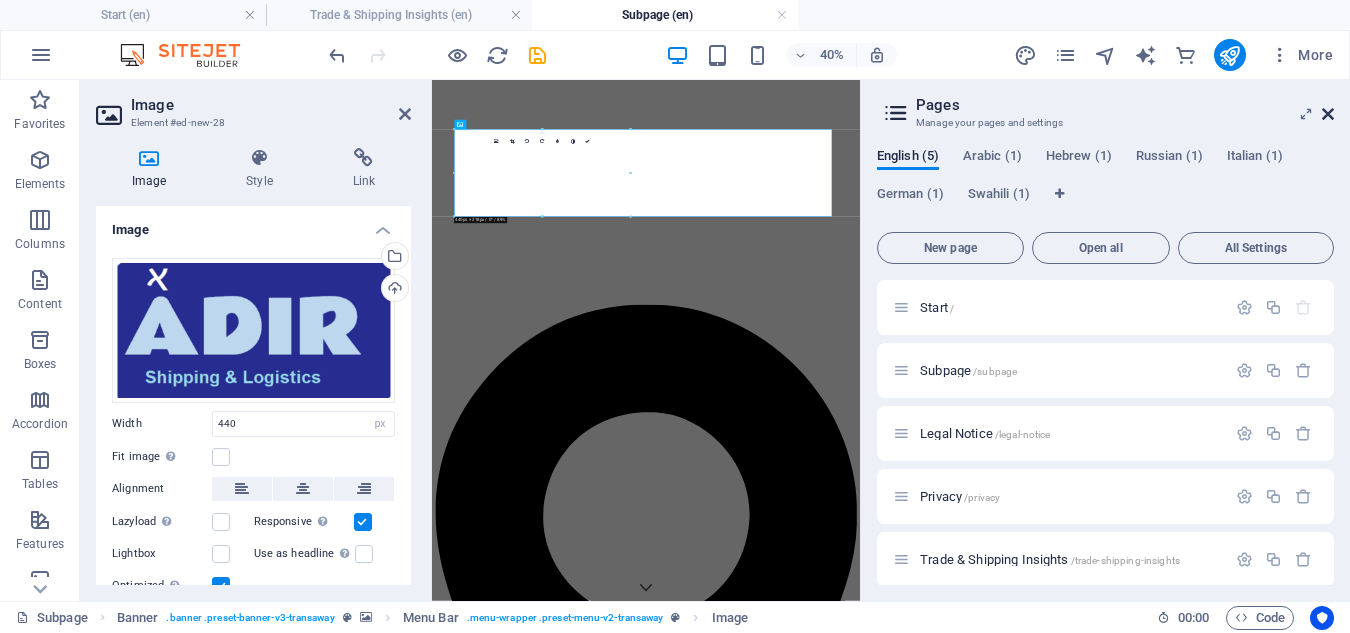 click at bounding box center [1328, 114] 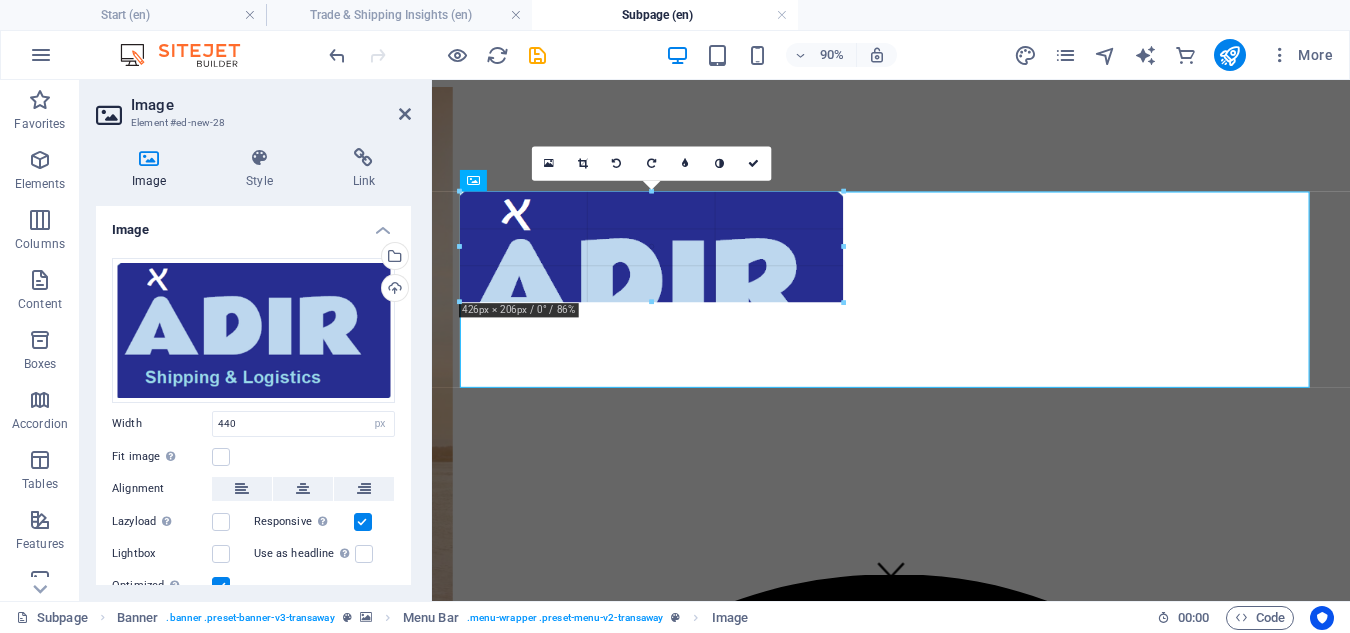 drag, startPoint x: 856, startPoint y: 383, endPoint x: 245, endPoint y: 195, distance: 639.2691 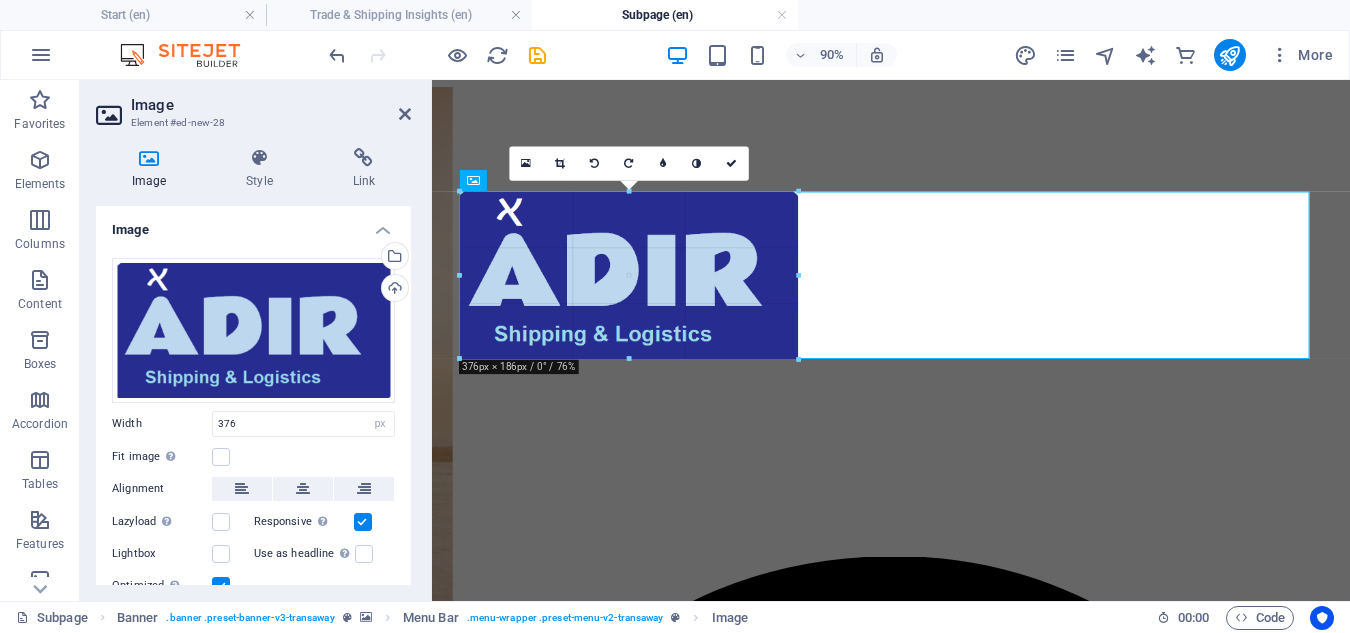 click at bounding box center [798, 275] 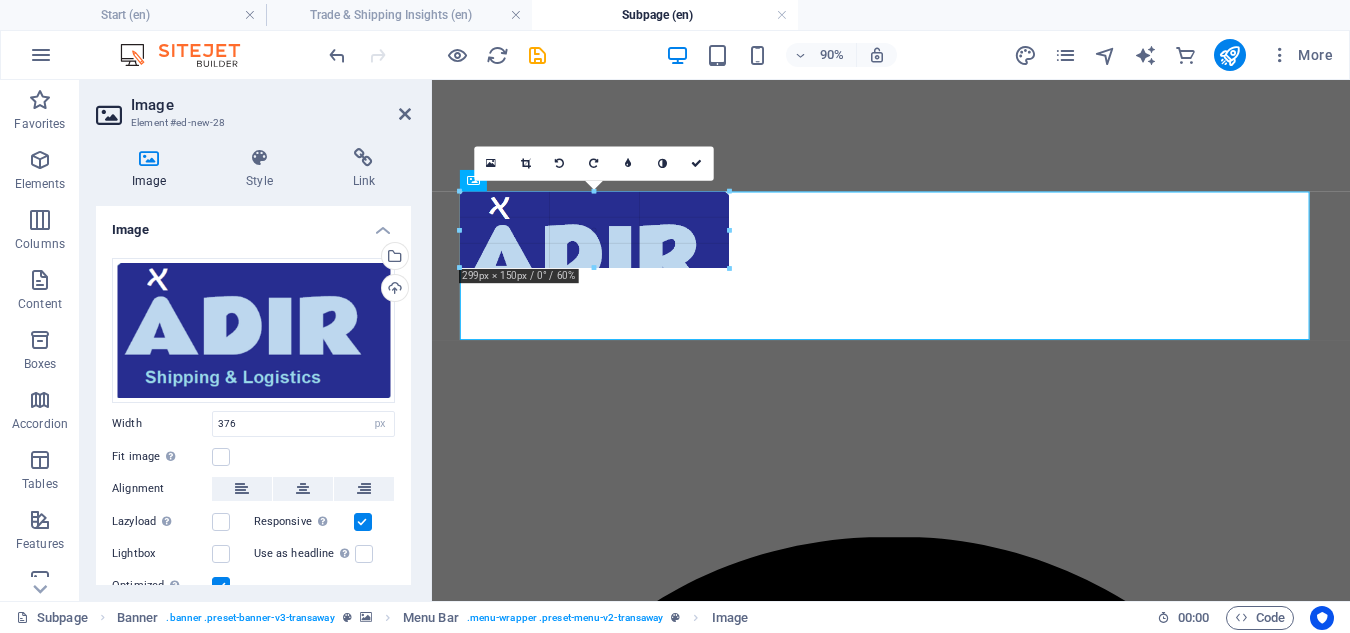 drag, startPoint x: 798, startPoint y: 275, endPoint x: 590, endPoint y: 221, distance: 214.89532 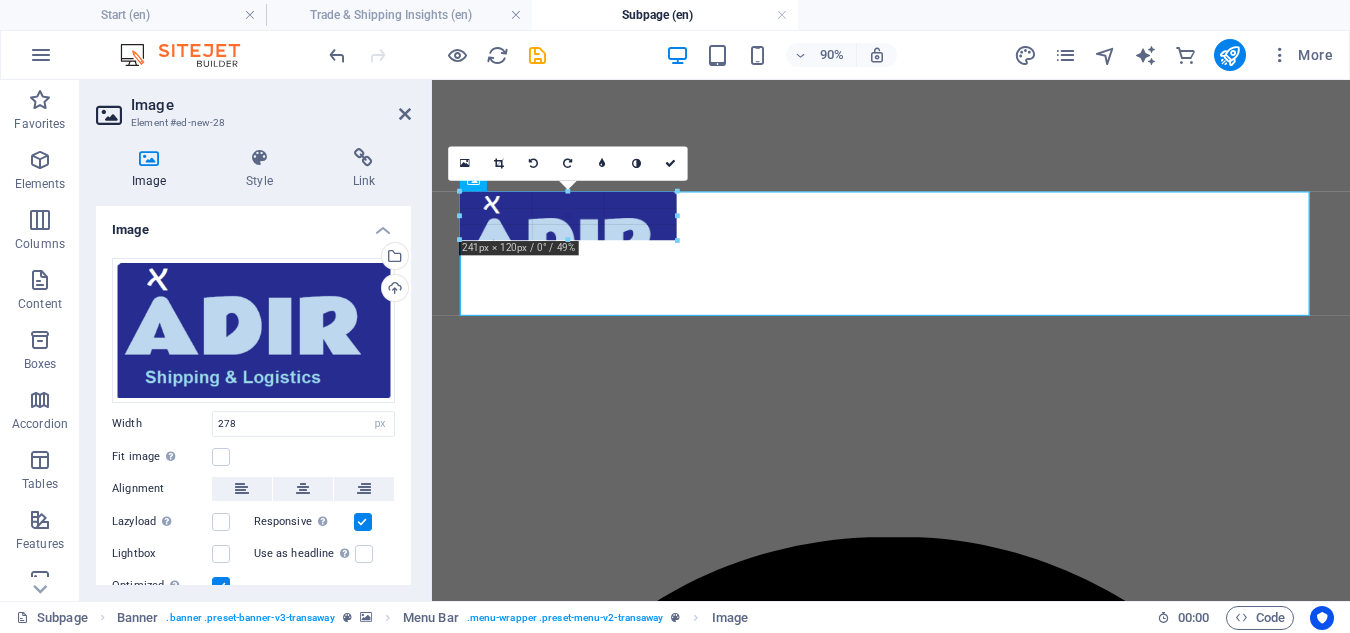 drag, startPoint x: 711, startPoint y: 316, endPoint x: 117, endPoint y: 133, distance: 621.5505 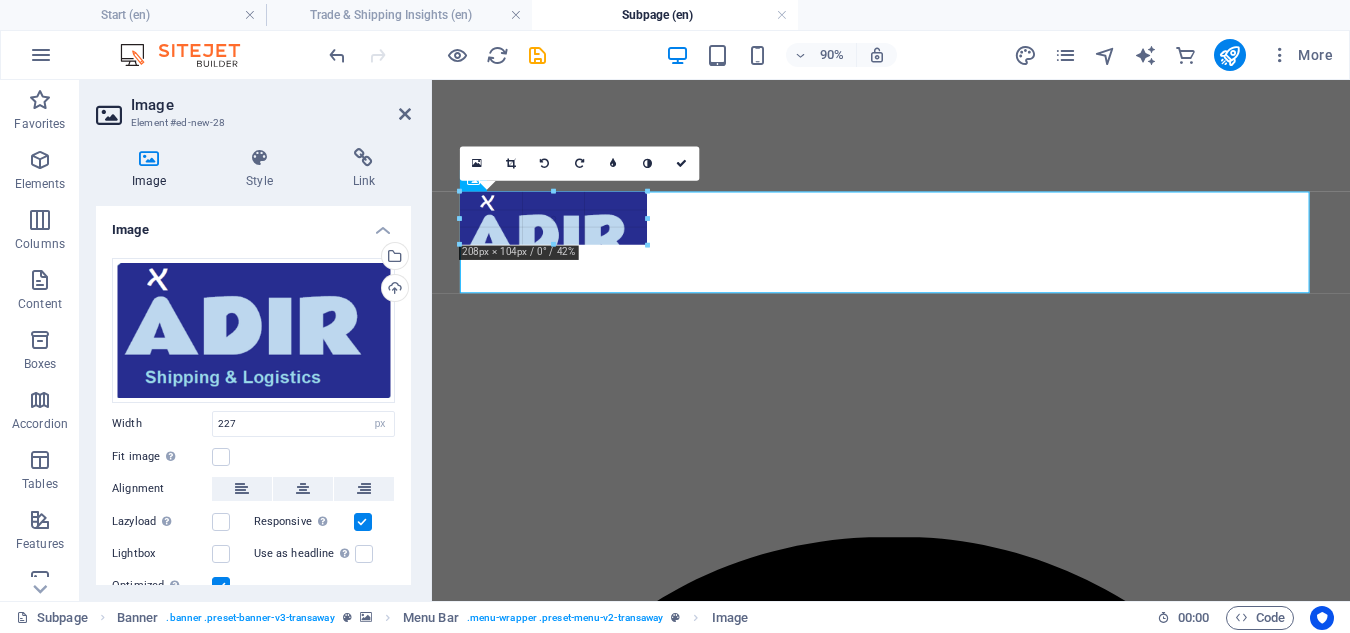 drag, startPoint x: 663, startPoint y: 290, endPoint x: 553, endPoint y: 186, distance: 151.38031 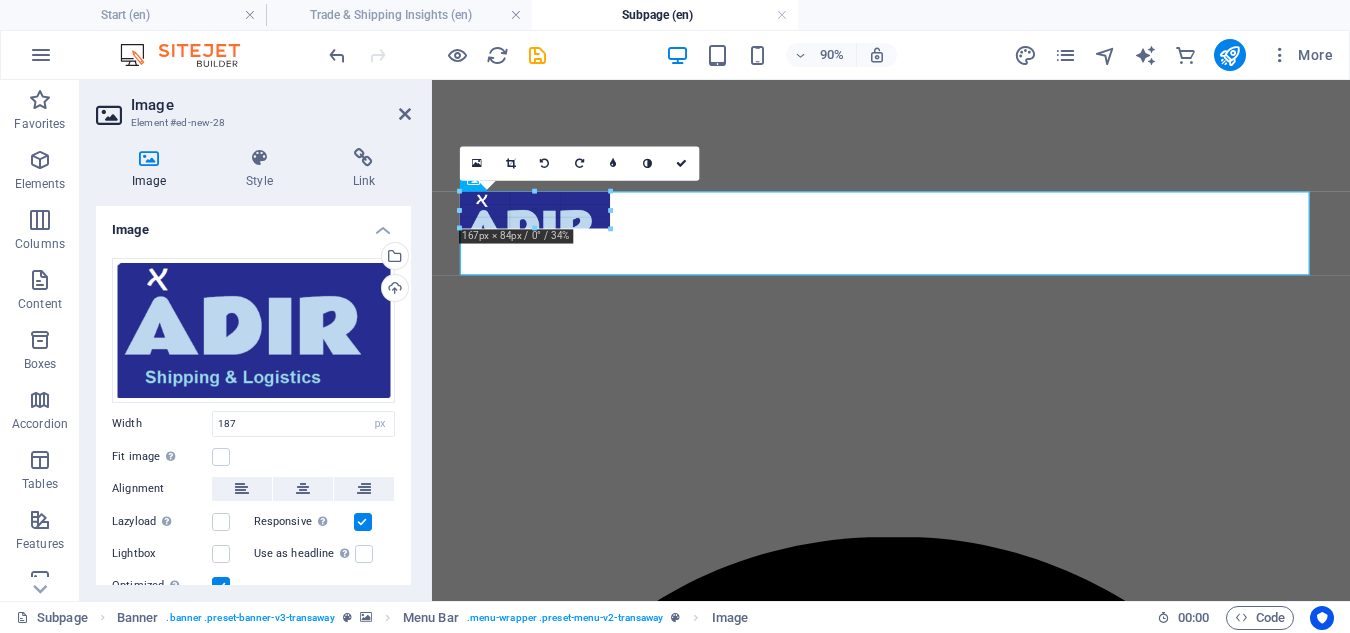 drag, startPoint x: 628, startPoint y: 272, endPoint x: 519, endPoint y: 191, distance: 135.80133 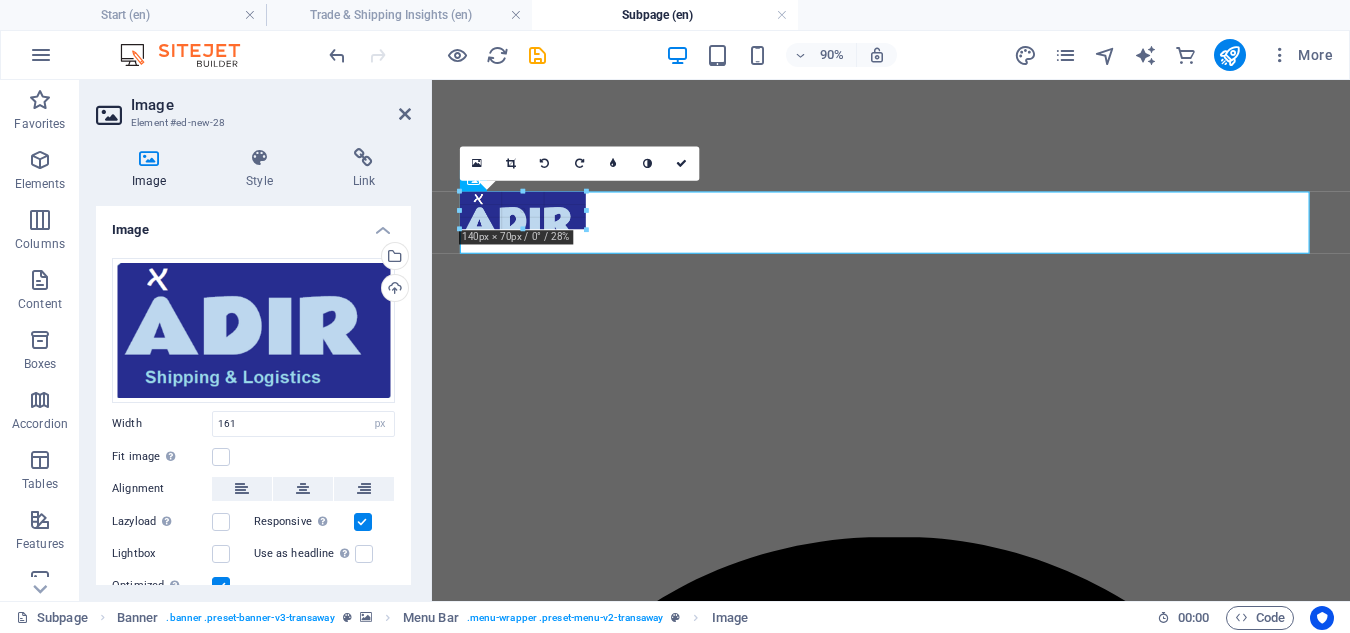 drag, startPoint x: 605, startPoint y: 227, endPoint x: 106, endPoint y: 133, distance: 507.77652 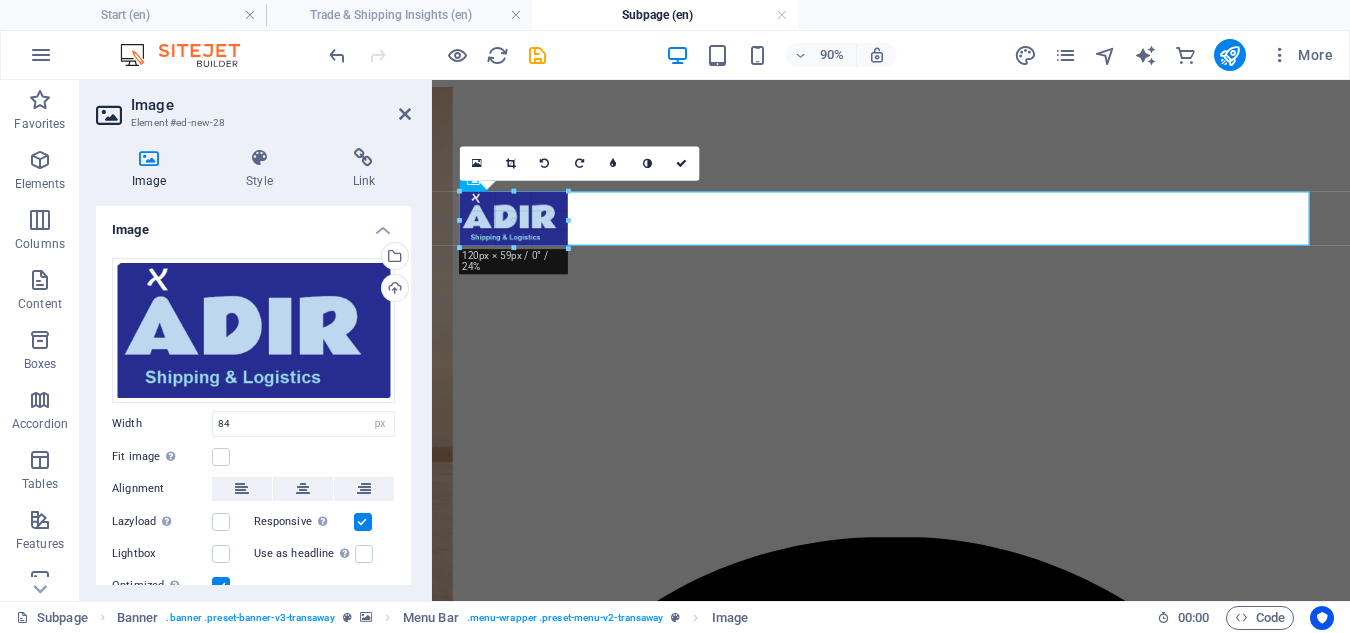 drag, startPoint x: 534, startPoint y: 211, endPoint x: 577, endPoint y: 226, distance: 45.54119 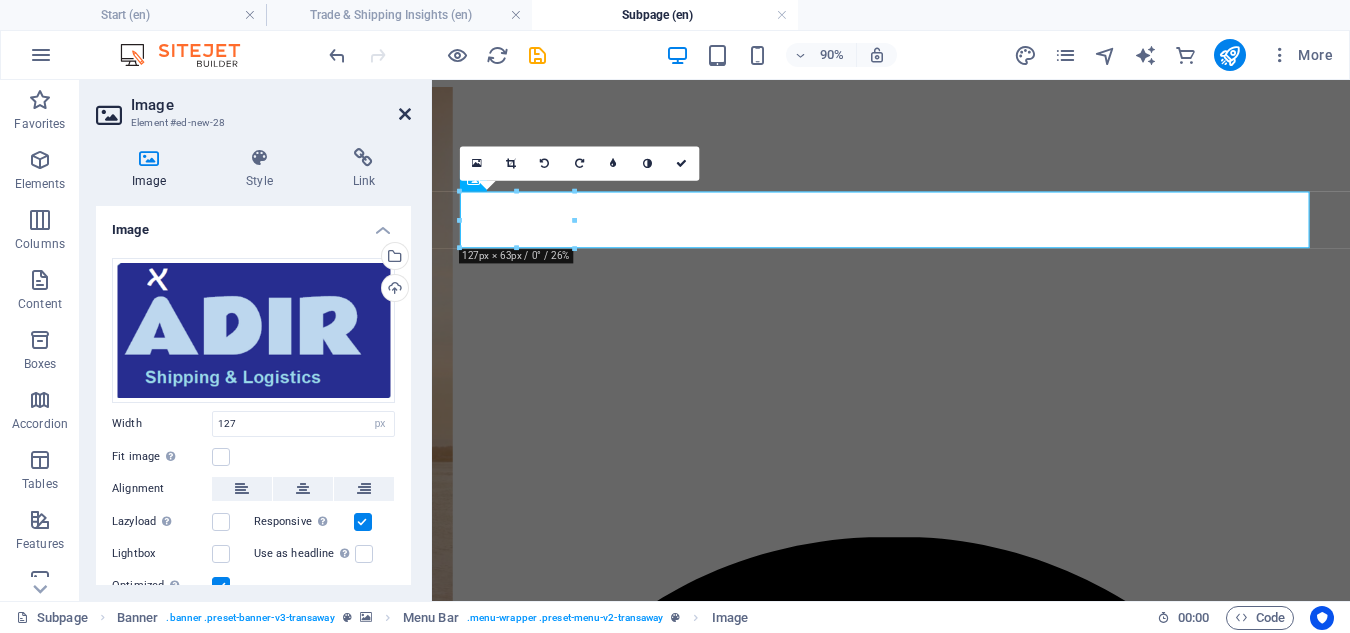 click at bounding box center (405, 114) 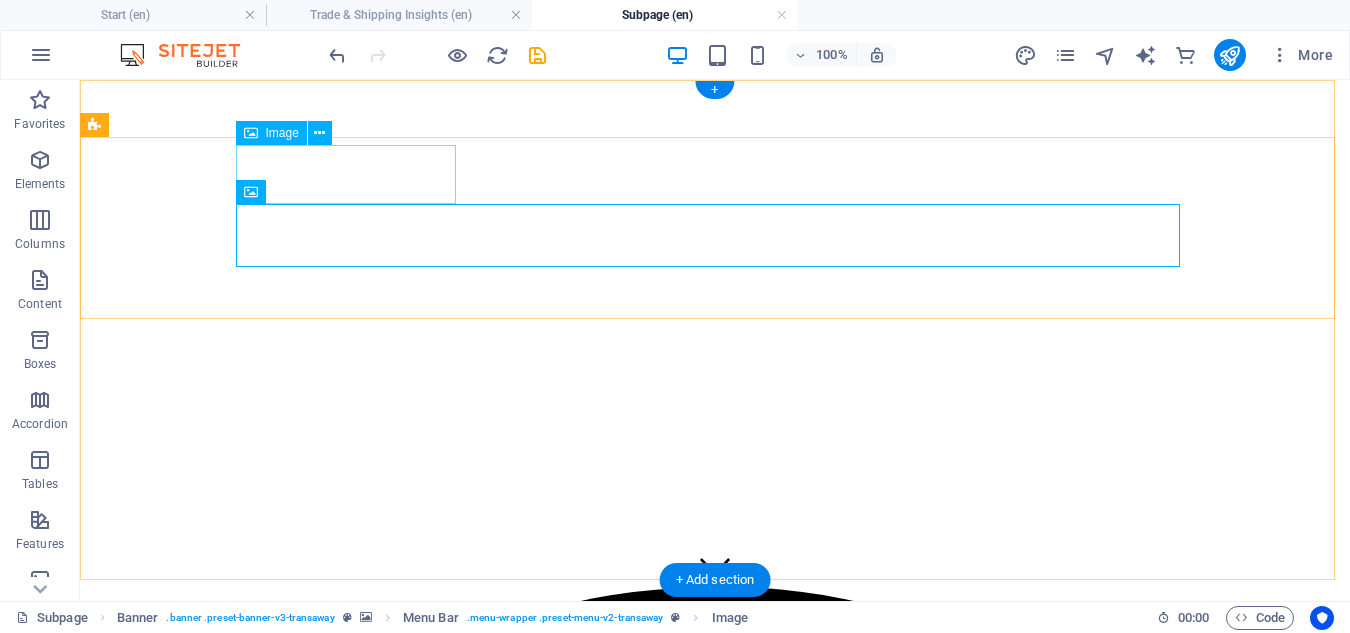 click at bounding box center [715, 12775] 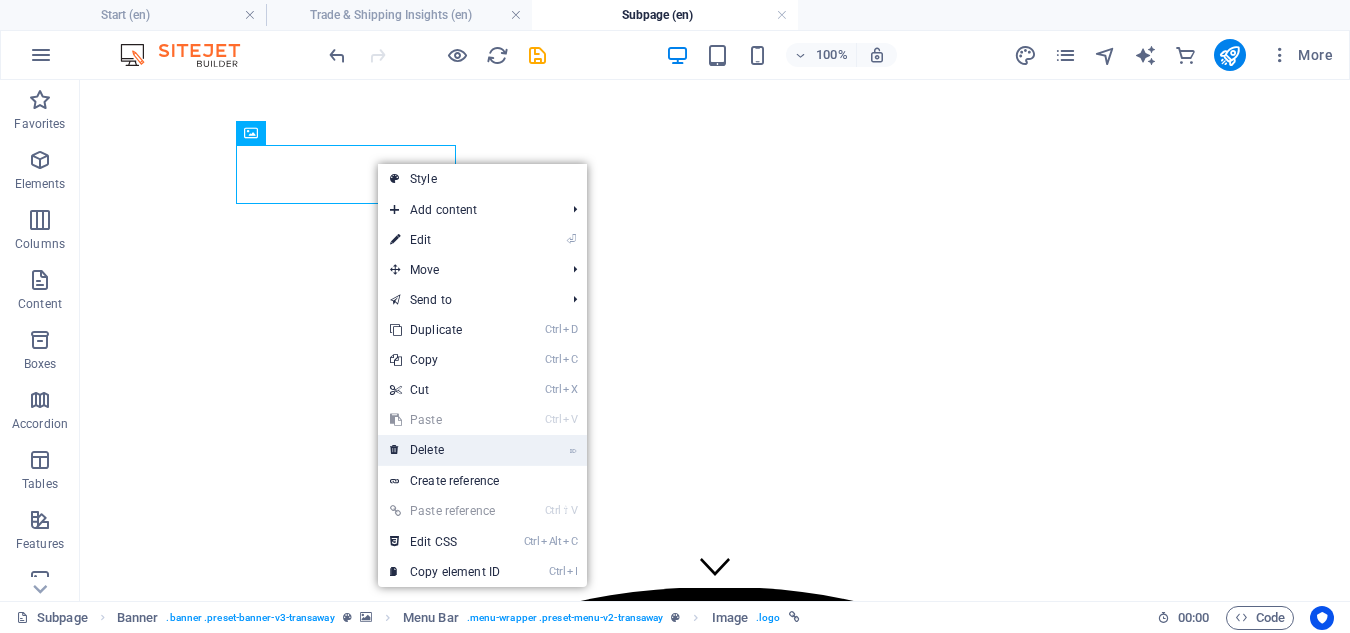 click on "⌦  Delete" at bounding box center (445, 450) 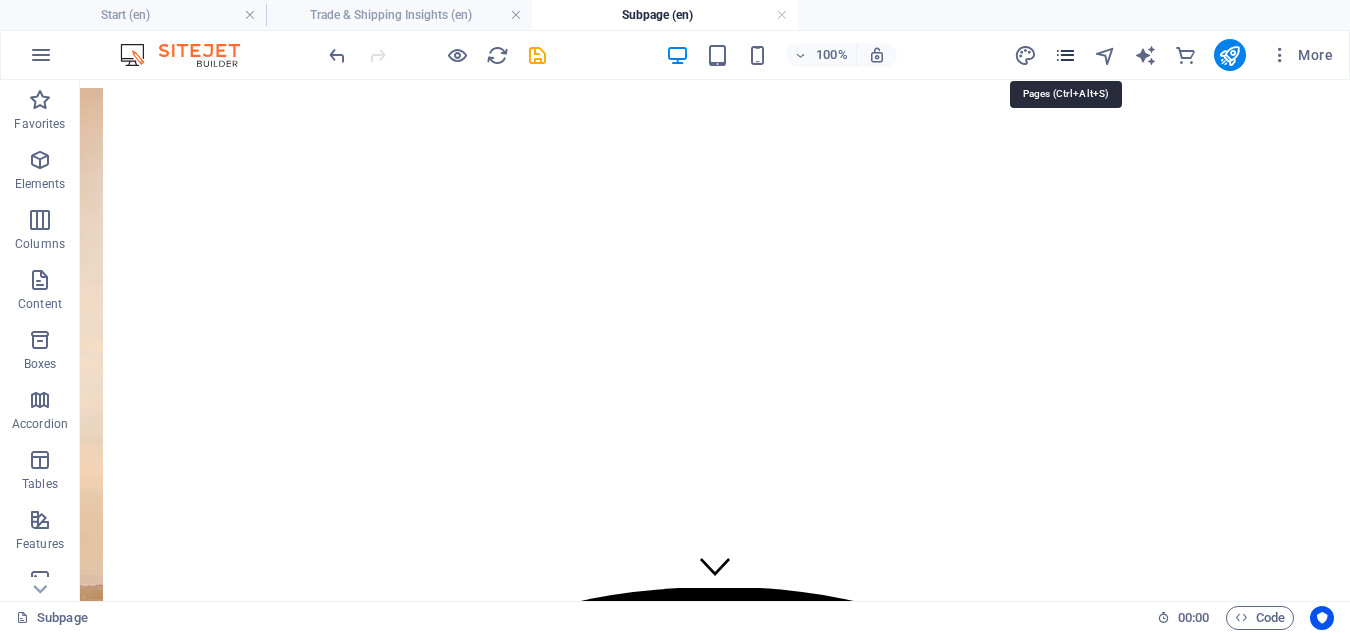 click at bounding box center (1065, 55) 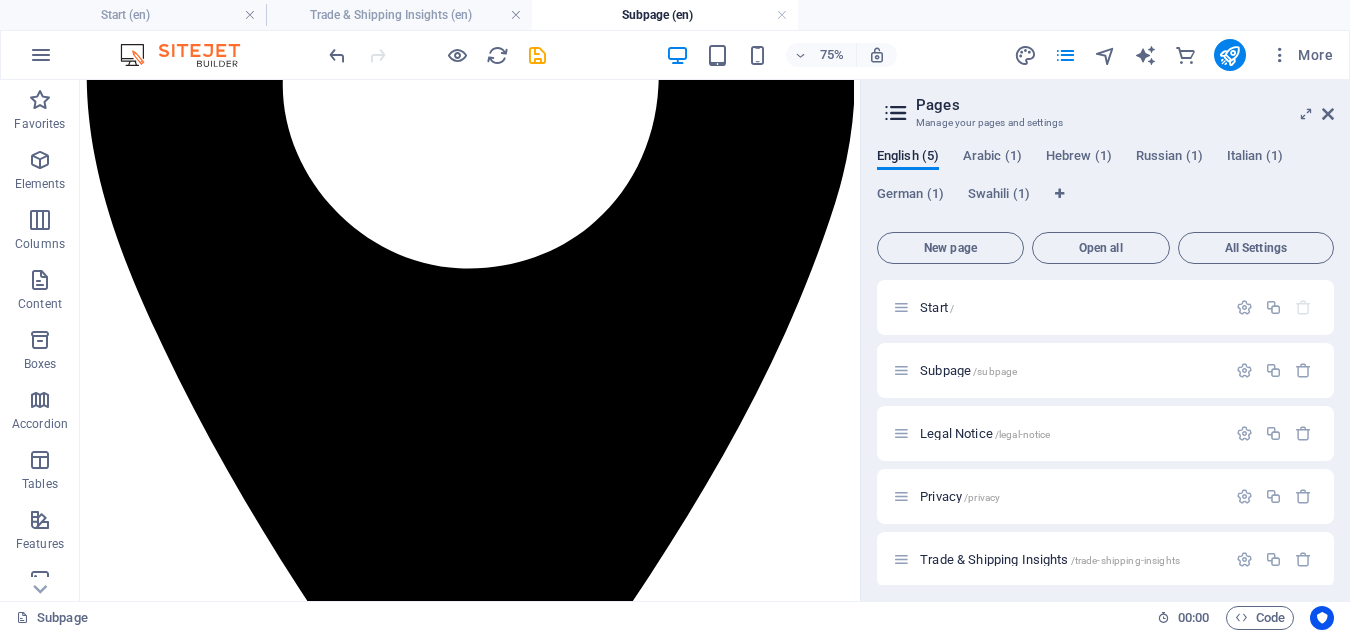 scroll, scrollTop: 1089, scrollLeft: 0, axis: vertical 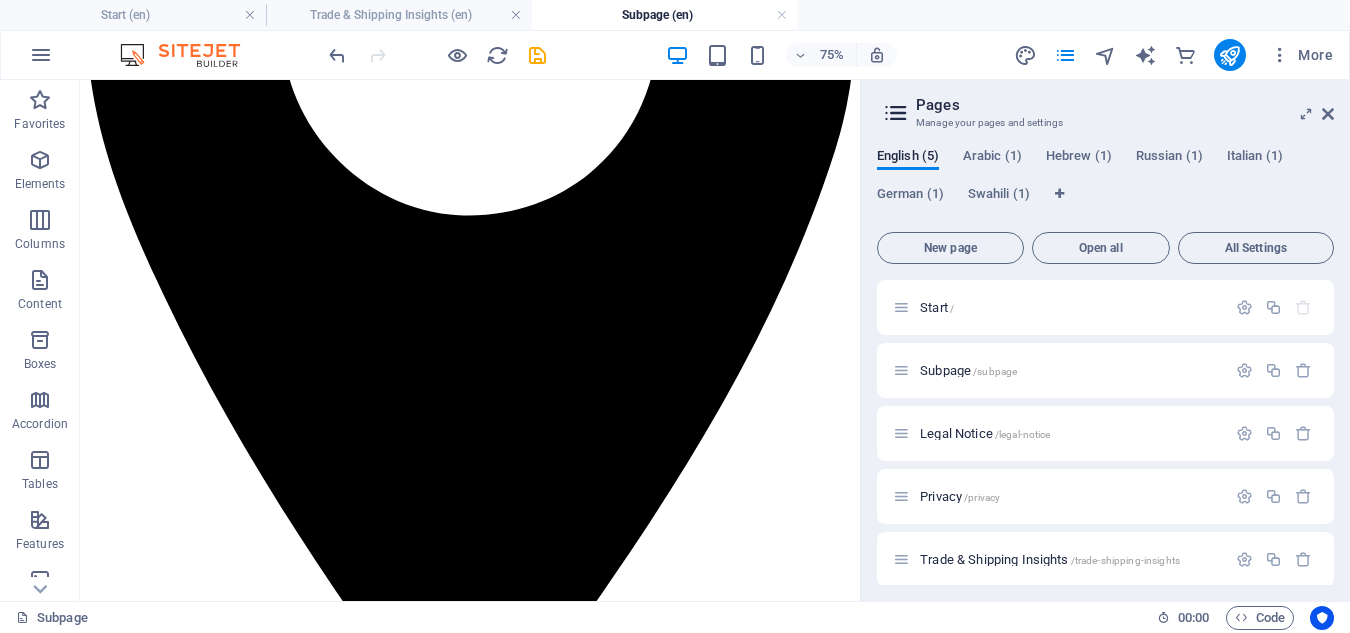 drag, startPoint x: 1113, startPoint y: 301, endPoint x: 965, endPoint y: 604, distance: 337.2136 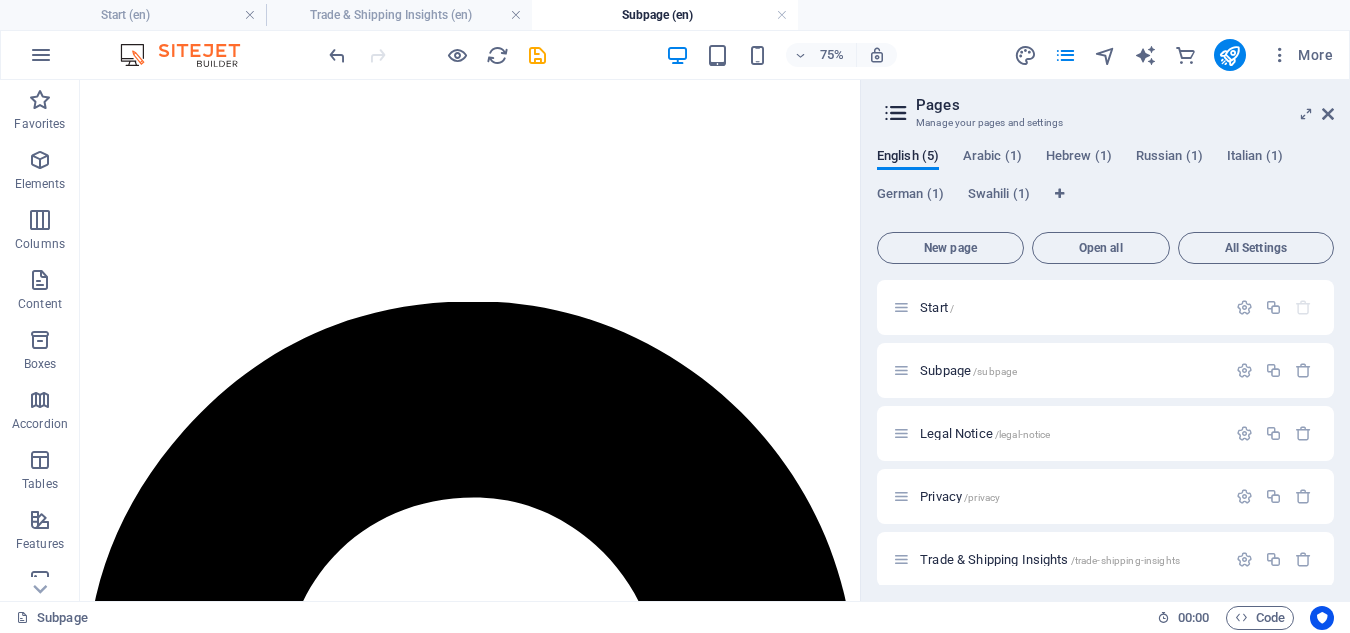 scroll, scrollTop: 196, scrollLeft: 0, axis: vertical 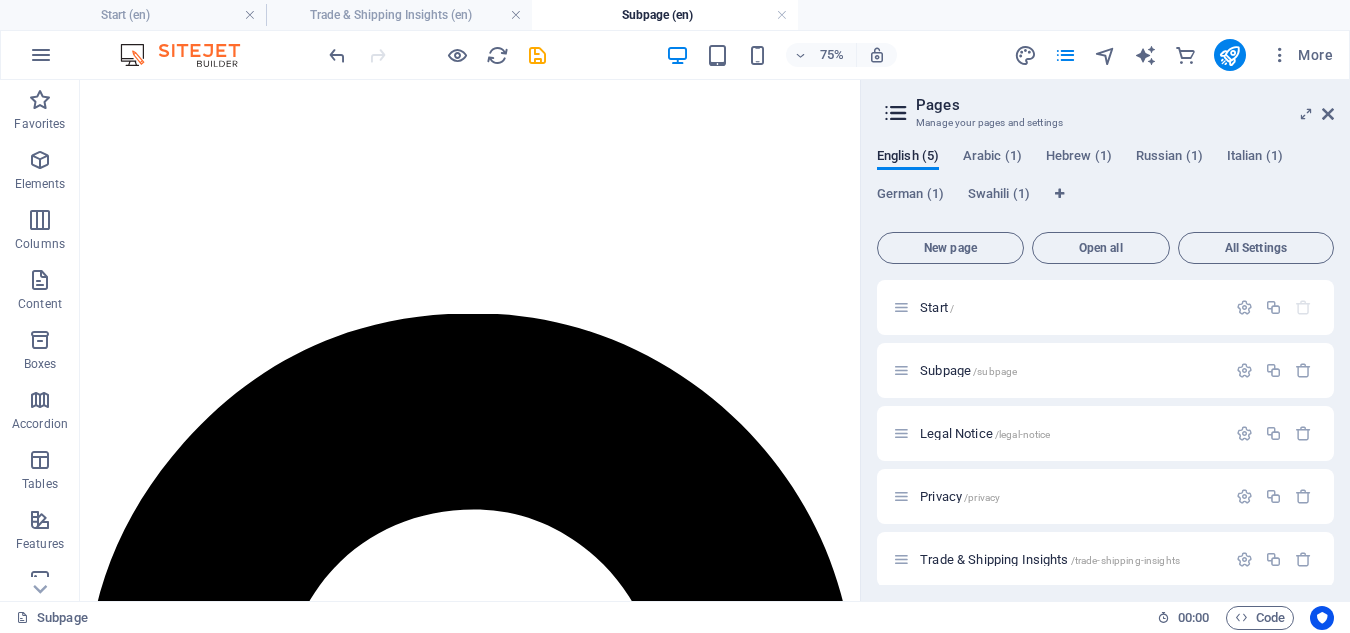 drag, startPoint x: 959, startPoint y: 359, endPoint x: 1109, endPoint y: 351, distance: 150.21318 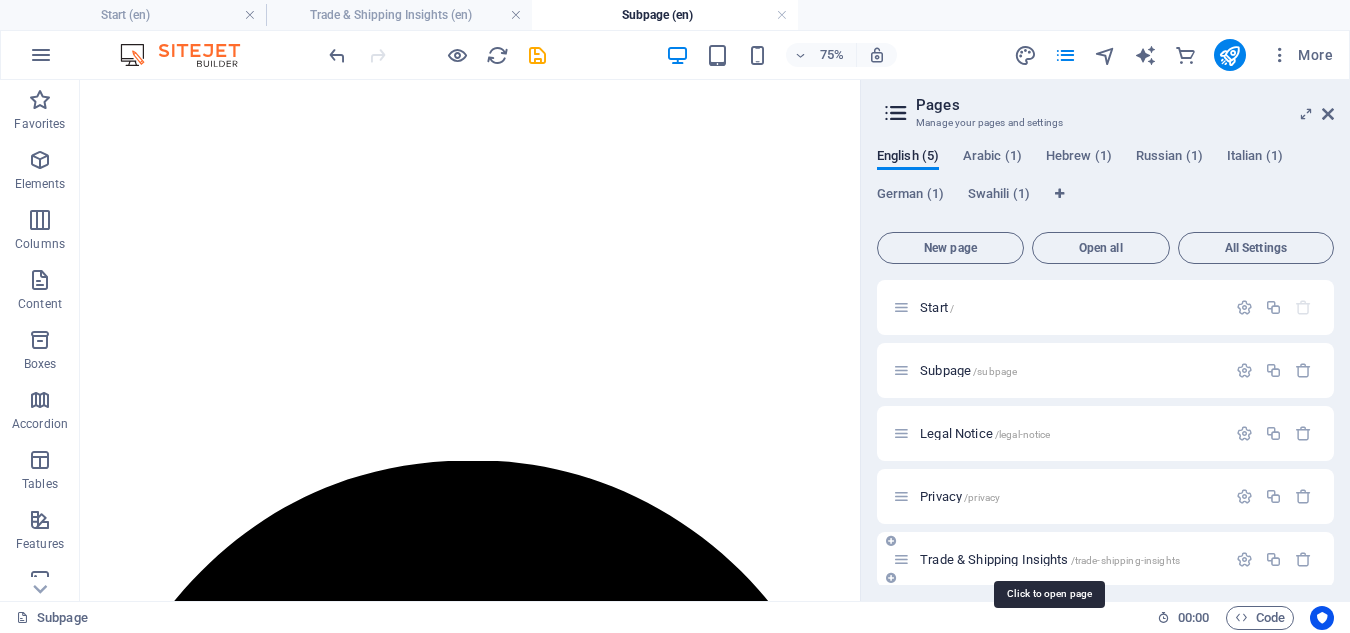 click on "Trade & Shipping Insights /trade-shipping-insights" at bounding box center (1050, 559) 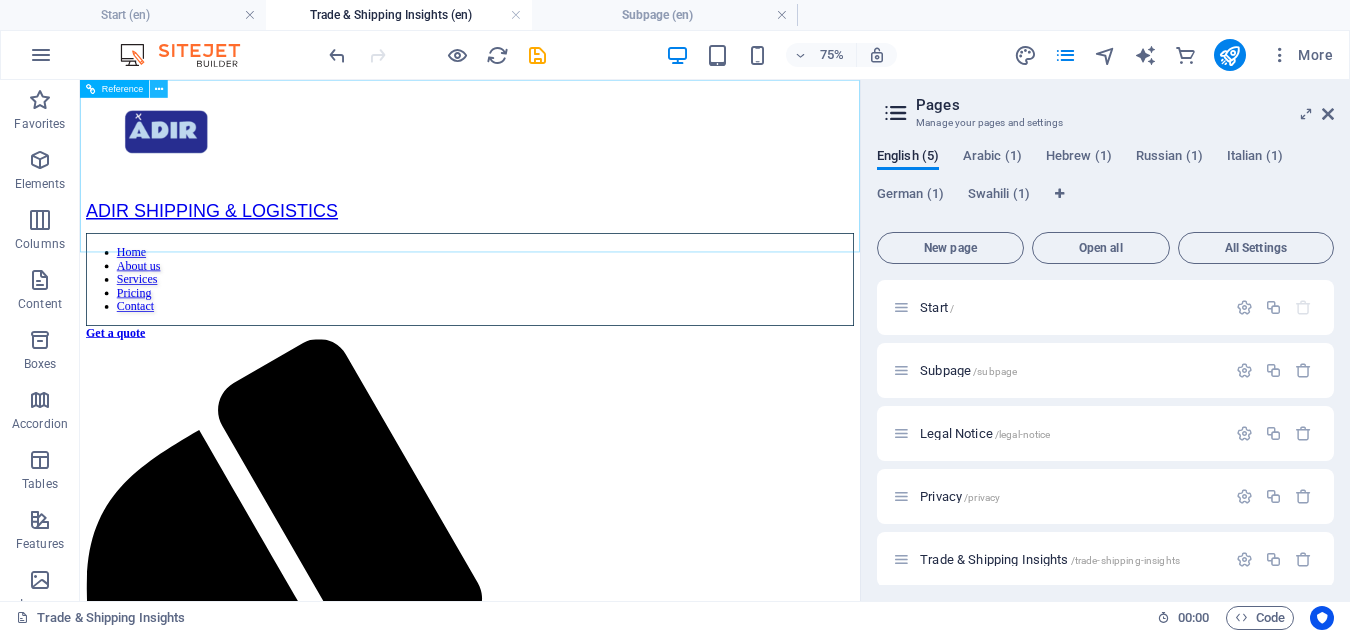 click at bounding box center (159, 89) 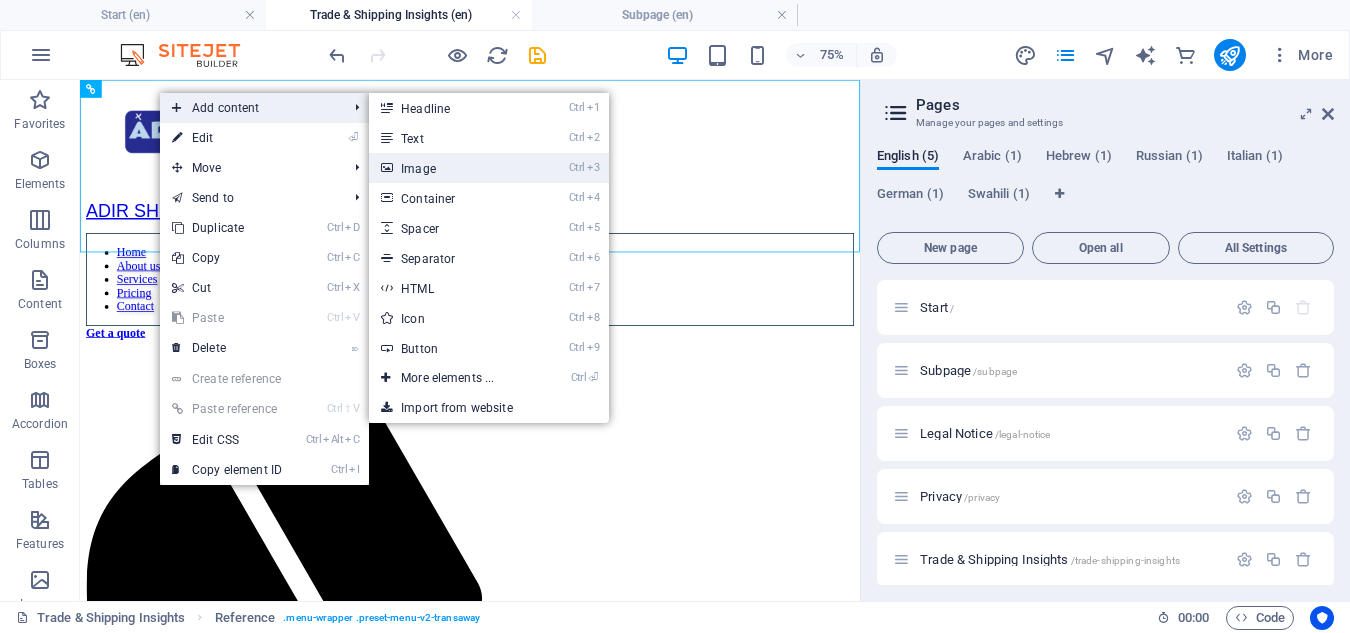click on "Ctrl 3  Image" at bounding box center [451, 168] 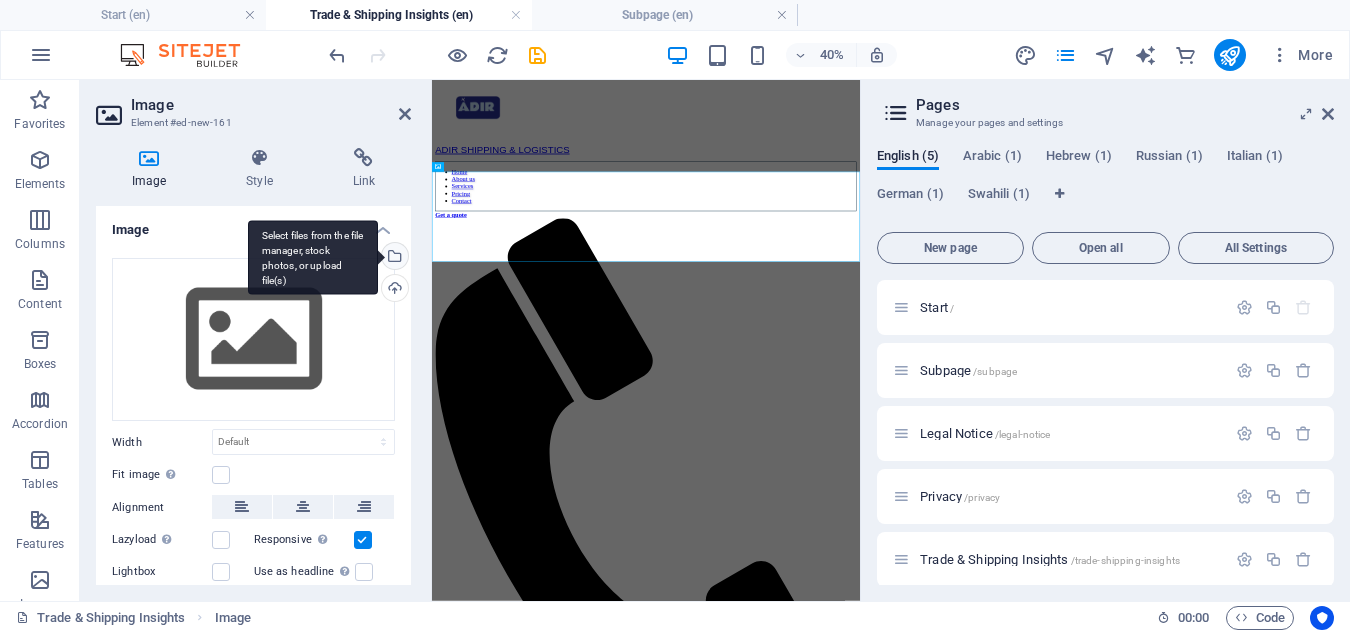 click on "Select files from the file manager, stock photos, or upload file(s)" at bounding box center [393, 258] 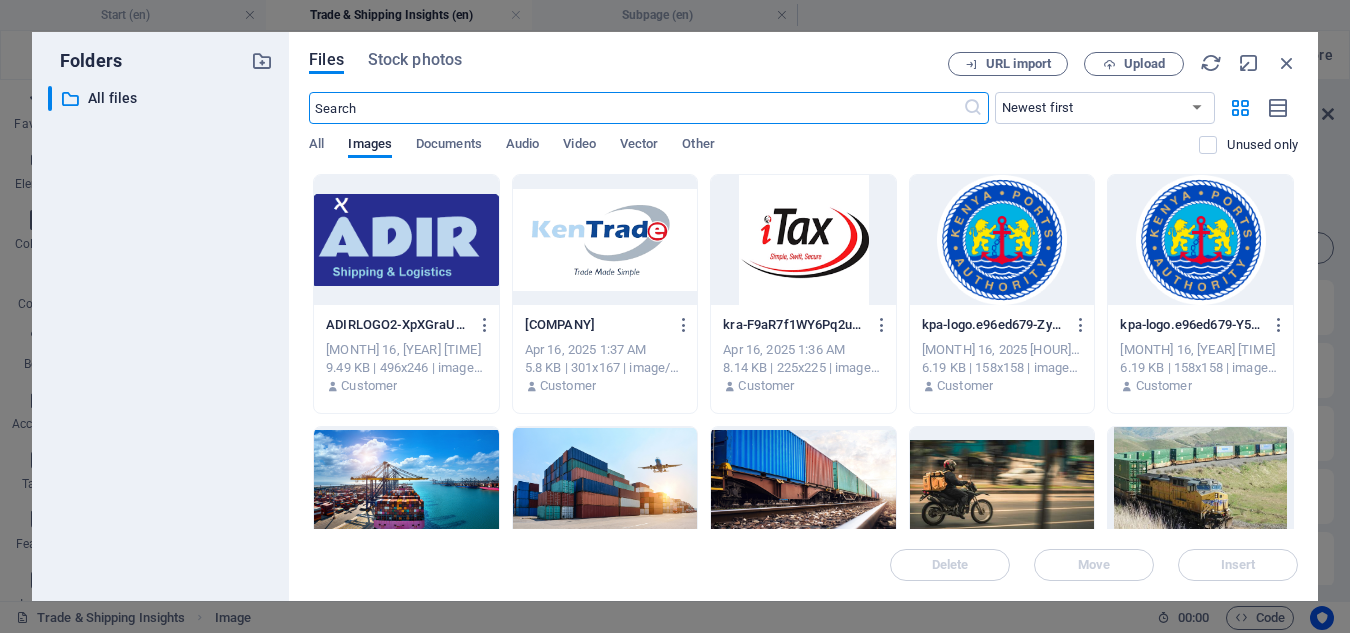 click at bounding box center [803, 492] 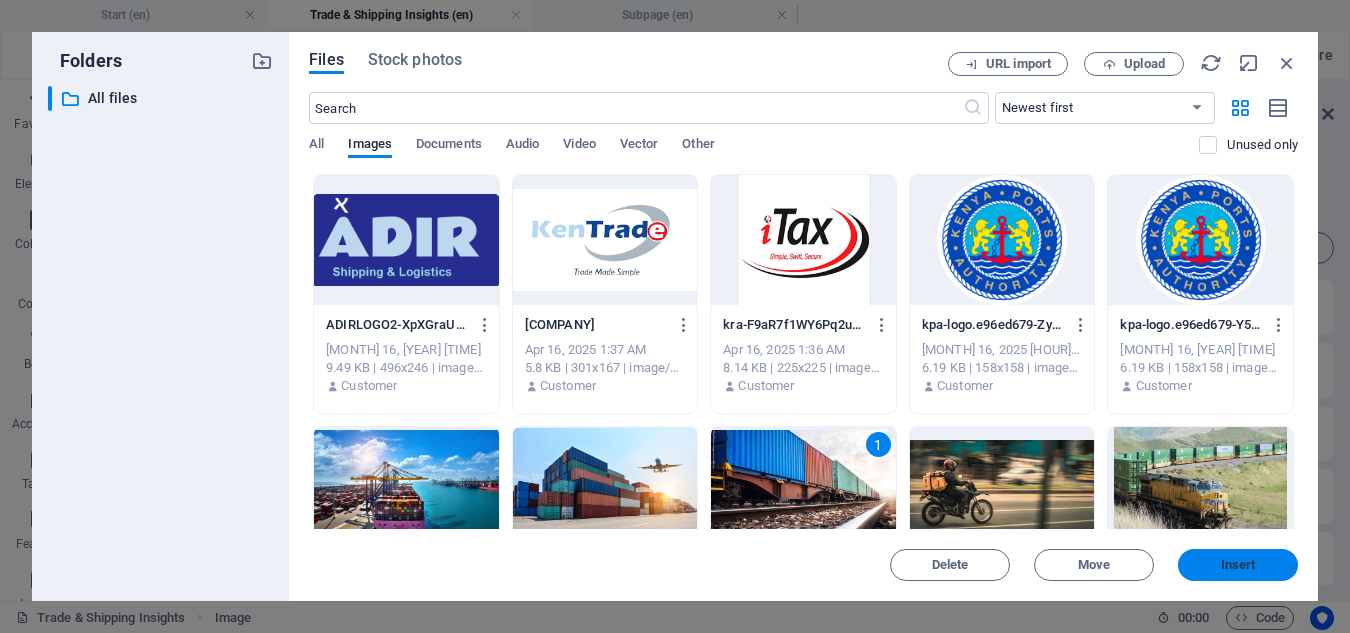 click on "Insert" at bounding box center [1238, 565] 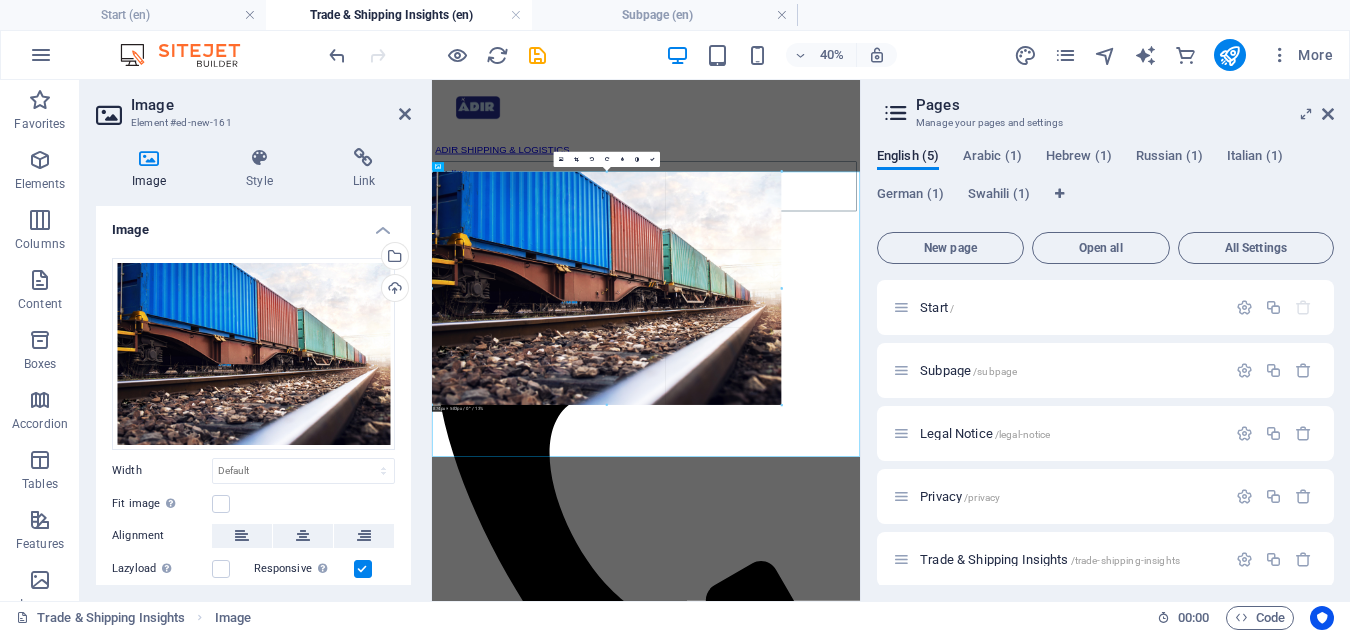 drag, startPoint x: 856, startPoint y: 457, endPoint x: 749, endPoint y: 309, distance: 182.62804 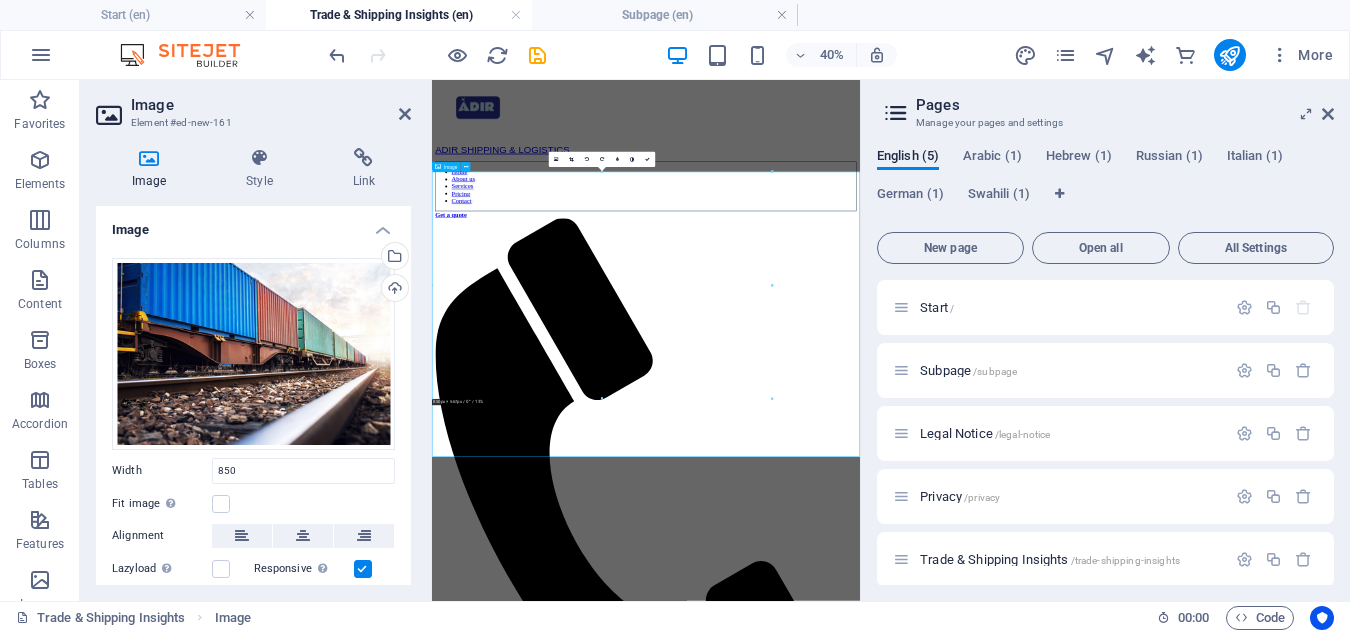 type on "850" 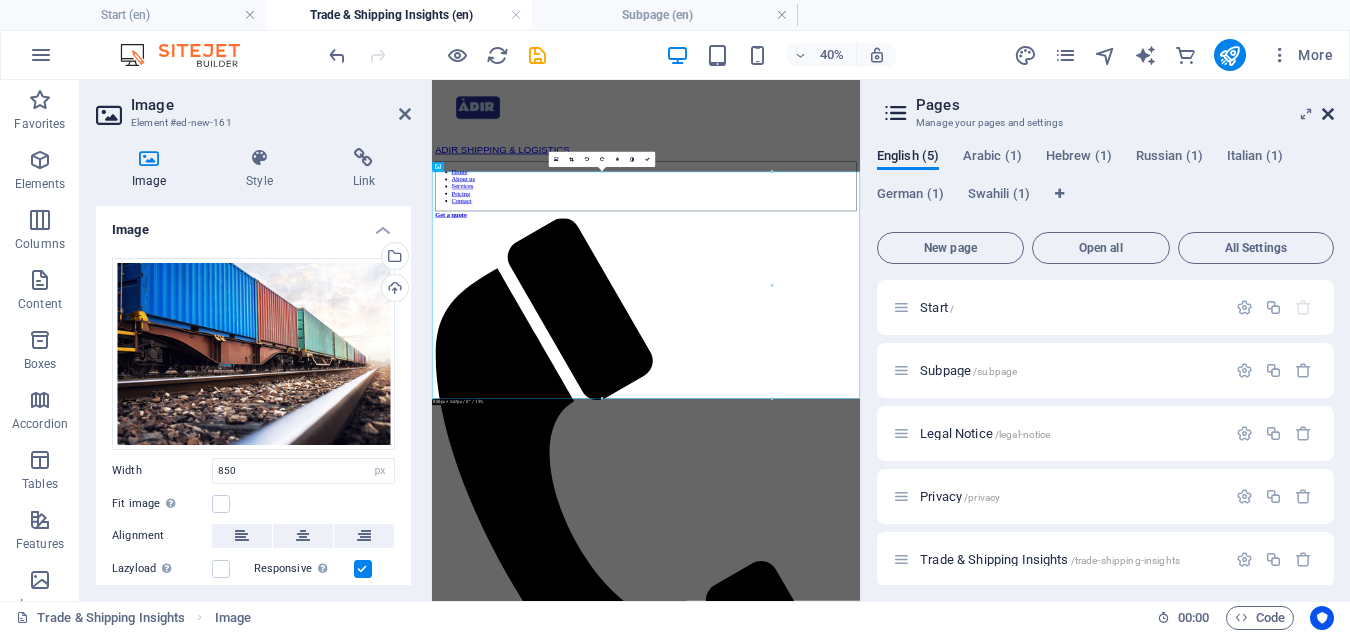 click at bounding box center [1328, 114] 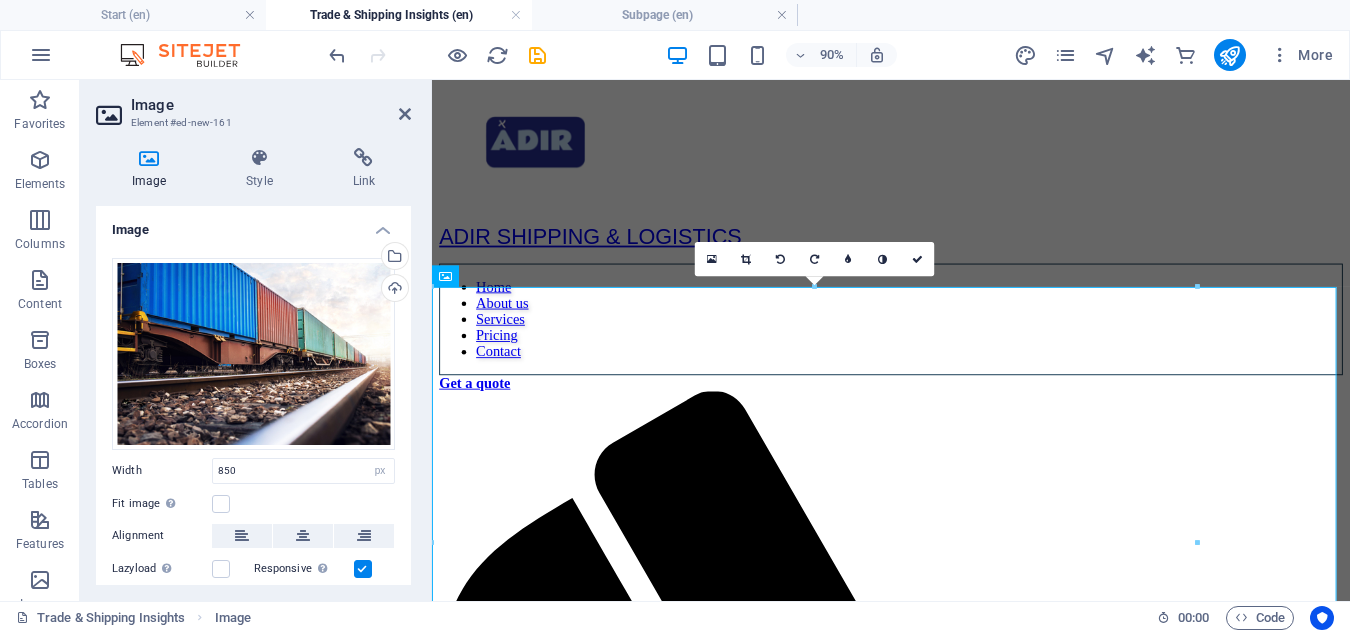 drag, startPoint x: 1630, startPoint y: 624, endPoint x: 1437, endPoint y: 562, distance: 202.71408 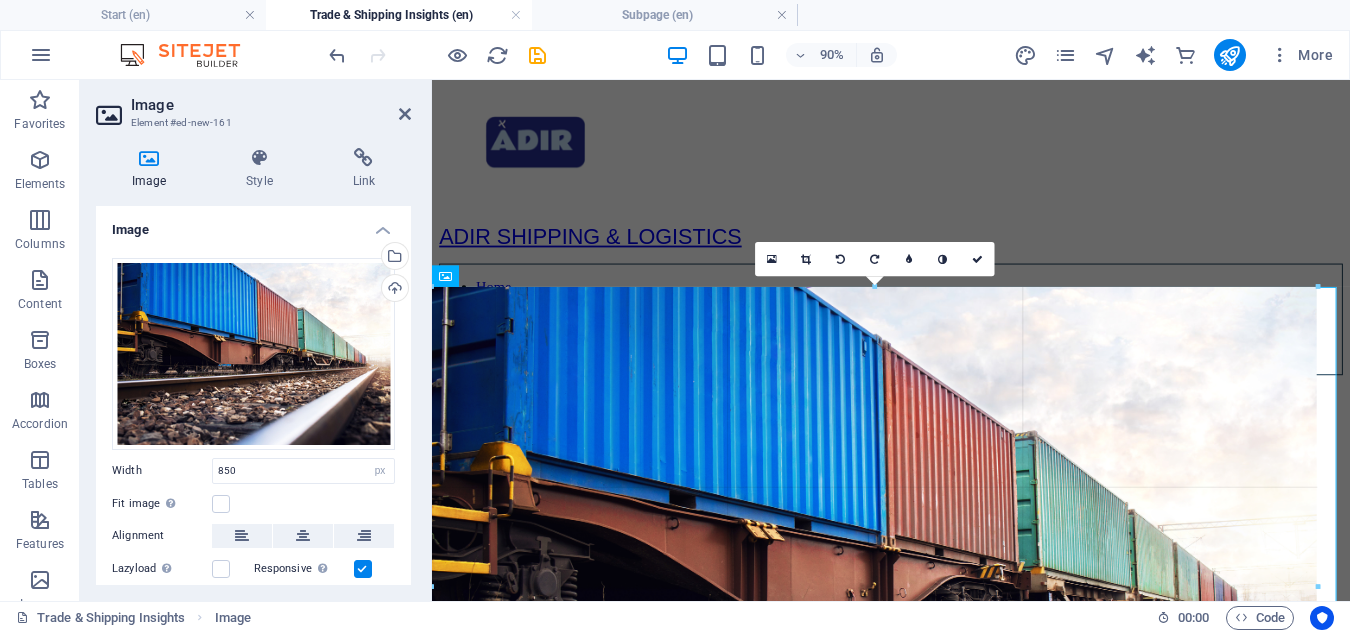 click at bounding box center (5836, 587) 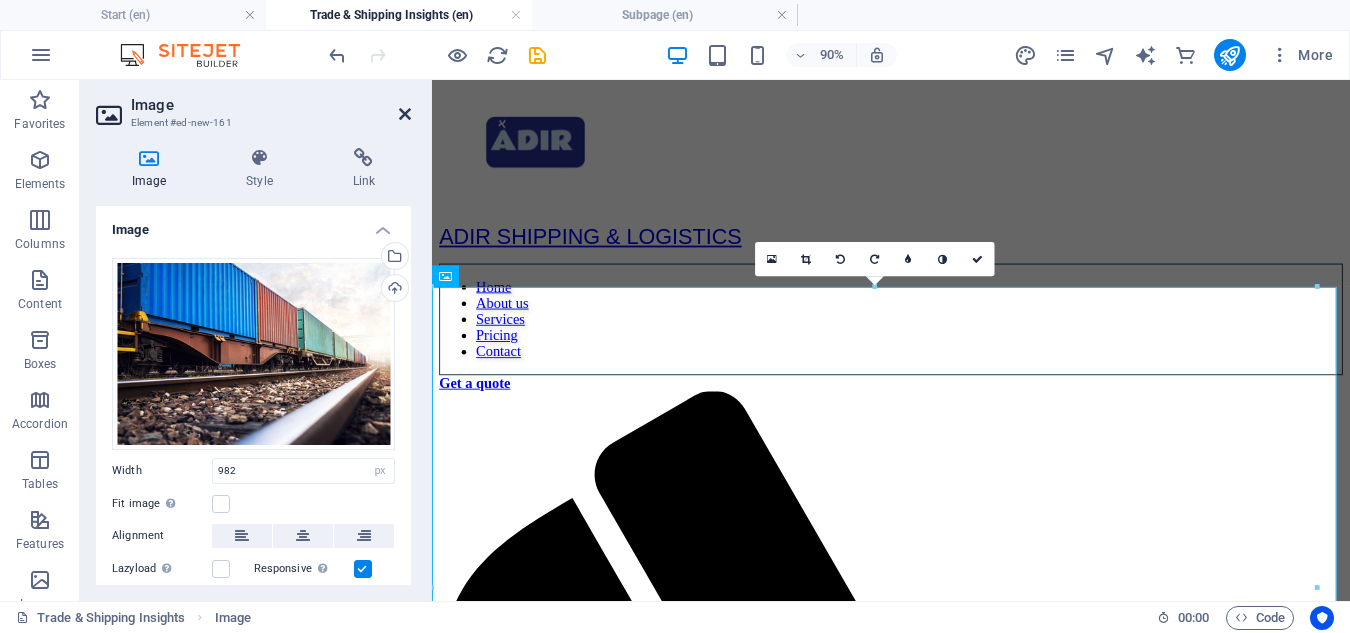 click at bounding box center [405, 114] 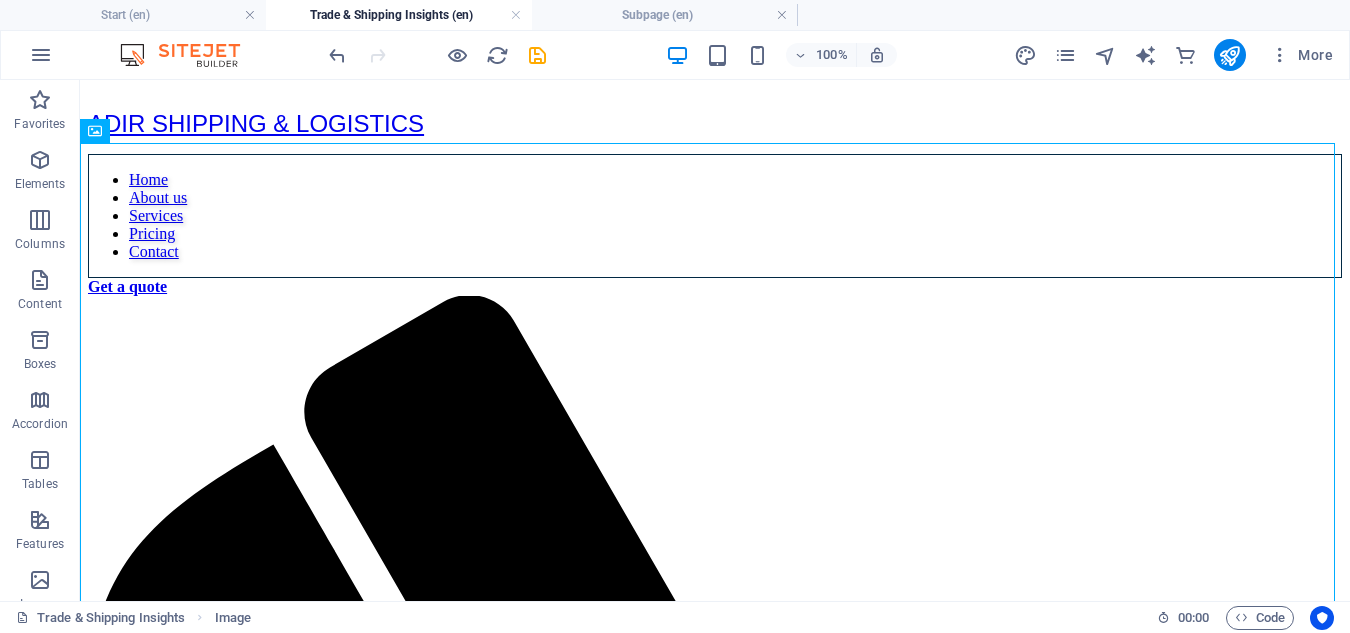 scroll, scrollTop: 113, scrollLeft: 0, axis: vertical 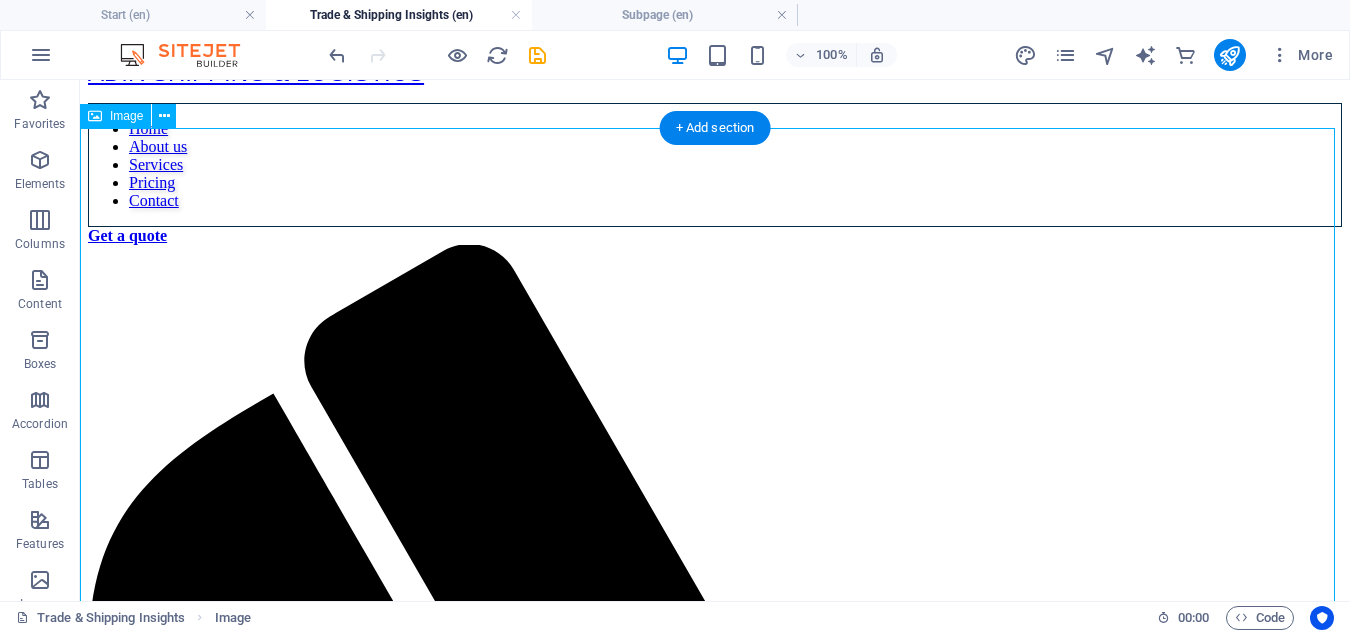 drag, startPoint x: 1332, startPoint y: 248, endPoint x: 1334, endPoint y: 154, distance: 94.02127 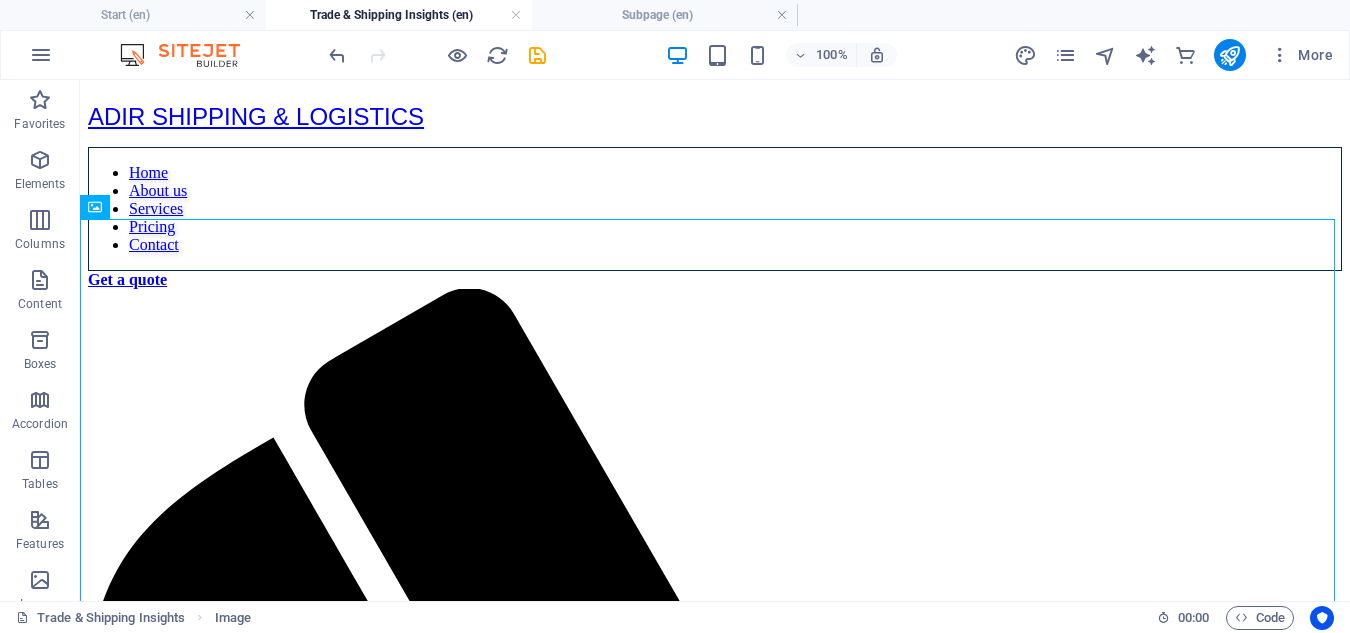 scroll, scrollTop: 76, scrollLeft: 0, axis: vertical 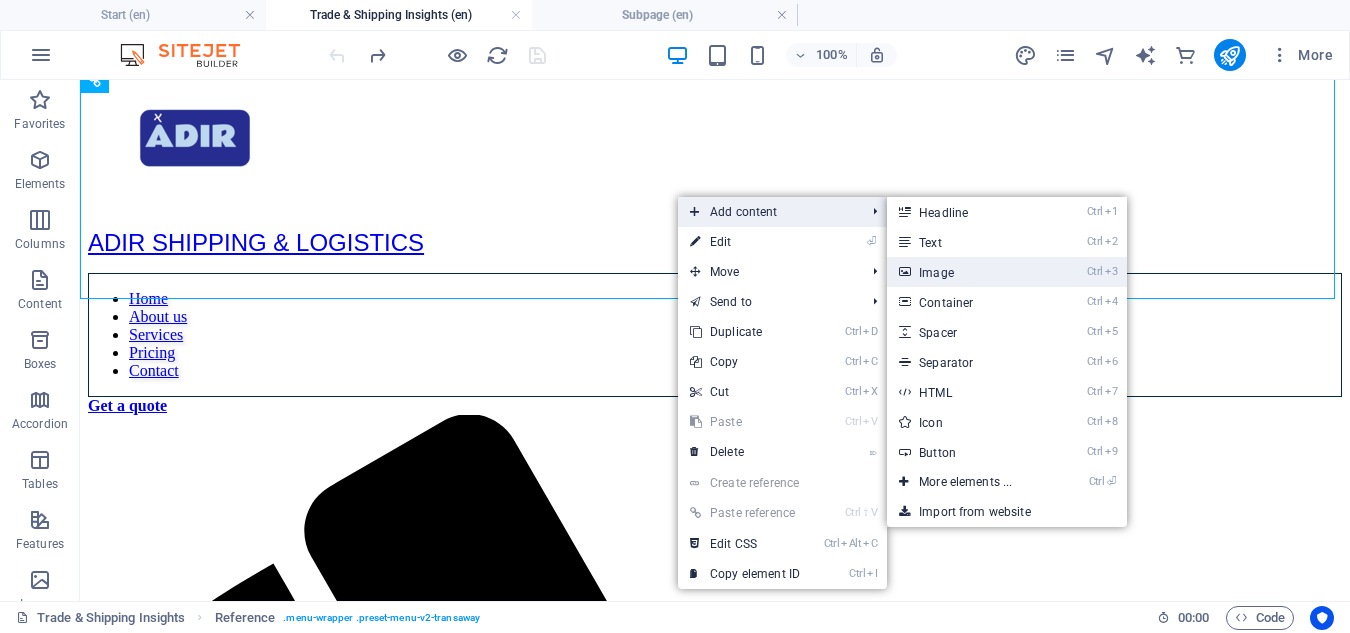 click on "Ctrl 3  Image" at bounding box center [969, 272] 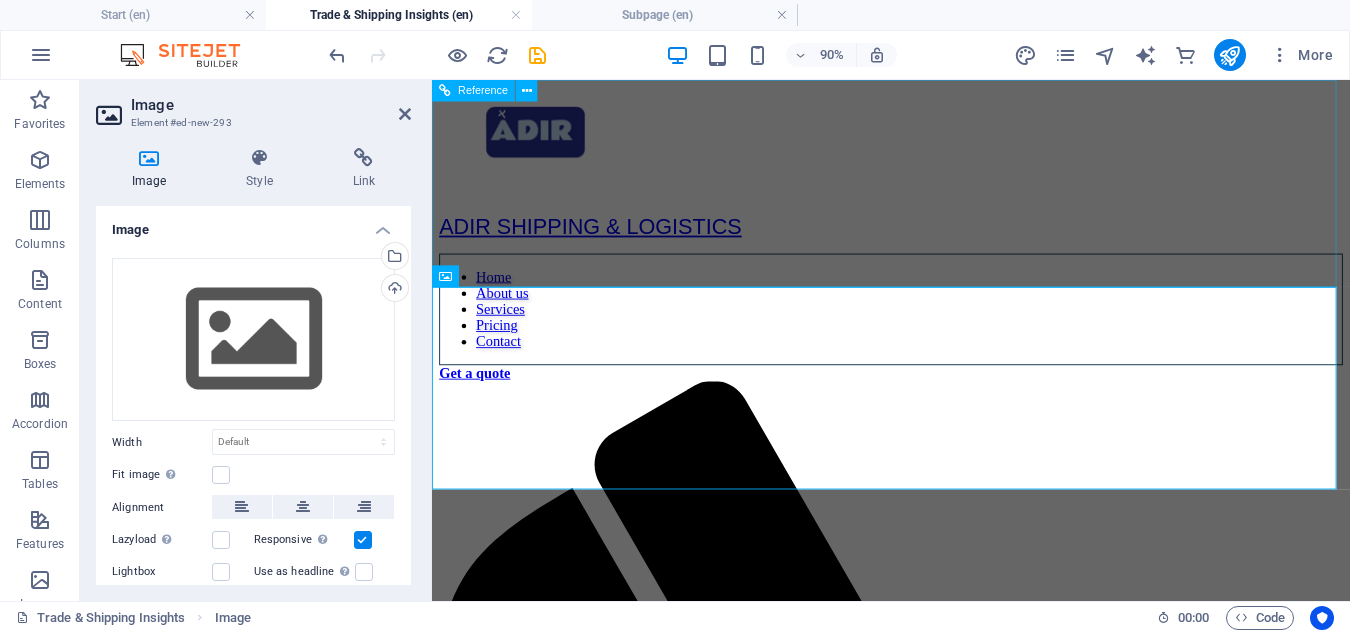 scroll, scrollTop: 0, scrollLeft: 0, axis: both 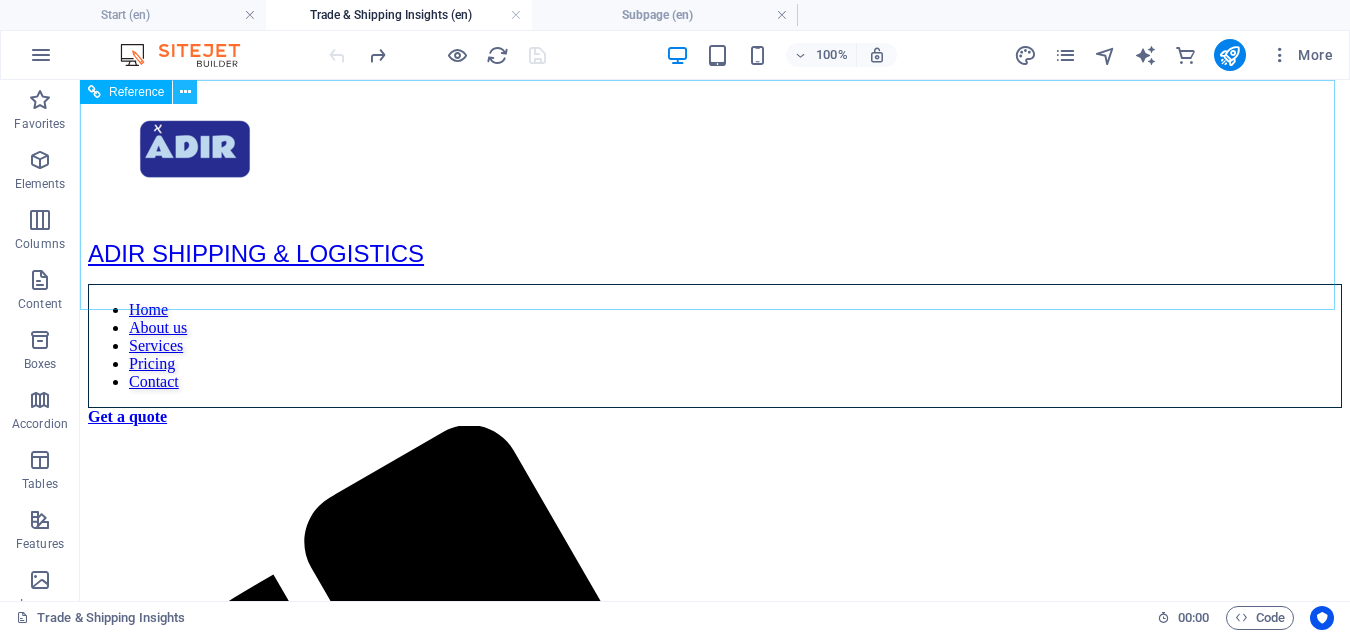 click at bounding box center (185, 92) 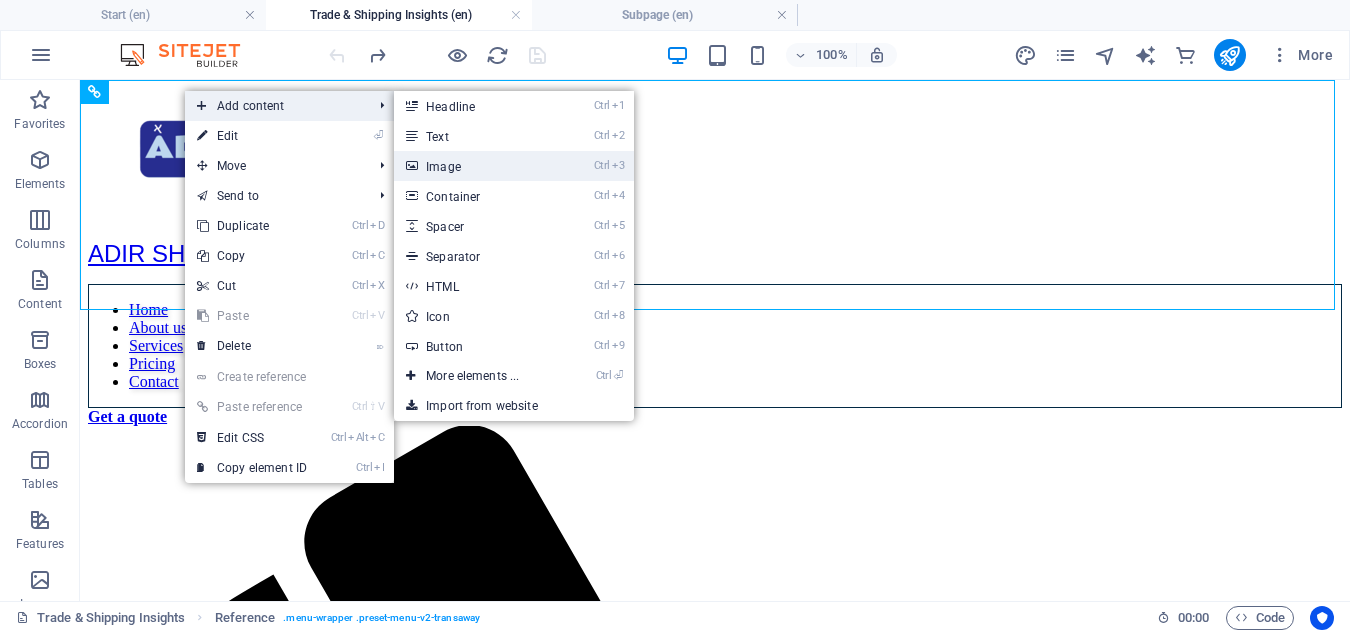 click on "Ctrl 3  Image" at bounding box center (476, 166) 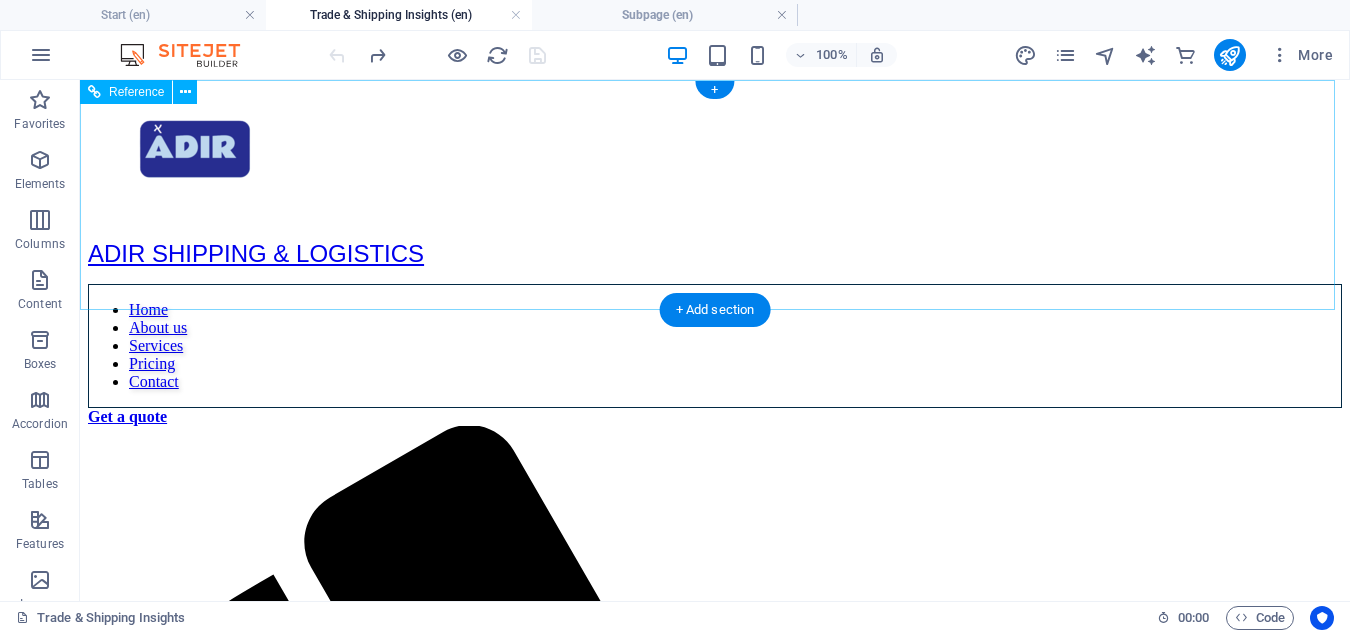 click on "[COMPANY]  Home About us Services Pricing Contact Get a quote" at bounding box center (715, 1081) 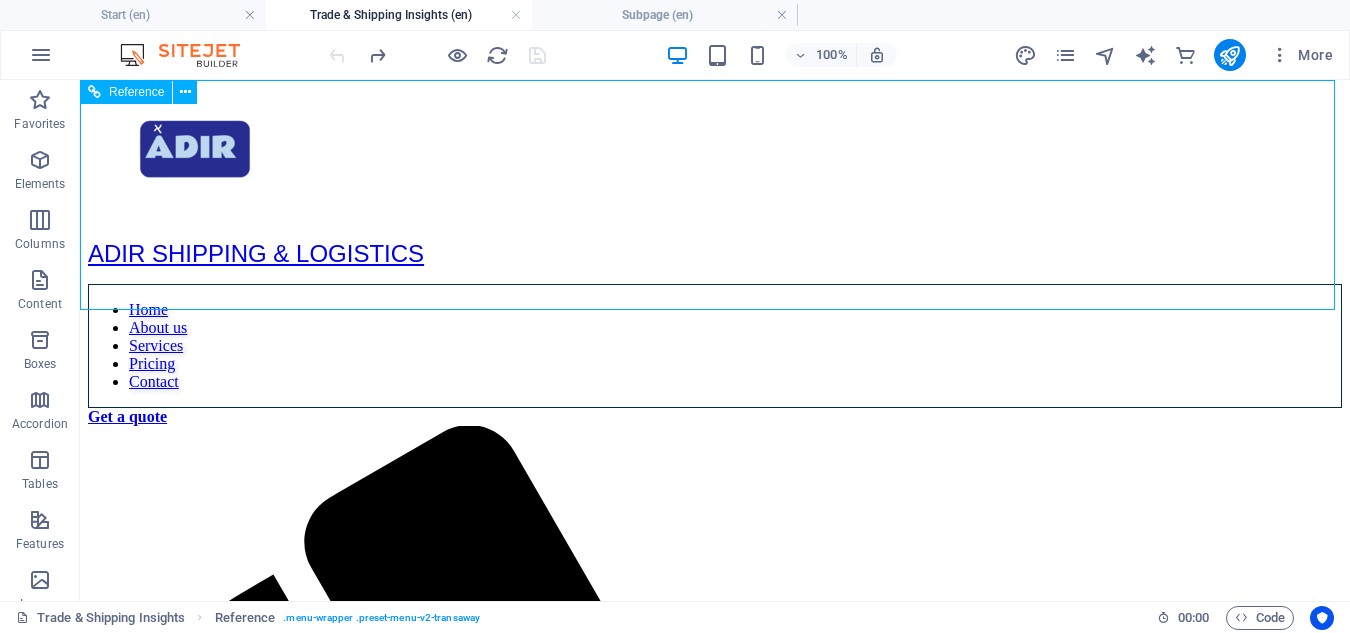 click on "Reference" at bounding box center (136, 92) 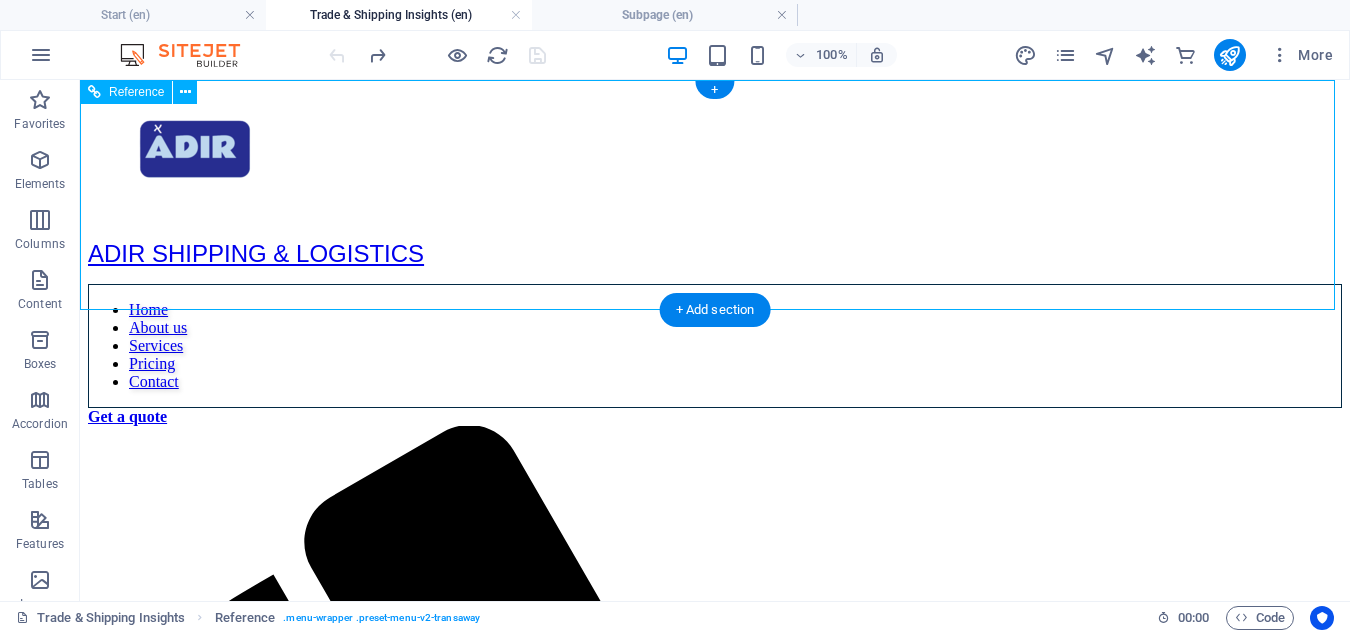 drag, startPoint x: 123, startPoint y: 169, endPoint x: 133, endPoint y: 262, distance: 93.53609 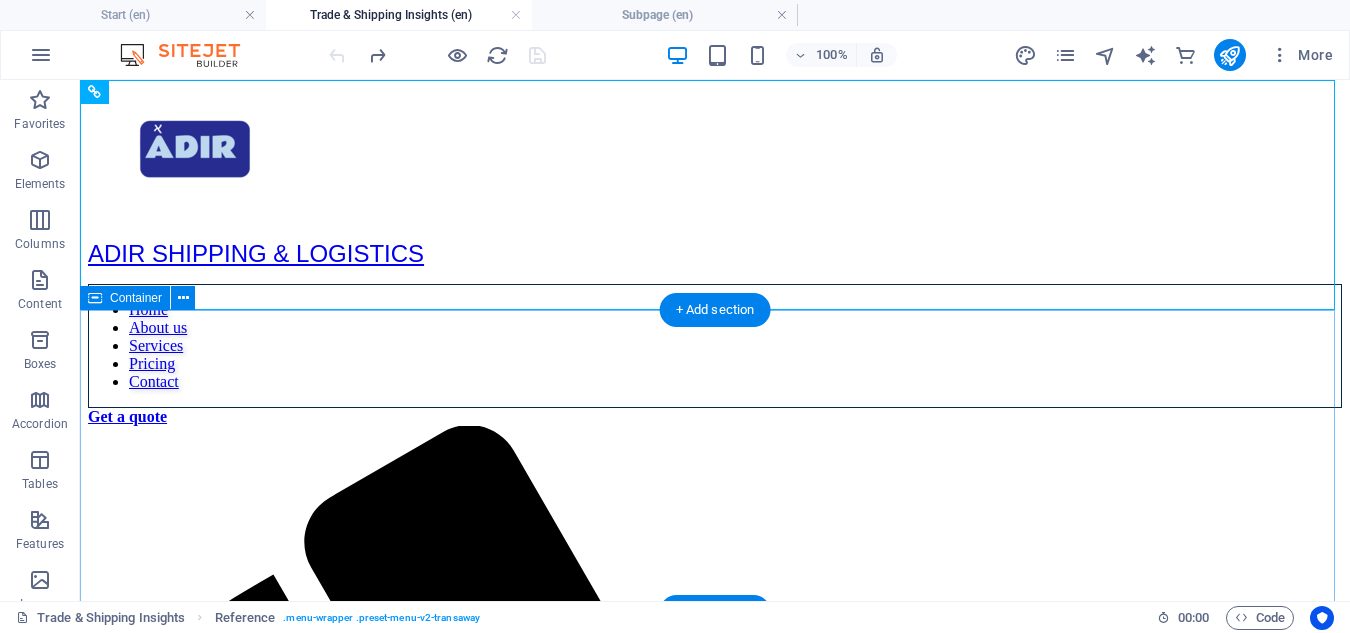 click on "Add elements" at bounding box center (656, 2175) 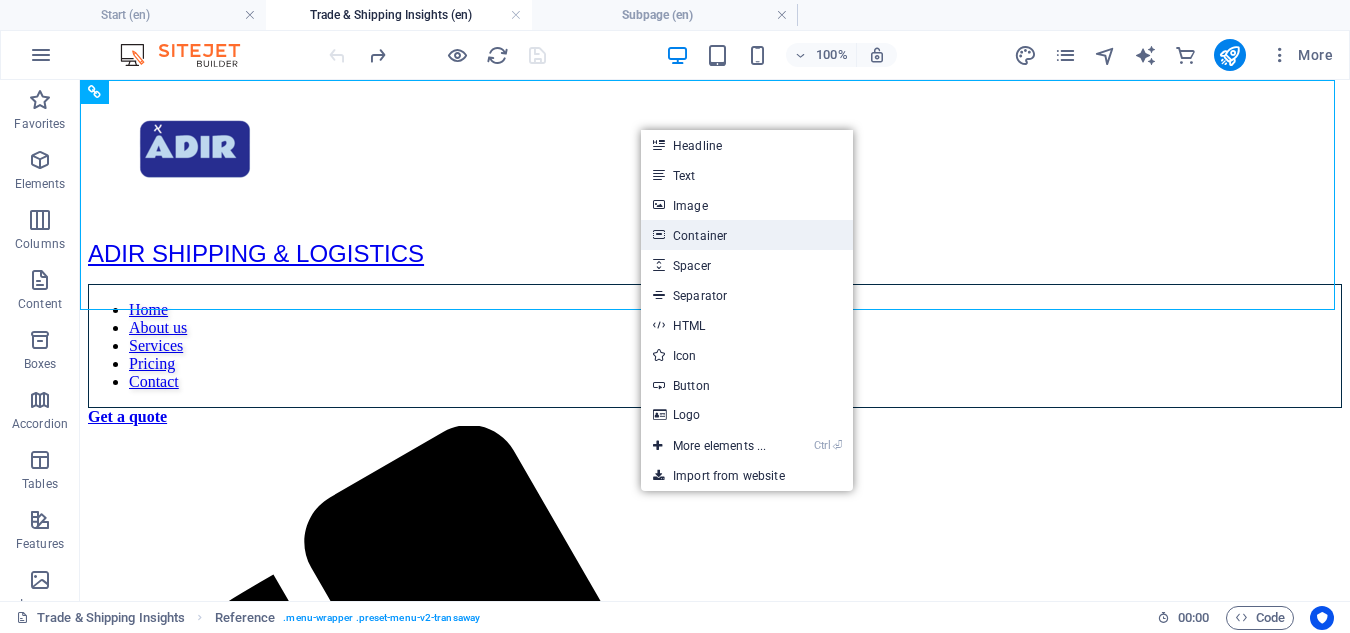 click on "Container" at bounding box center [747, 235] 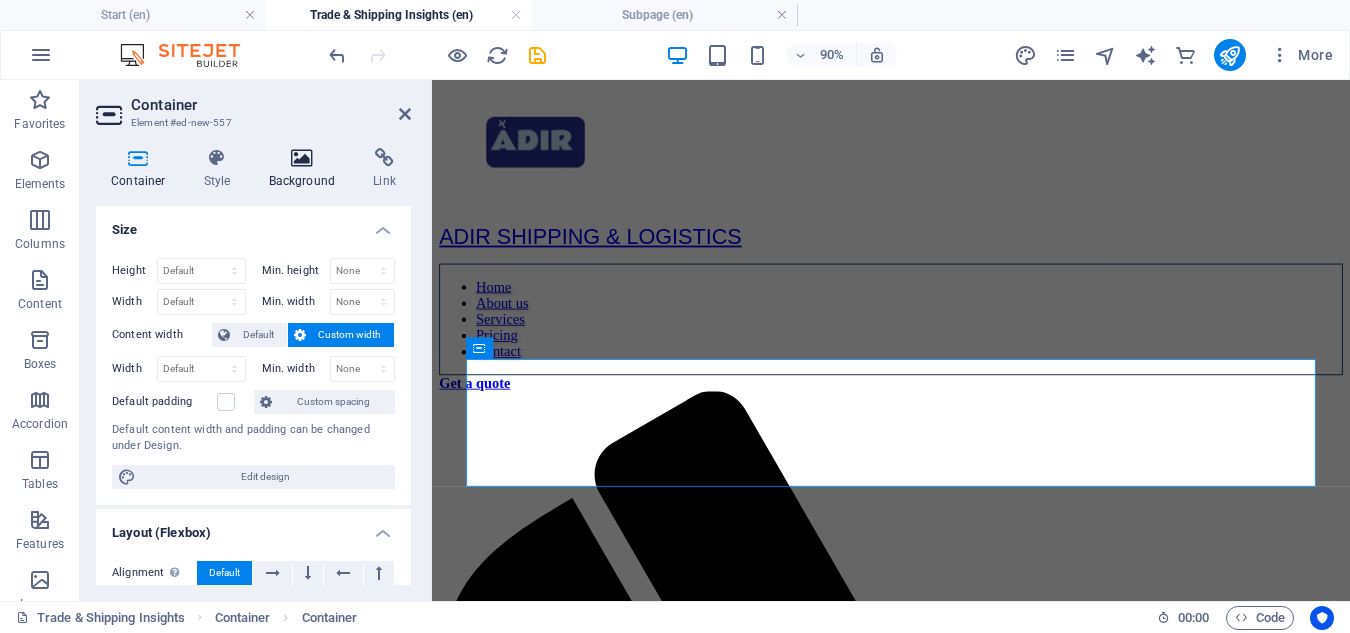 click at bounding box center (302, 158) 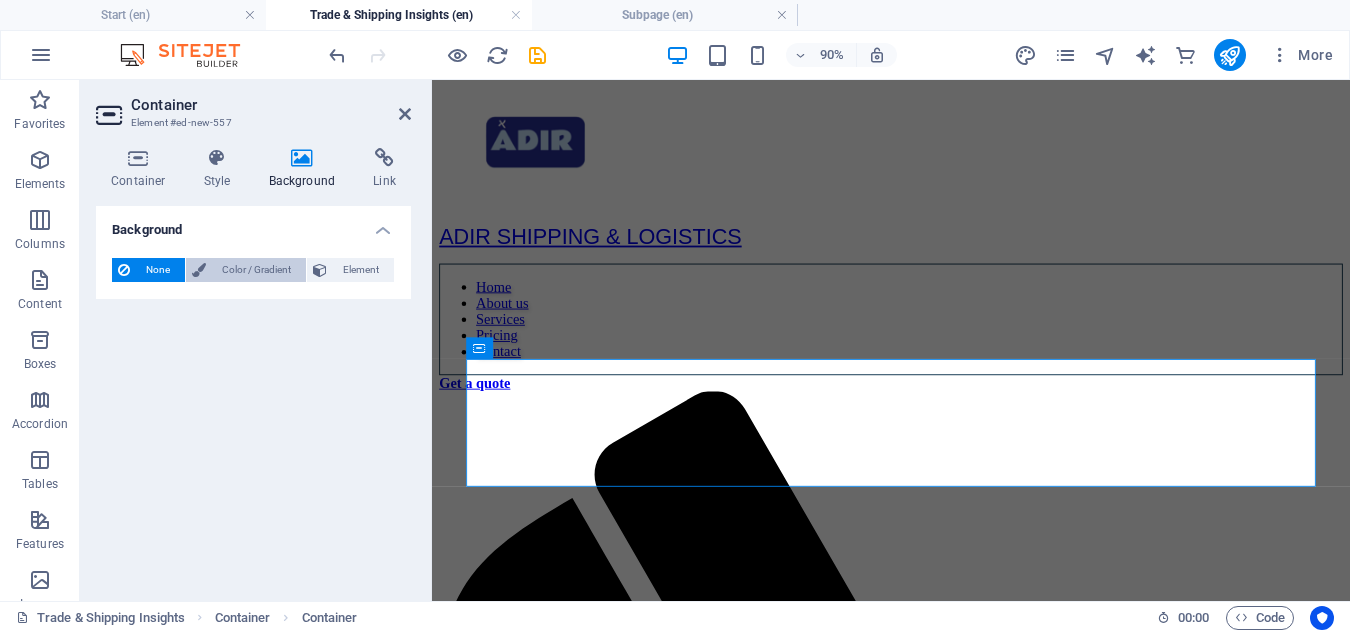click on "Color / Gradient" at bounding box center (256, 270) 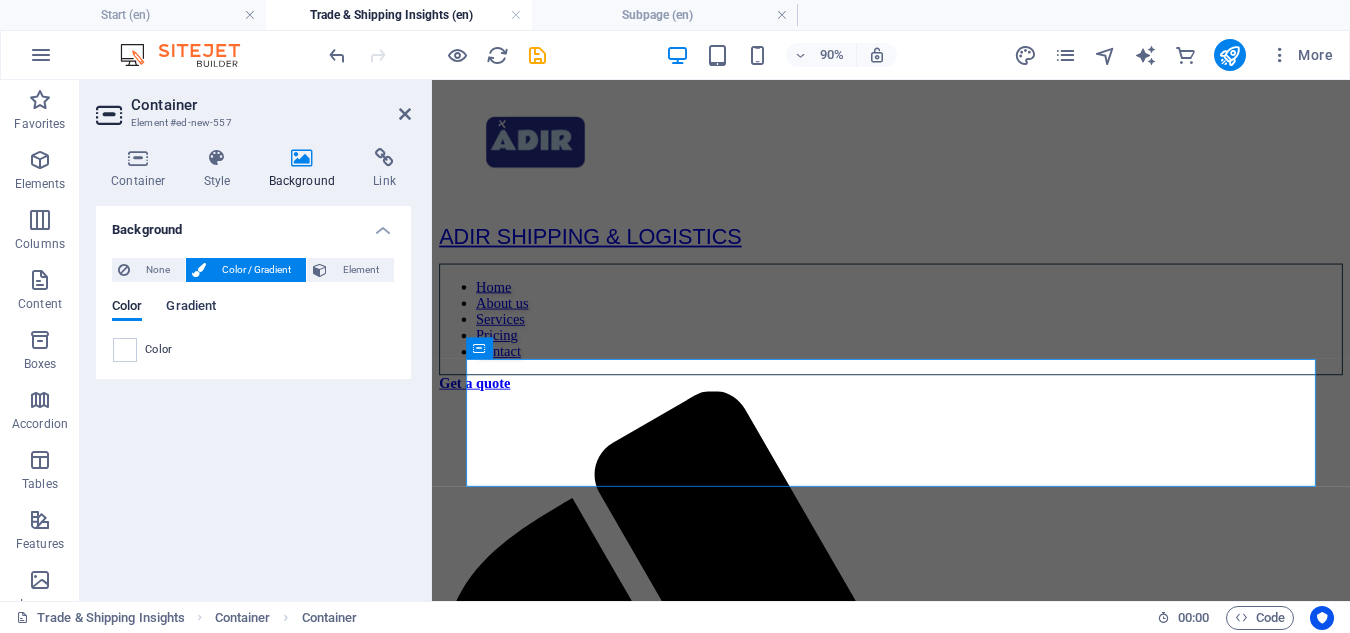 click on "Gradient" at bounding box center [191, 308] 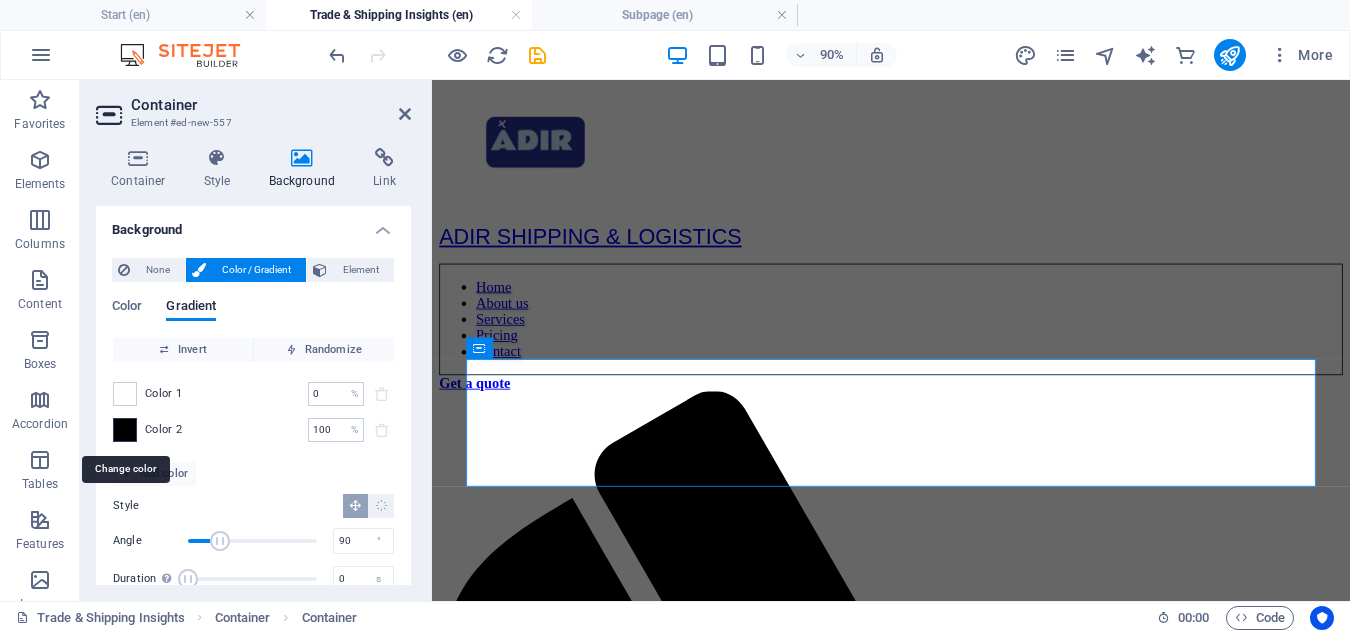 click at bounding box center (125, 430) 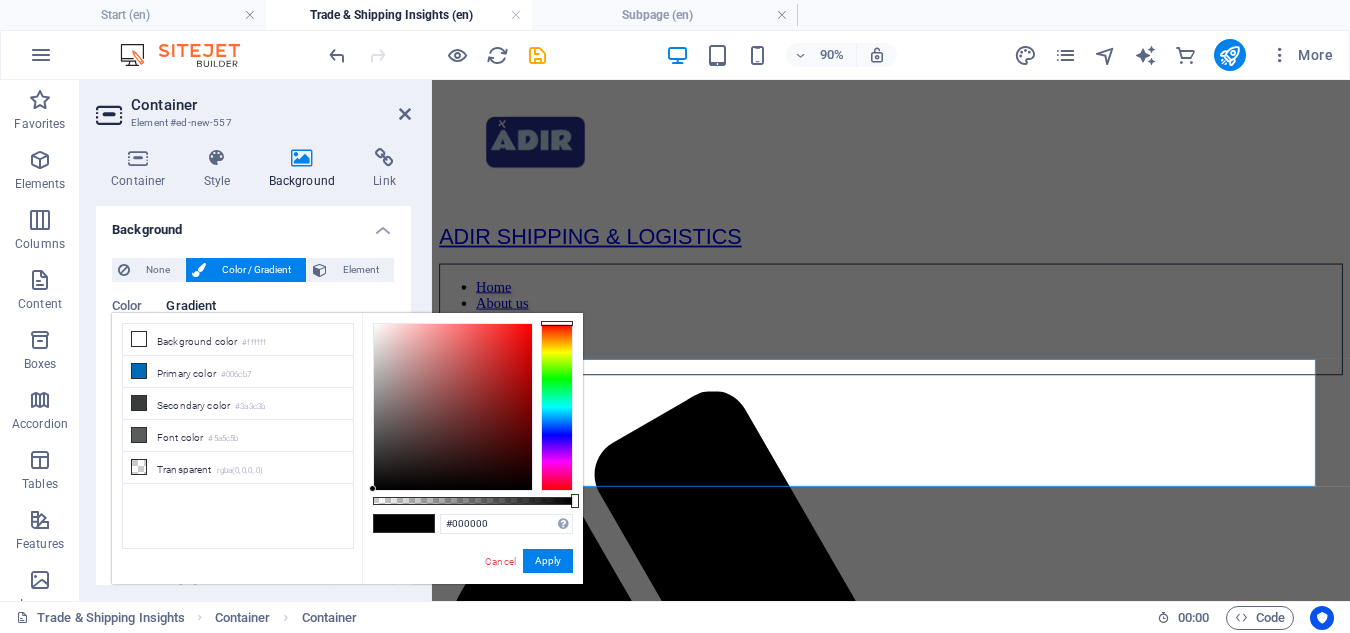 click at bounding box center [557, 407] 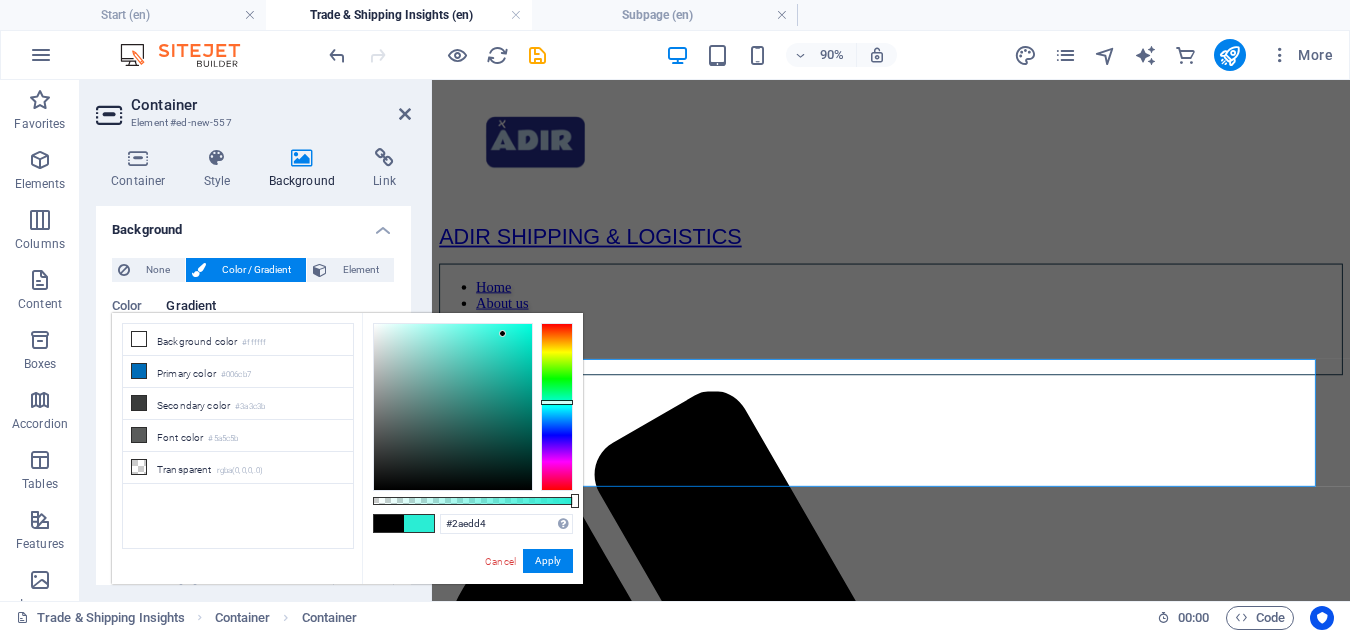 click at bounding box center (453, 407) 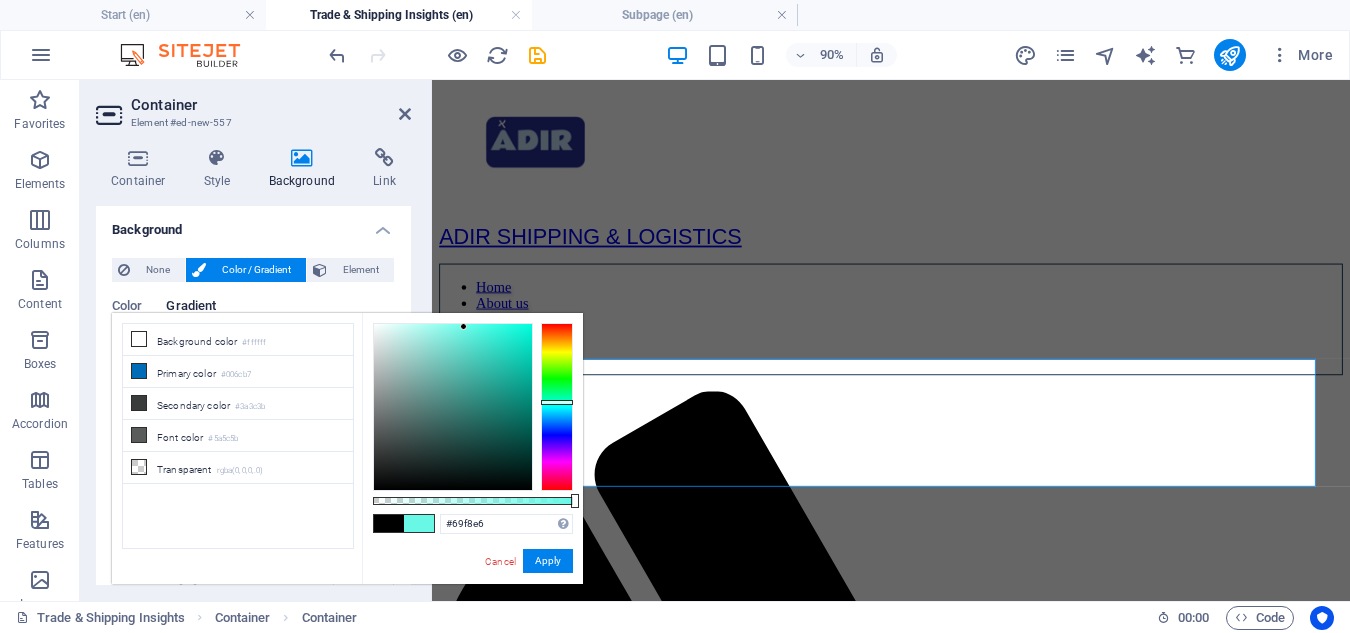 drag, startPoint x: 495, startPoint y: 327, endPoint x: 464, endPoint y: 327, distance: 31 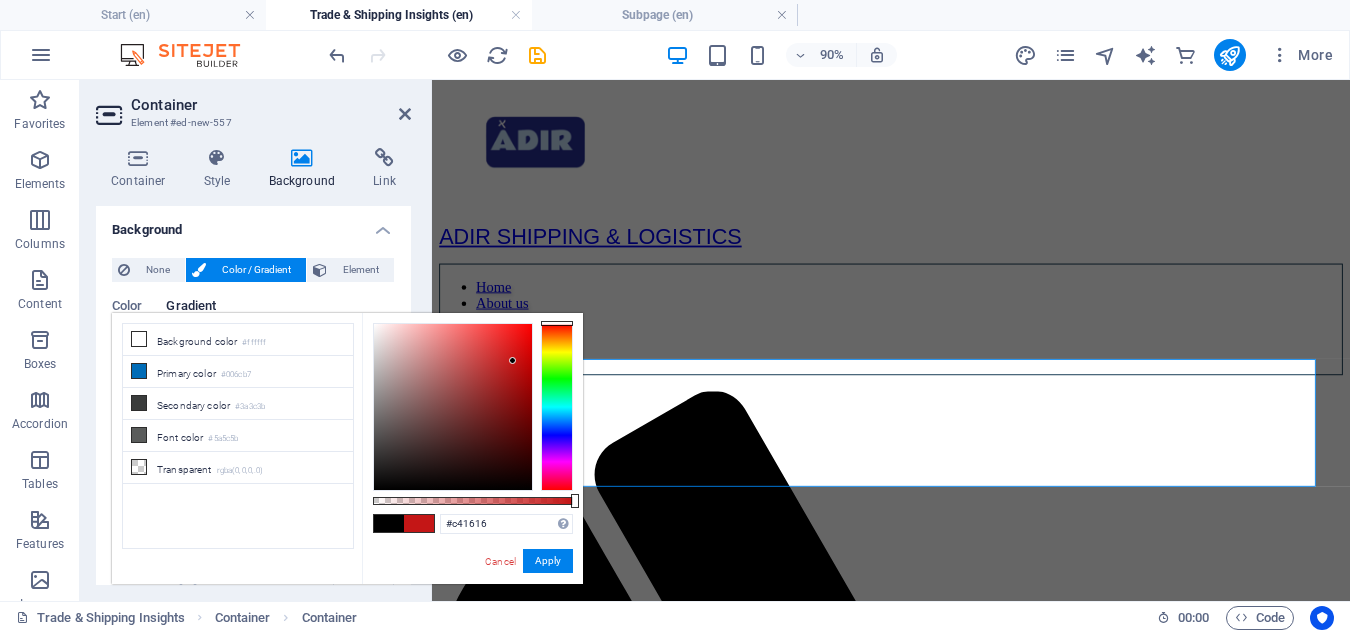 click at bounding box center [453, 407] 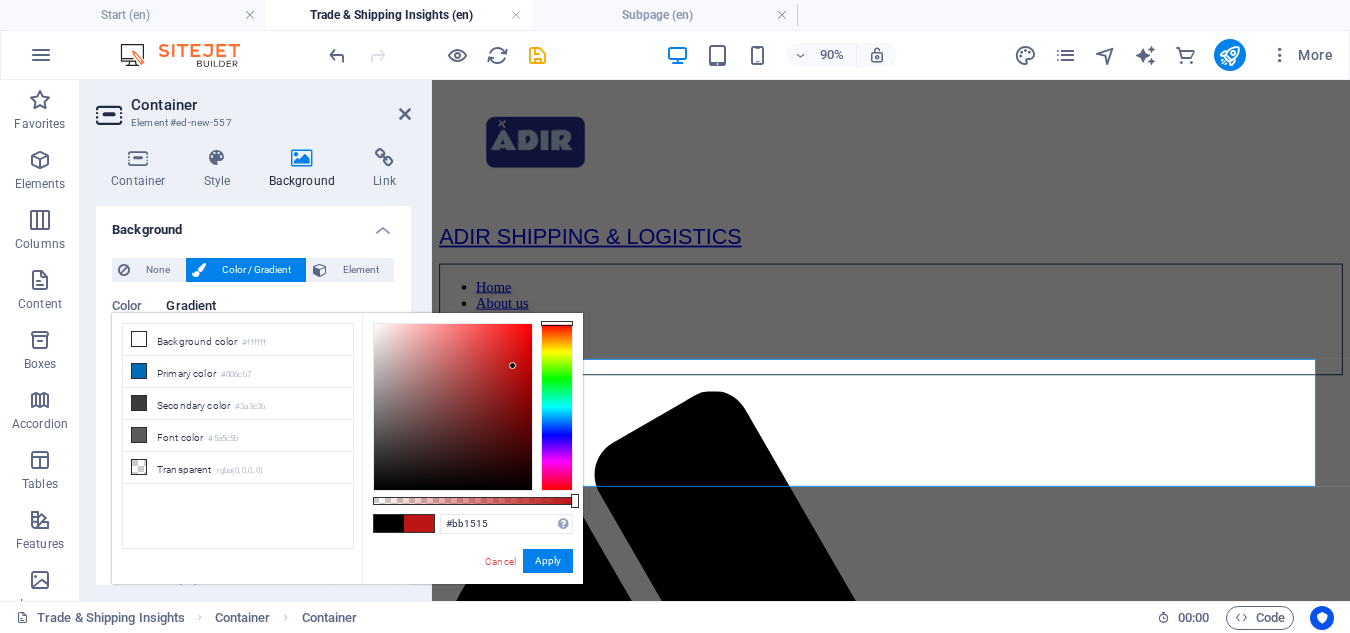 click at bounding box center (512, 365) 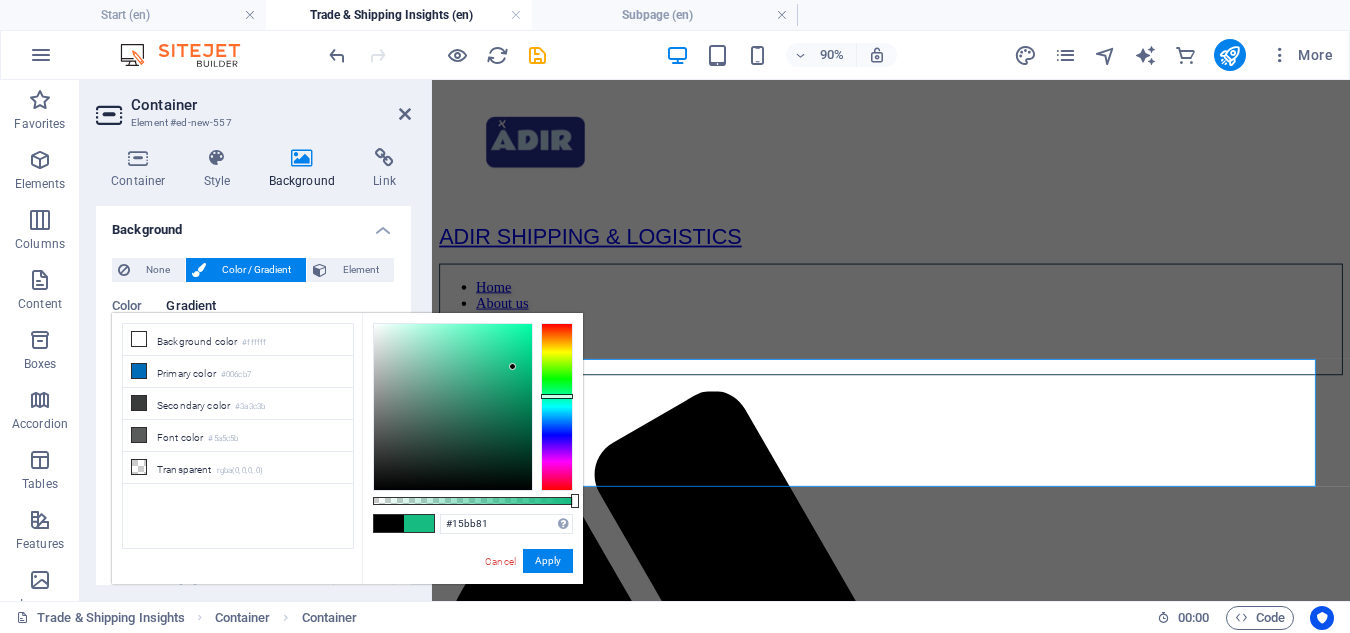 click at bounding box center (557, 407) 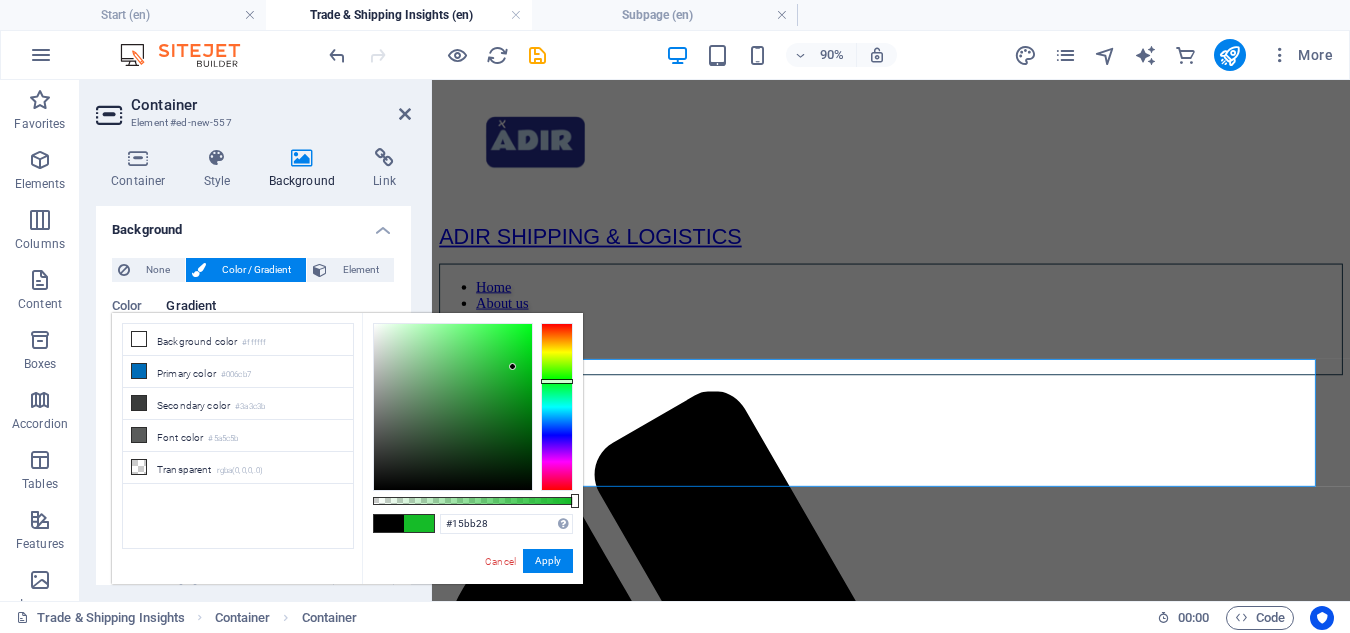 drag, startPoint x: 551, startPoint y: 396, endPoint x: 553, endPoint y: 381, distance: 15.132746 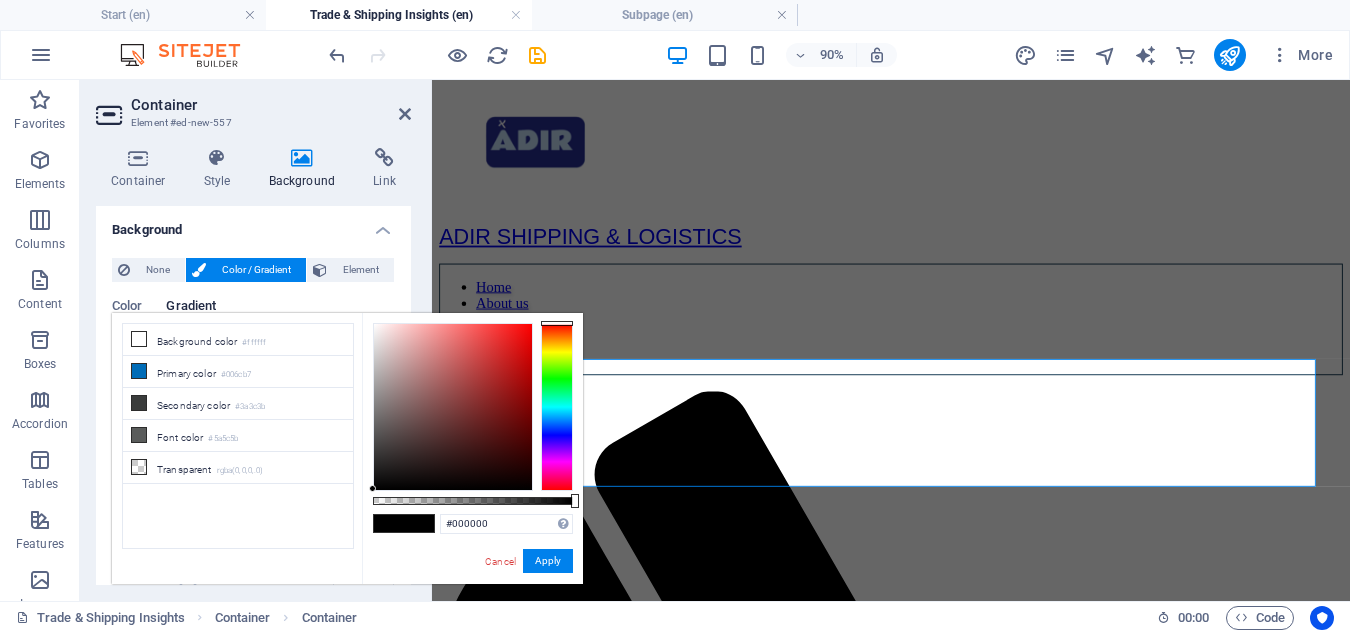 click at bounding box center (389, 523) 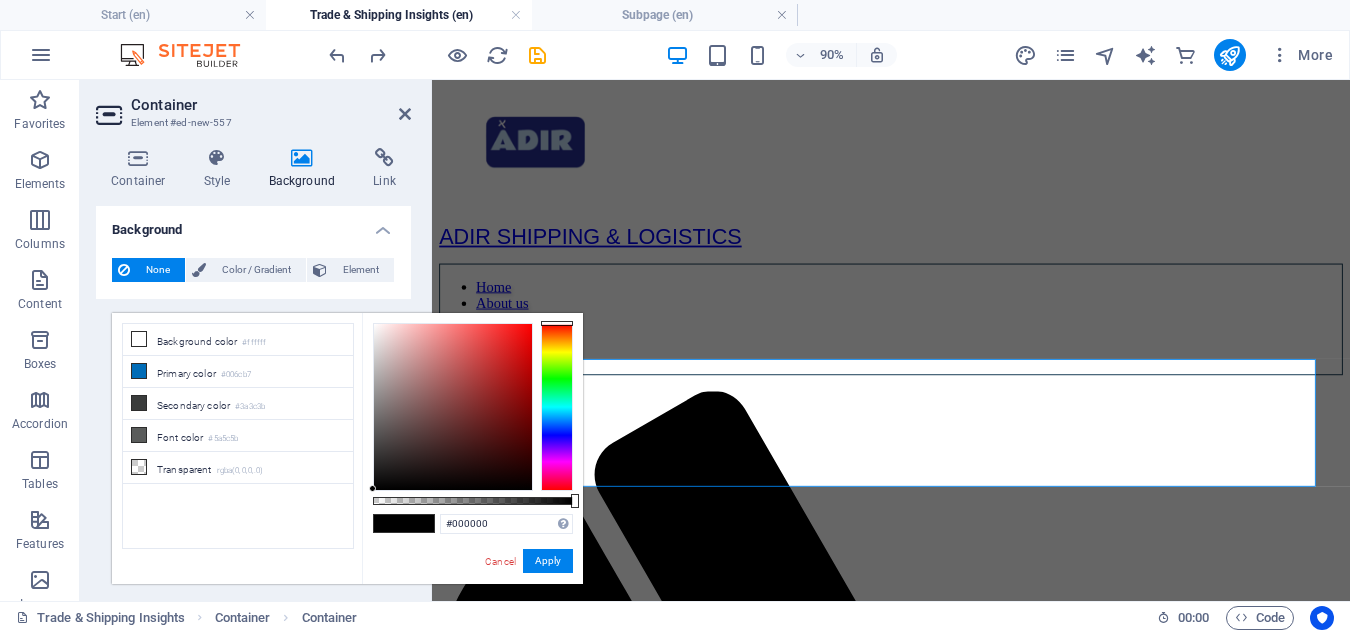 click at bounding box center [389, 523] 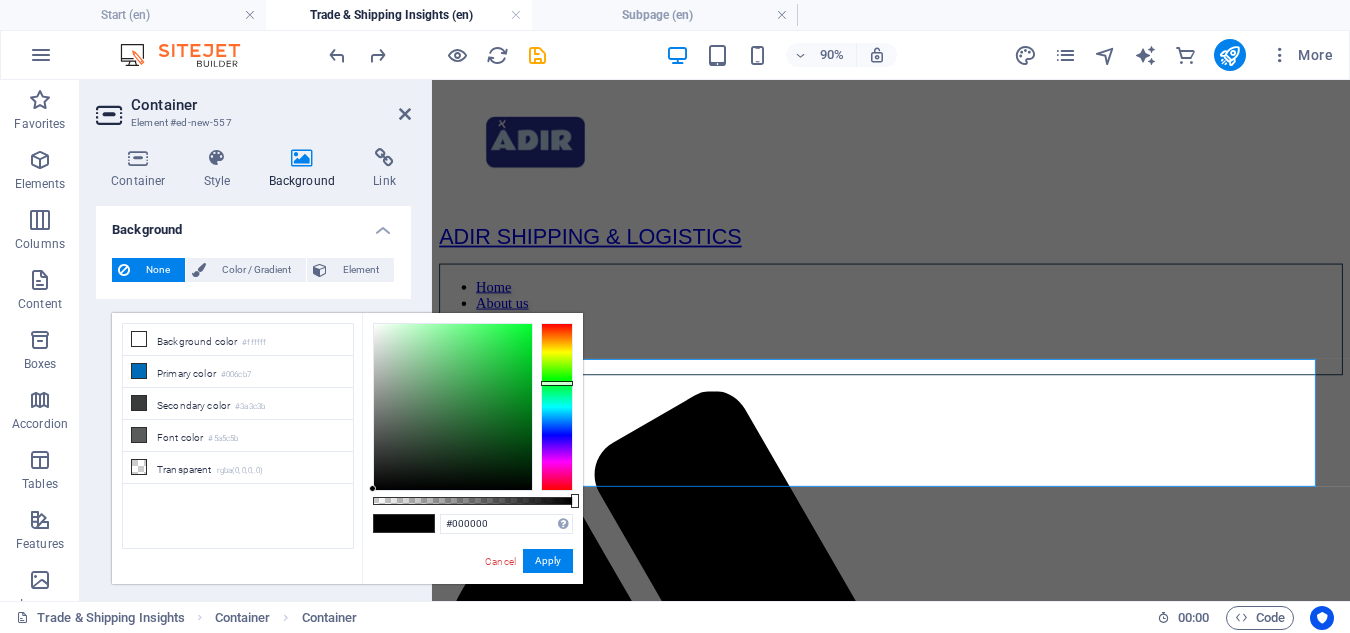 click at bounding box center [557, 407] 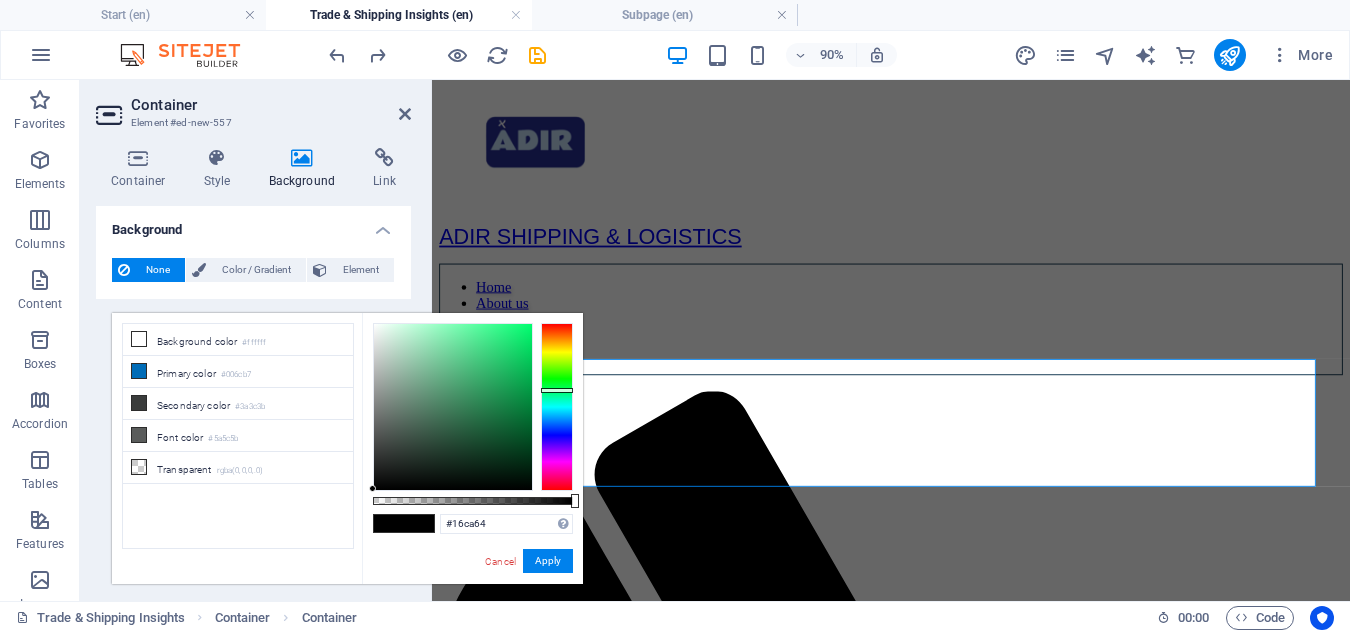 click at bounding box center [453, 407] 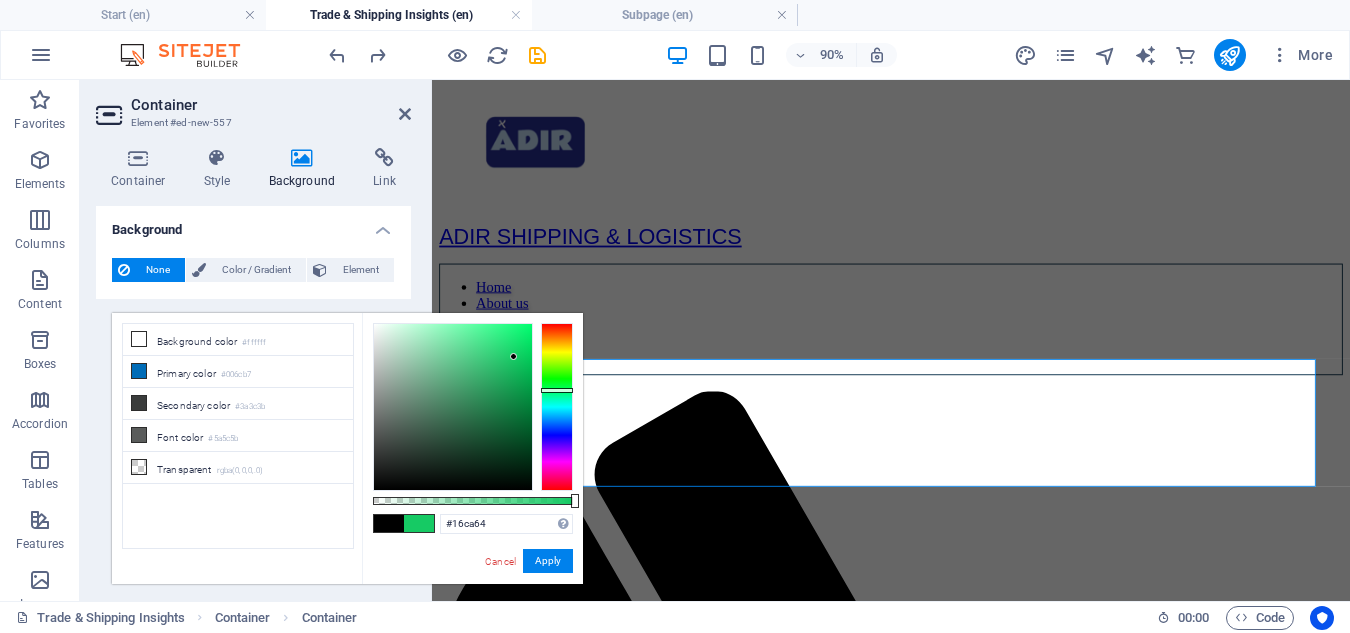 click at bounding box center (389, 523) 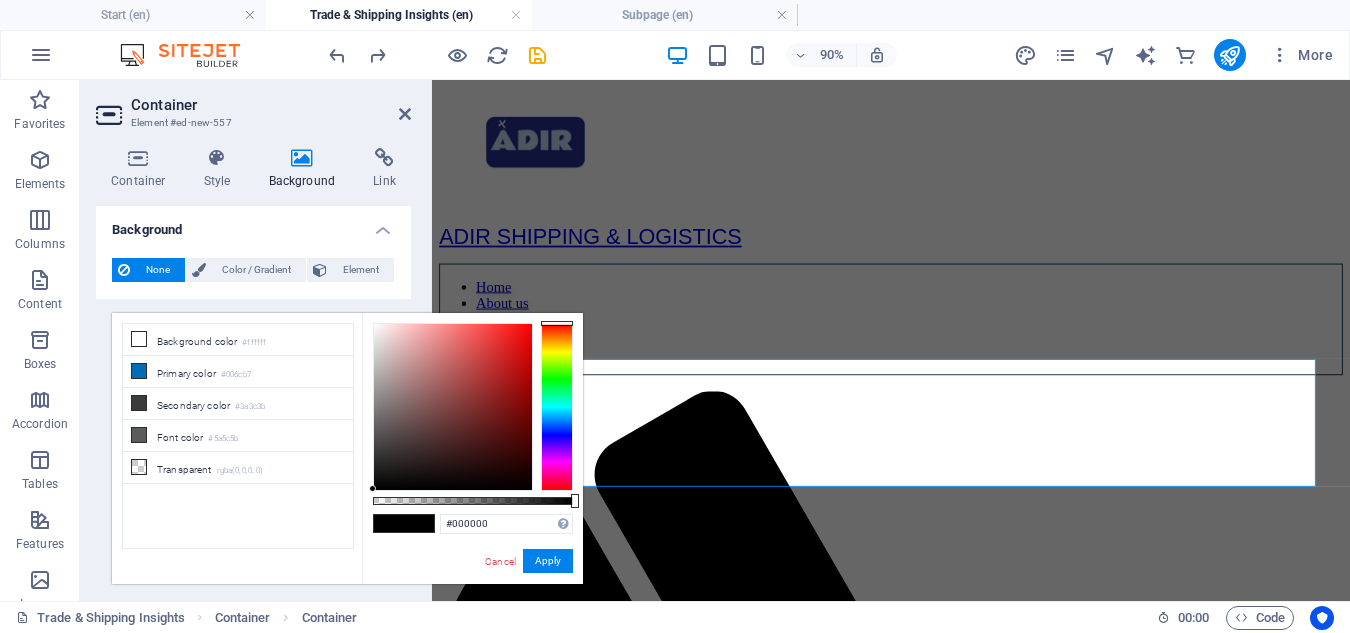 click at bounding box center (419, 523) 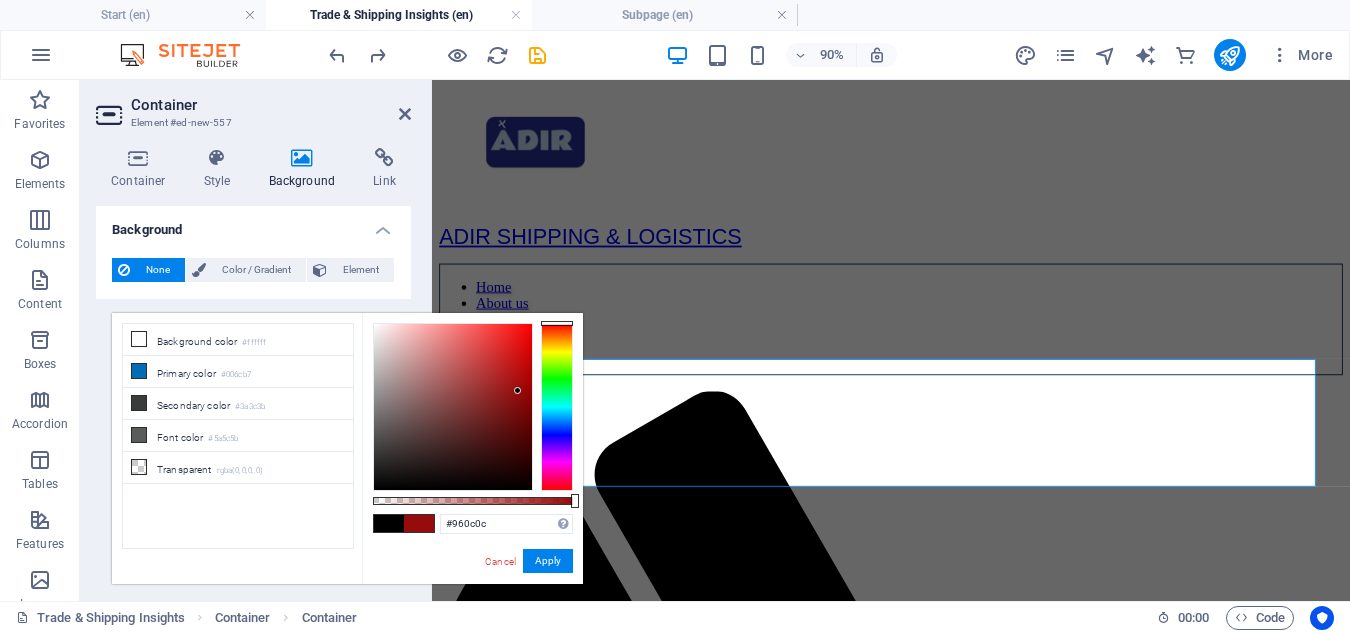 drag, startPoint x: 373, startPoint y: 485, endPoint x: 518, endPoint y: 391, distance: 172.80336 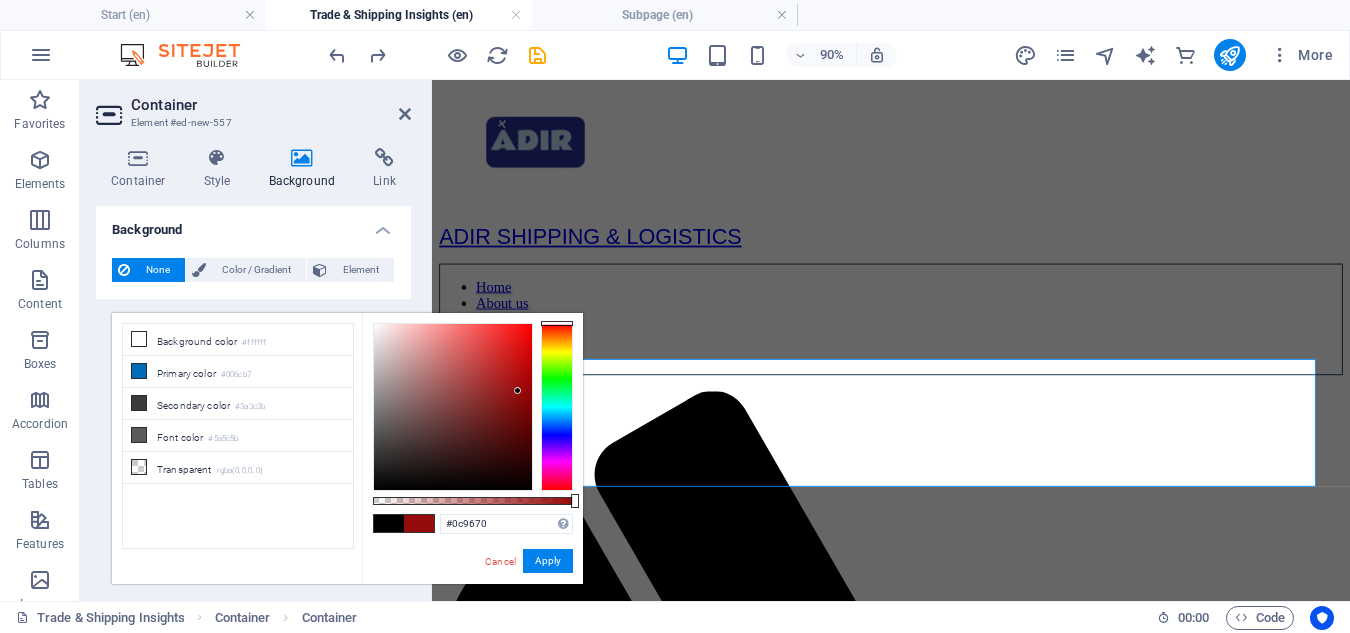 click at bounding box center [557, 407] 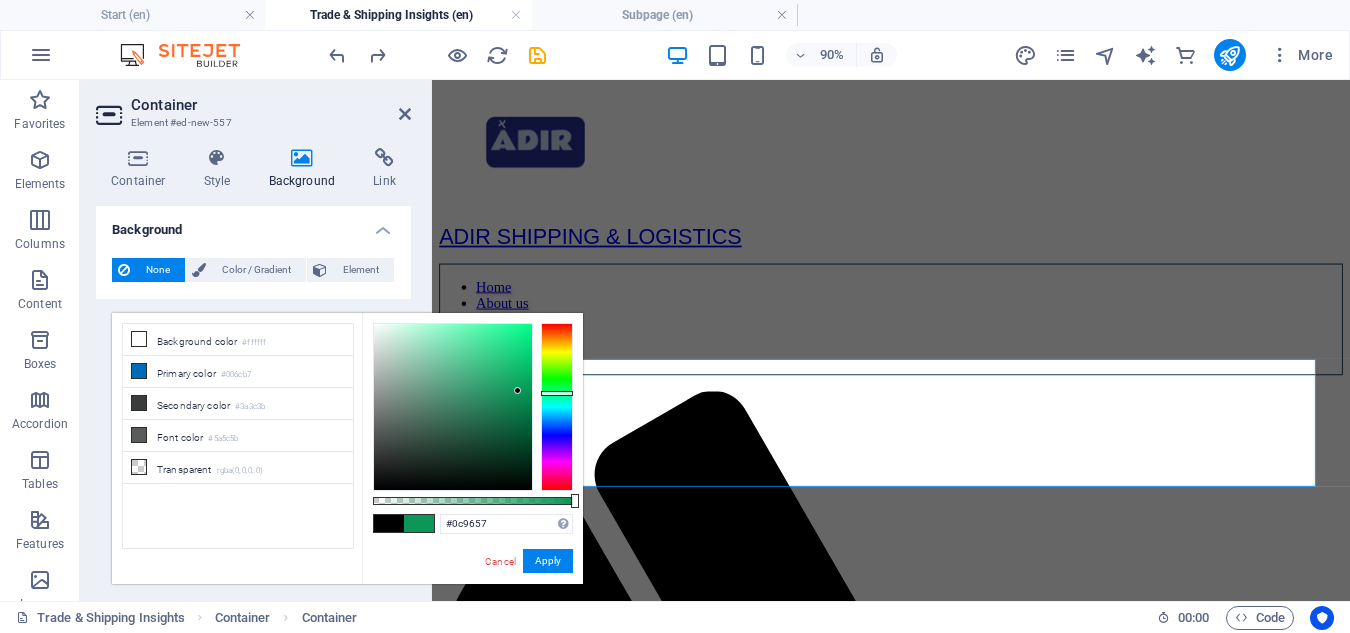 click at bounding box center [557, 393] 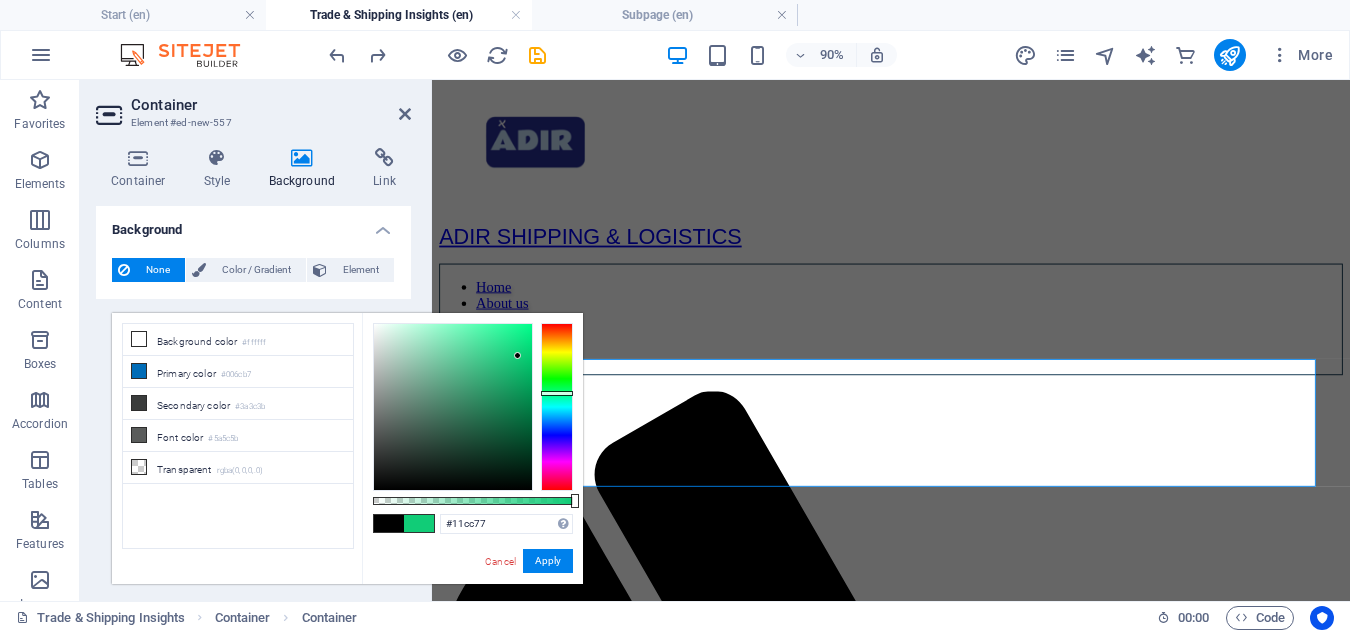 drag, startPoint x: 518, startPoint y: 386, endPoint x: 518, endPoint y: 356, distance: 30 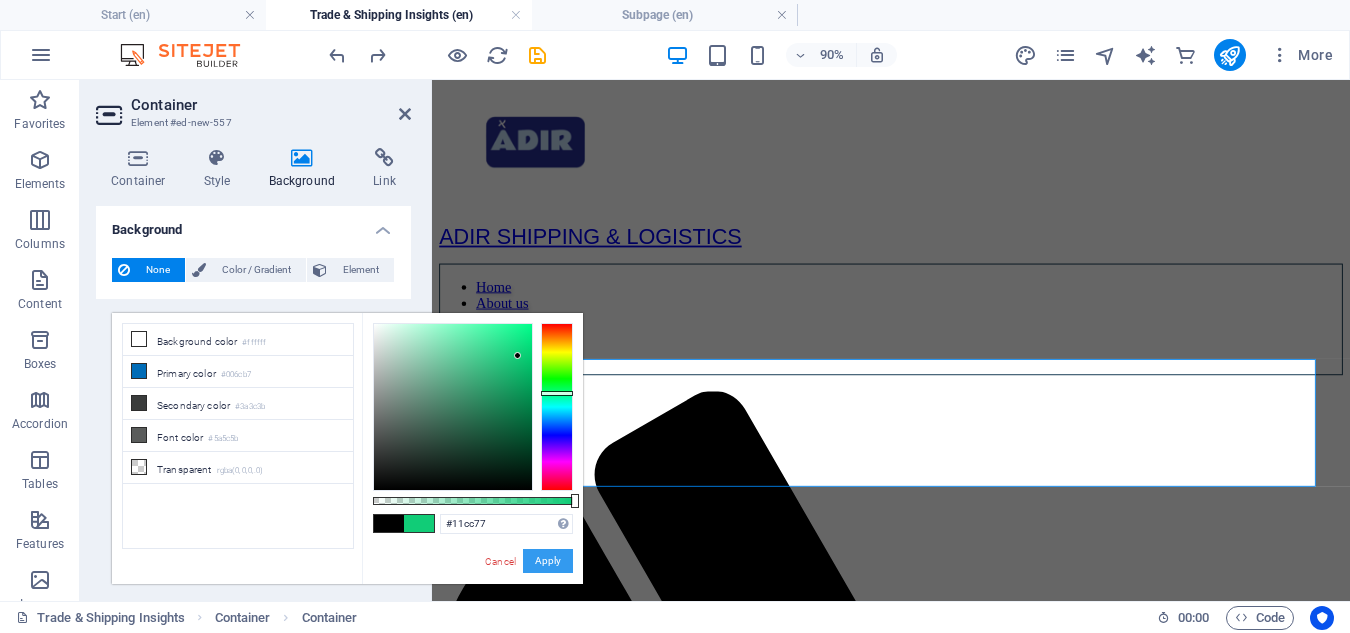 click on "Apply" at bounding box center (548, 561) 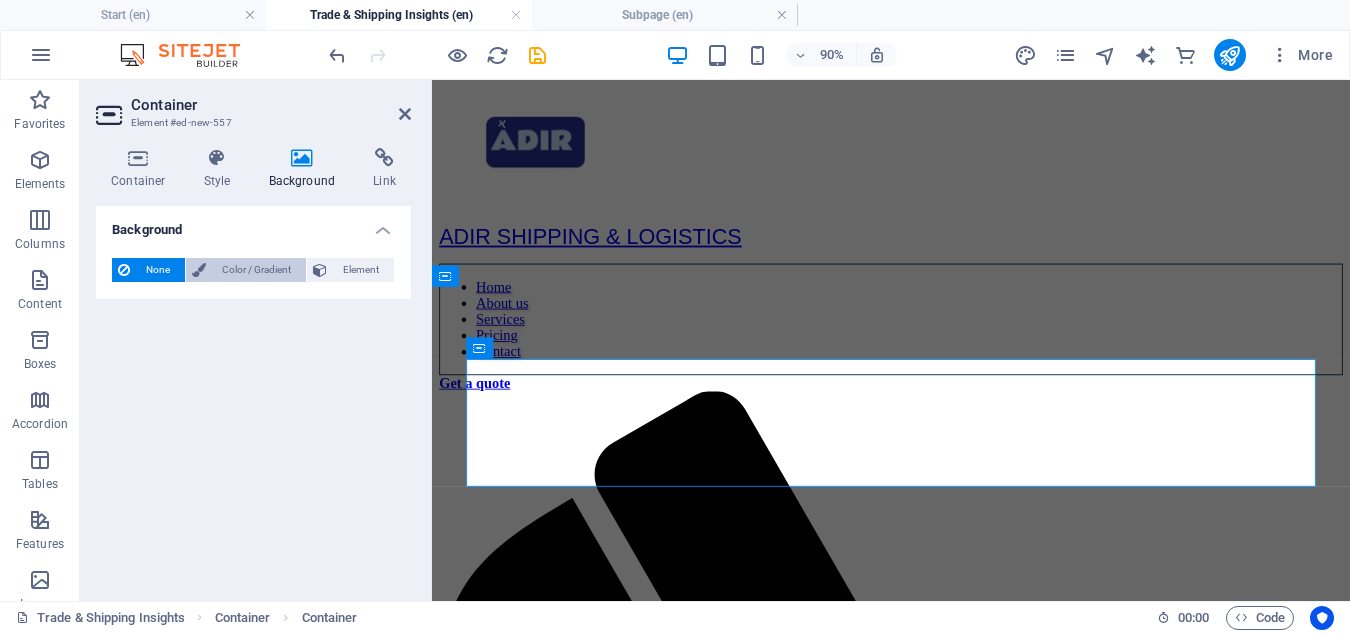 click on "Color / Gradient" at bounding box center (256, 270) 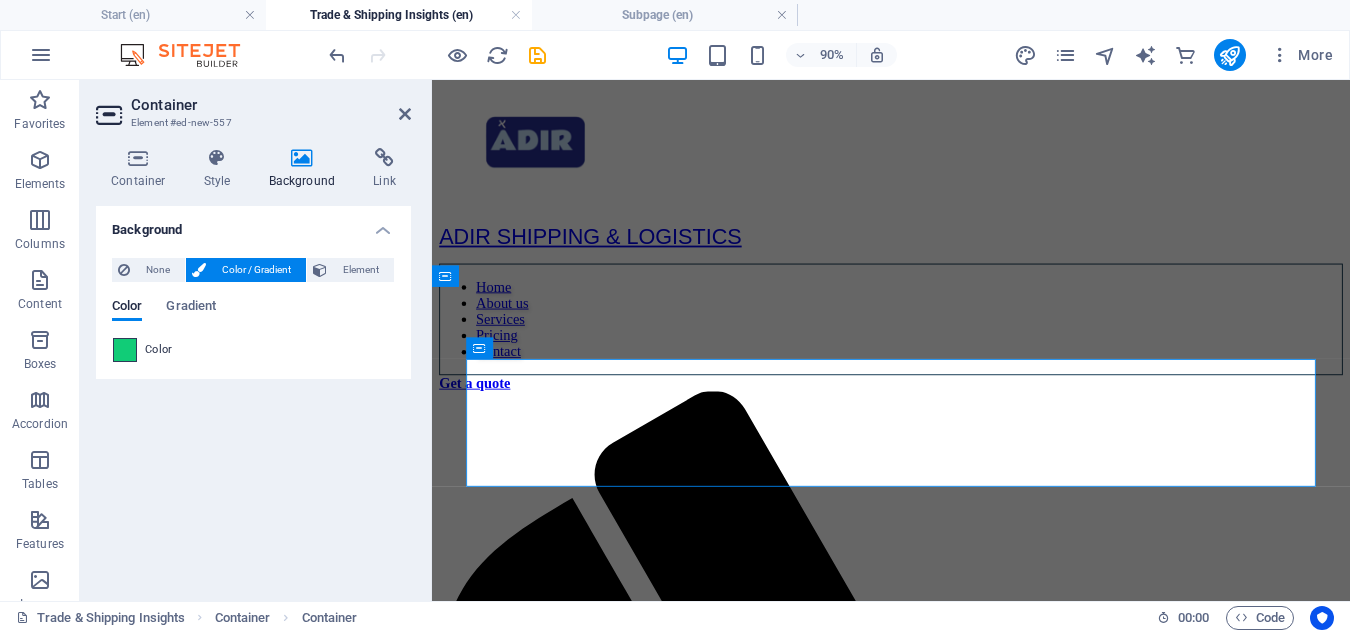 click at bounding box center (125, 350) 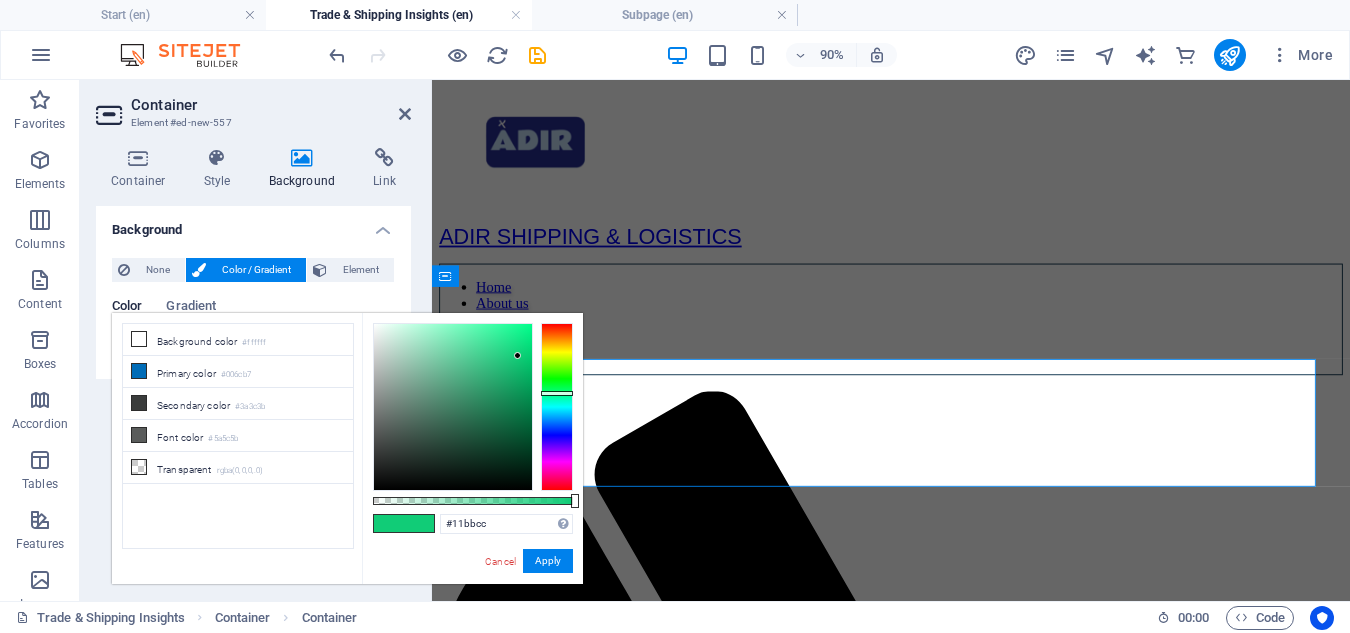 click at bounding box center (557, 407) 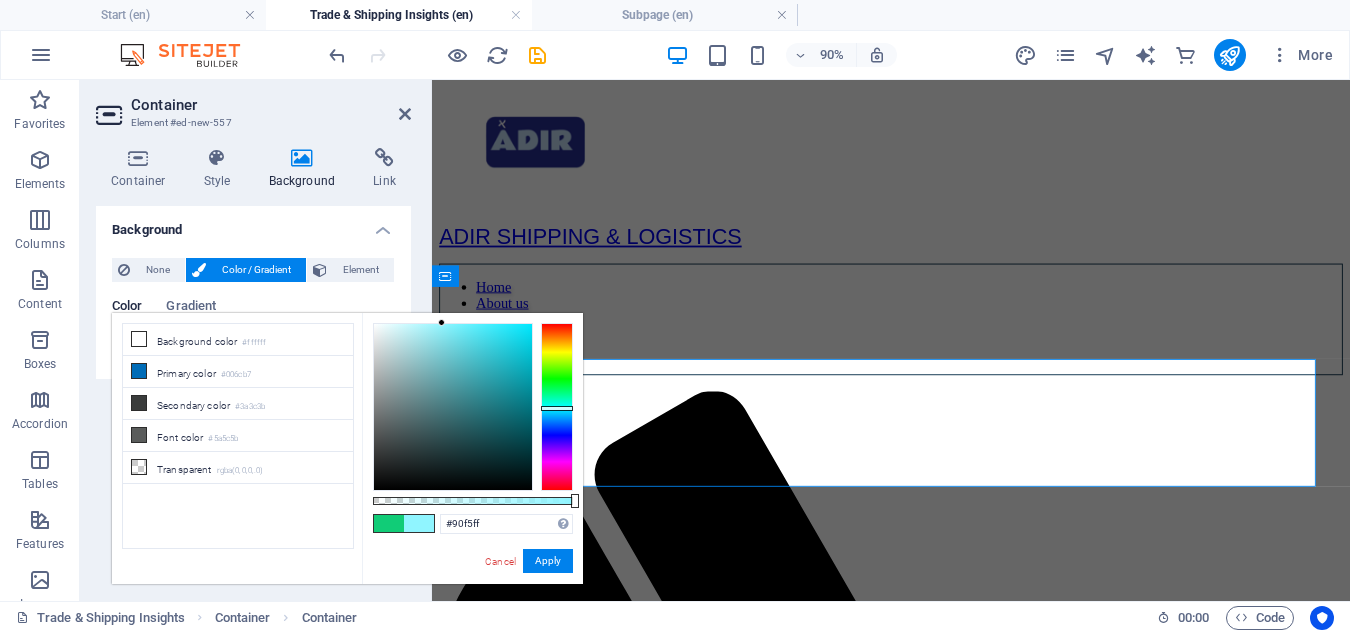 drag, startPoint x: 517, startPoint y: 355, endPoint x: 442, endPoint y: 320, distance: 82.764725 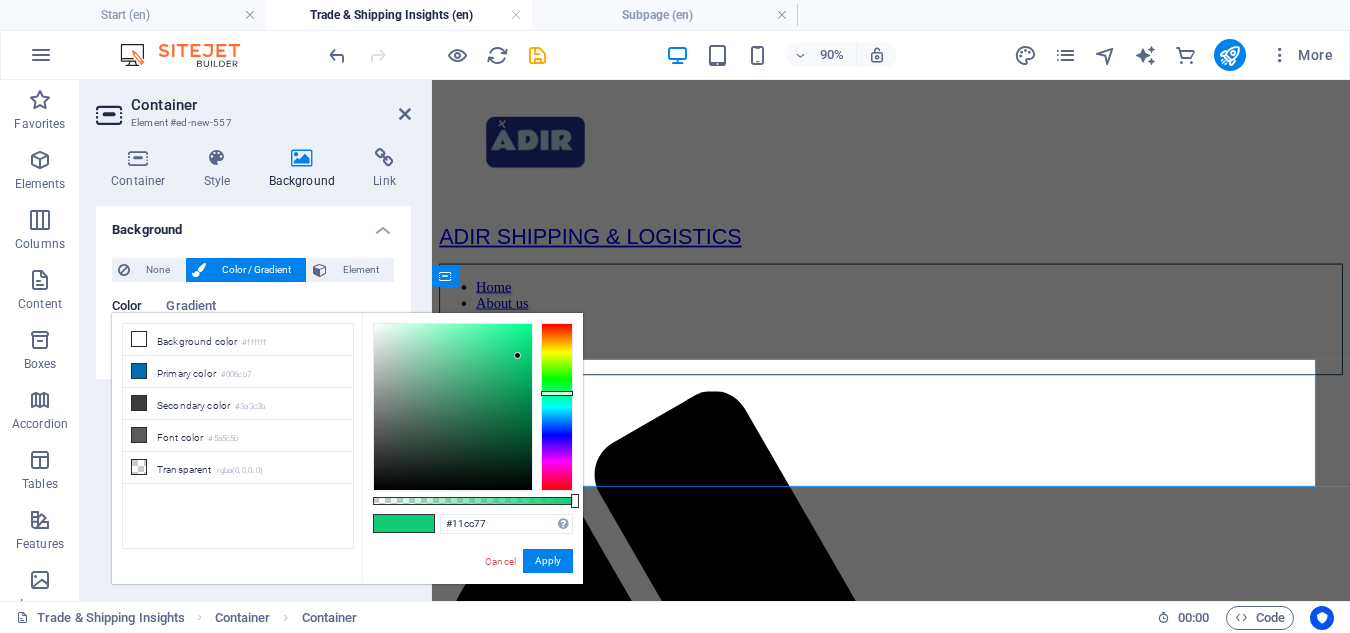 click at bounding box center [389, 523] 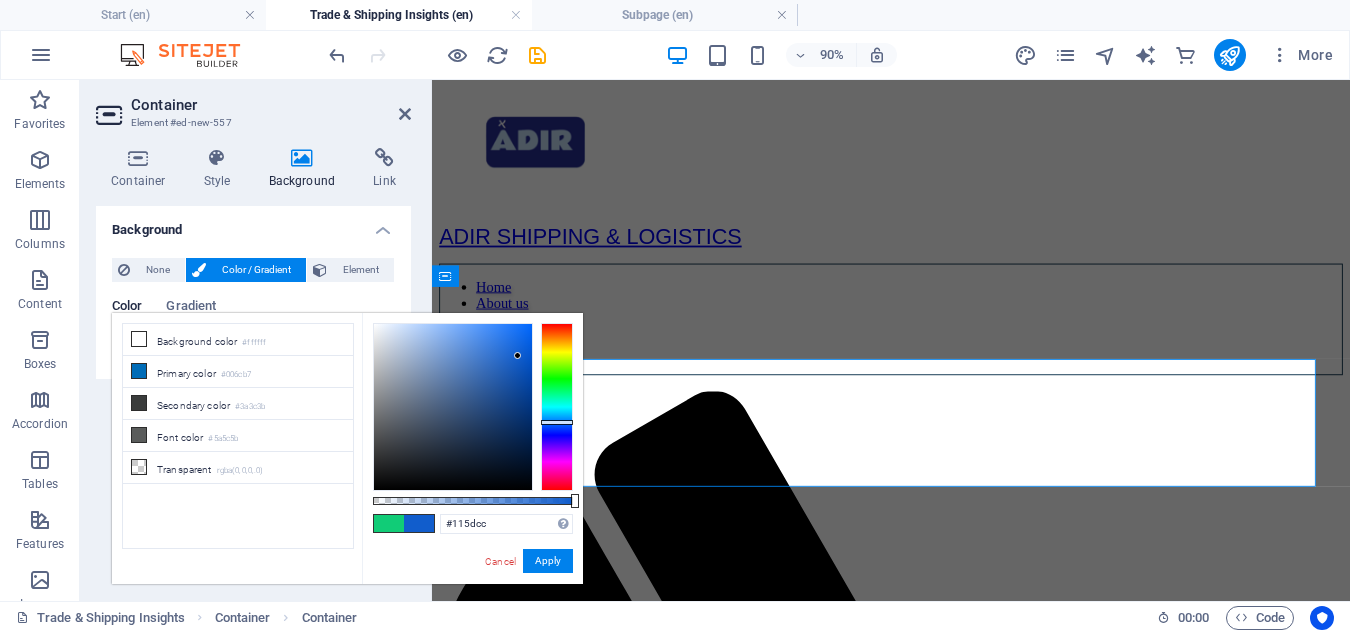 click at bounding box center (557, 407) 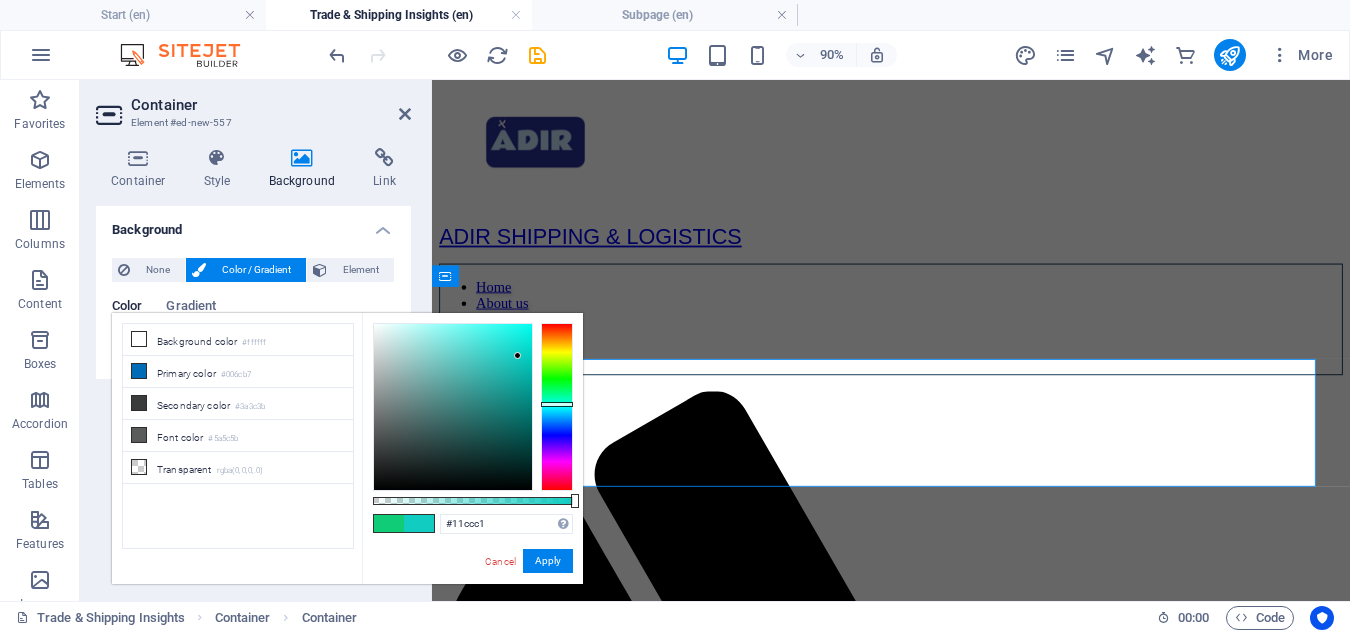 click at bounding box center (557, 407) 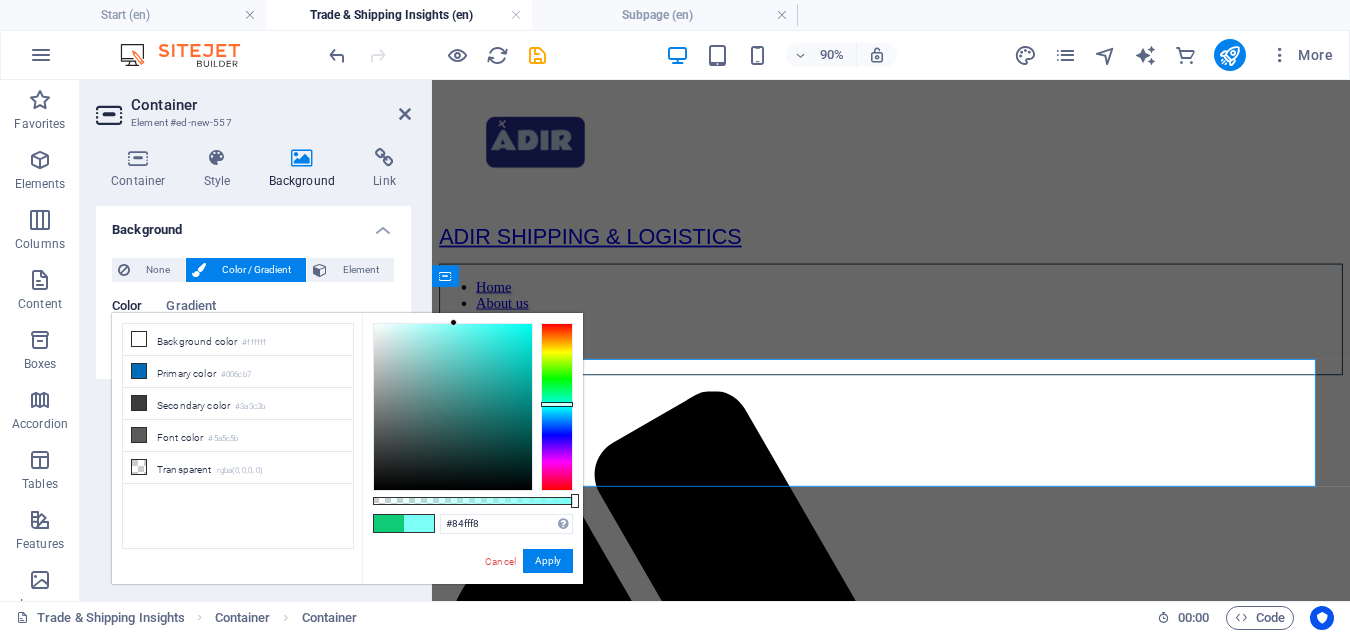 drag, startPoint x: 519, startPoint y: 355, endPoint x: 449, endPoint y: 321, distance: 77.820305 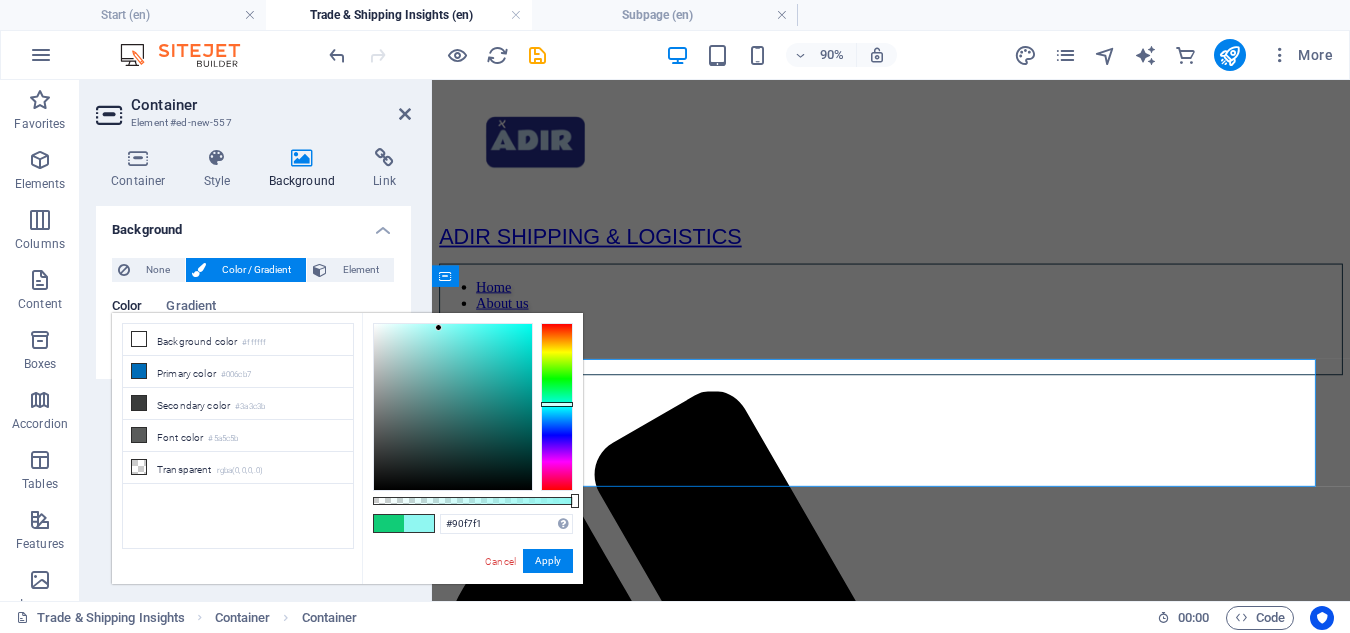 type on "#8ff5ef" 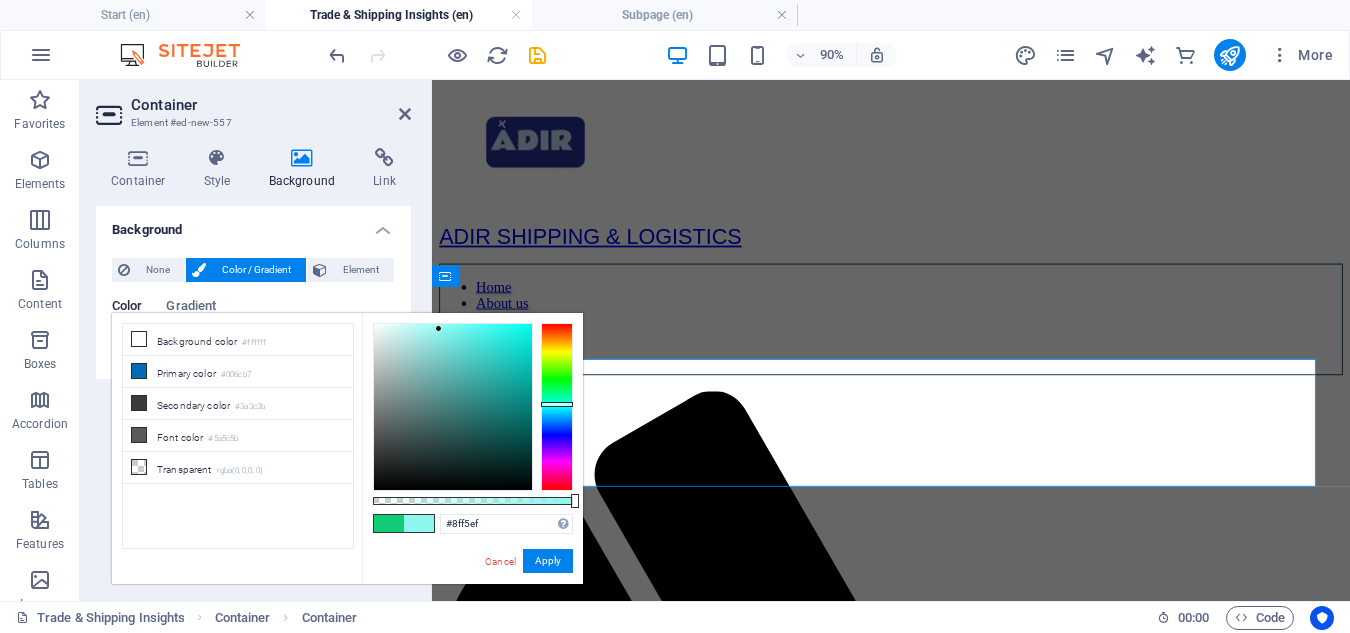 drag, startPoint x: 449, startPoint y: 321, endPoint x: 439, endPoint y: 329, distance: 12.806249 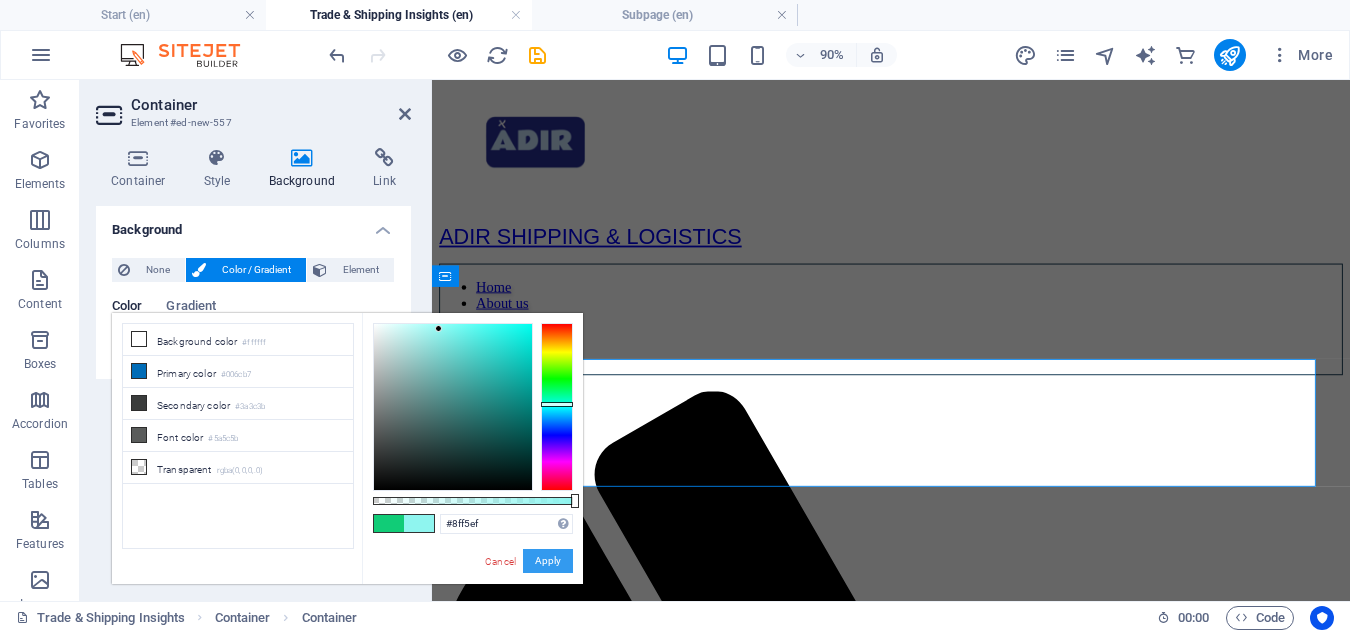 click on "Apply" at bounding box center [548, 561] 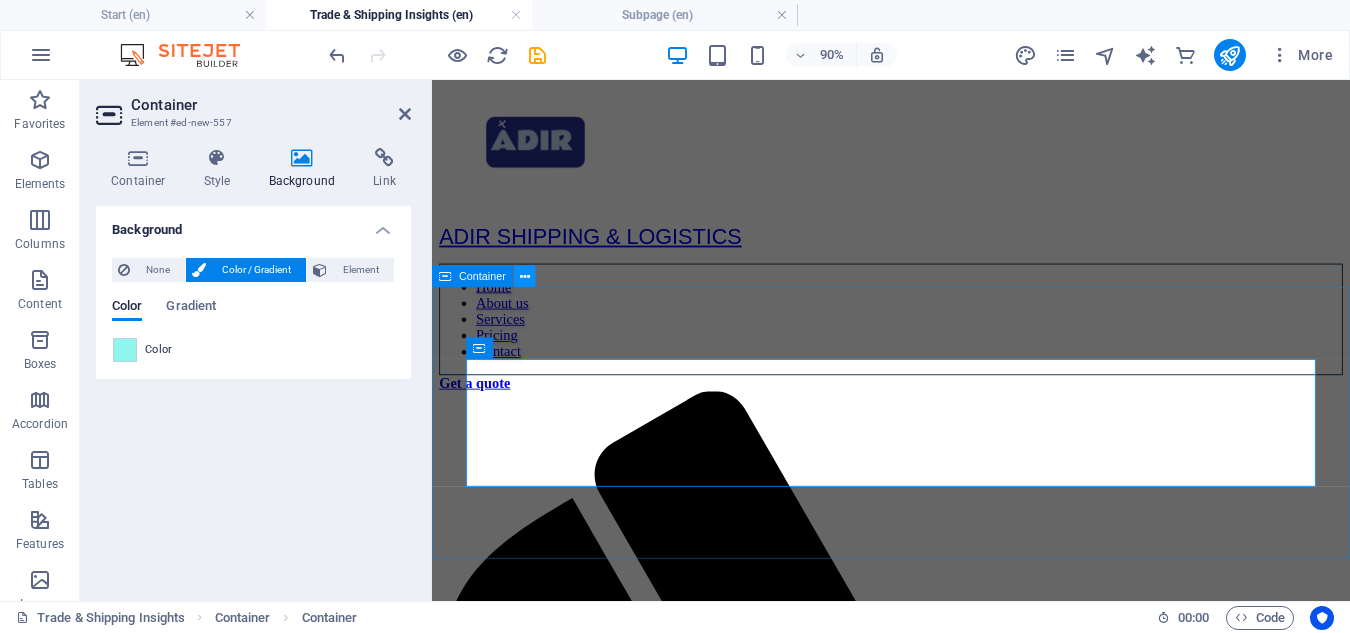 click at bounding box center [525, 276] 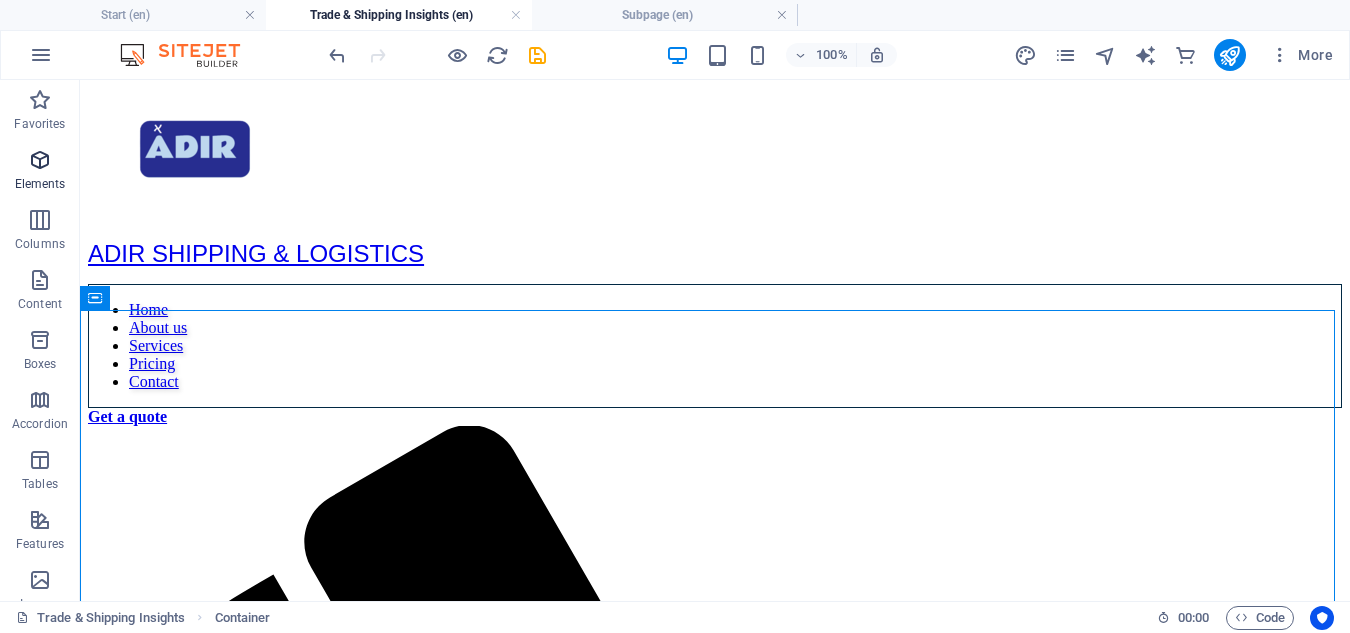 click on "Elements" at bounding box center [40, 184] 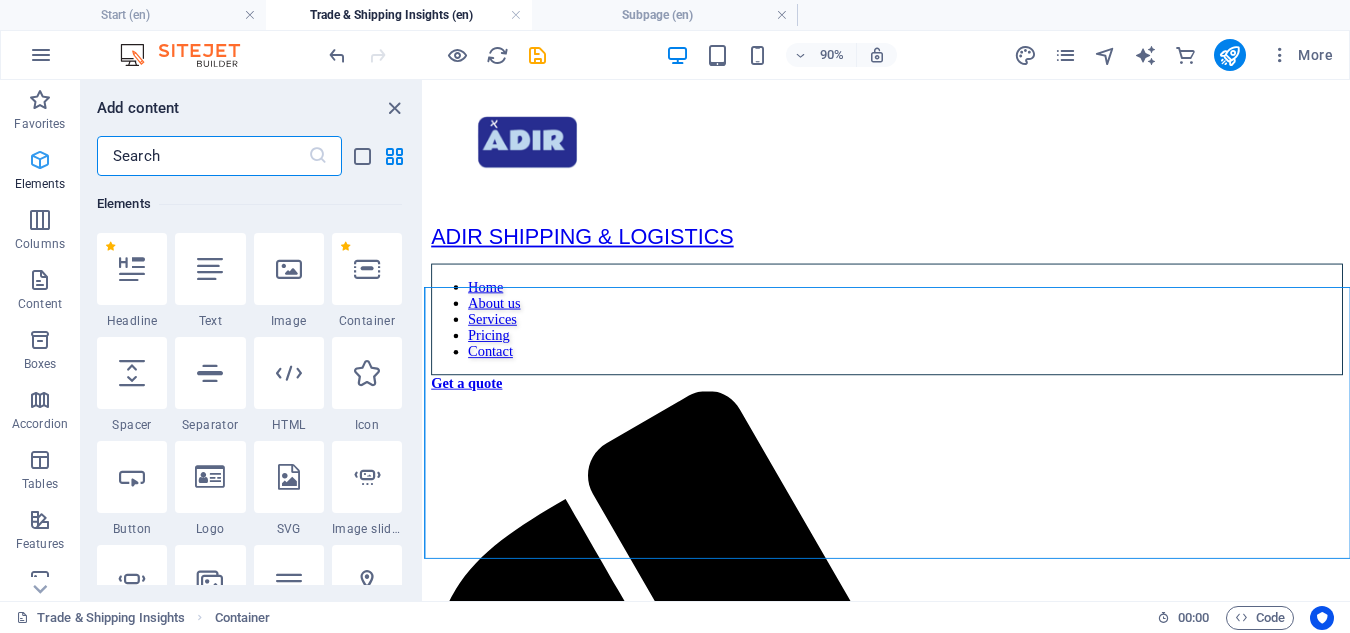 scroll, scrollTop: 213, scrollLeft: 0, axis: vertical 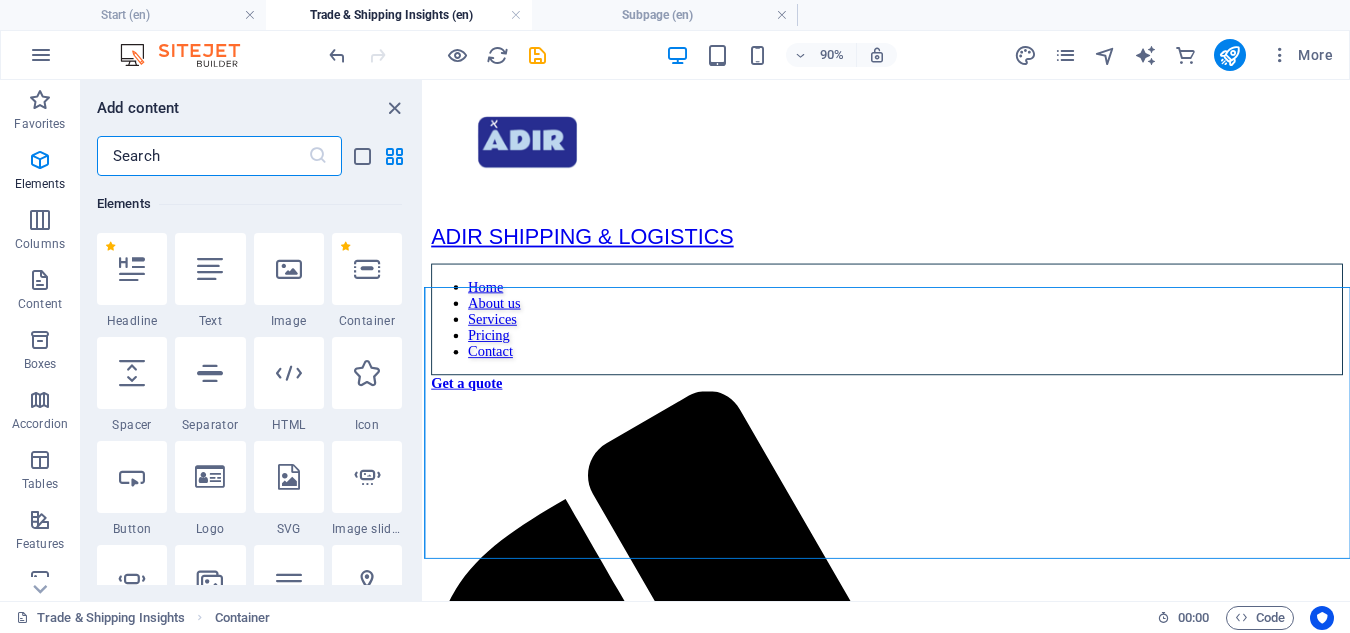 click at bounding box center [202, 156] 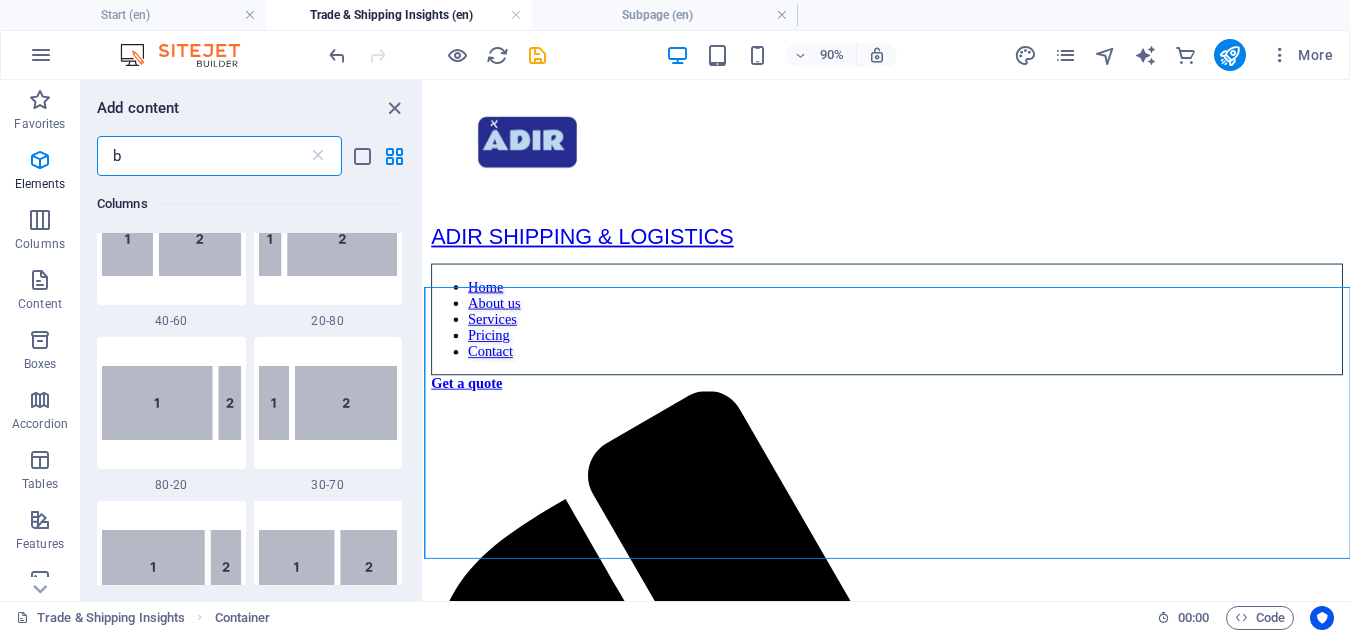 scroll, scrollTop: 0, scrollLeft: 0, axis: both 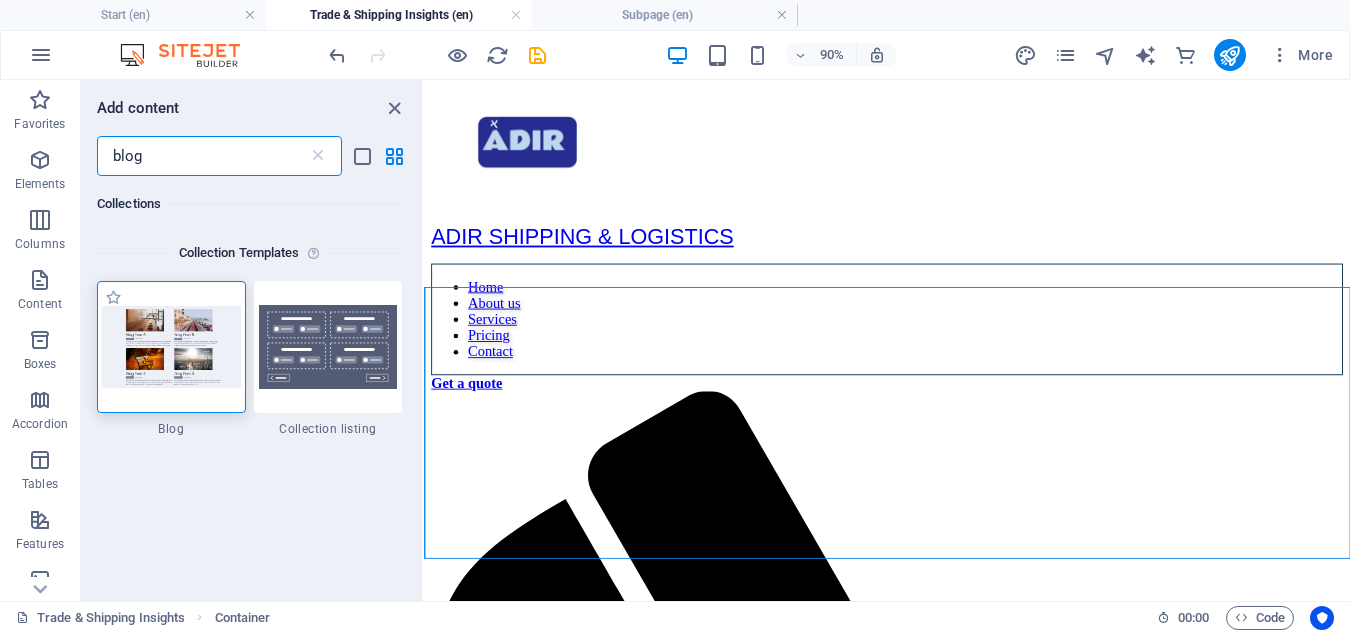 type on "blog" 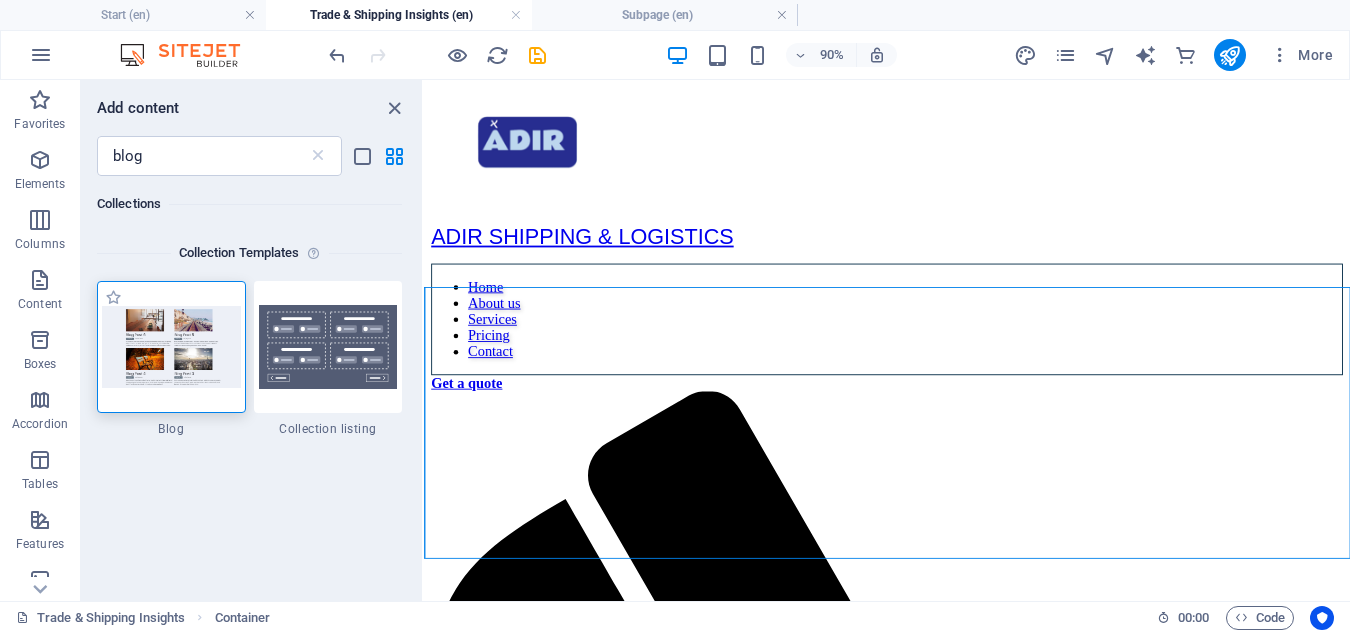 click at bounding box center [171, 347] 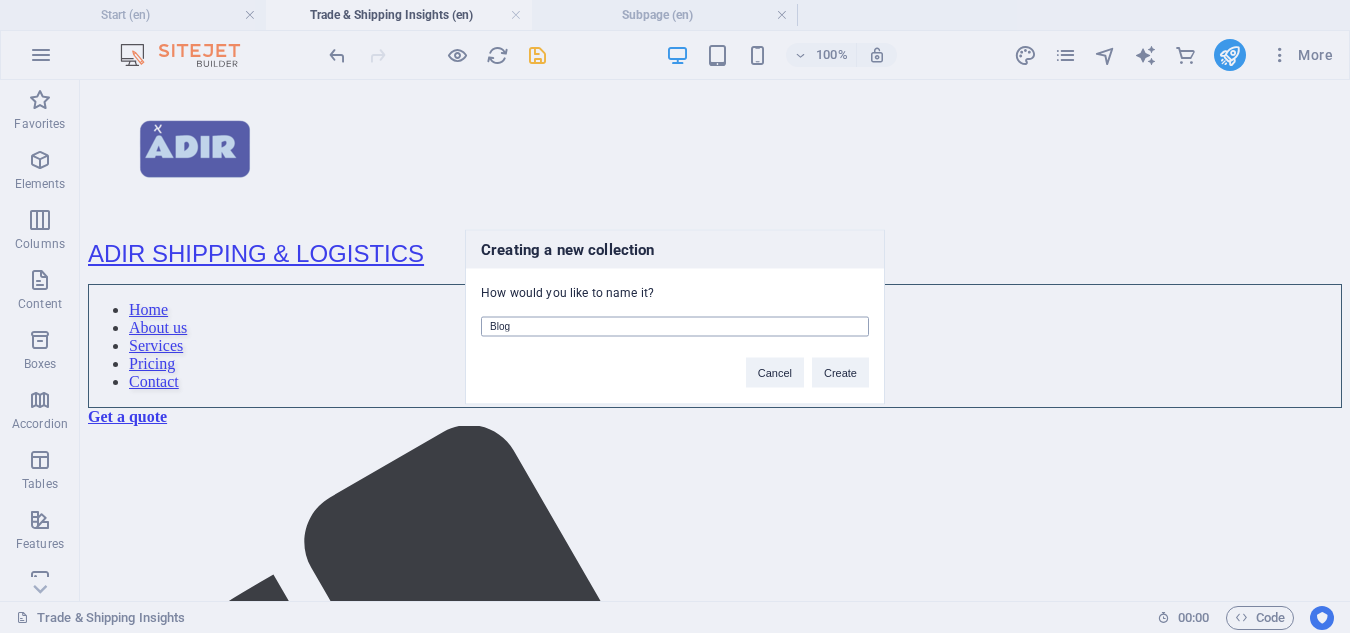 click on "Blog" at bounding box center [675, 326] 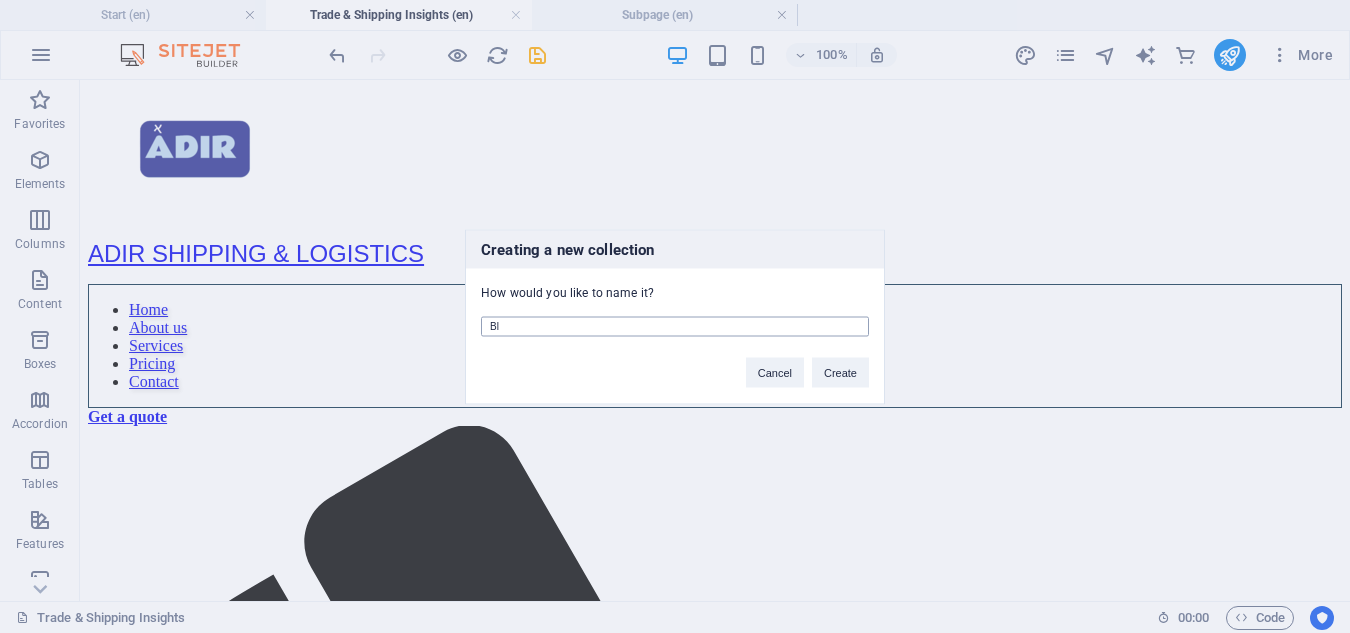 type on "B" 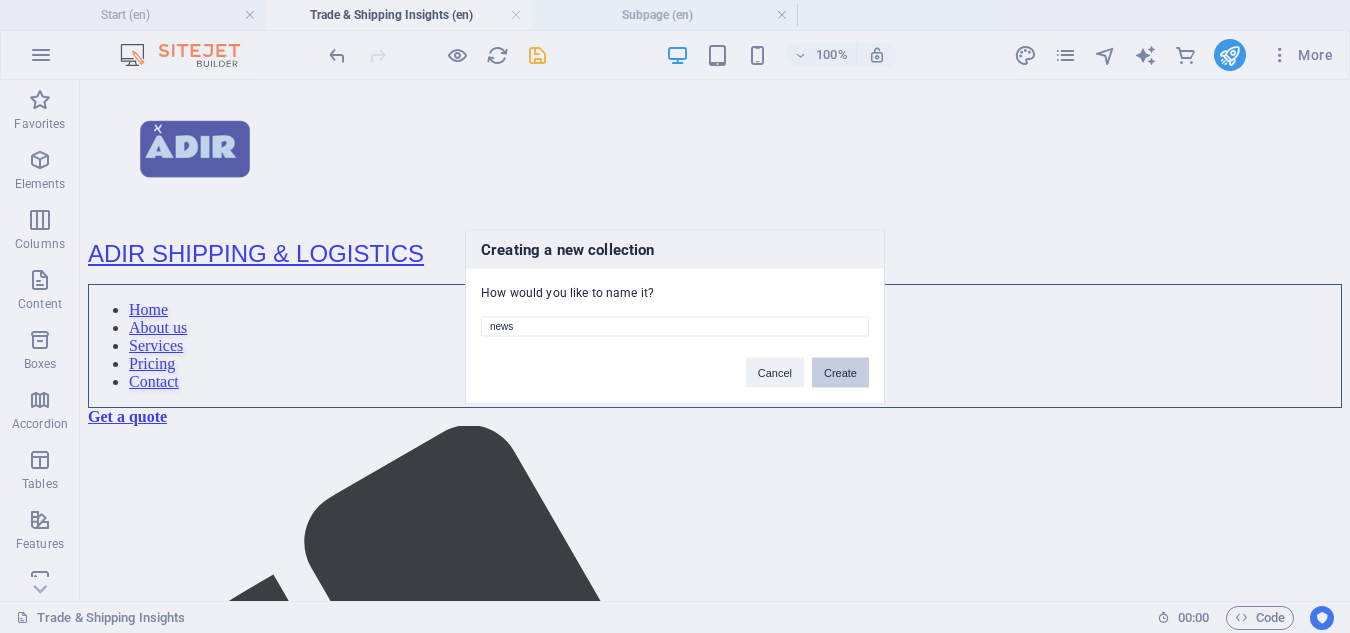 type on "news" 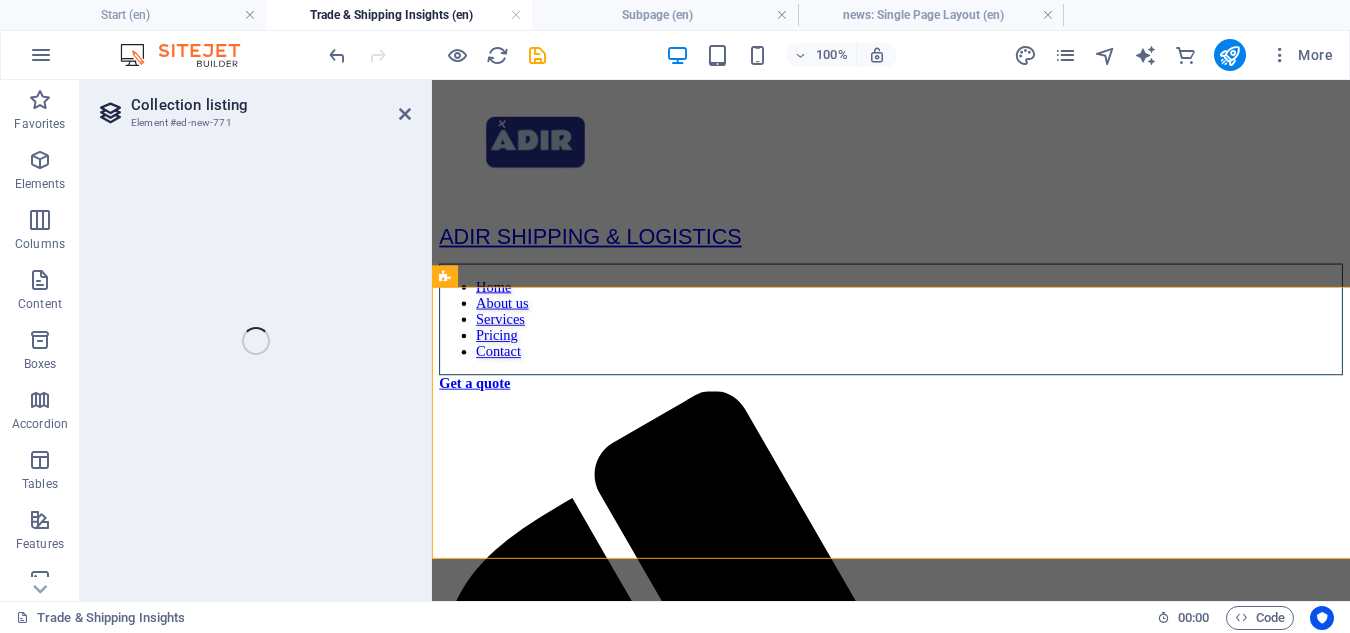 select 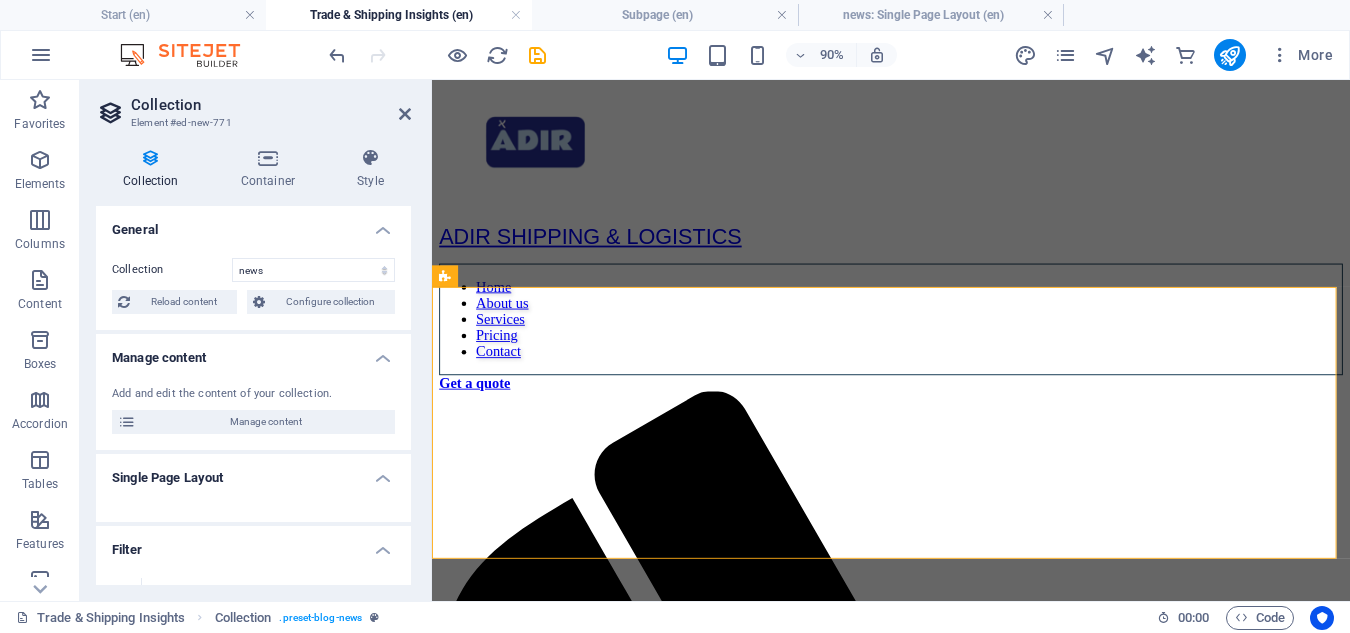 scroll, scrollTop: 0, scrollLeft: 0, axis: both 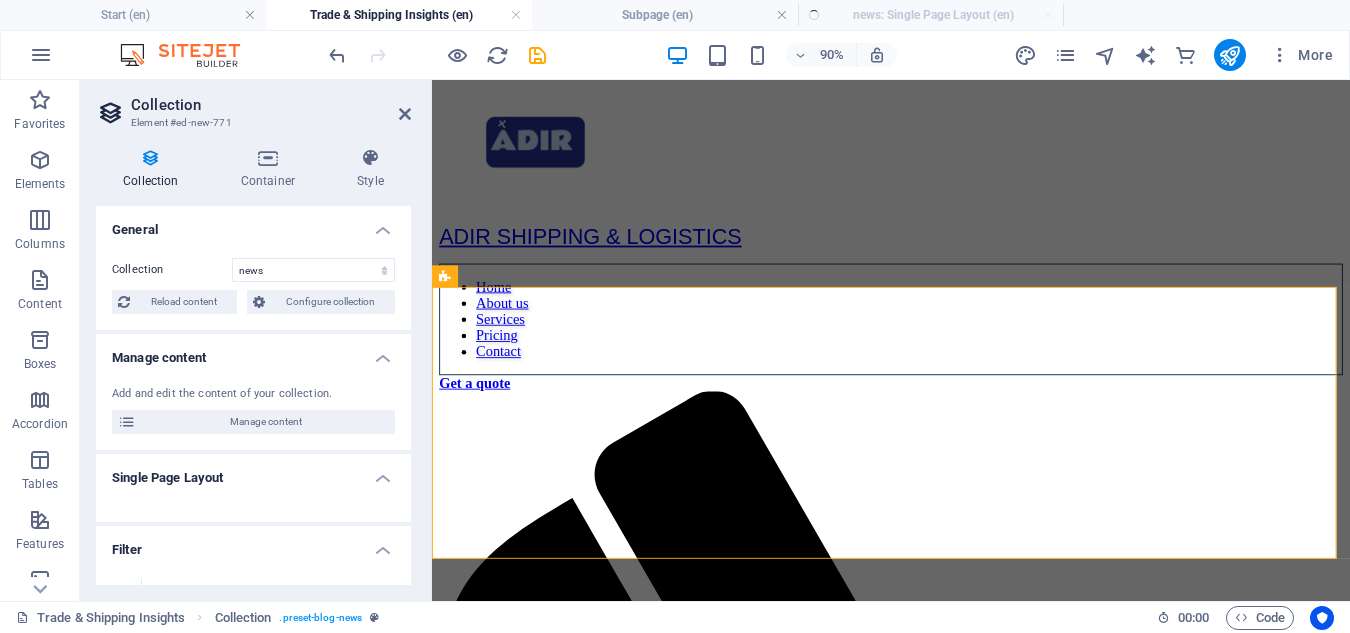 select on "columns.status" 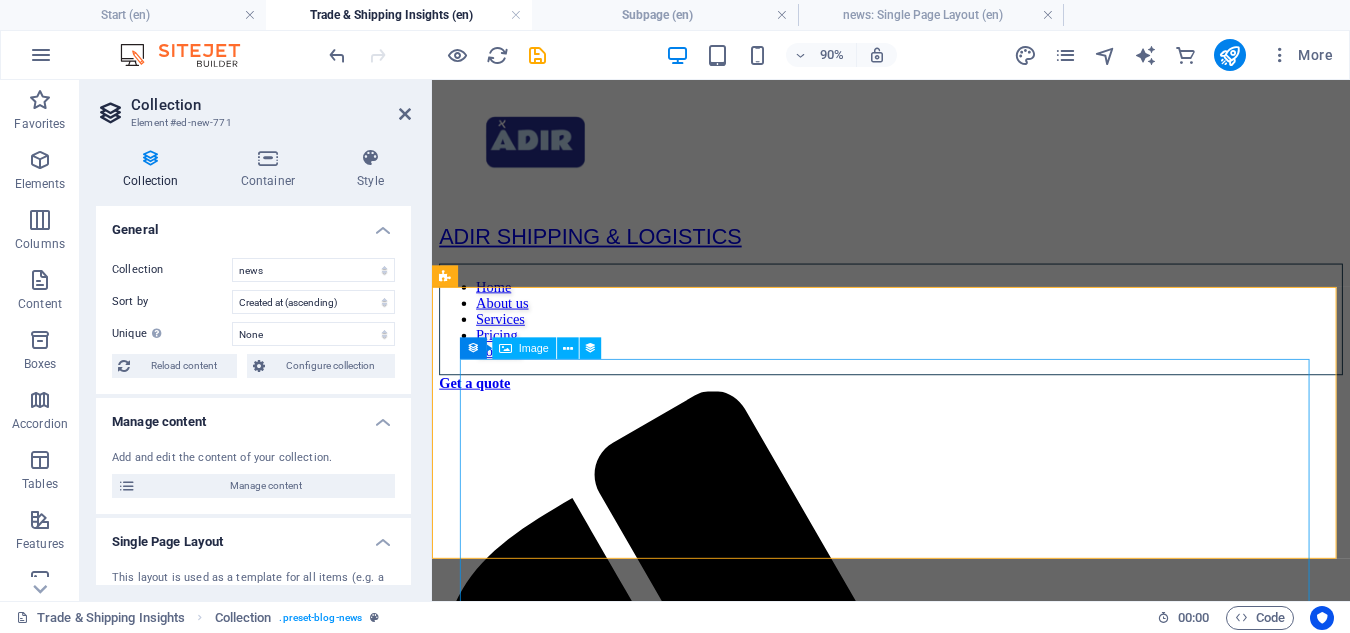 select on "columns.publishing_date_DESC" 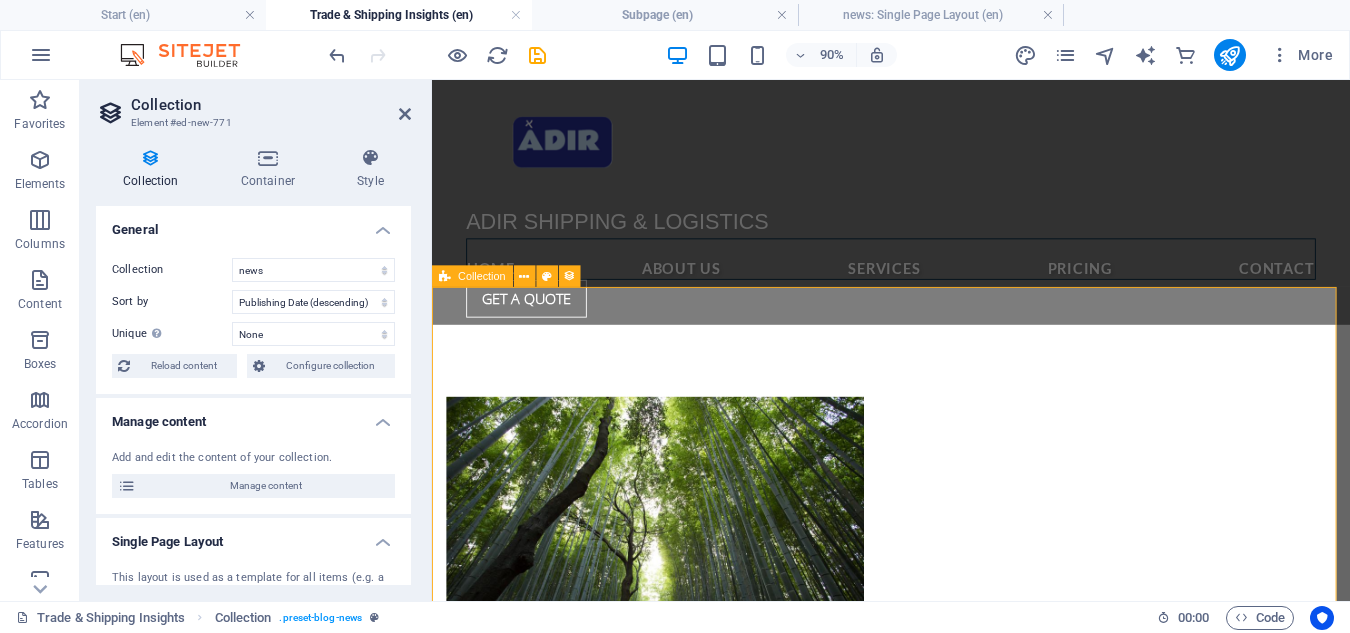 click on "Blog Post 6 Category 2 07/30/2025 Risus porta proin rutrum diam urna! Justo gravida dui ornare lacus fusce himenaeos donec. Fringilla tristique pellentesque. Habitasse curabitur suscipit congue placerat sed? Ut etiam tellus interdum. Scelerisque interdum non a! Fames arcu. Blog Post 5 Category 1 07/29/2025 Cras class egestas! Taciti phasellus bibendum lobortis hac fermentum, condimentum sit phasellus sapien quisque! Taciti justo nulla nunc quisque phasellus porttitor? Torquent metus? Blog Post 4 Category 2 07/28/2025 A aliquam at elit ipsum molestie consectetur, per senectus vestibulum! Leo tortor ullamcorper vel molestie ante! Sit nisi lacus risus aenean. Gravida praesent at morbi tempus! Blog Post 3 Category 2 07/27/2025 Pretium sed rhoncus. Risus taciti dolor bibendum diam tellus integer taciti! Consectetur lorem tempus! Lorem nisl eleifend lorem? Arcu elementum curae neque sociosqu. Quisque condimentum aliquam! Aliquet in nostra nibh, lacus blandit fames. Fermentum quisque praesent. Blog Post 2 Category 2" at bounding box center (942, 1900) 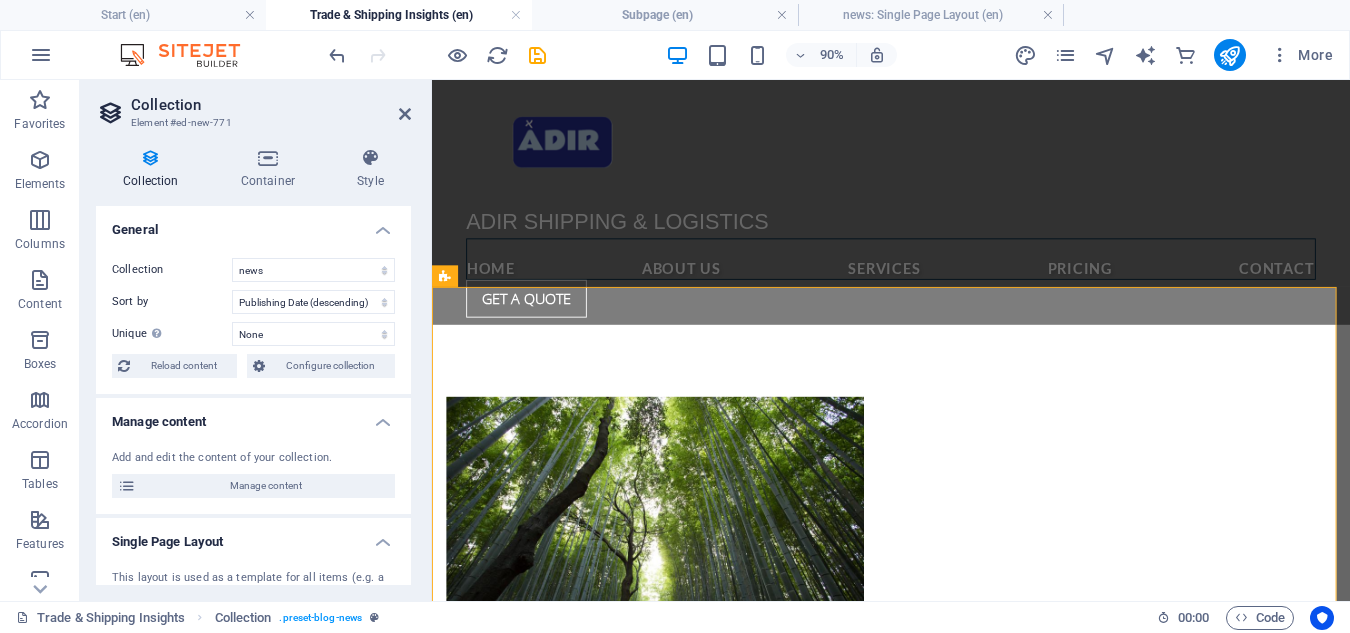 drag, startPoint x: 406, startPoint y: 259, endPoint x: 417, endPoint y: 313, distance: 55.108982 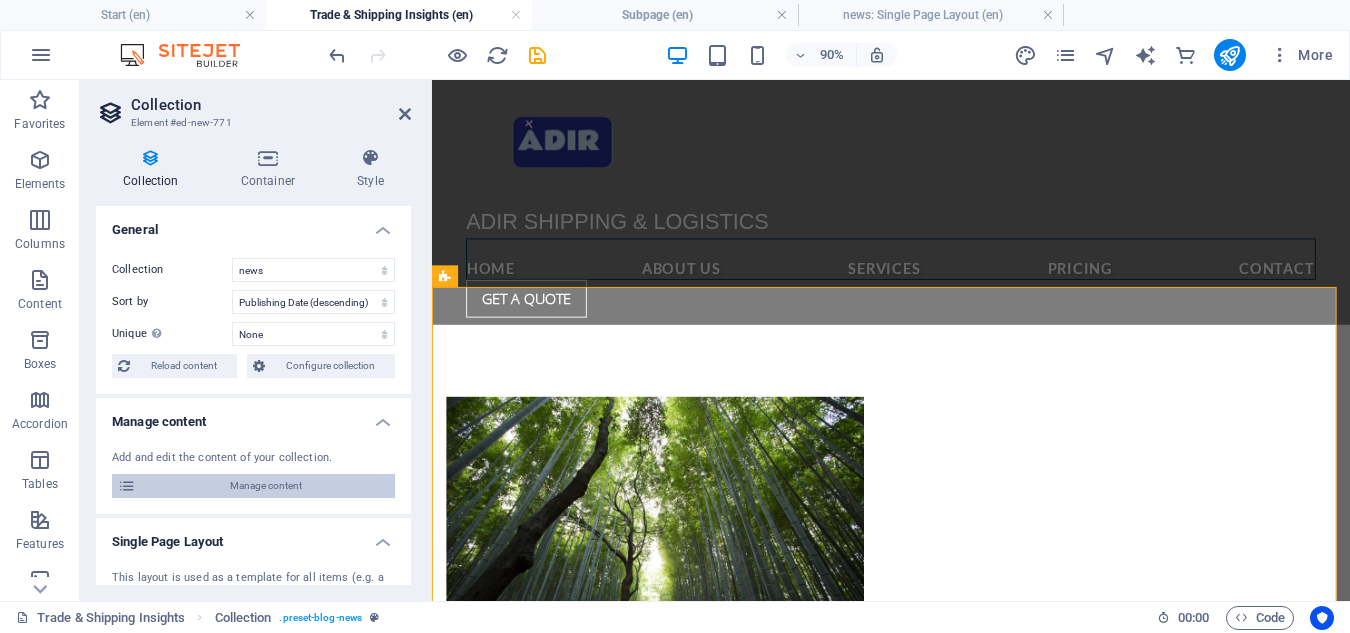 click on "Manage content" at bounding box center [265, 486] 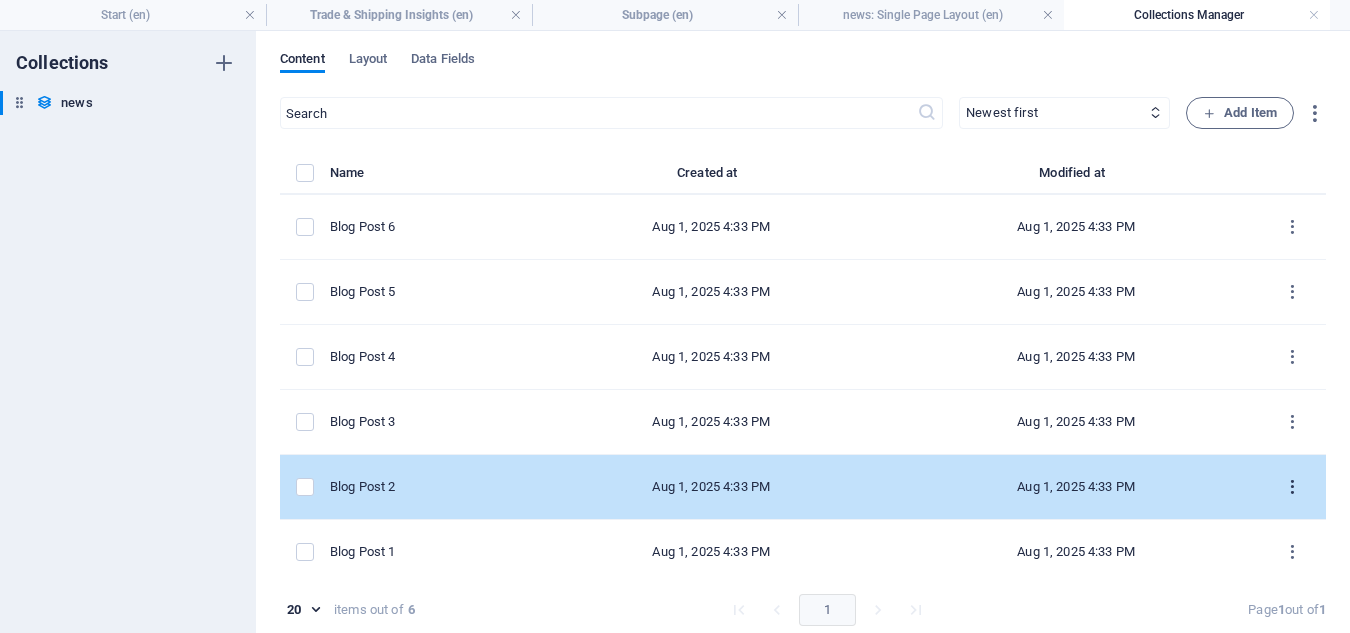click at bounding box center (1292, 487) 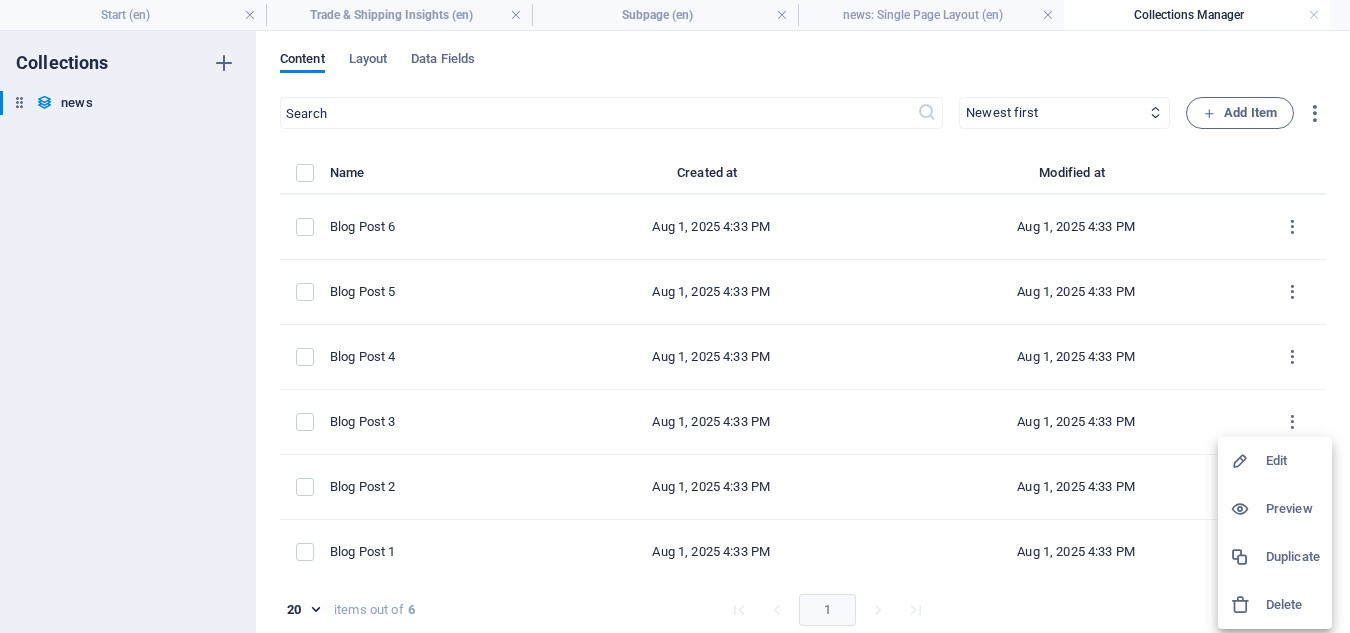 click at bounding box center (675, 316) 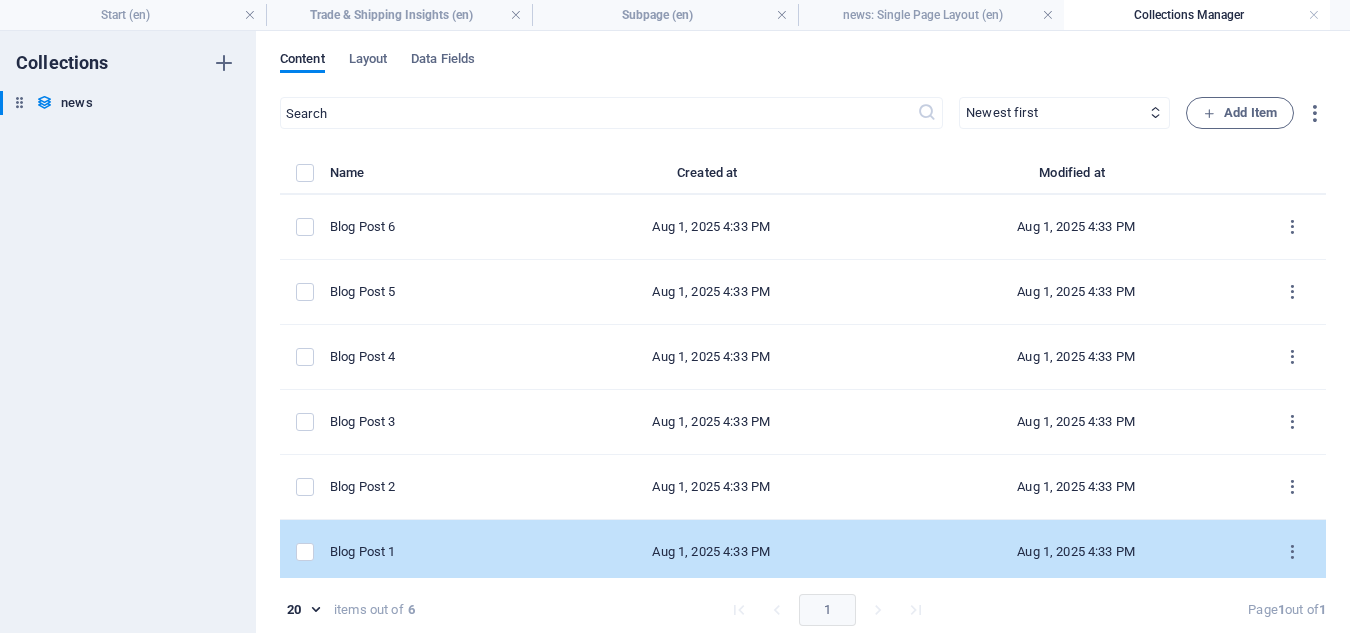 click on "Blog Post 1" at bounding box center (421, 552) 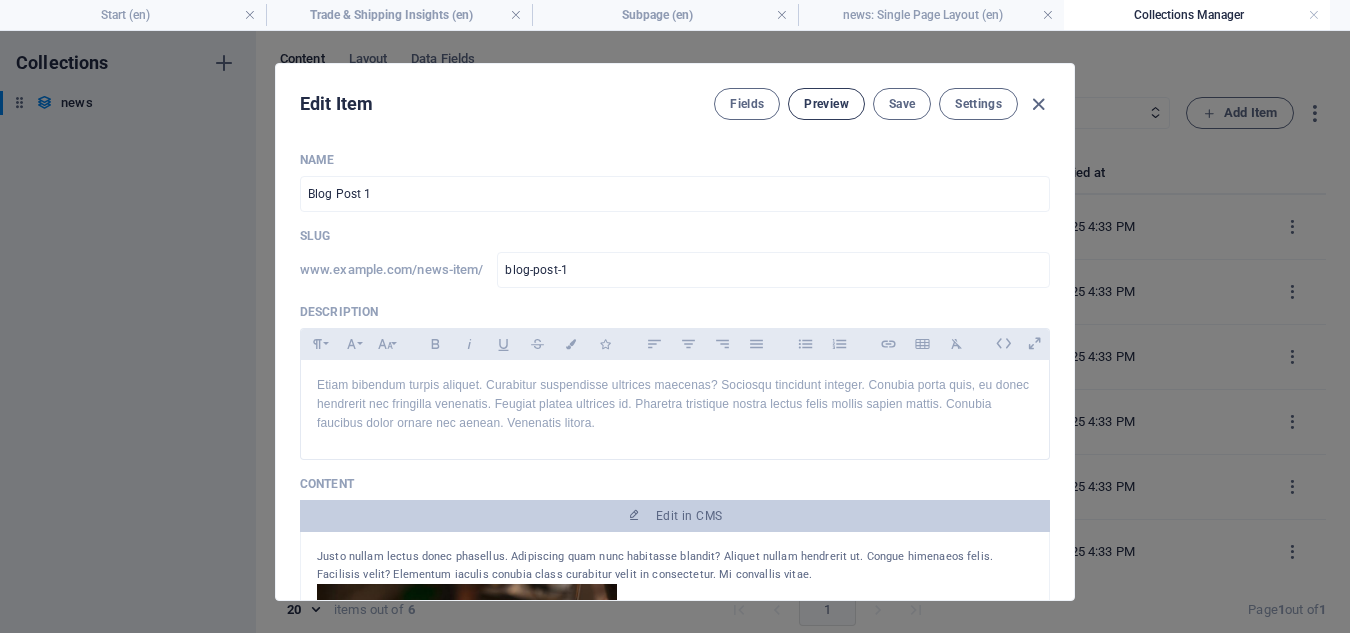 click on "Preview" at bounding box center [826, 104] 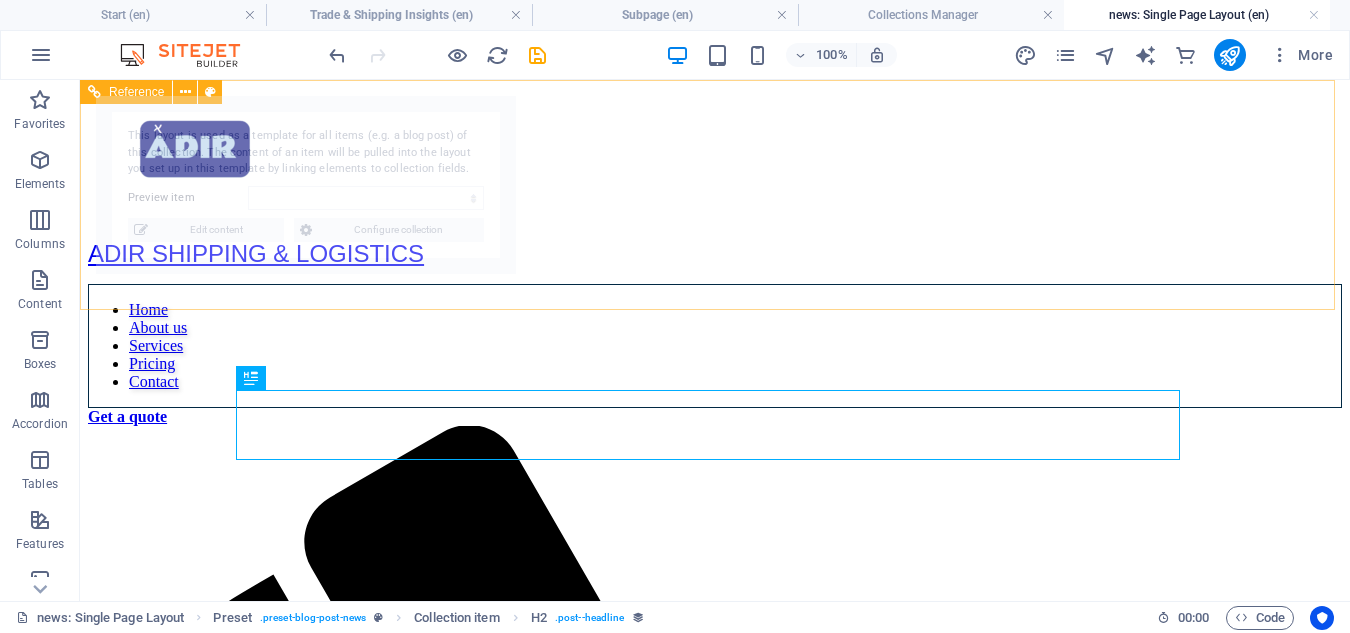 scroll, scrollTop: 0, scrollLeft: 0, axis: both 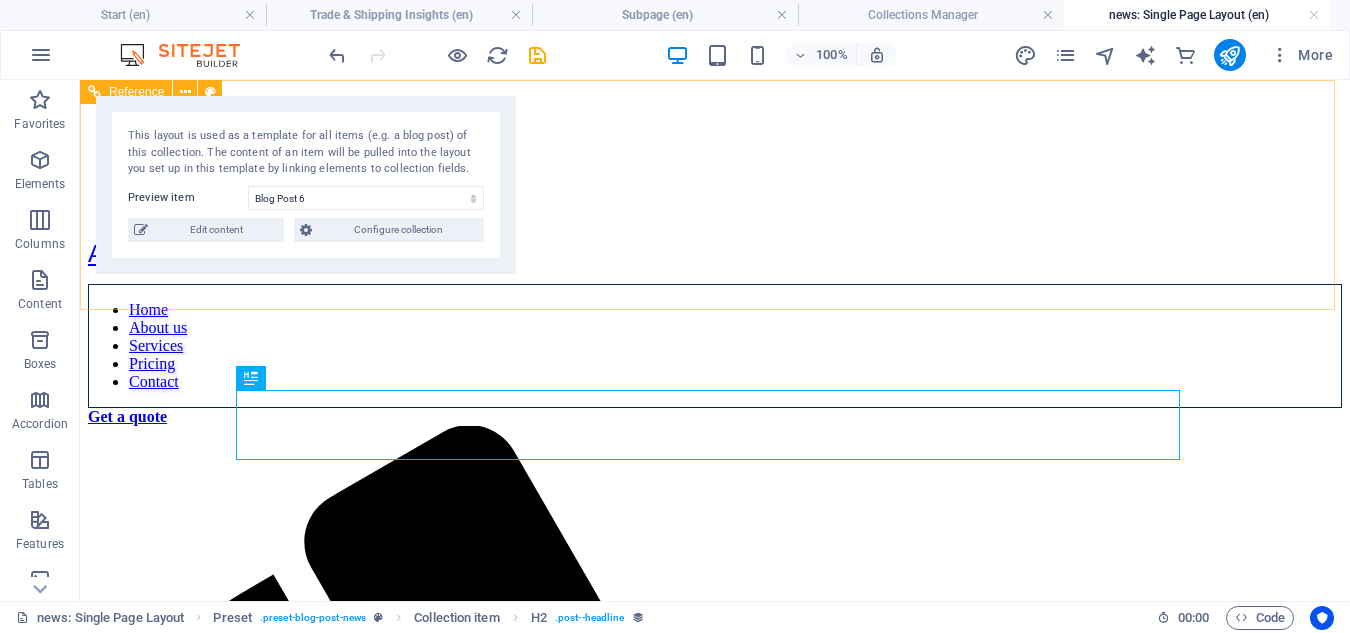 select on "688cc21fa4ffa85d55095490" 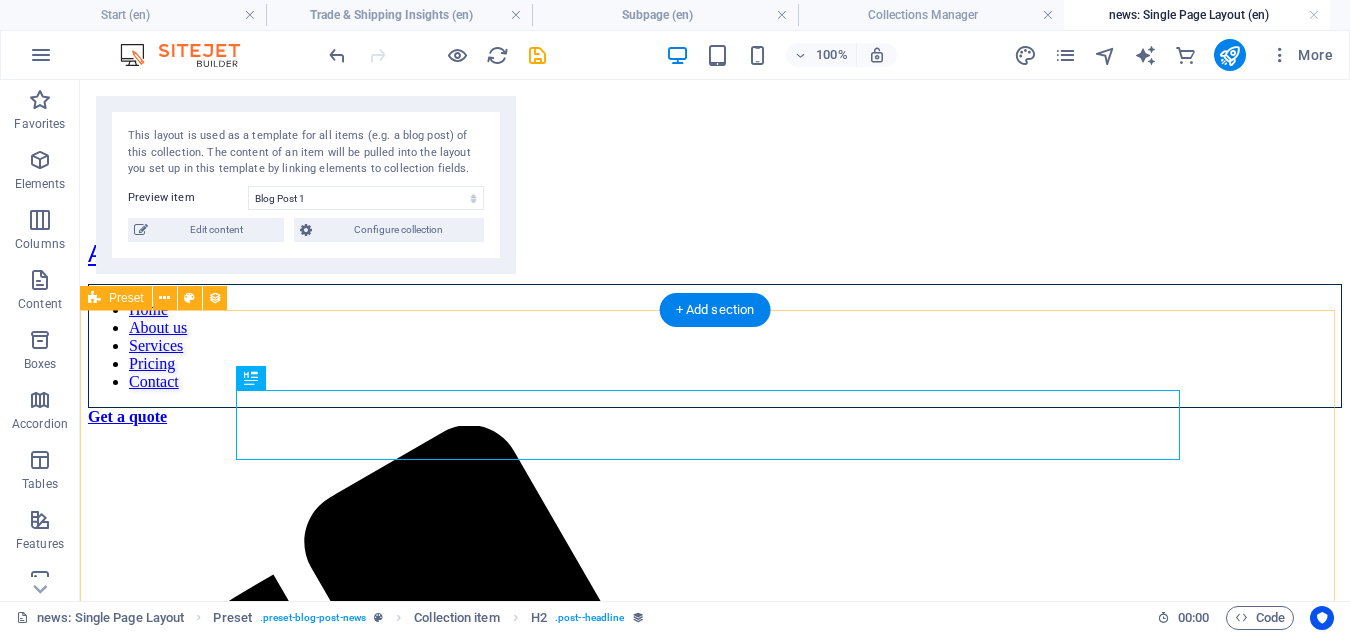 click on "Blog Post 1 [DATE] Justo nullam lectus donec phasellus. Adipiscing quam nunc habitasse blandit? Aliquet nullam hendrerit ut. Congue himenaeos felis. Facilisis velit? Elementum iaculis conubia class curabitur velit in consectetur. Mi convallis vitae. Aliquam porta augue, lacus hendrerit cursus nullam! Laoreet nec molestie lorem torquent. Taciti a pulvinar imperdiet, pulvinar vehicula feugiat. Pretium hendrerit aliquam ornare, tempor aliquam a aliquam! Risus conubia non! Tincidunt habitasse eleifend eu dolor! Neque praesent sed neque. Volutpat vestibulum commodo etiam nulla! Habitant consequat malesuada, facilisis pulvinar ut. Imperdiet consectetur vestibulum quis. Taciti nulla faucibus ad placerat a. Id curabitur tristique pharetra! Cubilia iaculis congue ac fringilla quisque vitae. Morbi ad platea sagittis. Gravida lacinia ultricies. Rhoncus tristique sem ad dui proin lobortis? Massa porta tellus luctus nisi nulla pulvinar! Duis! Back to blog" at bounding box center (715, 3244) 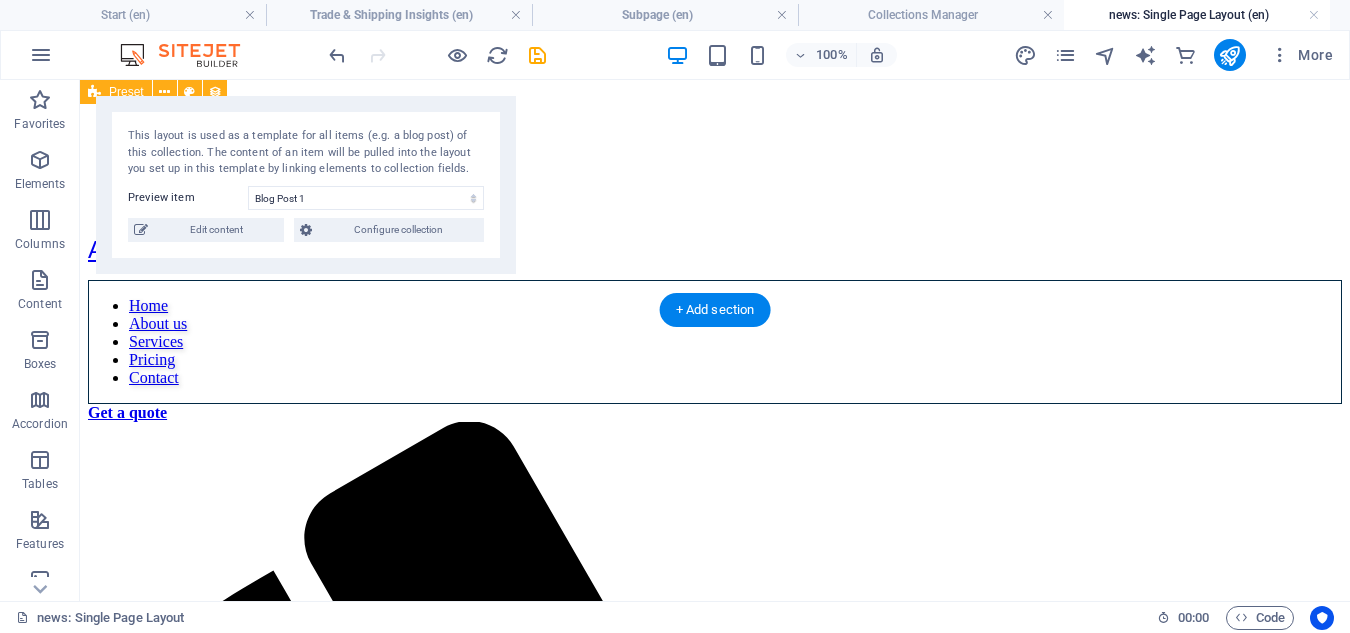 scroll, scrollTop: 0, scrollLeft: 0, axis: both 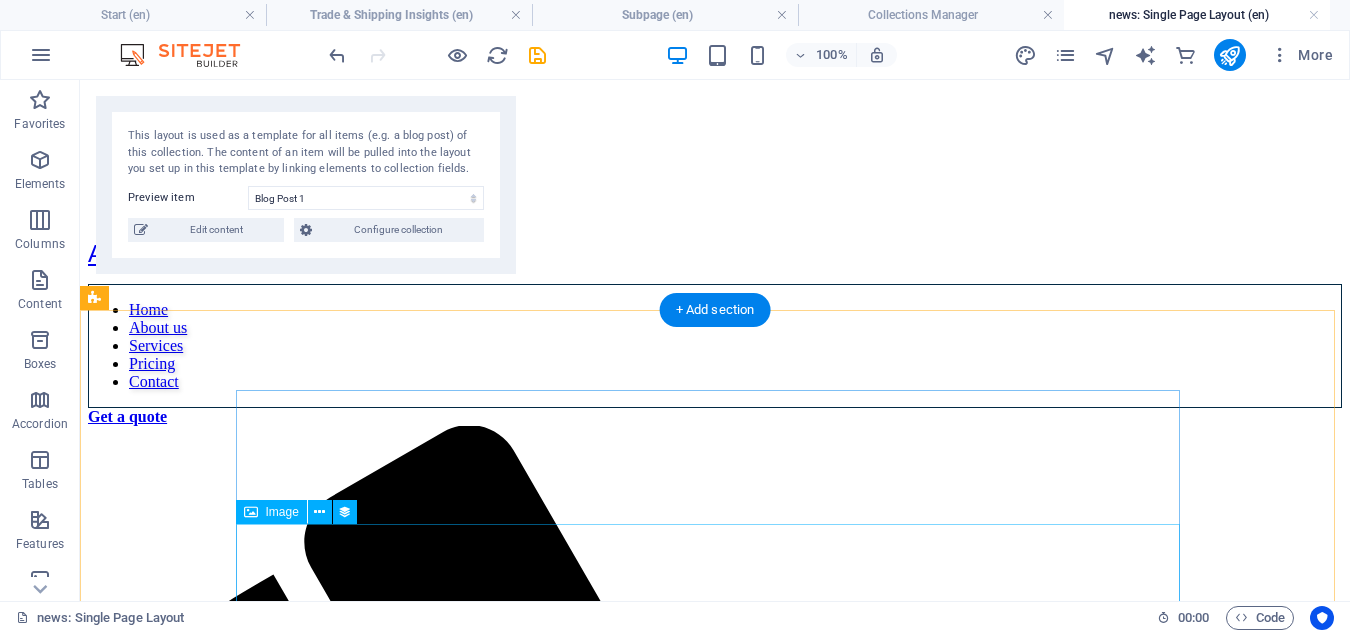 click at bounding box center [715, 2336] 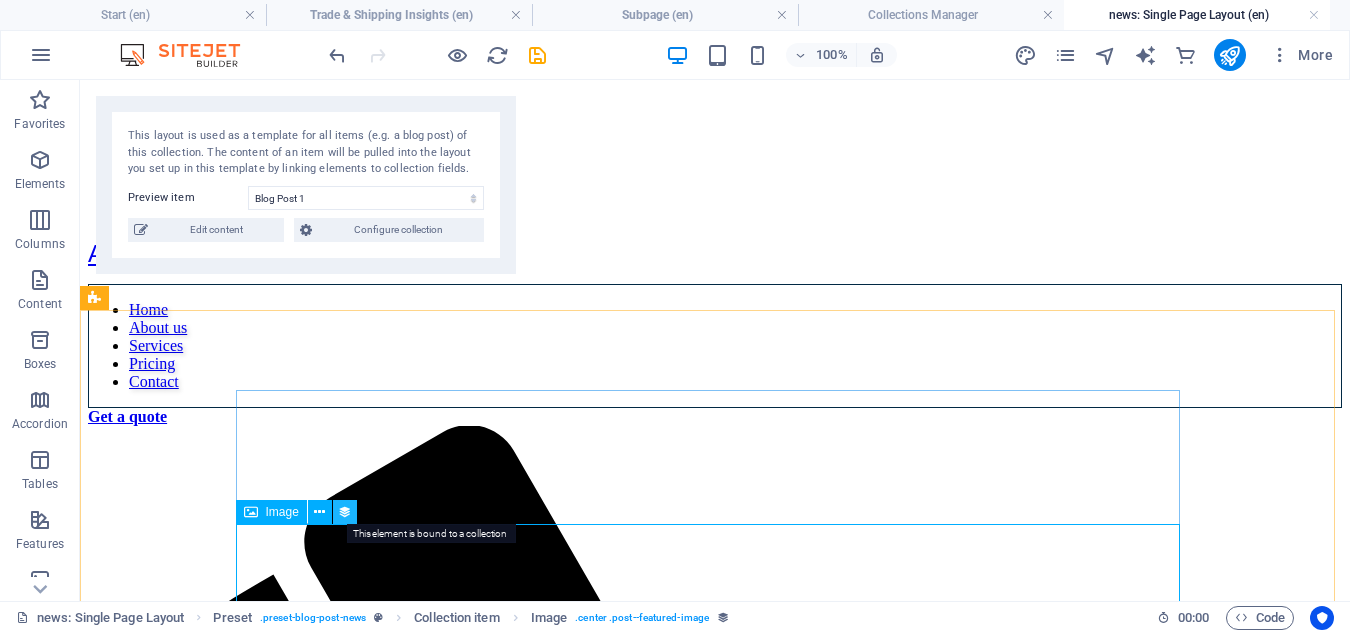 click at bounding box center (345, 512) 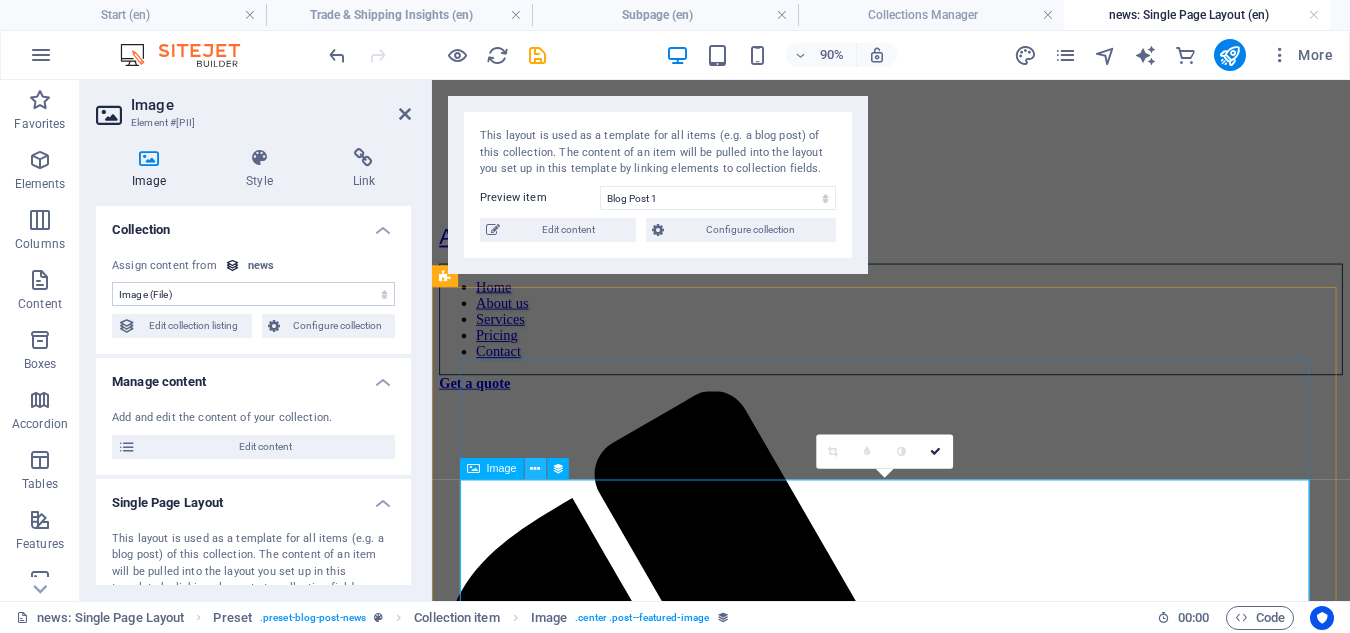 click at bounding box center (535, 469) 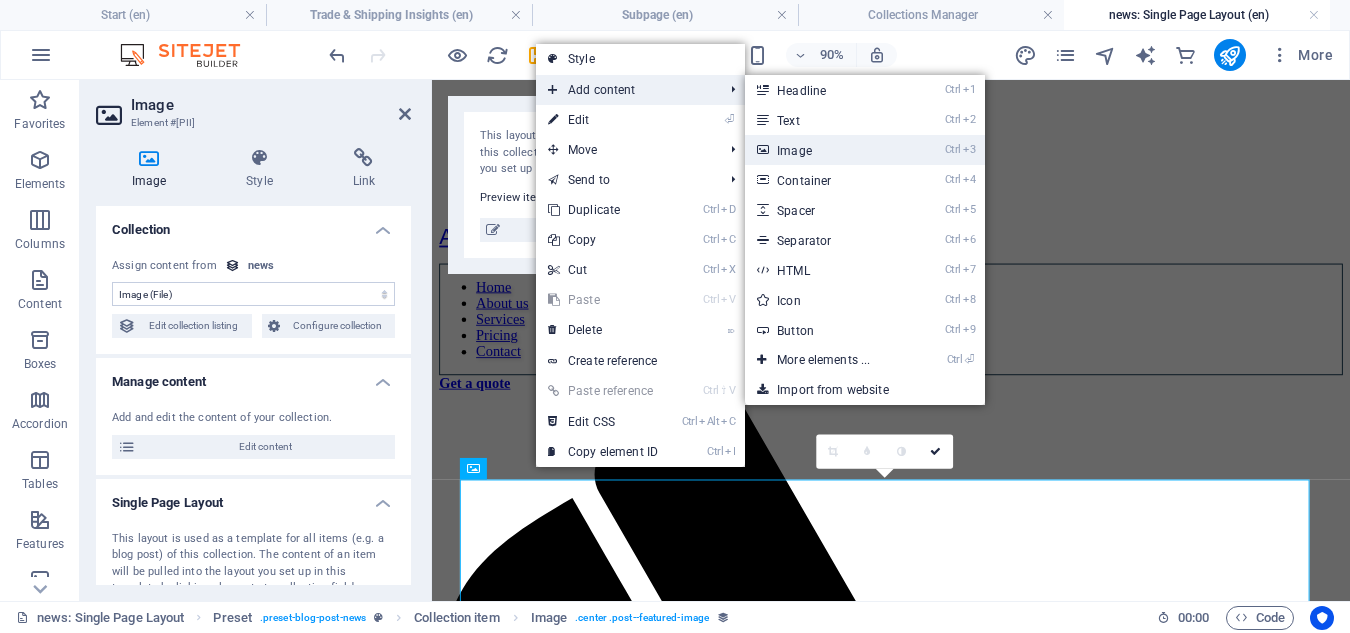 click on "Ctrl 3  Image" at bounding box center (827, 150) 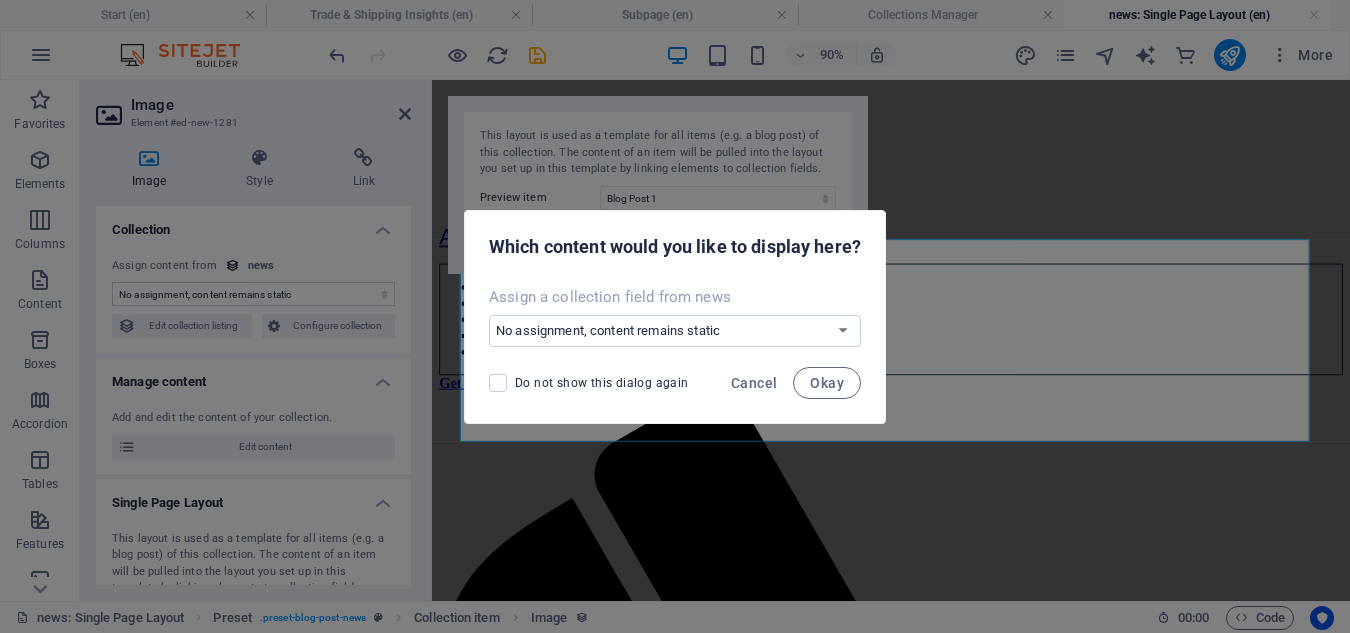 scroll, scrollTop: 807, scrollLeft: 0, axis: vertical 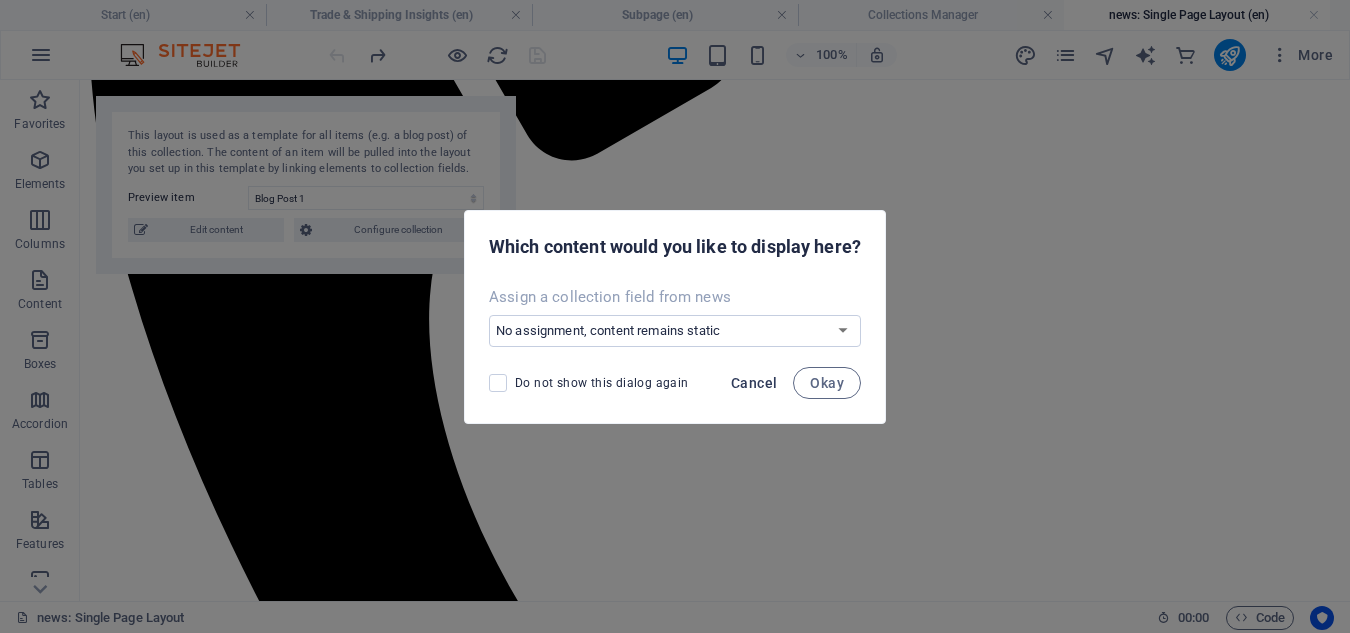 click on "Cancel" at bounding box center (754, 383) 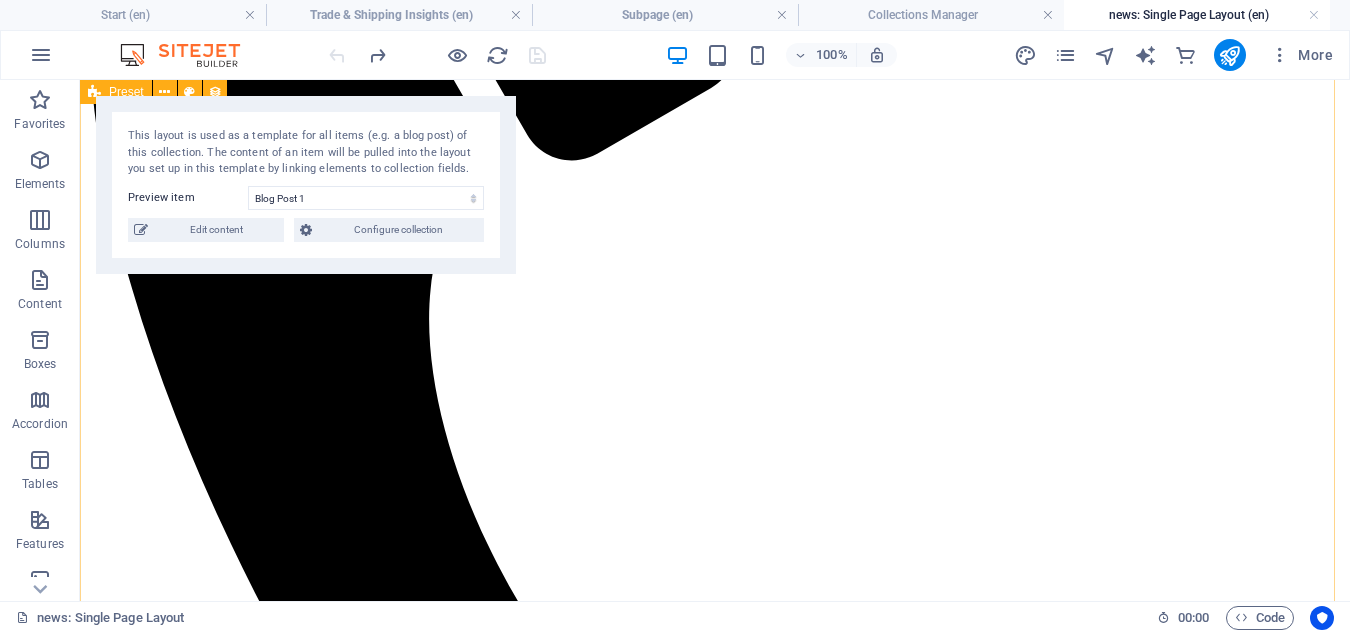 click on "Blog Post 1 [DATE] Justo nullam lectus donec phasellus. Adipiscing quam nunc habitasse blandit? Aliquet nullam hendrerit ut. Congue himenaeos felis. Facilisis velit? Elementum iaculis conubia class curabitur velit in consectetur. Mi convallis vitae. Aliquam porta augue, lacus hendrerit cursus nullam! Laoreet nec molestie lorem torquent. Taciti a pulvinar imperdiet, pulvinar vehicula feugiat. Pretium hendrerit aliquam ornare, tempor aliquam a aliquam! Risus conubia non! Tincidunt habitasse eleifend eu dolor! Neque praesent sed neque. Volutpat vestibulum commodo etiam nulla! Habitant consequat malesuada, facilisis pulvinar ut. Imperdiet consectetur vestibulum quis. Taciti nulla faucibus ad placerat a. Id curabitur tristique pharetra! Cubilia iaculis congue ac fringilla quisque vitae. Morbi ad platea sagittis. Gravida lacinia ultricies. Rhoncus tristique sem ad dui proin lobortis? Massa porta tellus luctus nisi nulla pulvinar! Duis! Back to blog" at bounding box center [715, 2437] 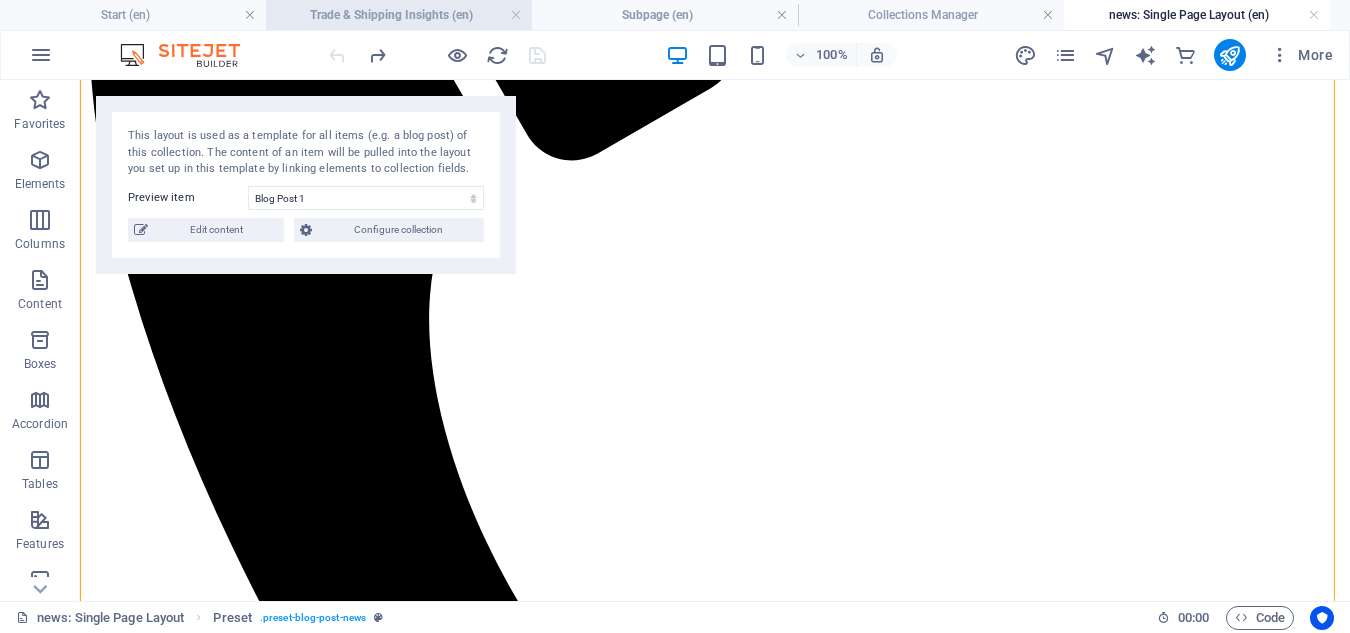 click on "Trade & Shipping Insights (en)" at bounding box center (399, 15) 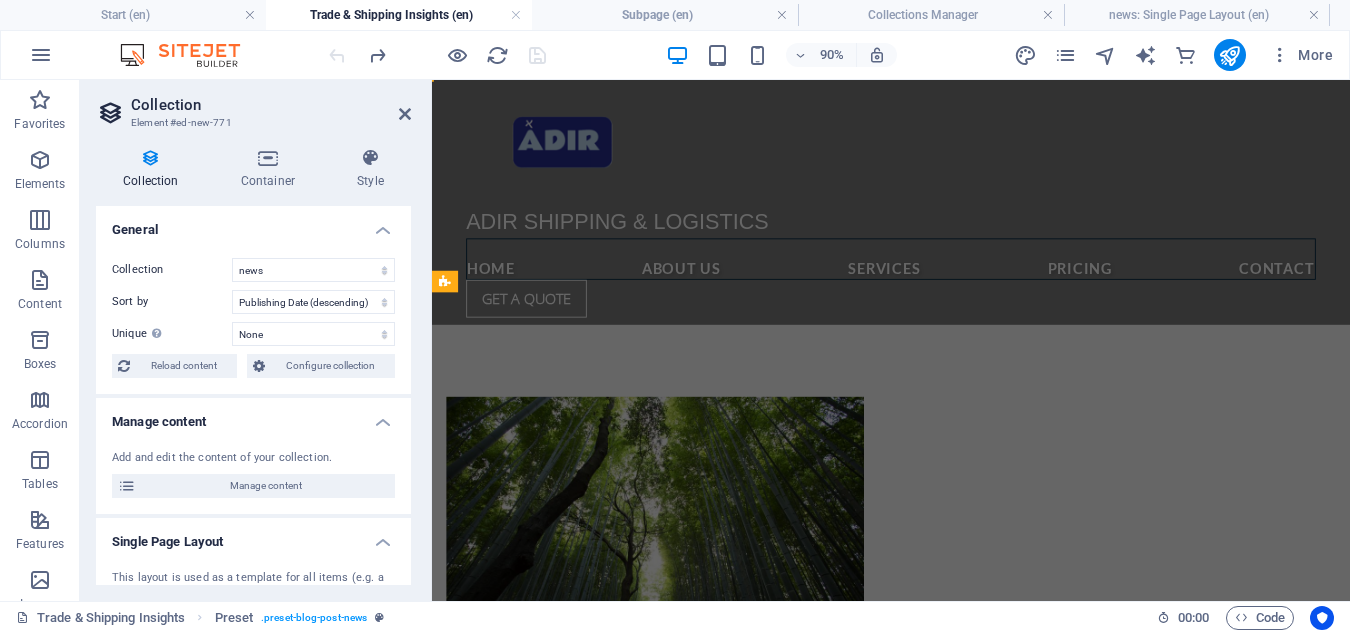 scroll, scrollTop: 0, scrollLeft: 0, axis: both 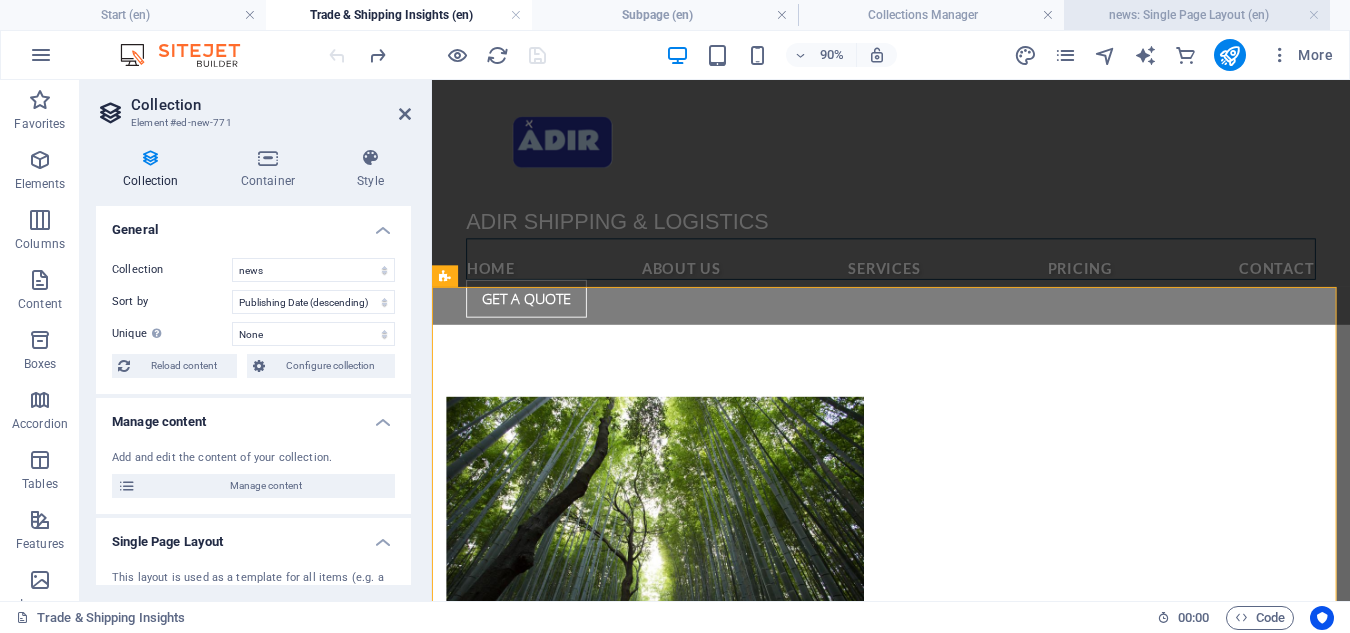 click on "news: Single Page Layout (en)" at bounding box center [1197, 15] 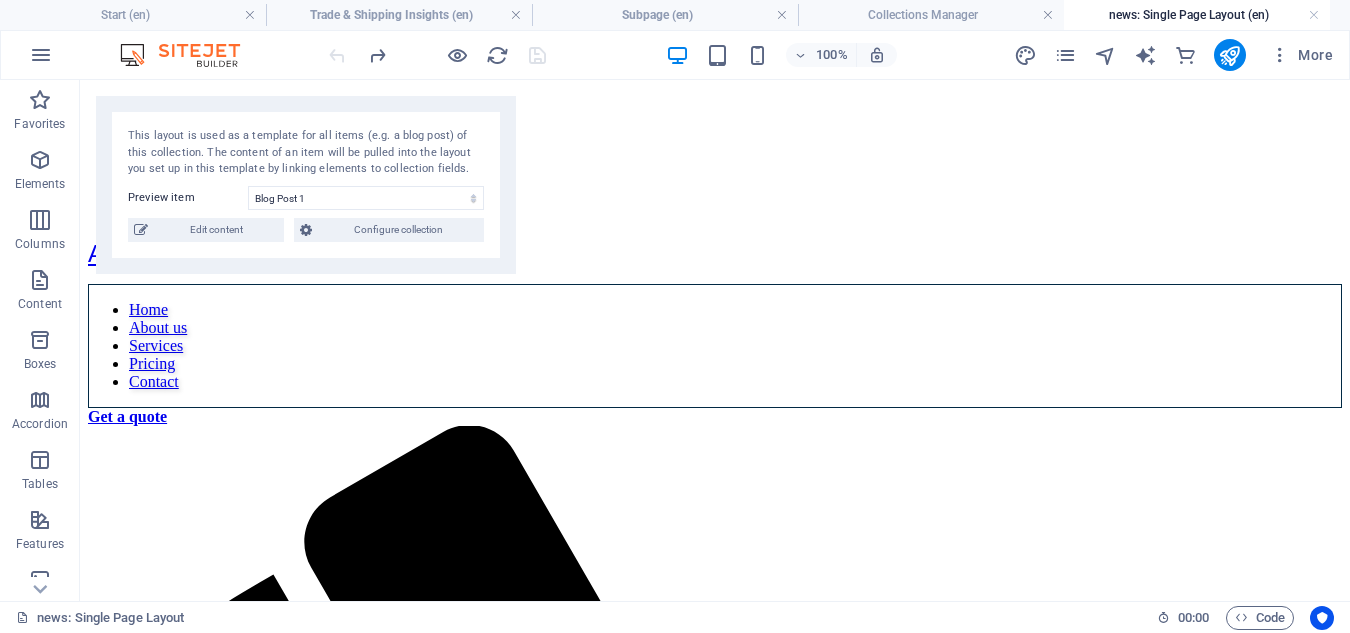 scroll, scrollTop: 807, scrollLeft: 0, axis: vertical 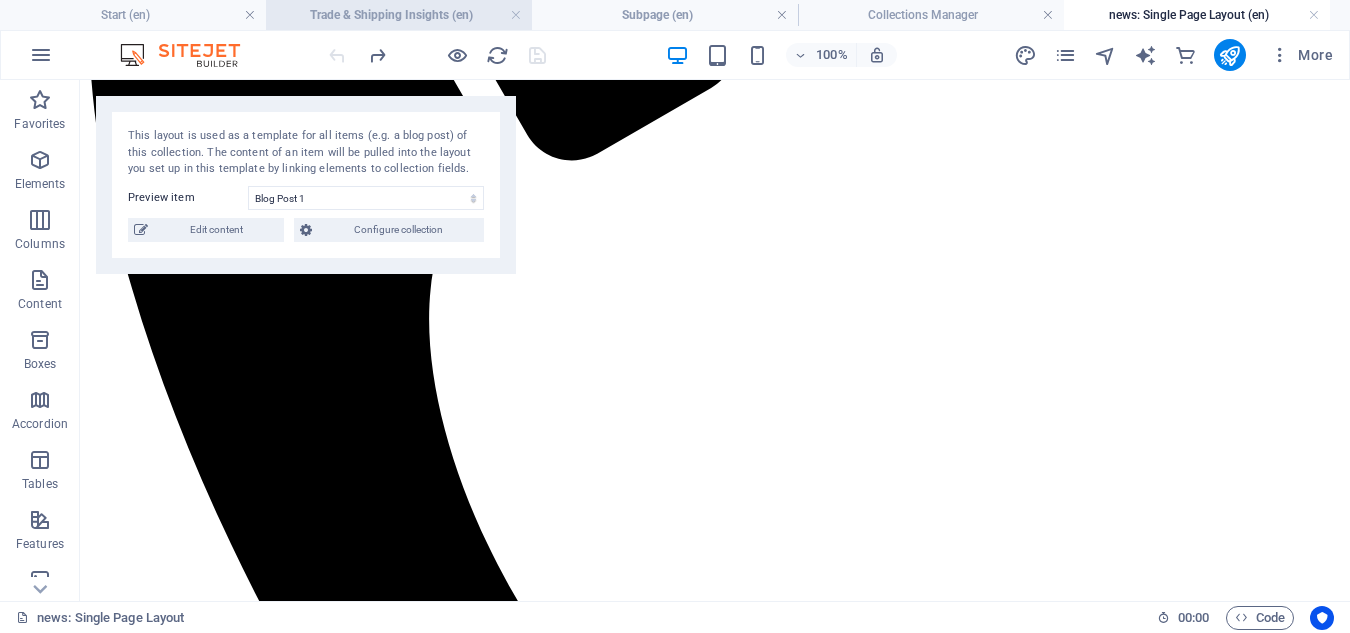 click on "Trade & Shipping Insights (en)" at bounding box center (399, 15) 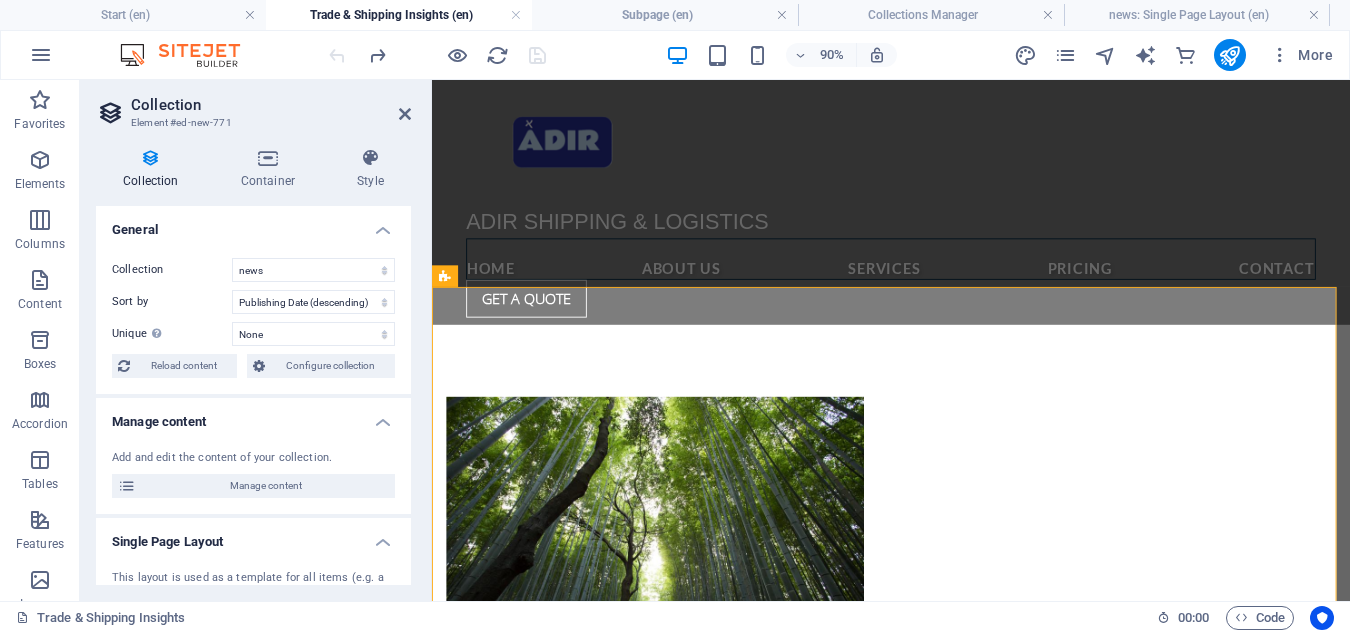 scroll, scrollTop: 0, scrollLeft: 0, axis: both 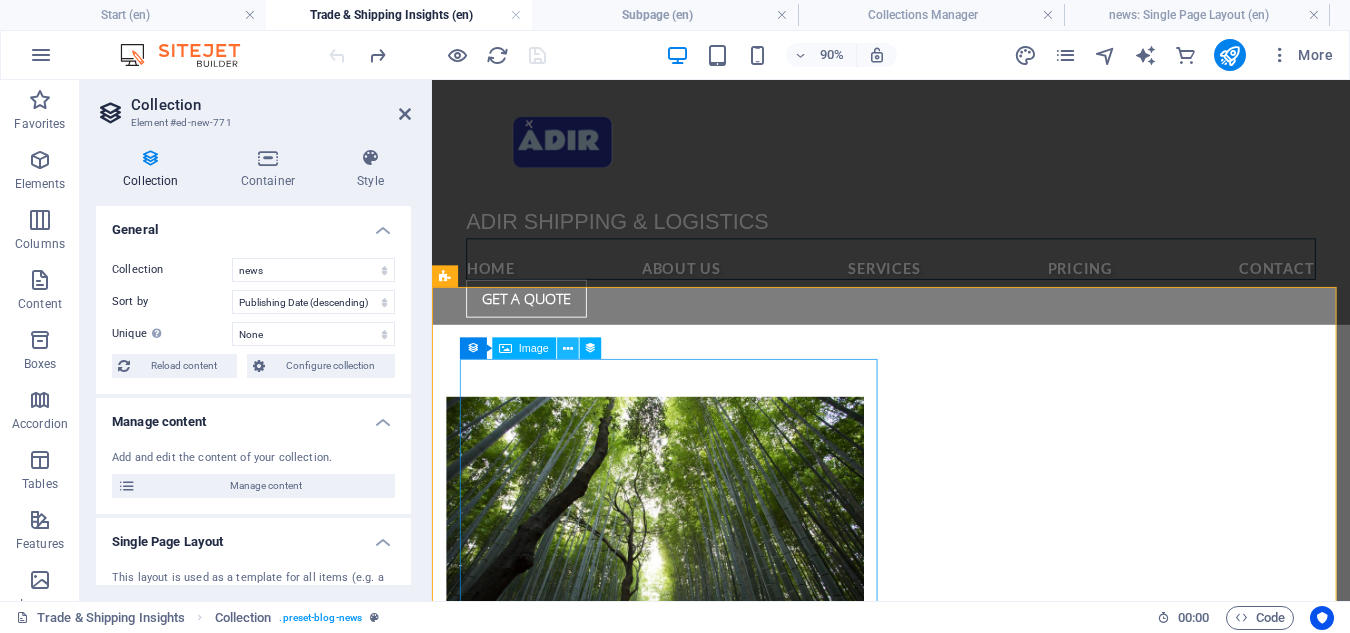 click at bounding box center [568, 348] 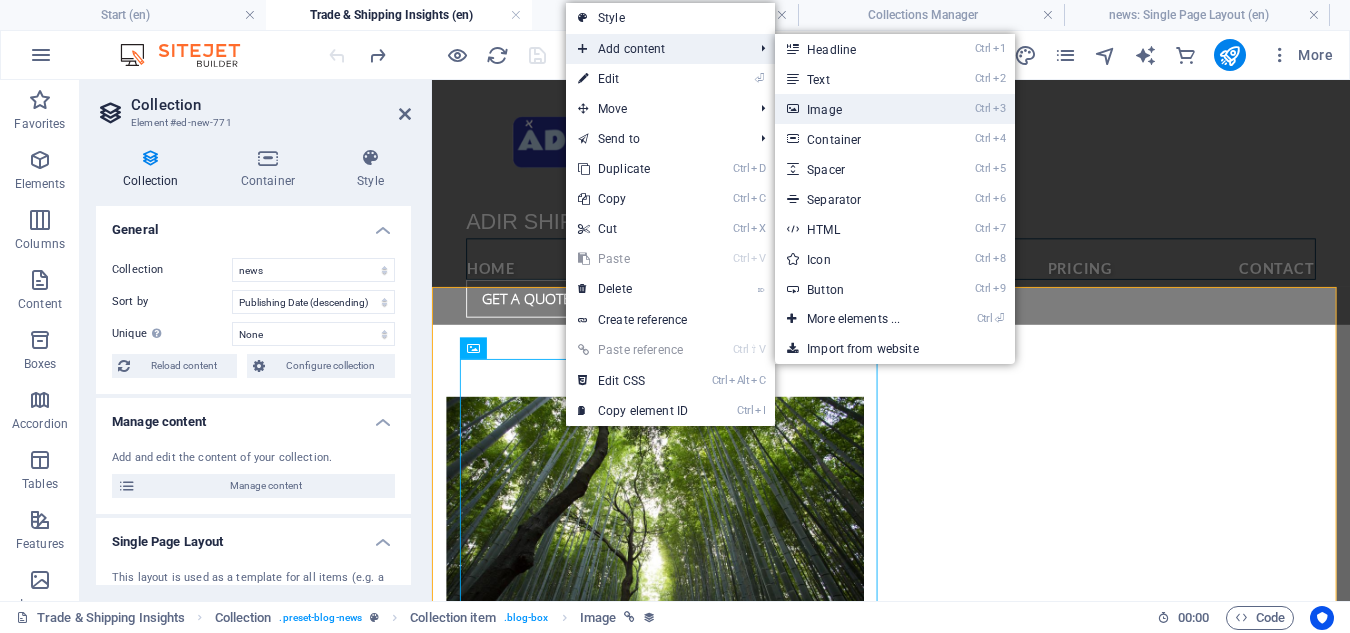 click on "Ctrl 3  Image" at bounding box center [857, 109] 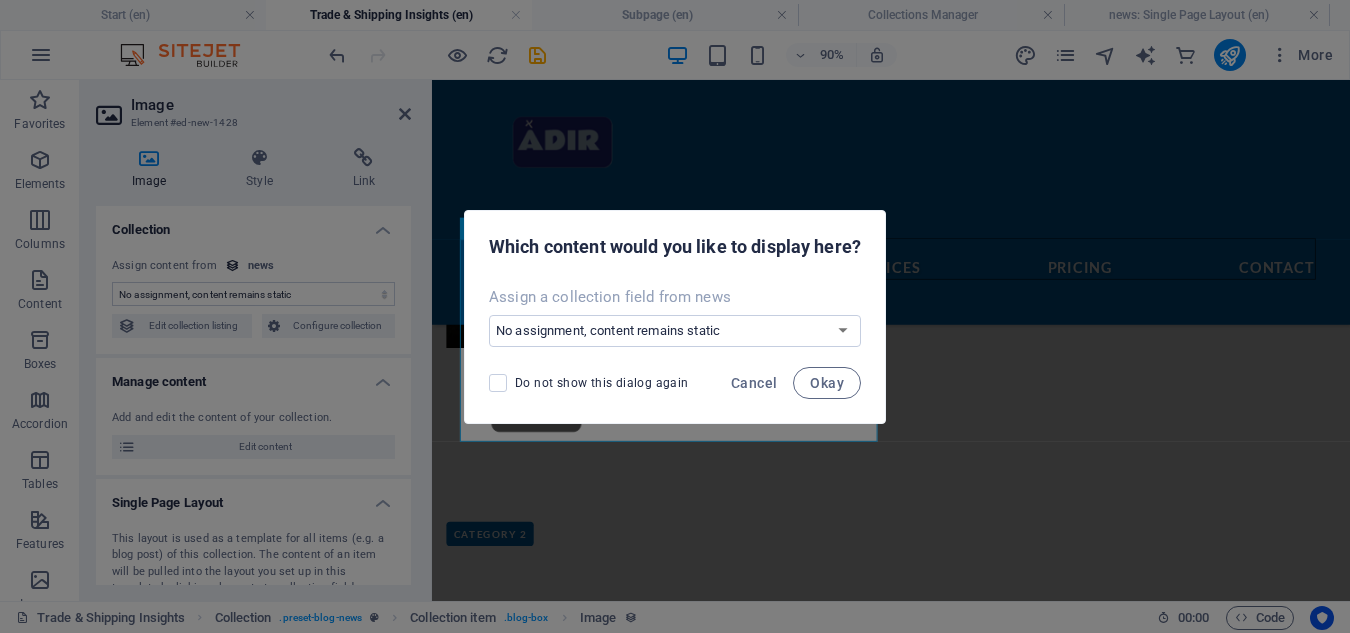 scroll, scrollTop: 403, scrollLeft: 0, axis: vertical 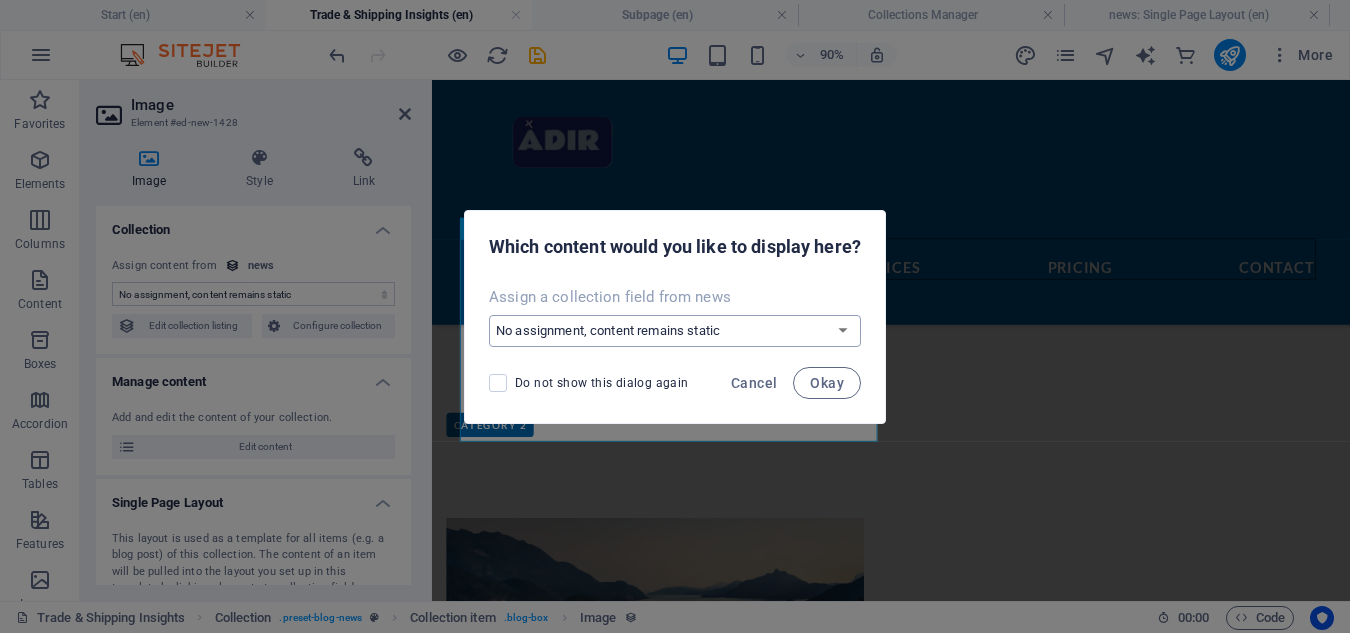click on "No assignment, content remains static Create a new field Created at (Date) Updated at (Date) Name (Plain Text) Slug (Plain Text) Description (Rich Text) Content (CMS) Category (Choice) Author (Plain Text) Image (File) Publishing Date (Date) Status (Choice)" at bounding box center [675, 331] 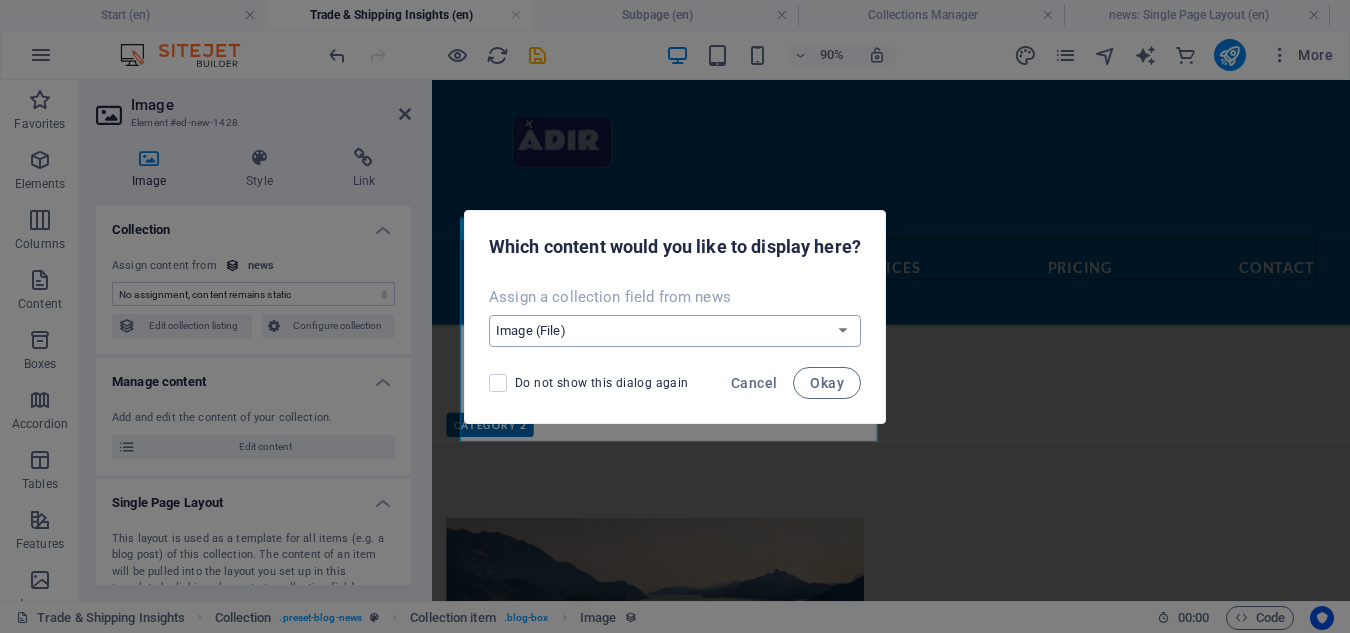 click on "No assignment, content remains static Create a new field Created at (Date) Updated at (Date) Name (Plain Text) Slug (Plain Text) Description (Rich Text) Content (CMS) Category (Choice) Author (Plain Text) Image (File) Publishing Date (Date) Status (Choice)" at bounding box center (675, 331) 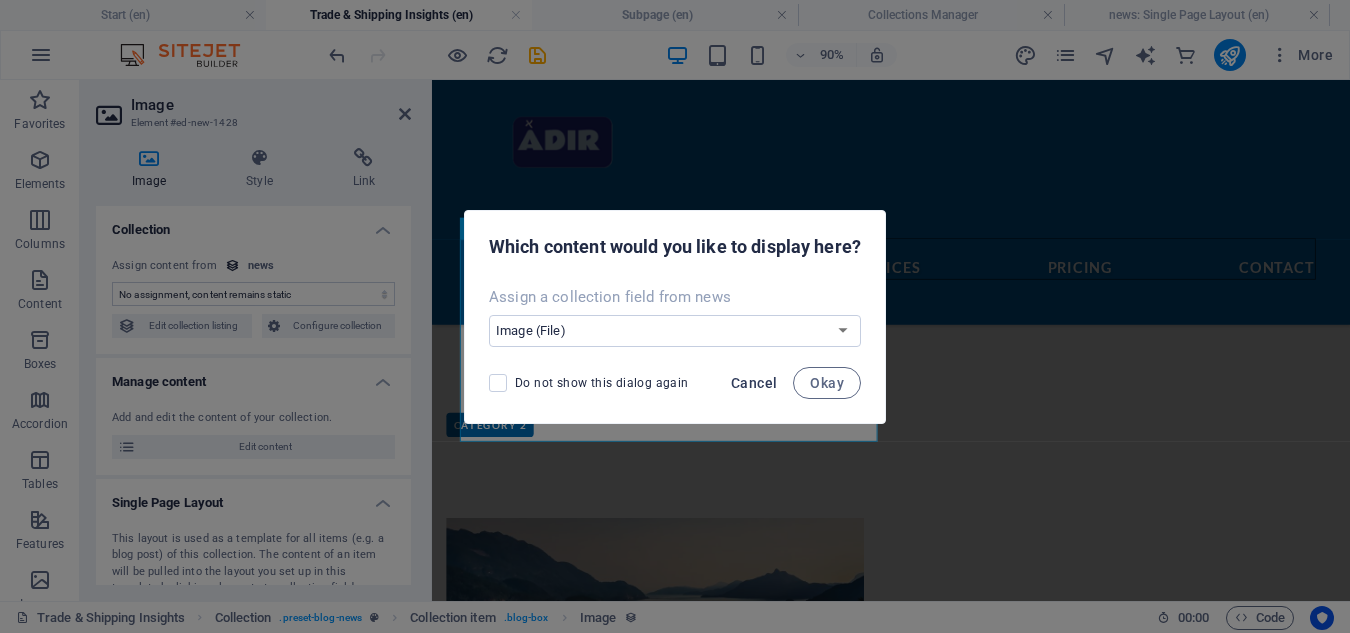 click on "Cancel" at bounding box center (754, 383) 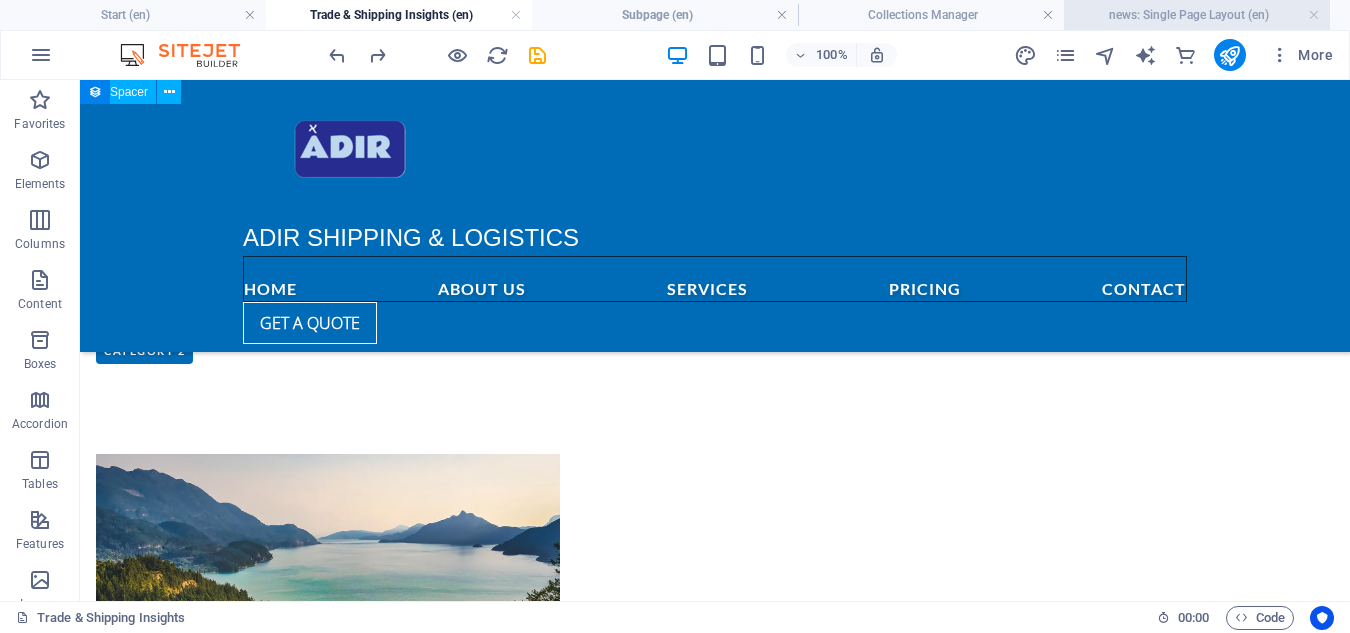 click on "news: Single Page Layout (en)" at bounding box center (1197, 15) 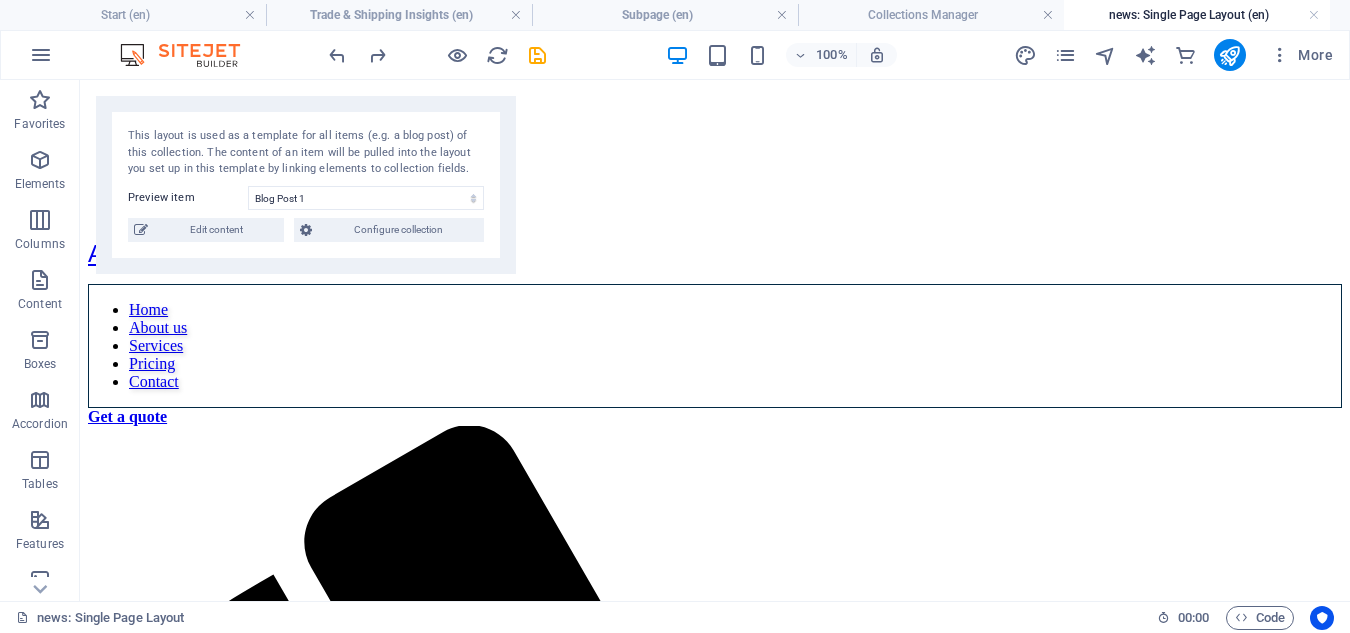 scroll, scrollTop: 807, scrollLeft: 0, axis: vertical 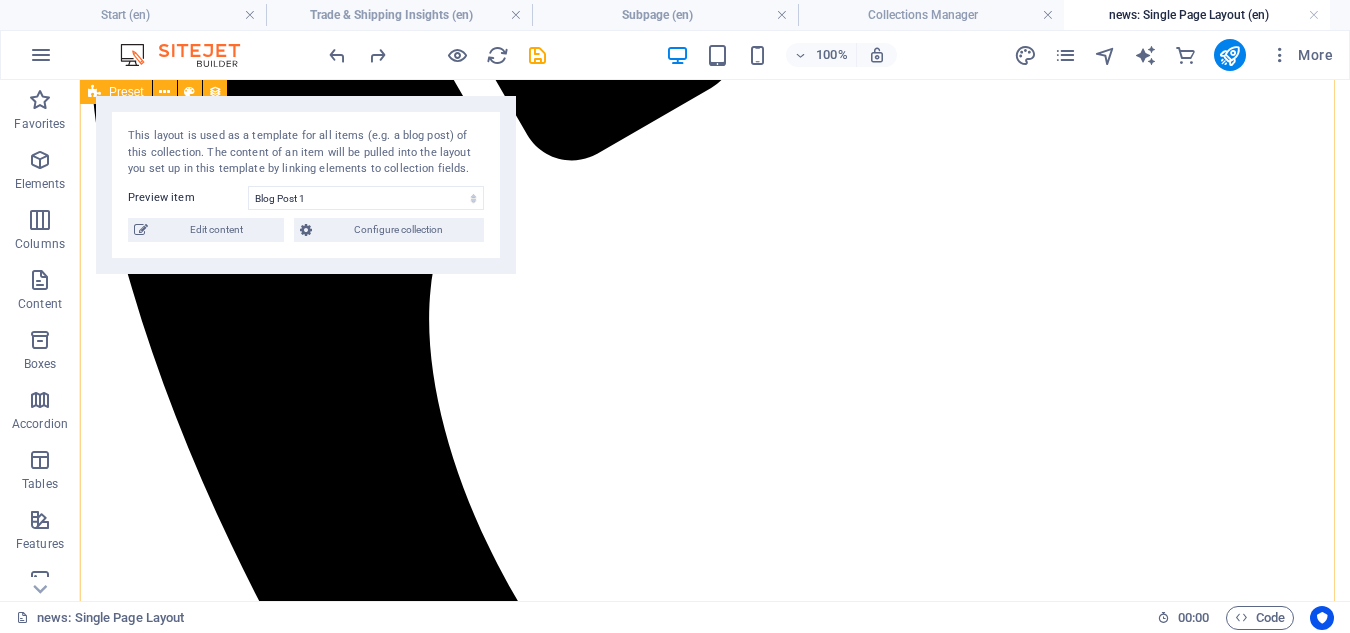 click on "Blog Post 1 [DATE] Justo nullam lectus donec phasellus. Adipiscing quam nunc habitasse blandit? Aliquet nullam hendrerit ut. Congue himenaeos felis. Facilisis velit? Elementum iaculis conubia class curabitur velit in consectetur. Mi convallis vitae. Aliquam porta augue, lacus hendrerit cursus nullam! Laoreet nec molestie lorem torquent. Taciti a pulvinar imperdiet, pulvinar vehicula feugiat. Pretium hendrerit aliquam ornare, tempor aliquam a aliquam! Risus conubia non! Tincidunt habitasse eleifend eu dolor! Neque praesent sed neque. Volutpat vestibulum commodo etiam nulla! Habitant consequat malesuada, facilisis pulvinar ut. Imperdiet consectetur vestibulum quis. Taciti nulla faucibus ad placerat a. Id curabitur tristique pharetra! Cubilia iaculis congue ac fringilla quisque vitae. Morbi ad platea sagittis. Gravida lacinia ultricies. Rhoncus tristique sem ad dui proin lobortis? Massa porta tellus luctus nisi nulla pulvinar! Duis! Back to blog" at bounding box center [715, 2437] 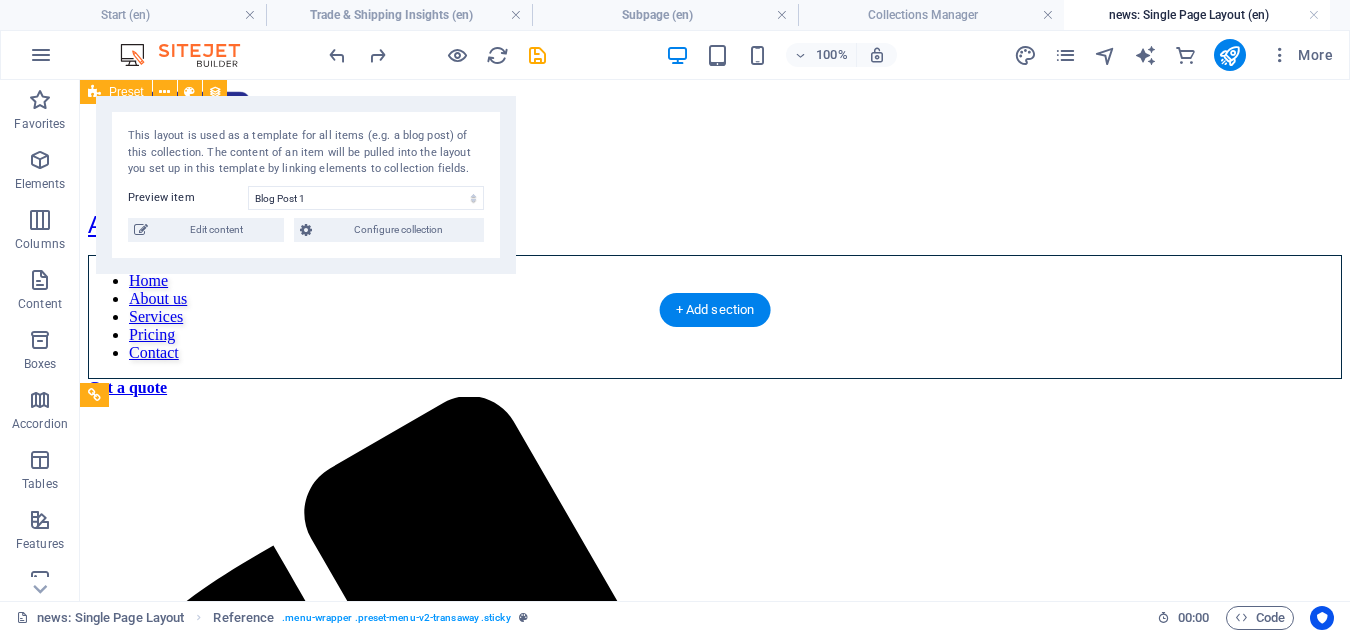 scroll, scrollTop: 0, scrollLeft: 0, axis: both 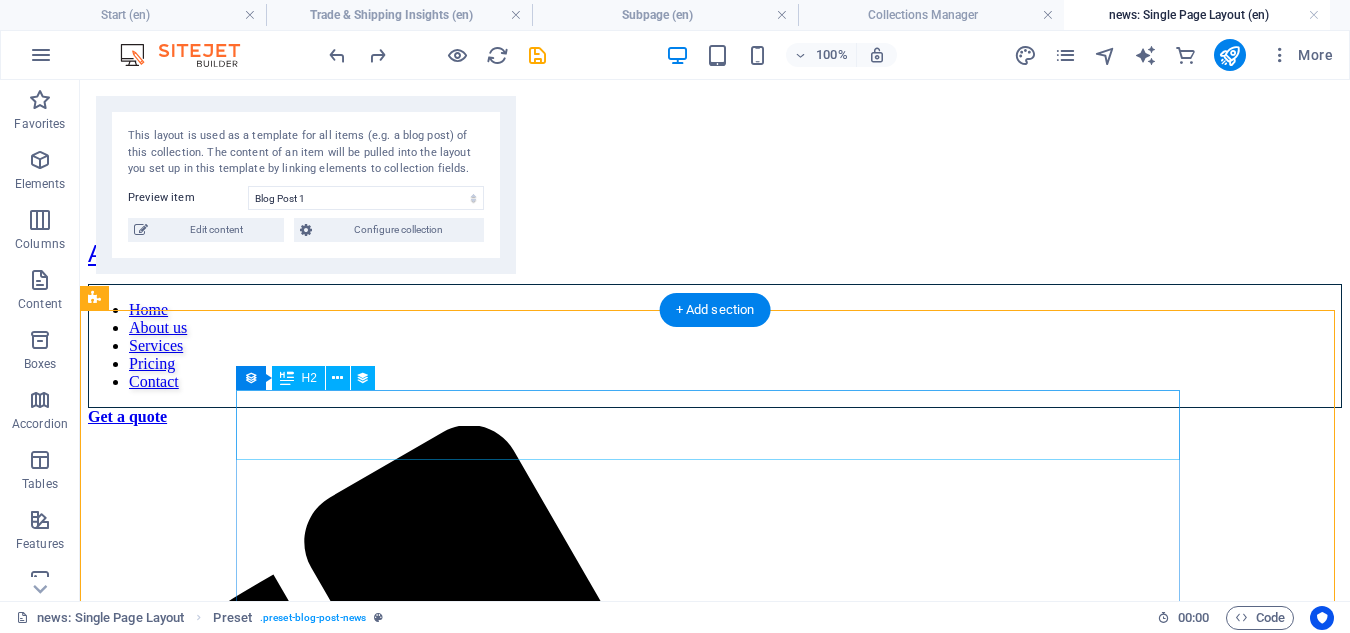 click on "Blog Post 1" at bounding box center (715, 2107) 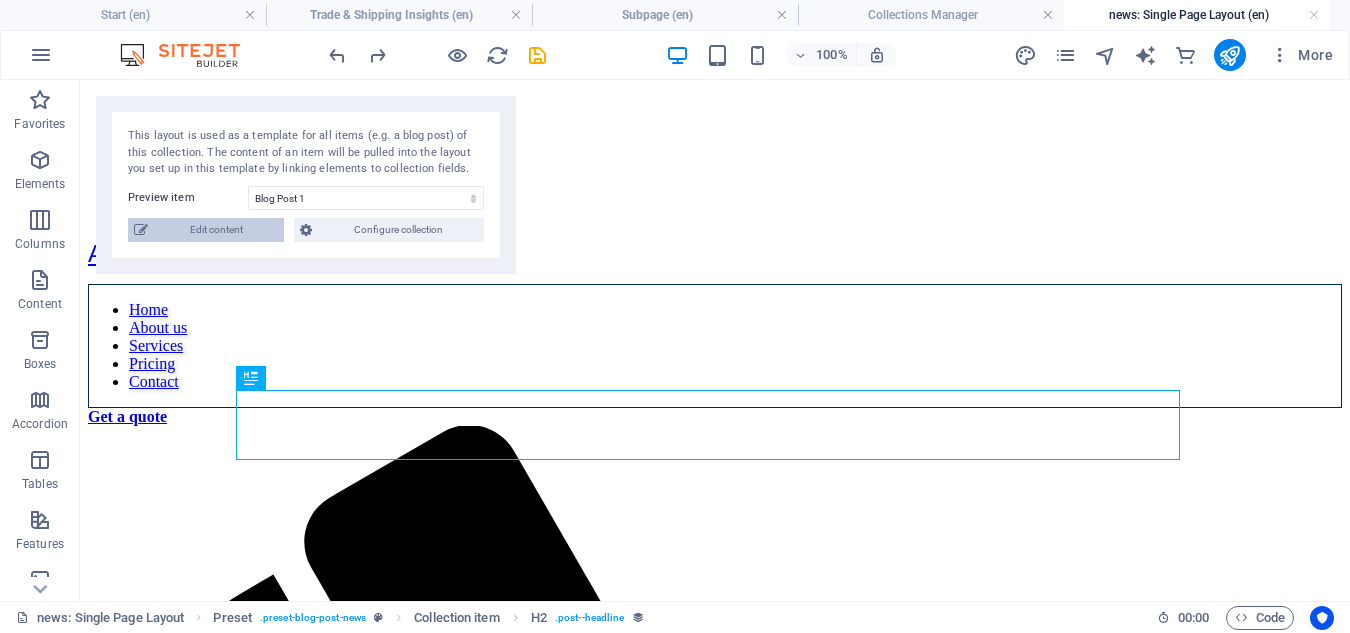 click on "Edit content" at bounding box center [216, 230] 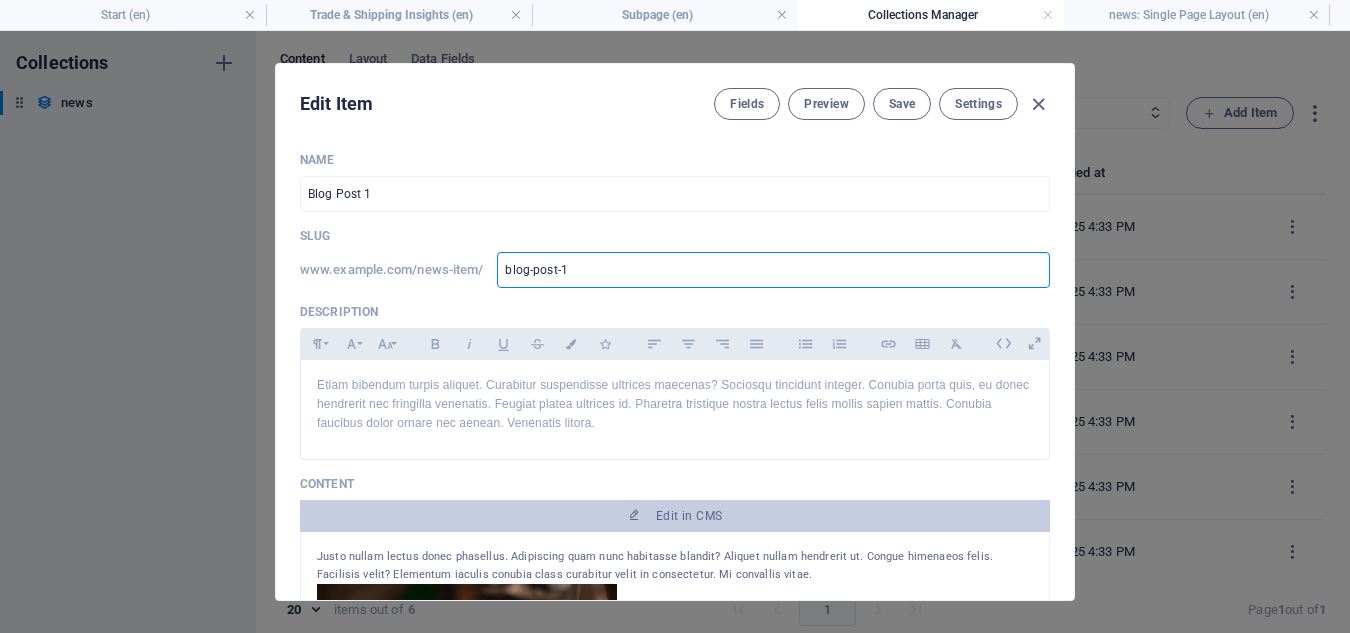 click on "blog-post-1" at bounding box center (773, 270) 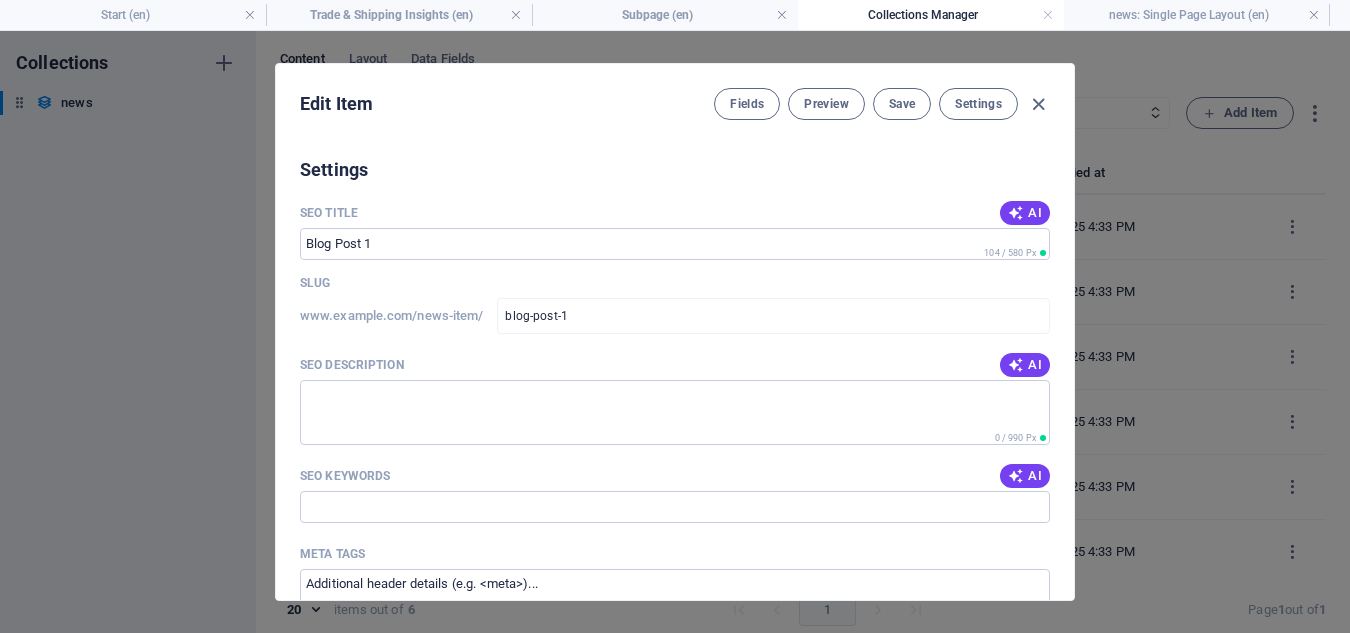 scroll, scrollTop: 1286, scrollLeft: 0, axis: vertical 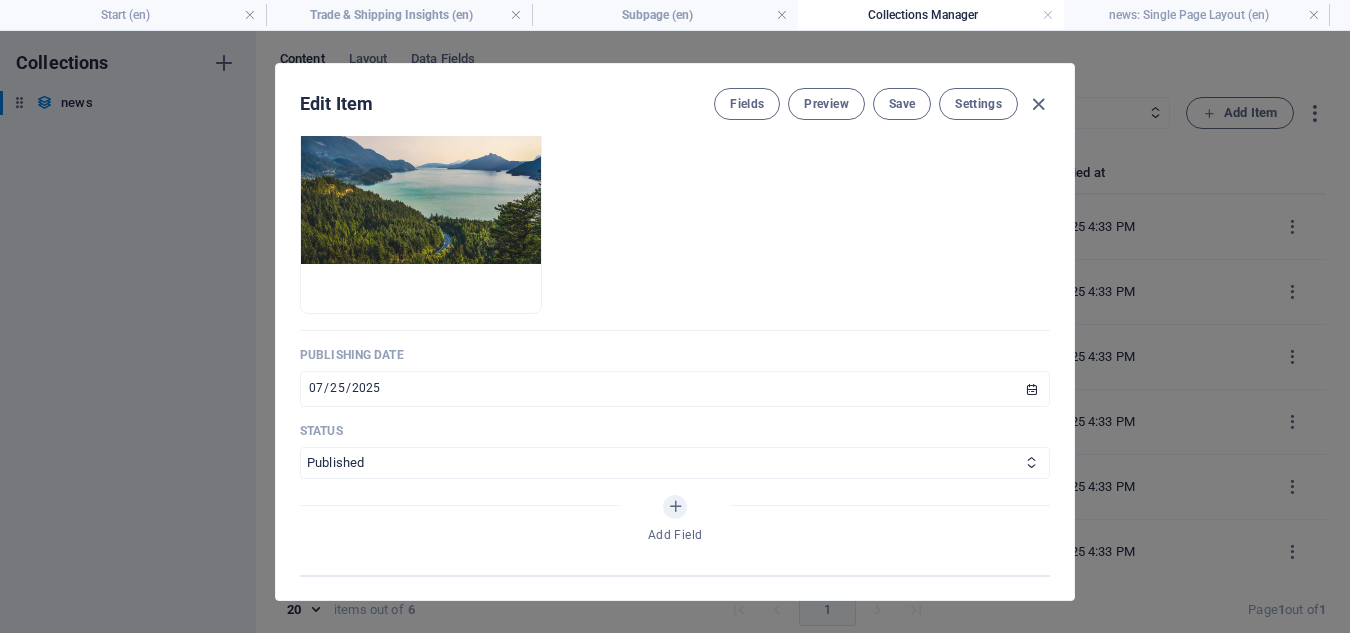 click on "Edit Item Fields Preview Save Settings Name Blog Post 1 ​ Slug www.example.com/news-item/ blog-post-1 ​ Description Paragraph Format Normal Heading 1 Heading 2 Heading 3 Heading 4 Heading 5 Heading 6 Code Font Family Arial Georgia Impact Tahoma Times New Roman Verdana Font Size 8 9 10 11 12 14 18 24 30 36 48 60 72 96 Bold Italic Underline Strikethrough Colors Icons Align Left Align Center Align Right Align Justify Unordered List Ordered List Insert Link Insert Table Clear Formatting Etiam bibendum turpis aliquet. Curabitur suspendisse ultrices maecenas? Sociosqu tincidunt integer. Conubia porta quis, eu donec hendrerit nec fringilla venenatis. Feugiat platea ultrices id. Pharetra tristique nostra lectus felis mollis sapien mattis. Conubia faucibus dolor ornare nec aenean. Venenatis litora. Content Edit in CMS Category Category 1 Category 2 Author [FIRST] [LAST] ​ Image Drop files here to upload them instantly Publishing Date [DATE] ​ Status Published Draft Add Field Settings SEO Title AI ​ Slug ​" at bounding box center [675, 332] 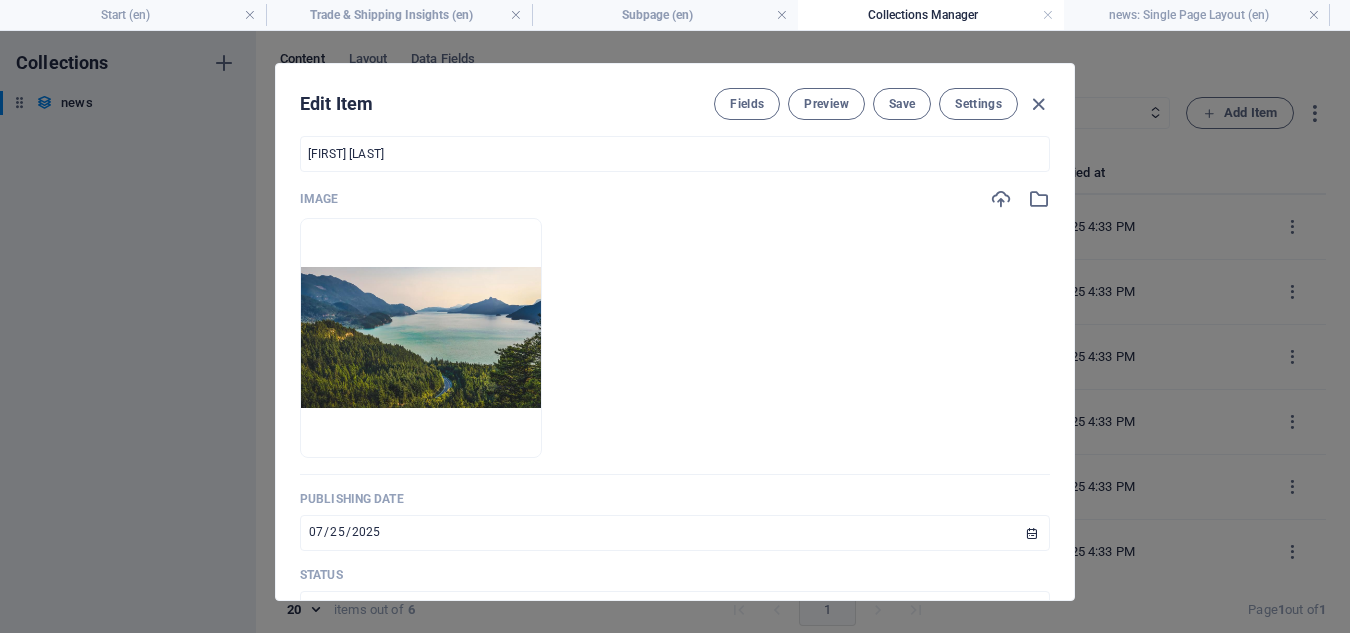 scroll, scrollTop: 653, scrollLeft: 0, axis: vertical 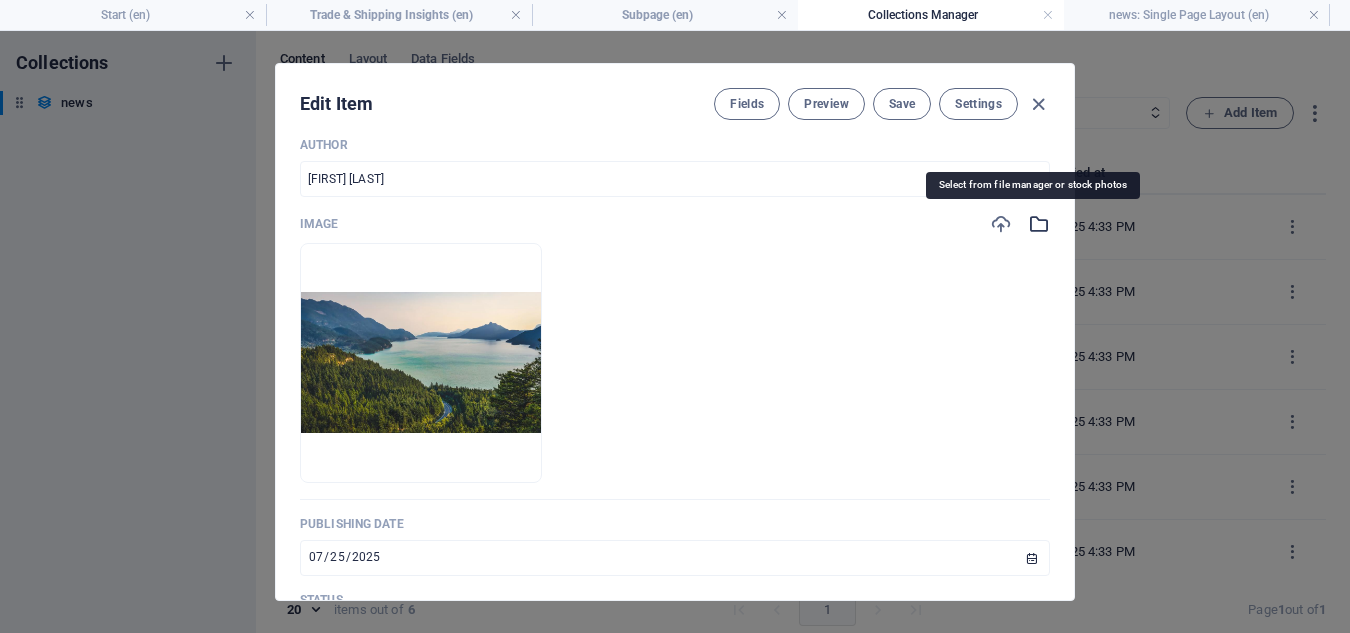 click at bounding box center (1039, 224) 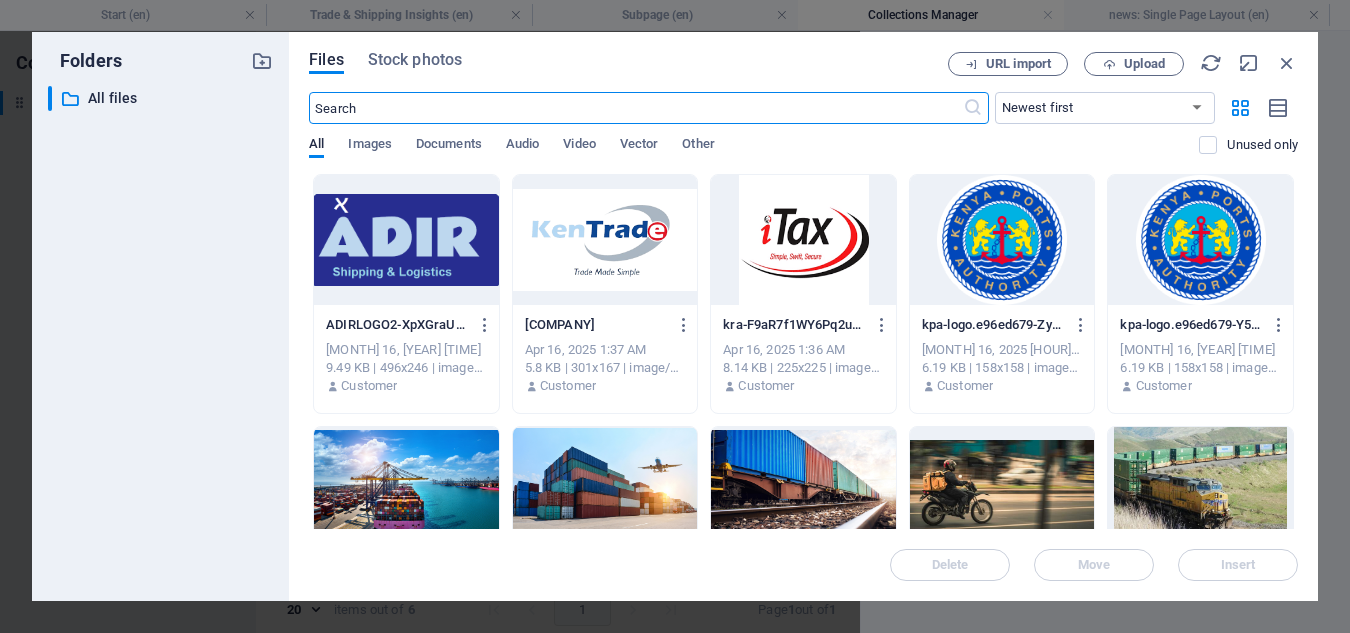 scroll, scrollTop: 683, scrollLeft: 0, axis: vertical 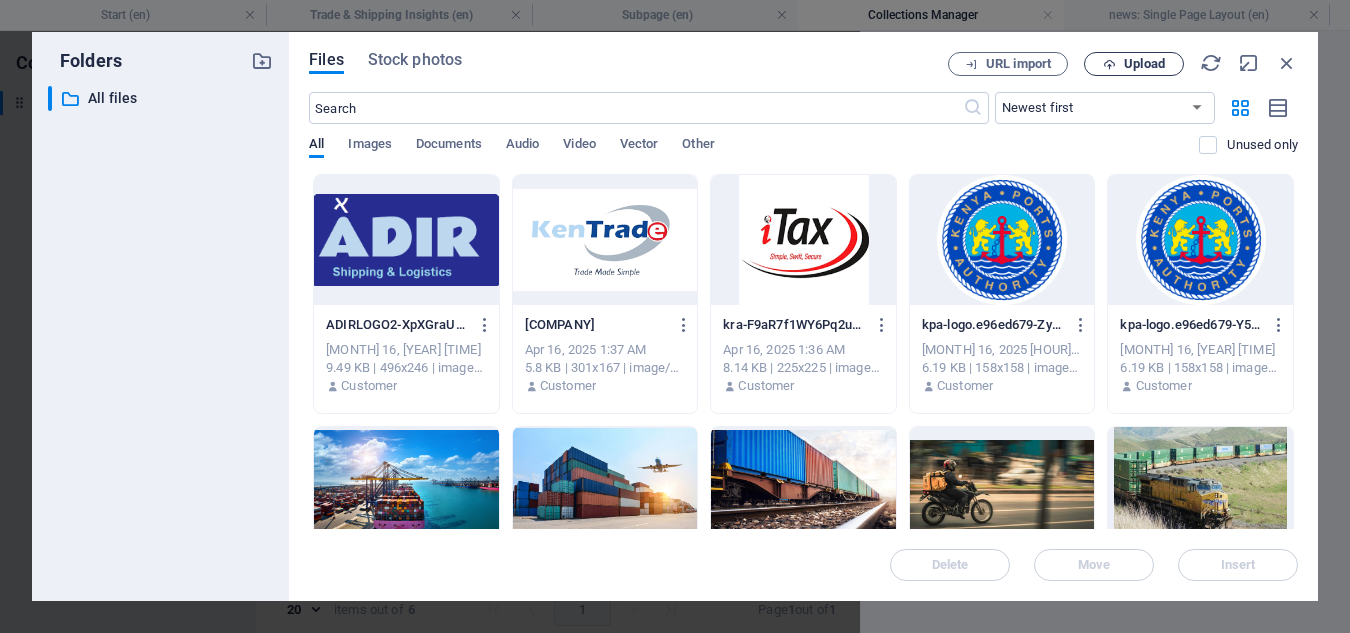 click on "Upload" at bounding box center [1134, 64] 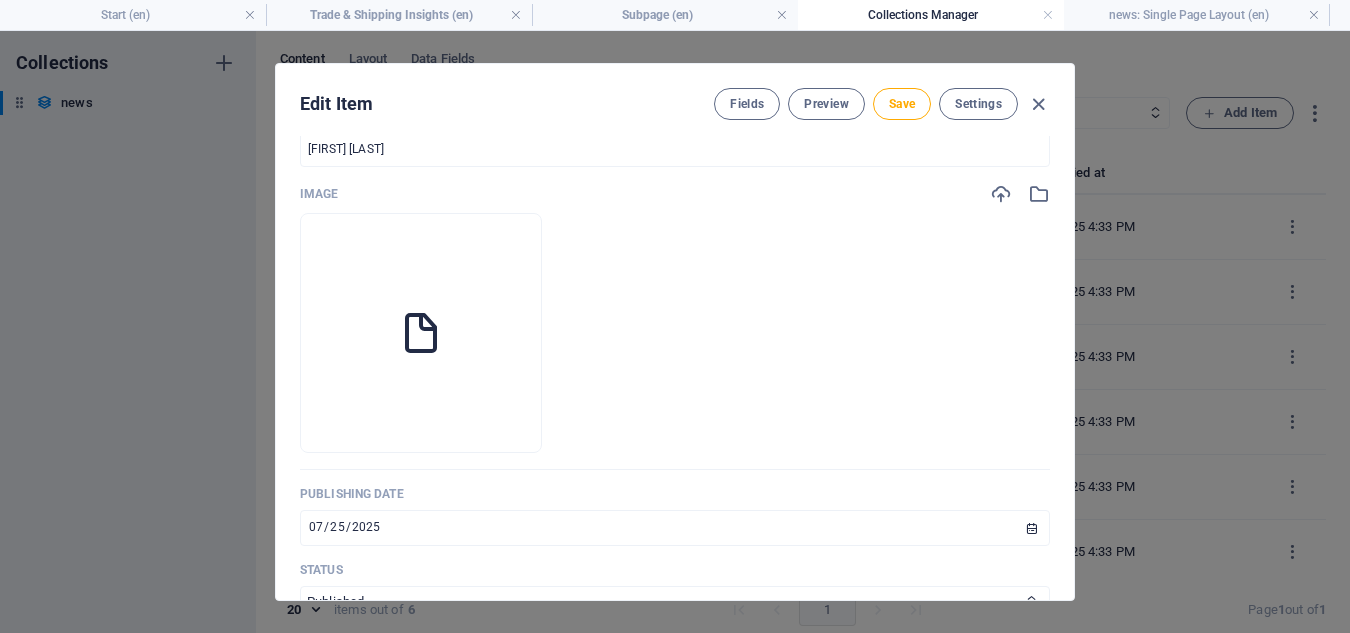 scroll, scrollTop: 653, scrollLeft: 0, axis: vertical 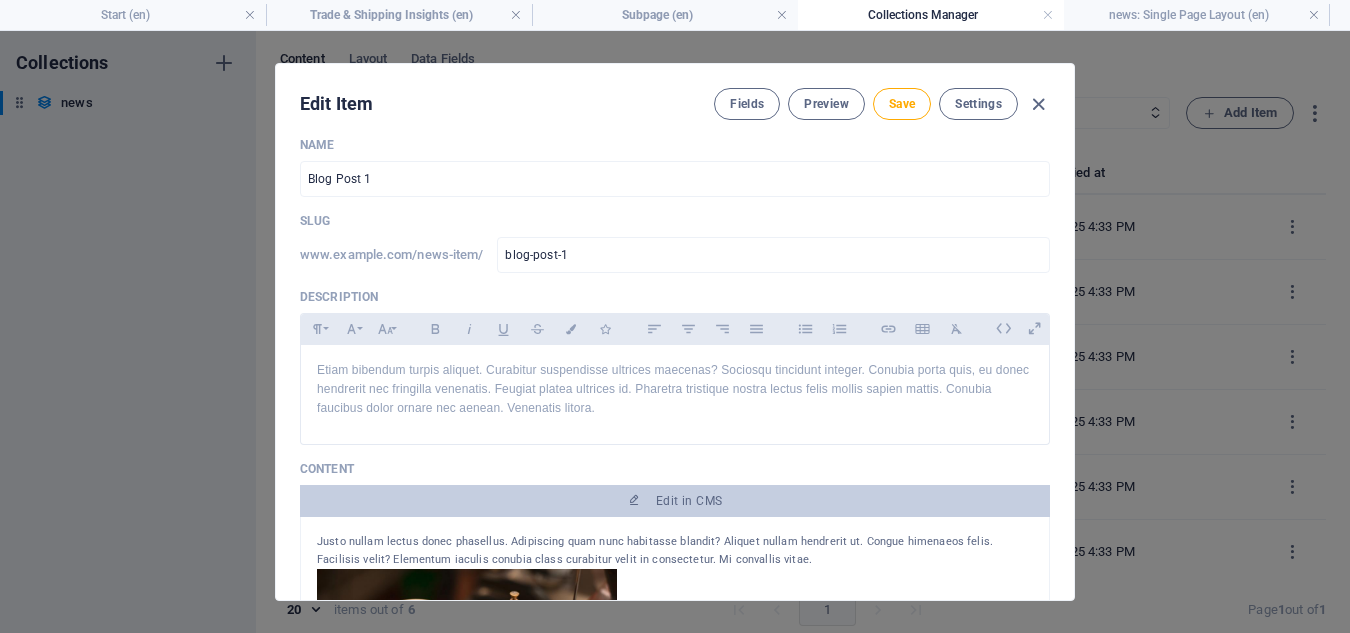drag, startPoint x: 1067, startPoint y: 202, endPoint x: 1069, endPoint y: 182, distance: 20.09975 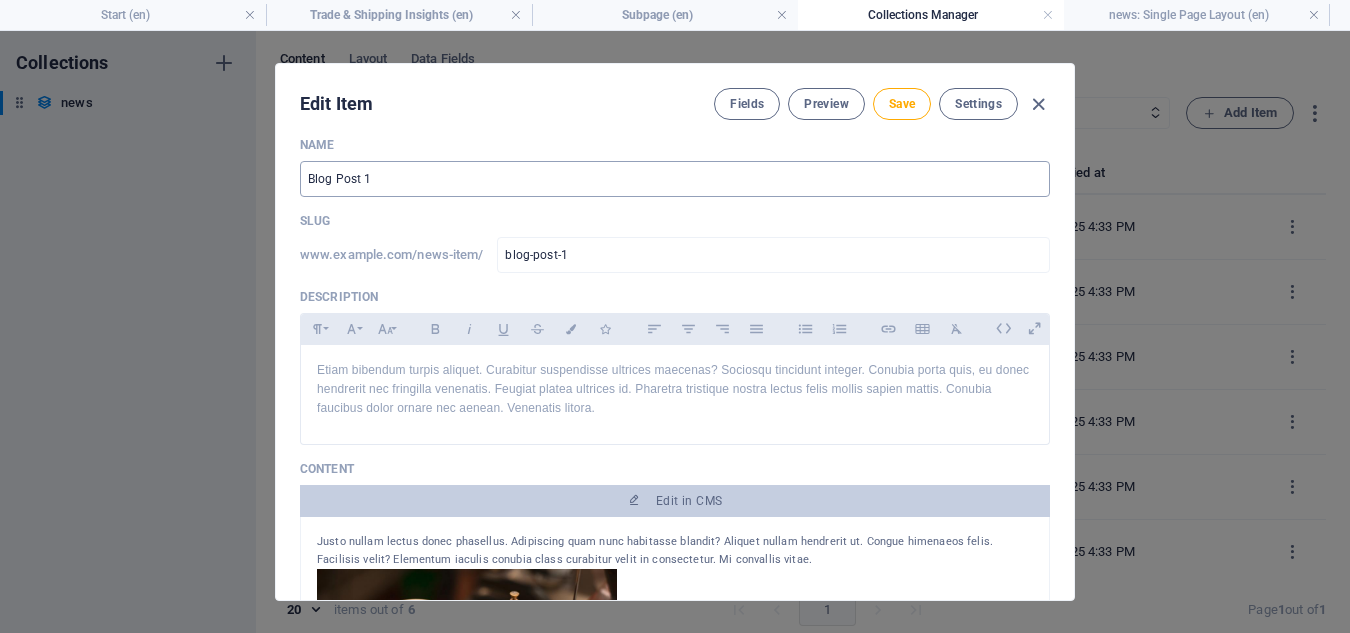 click on "Blog Post 1" at bounding box center (675, 179) 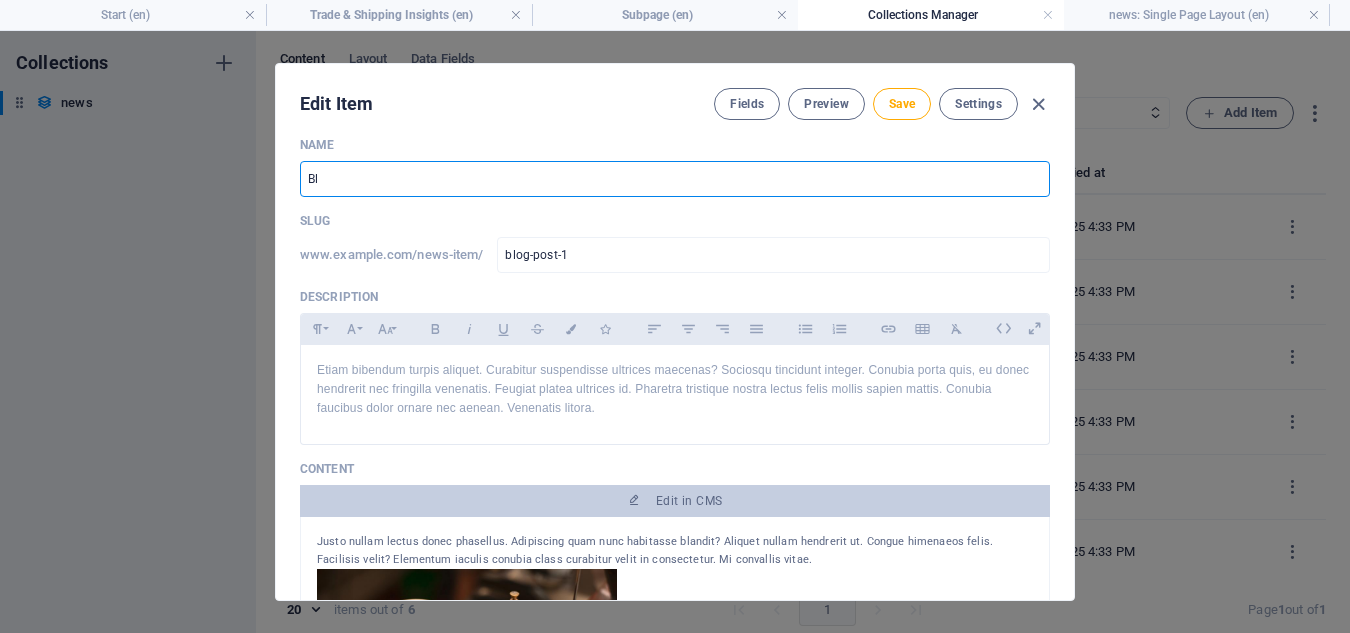 type on "B" 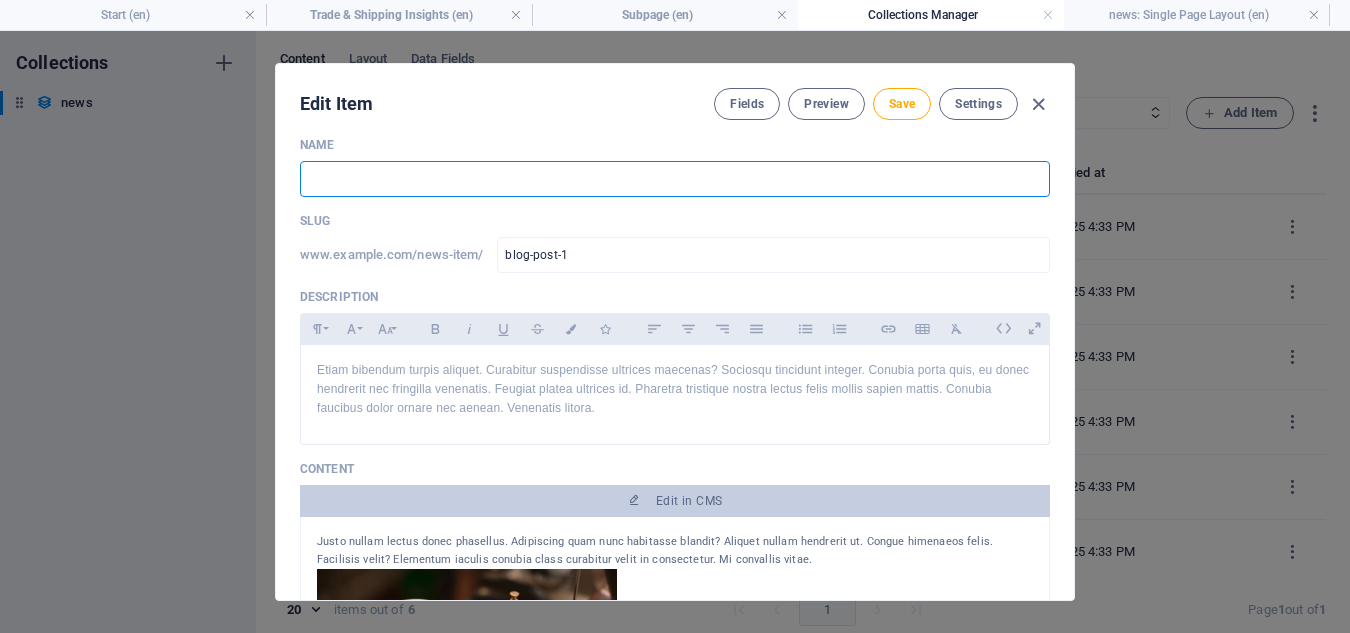 paste on "Tanzania’s New Trade Ban: What It Means for Regional Businesses and the Shipping Industry" 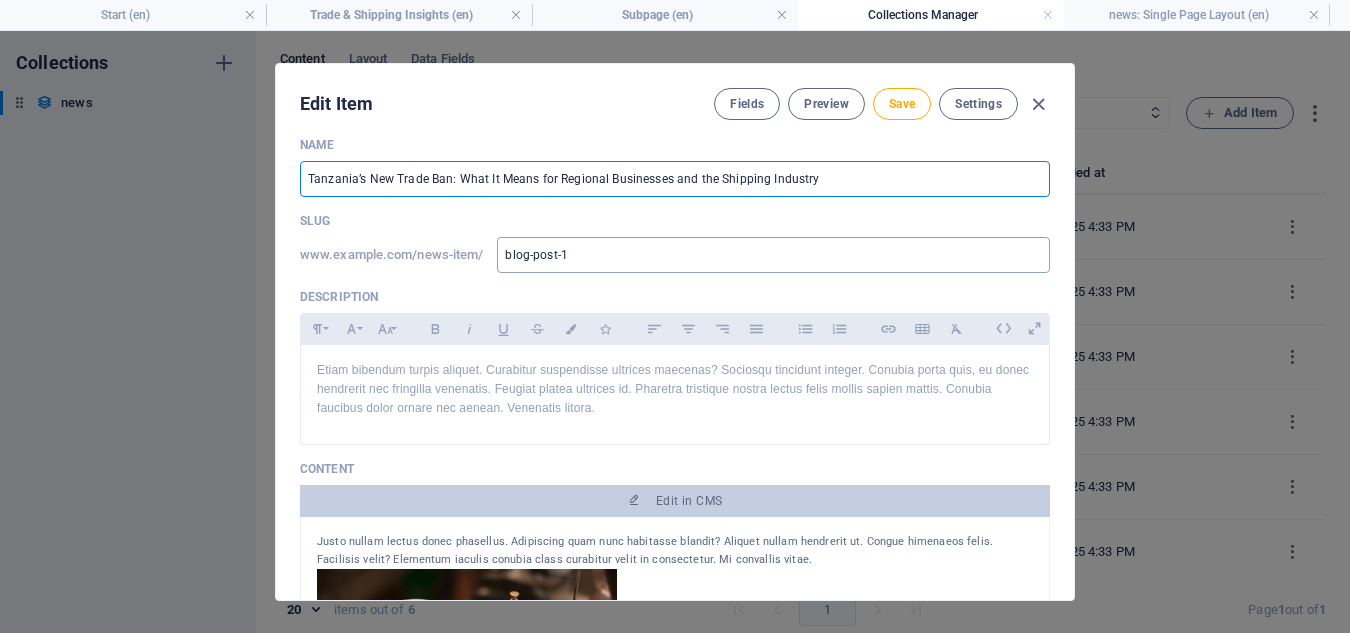 type on "Tanzania’s New Trade Ban: What It Means for Regional Businesses and the Shipping Industry" 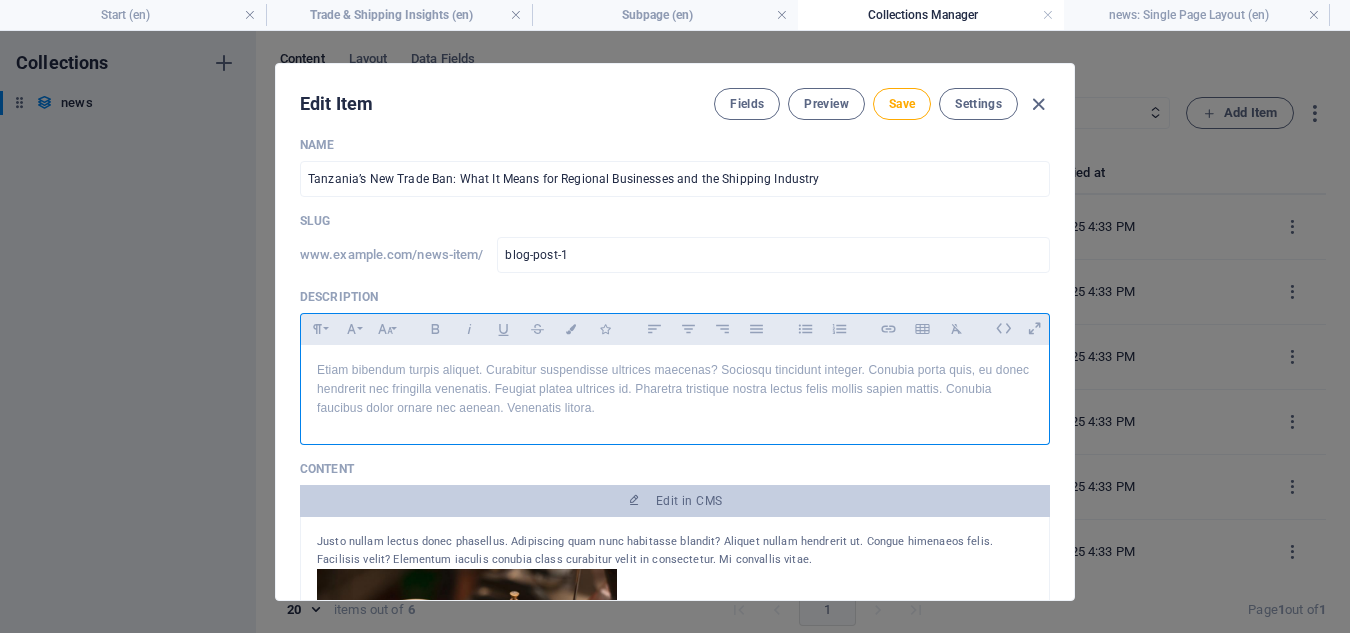 click on "Etiam bibendum turpis aliquet. Curabitur suspendisse ultrices maecenas? Sociosqu tincidunt integer. Conubia porta quis, eu donec hendrerit nec fringilla venenatis. Feugiat platea ultrices id. Pharetra tristique nostra lectus felis mollis sapien mattis. Conubia faucibus dolor ornare nec aenean. Venenatis litora." at bounding box center [675, 390] 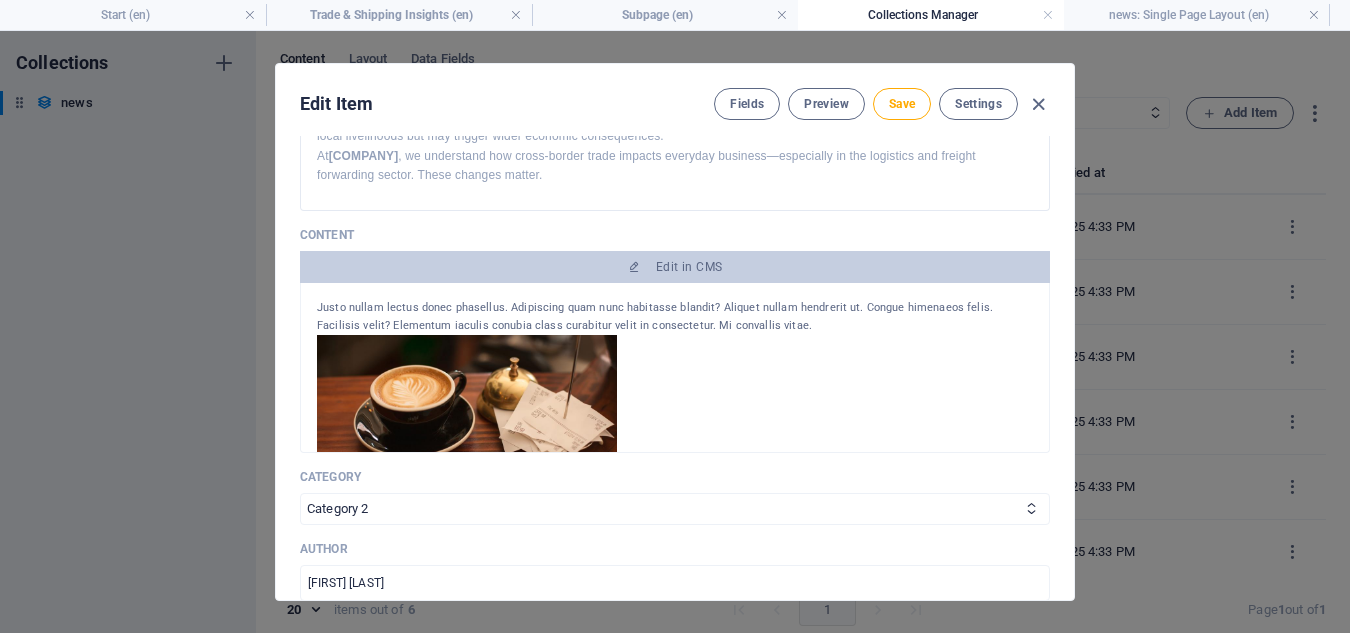 scroll, scrollTop: 358, scrollLeft: 0, axis: vertical 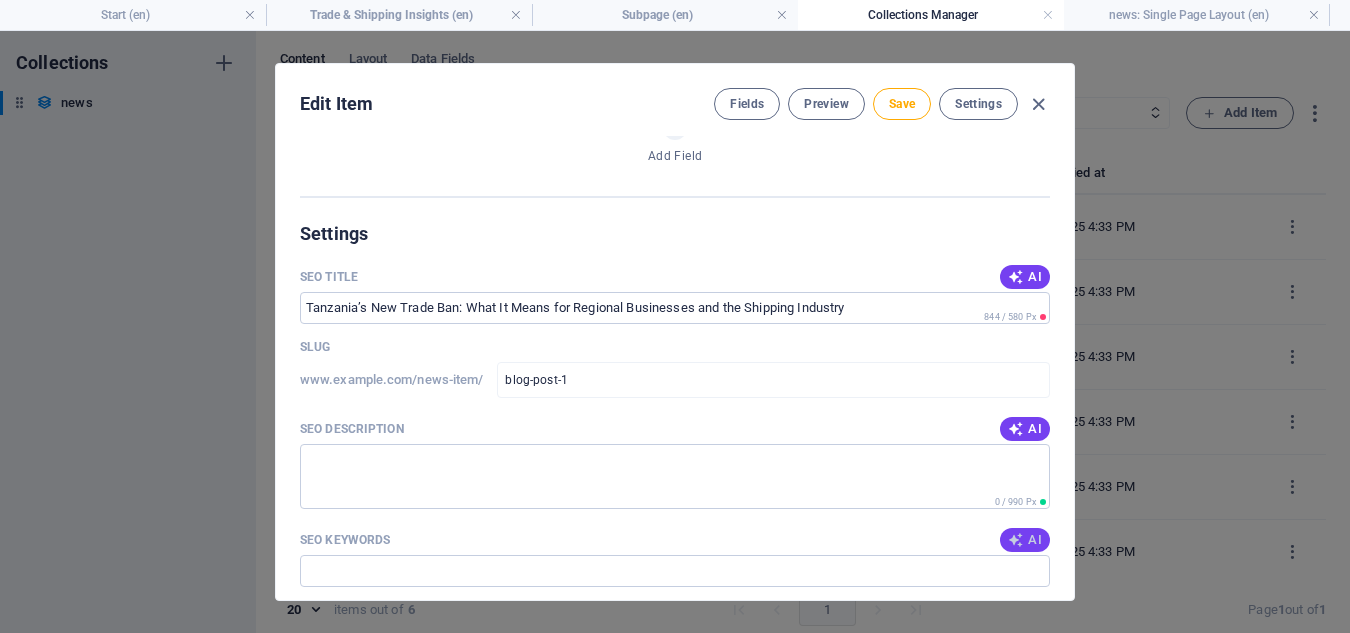 click on "AI" at bounding box center [1025, 540] 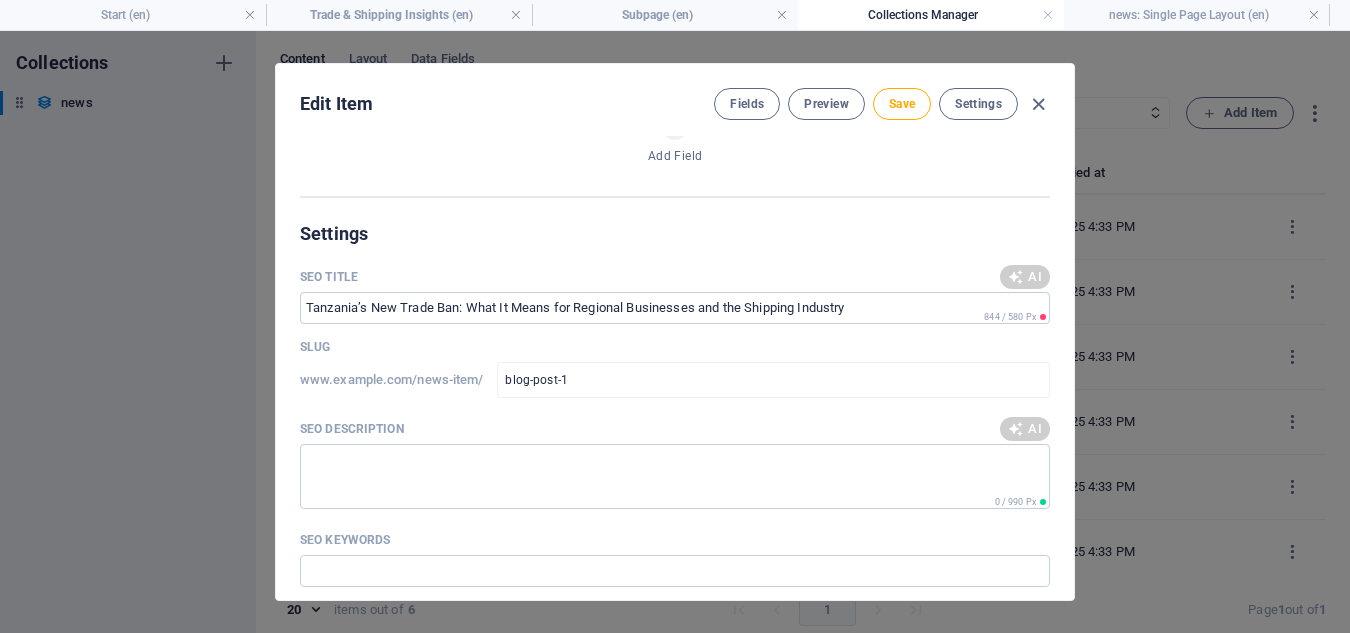 type on "Tanzania trade ban, East Africa businesses, shipping industry impact, local business protection, cross-border trade challenges, logistics and freight forwarding" 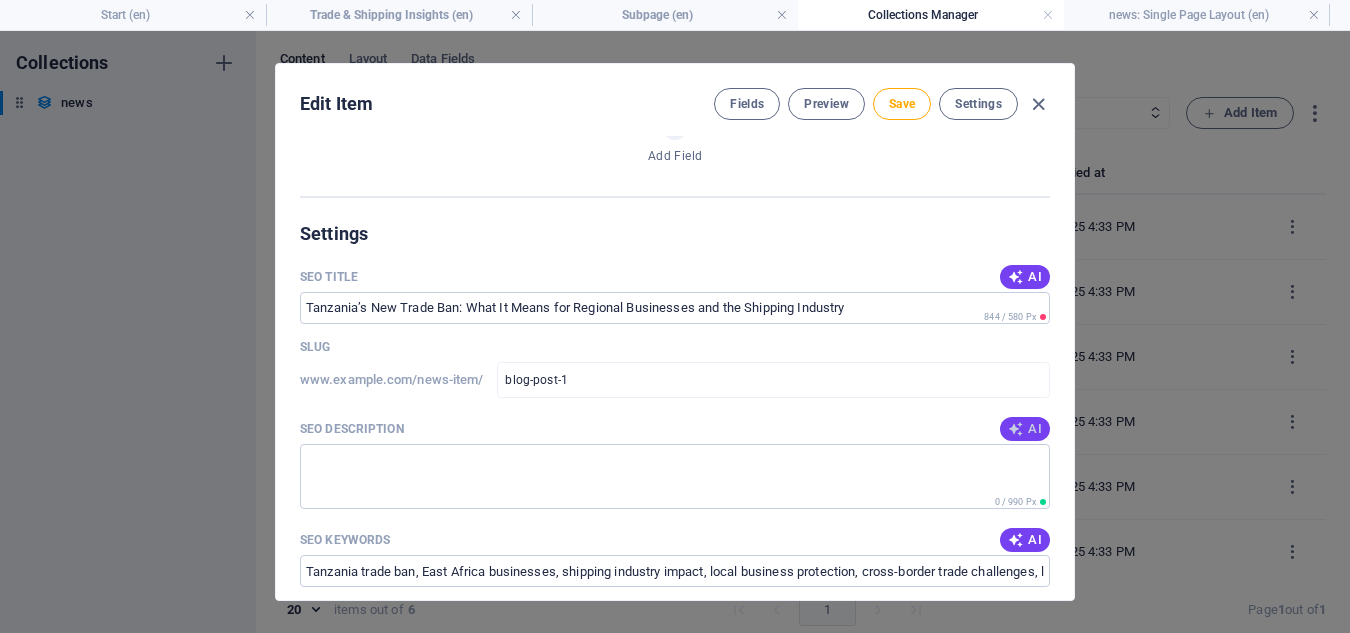 click on "AI" at bounding box center [1025, 429] 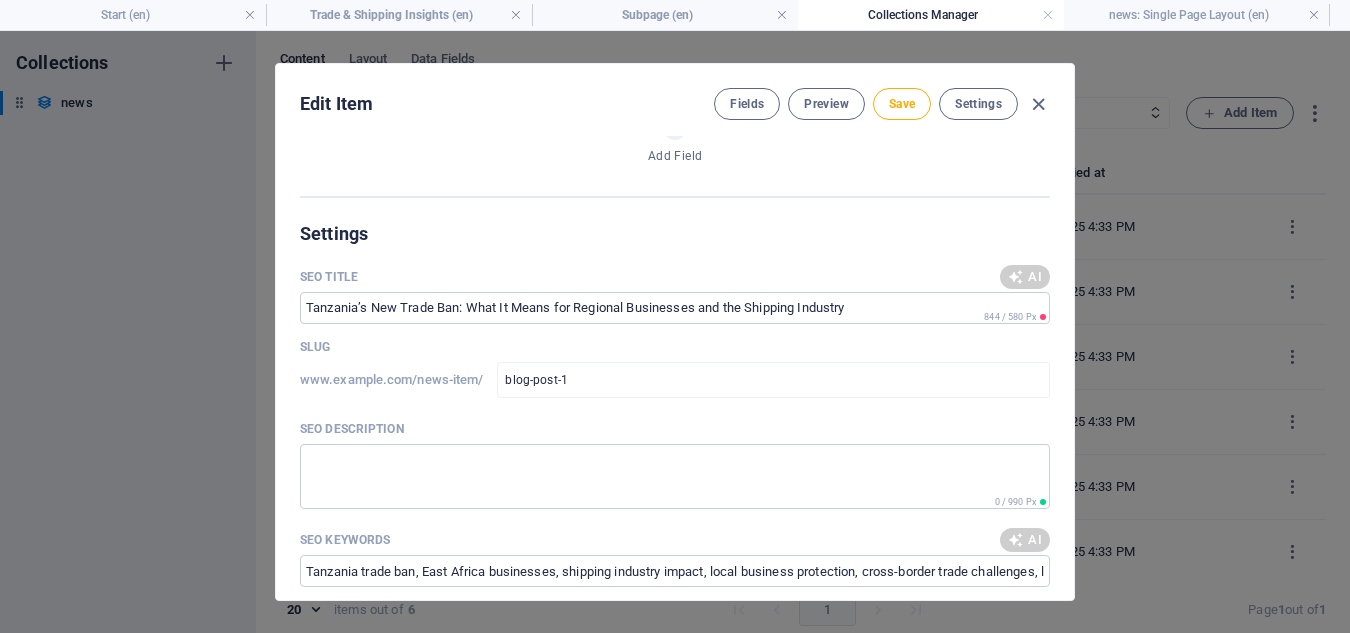 type on "Discover Tanzanias new trade bans impact on regional businesses and shipping. Stay informed to navigate the changes." 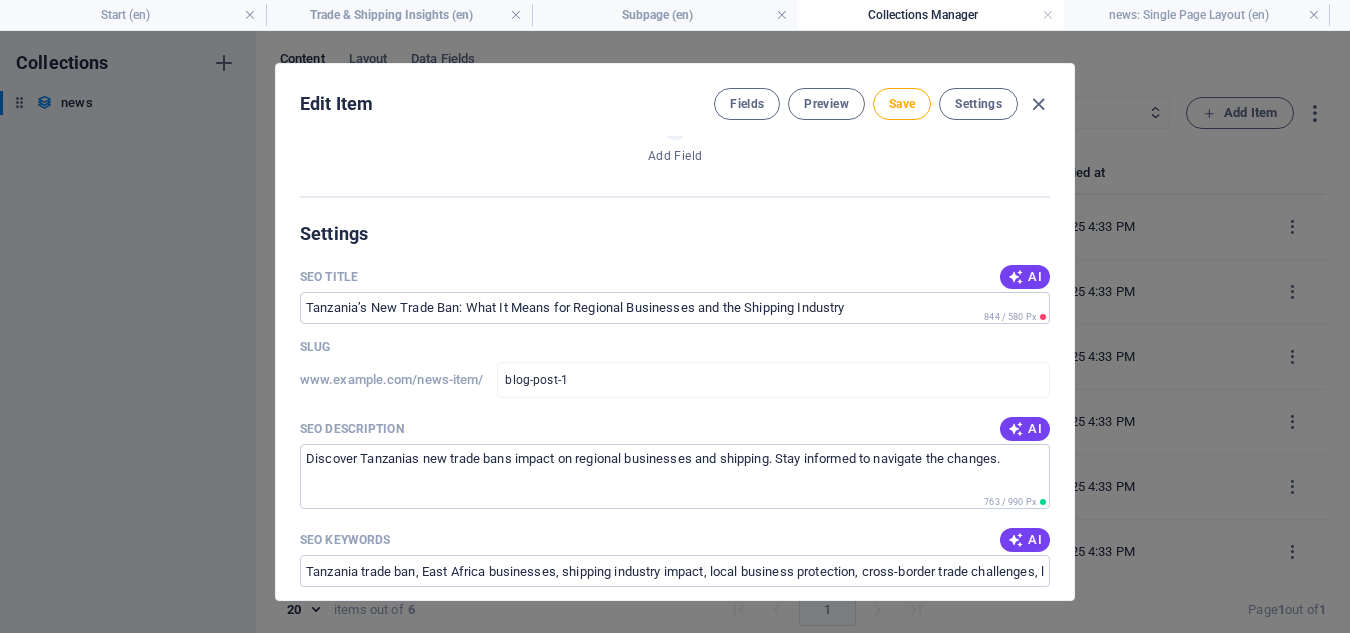 drag, startPoint x: 1072, startPoint y: 408, endPoint x: 1069, endPoint y: 347, distance: 61.073727 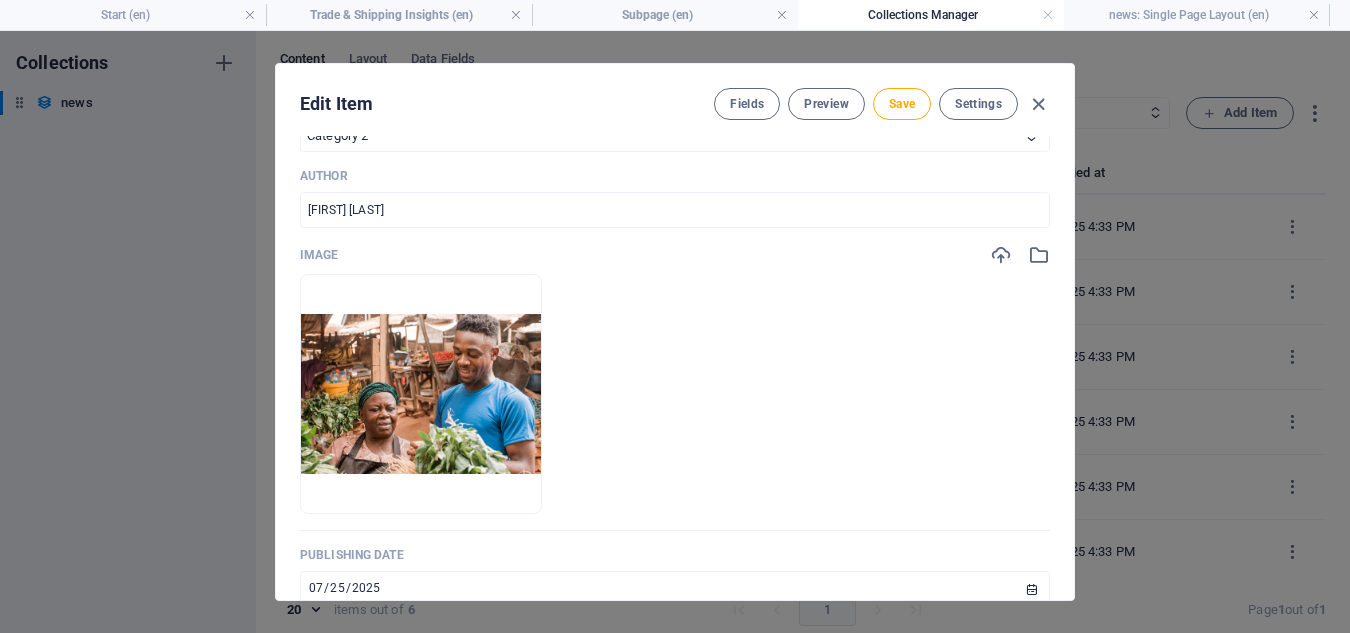 scroll, scrollTop: 637, scrollLeft: 0, axis: vertical 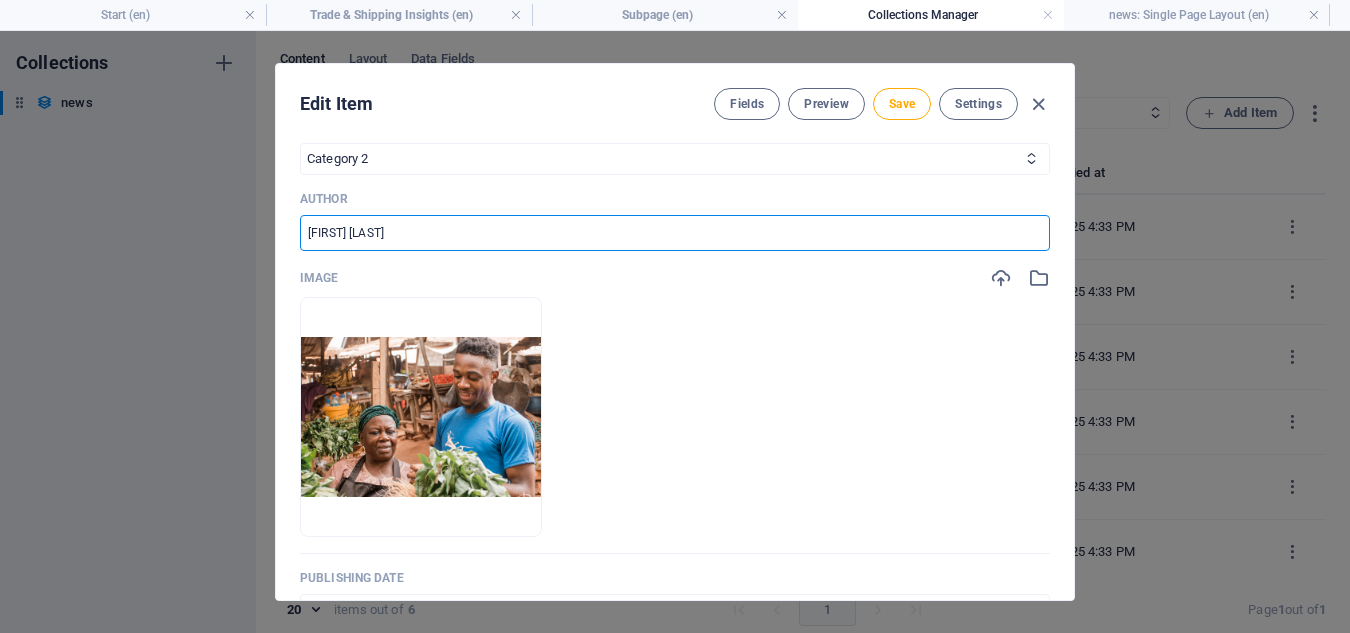 click on "[FIRST] [LAST]" at bounding box center [675, 233] 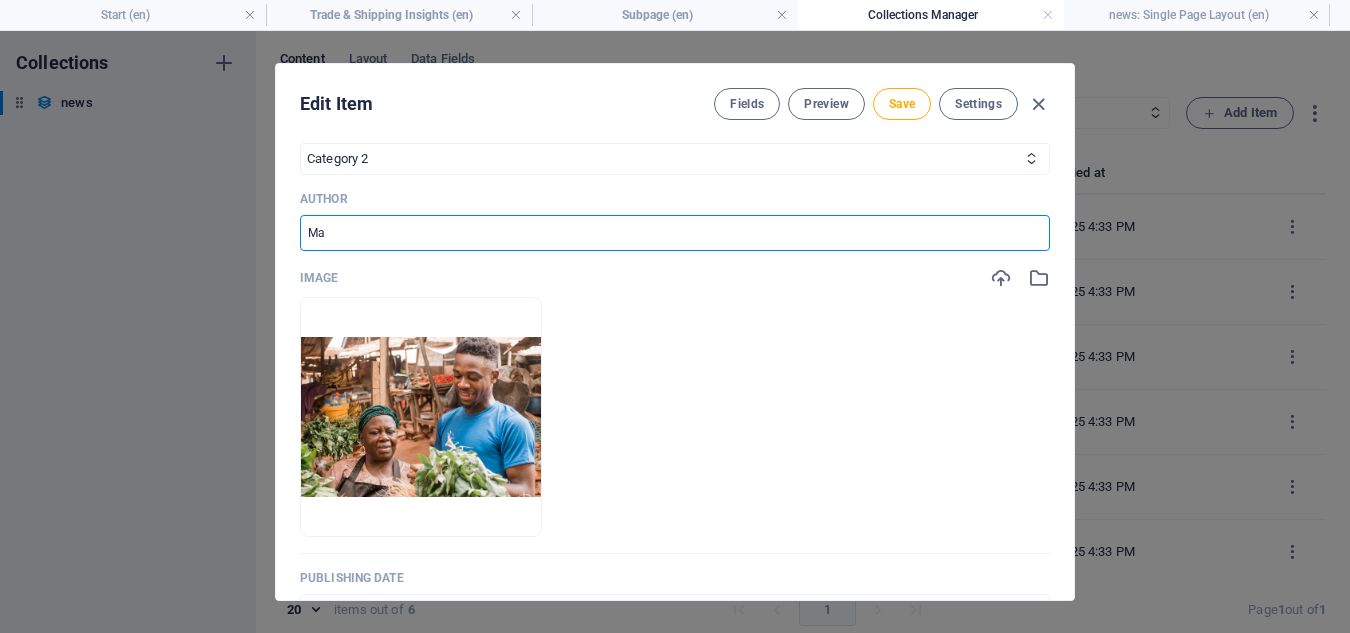 type on "M" 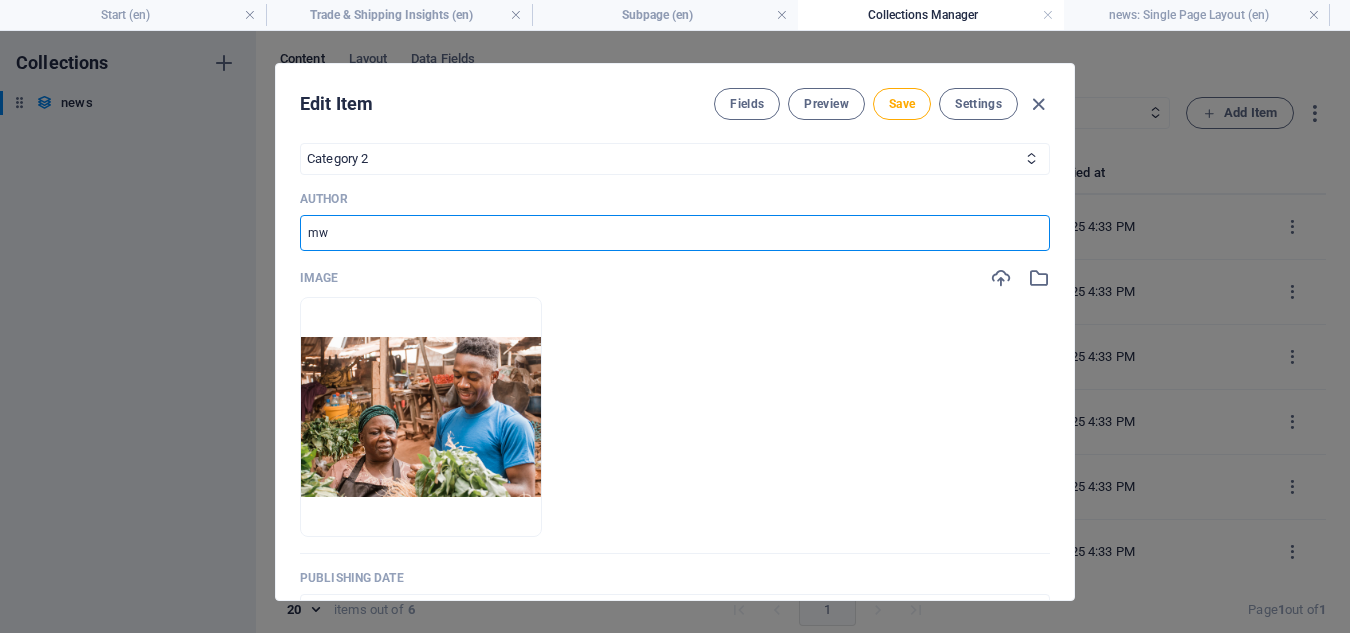 type on "m" 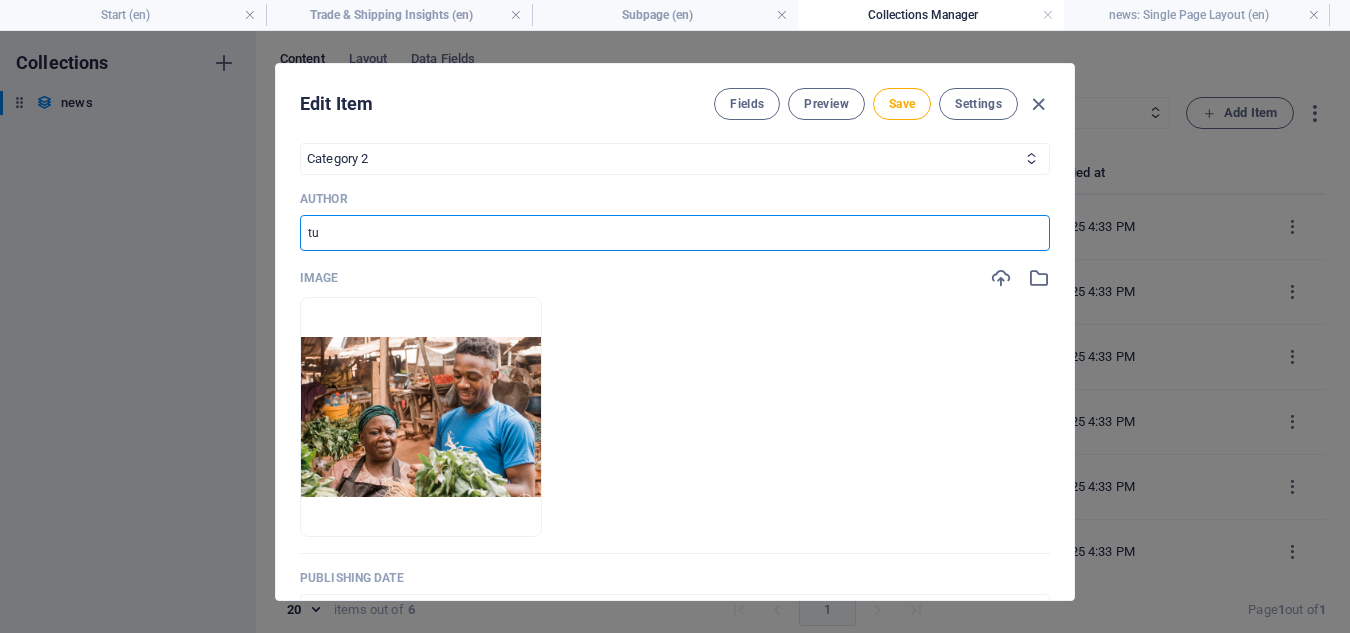 type on "t" 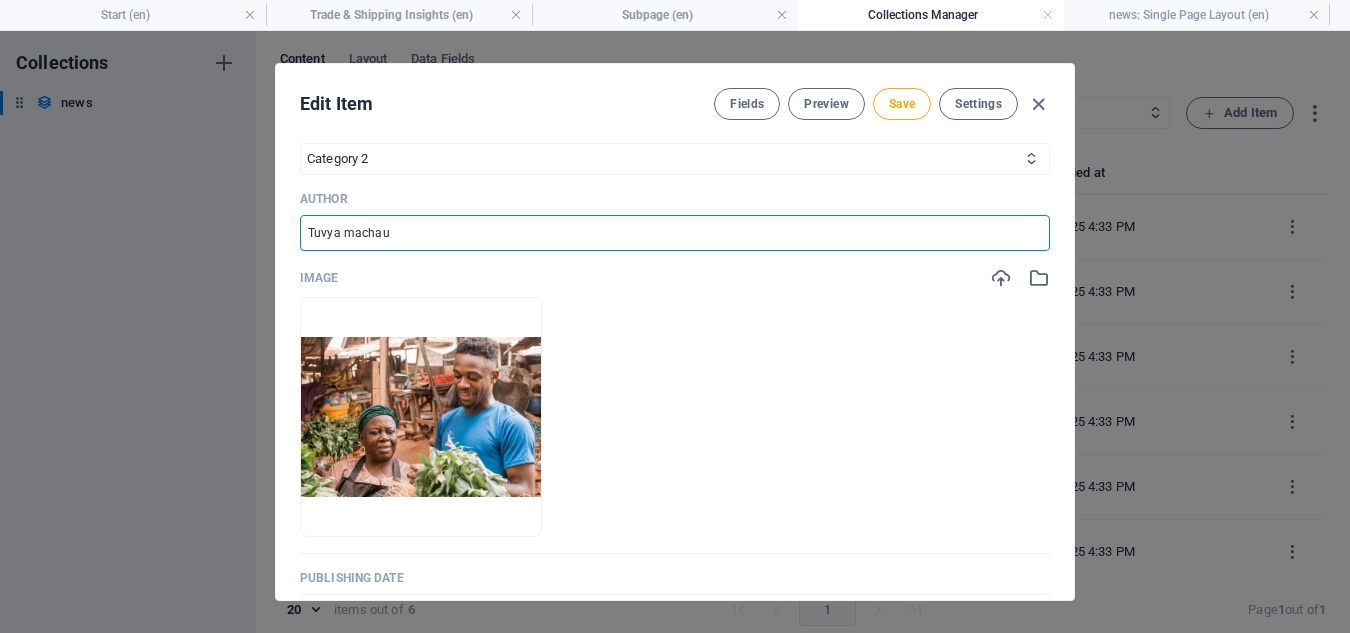 type on "Tuvya machau" 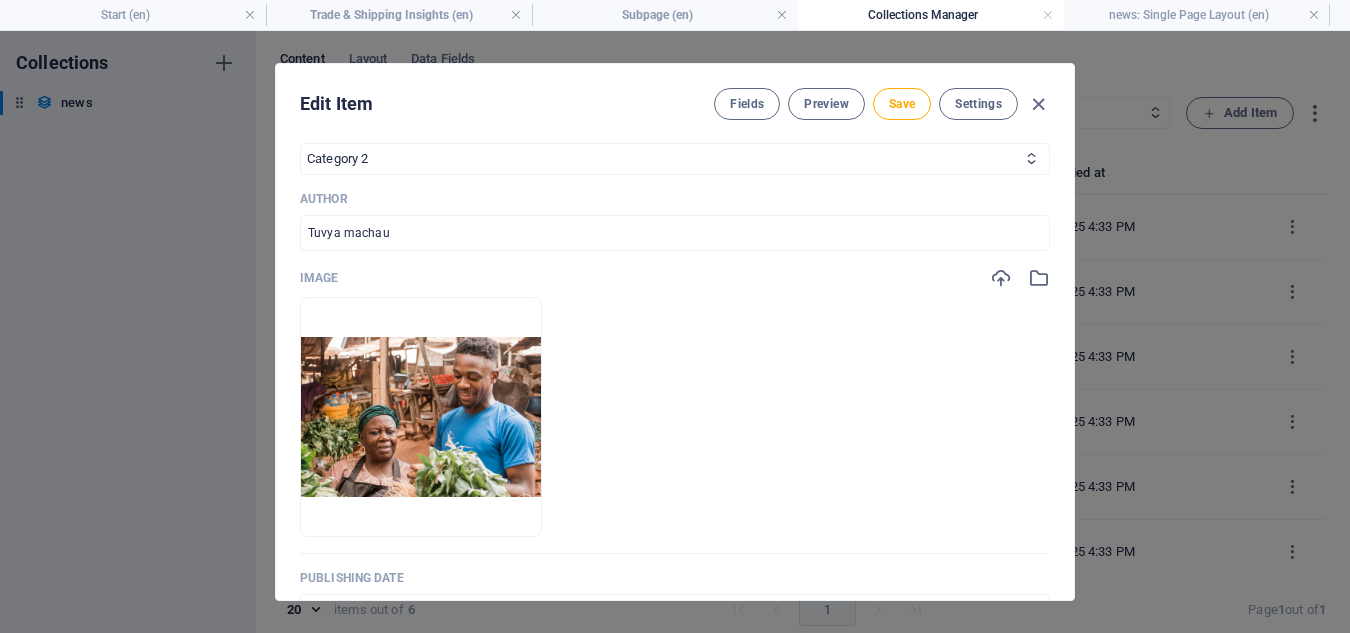 click on "Drop files here to upload them instantly" at bounding box center [675, 417] 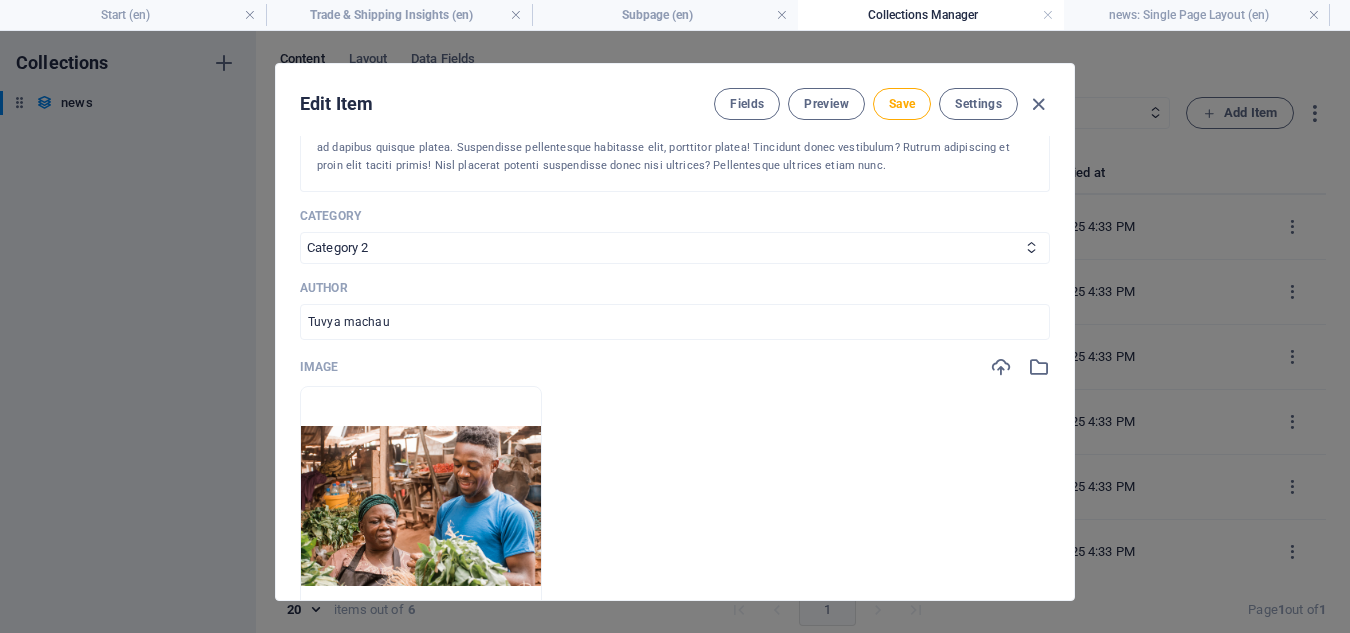 scroll, scrollTop: 538, scrollLeft: 0, axis: vertical 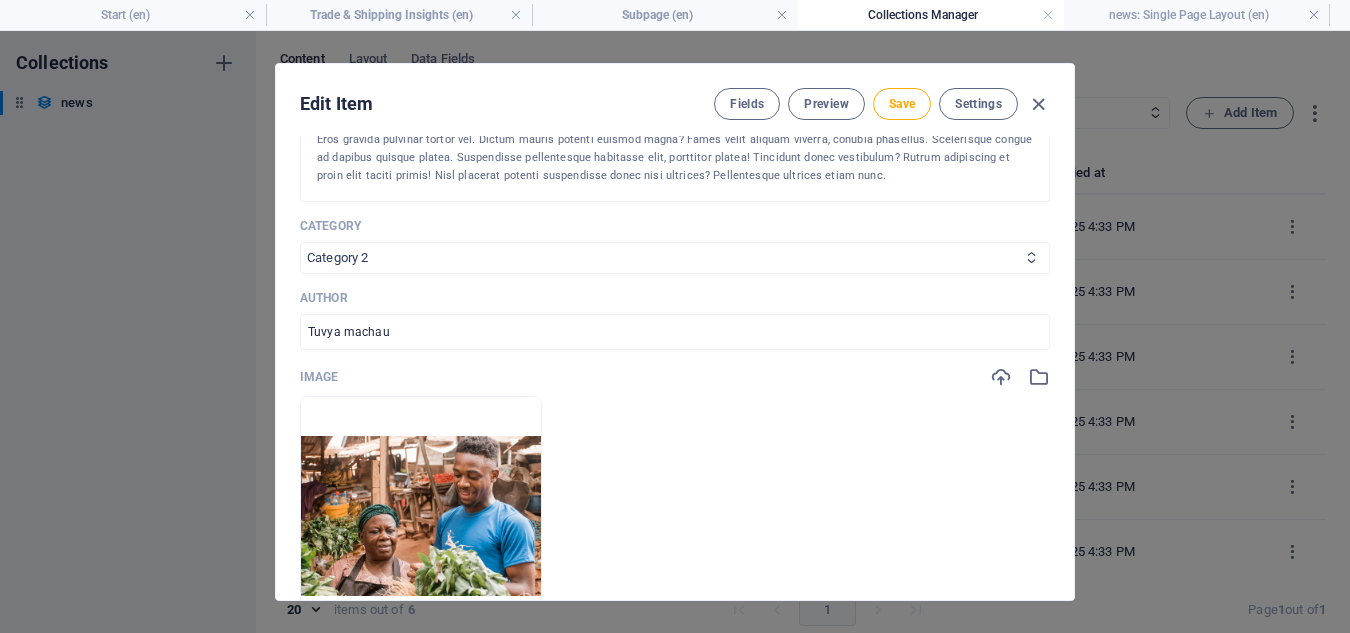 click at bounding box center [1031, 257] 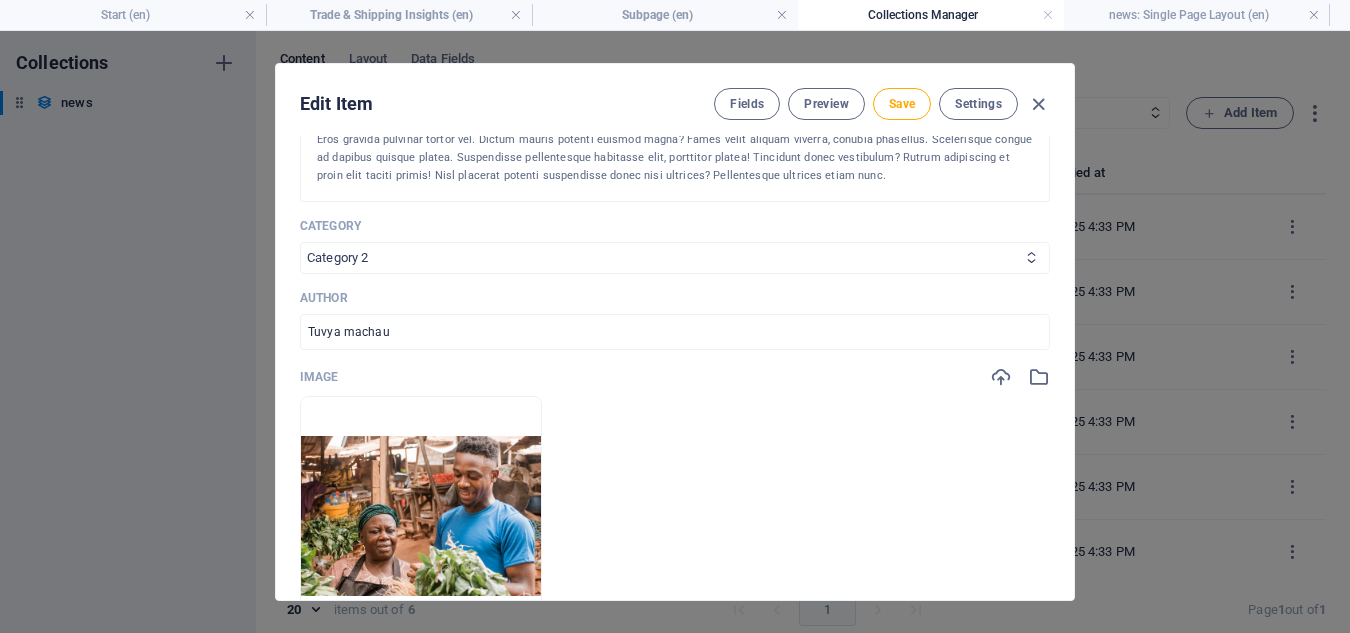 click on "Category 1 Category 2" at bounding box center (675, 258) 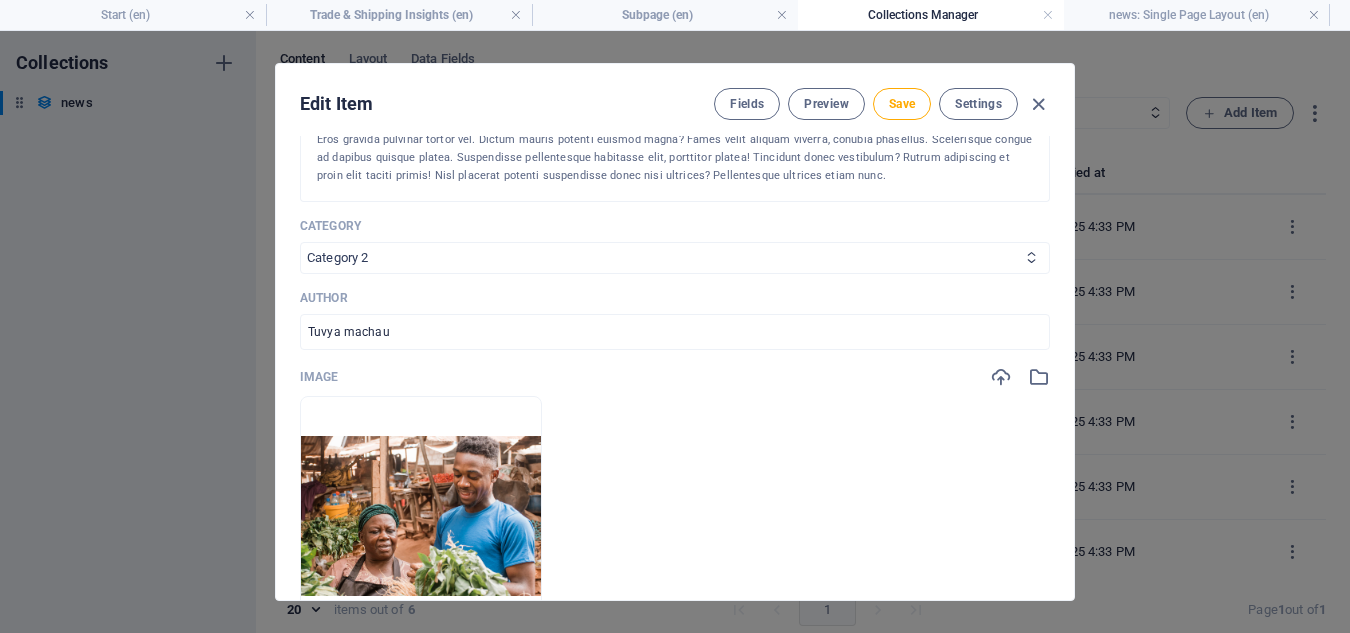 select on "Category 1" 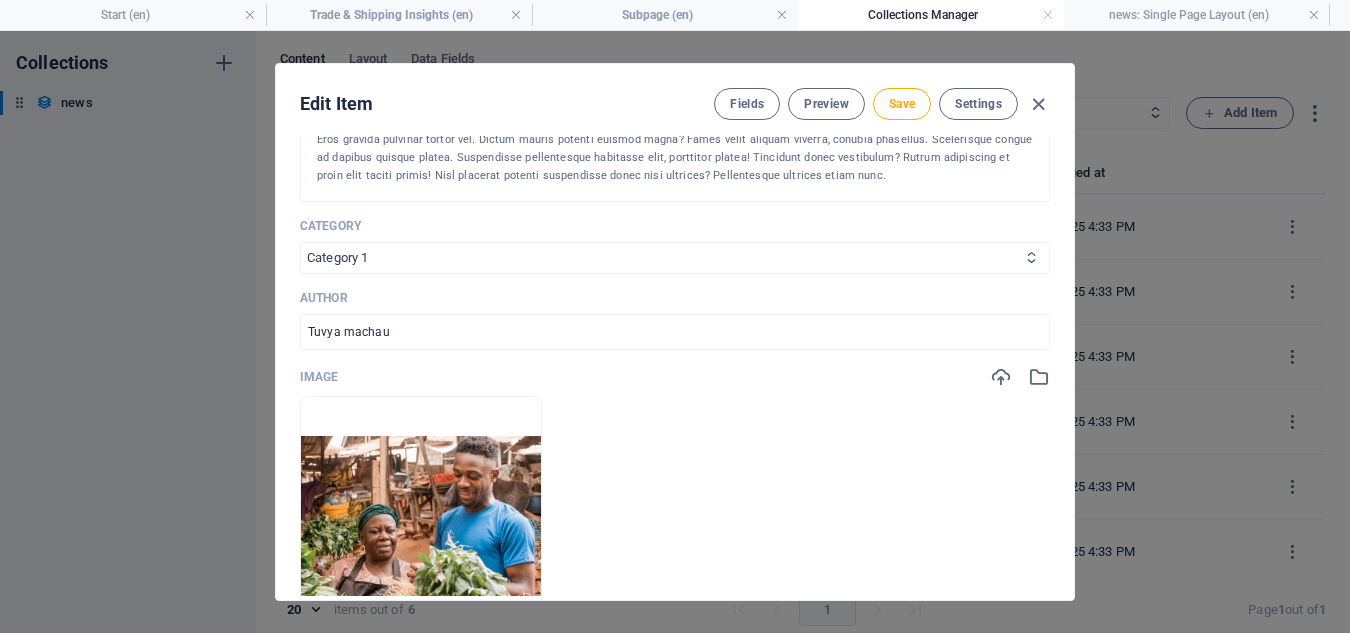 click on "Category 1 Category 2" at bounding box center (675, 258) 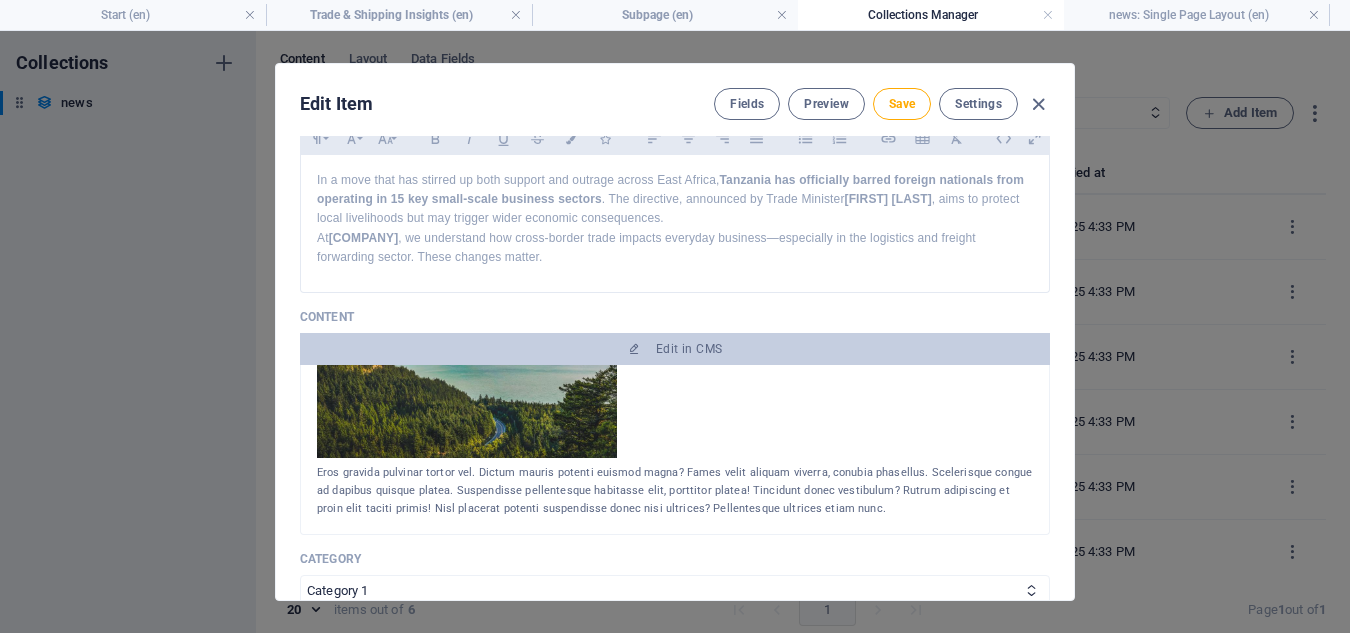 scroll, scrollTop: 249, scrollLeft: 0, axis: vertical 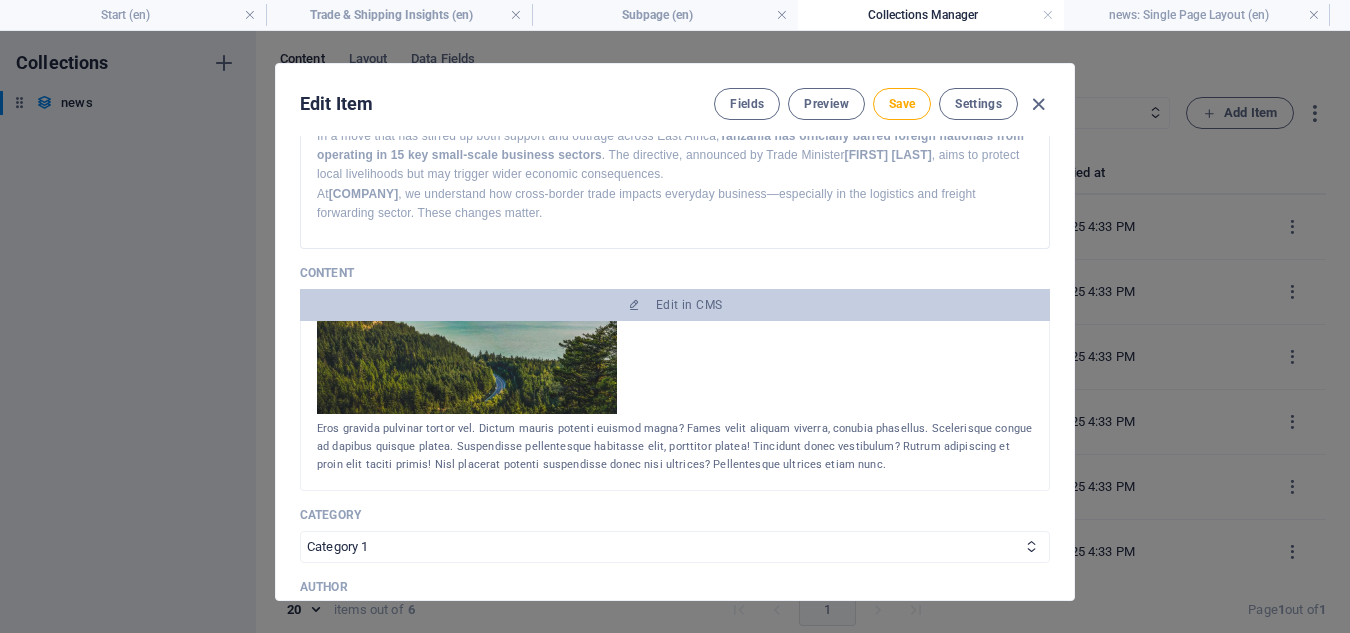 click at bounding box center [675, 329] 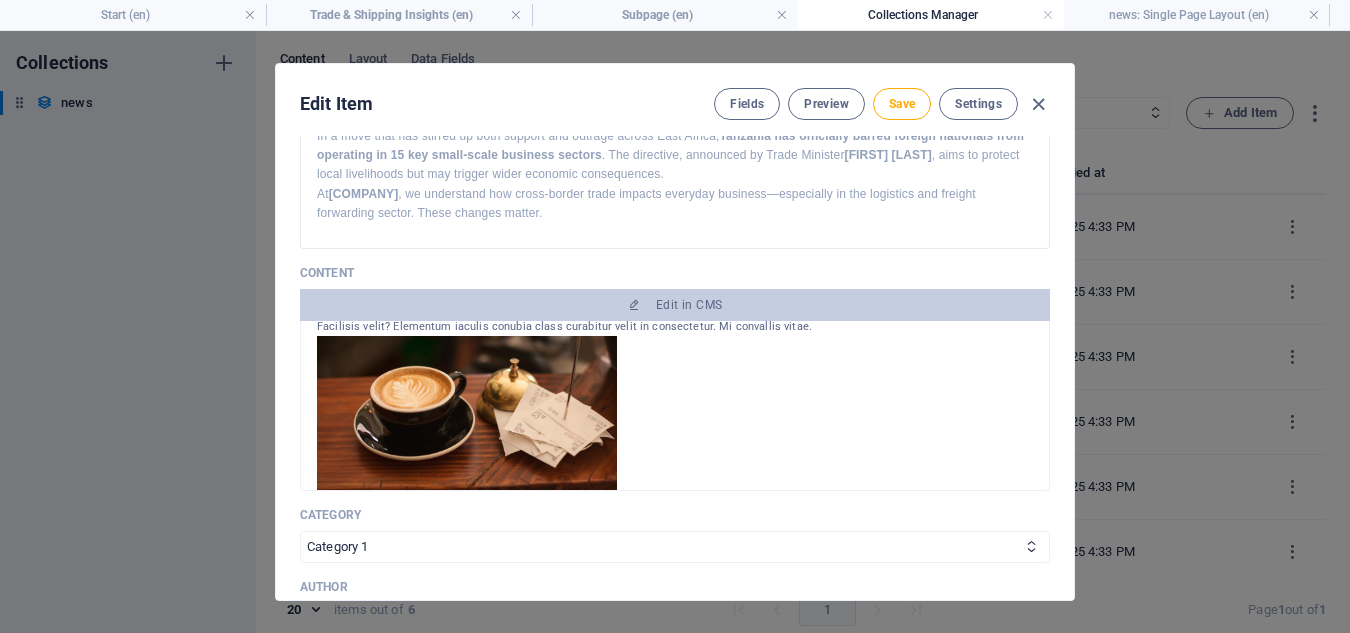 scroll, scrollTop: 0, scrollLeft: 0, axis: both 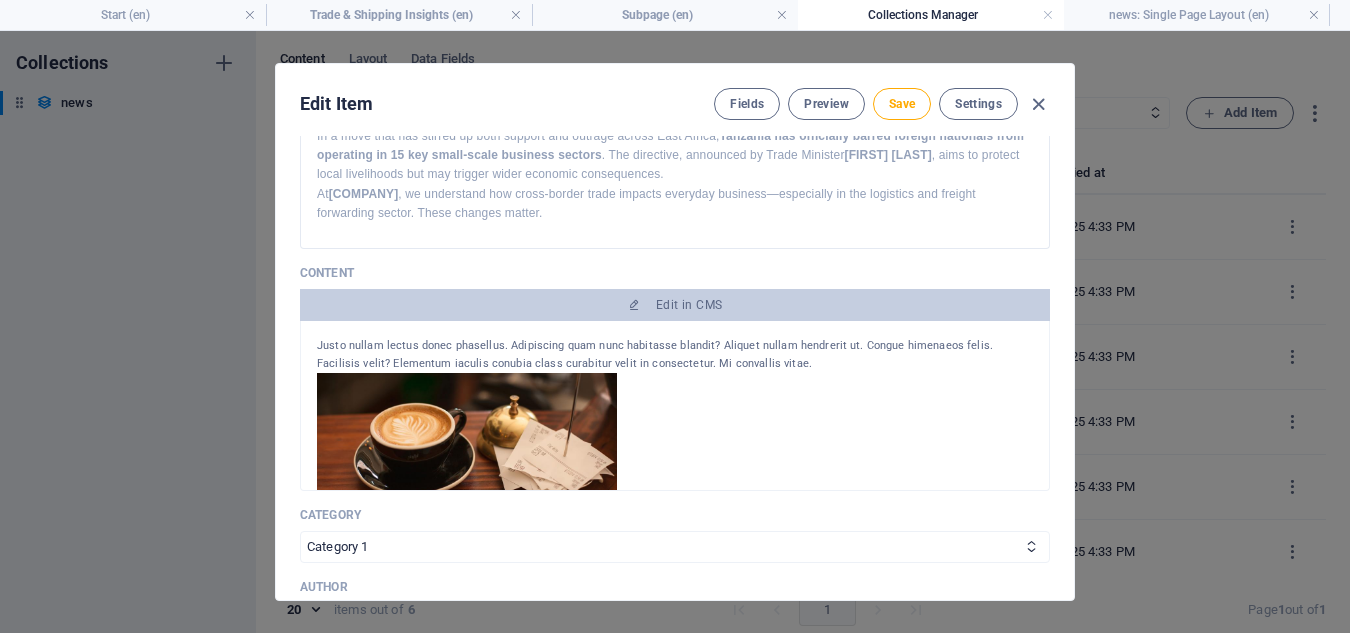 drag, startPoint x: 312, startPoint y: 348, endPoint x: 555, endPoint y: 409, distance: 250.53941 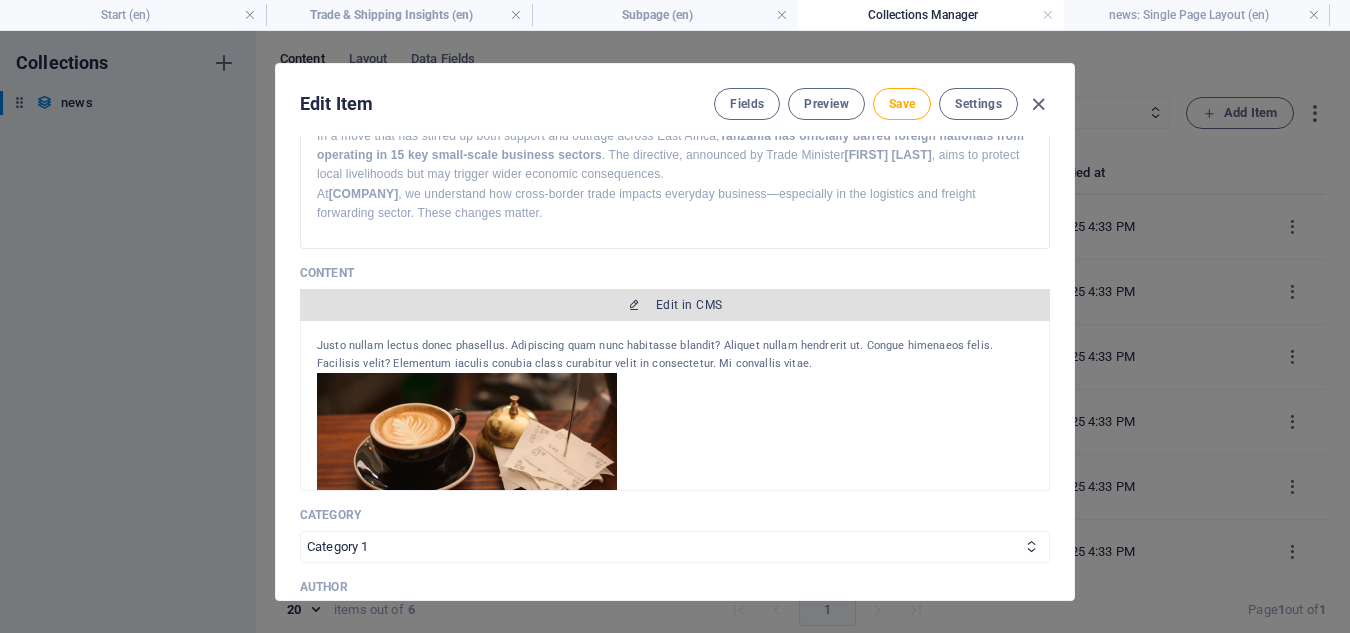 click on "Edit in CMS" at bounding box center [689, 305] 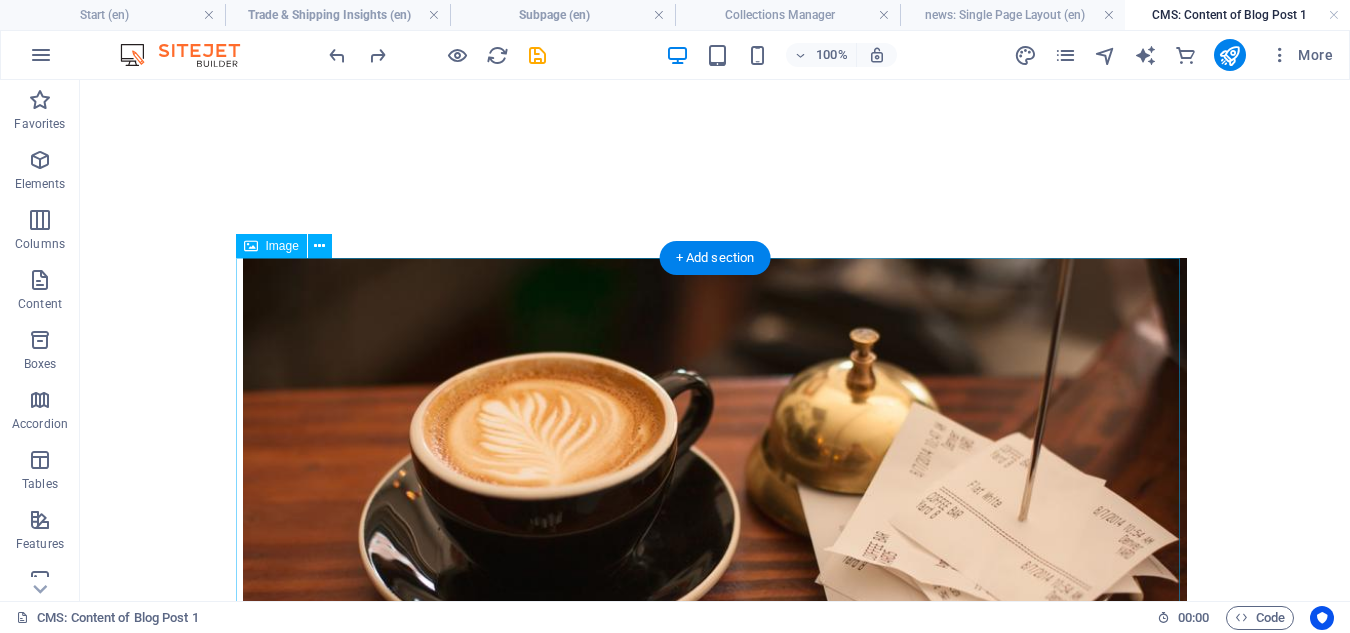 scroll, scrollTop: 0, scrollLeft: 0, axis: both 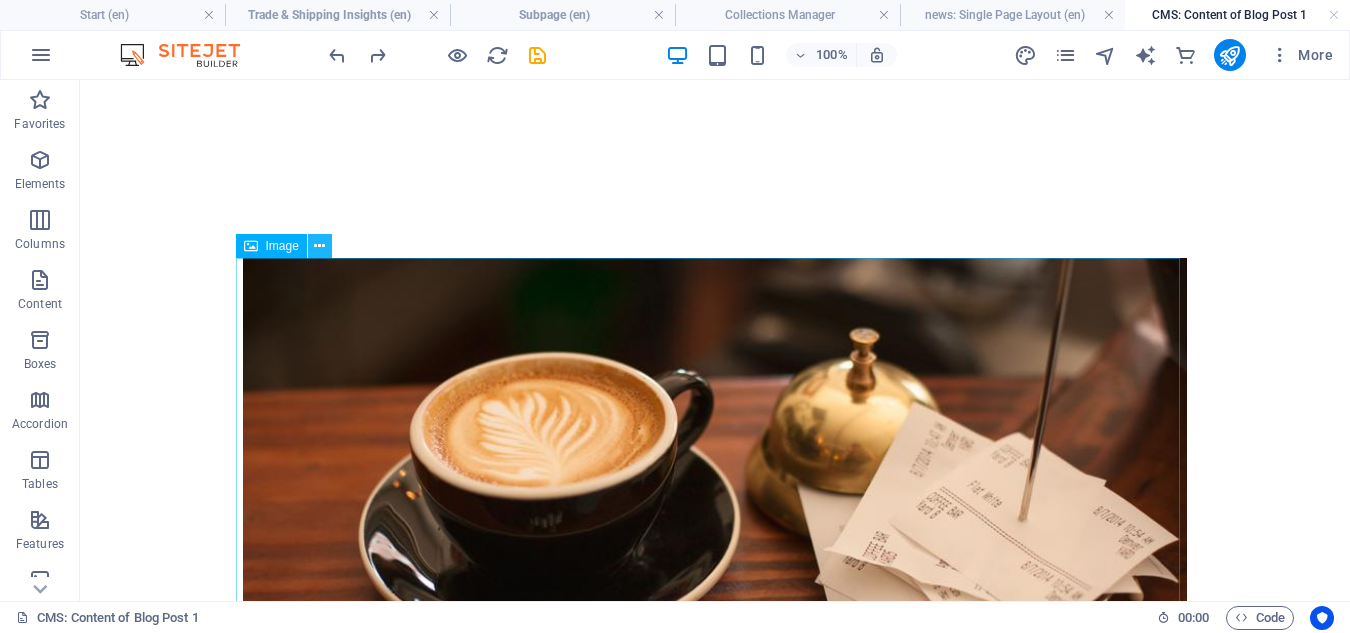 click at bounding box center [319, 246] 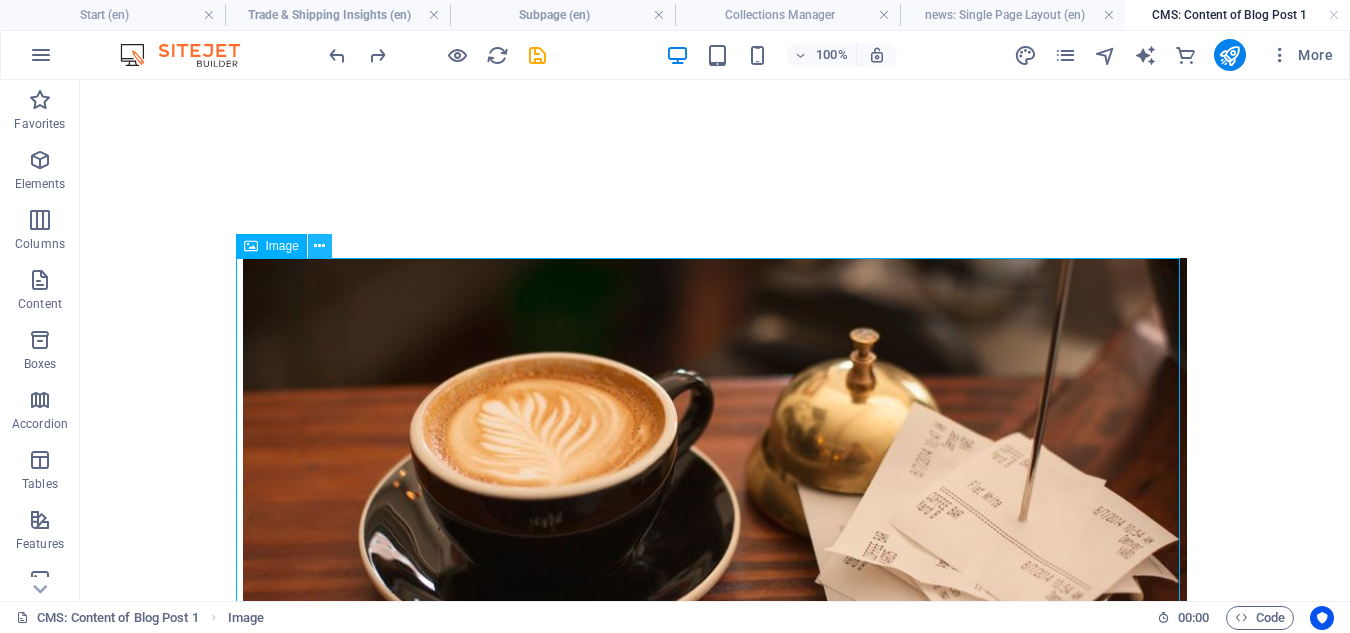click at bounding box center (319, 246) 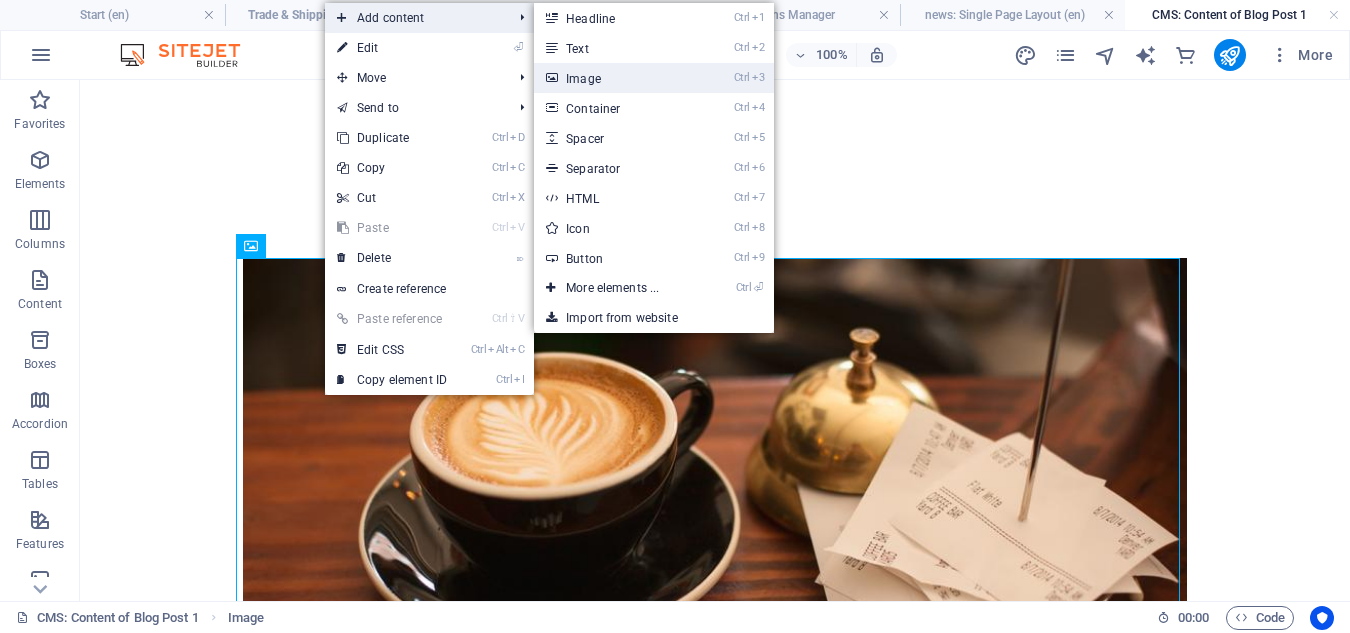 click on "Ctrl 3  Image" at bounding box center (616, 78) 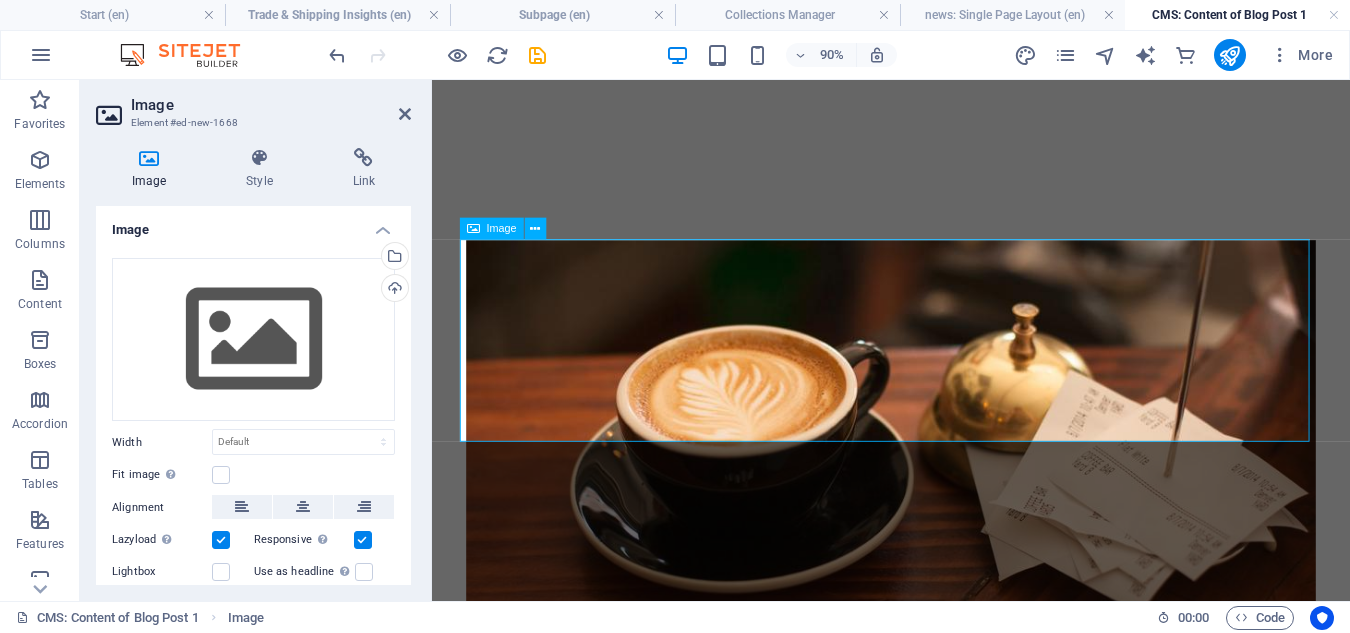 scroll, scrollTop: 555, scrollLeft: 0, axis: vertical 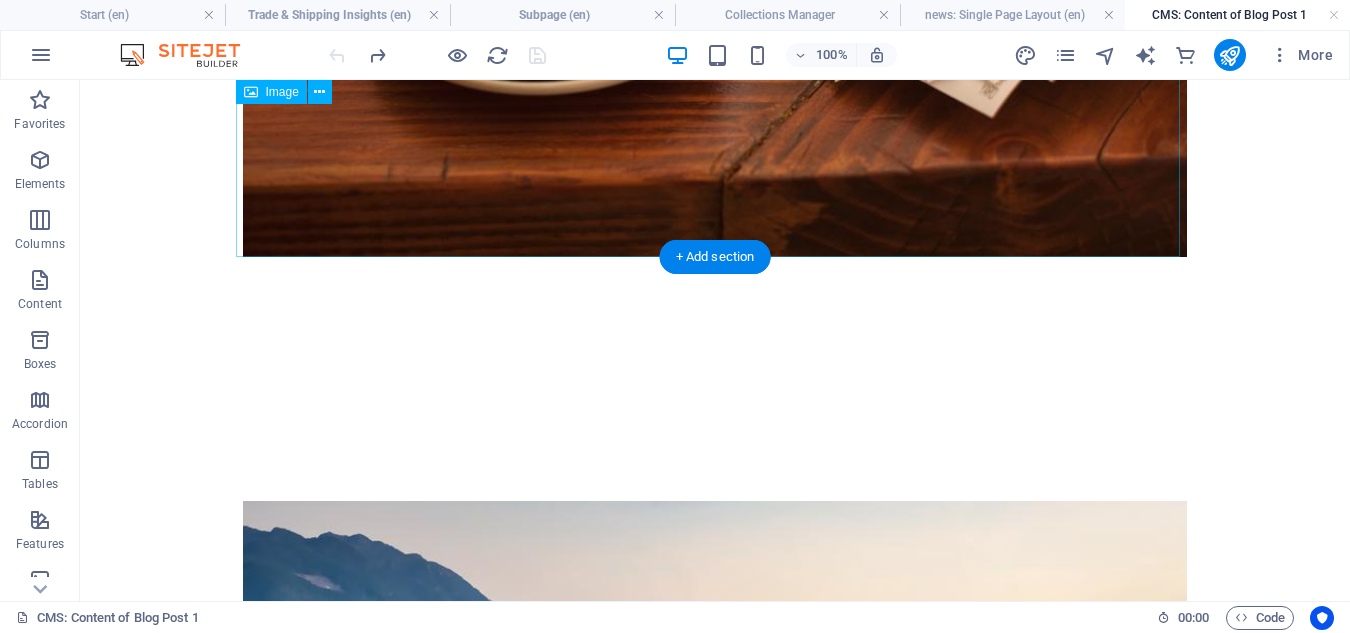 click at bounding box center [715, -20] 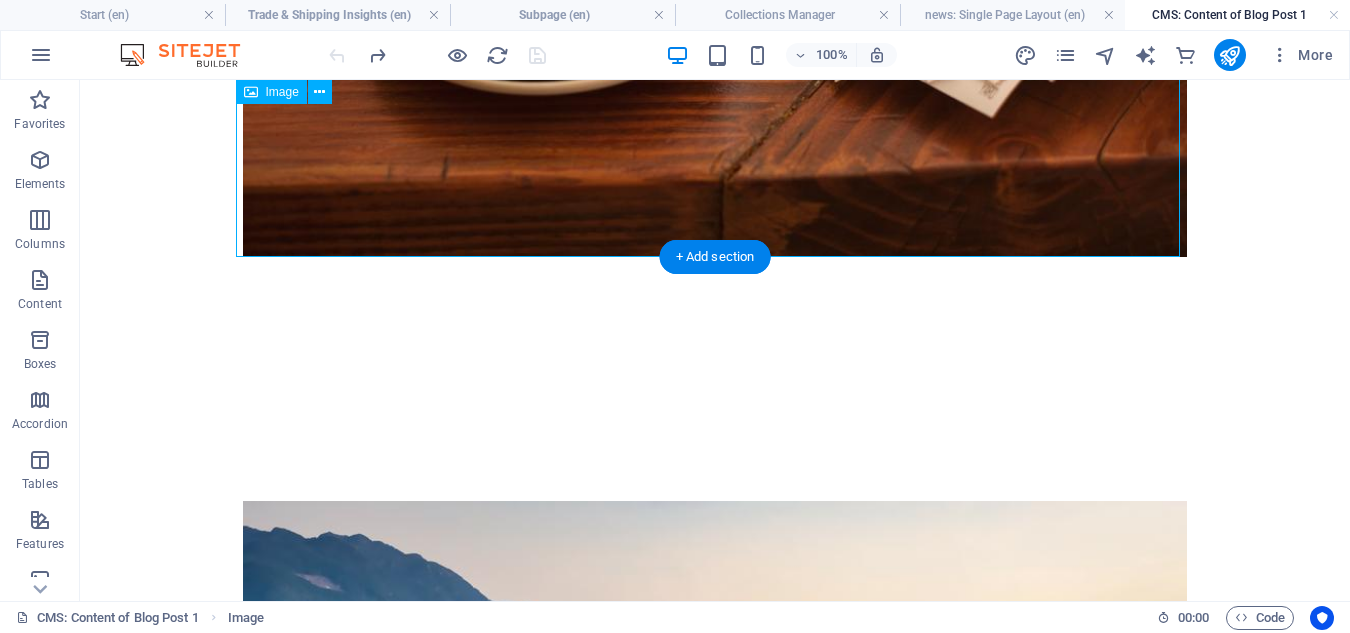 click at bounding box center (715, -20) 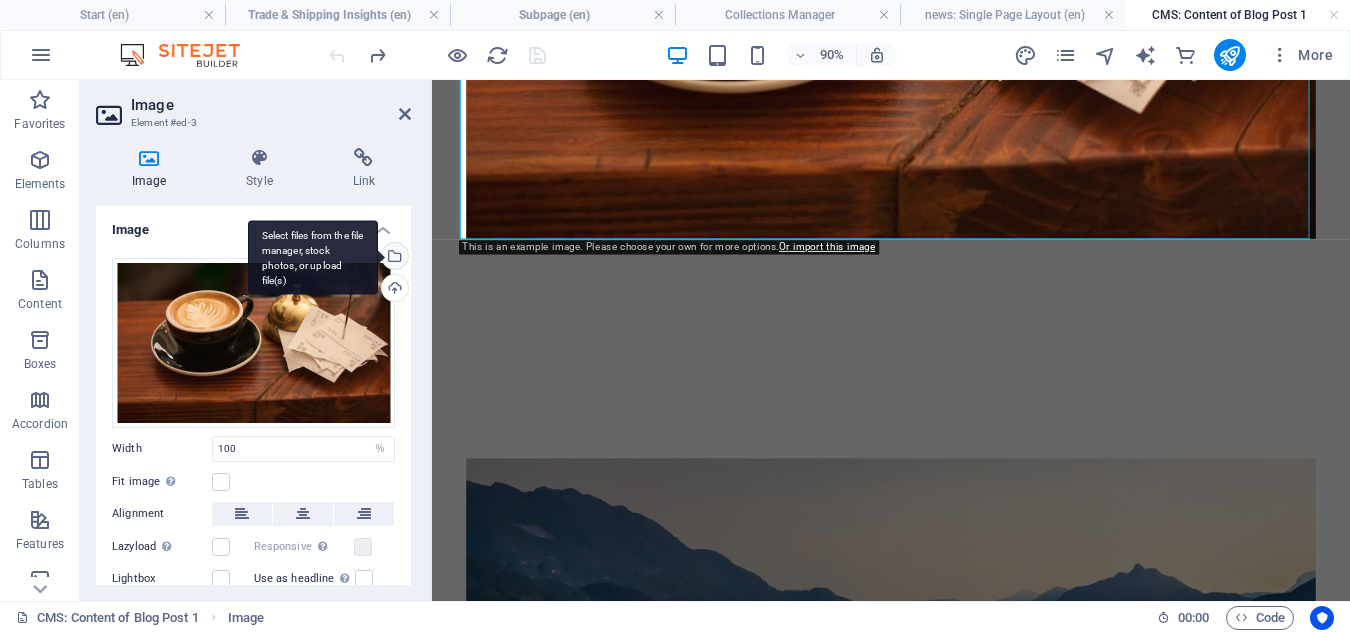 click on "Select files from the file manager, stock photos, or upload file(s)" at bounding box center [393, 258] 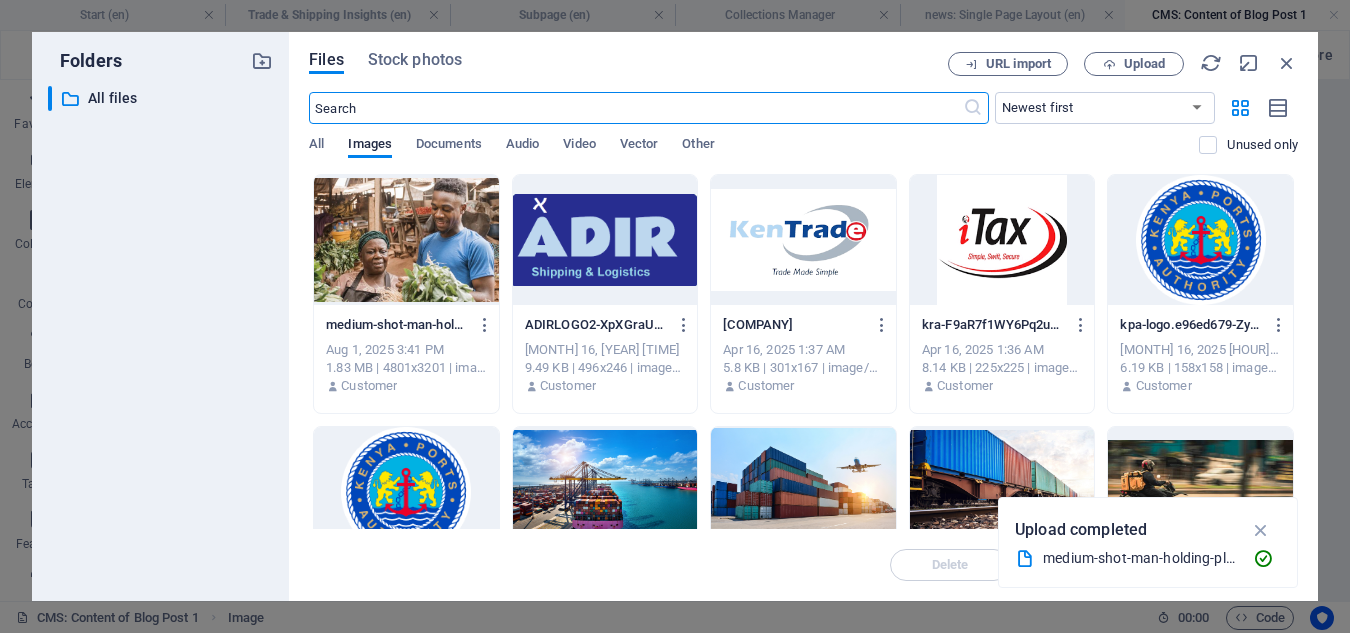 scroll, scrollTop: 429, scrollLeft: 0, axis: vertical 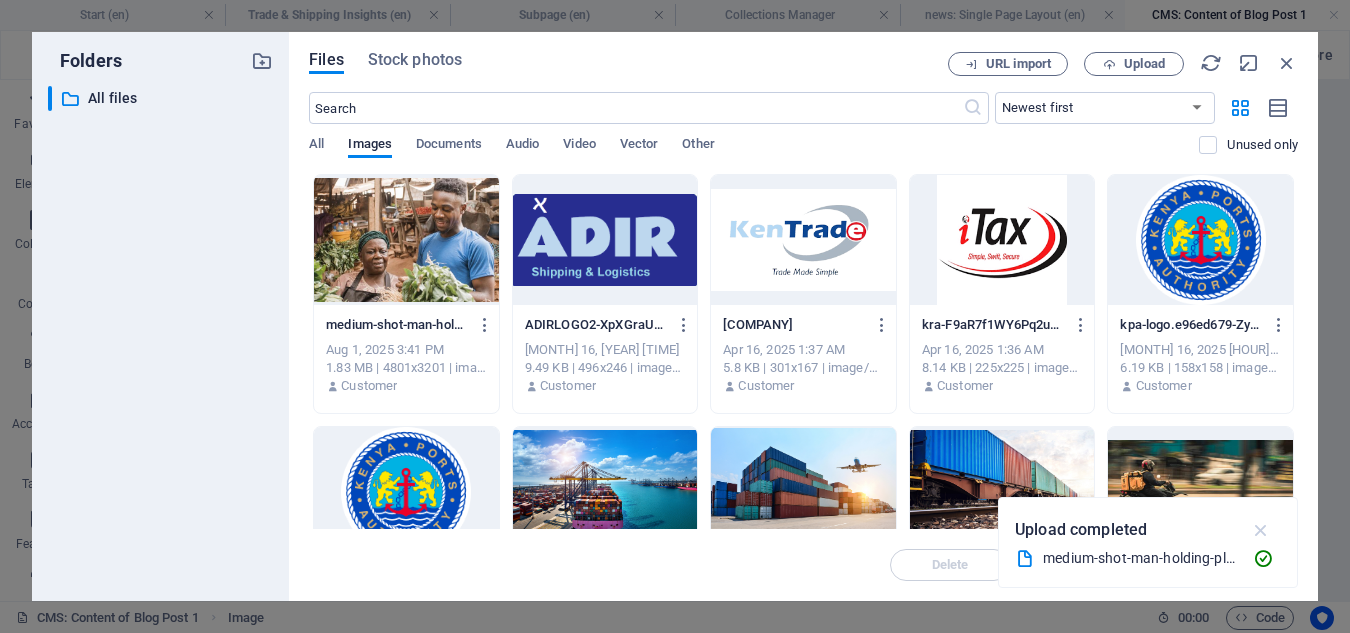 click at bounding box center [1261, 530] 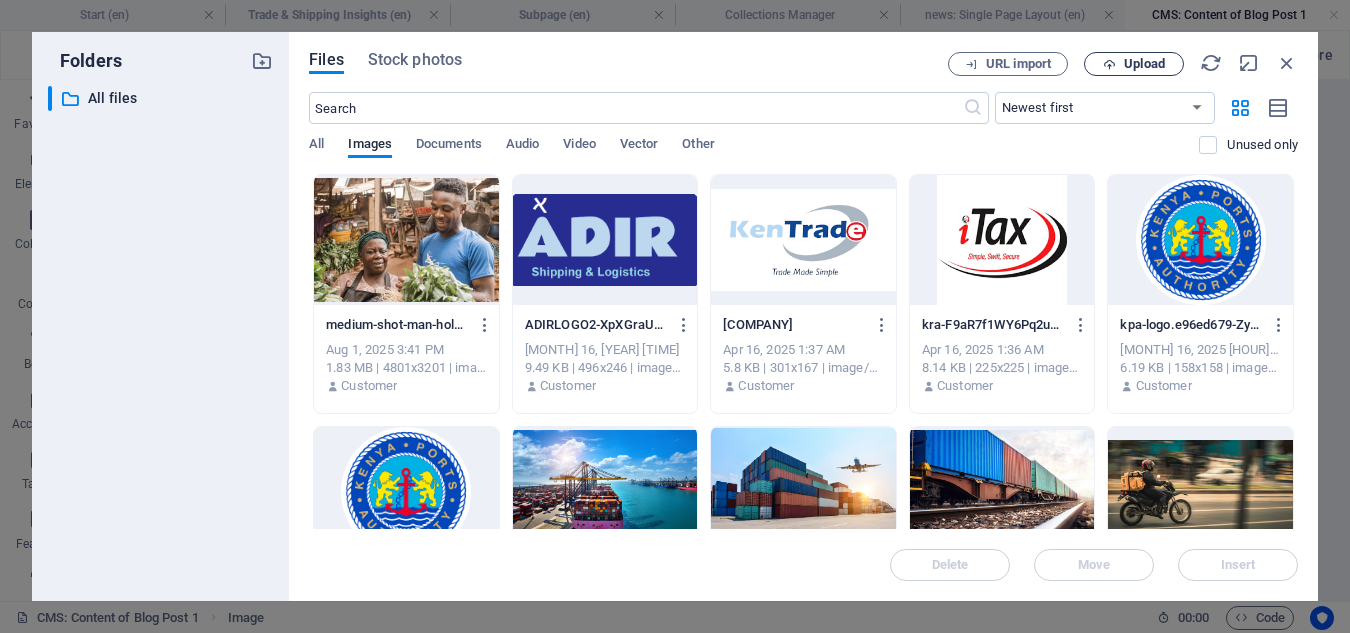 click on "Upload" at bounding box center (1144, 64) 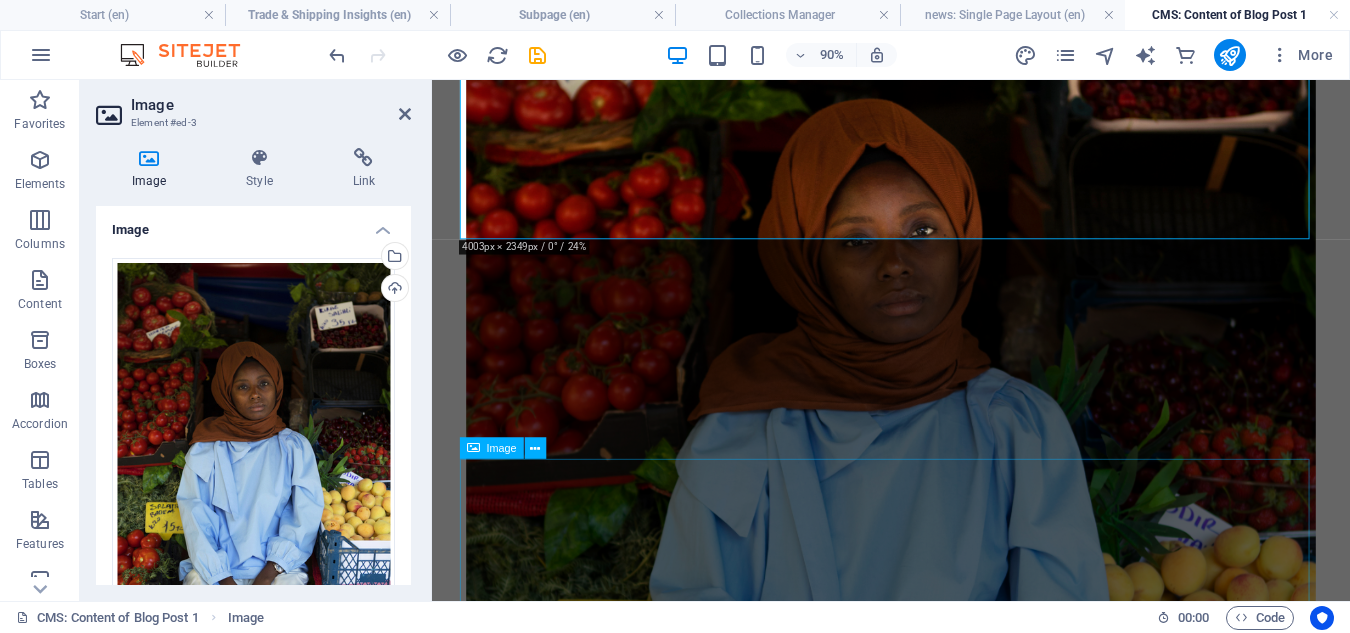 scroll, scrollTop: 555, scrollLeft: 0, axis: vertical 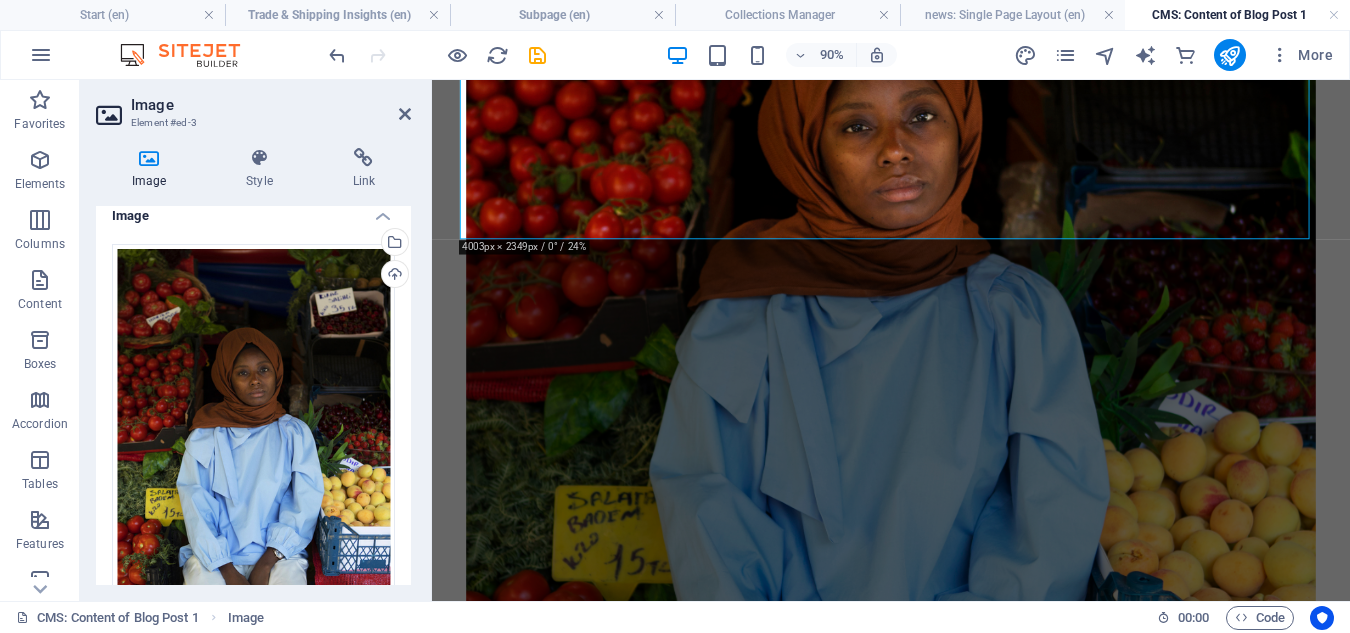 click on "Justo nullam lectus donec phasellus. Adipiscing quam nunc habitasse blandit? Aliquet nullam hendrerit ut. Congue himenaeos felis. Facilisis velit? Elementum iaculis conubia class curabitur velit in consectetur. Mi convallis vitae. Aliquam porta augue, lacus hendrerit cursus nullam! Laoreet nec molestie lorem torquent. Taciti a pulvinar imperdiet, pulvinar vehicula feugiat. Pretium hendrerit aliquam ornare, tempor aliquam a aliquam! Risus conubia non! Tincidunt habitasse eleifend eu dolor! Neque praesent sed neque. Volutpat vestibulum commodo etiam nulla! Habitant consequat malesuada, facilisis pulvinar ut. Imperdiet consectetur vestibulum quis. Taciti nulla faucibus ad placerat a. Id curabitur tristique pharetra! Cubilia iaculis congue ac fringilla quisque vitae. Morbi ad platea sagittis. Gravida lacinia ultricies. Rhoncus tristique sem ad dui proin lobortis? Massa porta tellus luctus nisi nulla pulvinar! Duis!" at bounding box center [942, 822] 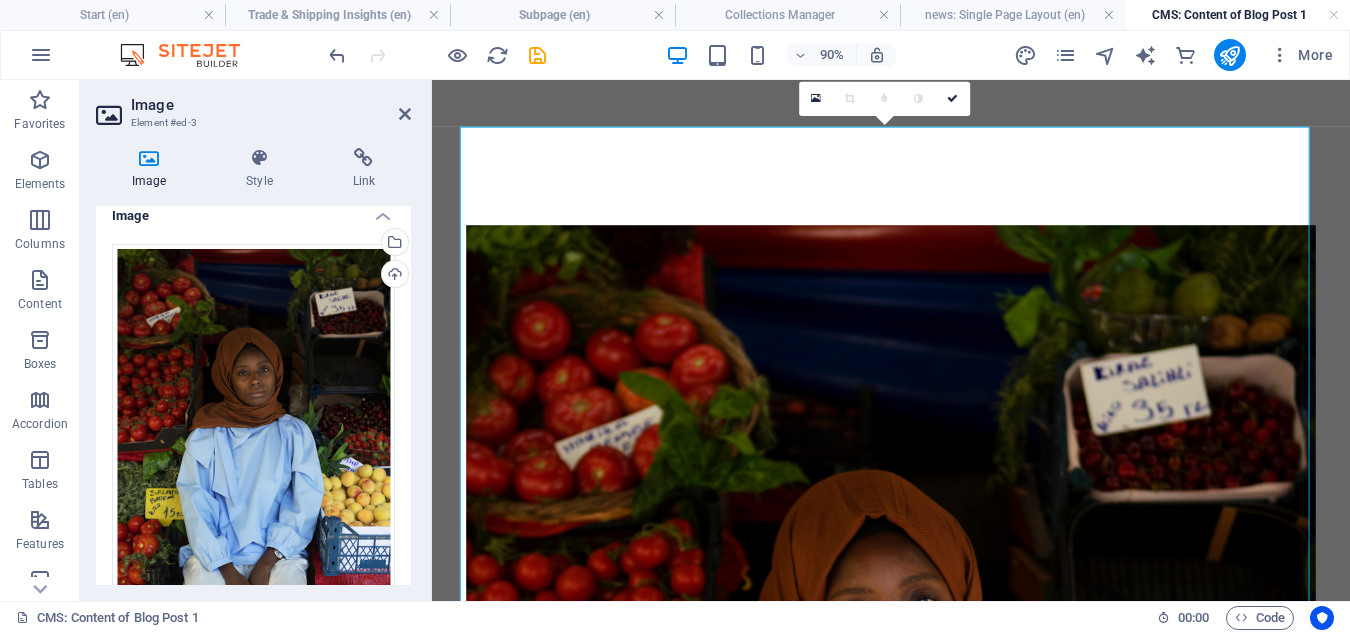 scroll, scrollTop: 0, scrollLeft: 0, axis: both 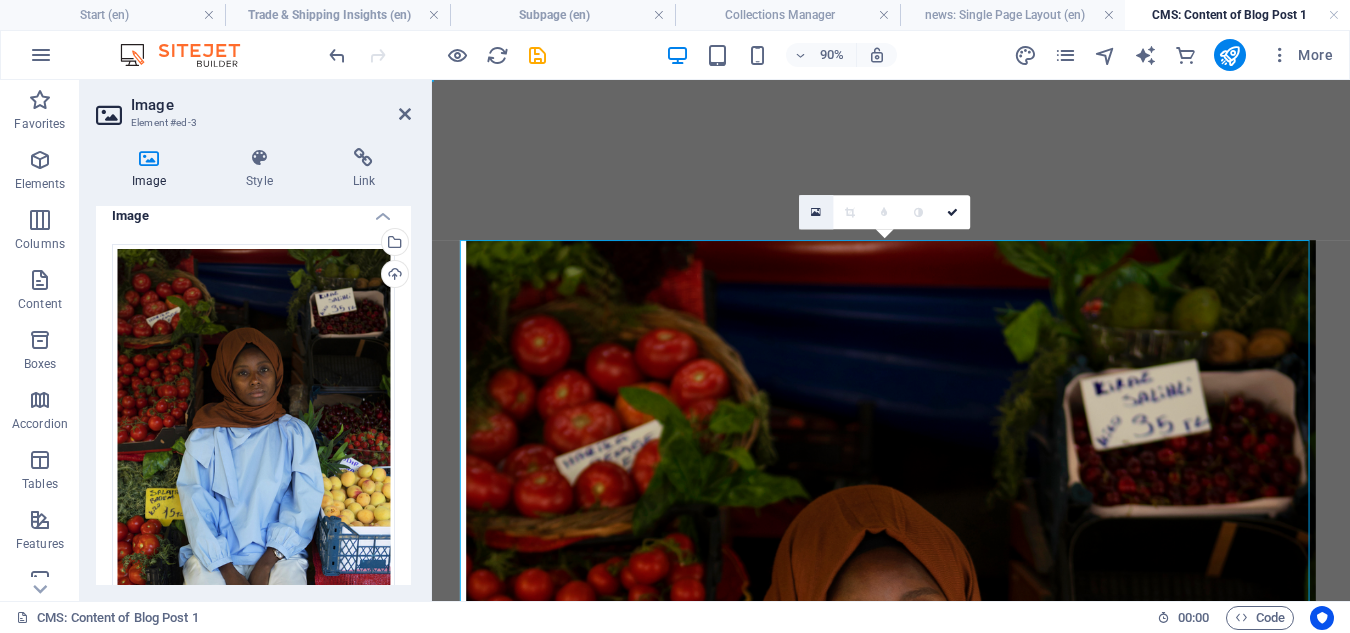 click at bounding box center (816, 212) 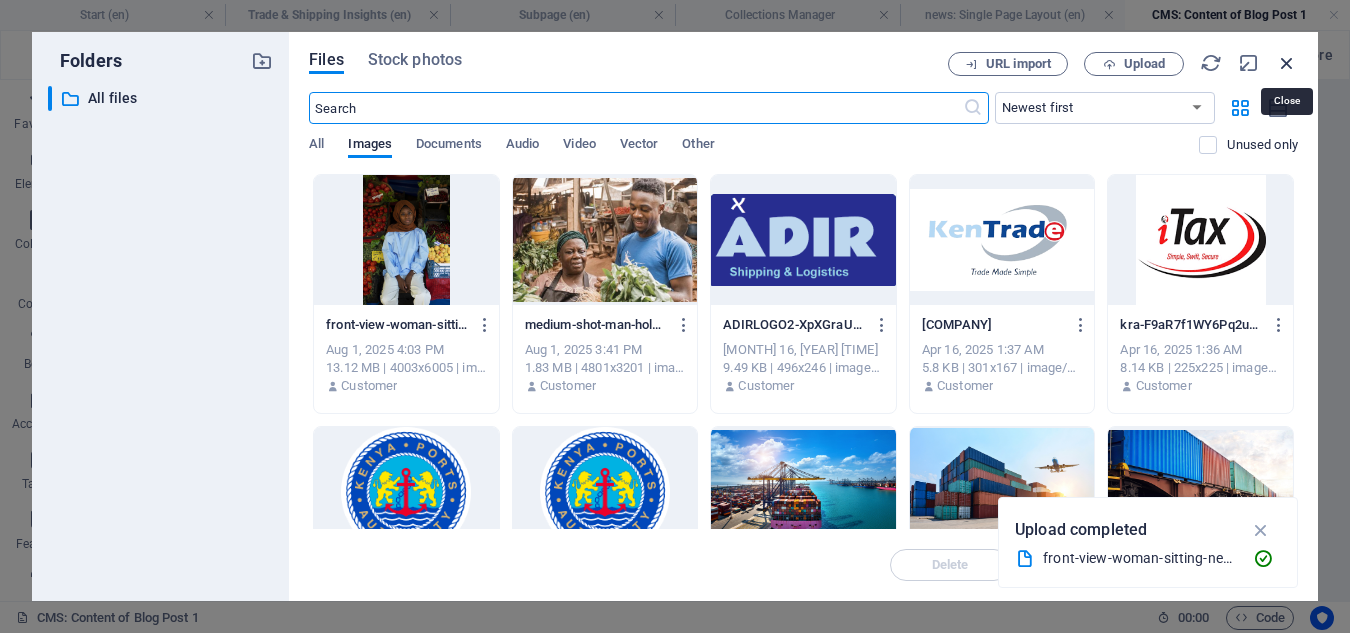 click at bounding box center (1287, 63) 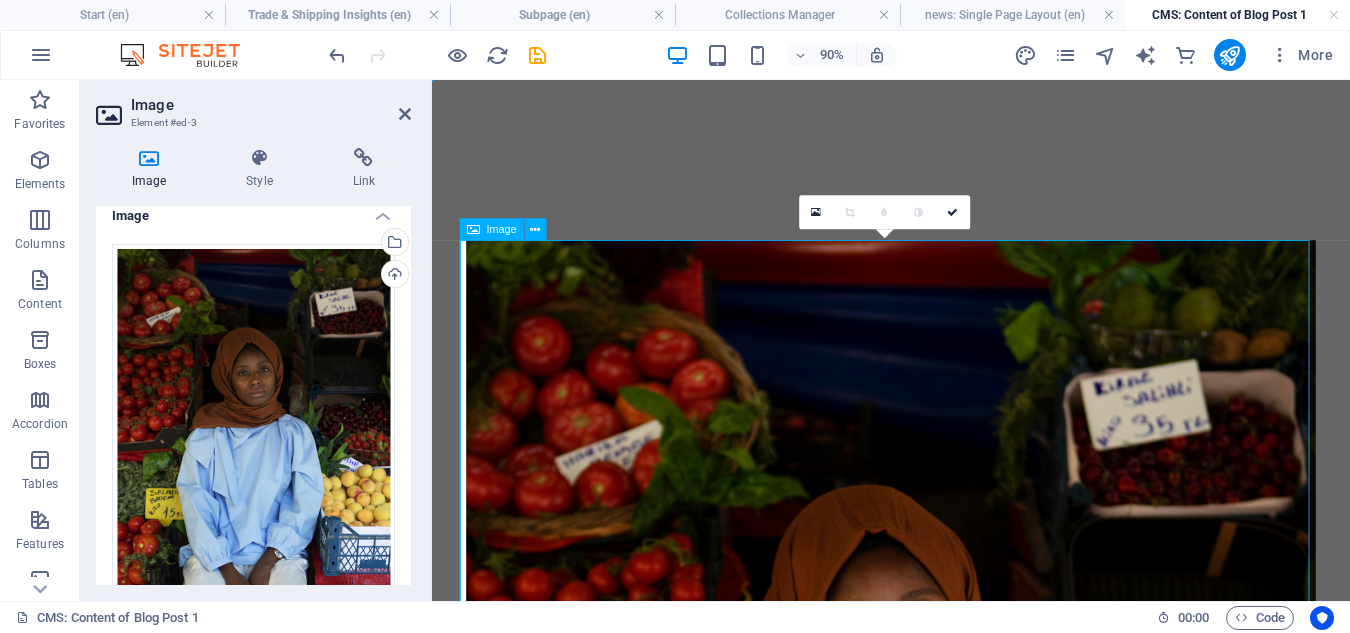 click at bounding box center (942, 966) 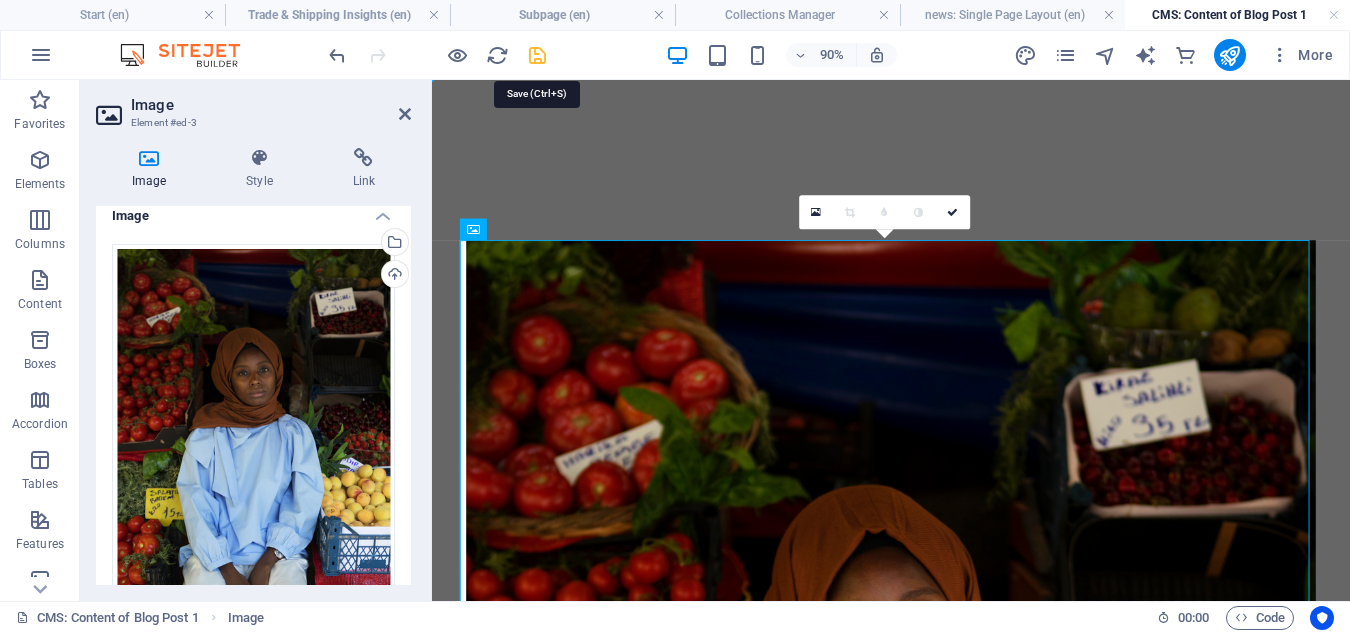 click at bounding box center [537, 55] 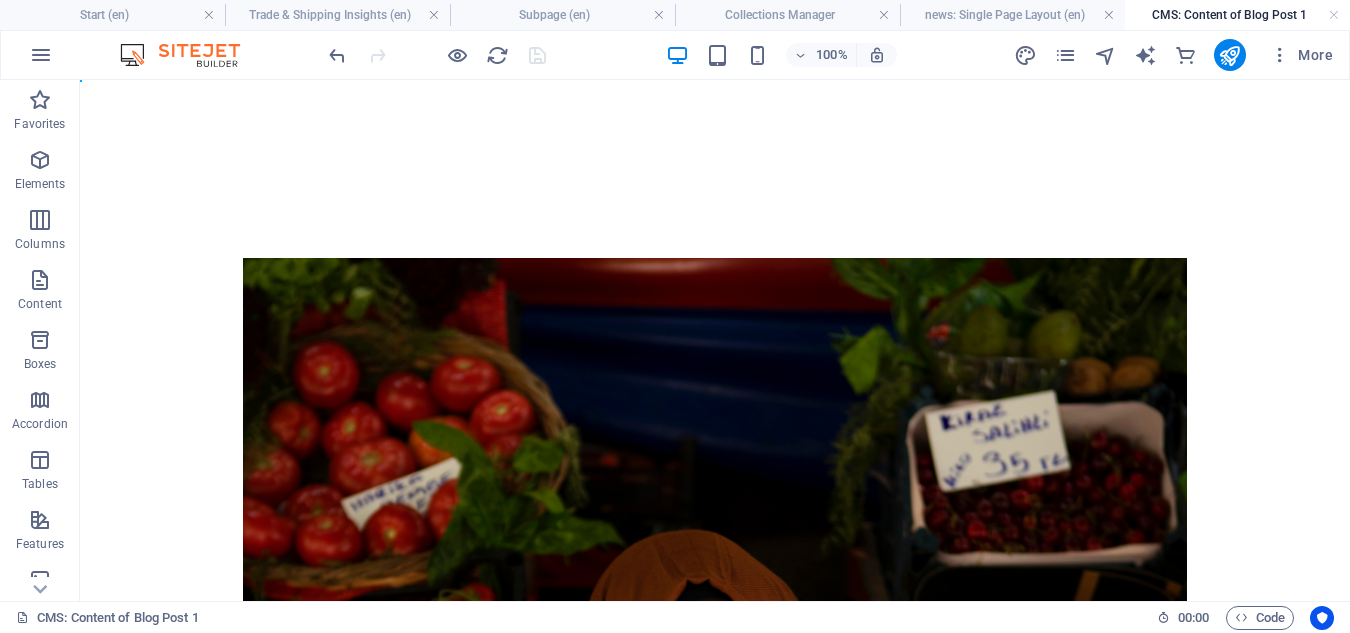 click on "Justo nullam lectus donec phasellus. Adipiscing quam nunc habitasse blandit? Aliquet nullam hendrerit ut. Congue himenaeos felis. Facilisis velit? Elementum iaculis conubia class curabitur velit in consectetur. Mi convallis vitae. Aliquam porta augue, lacus hendrerit cursus nullam! Laoreet nec molestie lorem torquent. Taciti a pulvinar imperdiet, pulvinar vehicula feugiat. Pretium hendrerit aliquam ornare, tempor aliquam a aliquam! Risus conubia non! Tincidunt habitasse eleifend eu dolor! Neque praesent sed neque. Volutpat vestibulum commodo etiam nulla! Habitant consequat malesuada, facilisis pulvinar ut. Imperdiet consectetur vestibulum quis. Taciti nulla faucibus ad placerat a. Id curabitur tristique pharetra! Cubilia iaculis congue ac fringilla quisque vitae. Morbi ad platea sagittis. Gravida lacinia ultricies. Rhoncus tristique sem ad dui proin lobortis? Massa porta tellus luctus nisi nulla pulvinar! Duis!" at bounding box center (715, 1377) 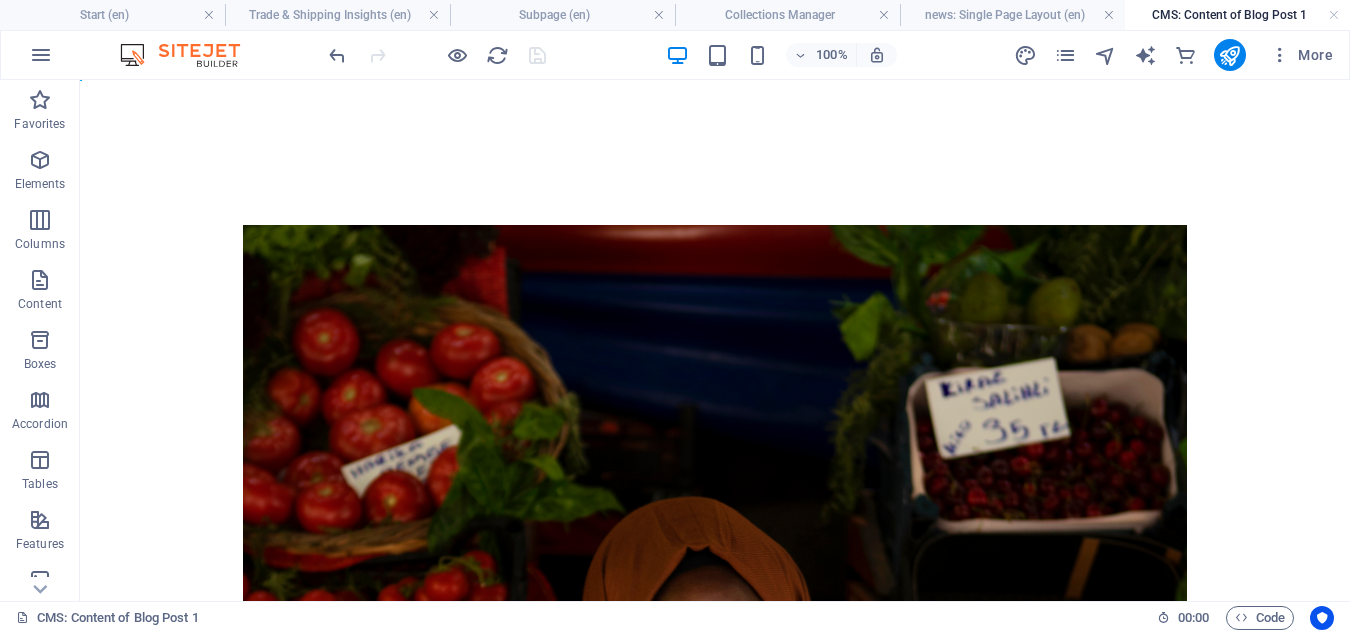 scroll, scrollTop: 0, scrollLeft: 0, axis: both 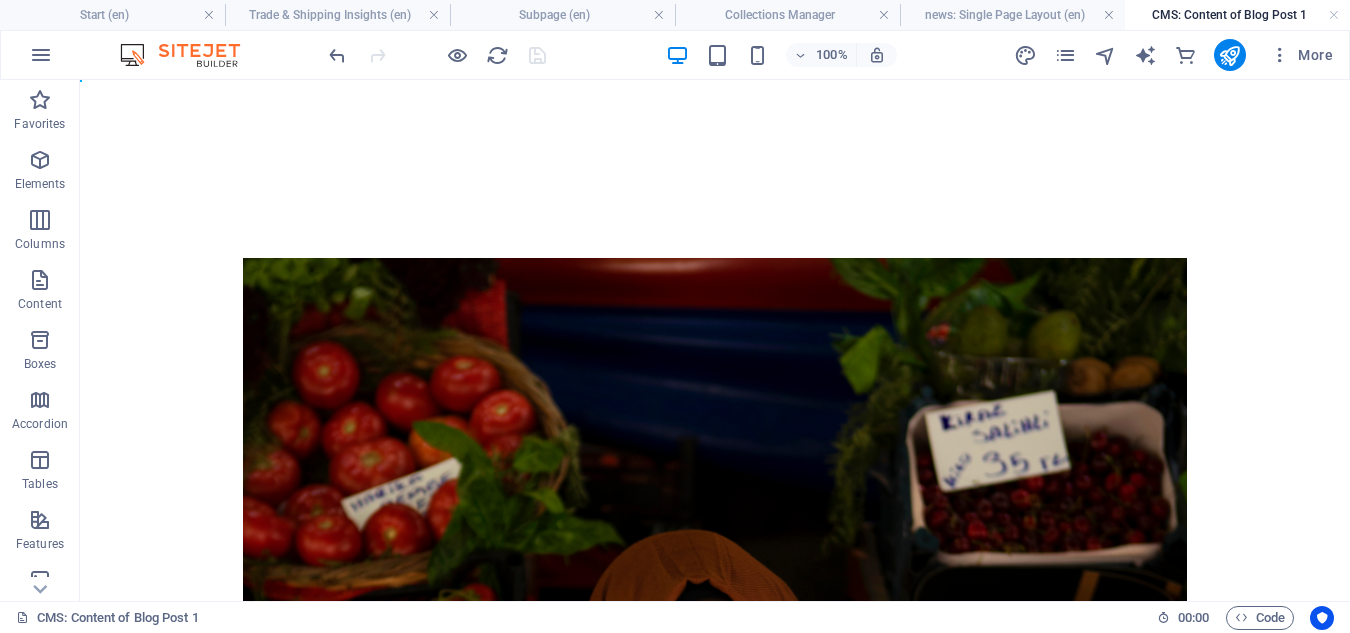 click on "Justo nullam lectus donec phasellus. Adipiscing quam nunc habitasse blandit? Aliquet nullam hendrerit ut. Congue himenaeos felis. Facilisis velit? Elementum iaculis conubia class curabitur velit in consectetur. Mi convallis vitae. Aliquam porta augue, lacus hendrerit cursus nullam! Laoreet nec molestie lorem torquent. Taciti a pulvinar imperdiet, pulvinar vehicula feugiat. Pretium hendrerit aliquam ornare, tempor aliquam a aliquam! Risus conubia non! Tincidunt habitasse eleifend eu dolor! Neque praesent sed neque. Volutpat vestibulum commodo etiam nulla! Habitant consequat malesuada, facilisis pulvinar ut. Imperdiet consectetur vestibulum quis. Taciti nulla faucibus ad placerat a. Id curabitur tristique pharetra! Cubilia iaculis congue ac fringilla quisque vitae. Morbi ad platea sagittis. Gravida lacinia ultricies. Rhoncus tristique sem ad dui proin lobortis? Massa porta tellus luctus nisi nulla pulvinar! Duis!" at bounding box center (715, 1377) 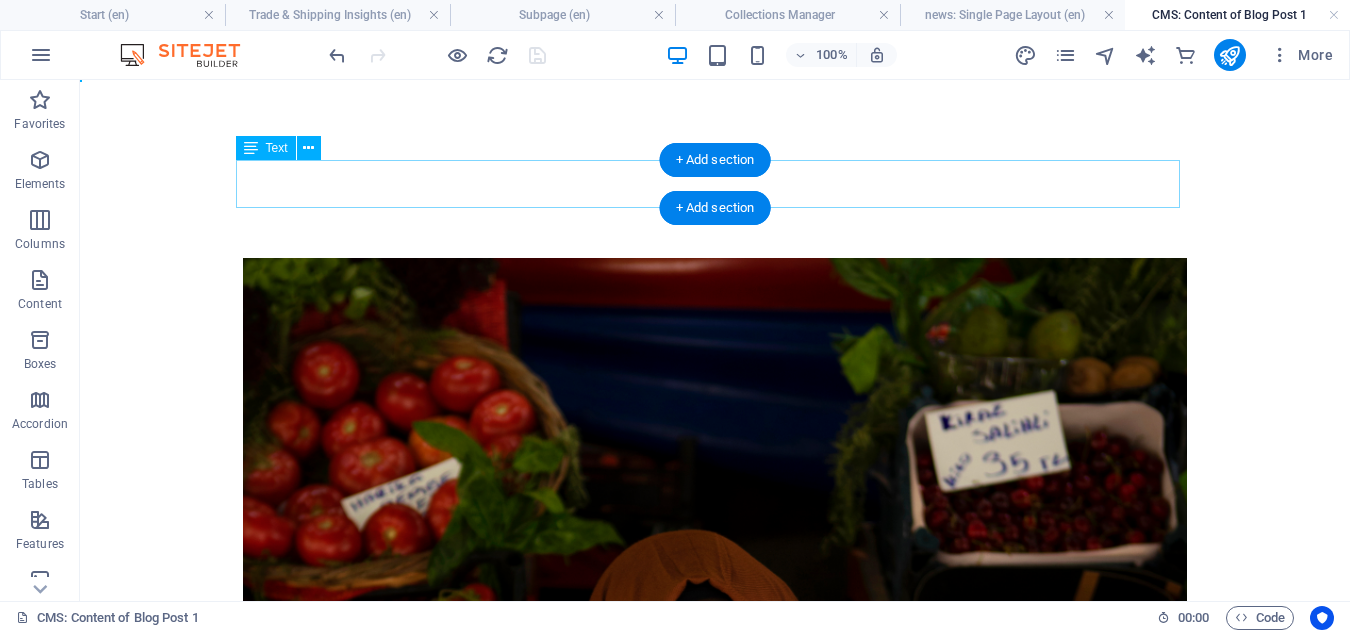 click on "Justo nullam lectus donec phasellus. Adipiscing quam nunc habitasse blandit? Aliquet nullam hendrerit ut. Congue himenaeos felis. Facilisis velit? Elementum iaculis conubia class curabitur velit in consectetur. Mi convallis vitae." at bounding box center [715, 184] 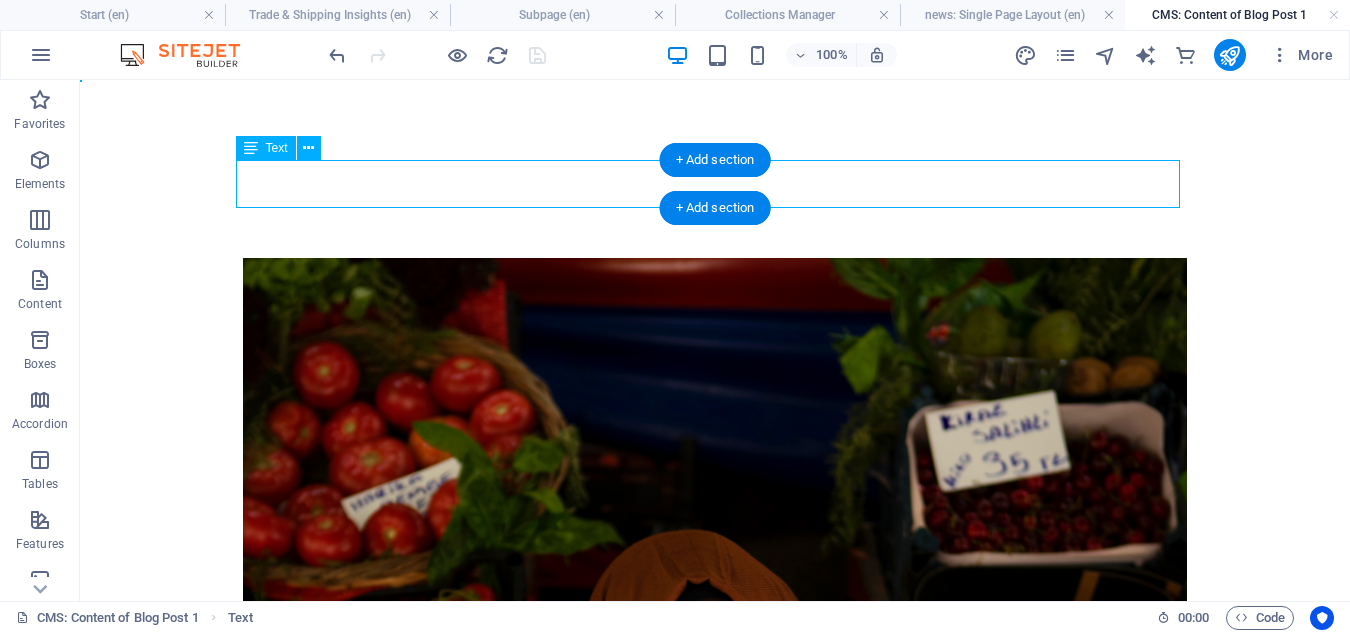 click on "Justo nullam lectus donec phasellus. Adipiscing quam nunc habitasse blandit? Aliquet nullam hendrerit ut. Congue himenaeos felis. Facilisis velit? Elementum iaculis conubia class curabitur velit in consectetur. Mi convallis vitae." at bounding box center (715, 184) 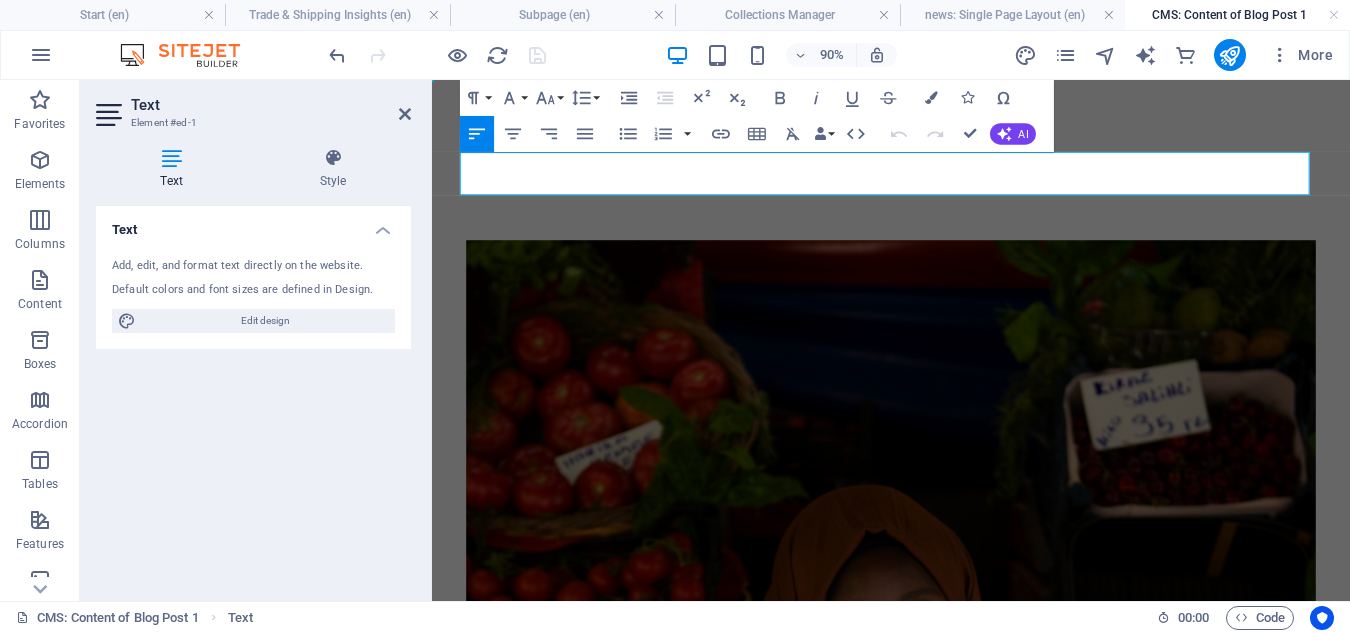 click on "Justo nullam lectus donec phasellus. Adipiscing quam nunc habitasse blandit? Aliquet nullam hendrerit ut. Congue himenaeos felis. Facilisis velit? Elementum iaculis conubia class curabitur velit in consectetur. Mi convallis vitae." at bounding box center (942, 184) 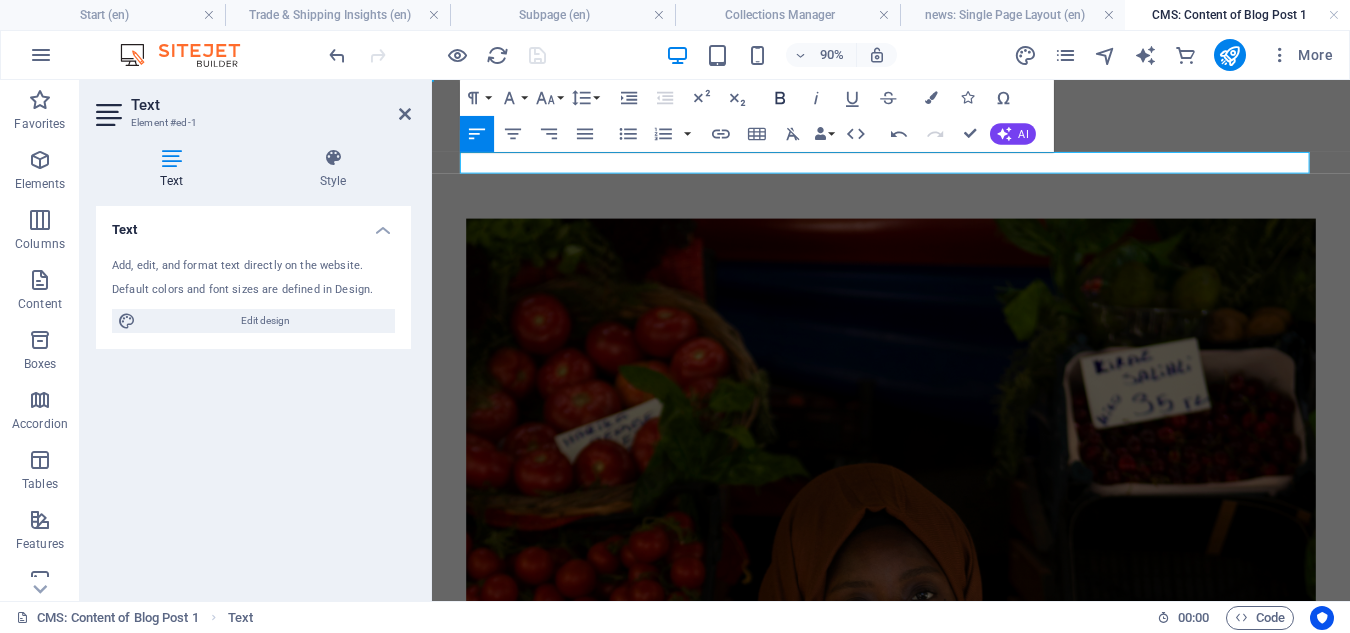 click 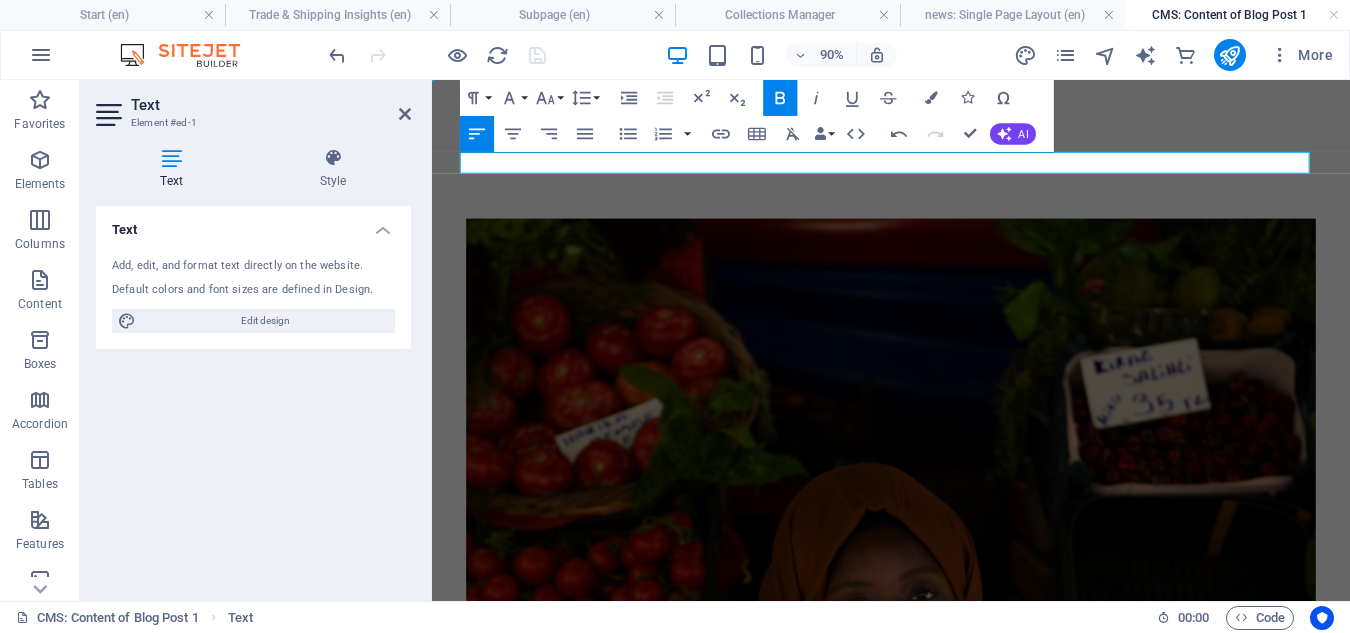 click on "​" at bounding box center [942, 172] 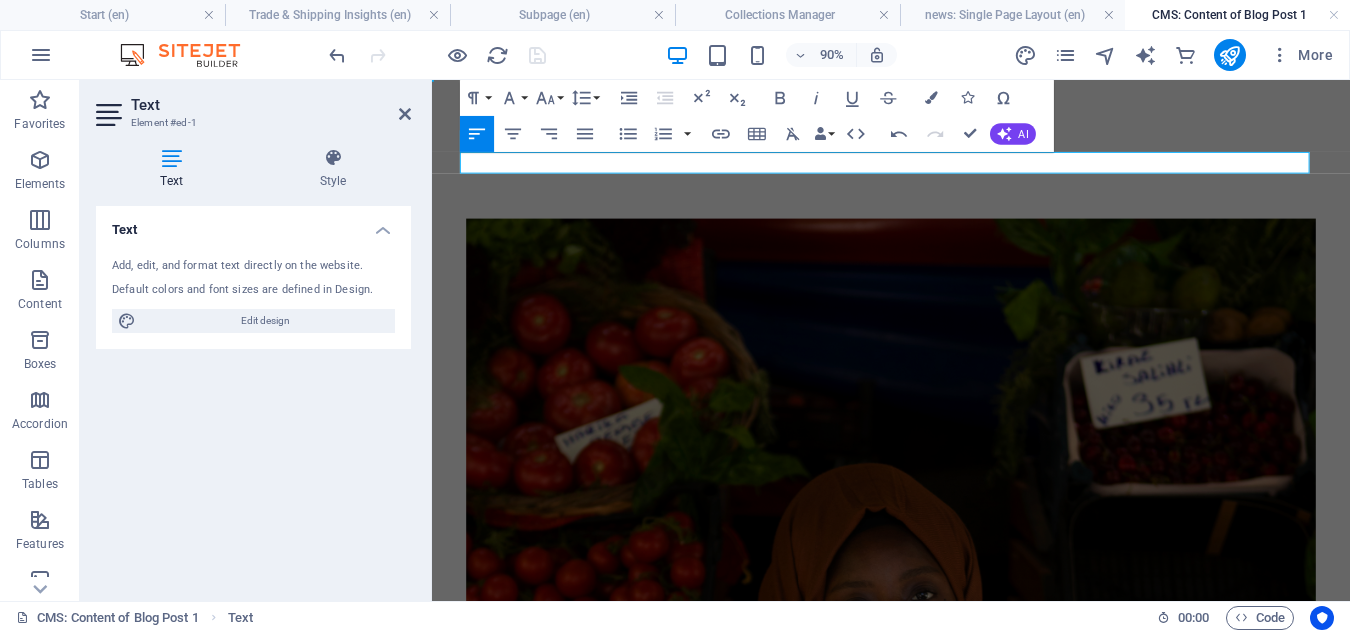 click on "Tanzania’s New Trade Ban: What It Means for Regional Businesses and the Shipping Industry" at bounding box center (942, 172) 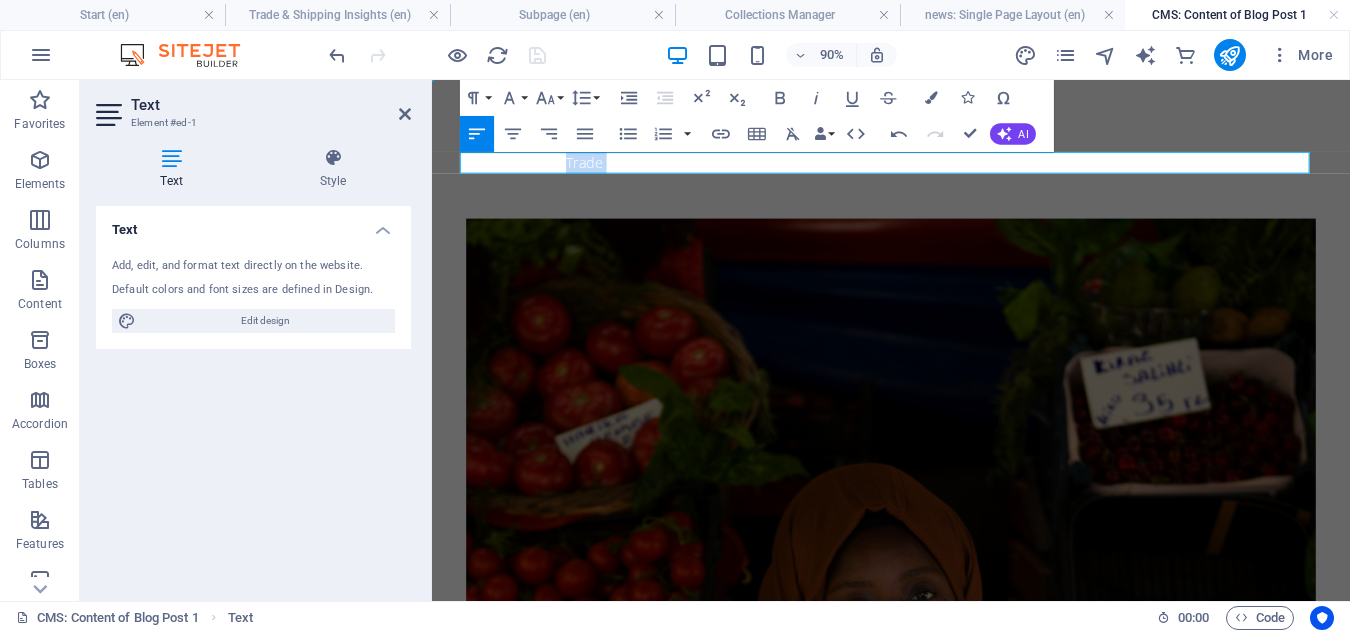 click on "Tanzania’s New Trade Ban: What It Means for Regional Businesses and the Shipping Industry" at bounding box center (942, 172) 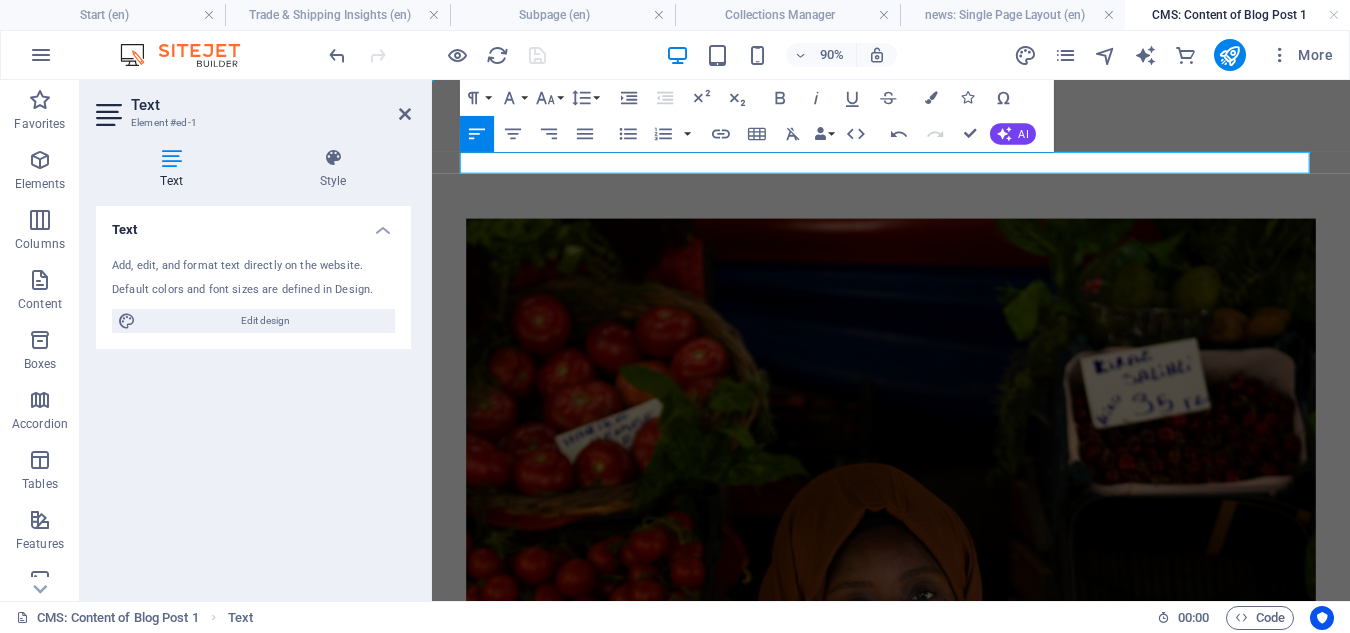 click on "Tanzania’s New Trade Ban: What It Means for Regional Businesses and the Shipping Industry" at bounding box center [942, 172] 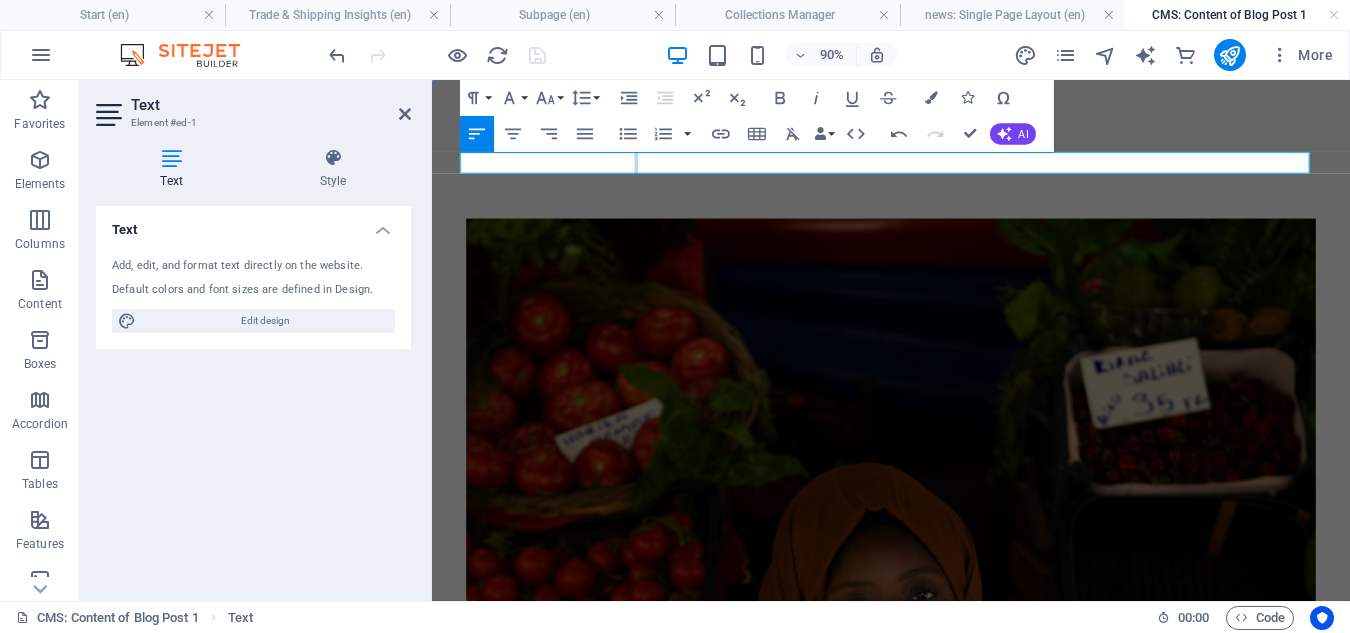 click on "Tanzania’s New Trade Ban: What It Means for Regional Businesses and the Shipping Industry" at bounding box center [942, 172] 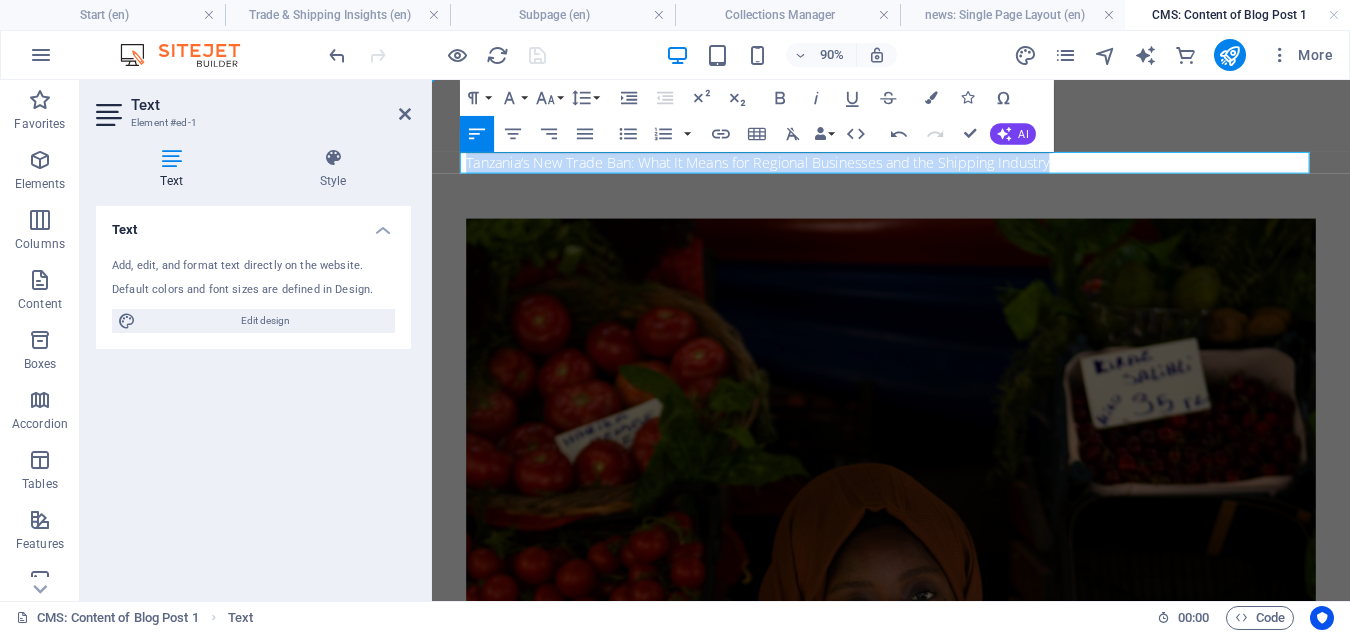 click on "Tanzania’s New Trade Ban: What It Means for Regional Businesses and the Shipping Industry" at bounding box center [942, 172] 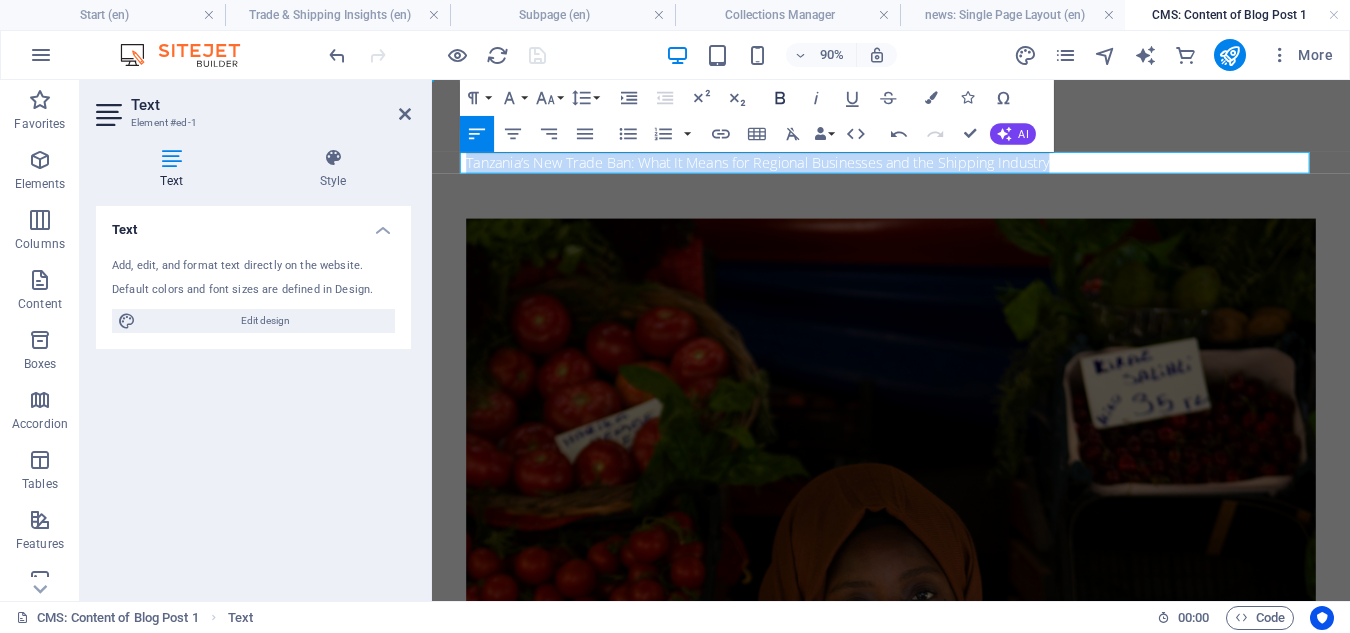 click 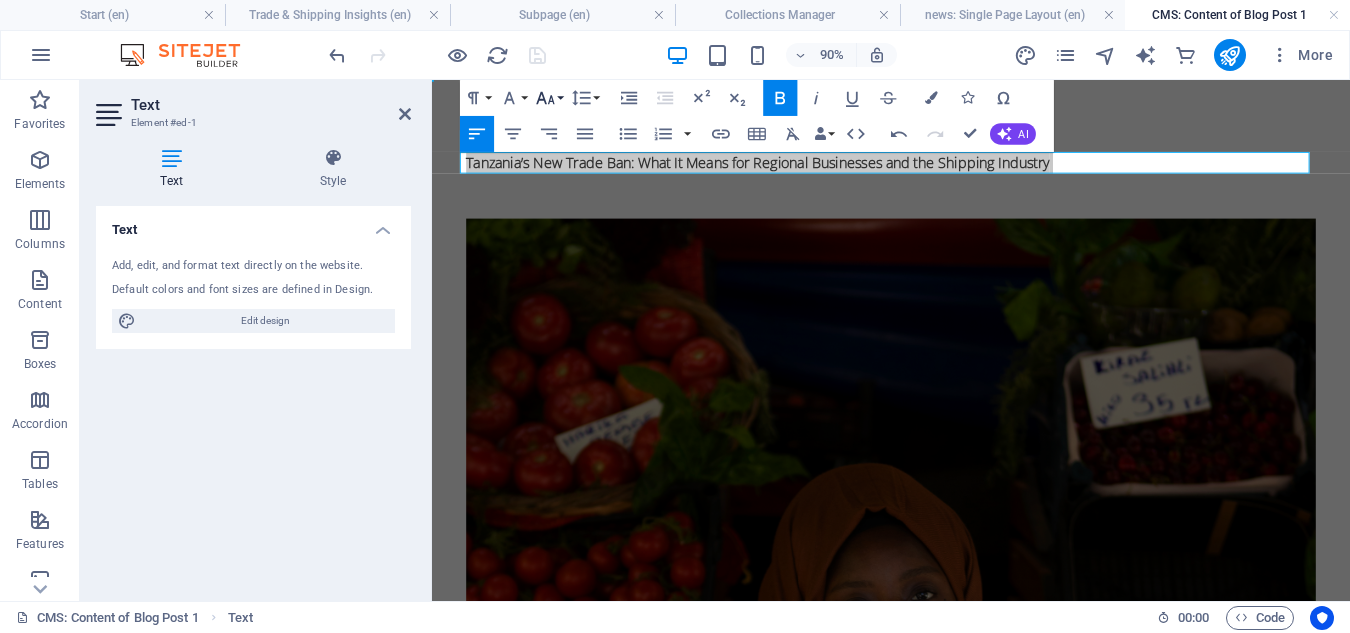 click on "Font Size" at bounding box center [548, 98] 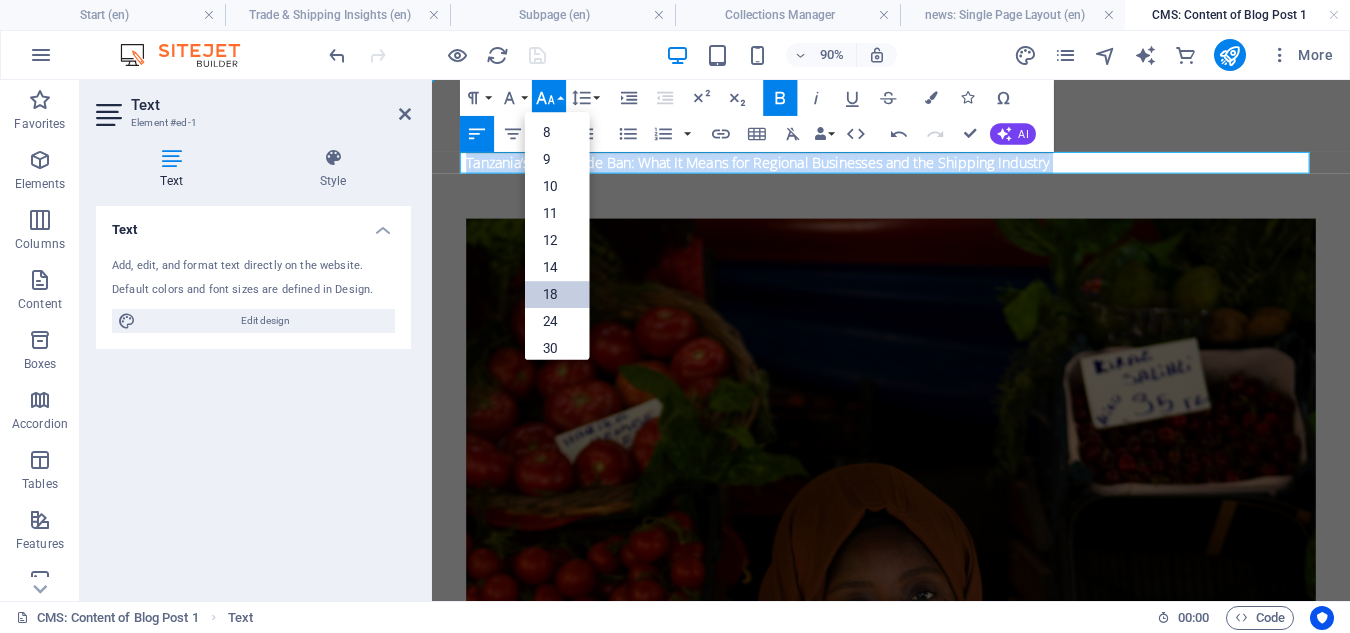 click on "18" at bounding box center (556, 295) 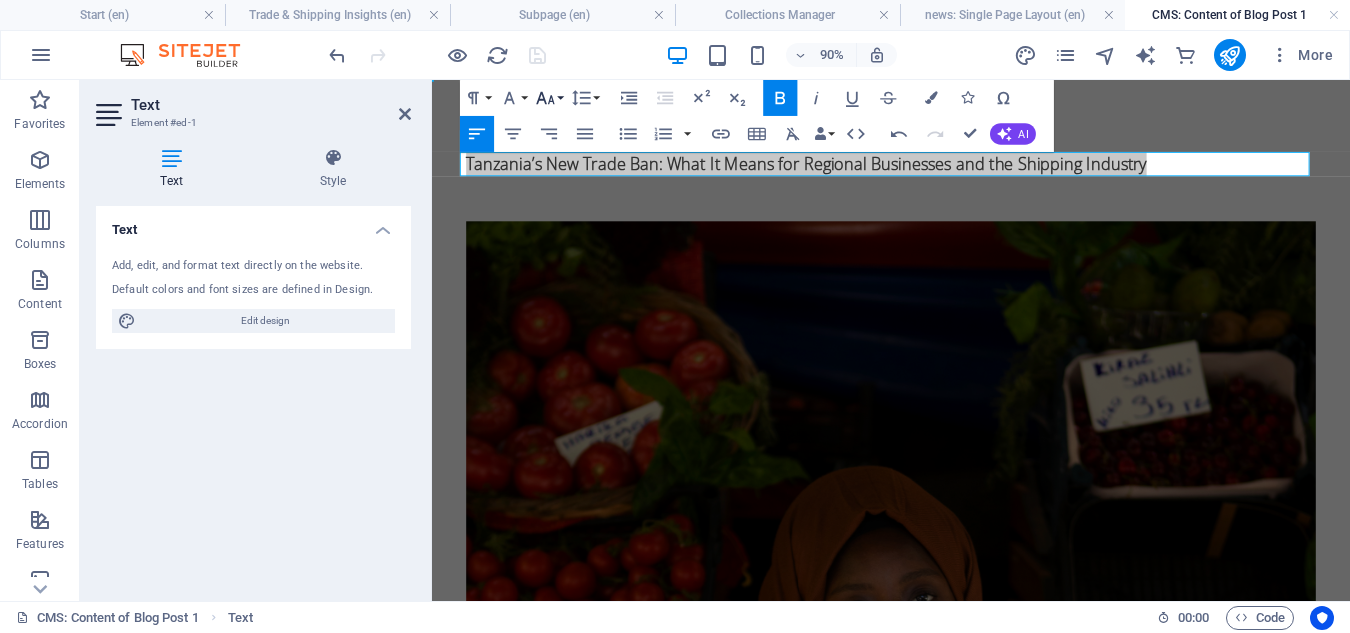 click on "Font Size" at bounding box center [548, 98] 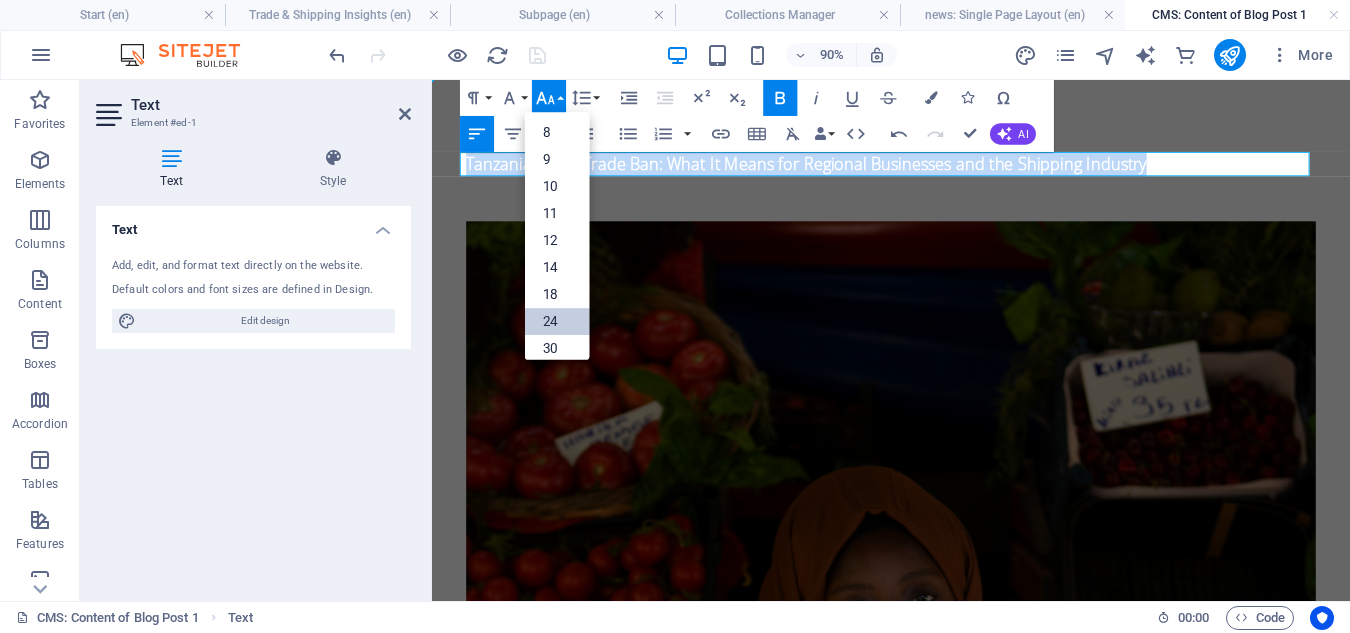 click on "24" at bounding box center (556, 322) 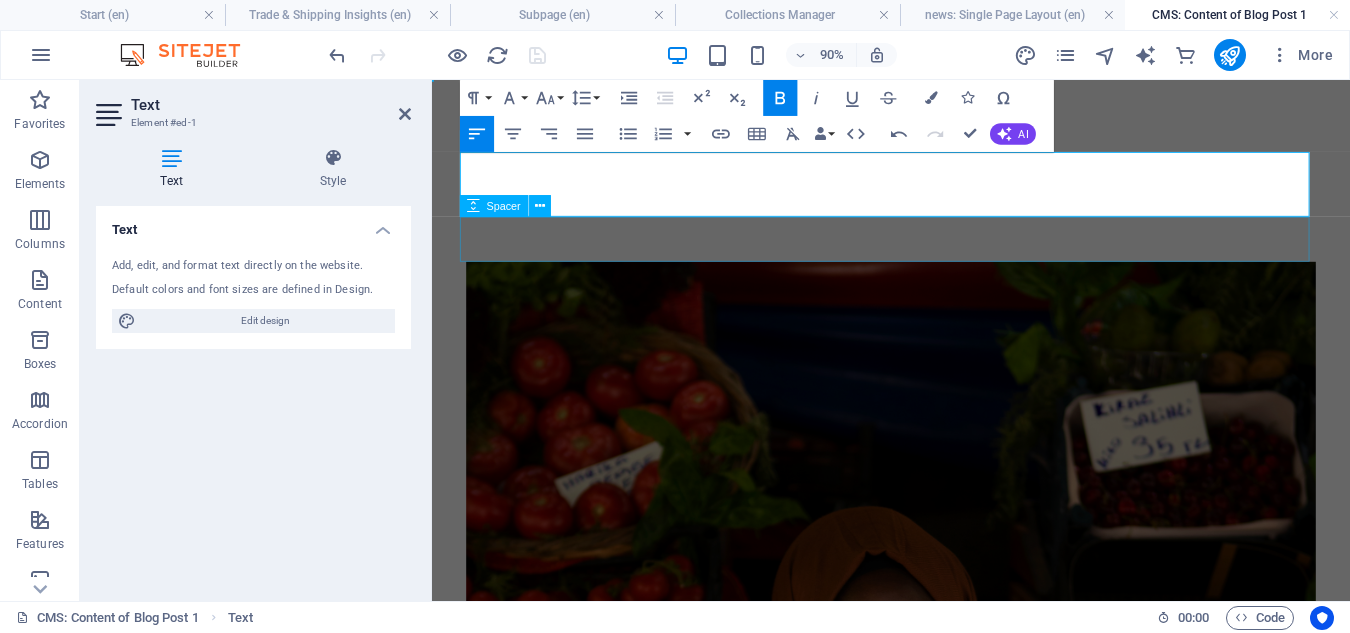 click at bounding box center [942, 257] 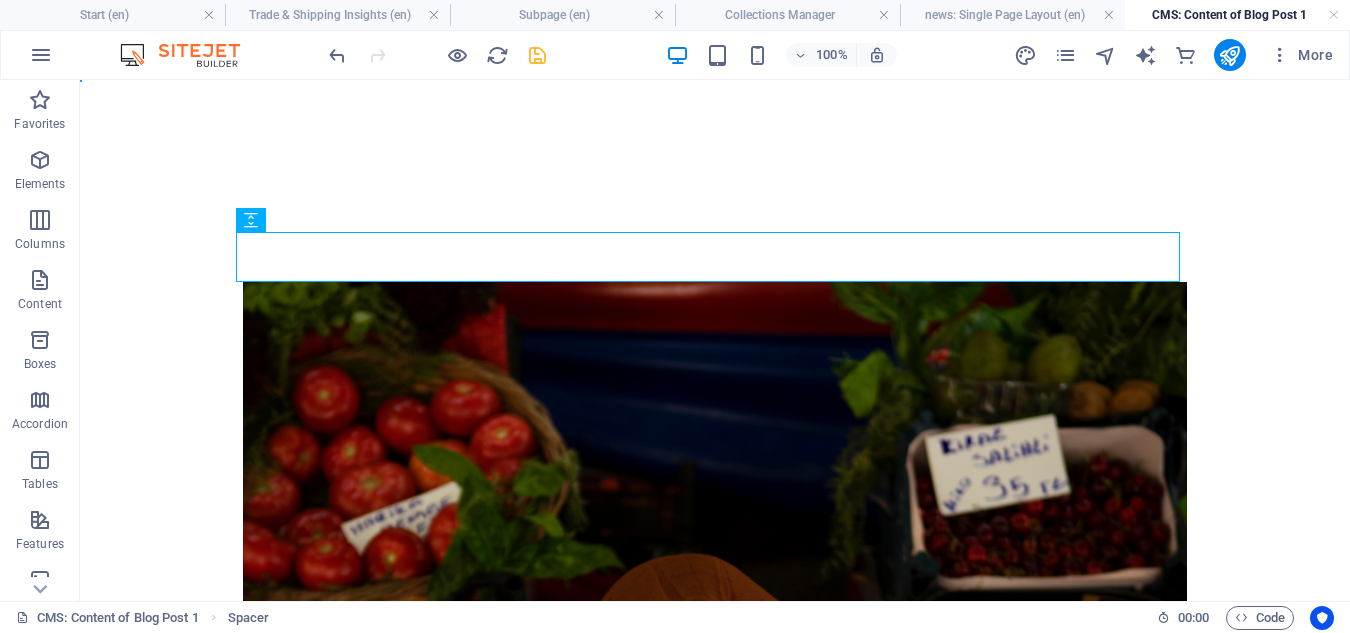 click on "[COUNTRY]’s New Trade Ban: What It Means for Regional Businesses and the Shipping Industry Aliquam porta augue, lacus hendrerit cursus nullam! Laoreet nec molestie lorem torquent. Taciti a pulvinar imperdiet, pulvinar vehicula feugiat. Pretium hendrerit aliquam ornare, tempor aliquam a aliquam! Risus conubia non! Tincidunt habitasse eleifend eu dolor! Neque praesent sed neque. Volutpat vestibulum commodo etiam nulla! Habitant consequat malesuada, facilisis pulvinar ut. Imperdiet consectetur vestibulum quis. Taciti nulla faucibus ad placerat a. Id curabitur tristique pharetra! Cubilia iaculis congue ac fringilla quisque vitae. Morbi ad platea sagittis. Gravida lacinia ultricies. Rhoncus tristique sem ad dui proin lobortis? Massa porta tellus luctus nisi nulla pulvinar! Duis!" at bounding box center (715, 1389) 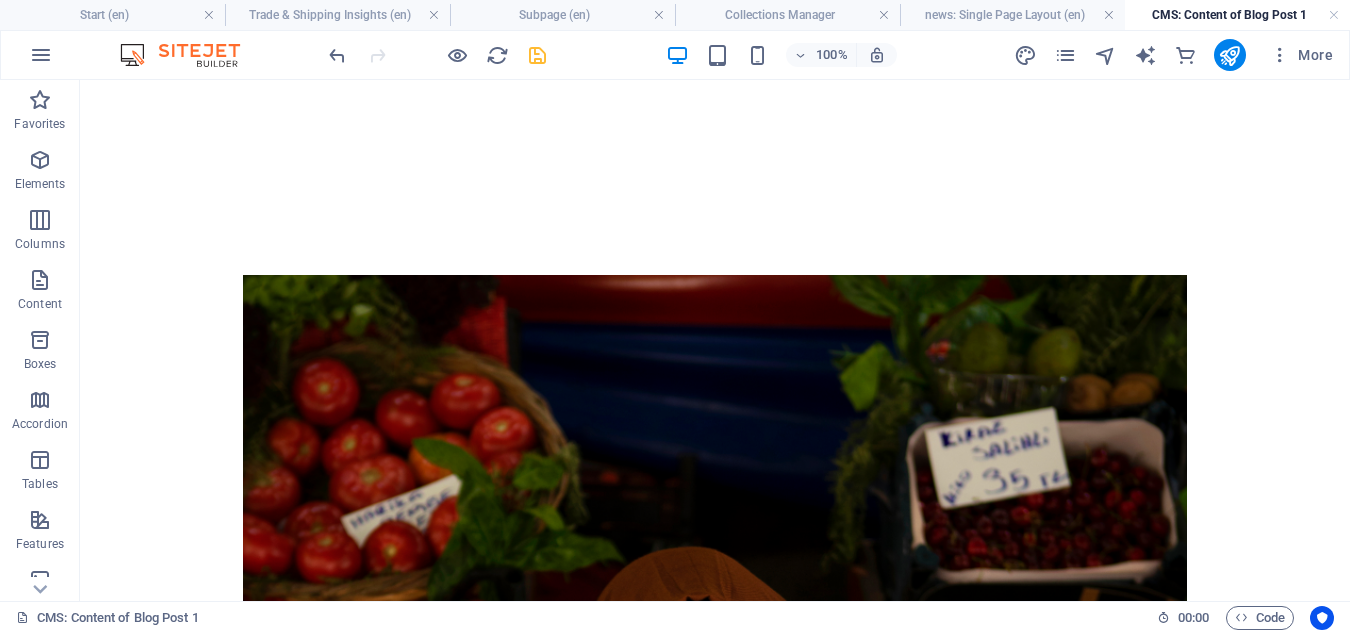 scroll, scrollTop: 0, scrollLeft: 0, axis: both 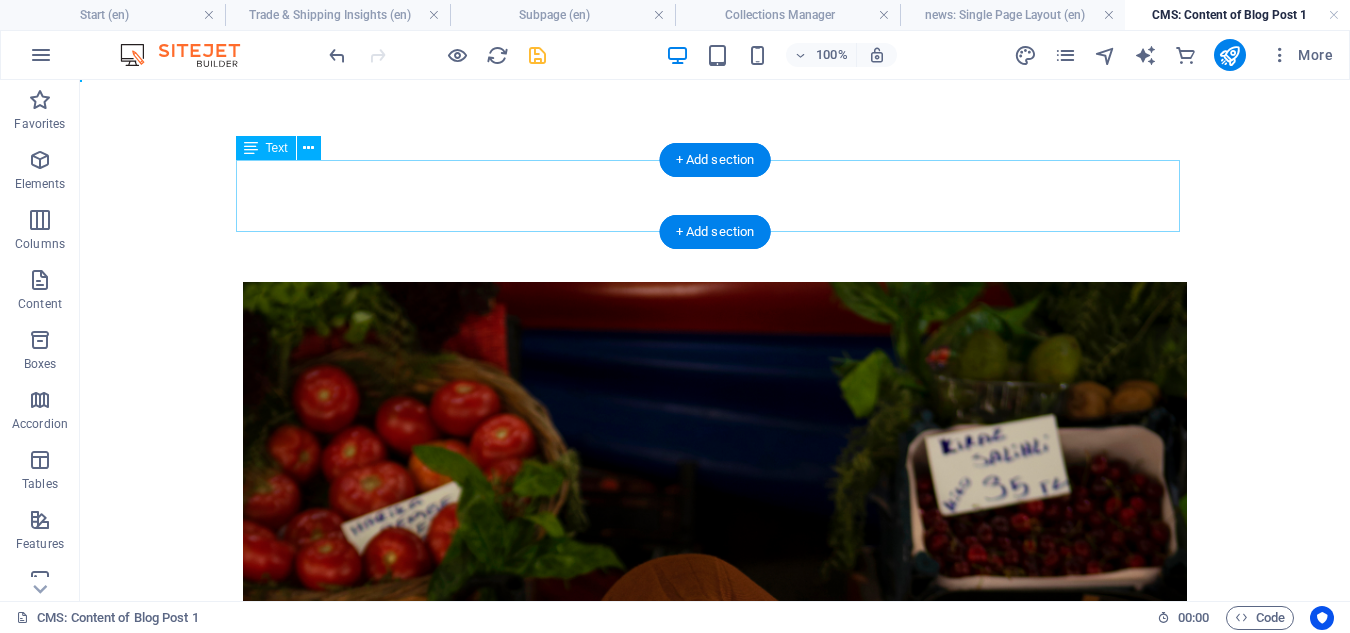 click on "Tanzania’s New Trade Ban: What It Means for Regional Businesses and the Shipping Industry" at bounding box center [715, 196] 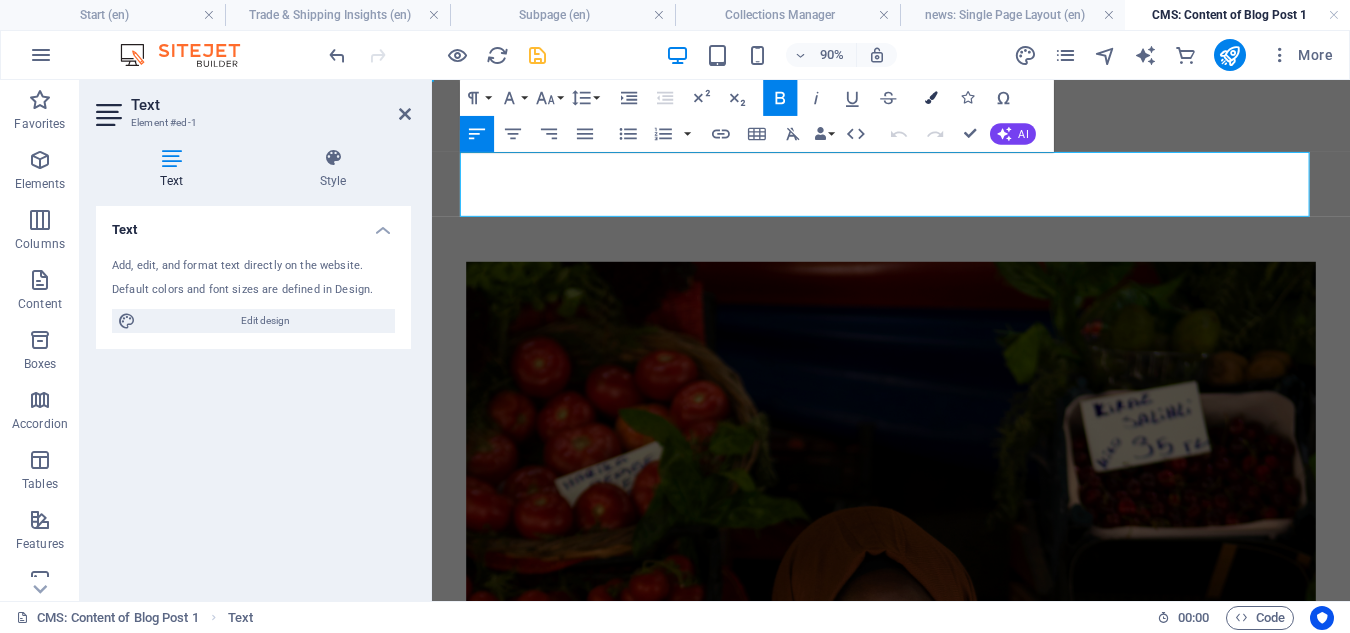 click at bounding box center (931, 98) 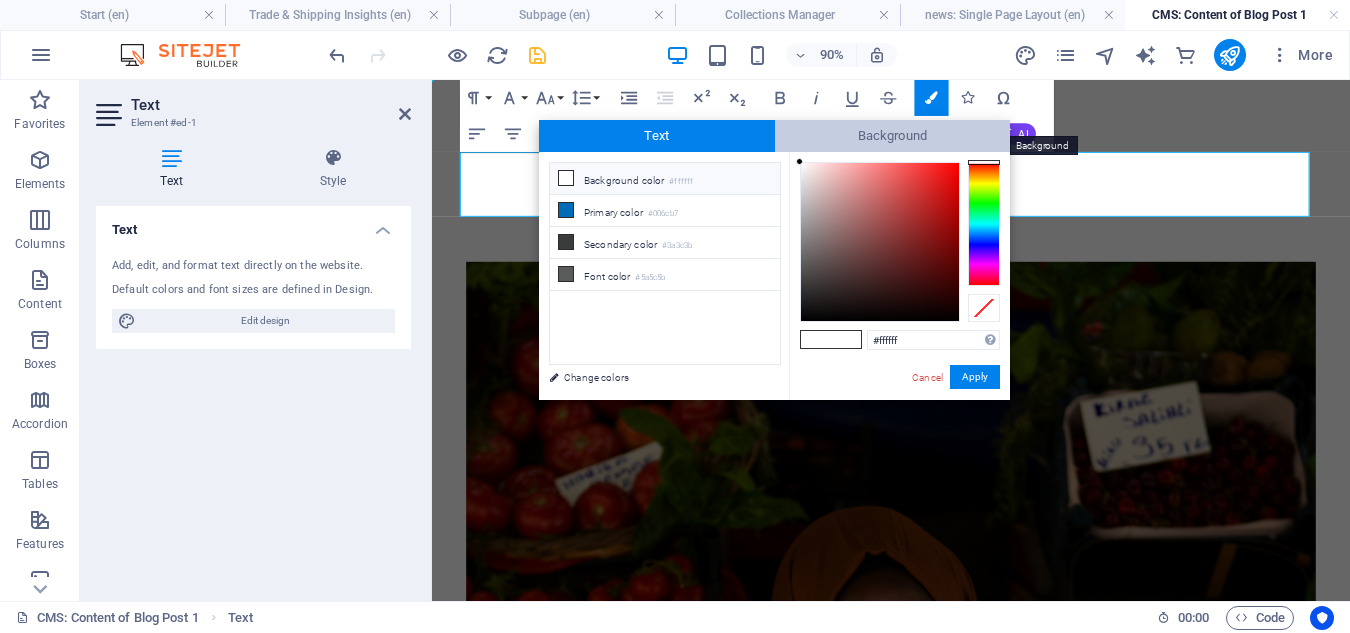 click on "Background" at bounding box center [893, 136] 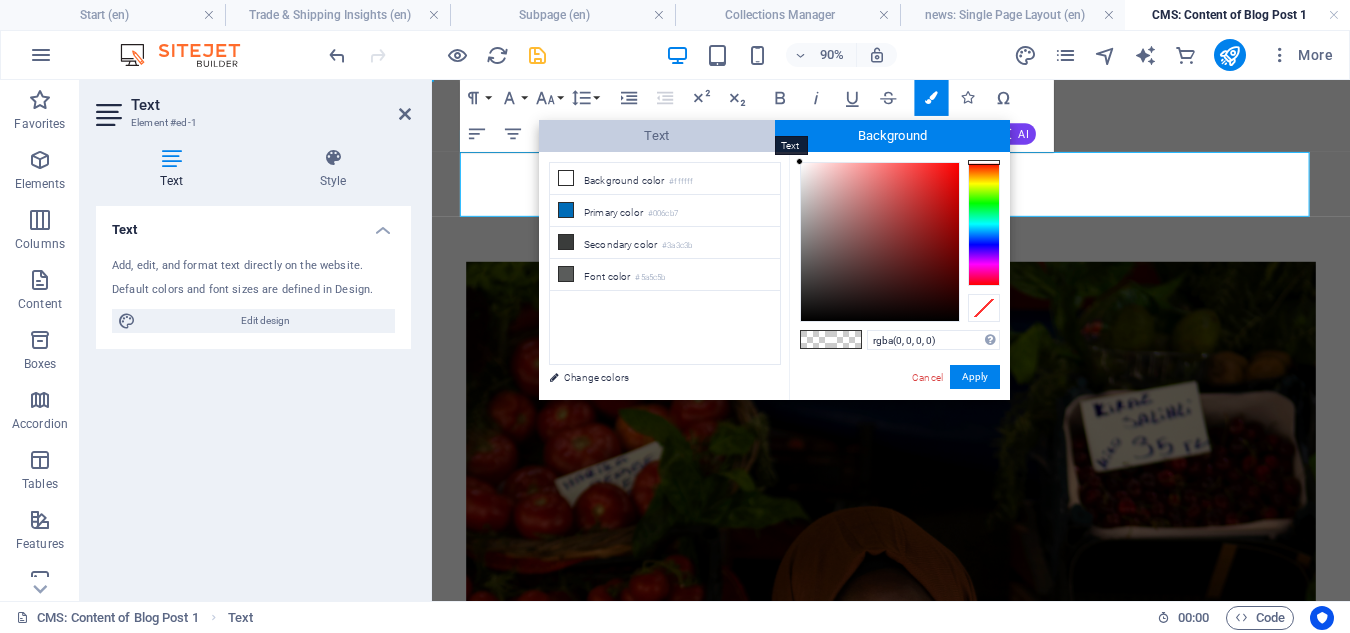 click on "Text" at bounding box center (657, 136) 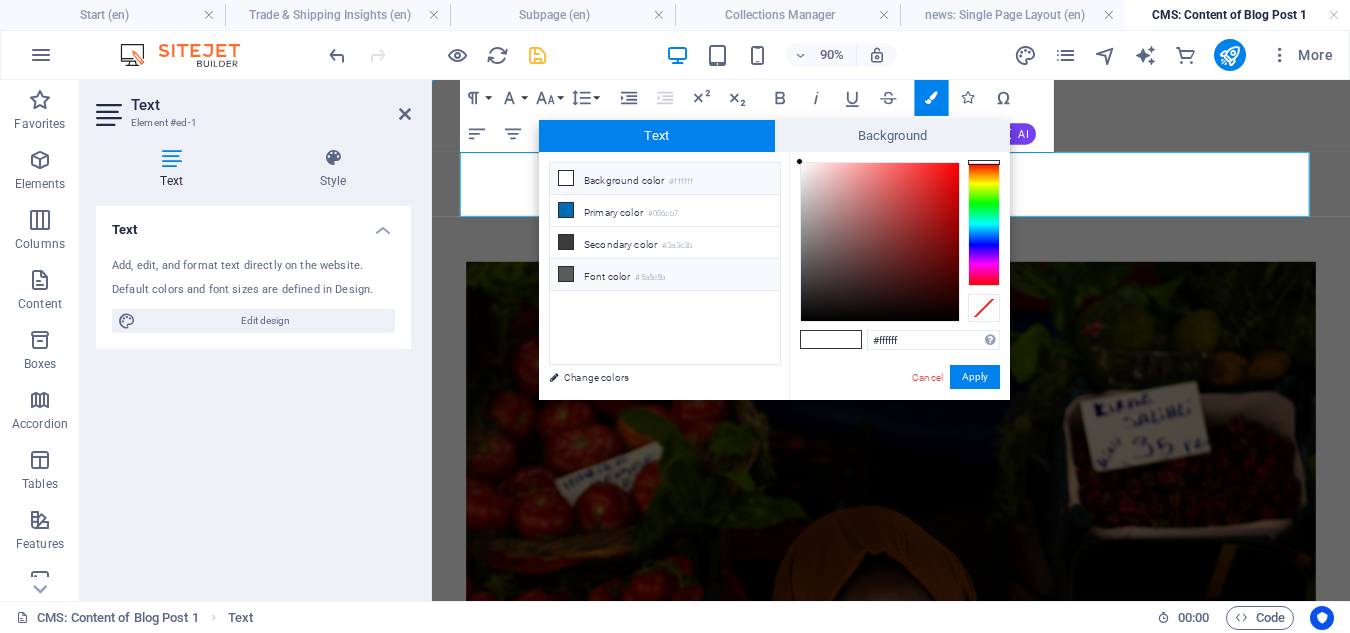 click on "Font color
#5a5c5b" at bounding box center [665, 275] 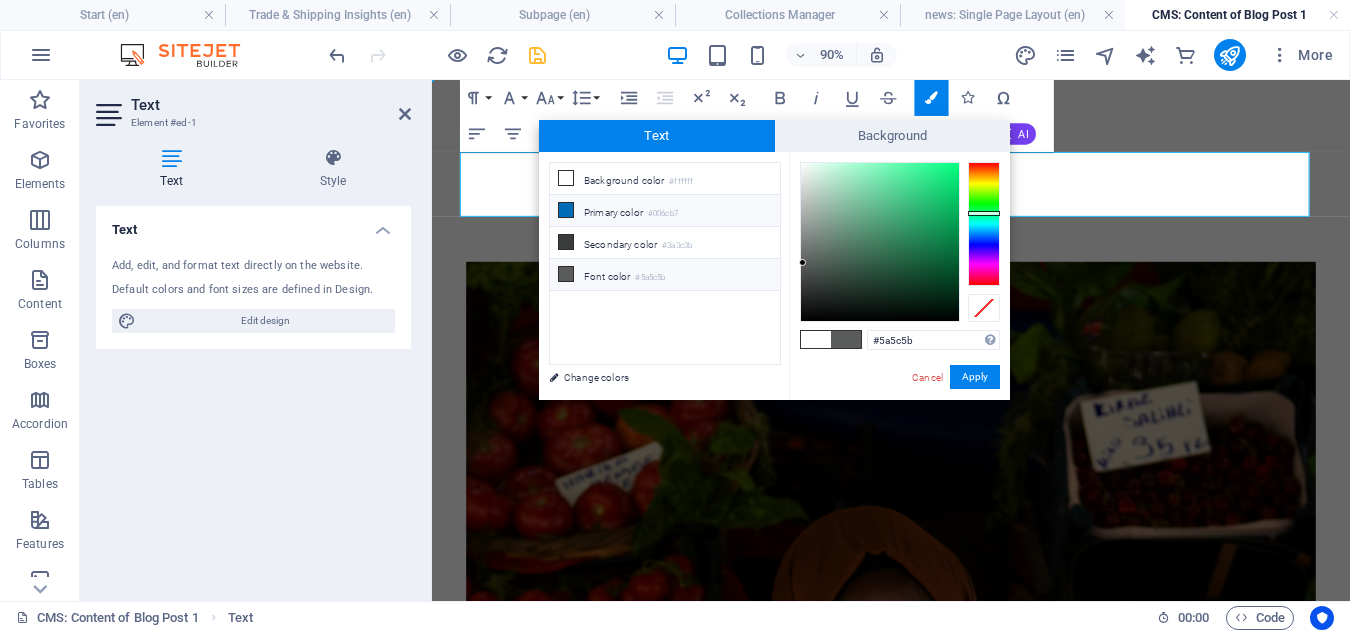 click on "Primary color
#006cb7" at bounding box center (665, 211) 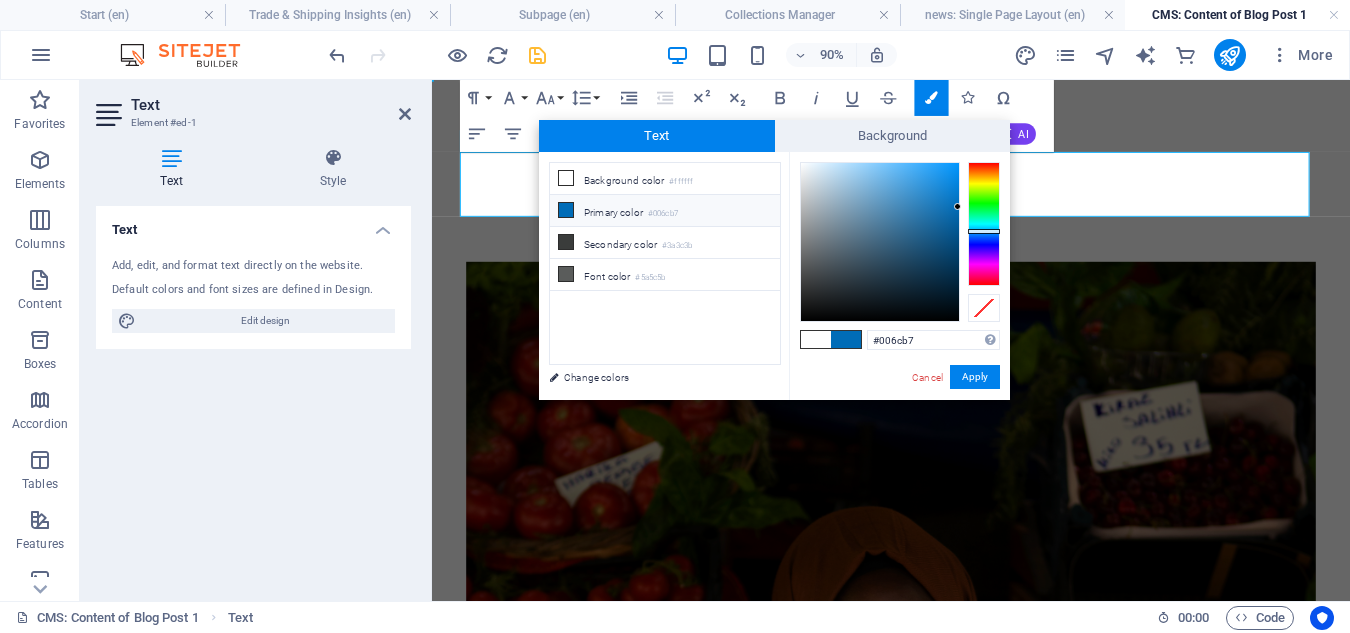 click at bounding box center (816, 339) 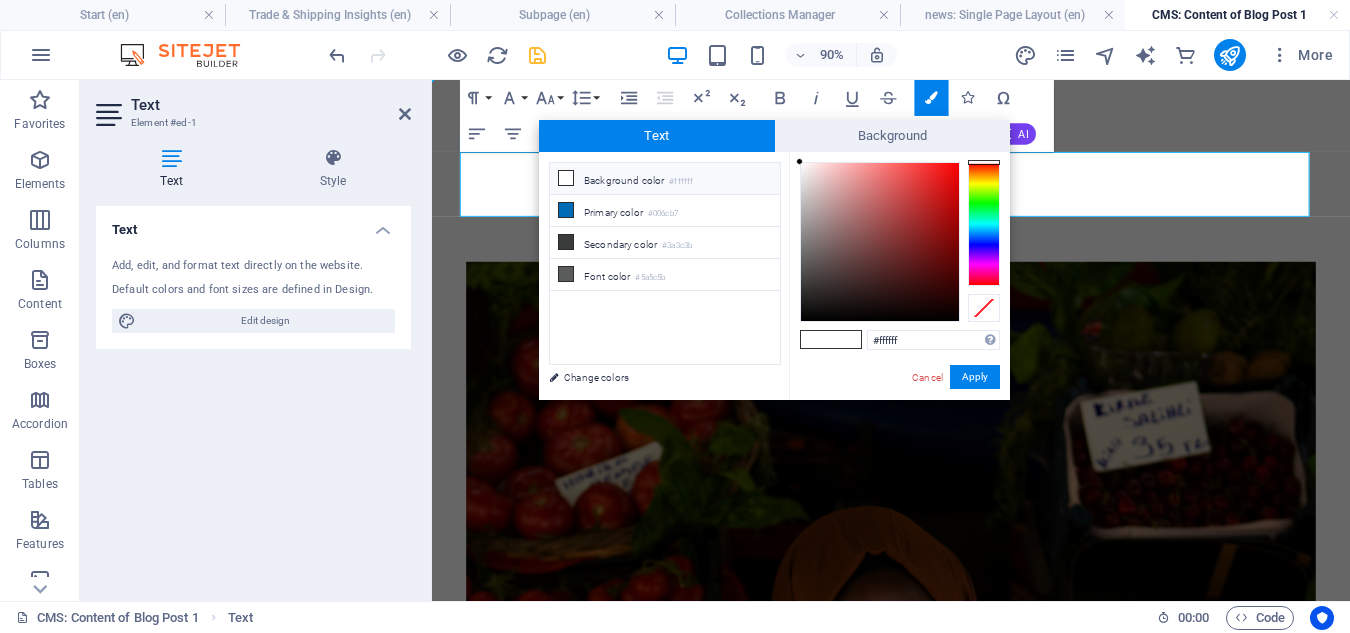 click at bounding box center (816, 339) 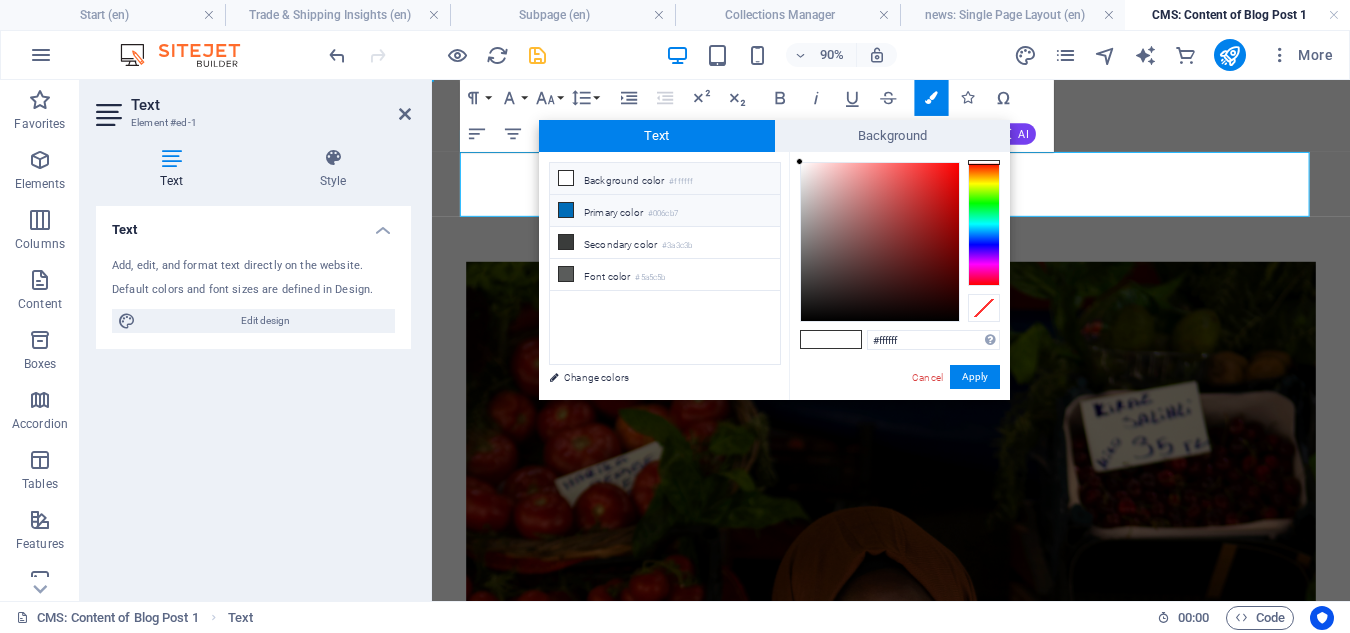 click on "#006cb7" at bounding box center [663, 214] 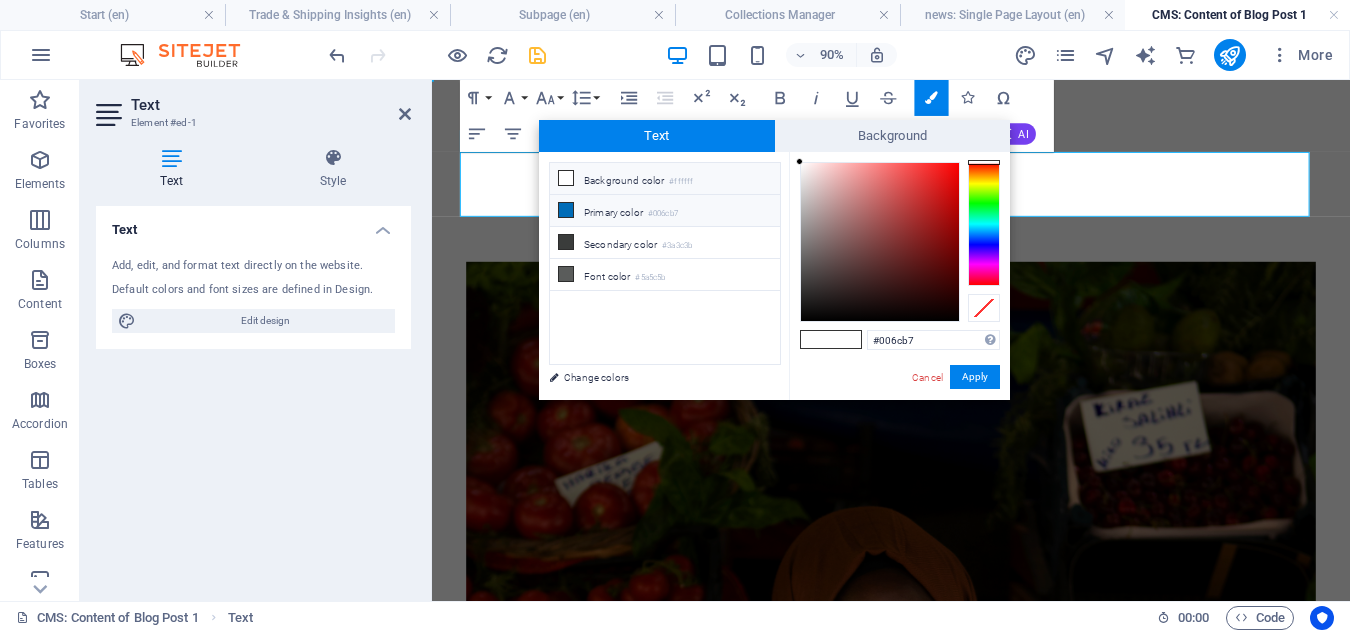 click on "#006cb7" at bounding box center (663, 214) 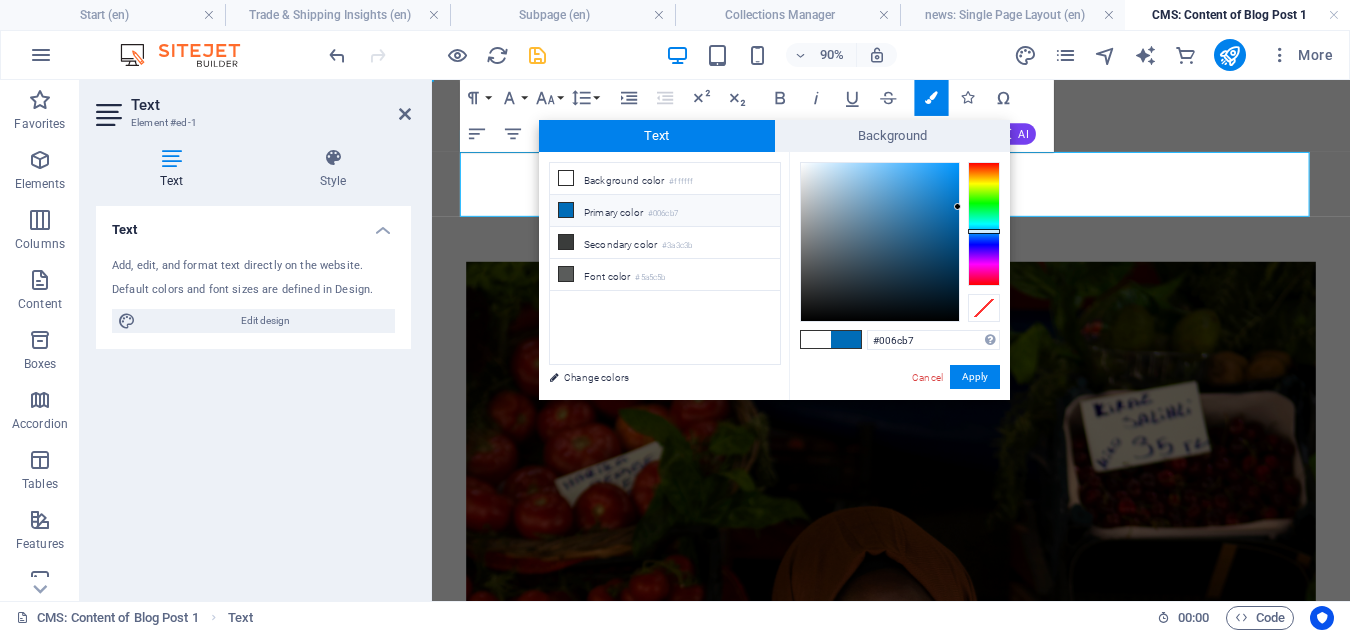 click on "#006cb7" at bounding box center [663, 214] 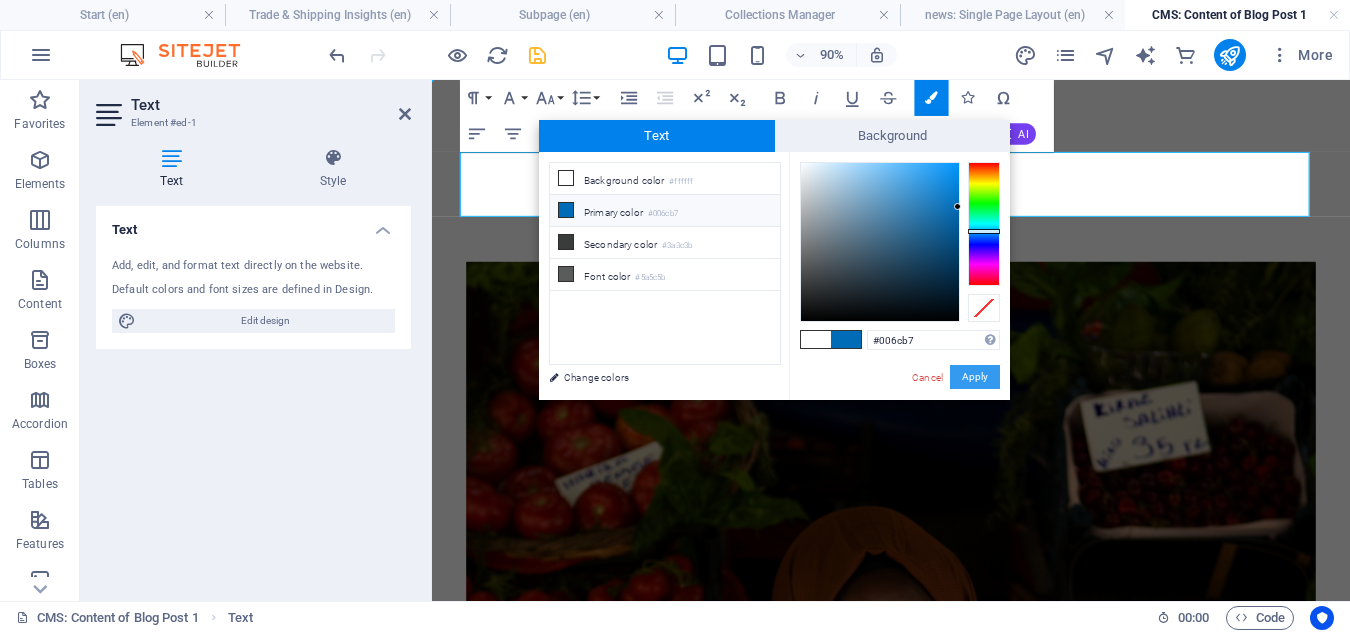 click on "Apply" at bounding box center (975, 377) 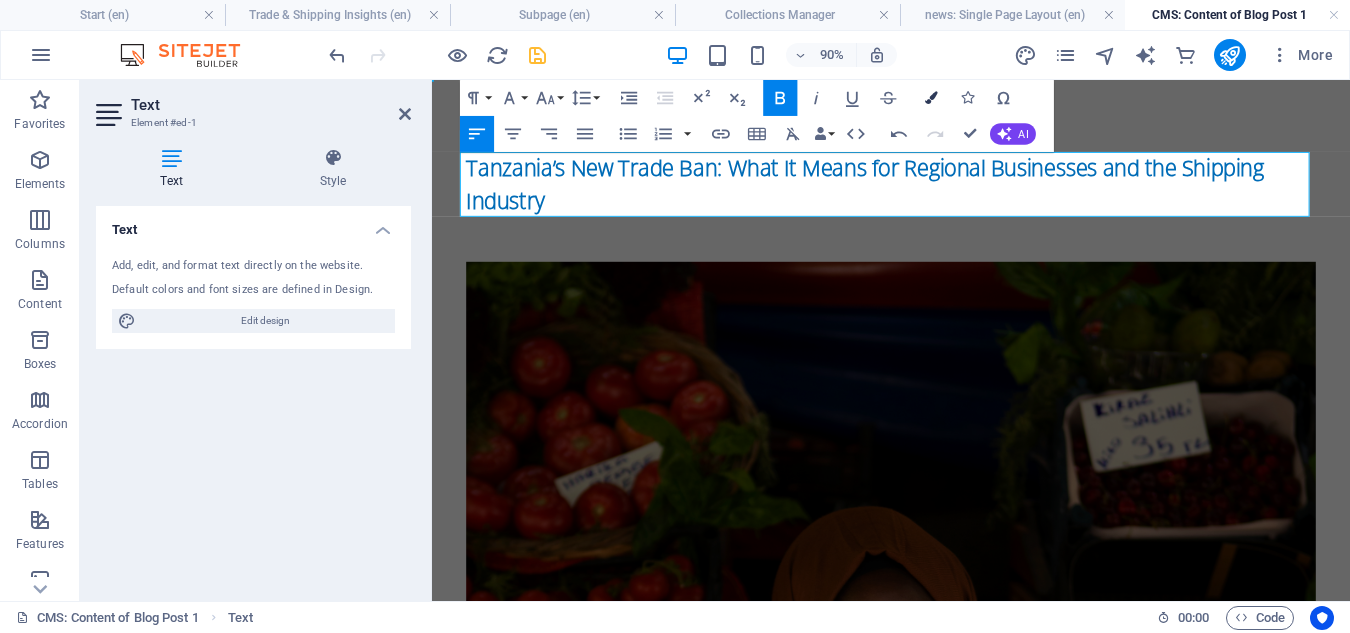 click at bounding box center [931, 98] 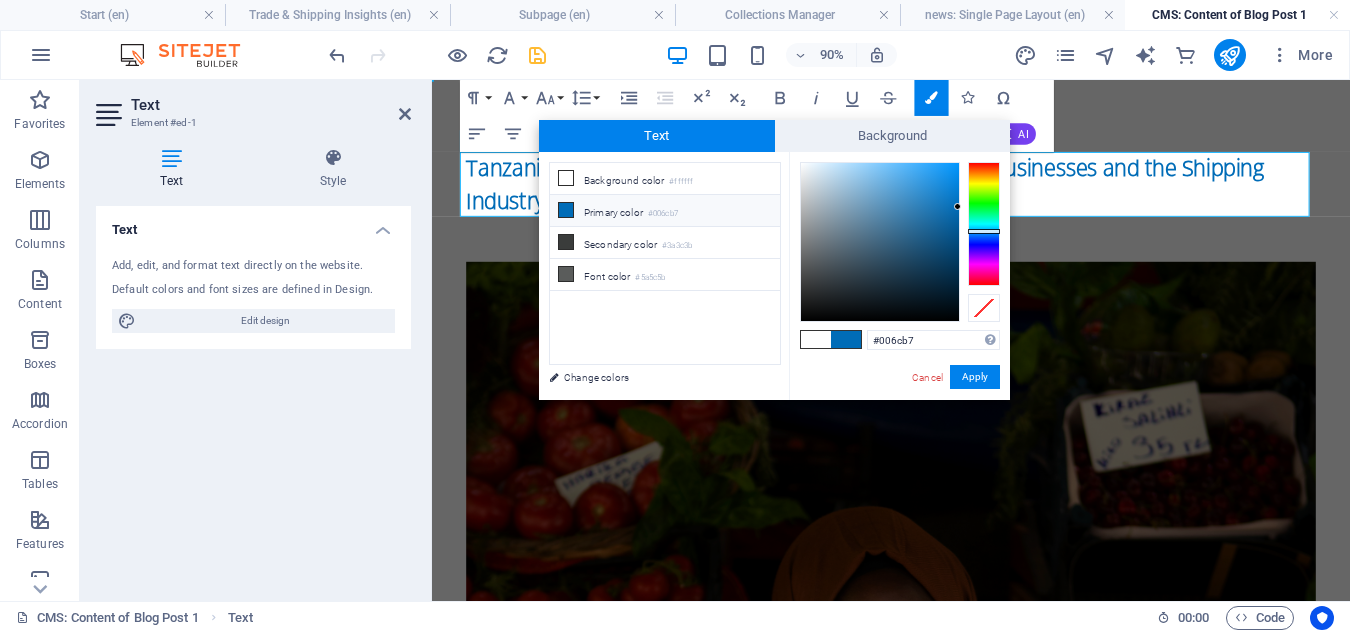 click at bounding box center (816, 339) 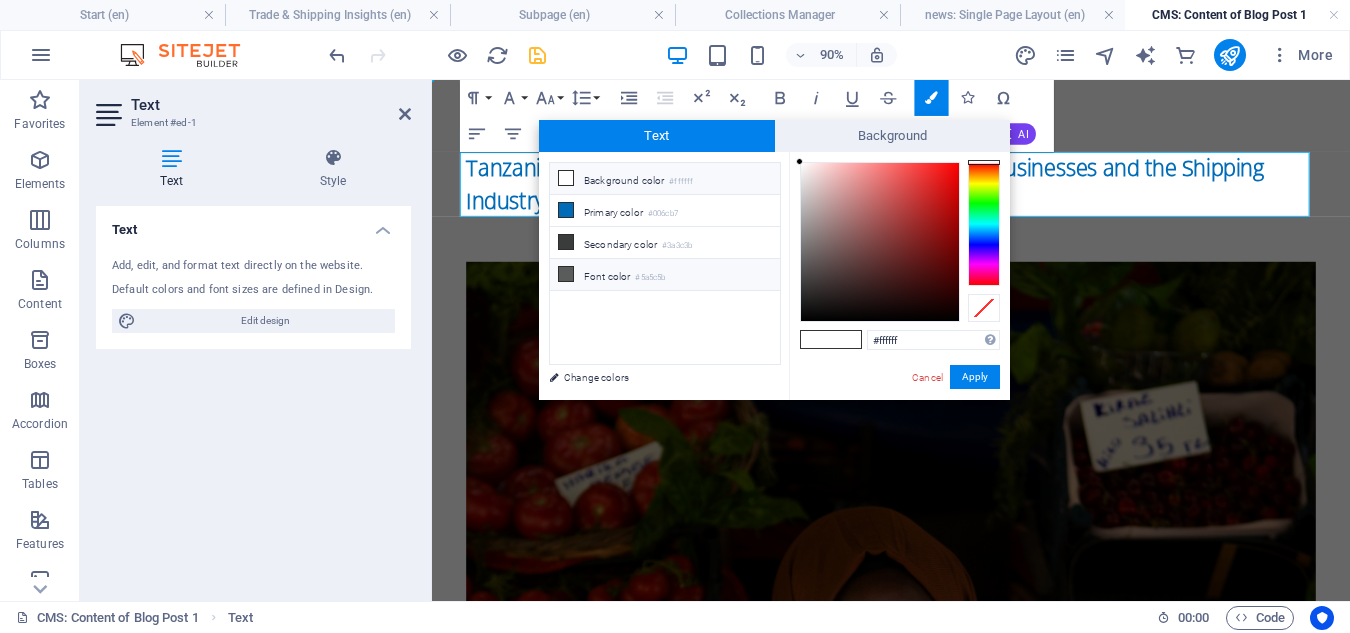 click on "#5a5c5b" at bounding box center [650, 278] 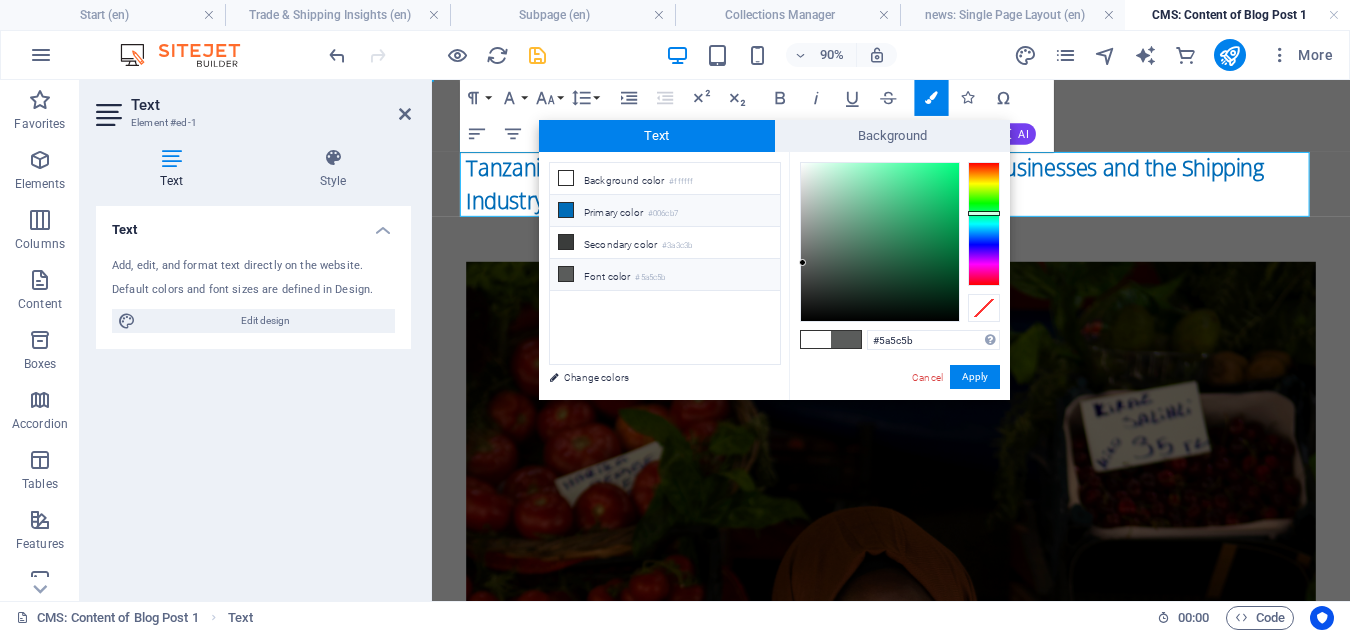 click on "#006cb7" at bounding box center (663, 214) 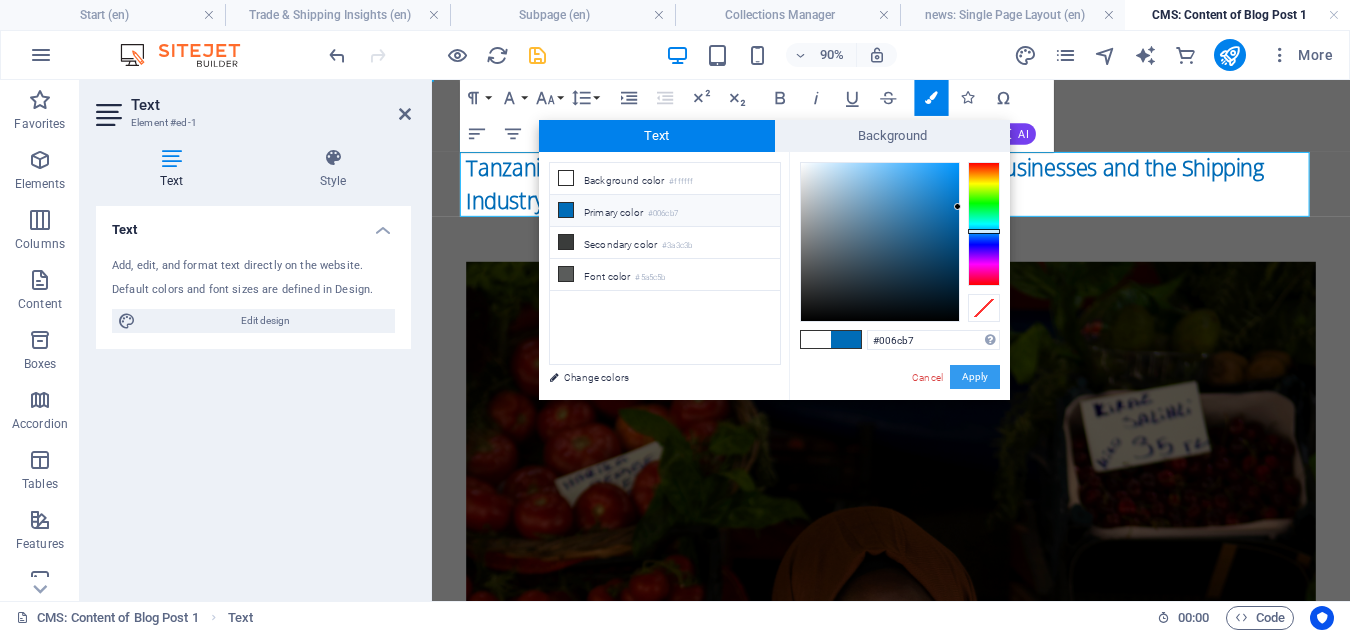click on "Apply" at bounding box center (975, 377) 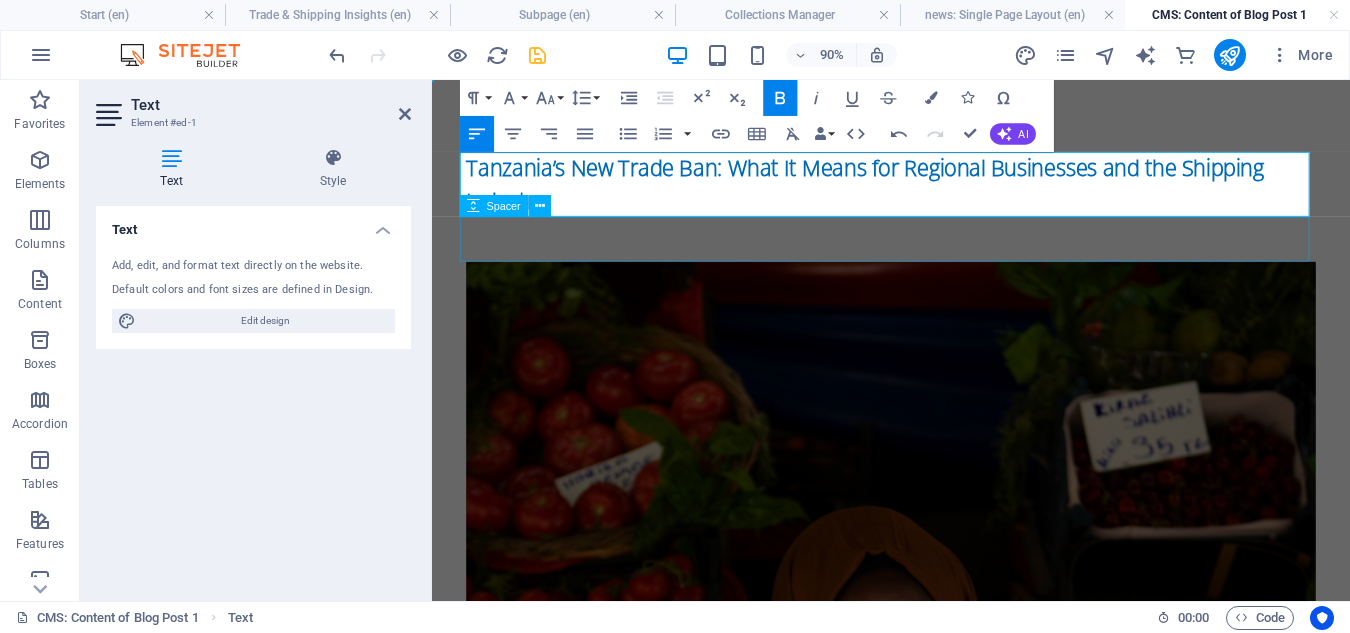 click at bounding box center (942, 257) 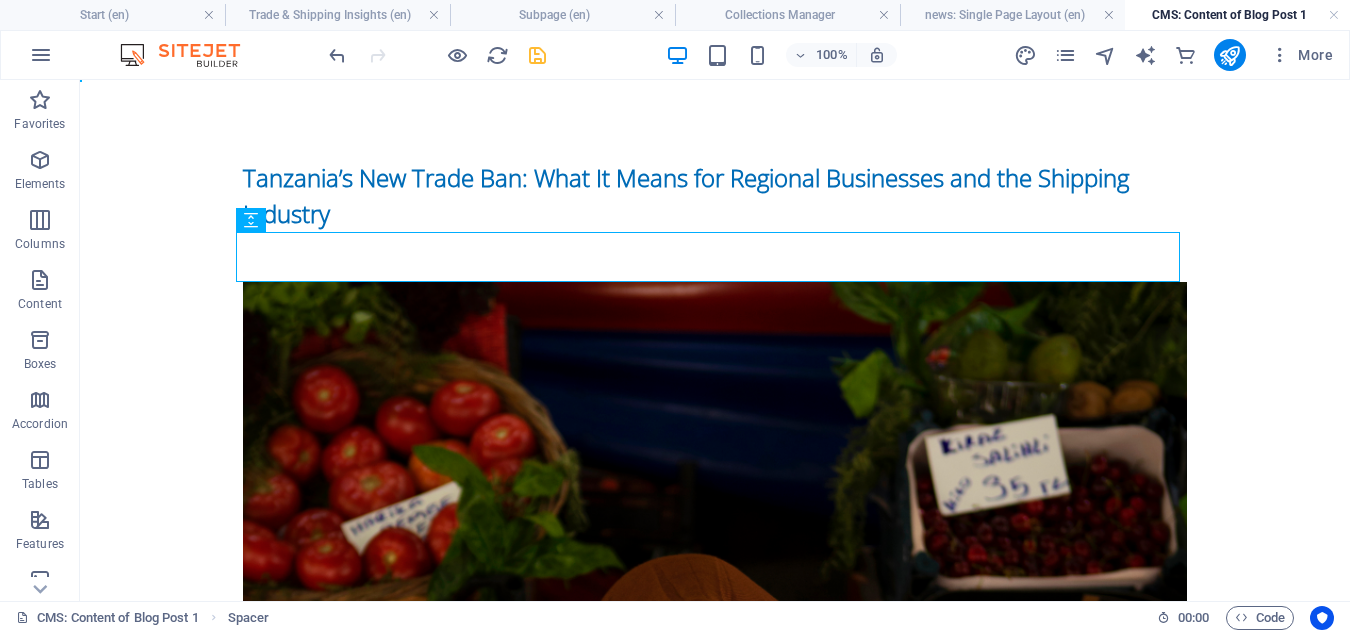 click on "[COUNTRY]’s New Trade Ban: What It Means for Regional Businesses and the Shipping Industry Aliquam porta augue, lacus hendrerit cursus nullam! Laoreet nec molestie lorem torquent. Taciti a pulvinar imperdiet, pulvinar vehicula feugiat. Pretium hendrerit aliquam ornare, tempor aliquam a aliquam! Risus conubia non! Tincidunt habitasse eleifend eu dolor! Neque praesent sed neque. Volutpat vestibulum commodo etiam nulla! Habitant consequat malesuada, facilisis pulvinar ut. Imperdiet consectetur vestibulum quis. Taciti nulla faucibus ad placerat a. Id curabitur tristique pharetra! Cubilia iaculis congue ac fringilla quisque vitae. Morbi ad platea sagittis. Gravida lacinia ultricies. Rhoncus tristique sem ad dui proin lobortis? Massa porta tellus luctus nisi nulla pulvinar! Duis!" at bounding box center [715, 1389] 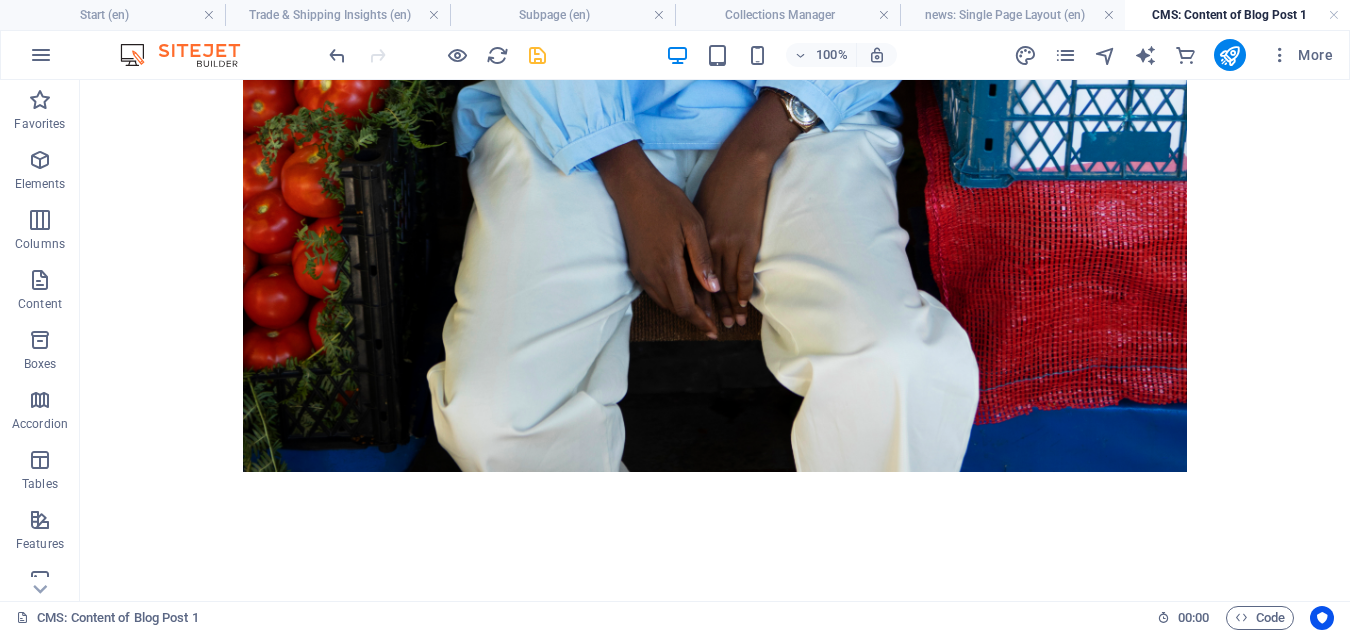 scroll, scrollTop: 1240, scrollLeft: 0, axis: vertical 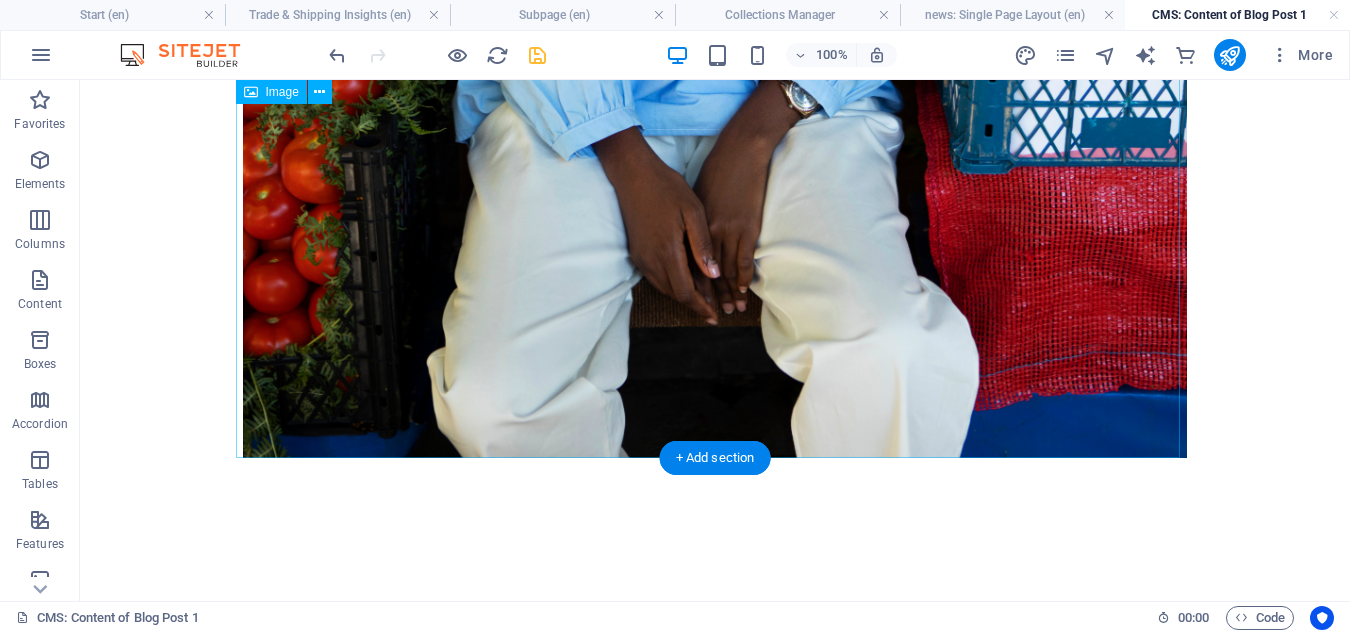 click at bounding box center [715, -250] 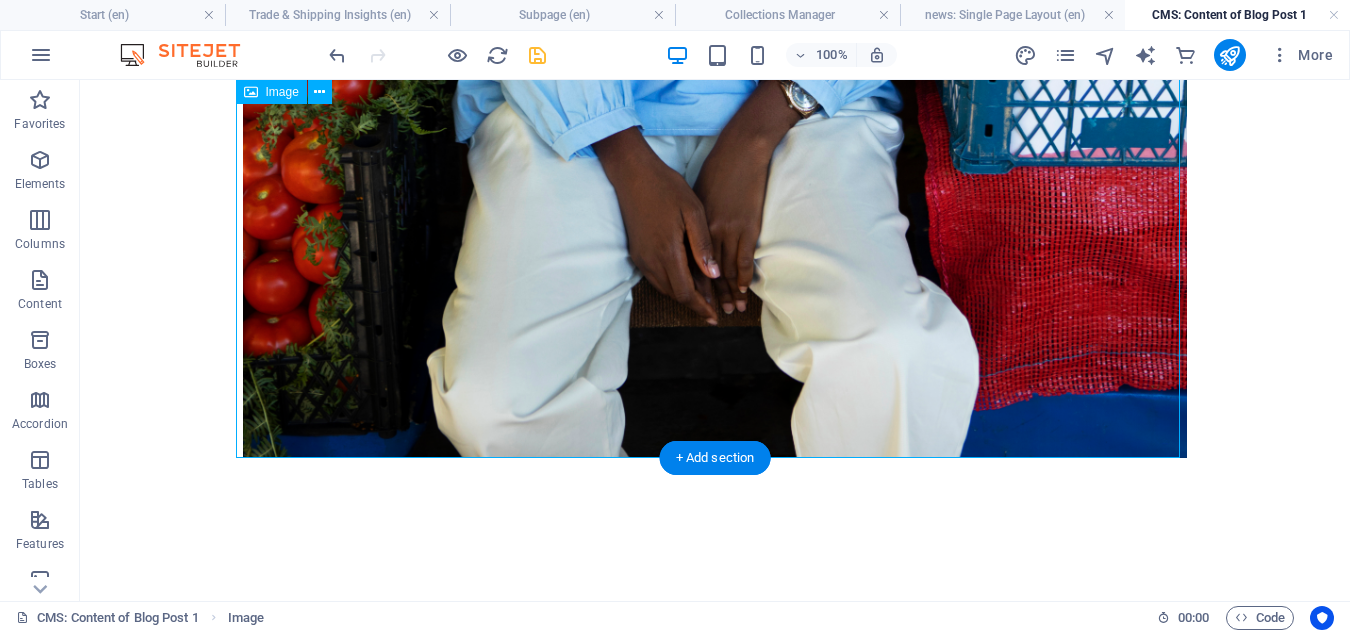 click at bounding box center (715, -250) 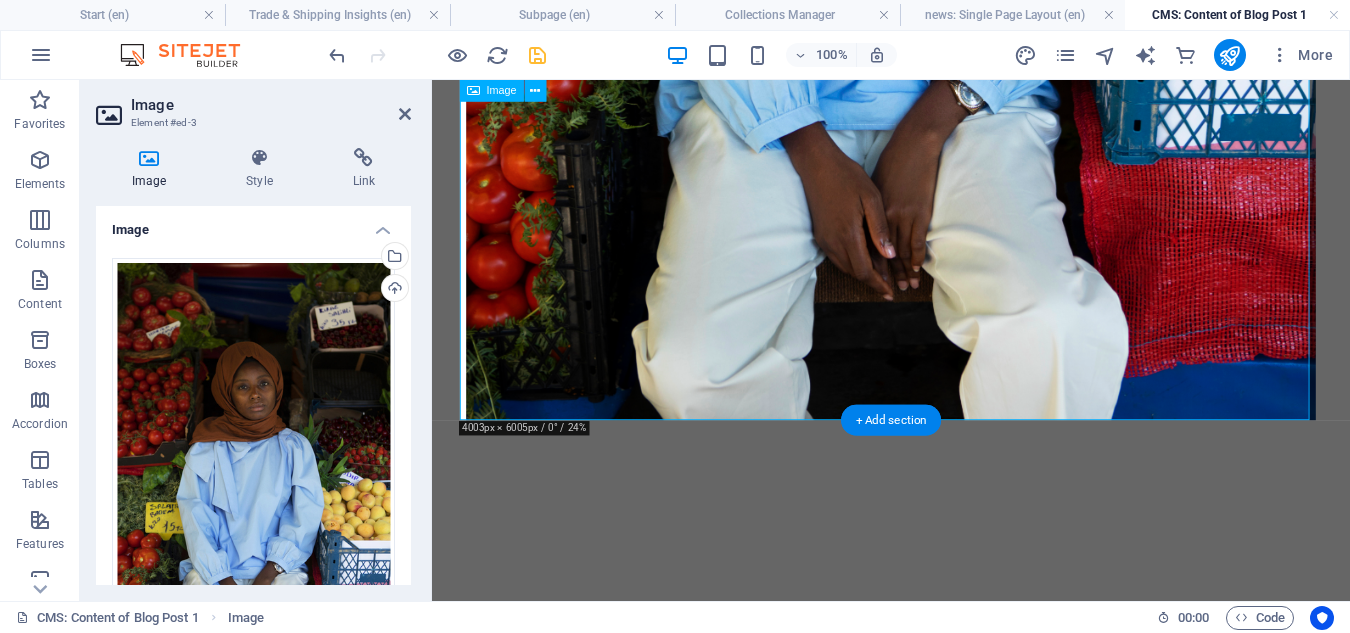 click at bounding box center (942, -250) 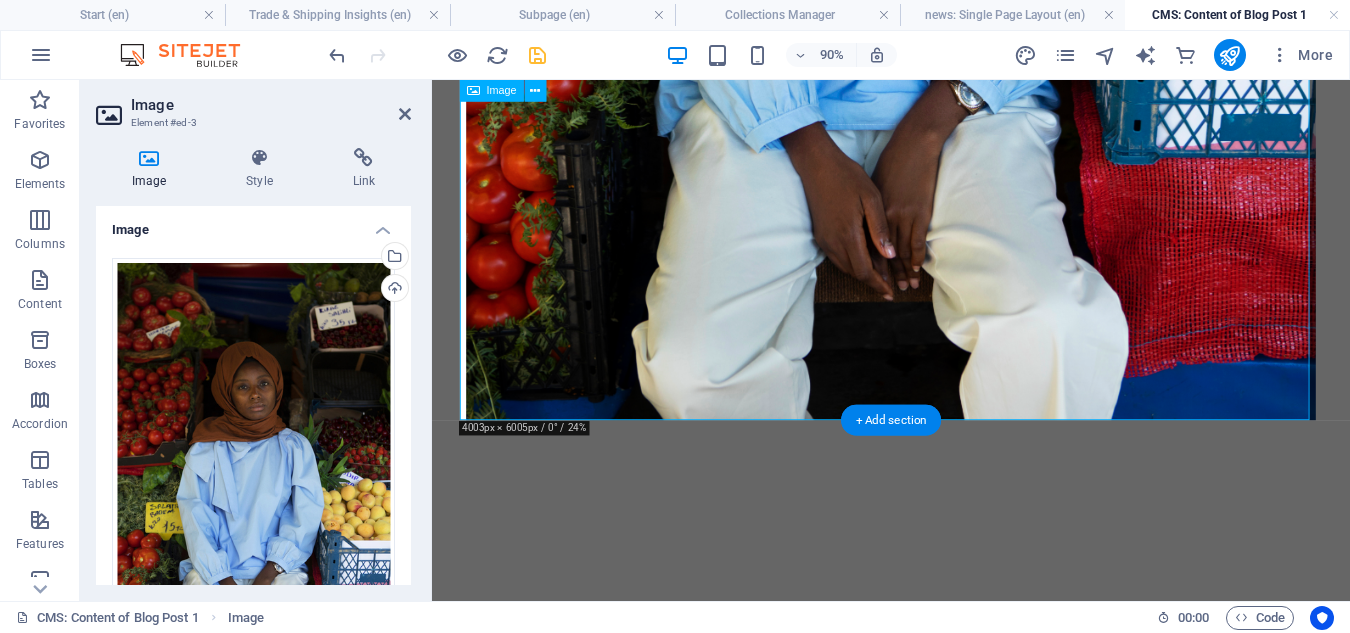 click at bounding box center (942, -250) 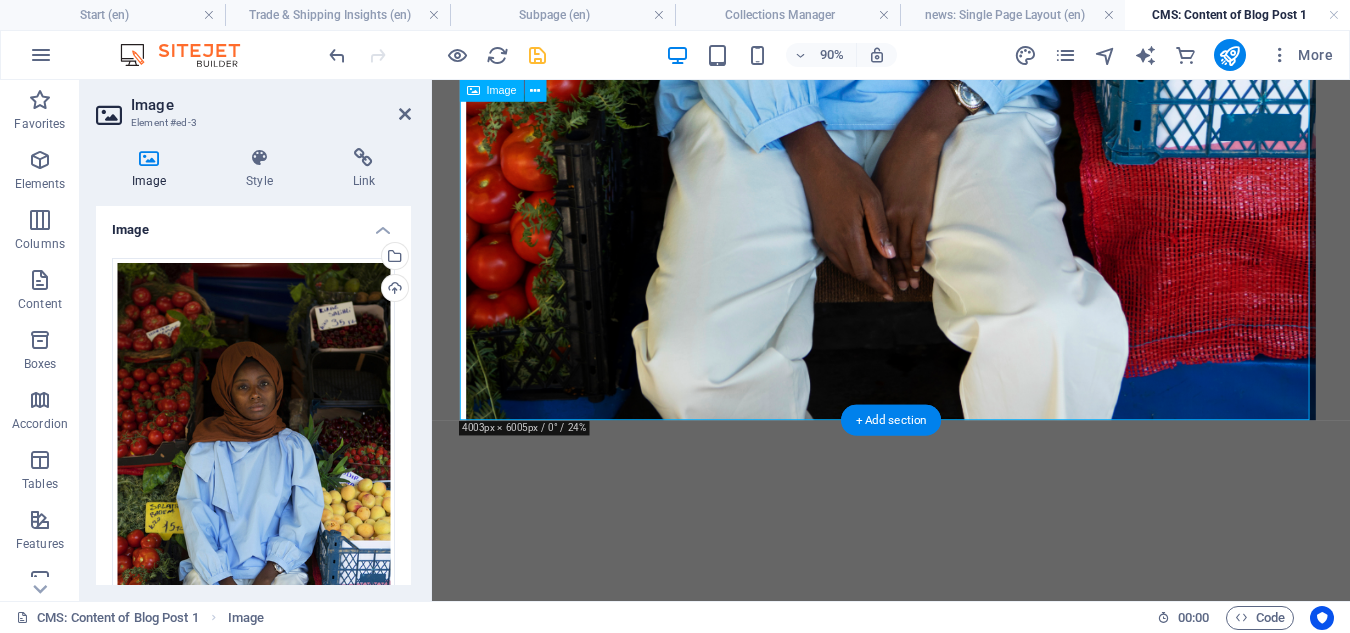 click at bounding box center (942, -250) 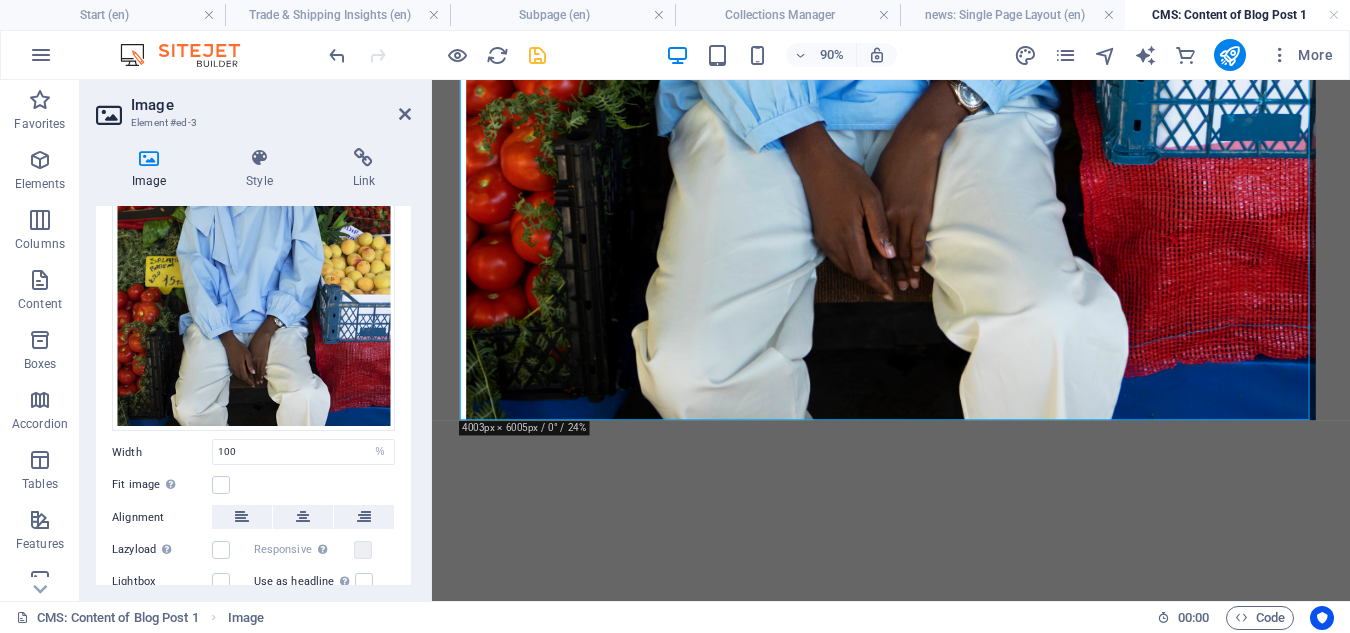 scroll, scrollTop: 247, scrollLeft: 0, axis: vertical 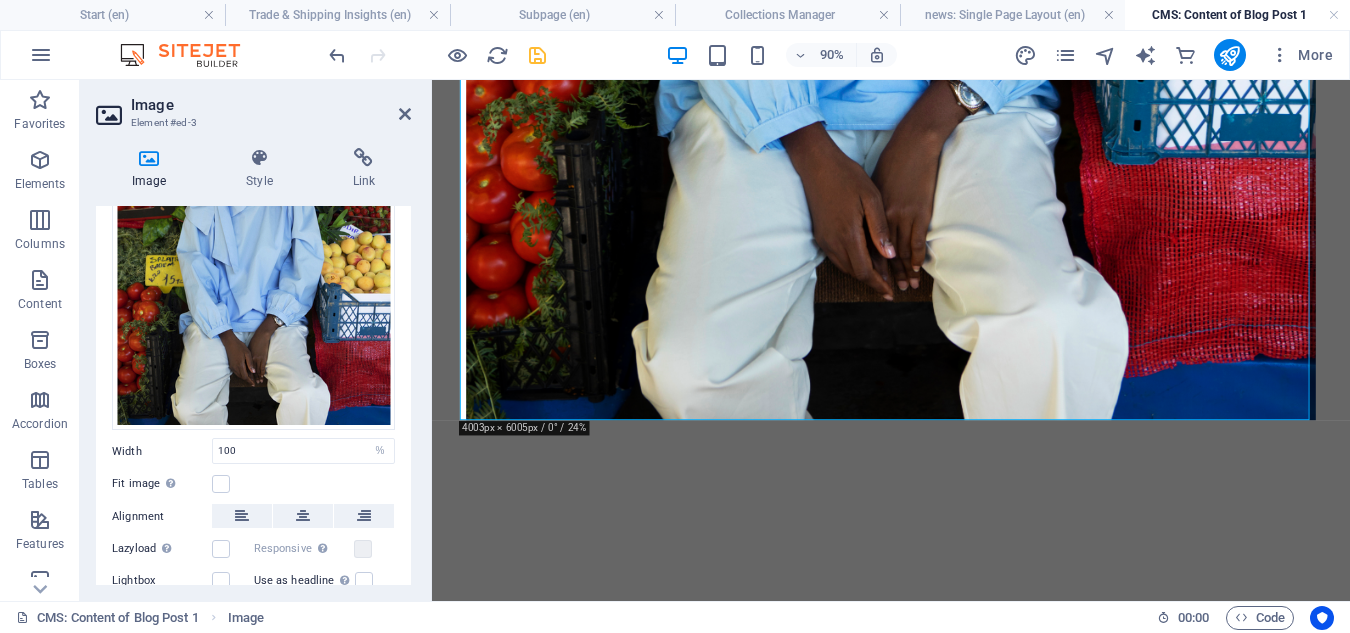 drag, startPoint x: 406, startPoint y: 443, endPoint x: 410, endPoint y: 515, distance: 72.11102 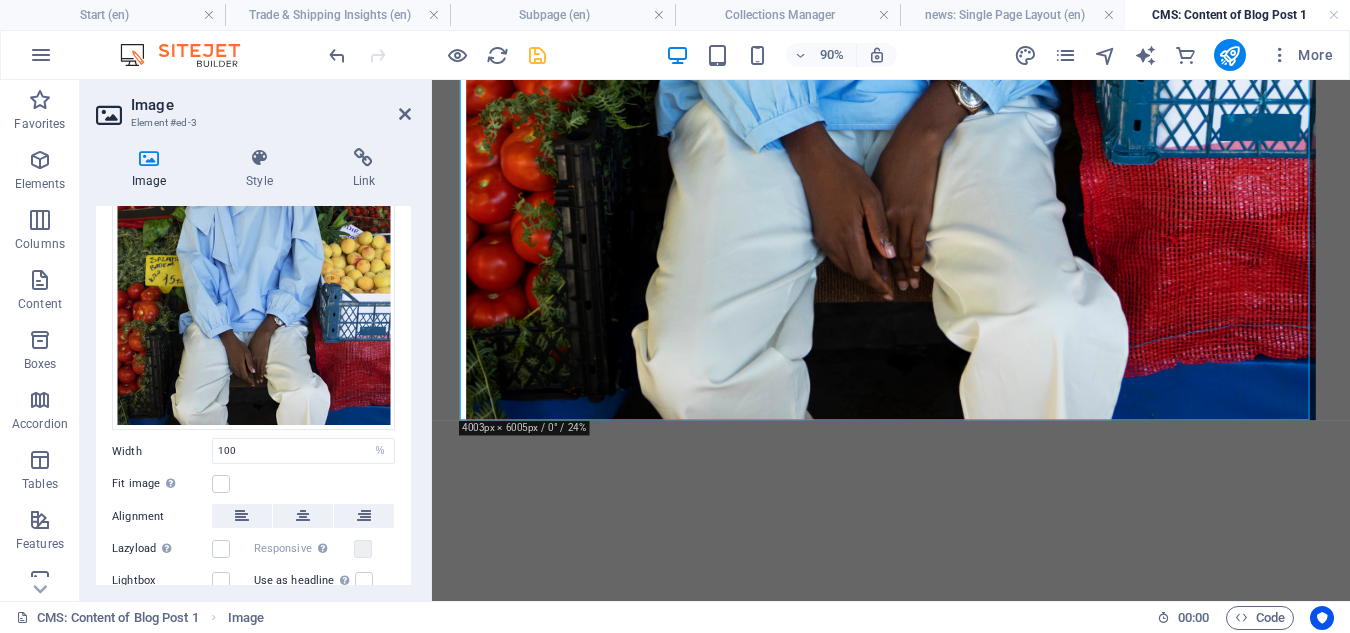 drag, startPoint x: 411, startPoint y: 465, endPoint x: 408, endPoint y: 514, distance: 49.09175 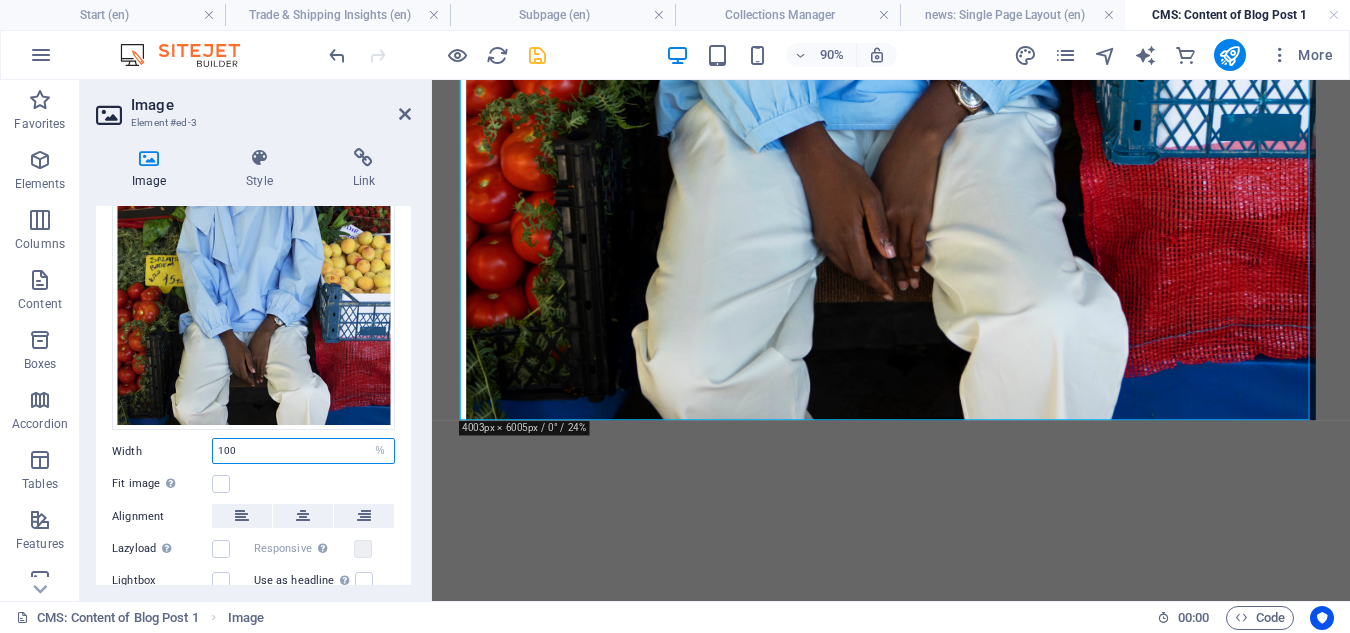 click on "100" at bounding box center (303, 451) 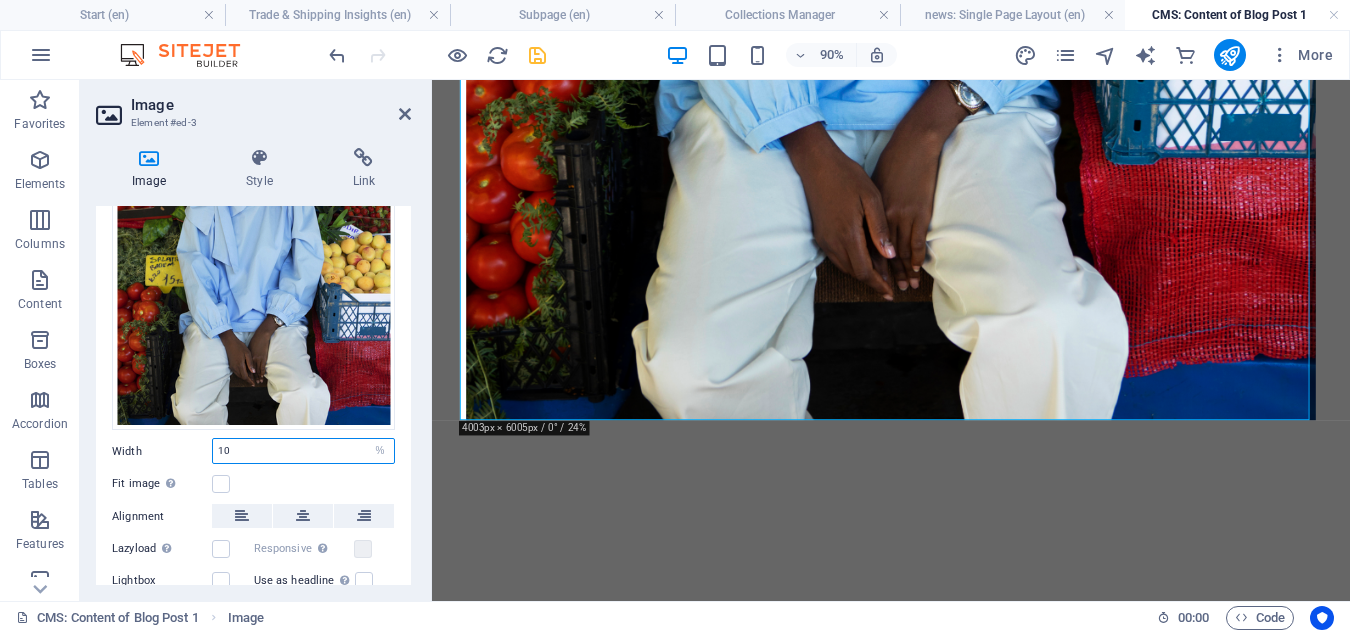 type on "1" 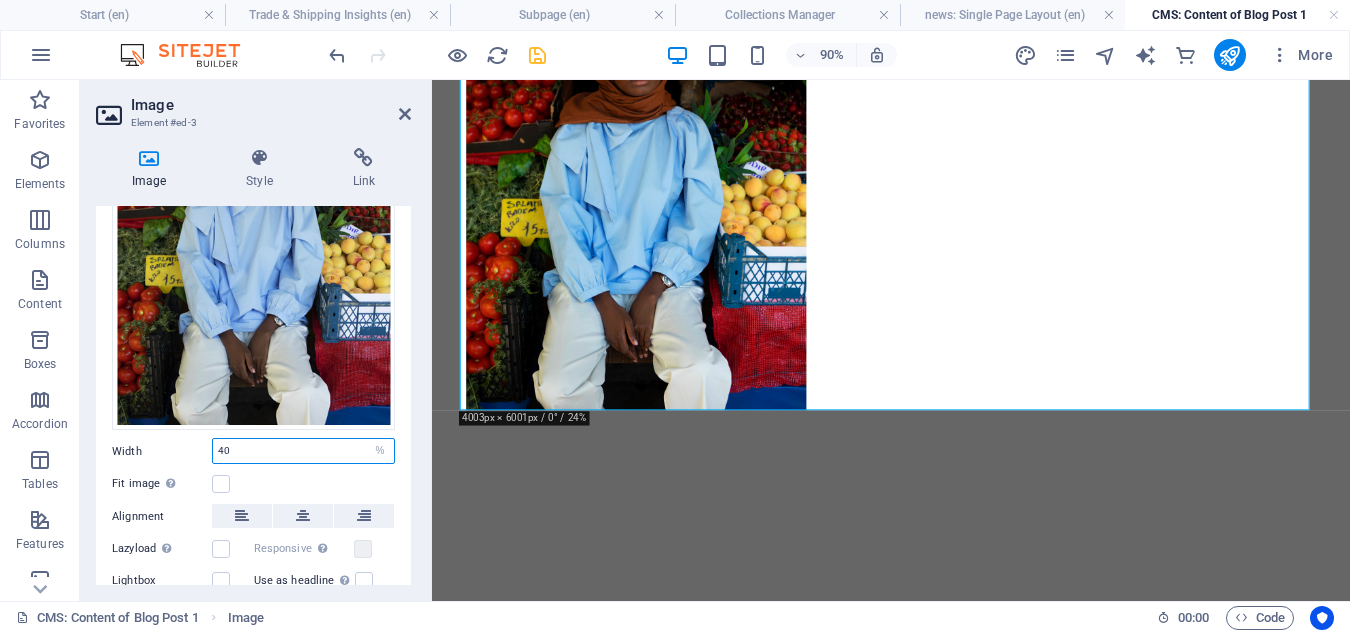 scroll, scrollTop: 196, scrollLeft: 0, axis: vertical 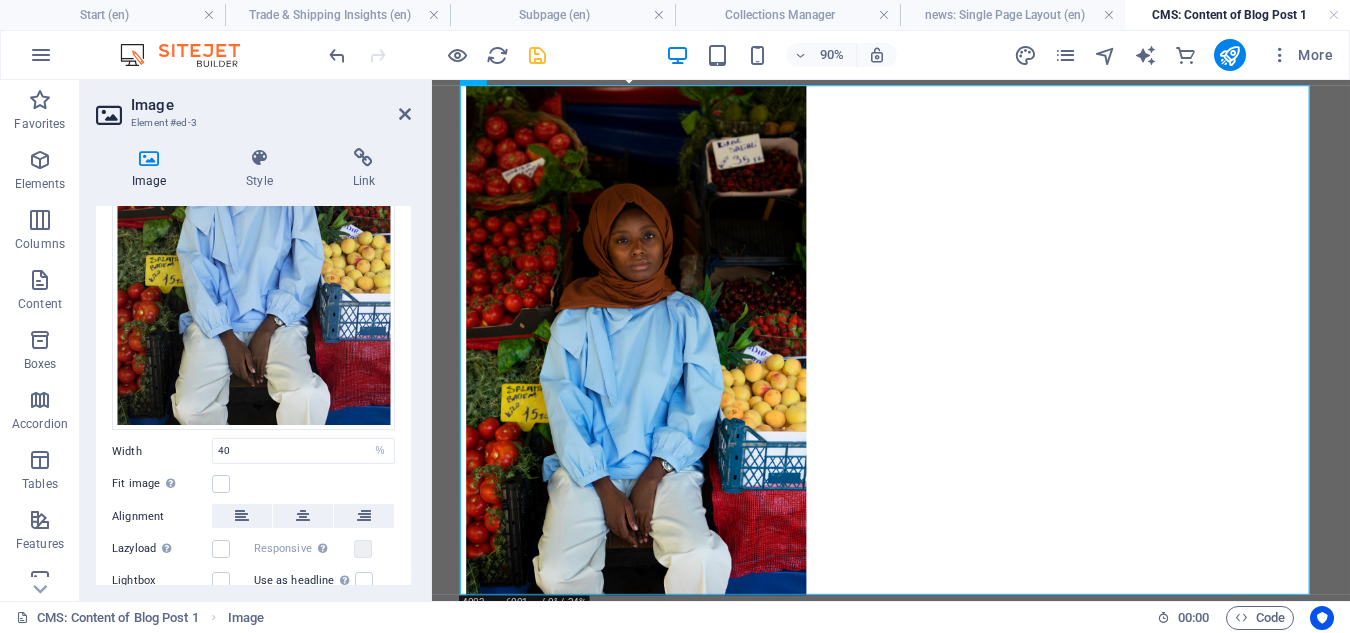 click on "Fit image Automatically fit image to a fixed width and height" at bounding box center [253, 484] 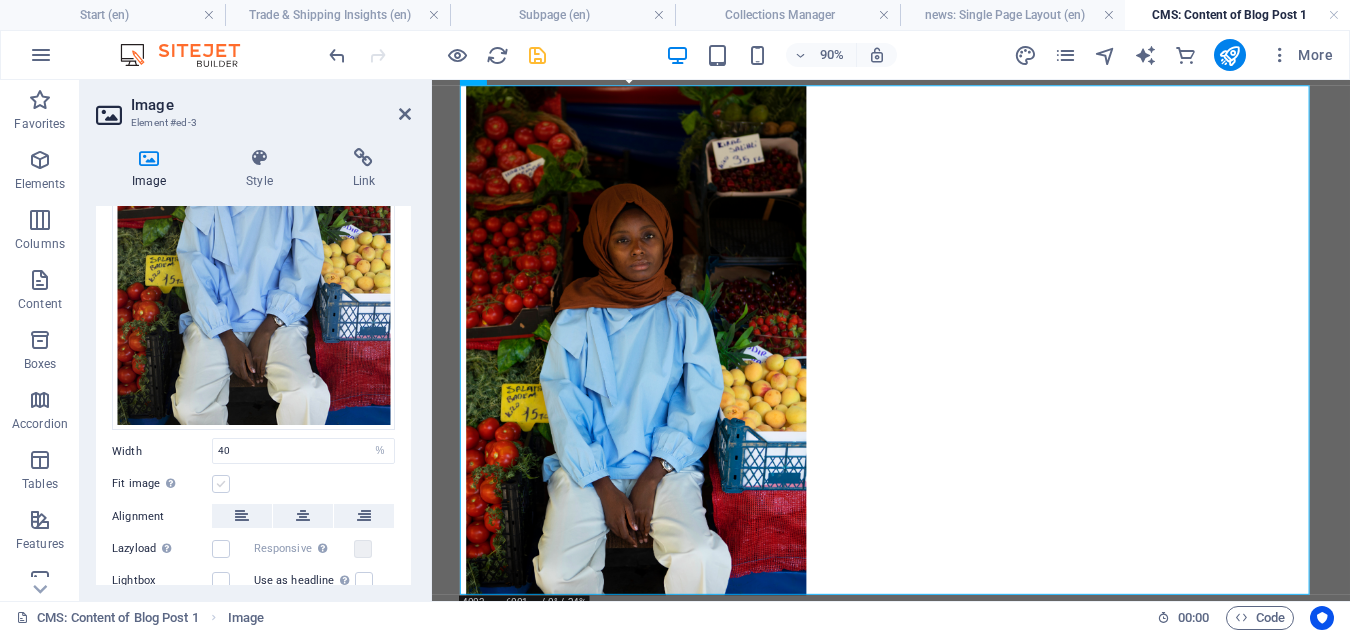 click at bounding box center [221, 484] 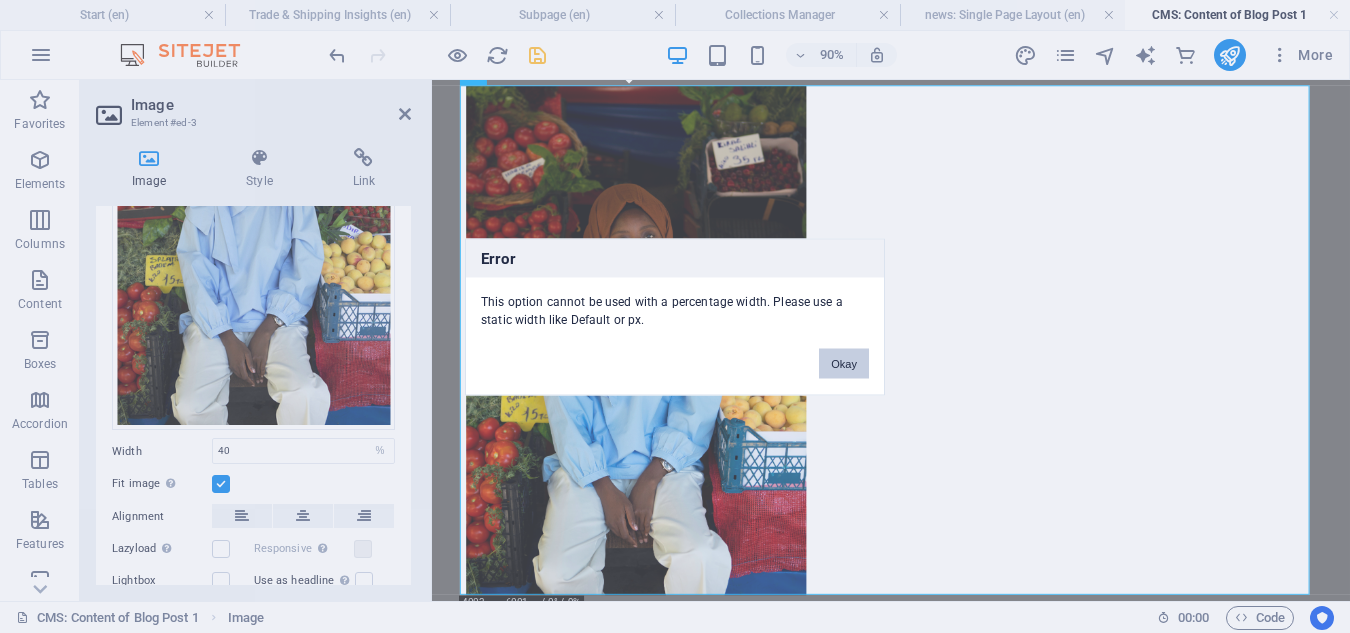 click on "Okay" at bounding box center (844, 363) 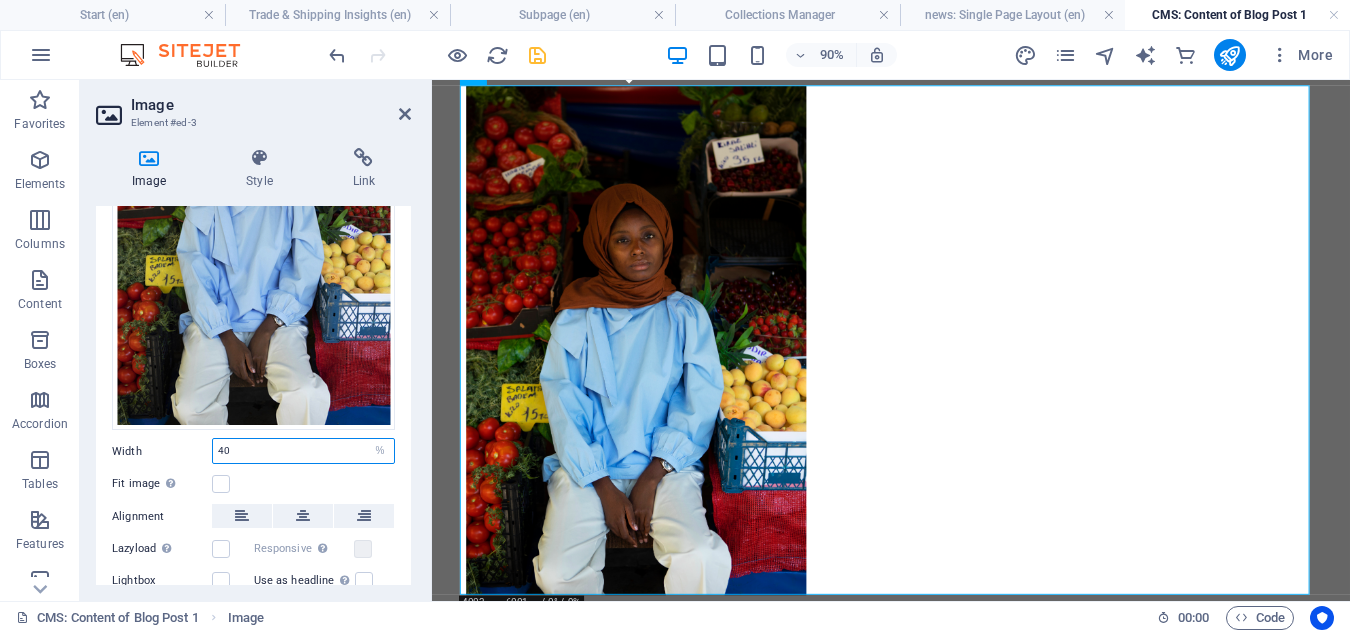 click on "40" at bounding box center (303, 451) 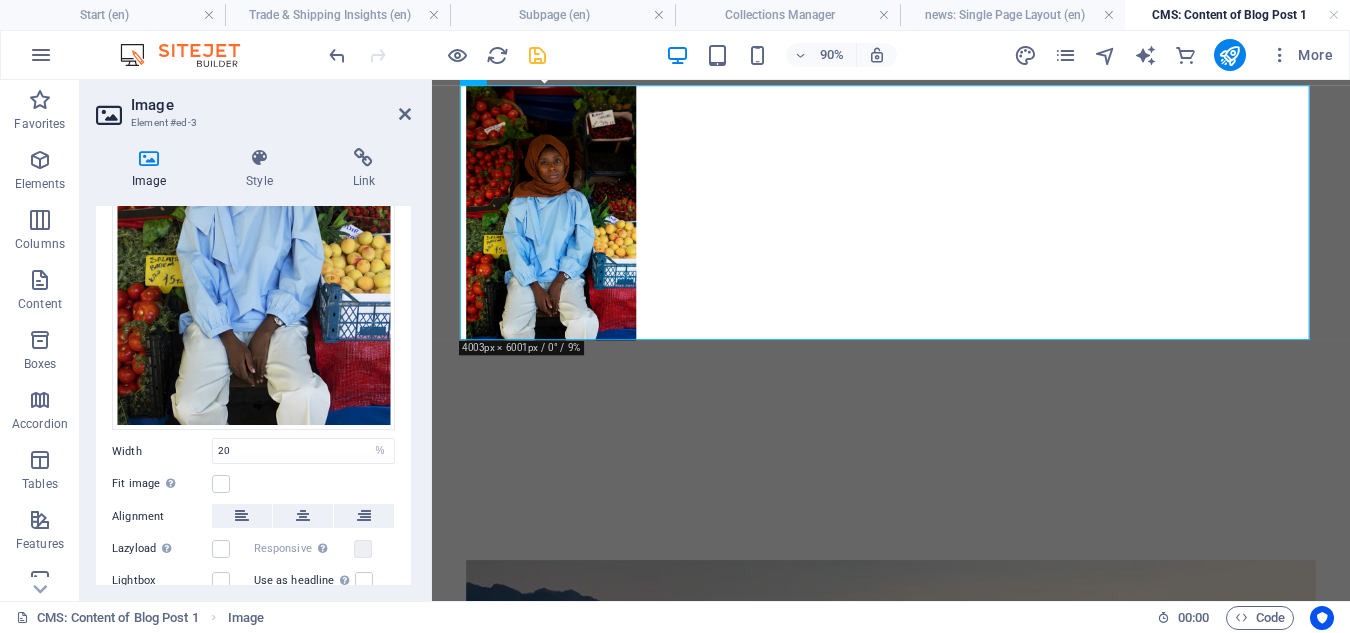 click on "Fit image Automatically fit image to a fixed width and height" at bounding box center [253, 484] 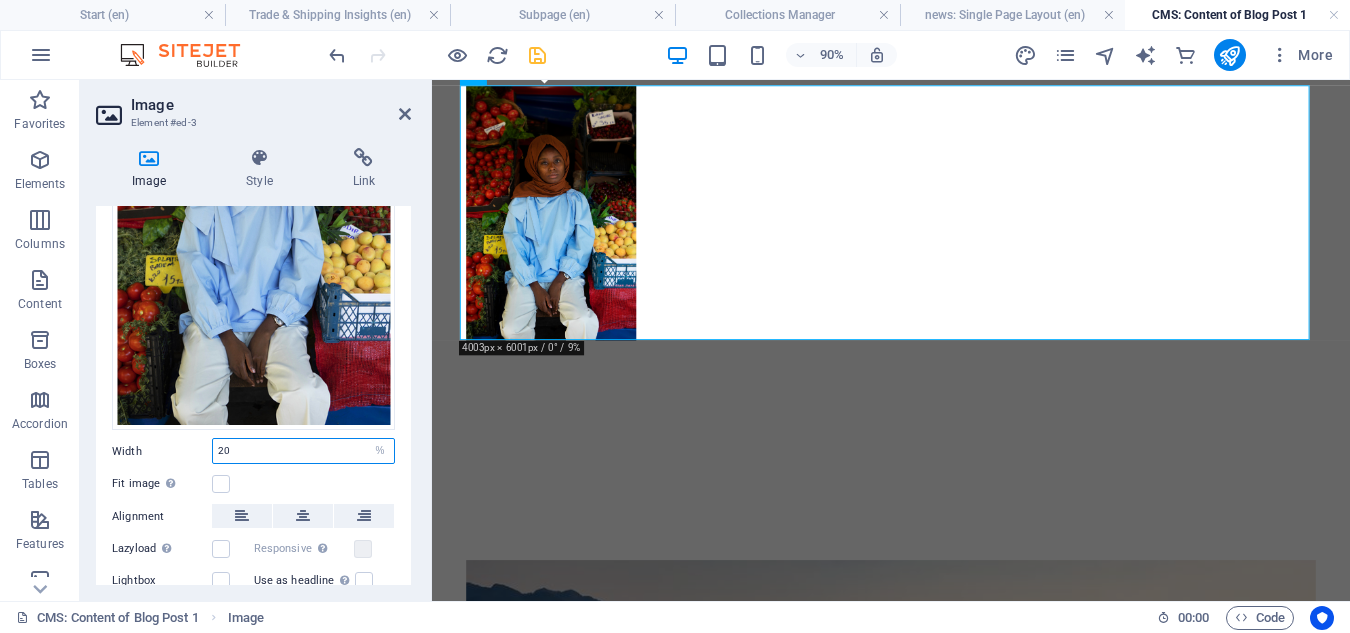 click on "20" at bounding box center [303, 451] 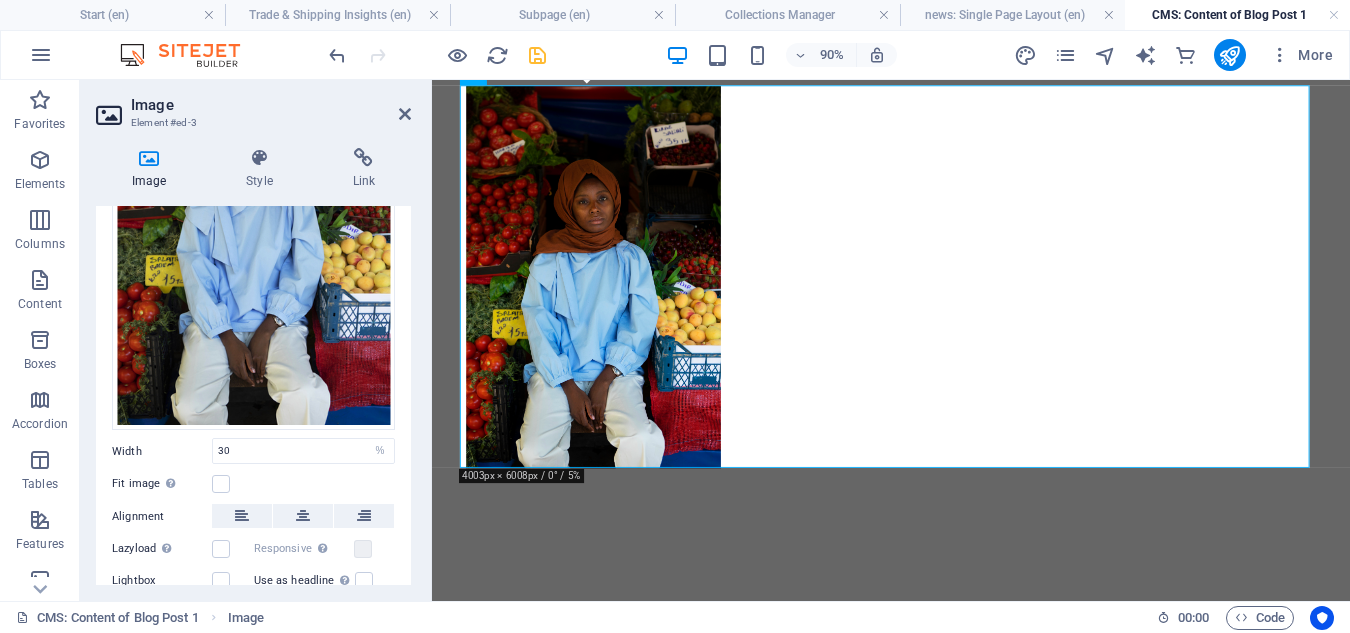 click on "Fit image Automatically fit image to a fixed width and height" at bounding box center [253, 484] 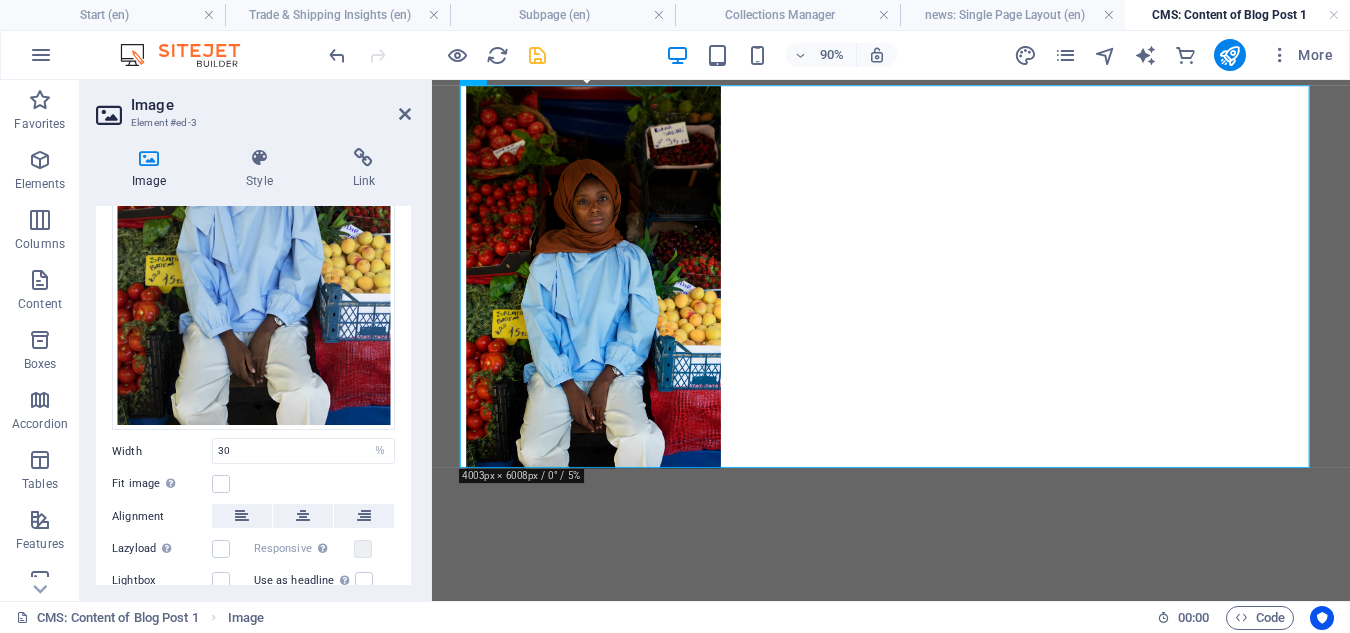 drag, startPoint x: 405, startPoint y: 424, endPoint x: 407, endPoint y: 481, distance: 57.035076 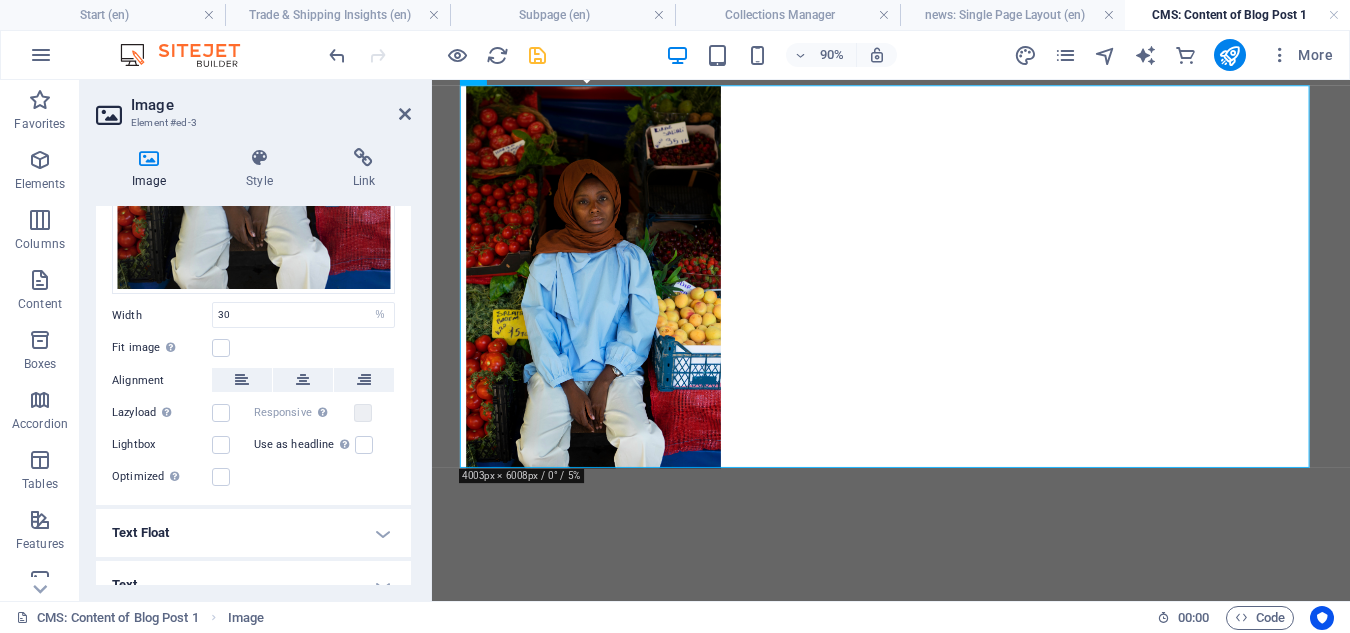 scroll, scrollTop: 401, scrollLeft: 0, axis: vertical 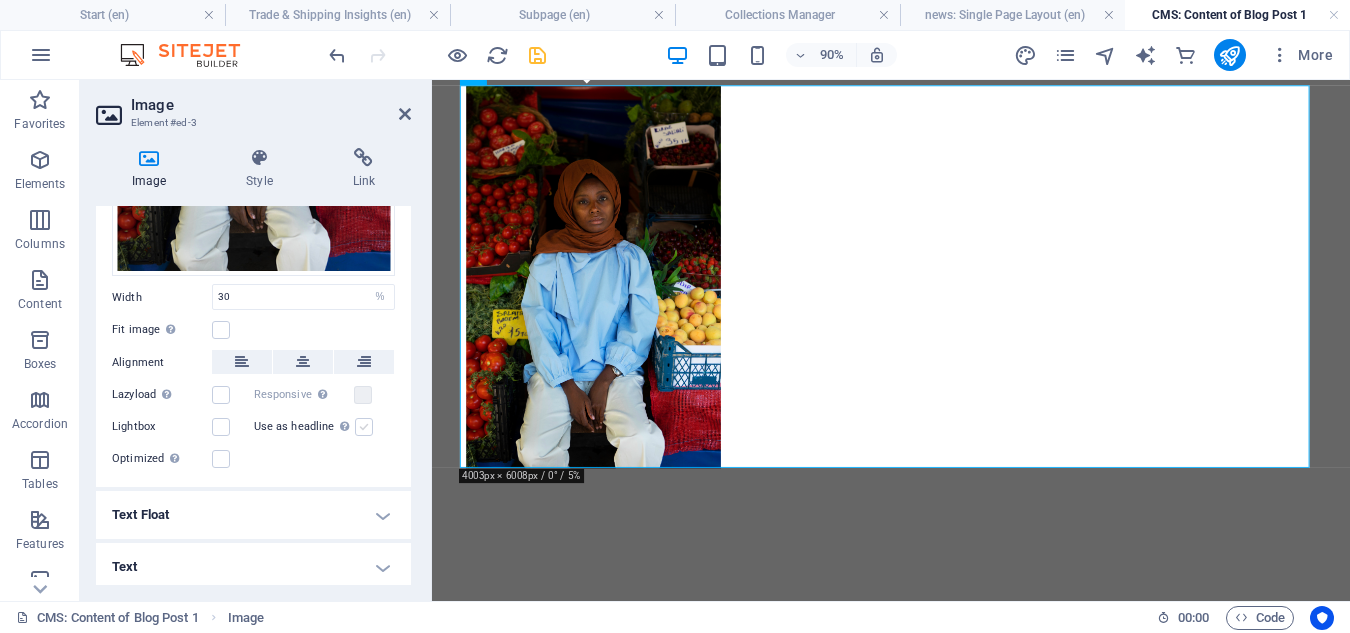 click at bounding box center (364, 427) 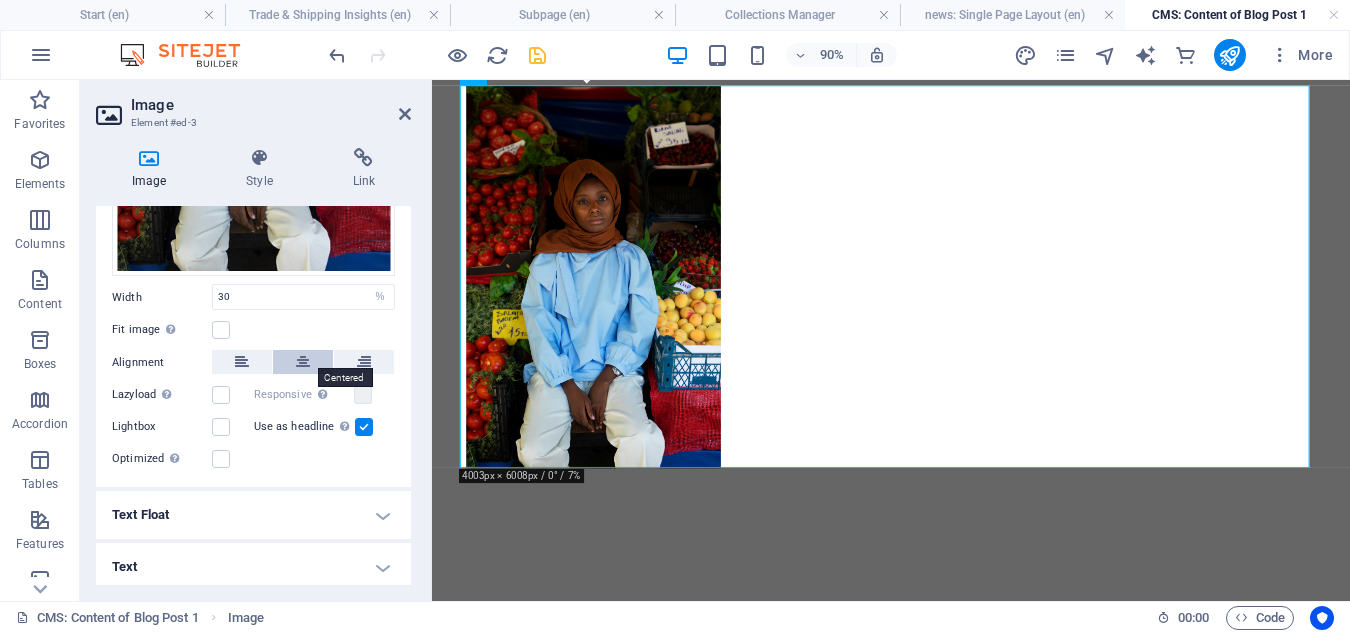 click at bounding box center [303, 362] 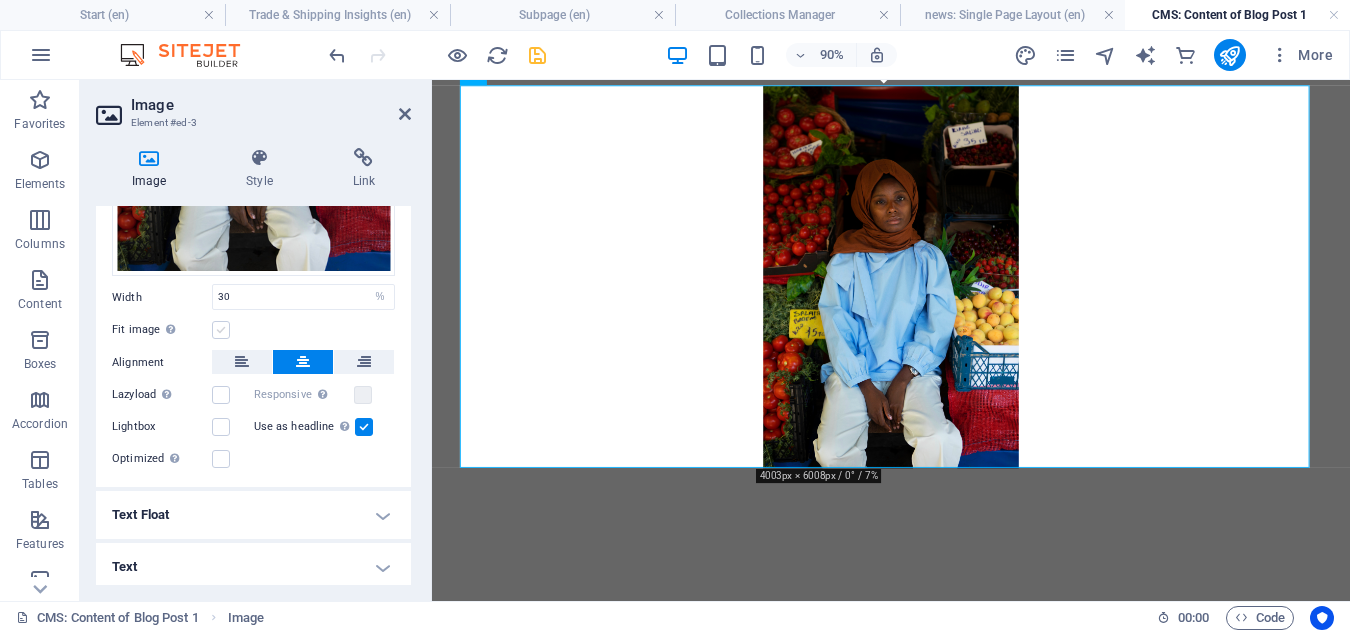 click at bounding box center [221, 330] 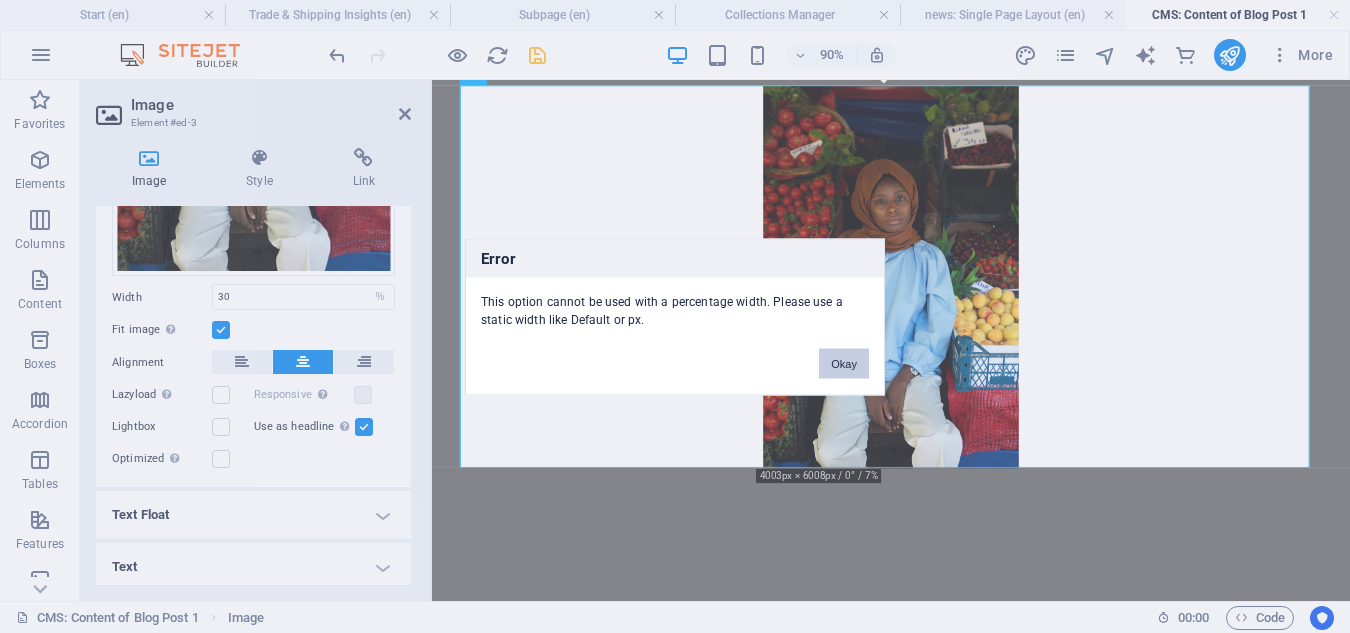 click on "Okay" at bounding box center (844, 363) 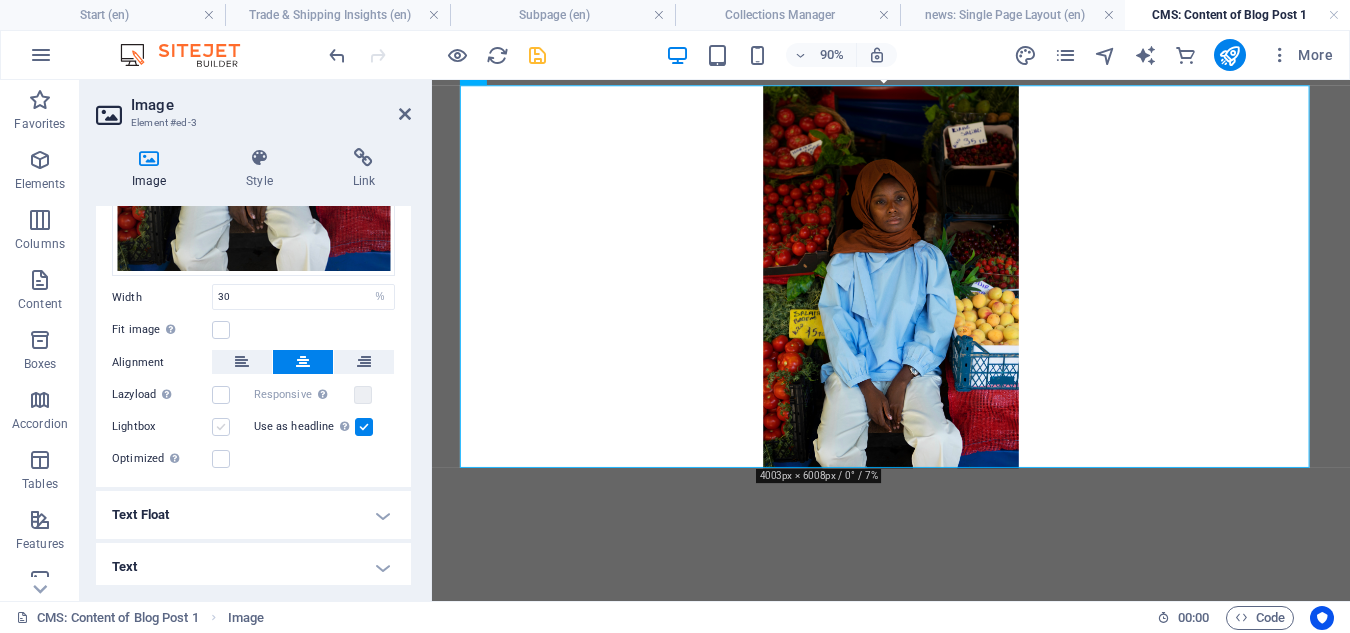 click at bounding box center [221, 427] 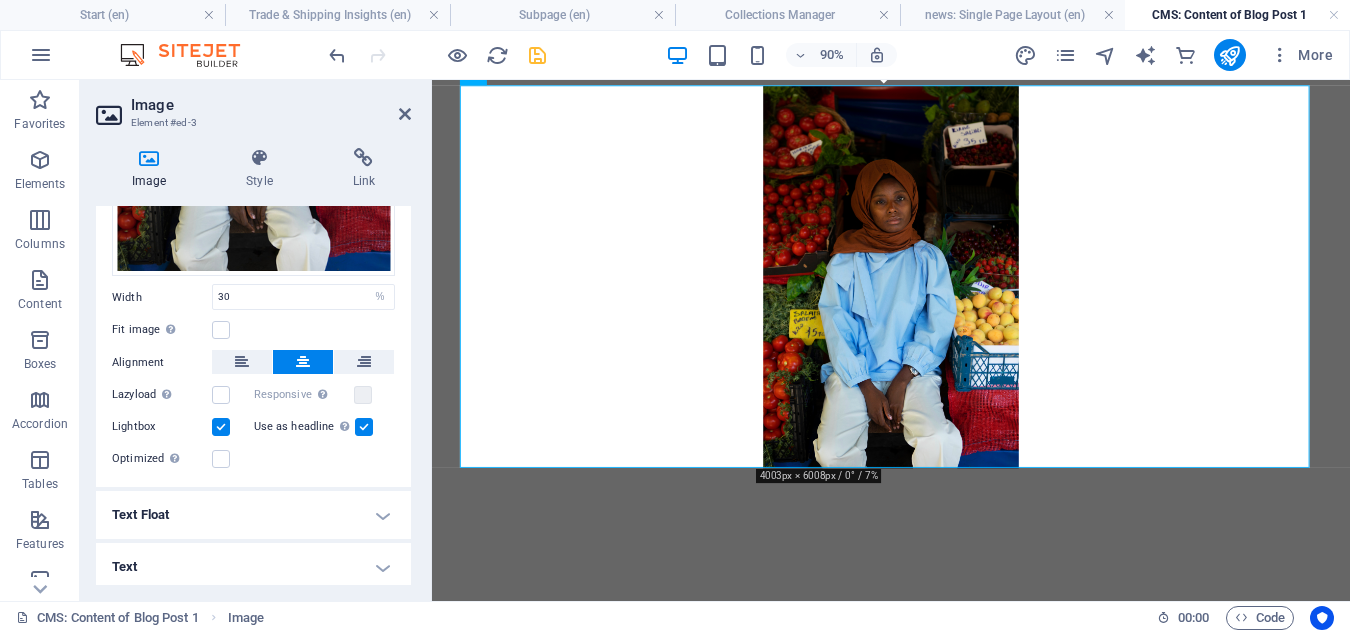 click at bounding box center (221, 427) 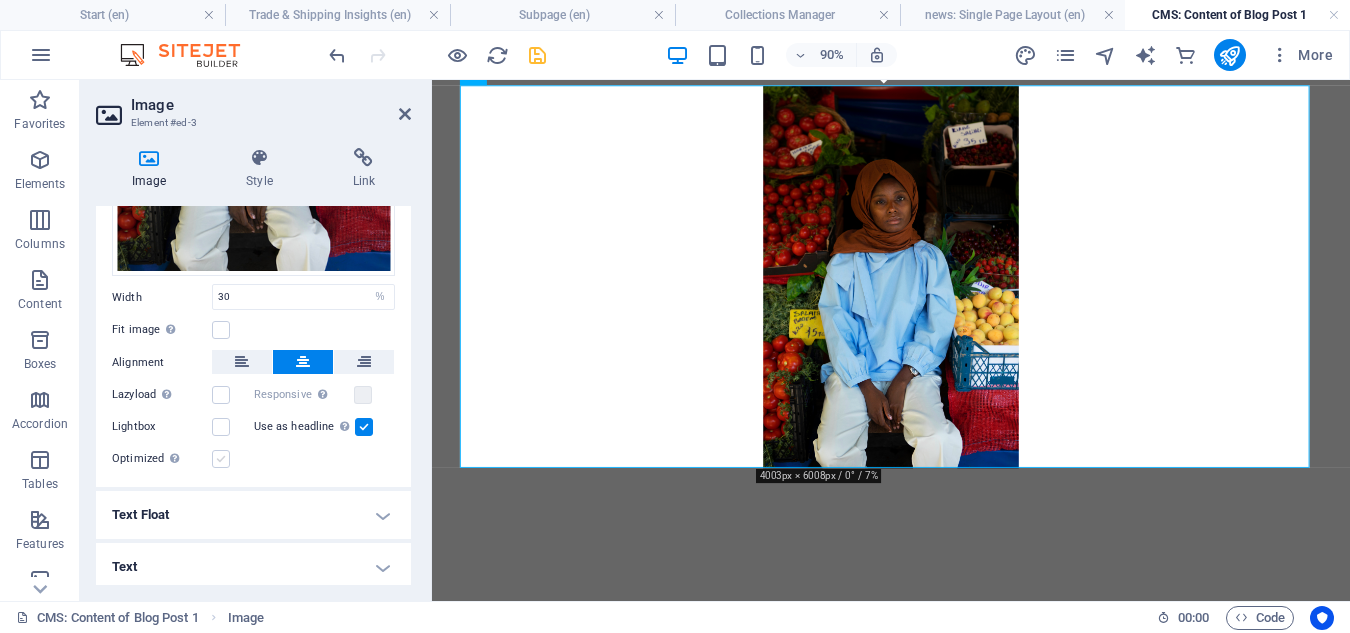 click at bounding box center (221, 459) 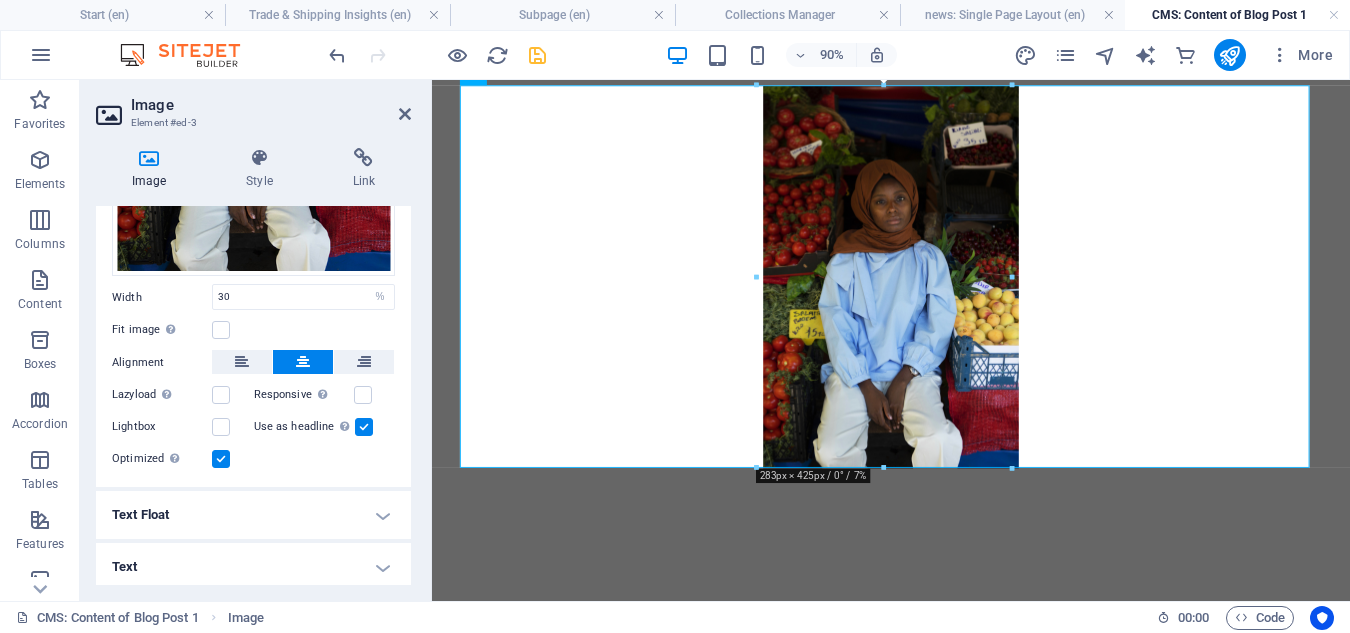 click at bounding box center [221, 459] 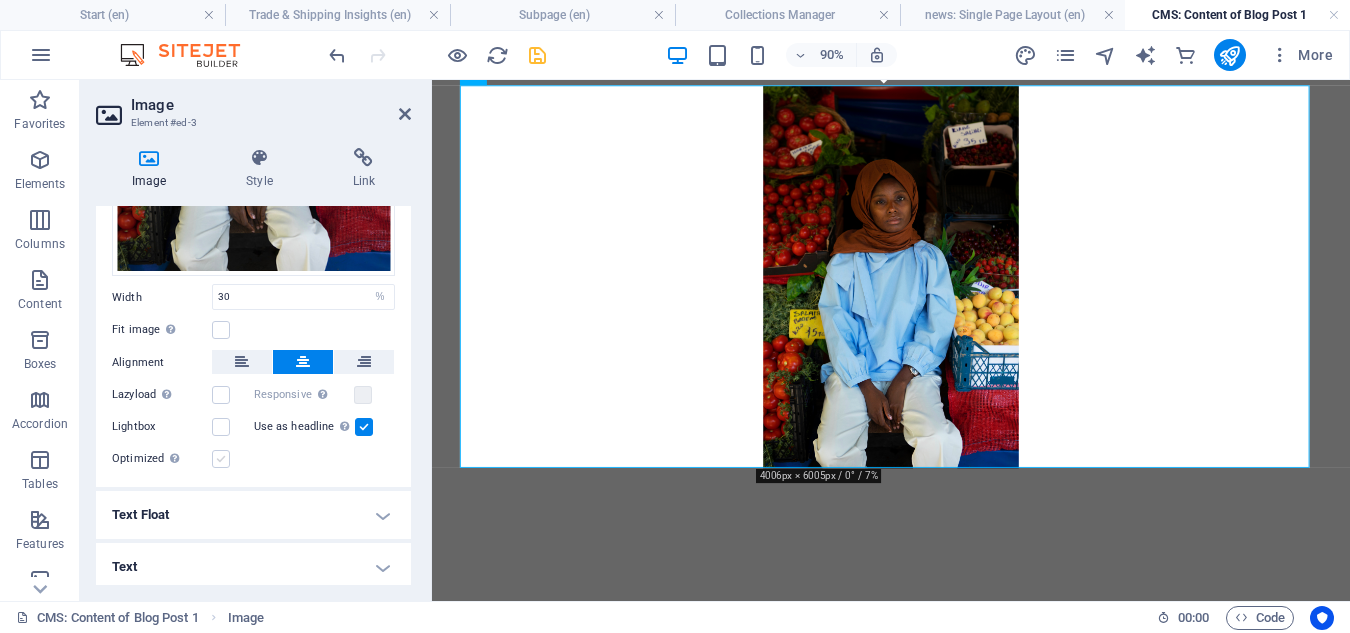 click at bounding box center (221, 459) 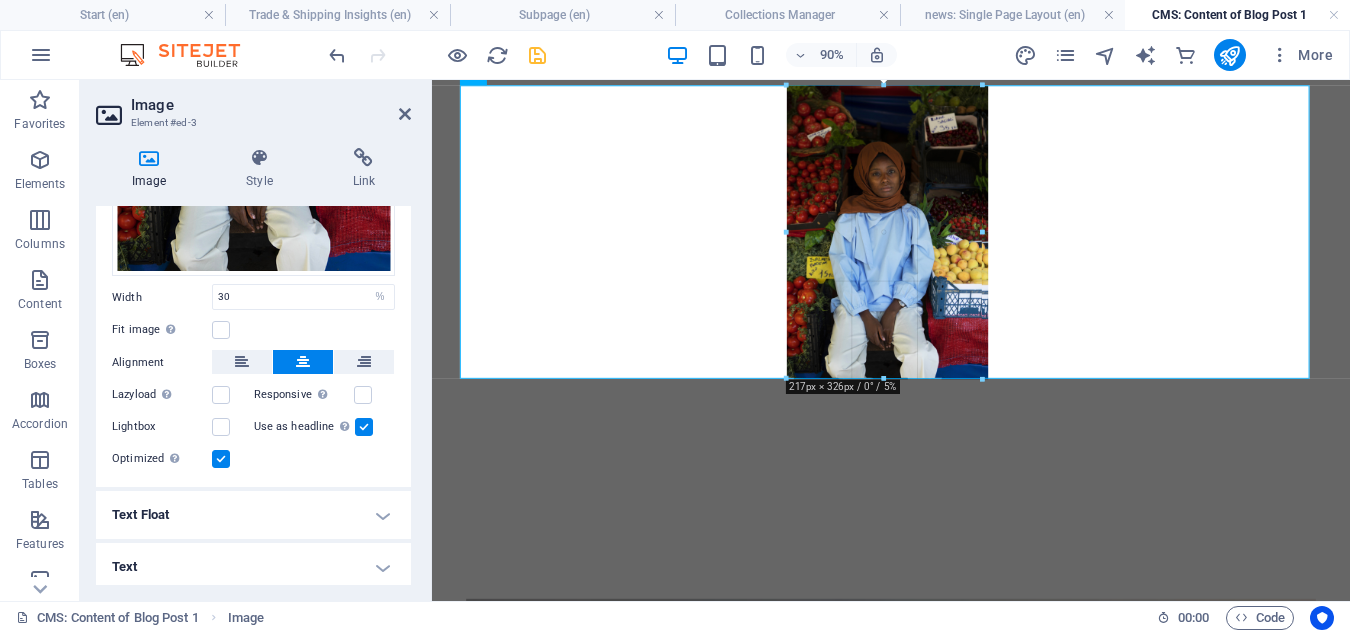 drag, startPoint x: 885, startPoint y: 468, endPoint x: 885, endPoint y: 363, distance: 105 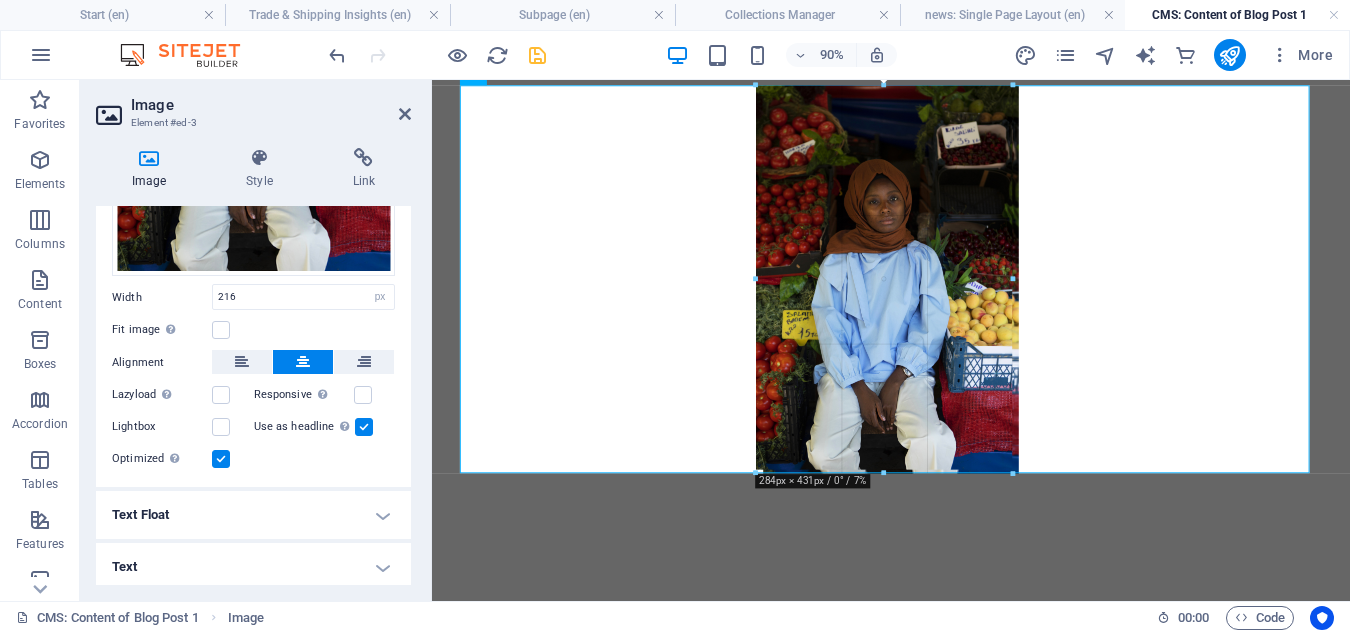 drag, startPoint x: 789, startPoint y: 230, endPoint x: 320, endPoint y: 147, distance: 476.28772 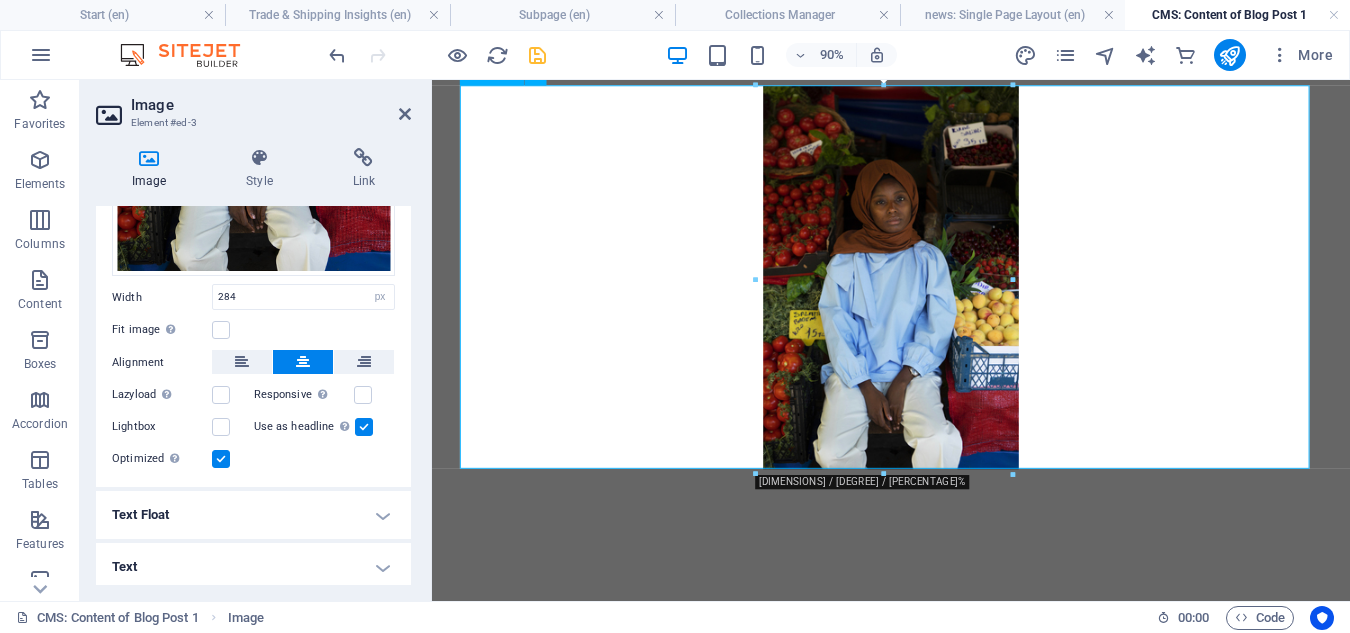 drag, startPoint x: 1314, startPoint y: 552, endPoint x: 935, endPoint y: 476, distance: 386.54495 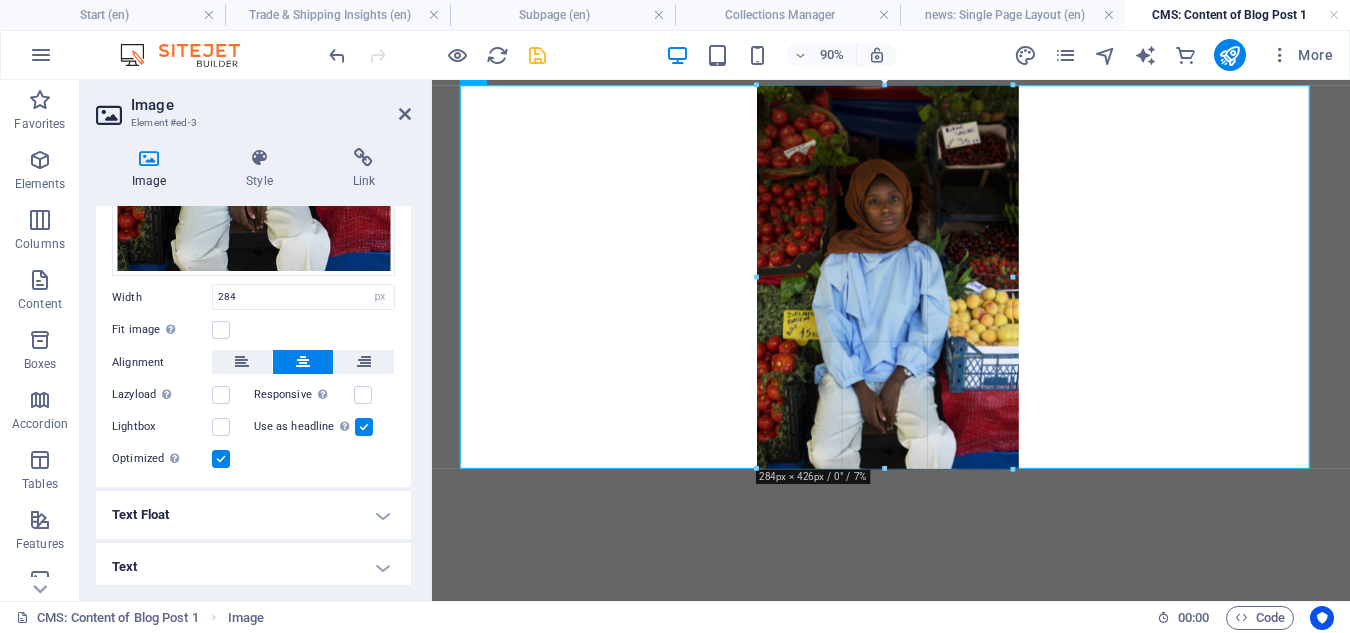 type on "238" 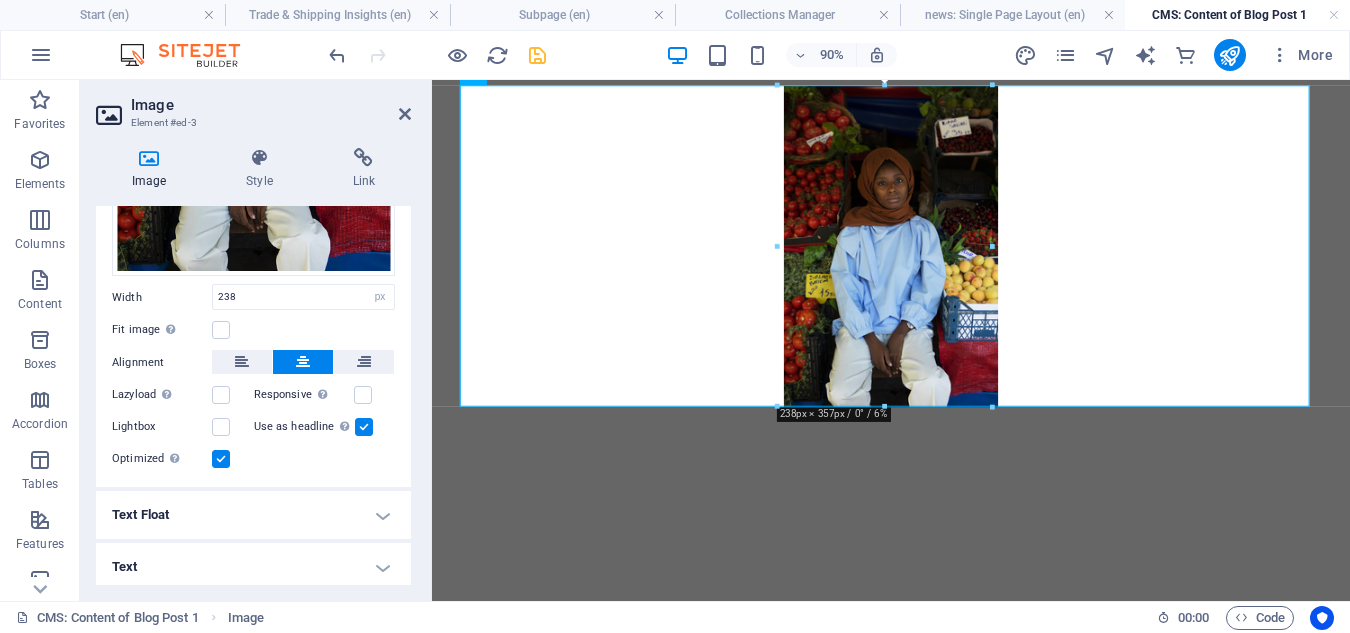 click on "Optimized Images are compressed to improve page speed." at bounding box center [253, 459] 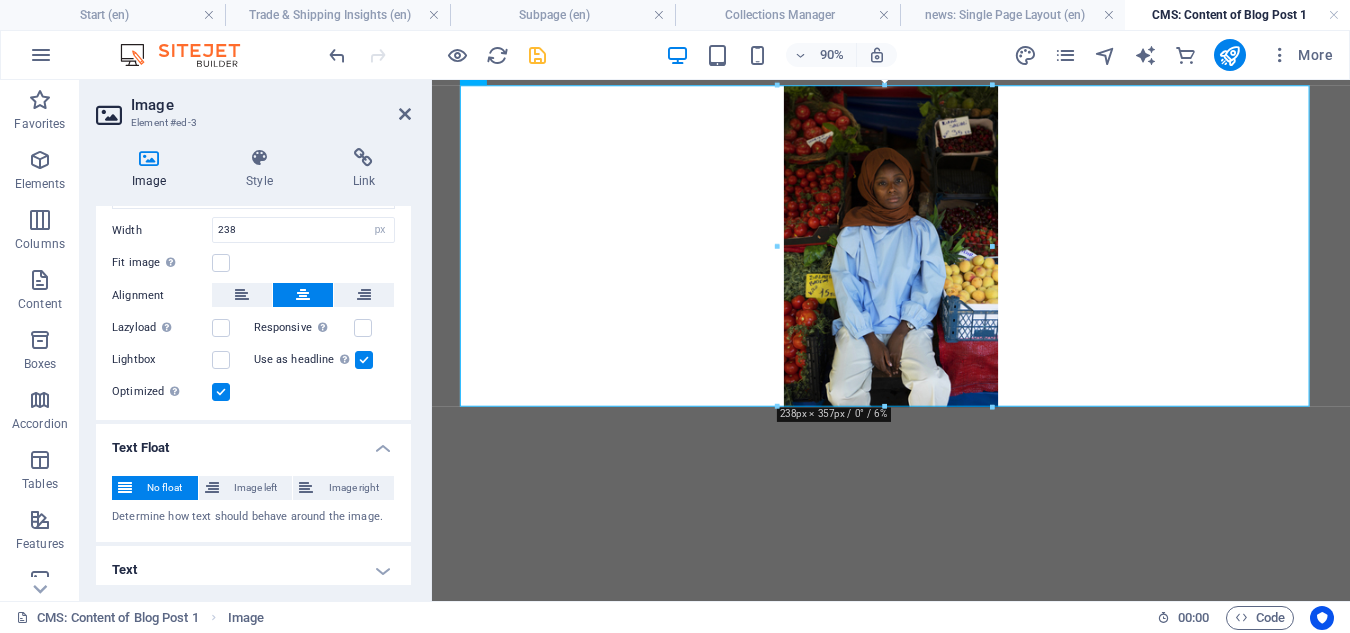 scroll, scrollTop: 471, scrollLeft: 0, axis: vertical 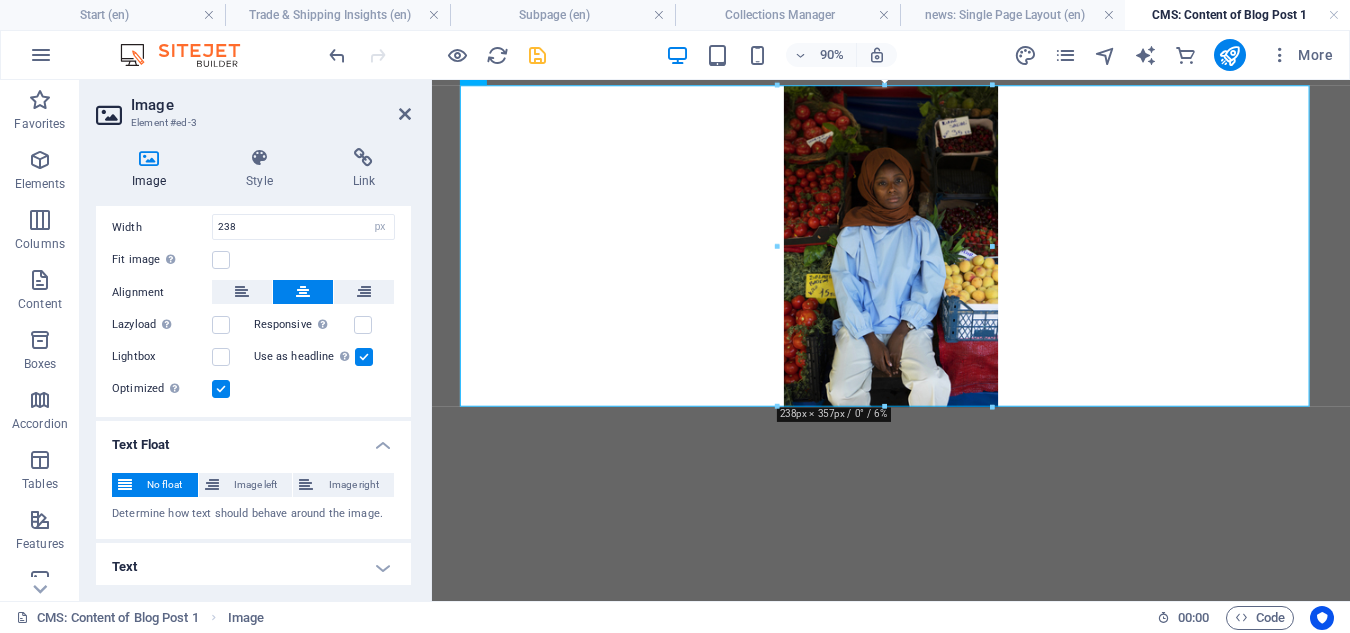 click on "Text" at bounding box center [253, 567] 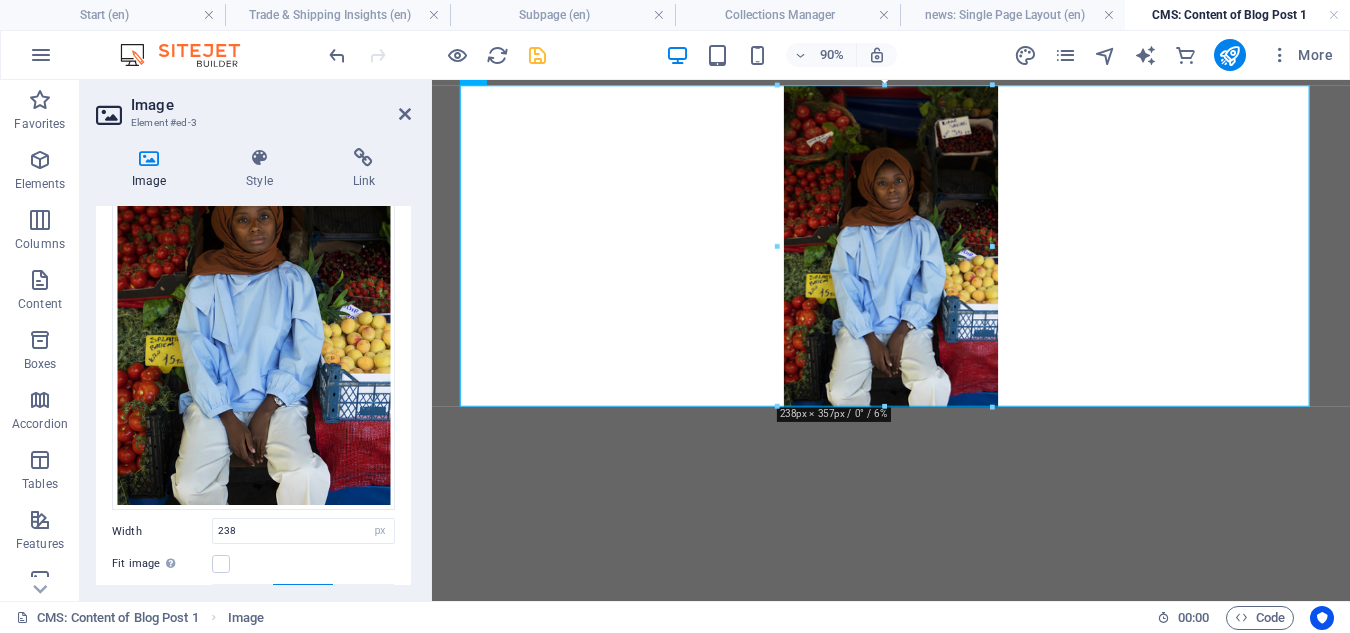 scroll, scrollTop: 134, scrollLeft: 0, axis: vertical 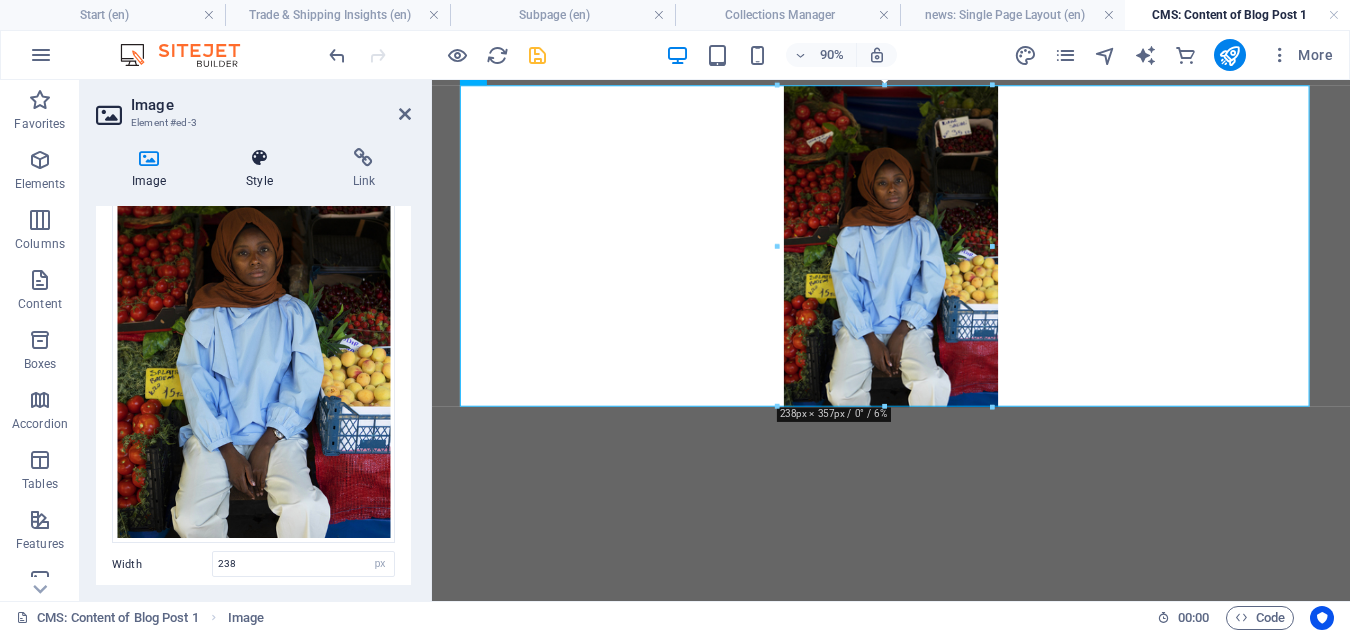 click on "Style" at bounding box center (263, 169) 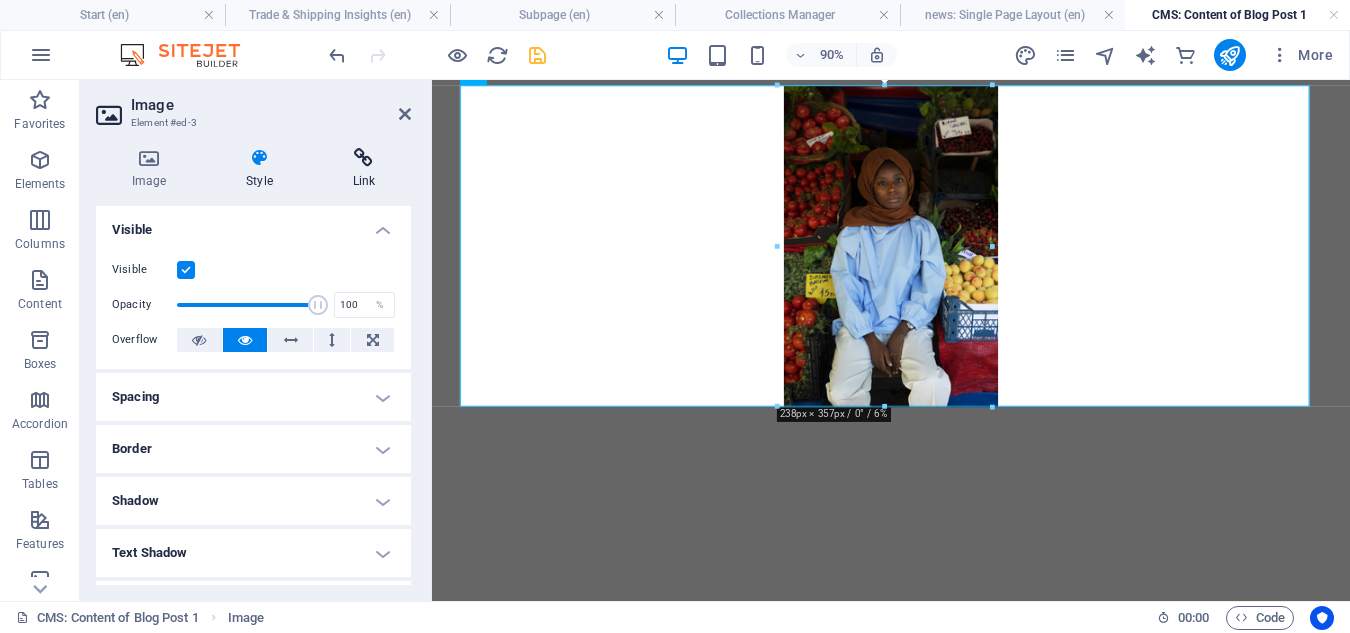 click on "Link" at bounding box center [364, 169] 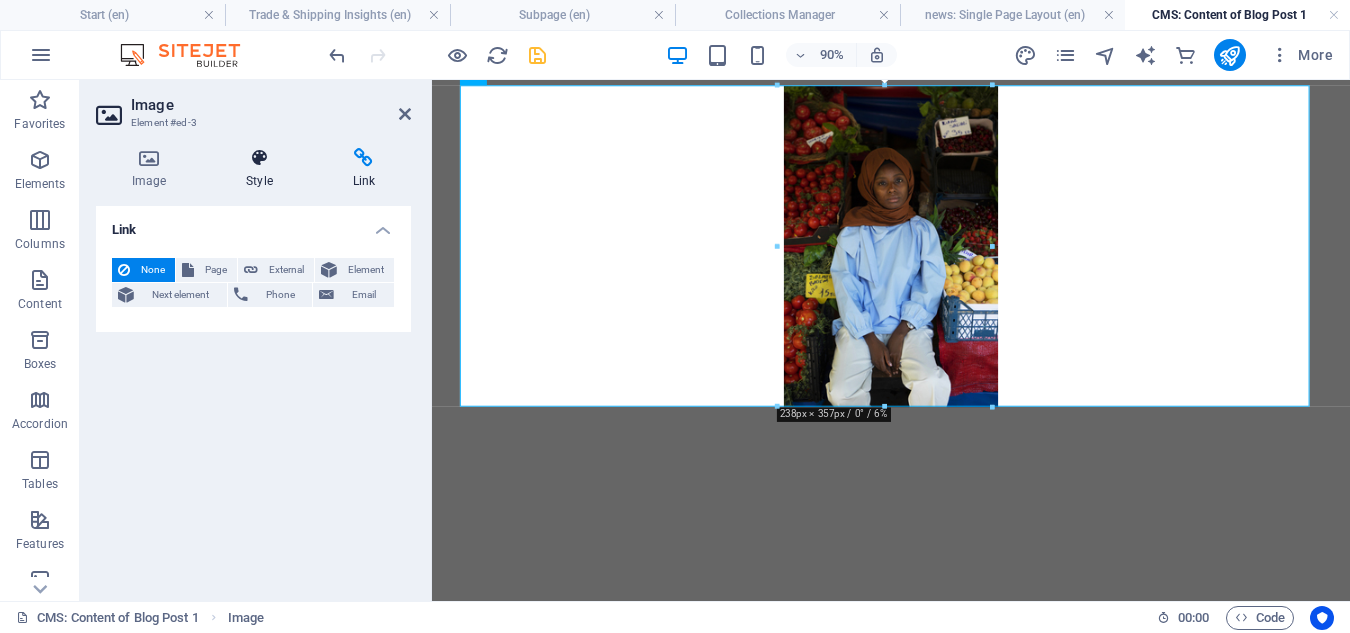 click on "Style" at bounding box center (263, 169) 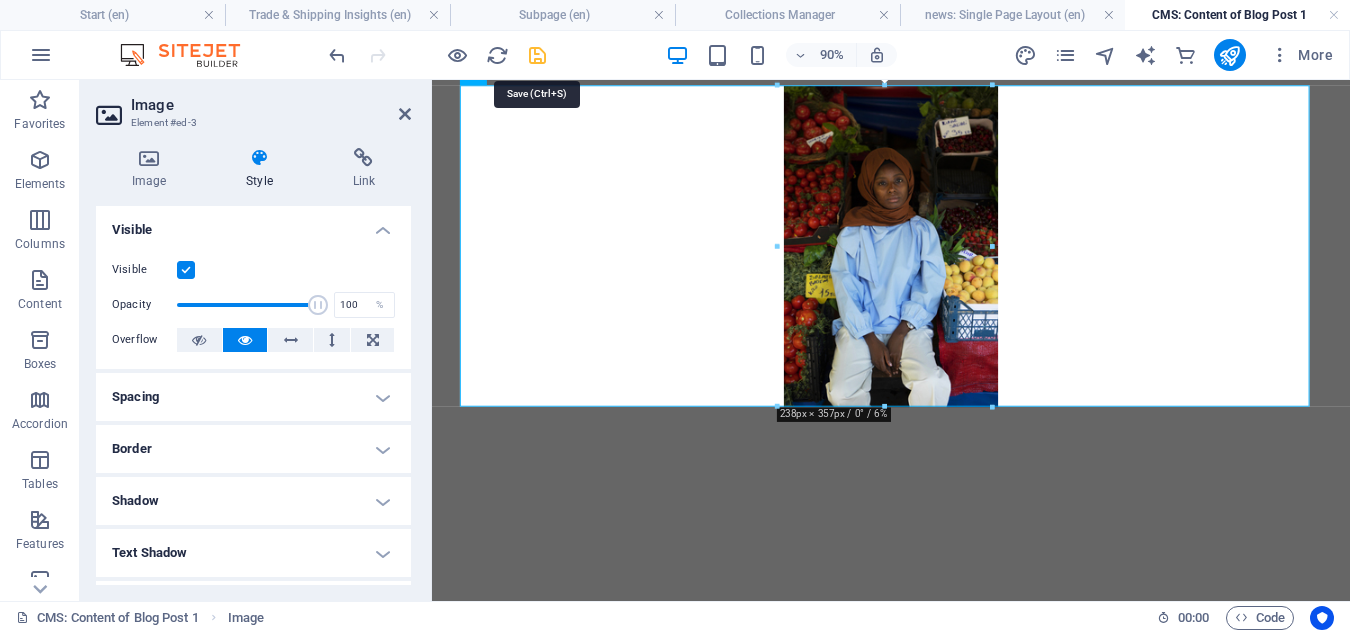 click at bounding box center (537, 55) 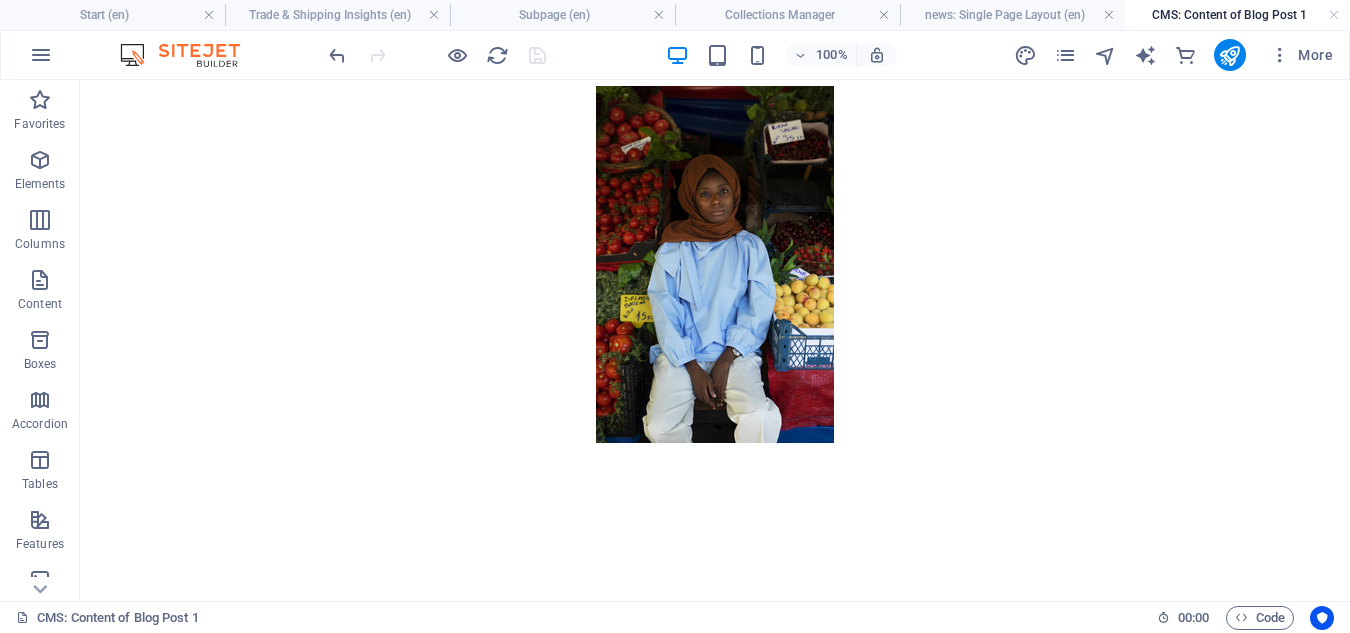 click on "[COUNTRY]’s New Trade Ban: What It Means for Regional Businesses and the Shipping Industry Aliquam porta augue, lacus hendrerit cursus nullam! Laoreet nec molestie lorem torquent. Taciti a pulvinar imperdiet, pulvinar vehicula feugiat. Pretium hendrerit aliquam ornare, tempor aliquam a aliquam! Risus conubia non! Tincidunt habitasse eleifend eu dolor! Neque praesent sed neque. Volutpat vestibulum commodo etiam nulla! Habitant consequat malesuada, facilisis pulvinar ut. Imperdiet consectetur vestibulum quis. Taciti nulla faucibus ad placerat a. Id curabitur tristique pharetra! Cubilia iaculis congue ac fringilla quisque vitae. Morbi ad platea sagittis. Gravida lacinia ultricies. Rhoncus tristique sem ad dui proin lobortis? Massa porta tellus luctus nisi nulla pulvinar! Duis!" at bounding box center (715, 663) 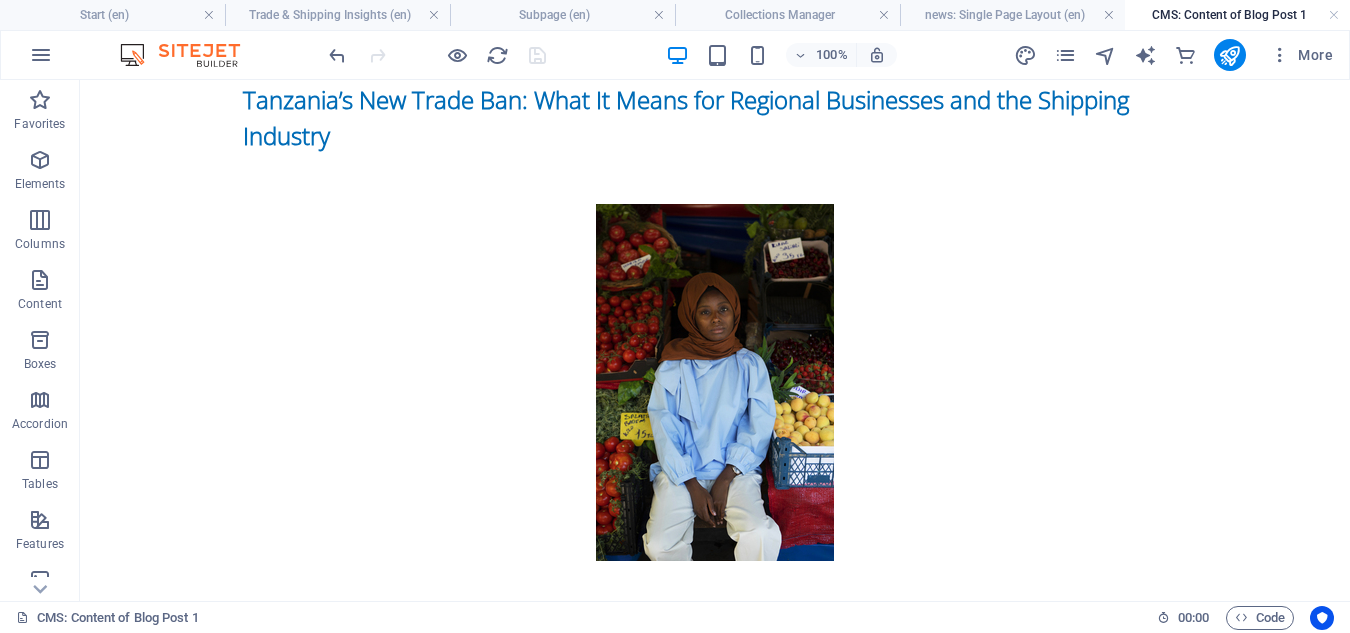 scroll, scrollTop: 118, scrollLeft: 0, axis: vertical 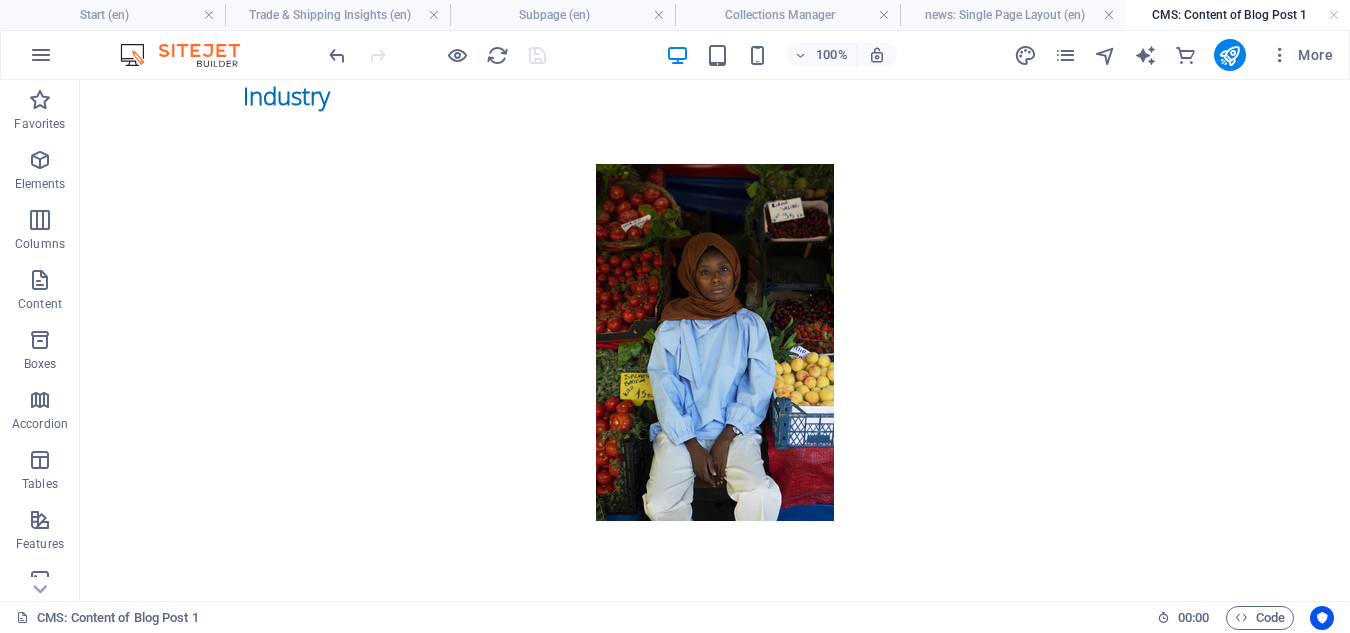 click on "[COUNTRY]’s New Trade Ban: What It Means for Regional Businesses and the Shipping Industry Aliquam porta augue, lacus hendrerit cursus nullam! Laoreet nec molestie lorem torquent. Taciti a pulvinar imperdiet, pulvinar vehicula feugiat. Pretium hendrerit aliquam ornare, tempor aliquam a aliquam! Risus conubia non! Tincidunt habitasse eleifend eu dolor! Neque praesent sed neque. Volutpat vestibulum commodo etiam nulla! Habitant consequat malesuada, facilisis pulvinar ut. Imperdiet consectetur vestibulum quis. Taciti nulla faucibus ad placerat a. Id curabitur tristique pharetra! Cubilia iaculis congue ac fringilla quisque vitae. Morbi ad platea sagittis. Gravida lacinia ultricies. Rhoncus tristique sem ad dui proin lobortis? Massa porta tellus luctus nisi nulla pulvinar! Duis!" at bounding box center (715, 741) 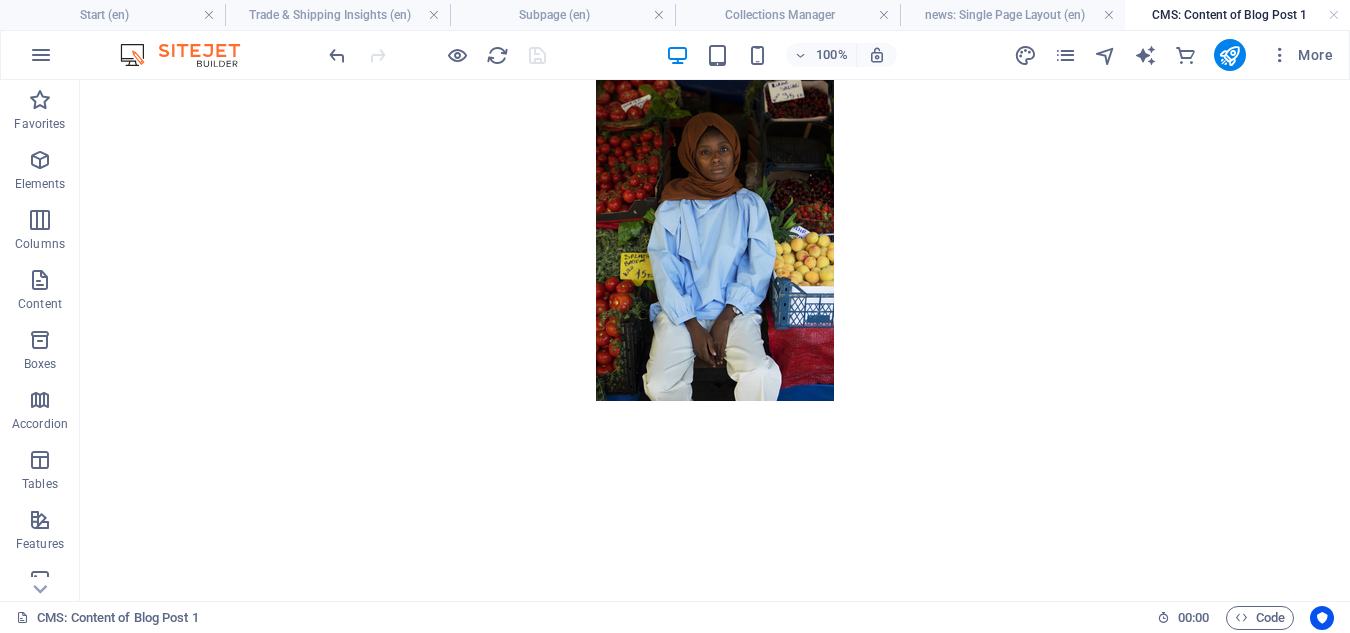 scroll, scrollTop: 278, scrollLeft: 0, axis: vertical 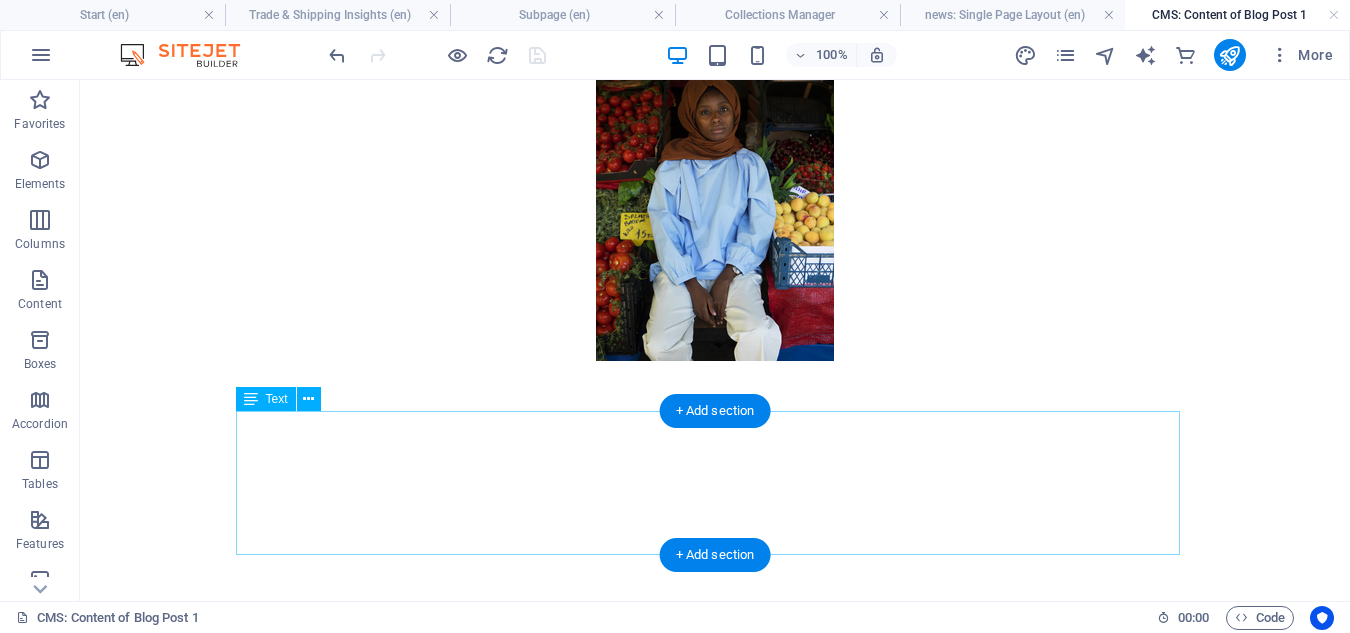 click on "Aliquam porta augue, lacus hendrerit cursus nullam! Laoreet nec molestie lorem torquent. Taciti a pulvinar imperdiet, pulvinar vehicula feugiat. Pretium hendrerit aliquam ornare, tempor aliquam a aliquam! Risus conubia non! Tincidunt habitasse eleifend eu dolor! Neque praesent sed neque. Volutpat vestibulum commodo etiam nulla! Habitant consequat malesuada, facilisis pulvinar ut. Imperdiet consectetur vestibulum quis. Taciti nulla faucibus ad placerat a. Id curabitur tristique pharetra! Cubilia iaculis congue ac fringilla quisque vitae. Morbi ad platea sagittis. Gravida lacinia ultricies. Rhoncus tristique sem ad dui proin lobortis? Massa porta tellus luctus nisi nulla pulvinar! Duis!" at bounding box center (715, 483) 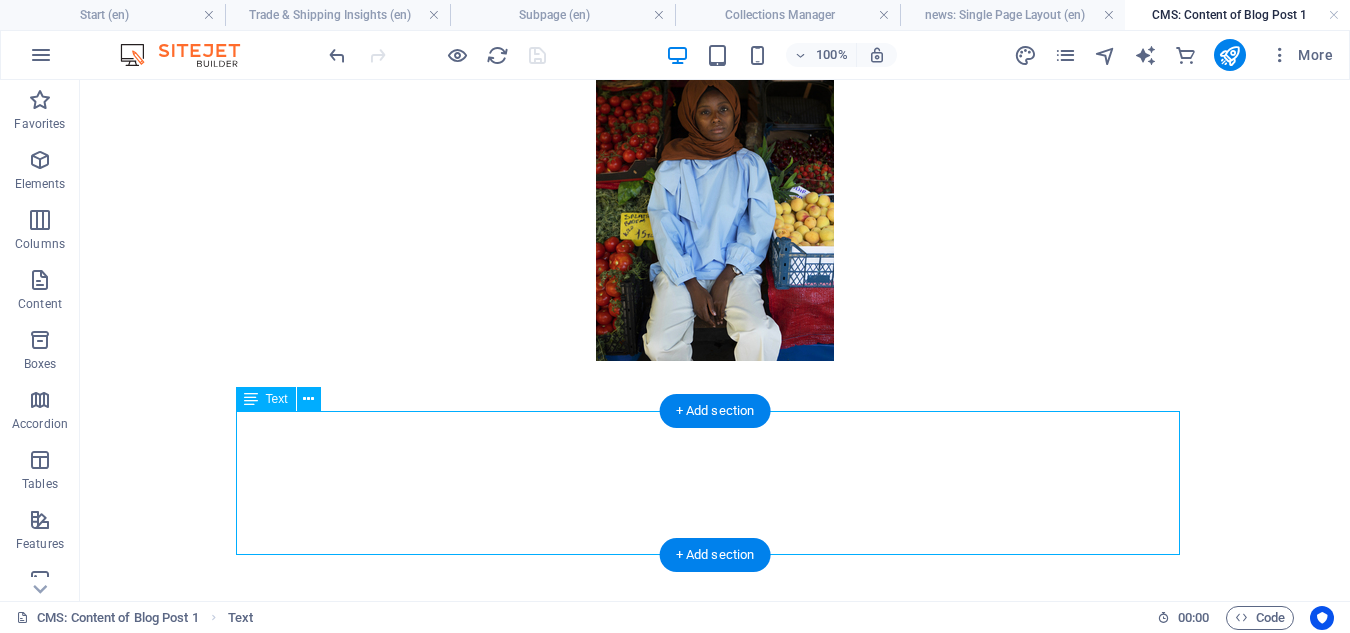 click on "Aliquam porta augue, lacus hendrerit cursus nullam! Laoreet nec molestie lorem torquent. Taciti a pulvinar imperdiet, pulvinar vehicula feugiat. Pretium hendrerit aliquam ornare, tempor aliquam a aliquam! Risus conubia non! Tincidunt habitasse eleifend eu dolor! Neque praesent sed neque. Volutpat vestibulum commodo etiam nulla! Habitant consequat malesuada, facilisis pulvinar ut. Imperdiet consectetur vestibulum quis. Taciti nulla faucibus ad placerat a. Id curabitur tristique pharetra! Cubilia iaculis congue ac fringilla quisque vitae. Morbi ad platea sagittis. Gravida lacinia ultricies. Rhoncus tristique sem ad dui proin lobortis? Massa porta tellus luctus nisi nulla pulvinar! Duis!" at bounding box center [715, 483] 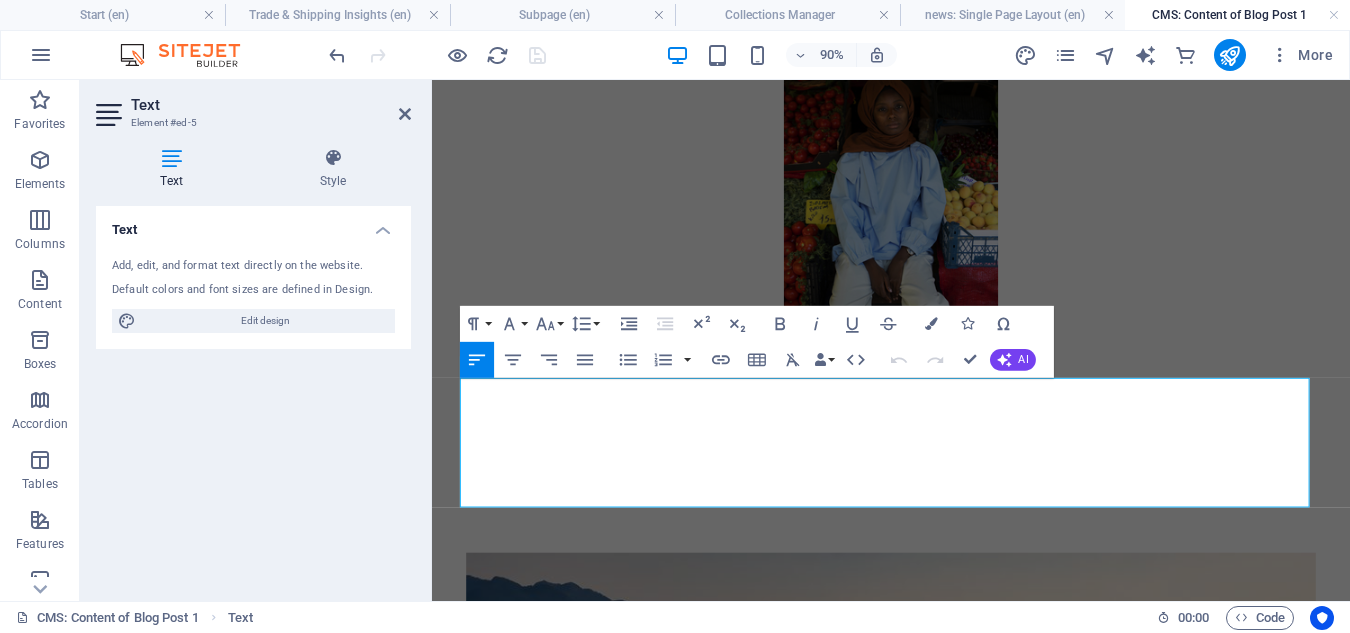 click on "Aliquam porta augue, lacus hendrerit cursus nullam! Laoreet nec molestie lorem torquent. Taciti a pulvinar imperdiet, pulvinar vehicula feugiat. Pretium hendrerit aliquam ornare, tempor aliquam a aliquam! Risus conubia non! Tincidunt habitasse eleifend eu dolor! Neque praesent sed neque. Volutpat vestibulum commodo etiam nulla! Habitant consequat malesuada, facilisis pulvinar ut. Imperdiet consectetur vestibulum quis. Taciti nulla faucibus ad placerat a. Id curabitur tristique pharetra! Cubilia iaculis congue ac fringilla quisque vitae. Morbi ad platea sagittis. Gravida lacinia ultricies. Rhoncus tristique sem ad dui proin lobortis? Massa porta tellus luctus nisi nulla pulvinar! Duis!" at bounding box center (942, 483) 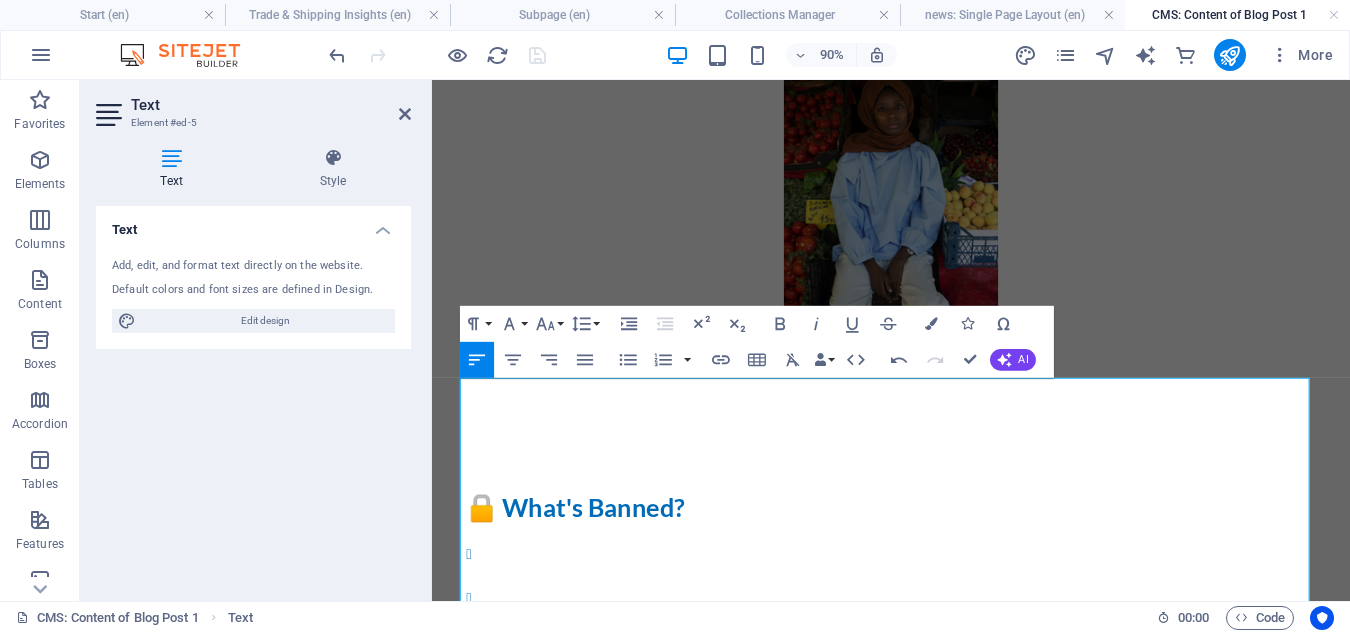 click on "🔒 What's Banned?" at bounding box center [942, 554] 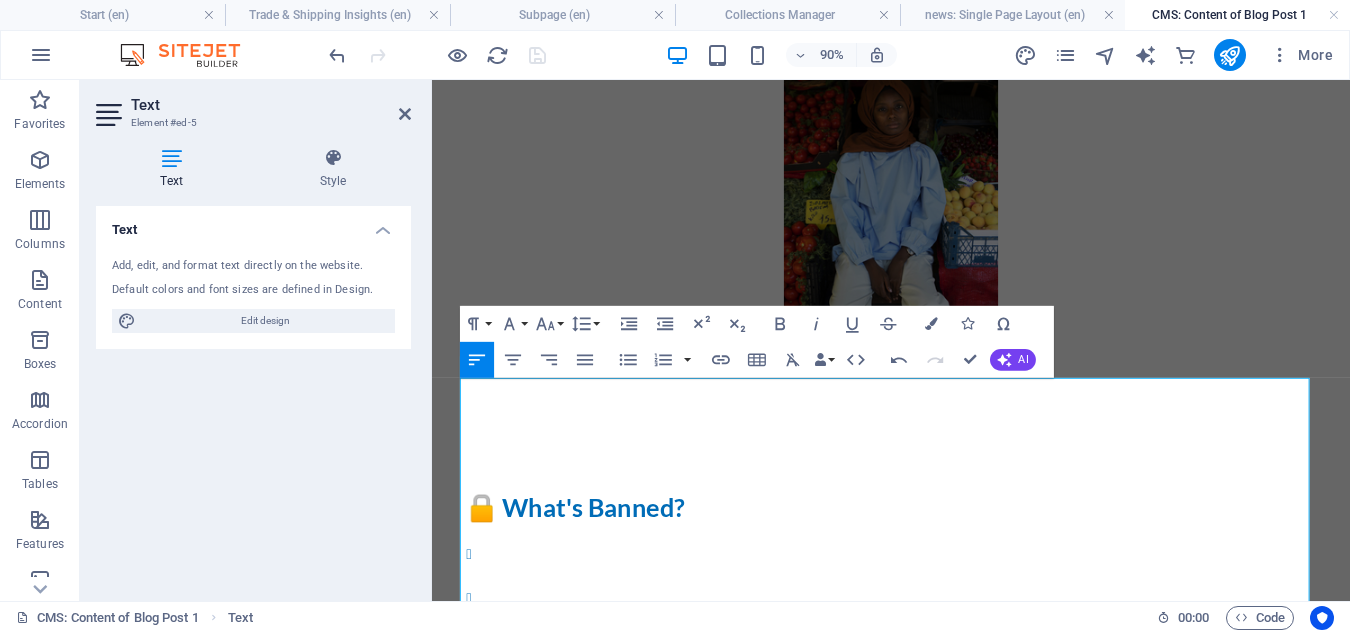 click on "The ban targets sectors that include:" at bounding box center (942, 582) 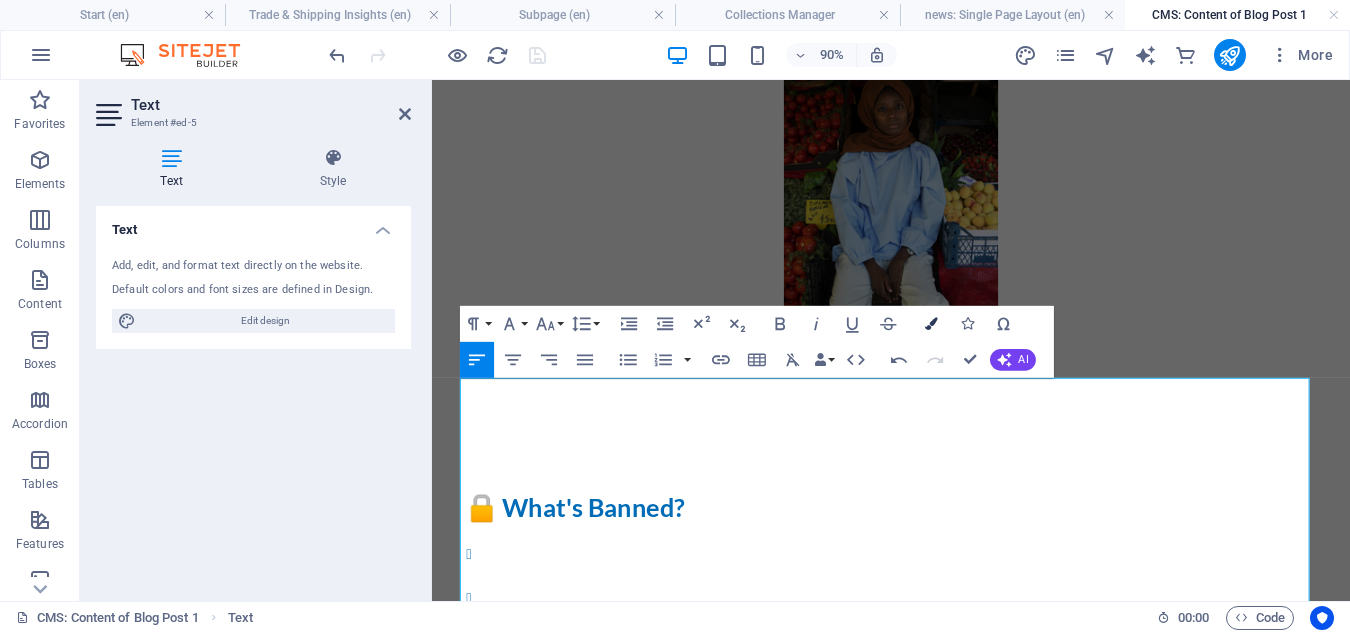 click at bounding box center (931, 324) 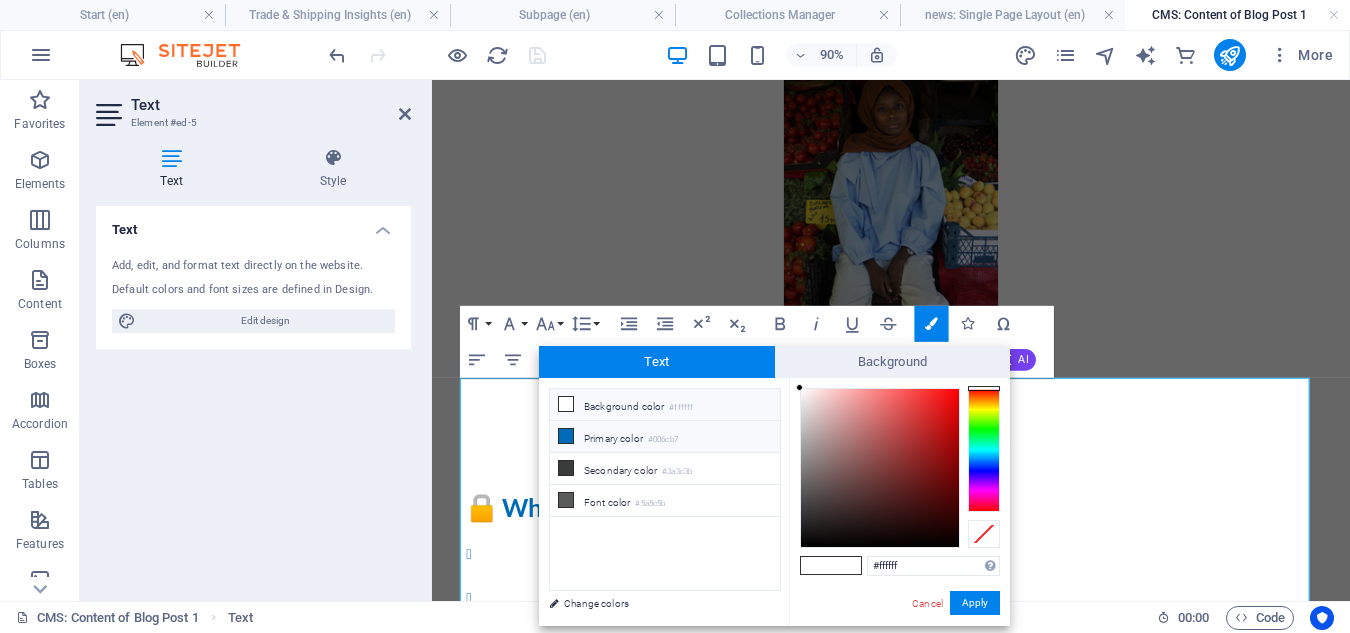 click on "Primary color
#006cb7" at bounding box center (665, 437) 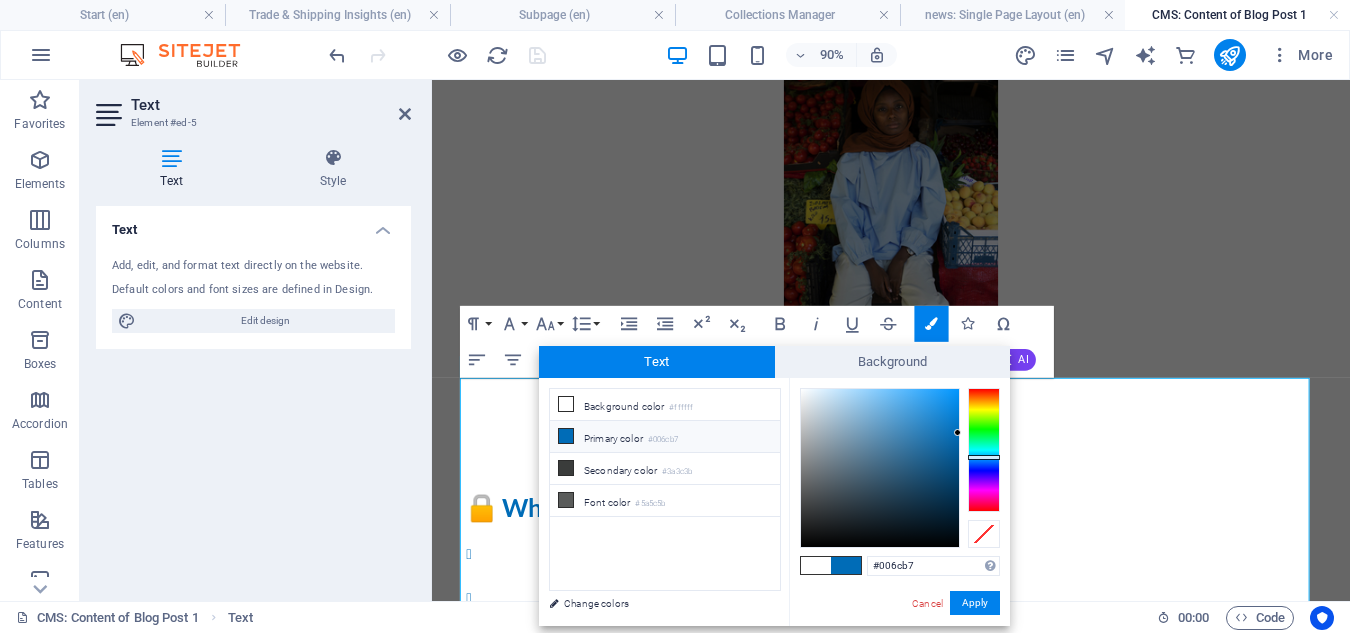 click on "Primary color
#006cb7" at bounding box center [665, 437] 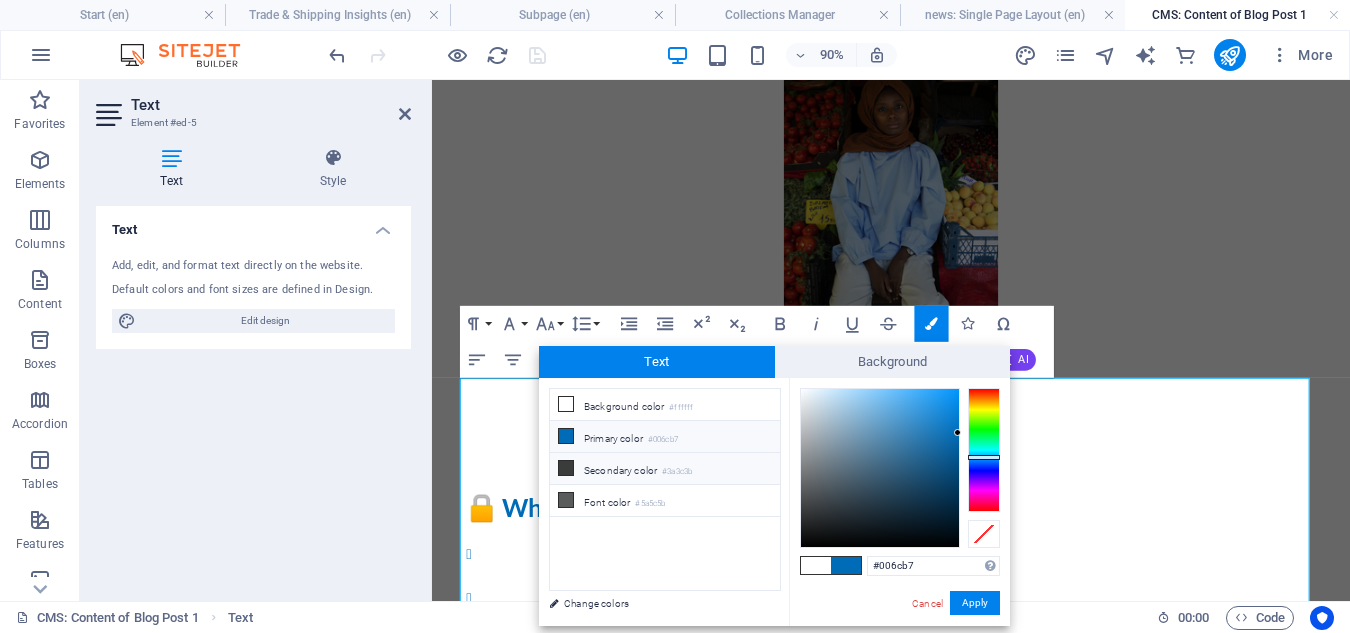 click on "Secondary color
#3a3c3b" at bounding box center [665, 469] 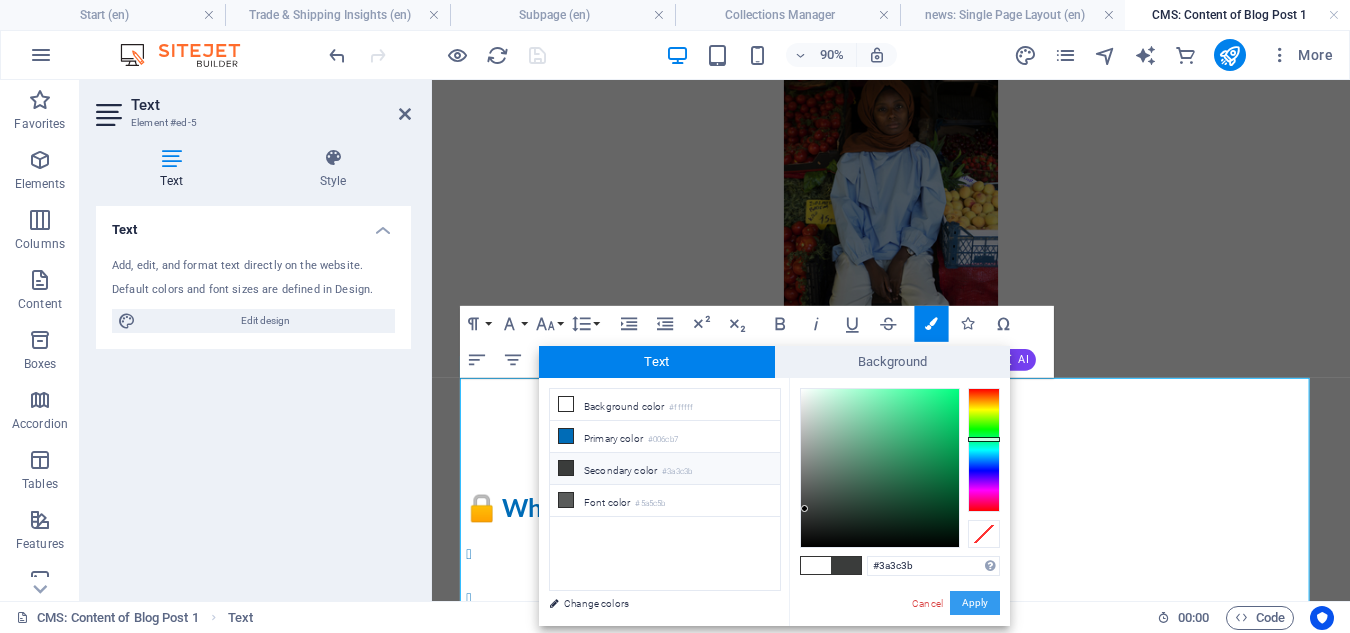 click on "Apply" at bounding box center (975, 603) 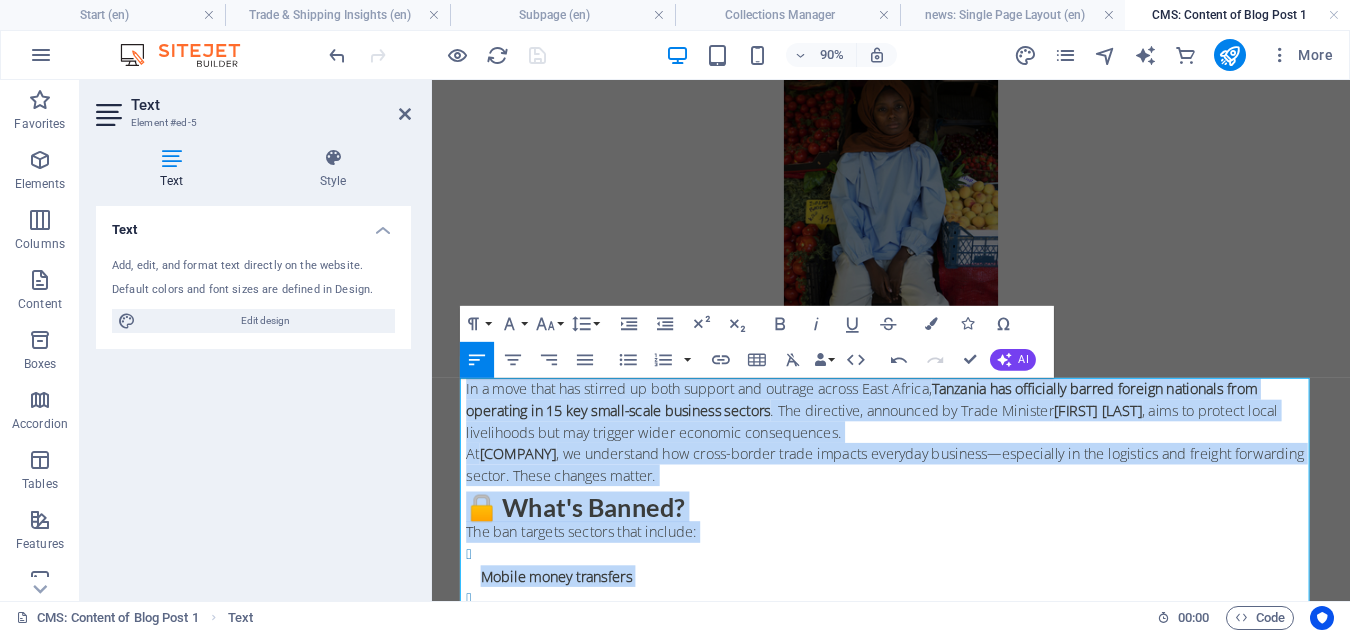 click on "The ban targets sectors that include:" at bounding box center [942, 582] 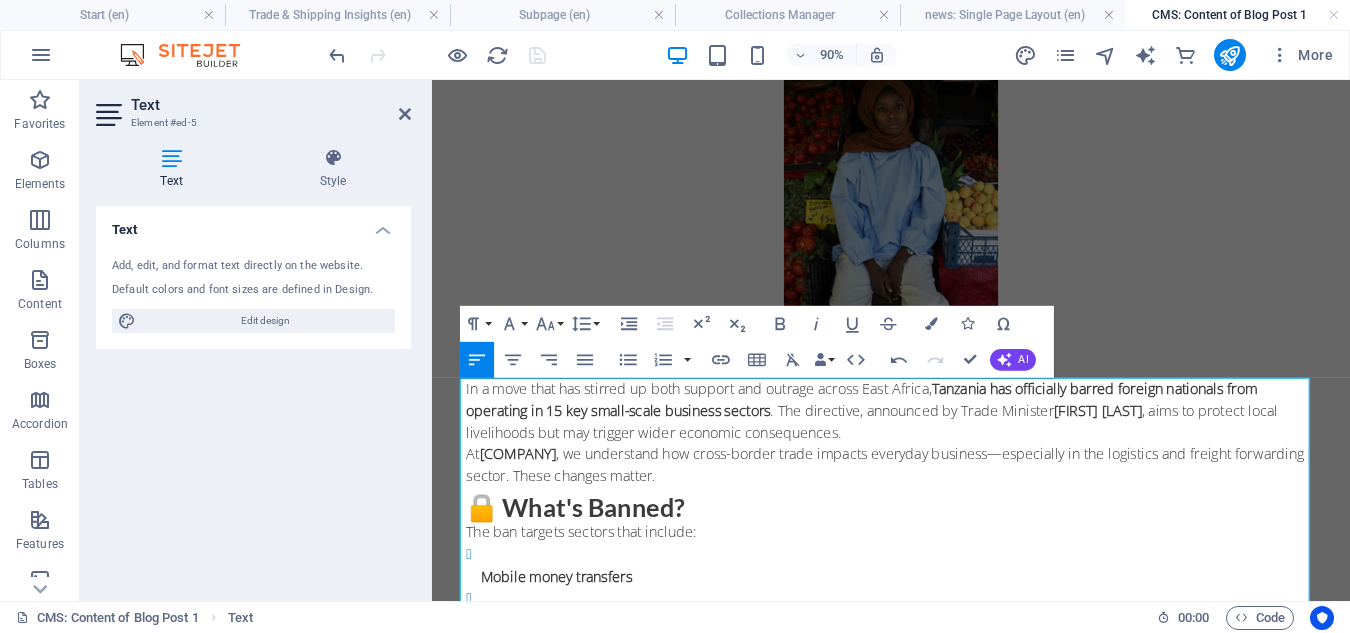 click on "🔒 What's Banned?" at bounding box center (591, 554) 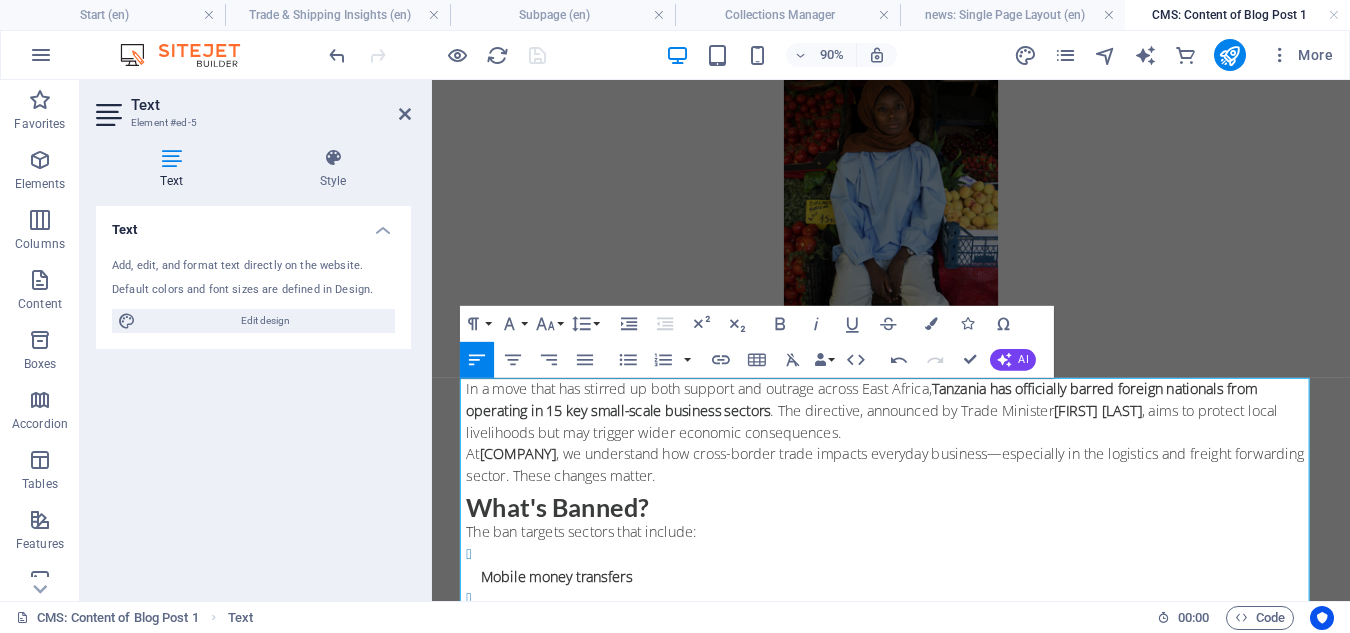 click on "The ban targets sectors that include:" at bounding box center (942, 582) 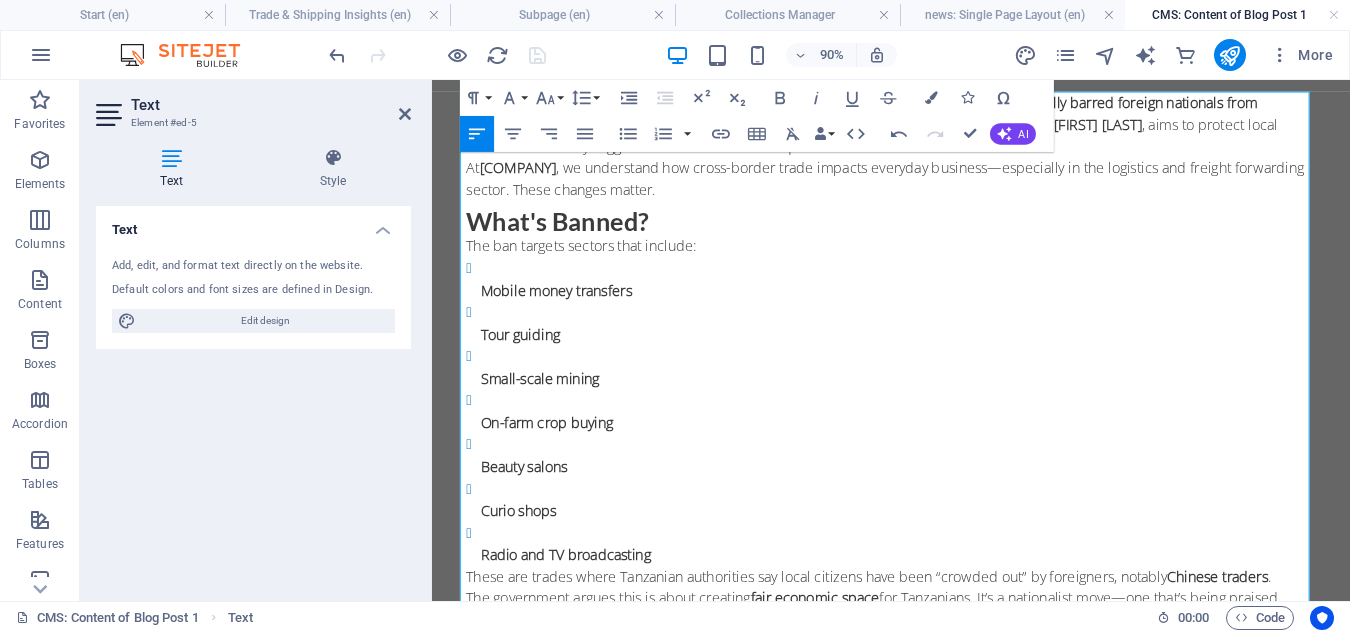 scroll, scrollTop: 620, scrollLeft: 0, axis: vertical 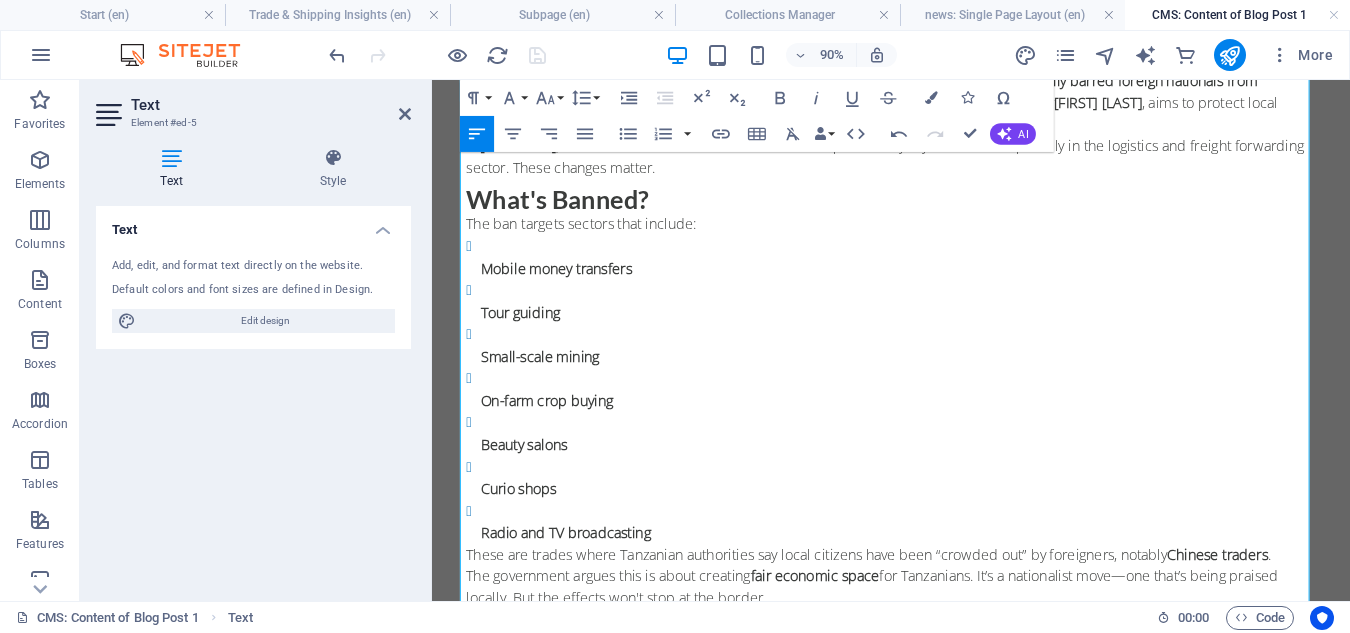 click on "The government argues this is about creating  fair economic space  for Tanzanians. It’s a nationalist move—one that’s being praised locally. But the effects won't stop at the border." at bounding box center [942, 643] 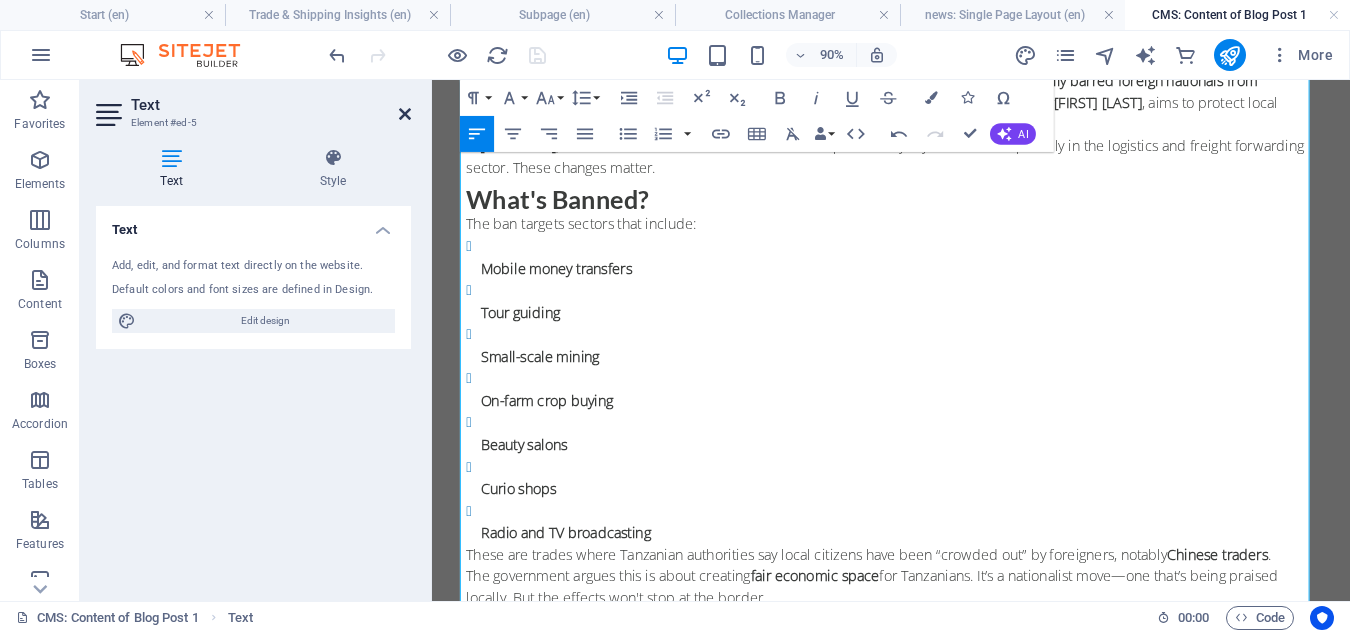 click at bounding box center (405, 114) 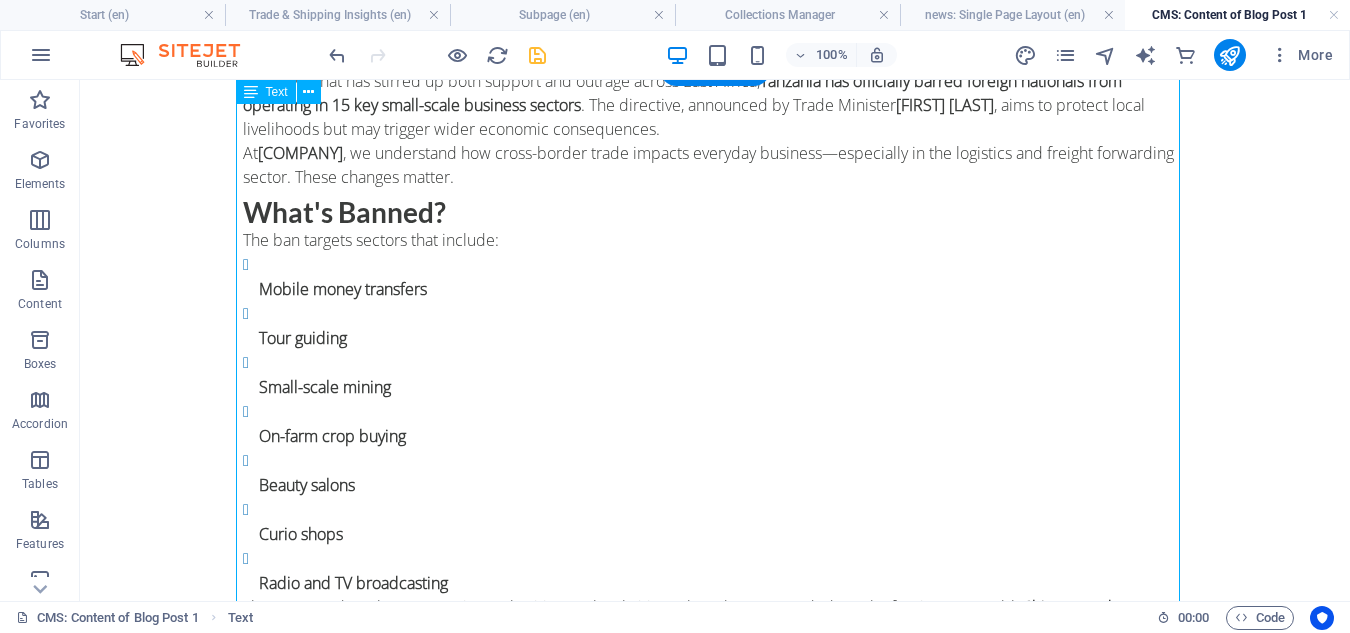 click on "In a move that has stirred up both support and outrage across East Africa,  Tanzania has officially barred foreign nationals from operating in 15 key small-scale business sectors . The directive, announced by Trade Minister  [PERSON] , aims to protect local livelihoods but may trigger wider economic consequences. At  Adir Shipping and Logistics , we understand how cross-border trade impacts everyday business—especially in the logistics and freight forwarding sector. These changes matter. What's Banned? The ban targets sectors that include: Mobile money transfers Tour guiding Small-scale mining On-farm crop buying Beauty salons Curio shops Radio and TV broadcasting These are trades where Tanzanian authorities say local citizens have been “crowded out” by foreigners, notably  Chinese traders . The government argues this is about creating  fair economic space 🇰🇪 Why Kenya Is Concerned Ken , which promise" at bounding box center [715, 431] 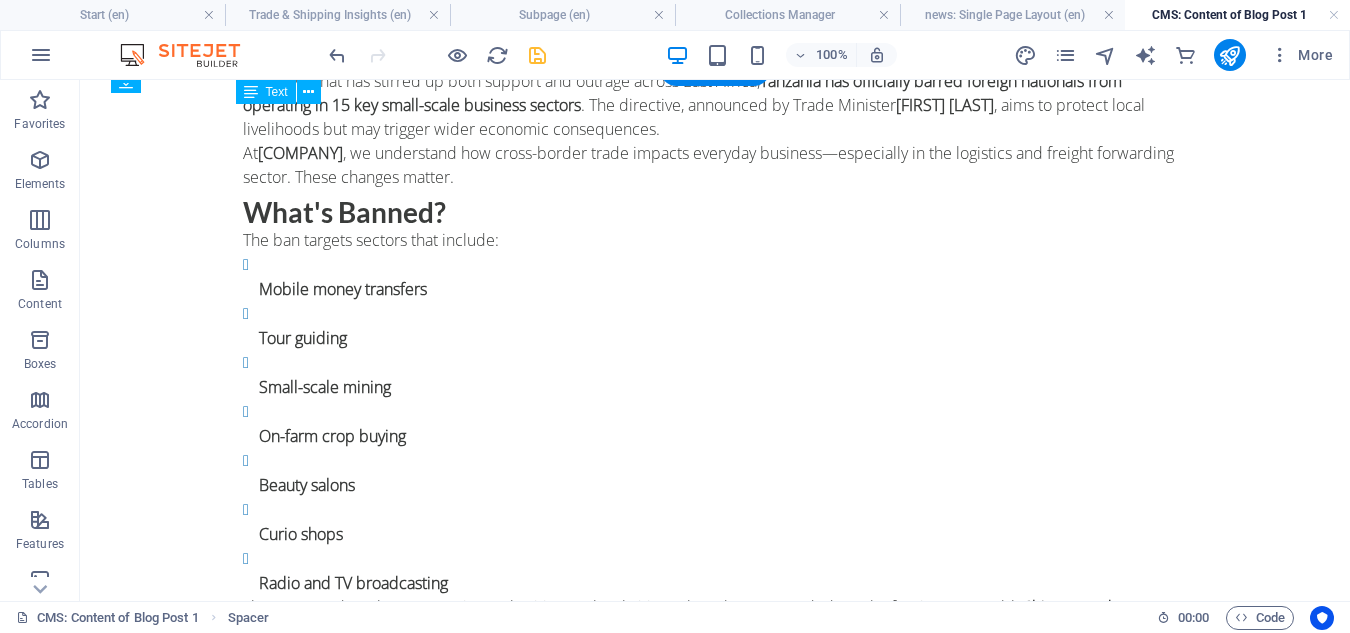 click on "In a move that has stirred up both support and outrage across East Africa,  Tanzania has officially barred foreign nationals from operating in 15 key small-scale business sectors . The directive, announced by Trade Minister  [PERSON] , aims to protect local livelihoods but may trigger wider economic consequences. At  Adir Shipping and Logistics , we understand how cross-border trade impacts everyday business—especially in the logistics and freight forwarding sector. These changes matter. What's Banned? The ban targets sectors that include: Mobile money transfers Tour guiding Small-scale mining On-farm crop buying Beauty salons Curio shops Radio and TV broadcasting These are trades where Tanzanian authorities say local citizens have been “crowded out” by foreigners, notably  Chinese traders . The government argues this is about creating  fair economic space 🇰🇪 Why Kenya Is Concerned Ken , which promise" at bounding box center (715, 431) 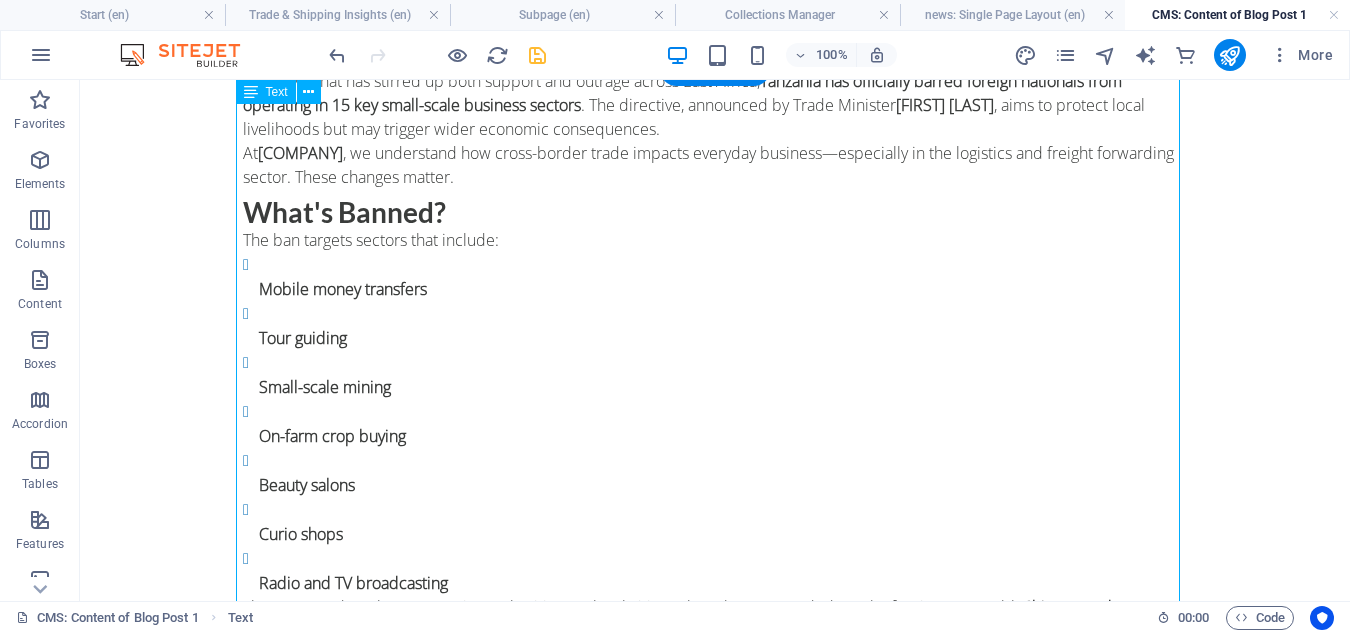 click on "In a move that has stirred up both support and outrage across East Africa,  Tanzania has officially barred foreign nationals from operating in 15 key small-scale business sectors . The directive, announced by Trade Minister  [PERSON] , aims to protect local livelihoods but may trigger wider economic consequences. At  Adir Shipping and Logistics , we understand how cross-border trade impacts everyday business—especially in the logistics and freight forwarding sector. These changes matter. What's Banned? The ban targets sectors that include: Mobile money transfers Tour guiding Small-scale mining On-farm crop buying Beauty salons Curio shops Radio and TV broadcasting These are trades where Tanzanian authorities say local citizens have been “crowded out” by foreigners, notably  Chinese traders . The government argues this is about creating  fair economic space 🇰🇪 Why Kenya Is Concerned Ken , which promise" at bounding box center [715, 431] 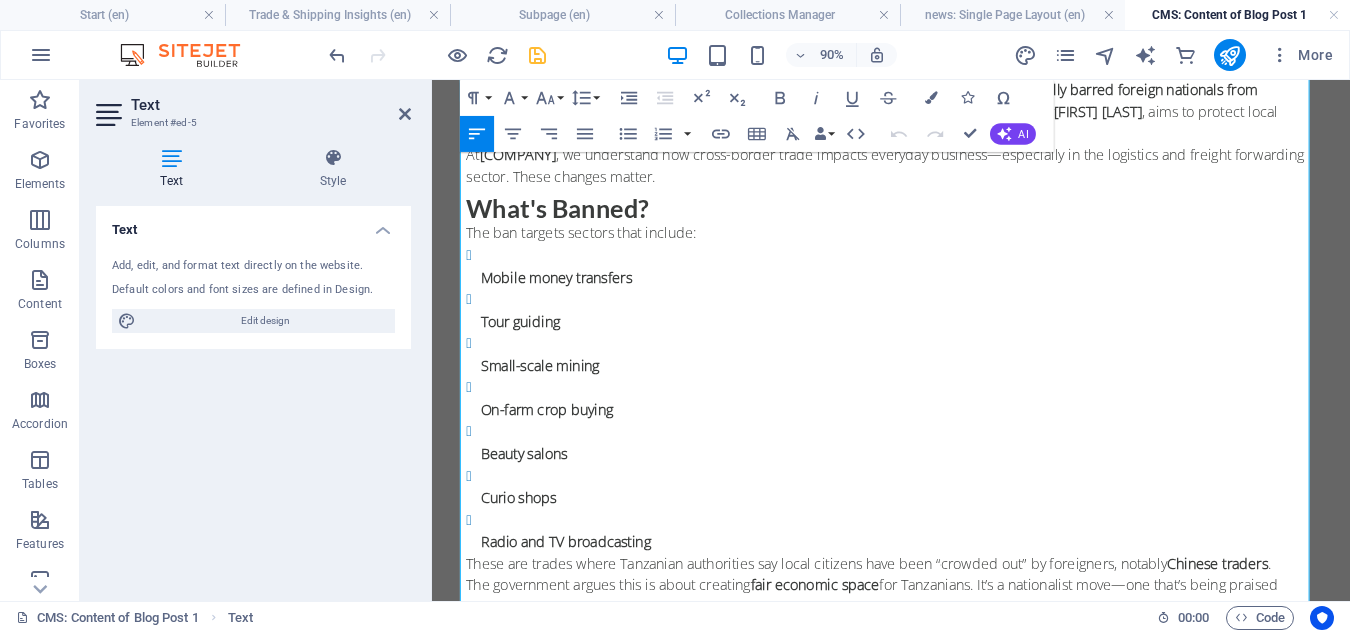 click on "Mobile money transfers" at bounding box center [950, 299] 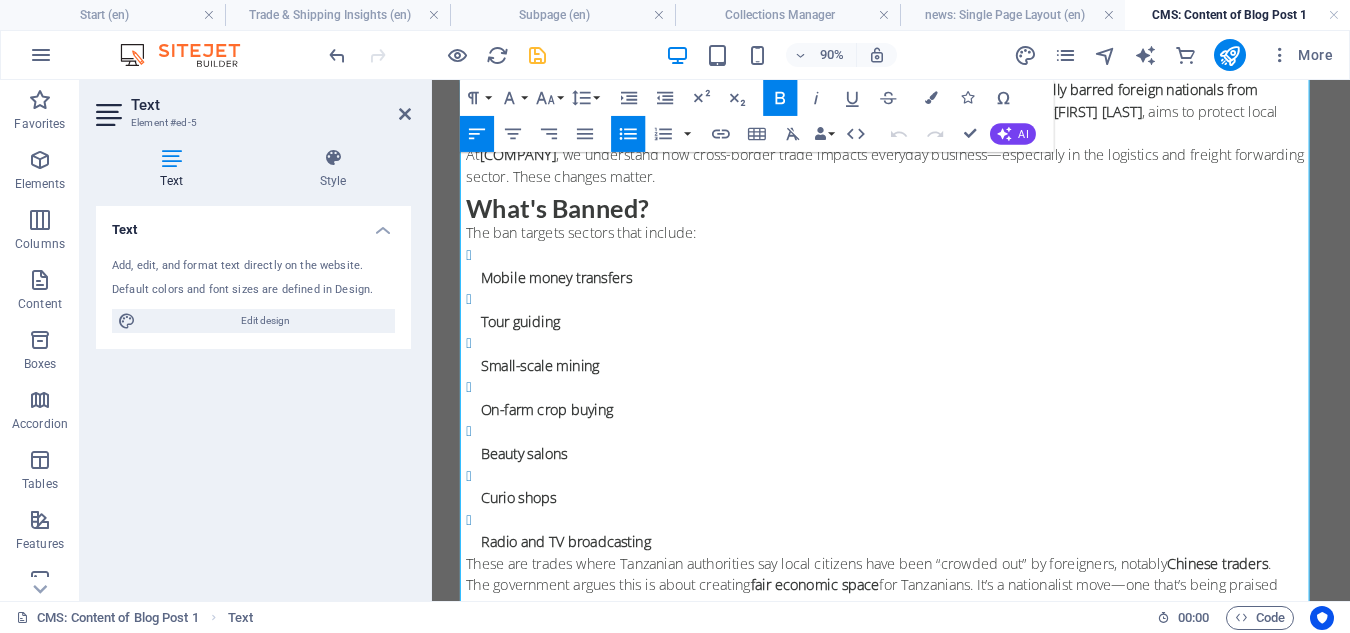 click on "Mobile money transfers" at bounding box center [950, 299] 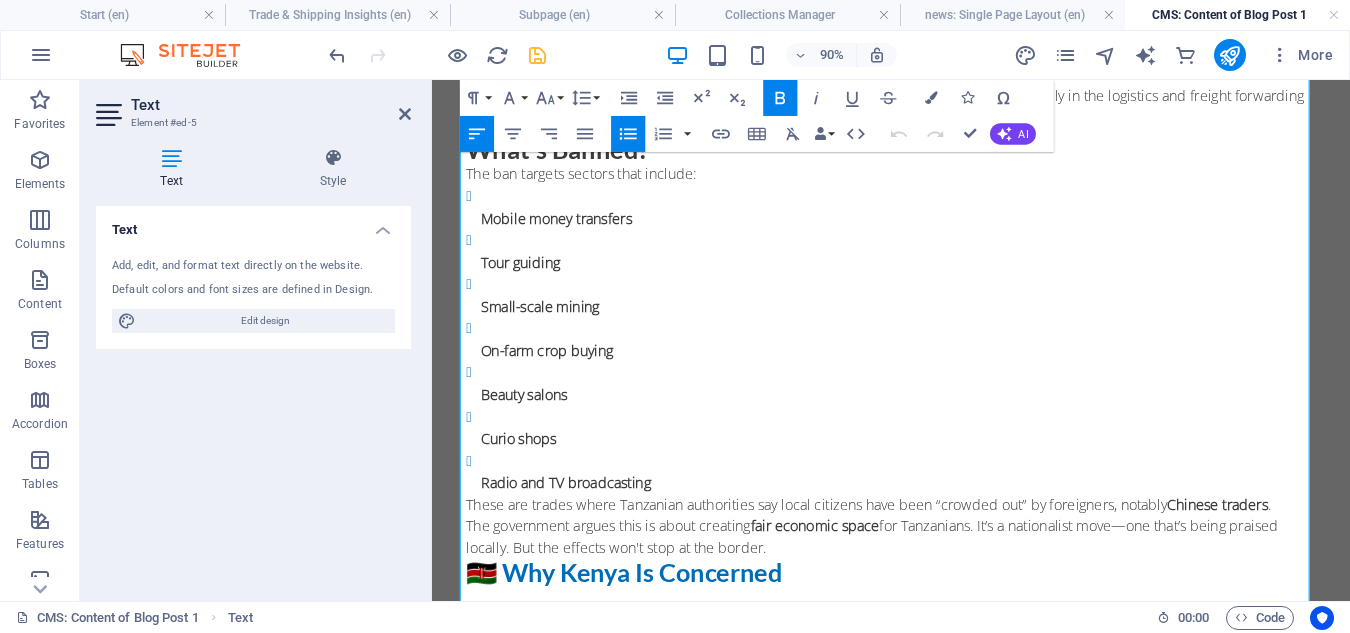 scroll, scrollTop: 747, scrollLeft: 0, axis: vertical 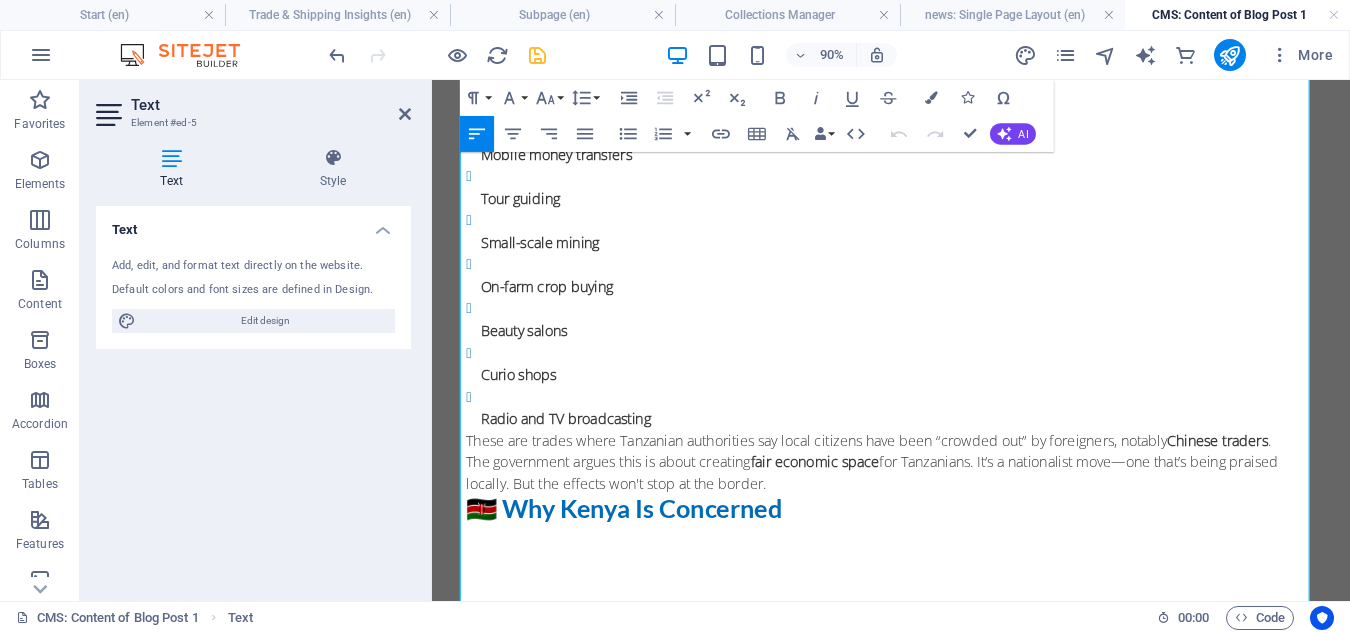 click on "So, what happens when a member state  closes off part of its economy ? Tensions rise. Trade slows. Logistics get more complicated." at bounding box center [942, 631] 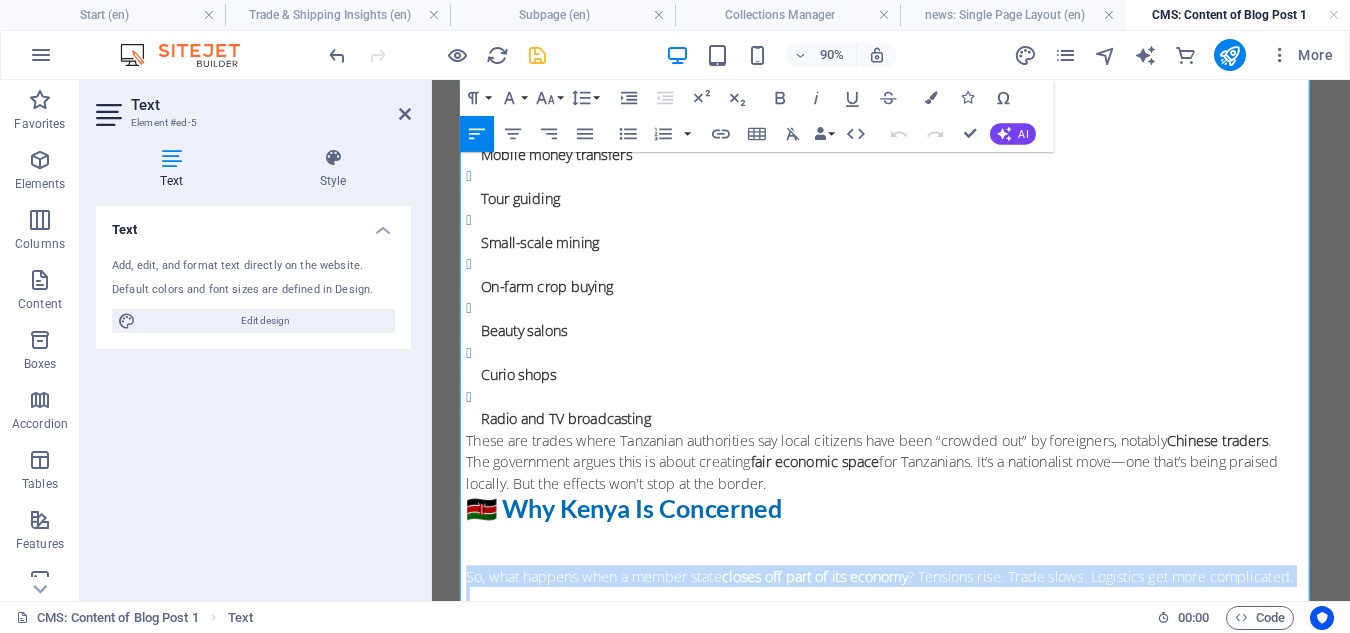 click on "So, what happens when a member state  closes off part of its economy ? Tensions rise. Trade slows. Logistics get more complicated." at bounding box center [942, 631] 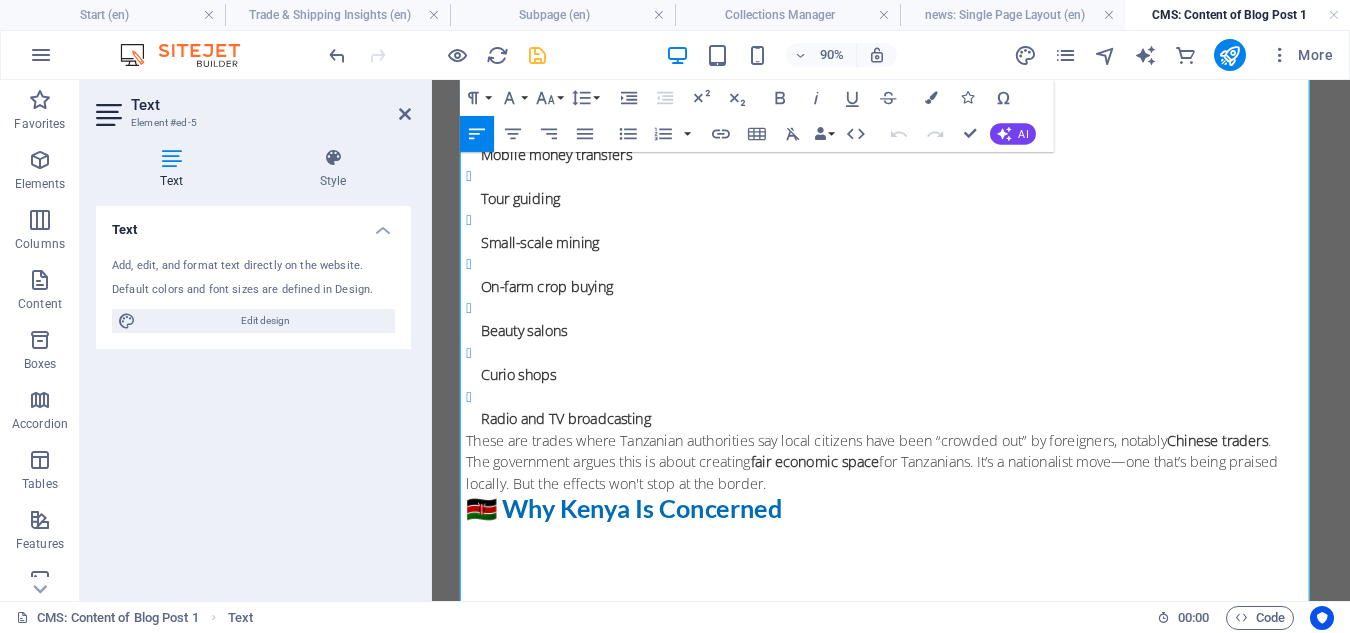 drag, startPoint x: 476, startPoint y: 564, endPoint x: 488, endPoint y: 576, distance: 16.970562 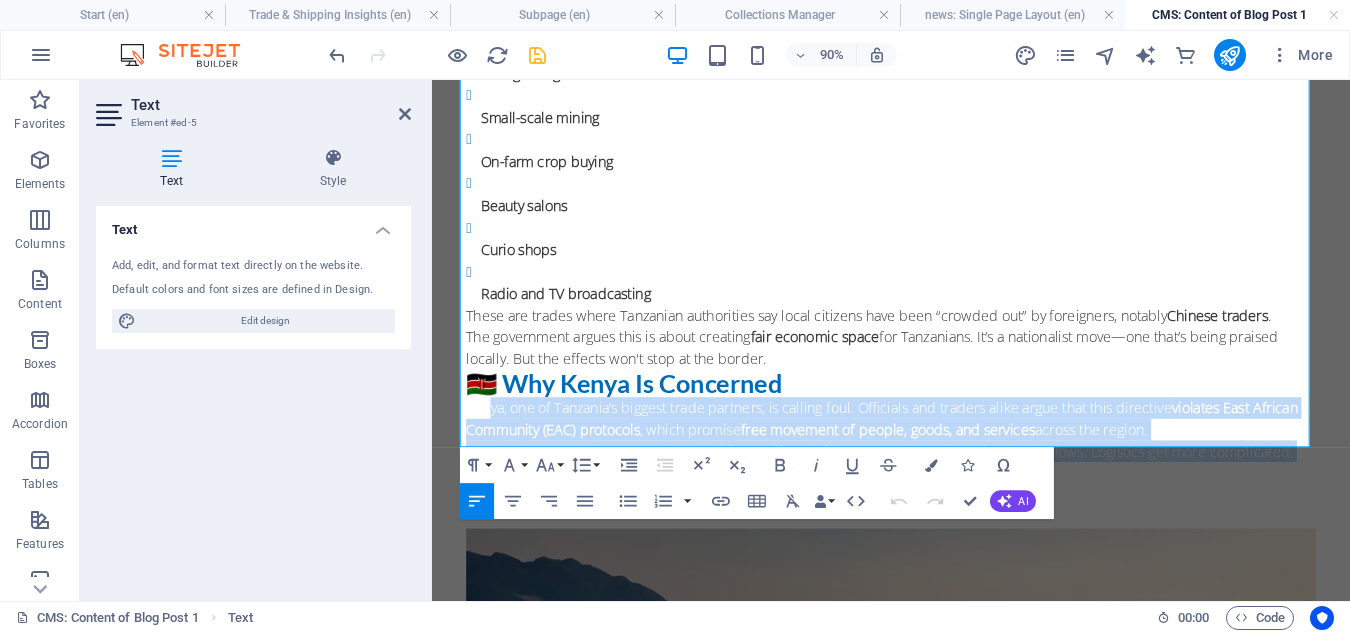 scroll, scrollTop: 919, scrollLeft: 0, axis: vertical 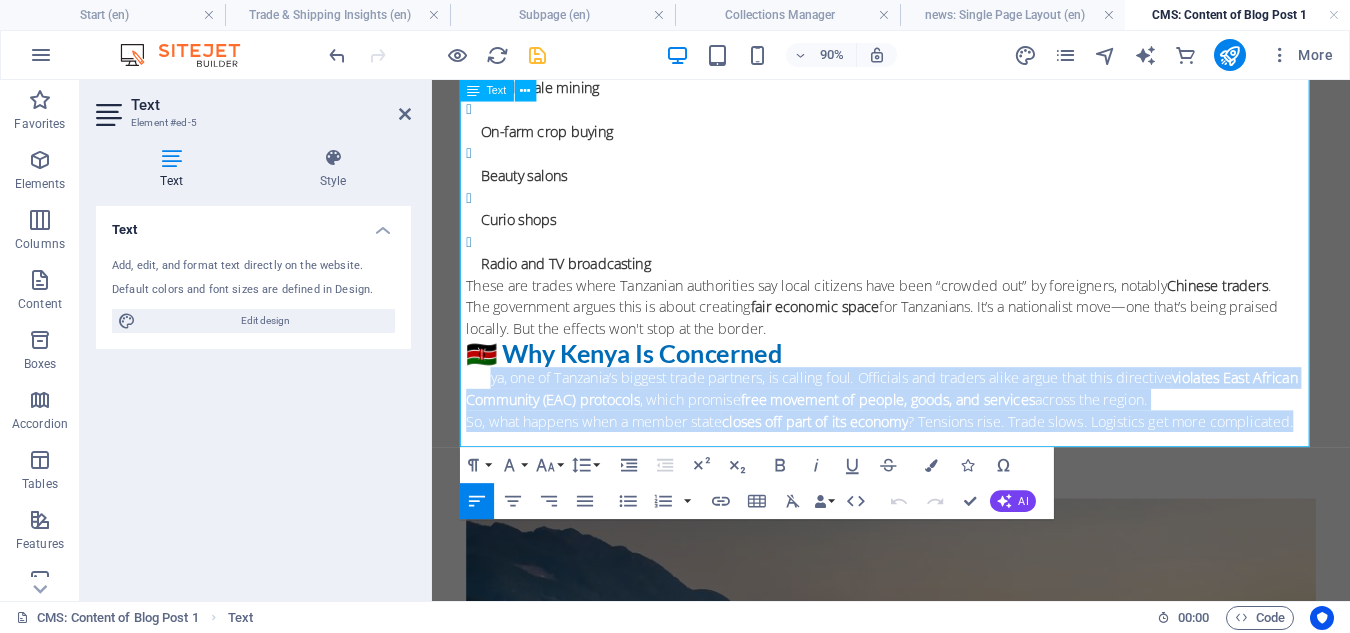 drag, startPoint x: 488, startPoint y: 576, endPoint x: 1405, endPoint y: 457, distance: 924.68915 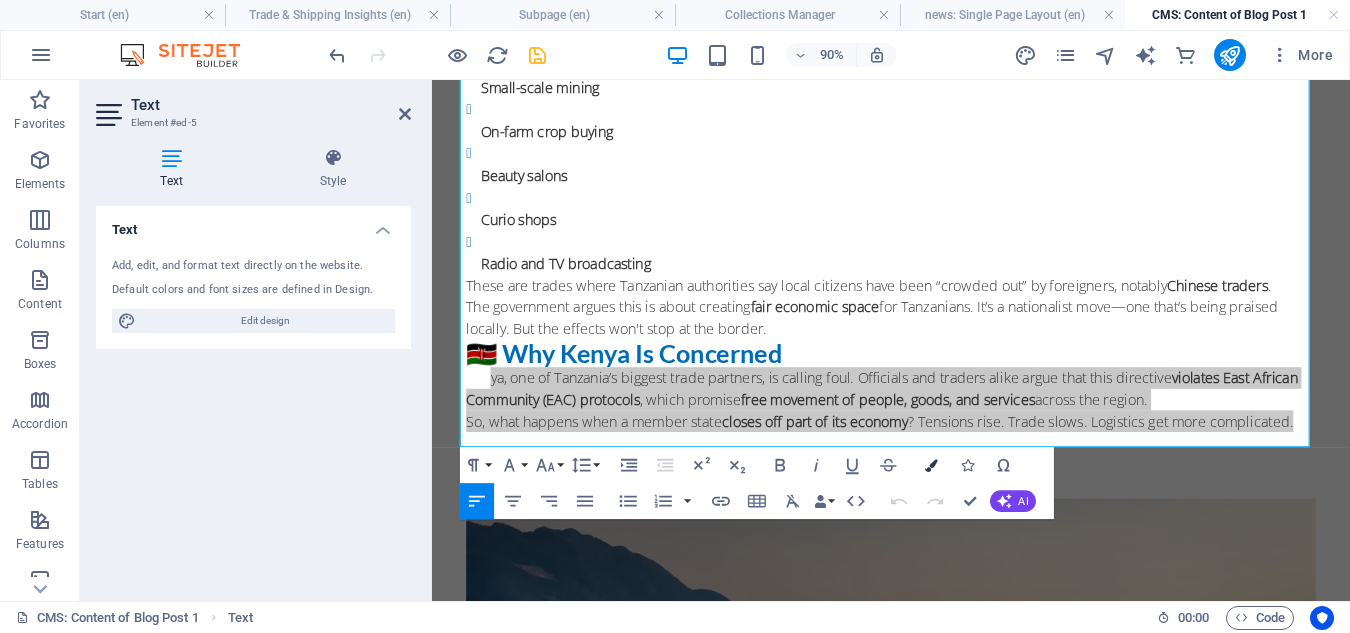 click at bounding box center (931, 465) 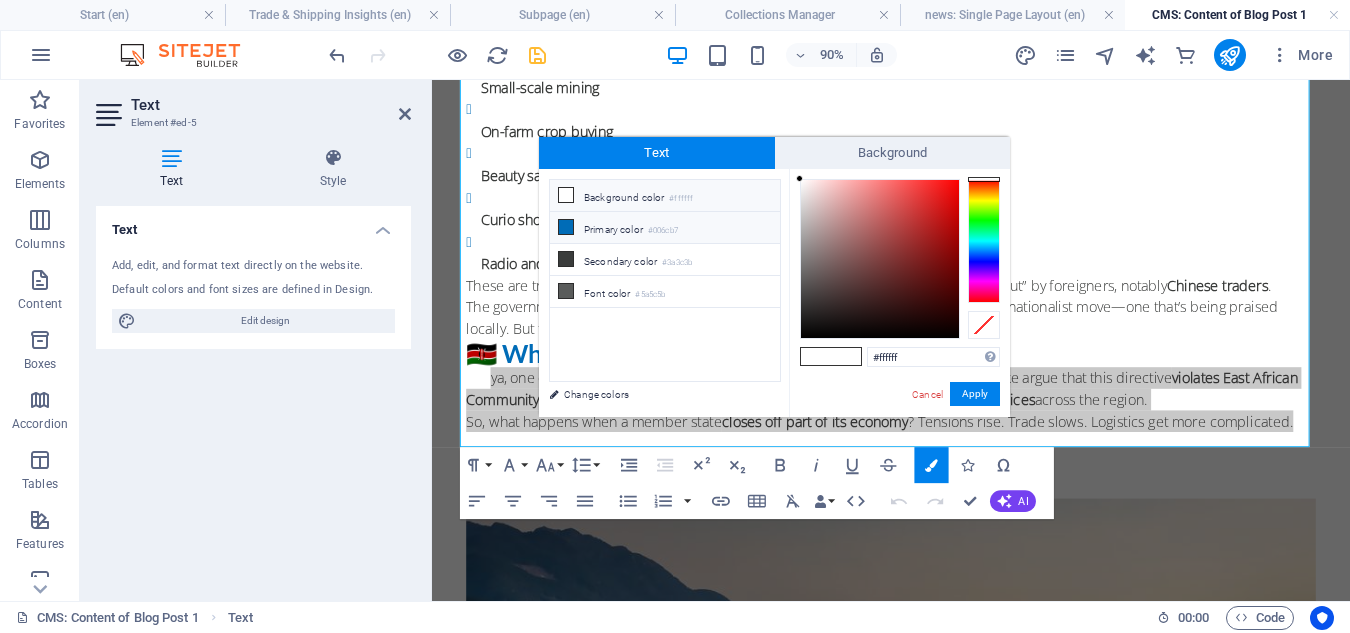 click on "Primary color
#006cb7" at bounding box center (665, 228) 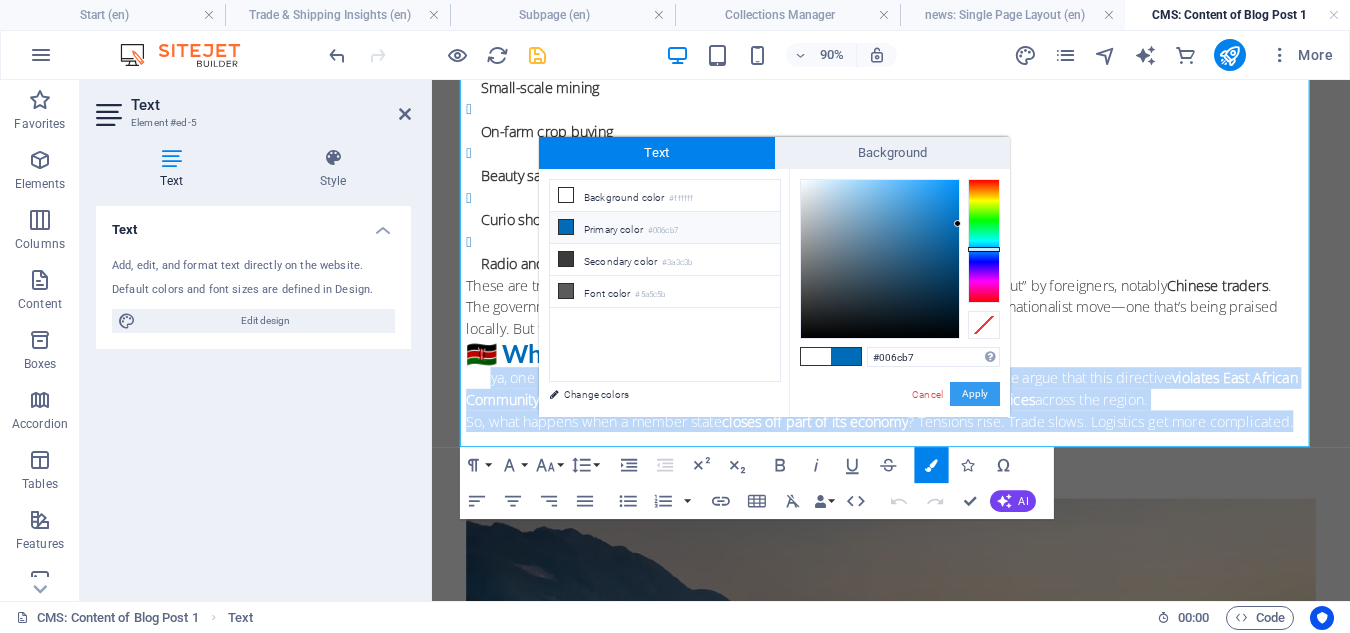 click on "Apply" at bounding box center (975, 394) 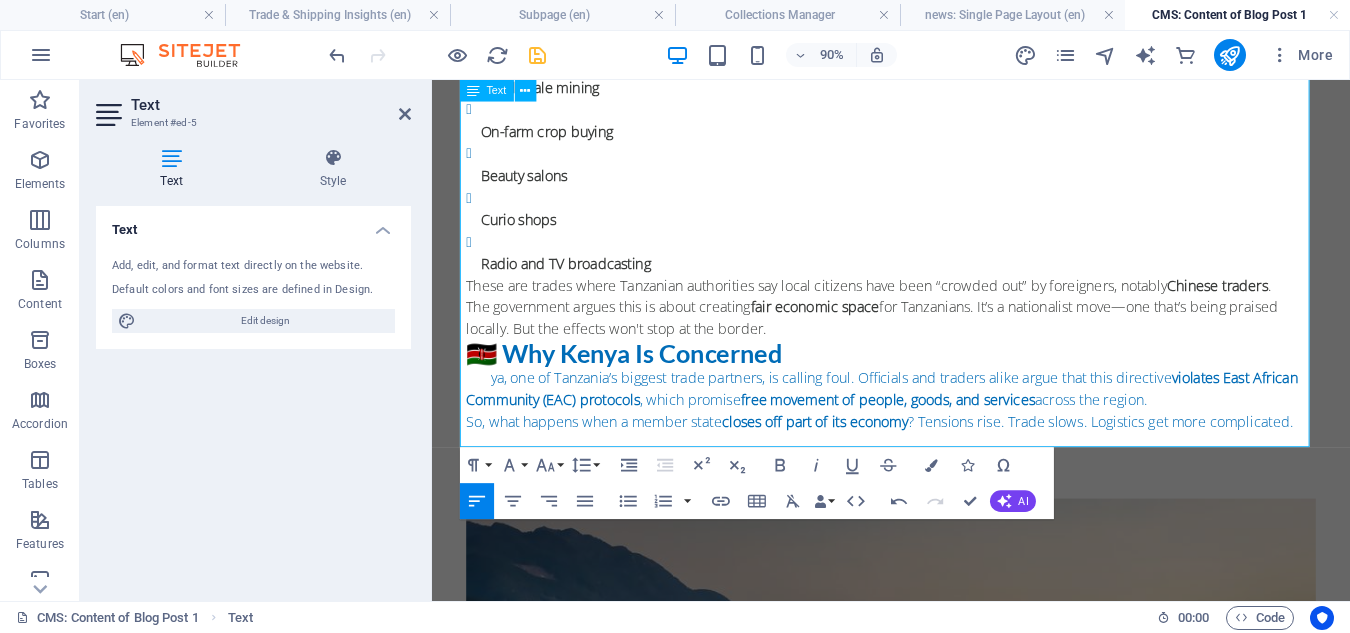 click on "🇰🇪 Why Kenya Is Concerned" at bounding box center [942, 383] 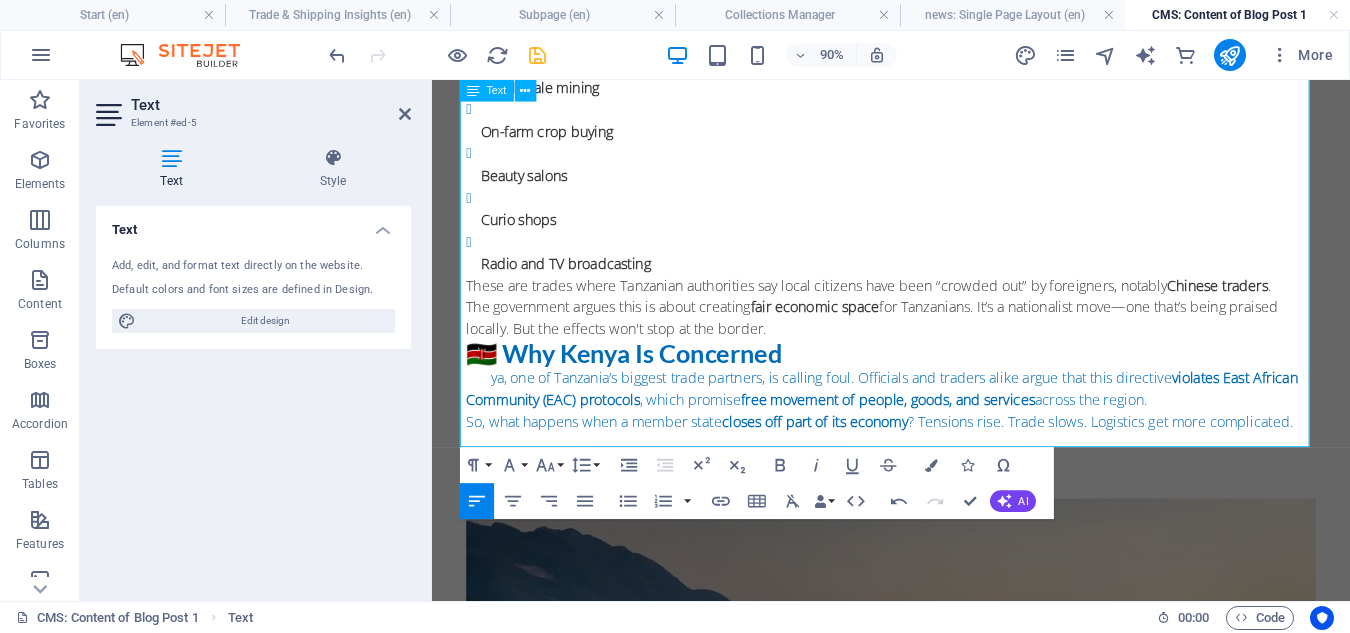 click on "So, what happens when a member state  closes off part of its economy ? Tensions rise. Trade slows. Logistics get more complicated." at bounding box center (929, 459) 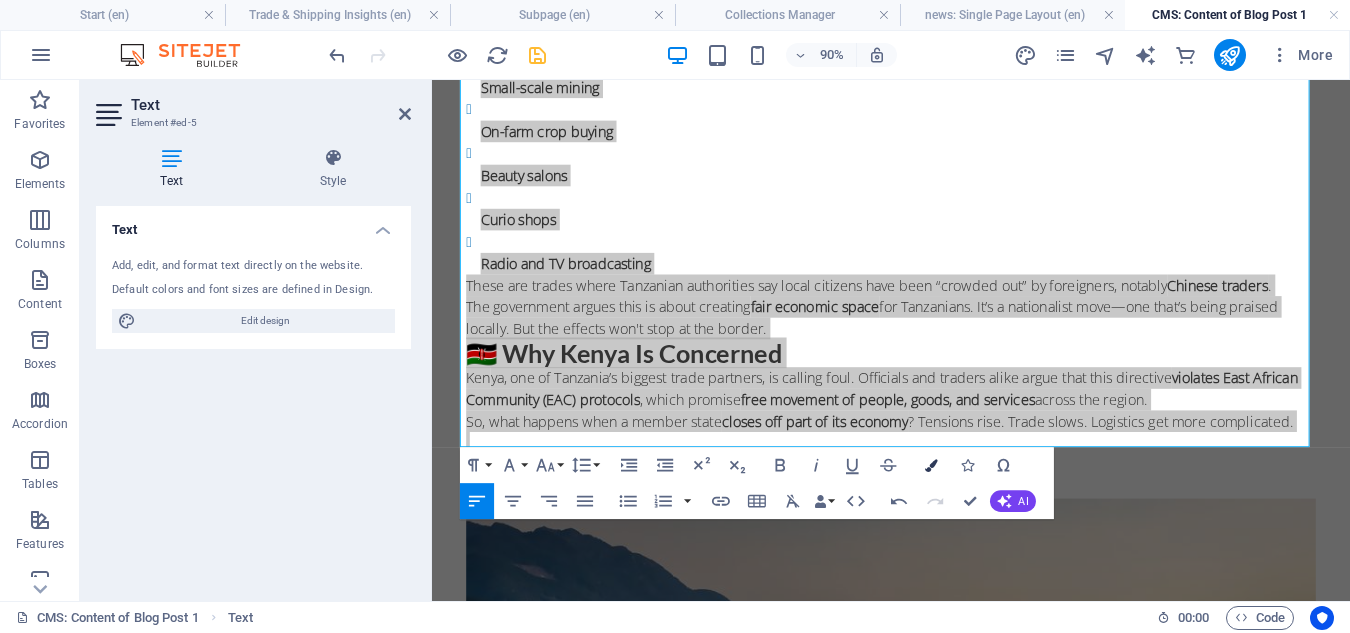 click at bounding box center [931, 465] 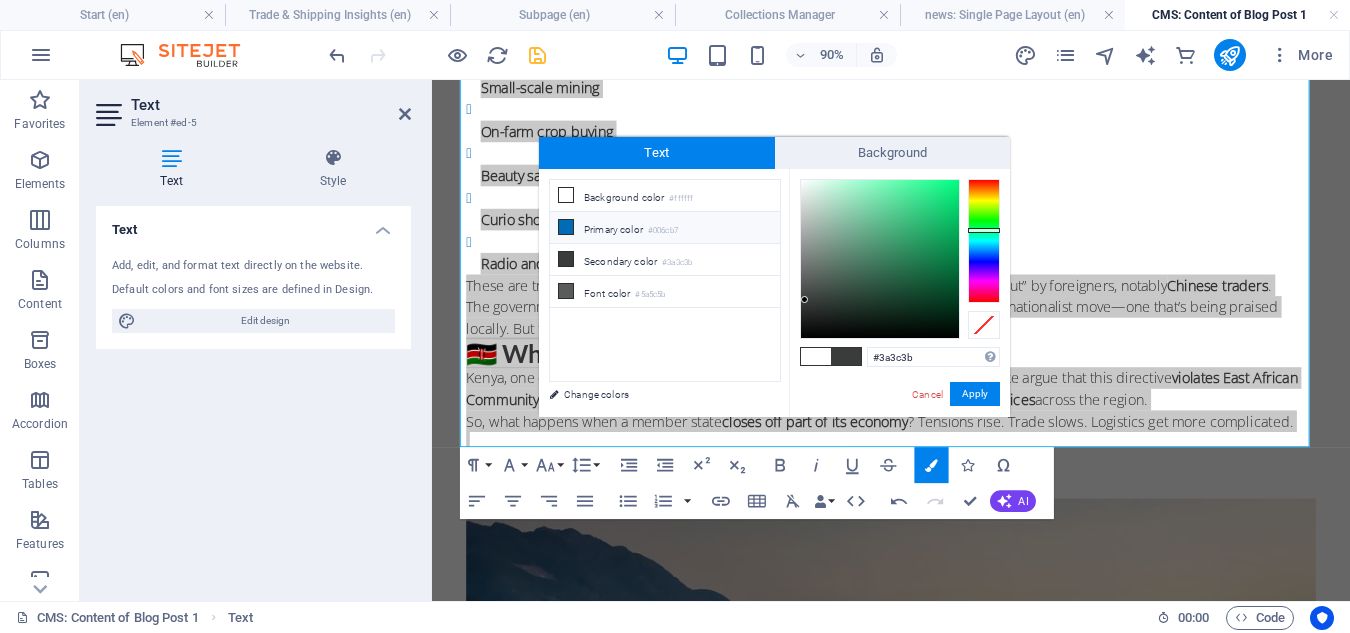 click at bounding box center (846, 356) 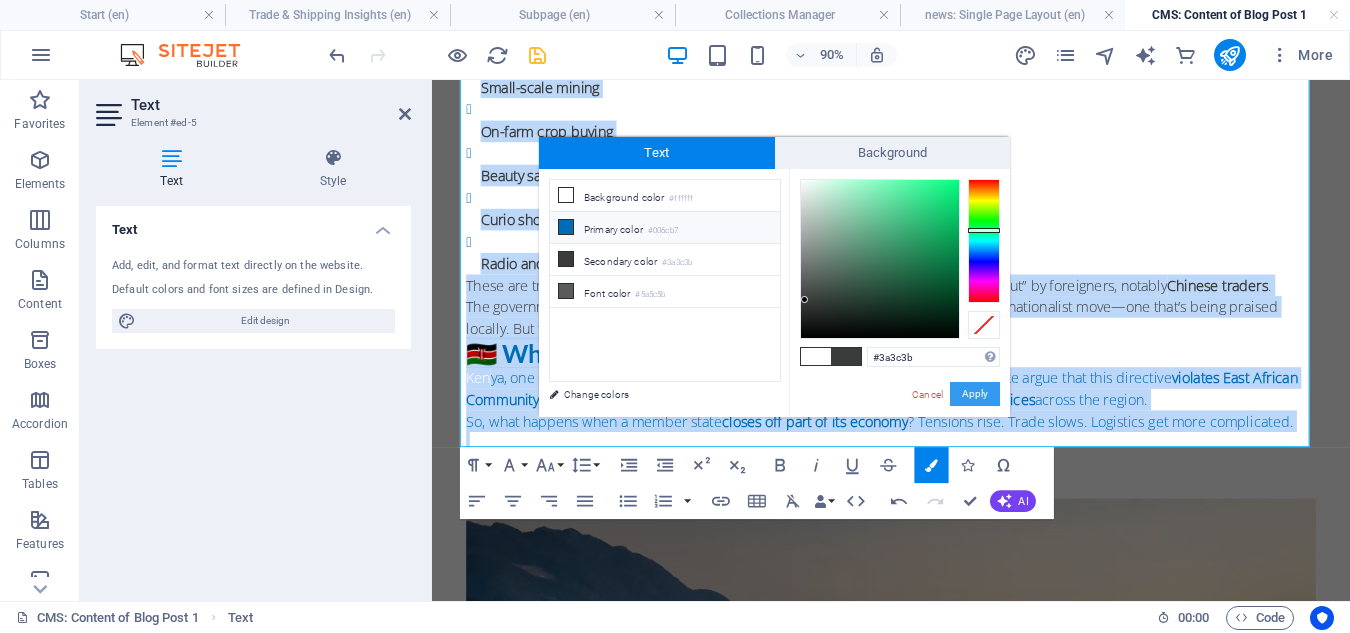 click on "Apply" at bounding box center [975, 394] 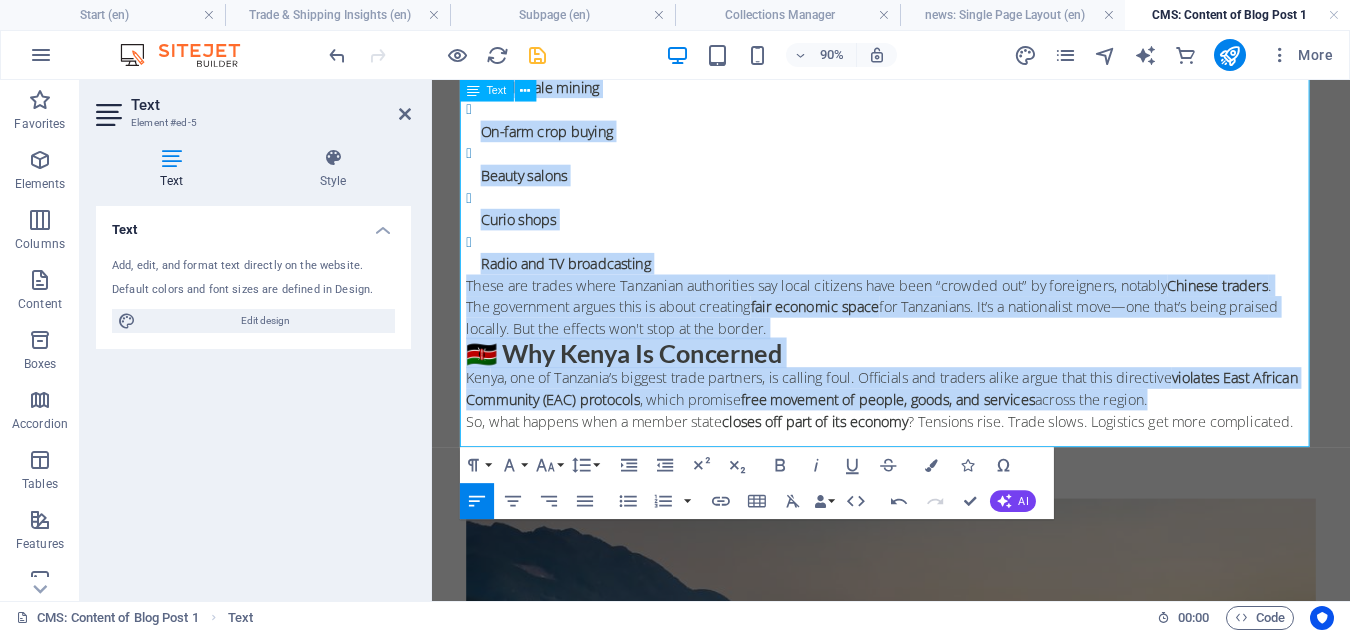 click on "Radio and TV broadcasting" at bounding box center [950, 271] 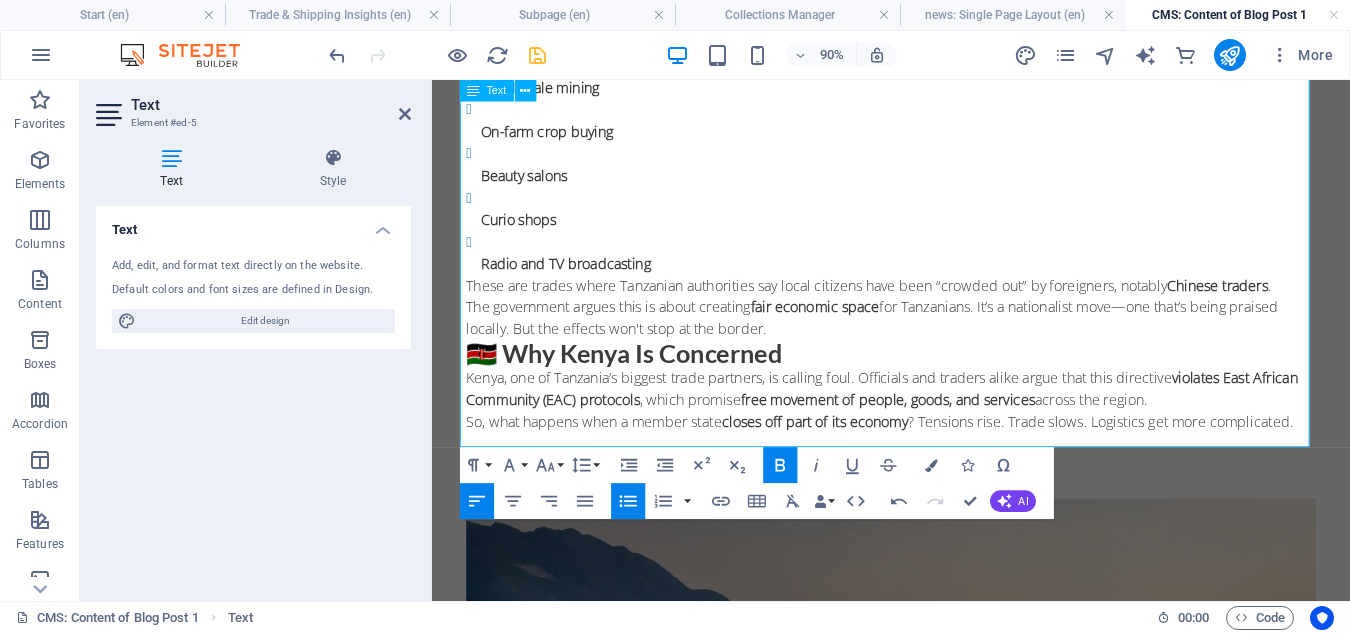 click on "The government argues this is about creating  fair economic space  for Tanzanians. It’s a nationalist move—one that’s being praised locally. But the effects won't stop at the border." at bounding box center (942, 344) 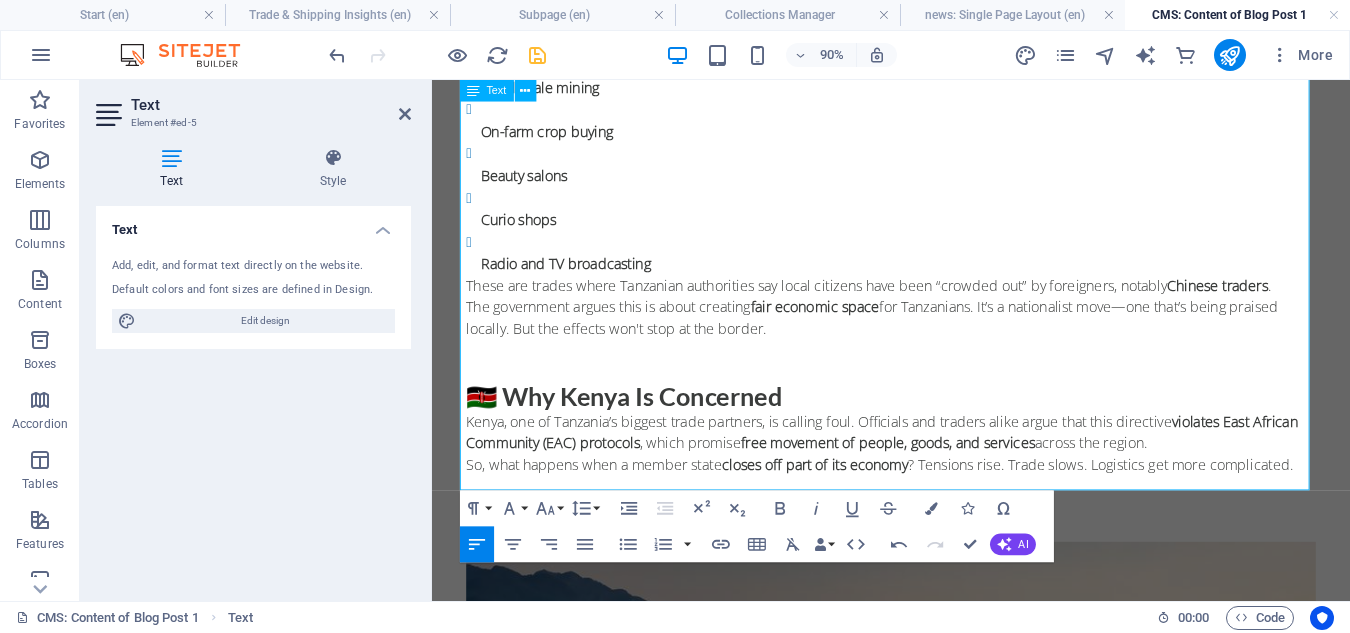 click on "So, what happens when a member state  closes off part of its economy ? Tensions rise. Trade slows. Logistics get more complicated." at bounding box center (929, 507) 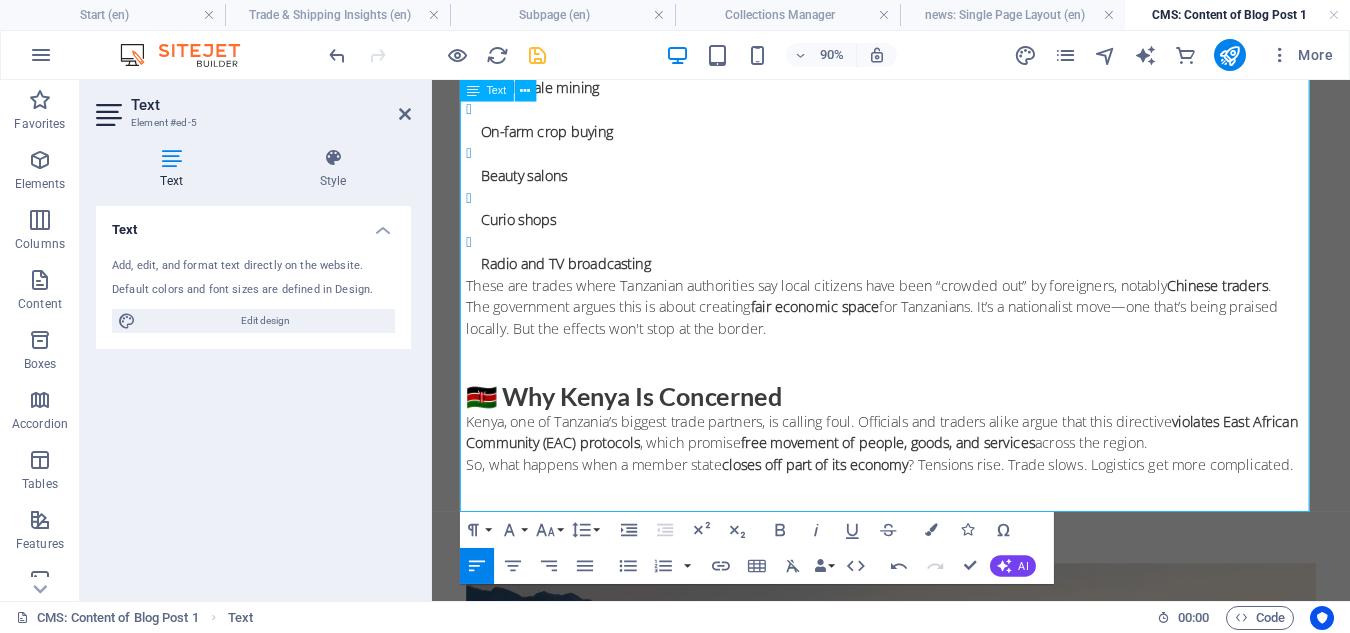 click at bounding box center (942, 555) 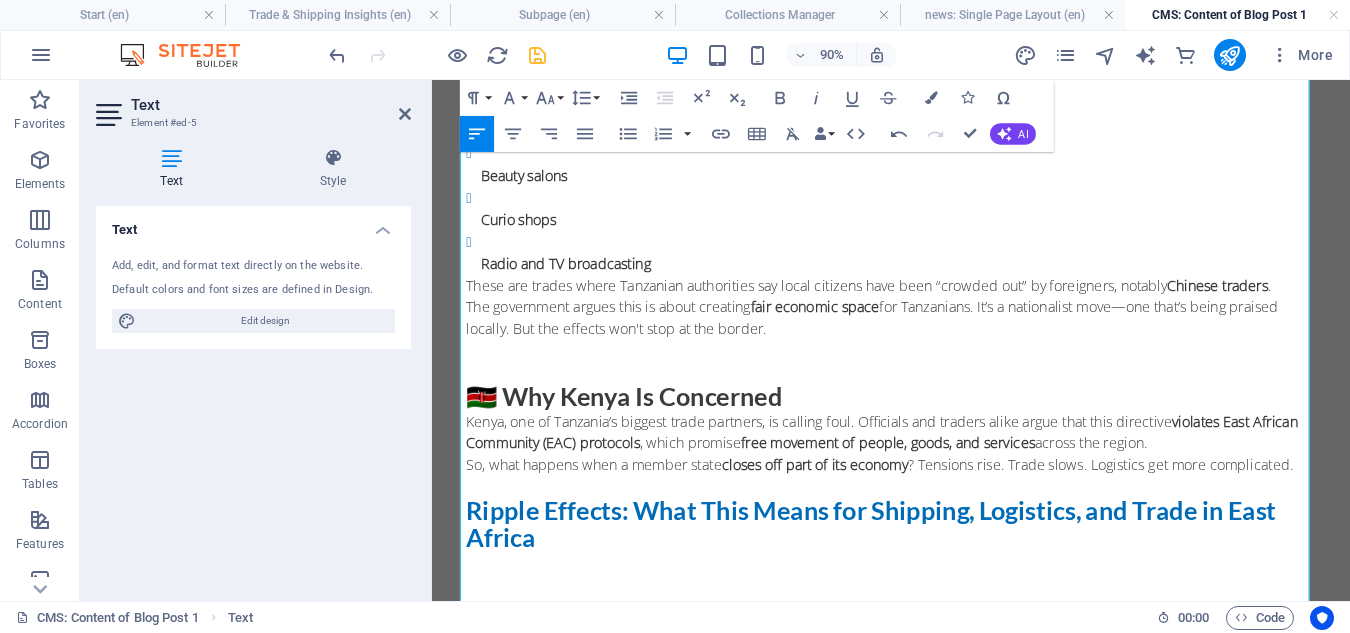 click on "Ripple Effects: What This Means for Shipping, Logistics, and Trade in East Africa" at bounding box center [942, 574] 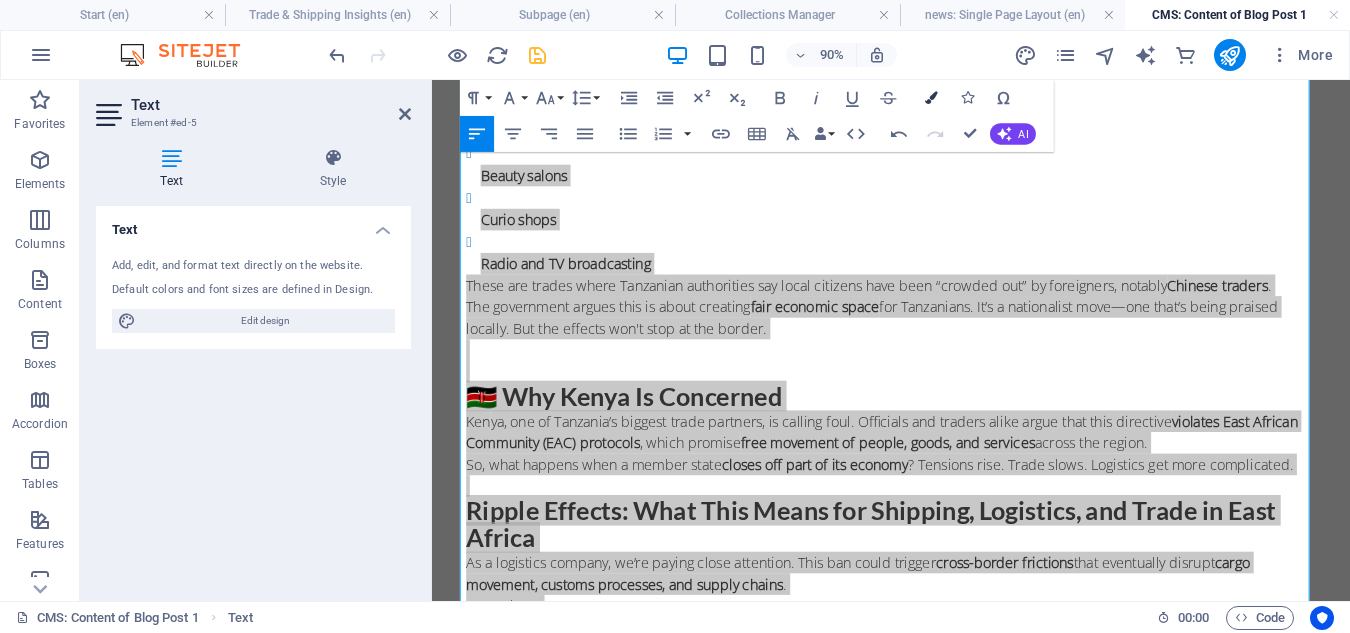 click at bounding box center [931, 98] 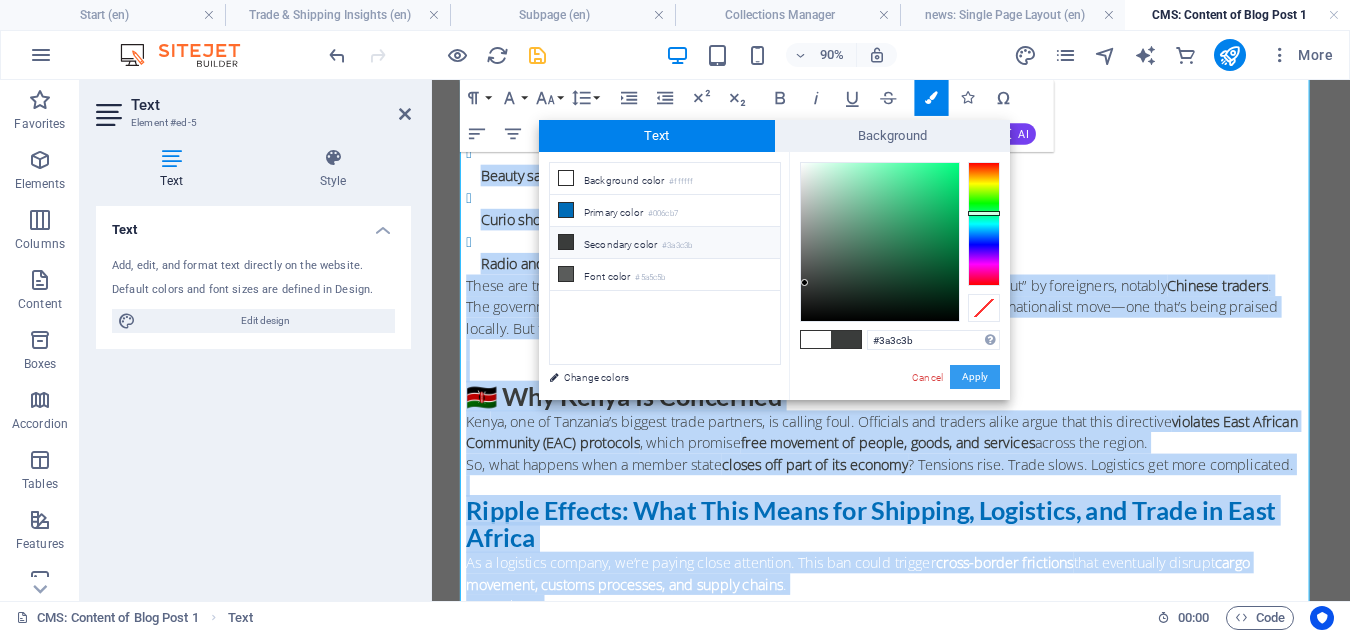 click on "Apply" at bounding box center (975, 377) 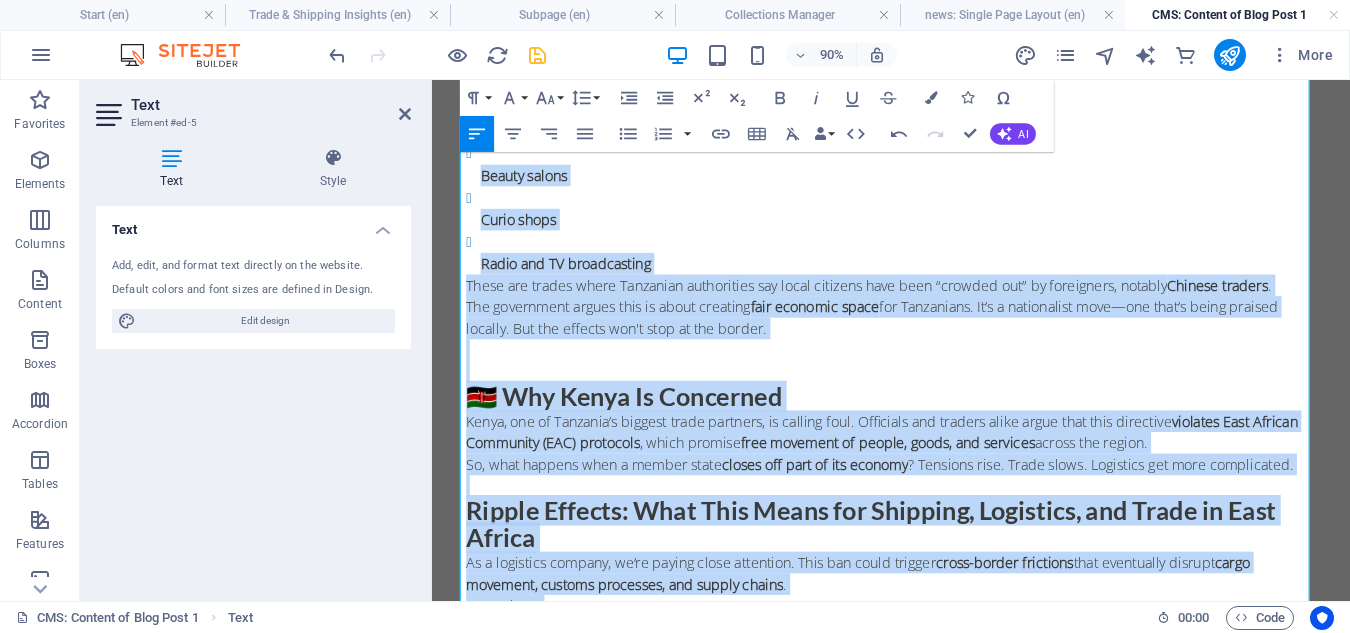 click on "Ripple Effects: What This Means for Shipping, Logistics, and Trade in East Africa" at bounding box center (645, 431) 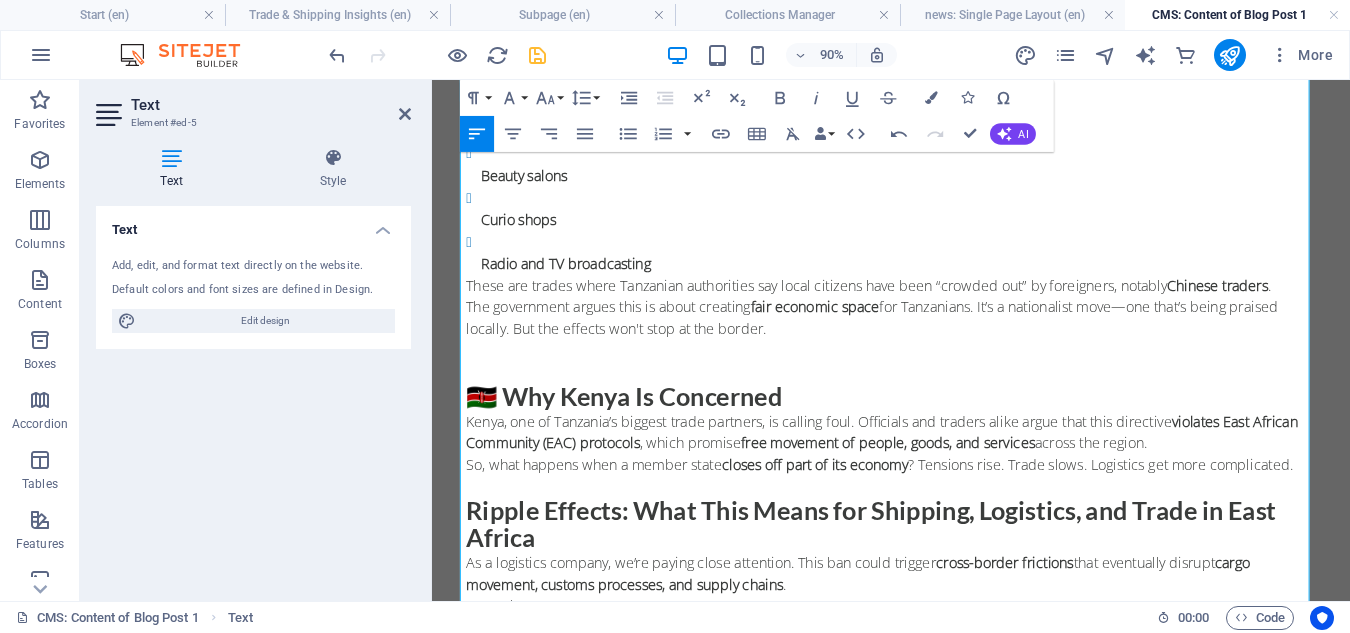 click at bounding box center [942, 531] 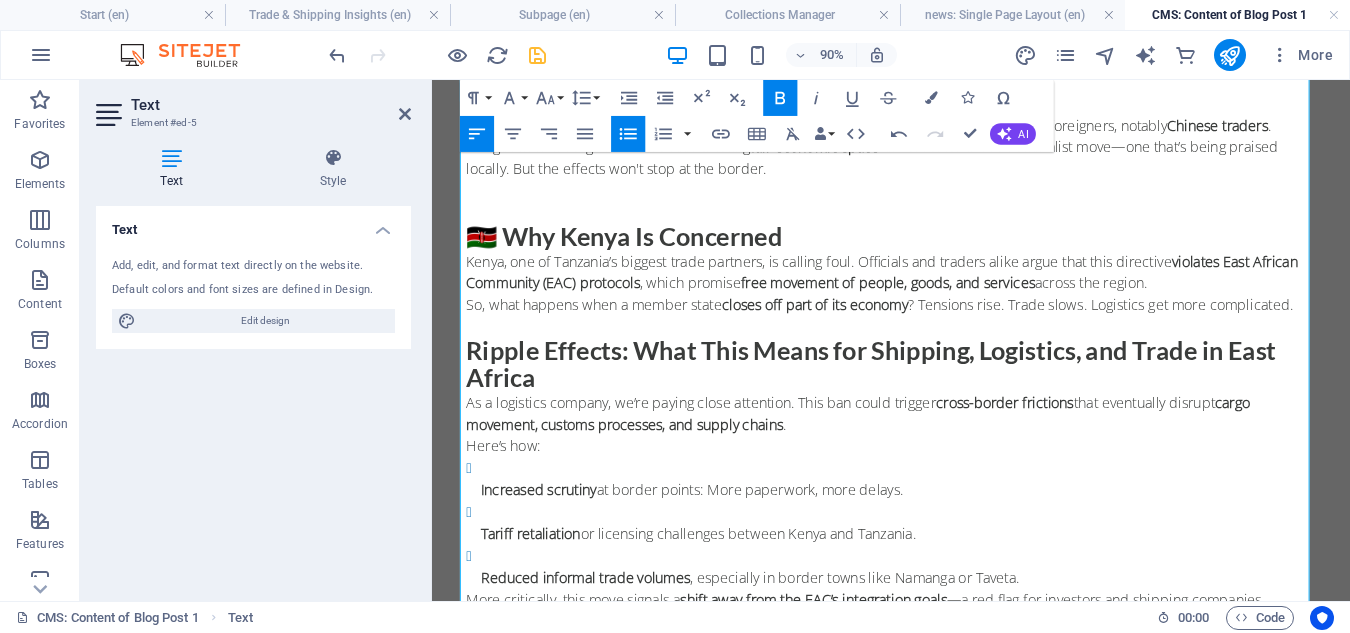 scroll, scrollTop: 1169, scrollLeft: 0, axis: vertical 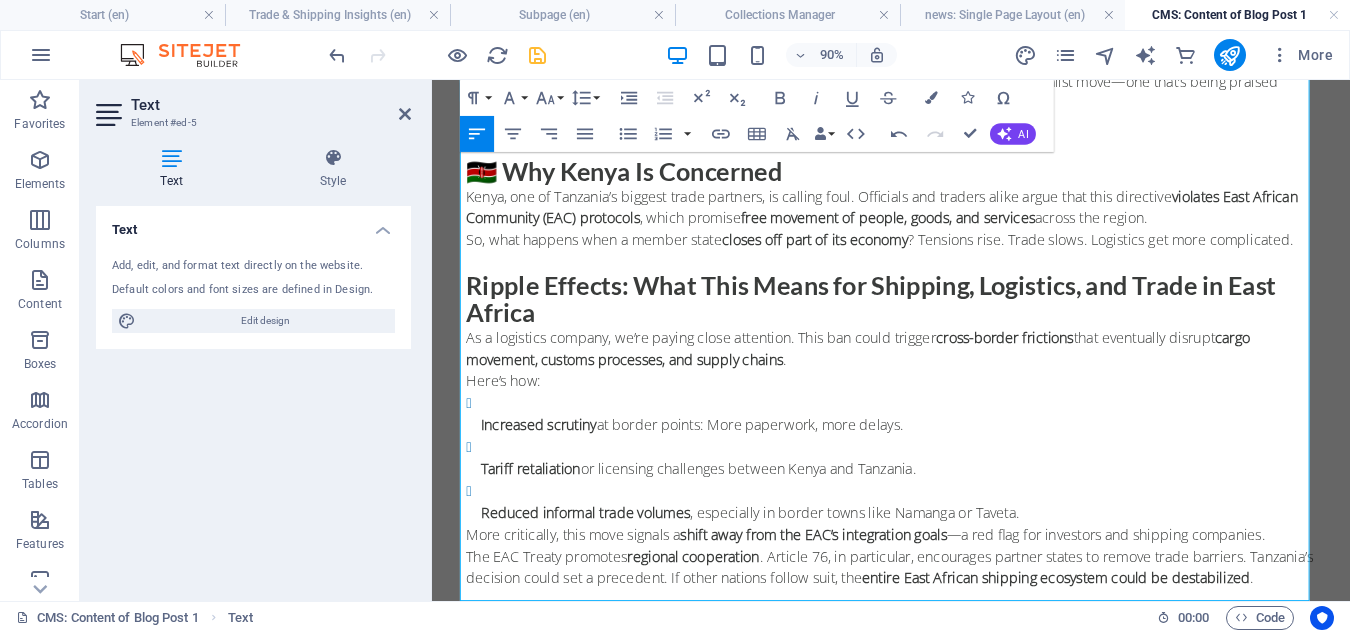 click on "The EAC Treaty promotes regional cooperation . Article 76, in particular, encourages partner states to remove trade barriers. Tanzania’s decision could set a precedent. If other nations follow suit, the entire East African shipping ecosystem could be destabilized ." at bounding box center [942, 621] 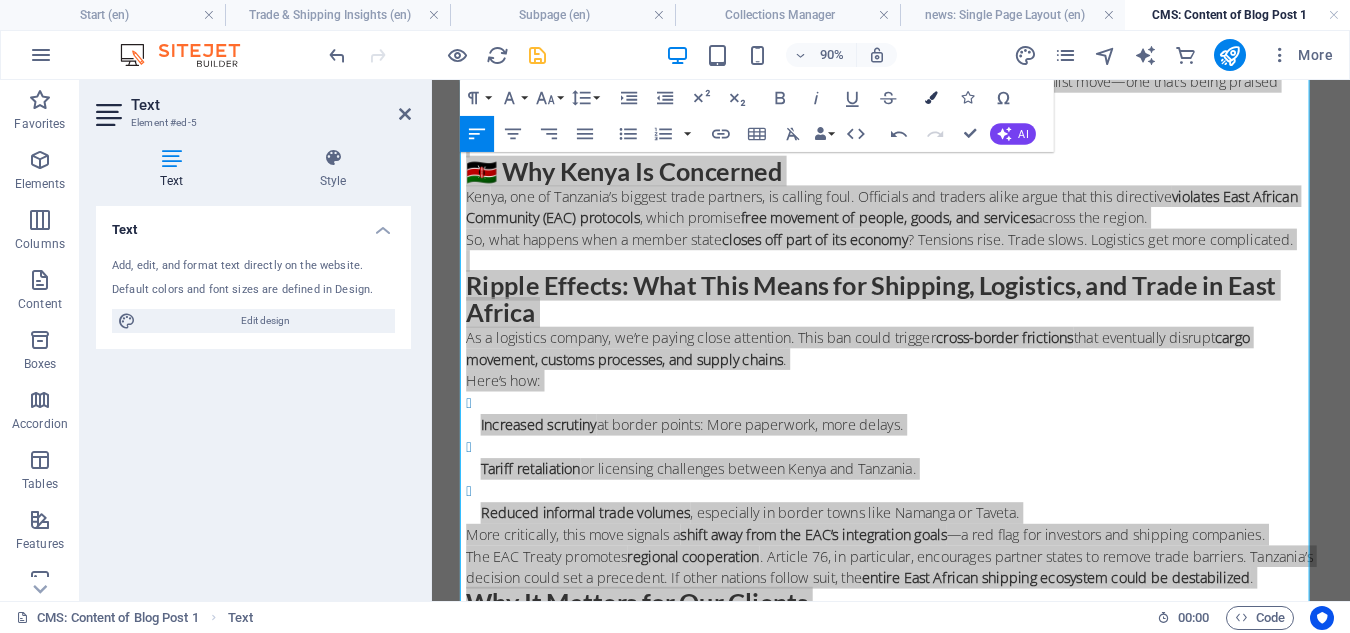click at bounding box center [931, 98] 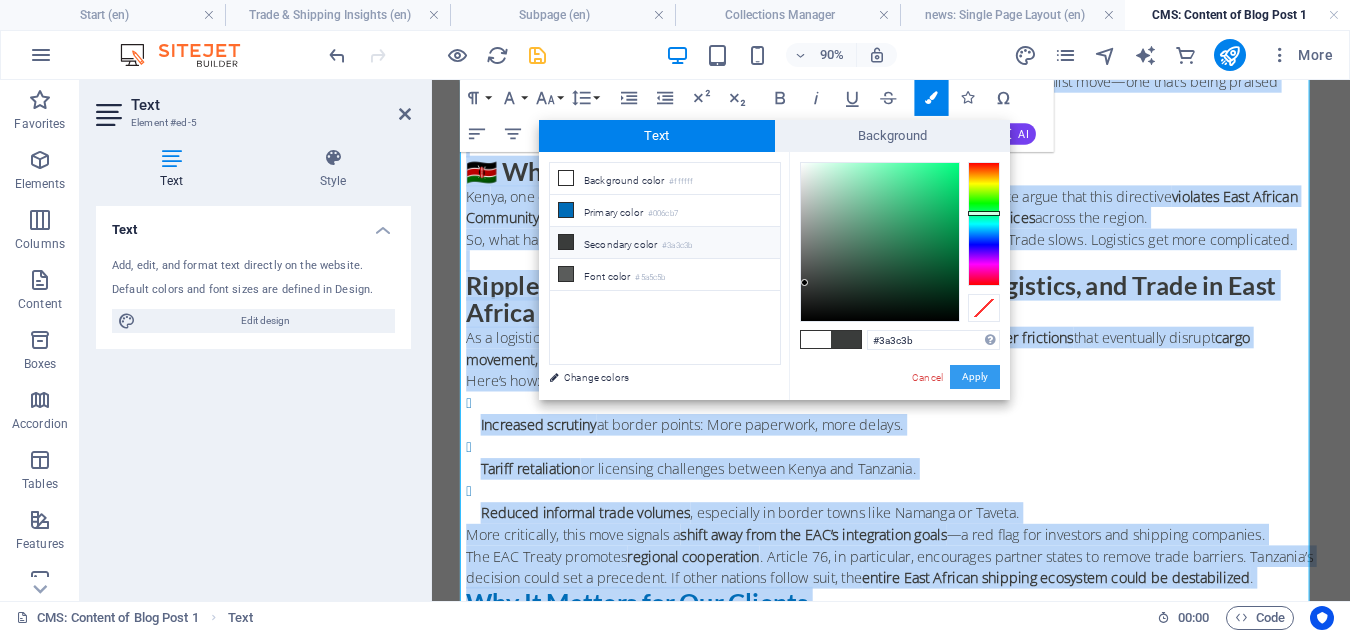 click on "Apply" at bounding box center (975, 377) 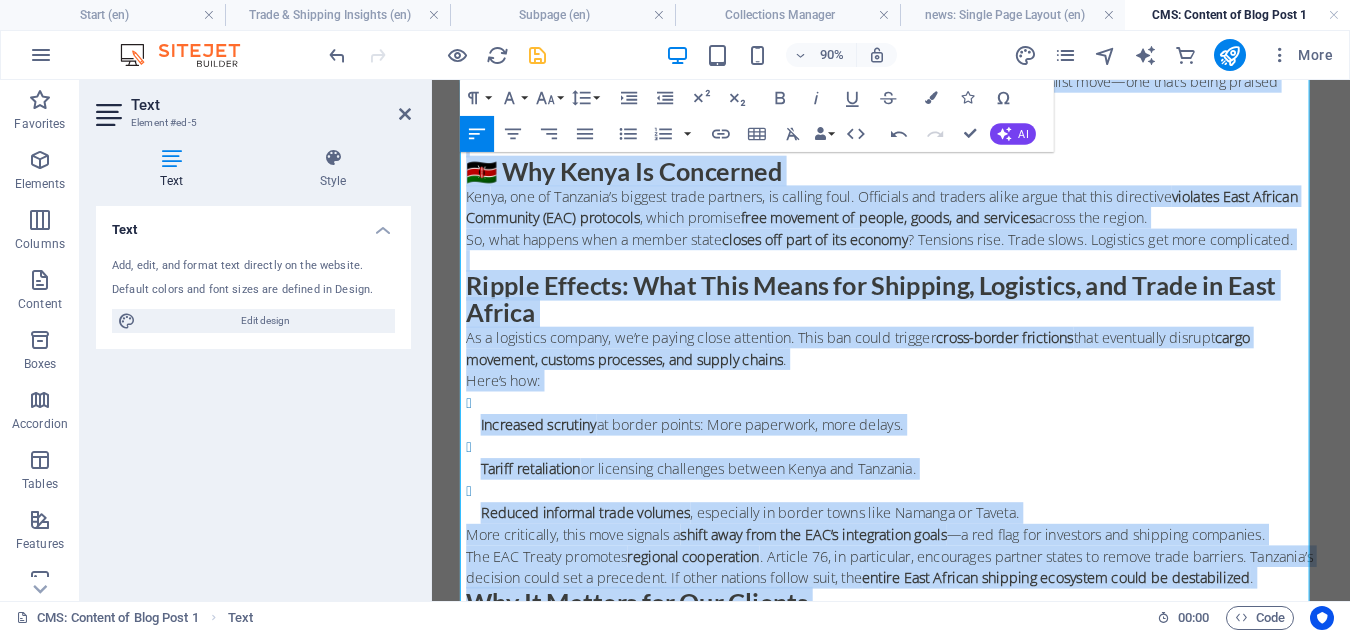 click on "Reduced informal trade volumes , especially in border towns like Namanga or Taveta." at bounding box center [950, 548] 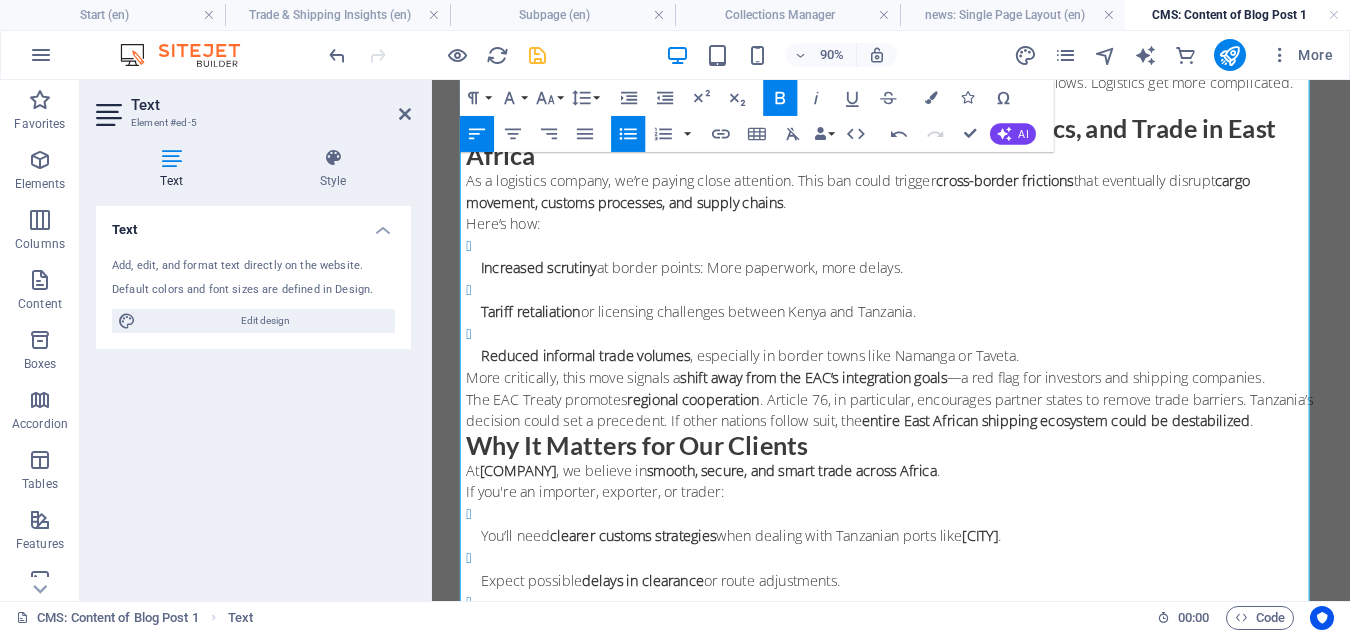 scroll, scrollTop: 1415, scrollLeft: 0, axis: vertical 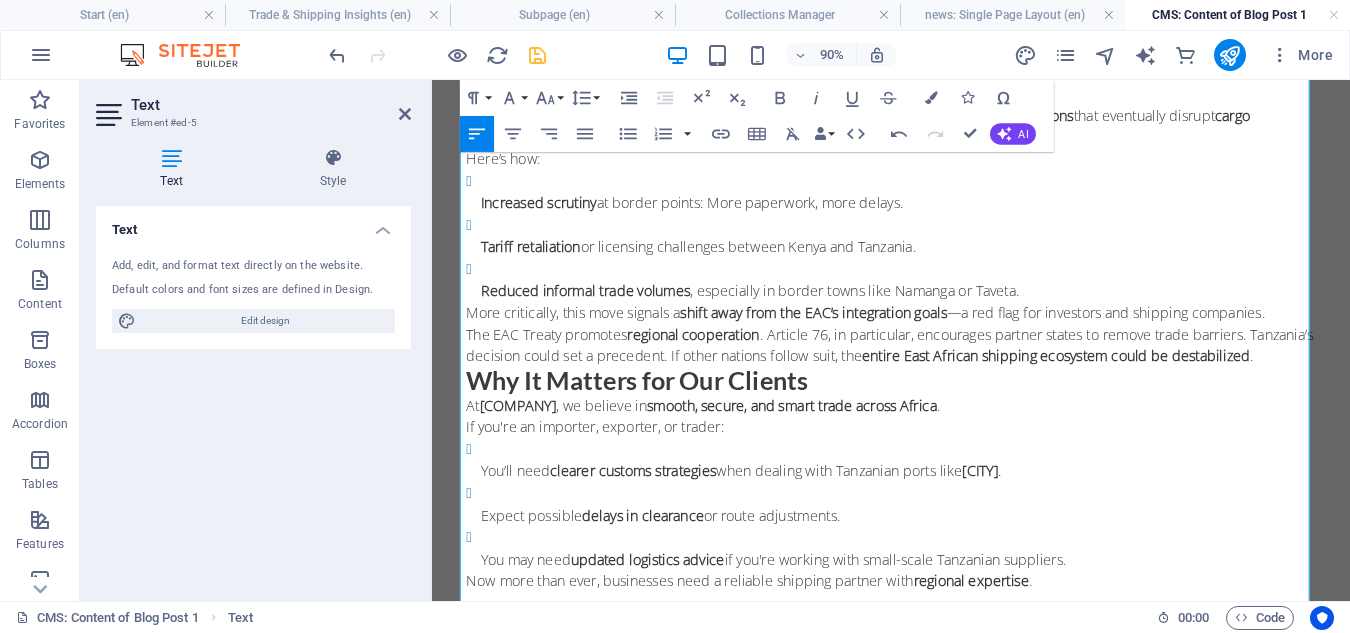 click on "The EAC Treaty promotes regional cooperation . Article 76, in particular, encourages partner states to remove trade barriers. Tanzania’s decision could set a precedent. If other nations follow suit, the entire East African shipping ecosystem could be destabilized ." at bounding box center [942, 375] 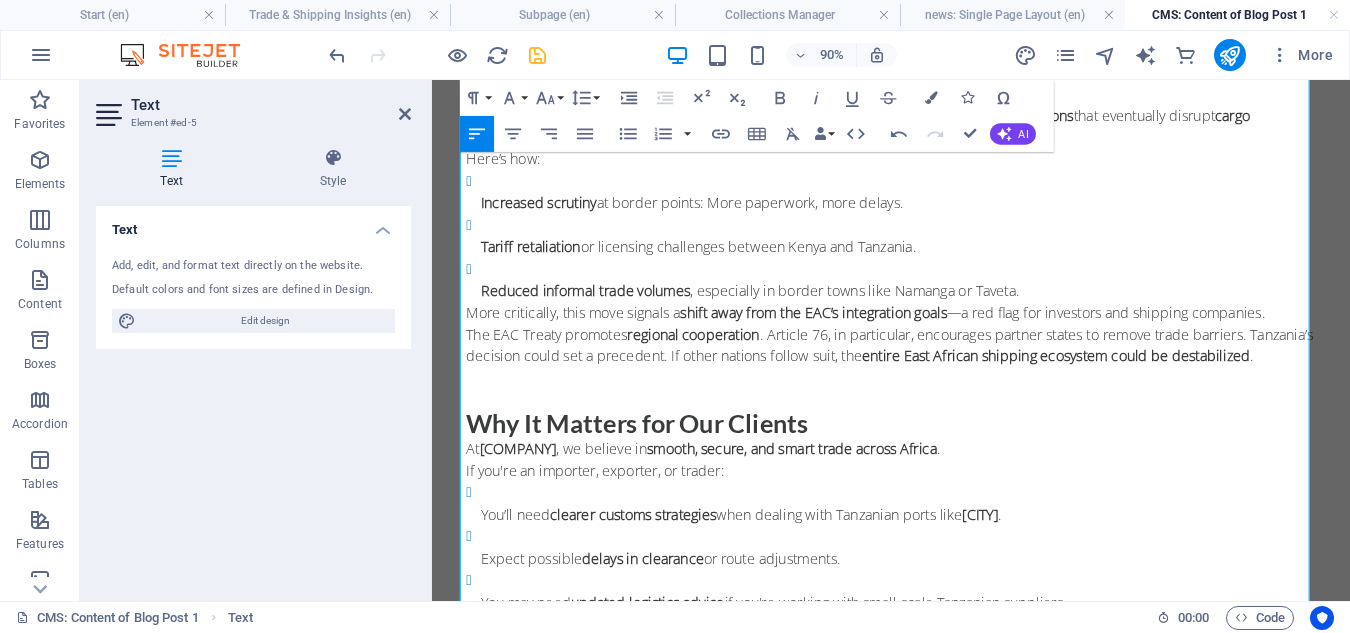 click on "Expect possible delays in clearance or route adjustments." at bounding box center (950, 612) 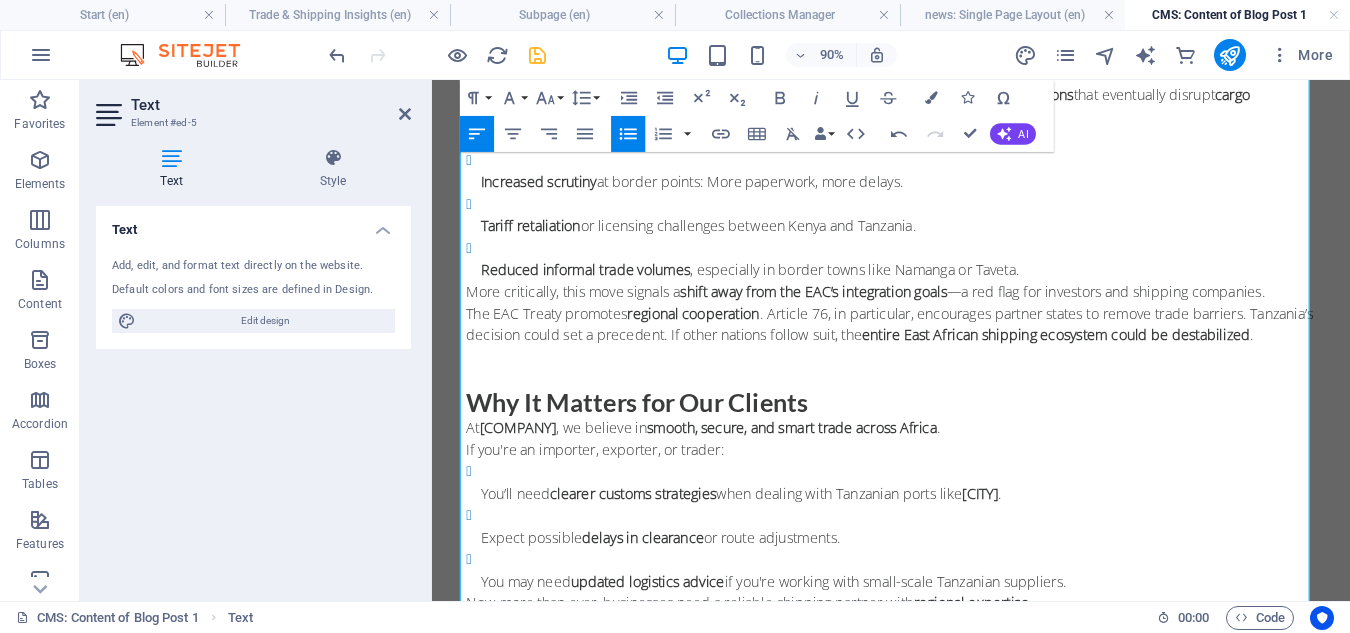 scroll, scrollTop: 1463, scrollLeft: 0, axis: vertical 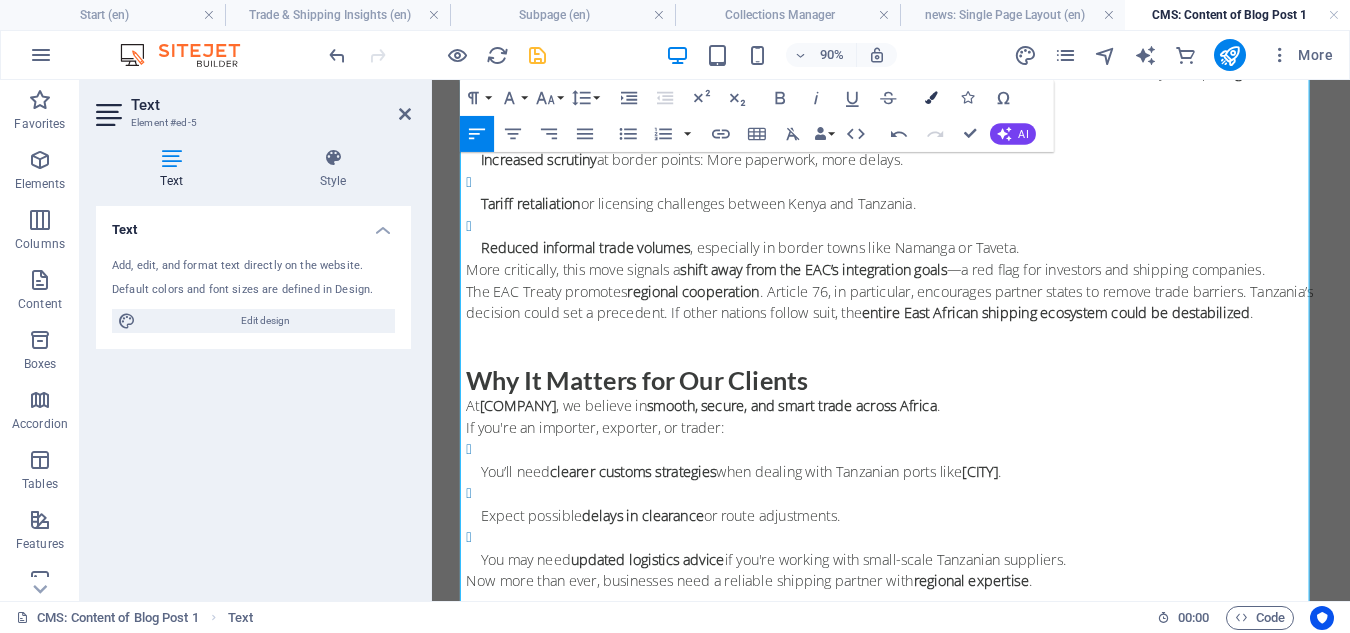click at bounding box center [931, 98] 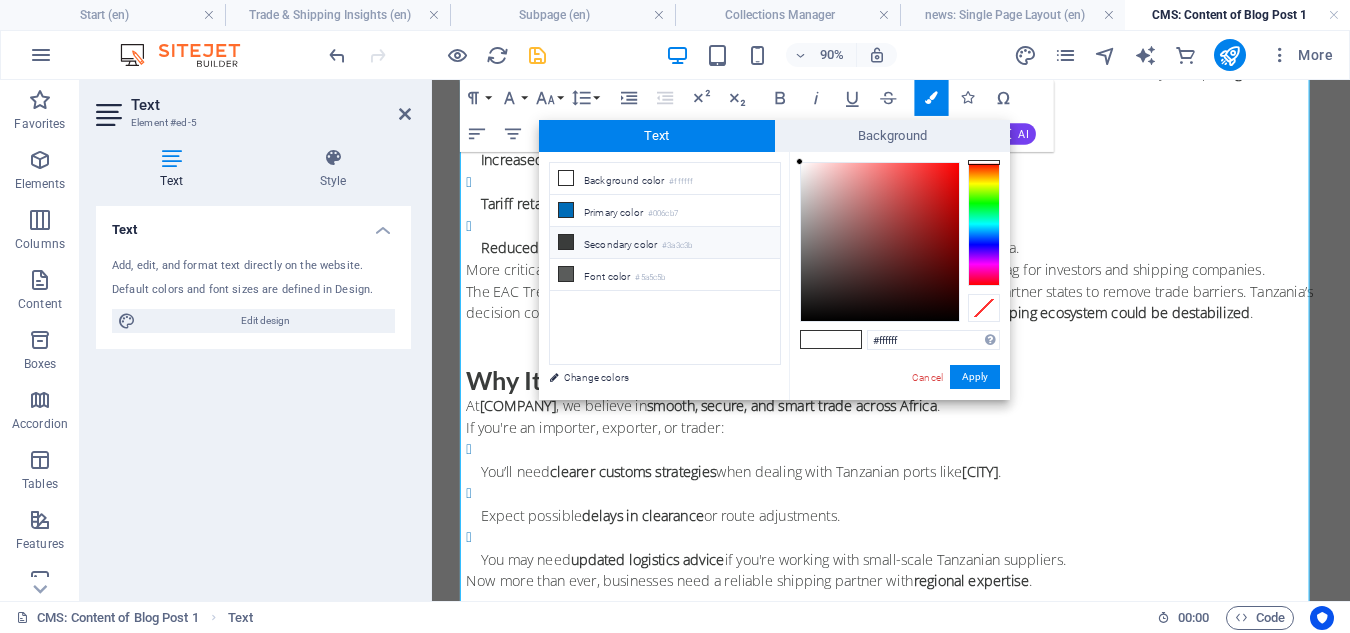 click on "#3a3c3b" at bounding box center [677, 246] 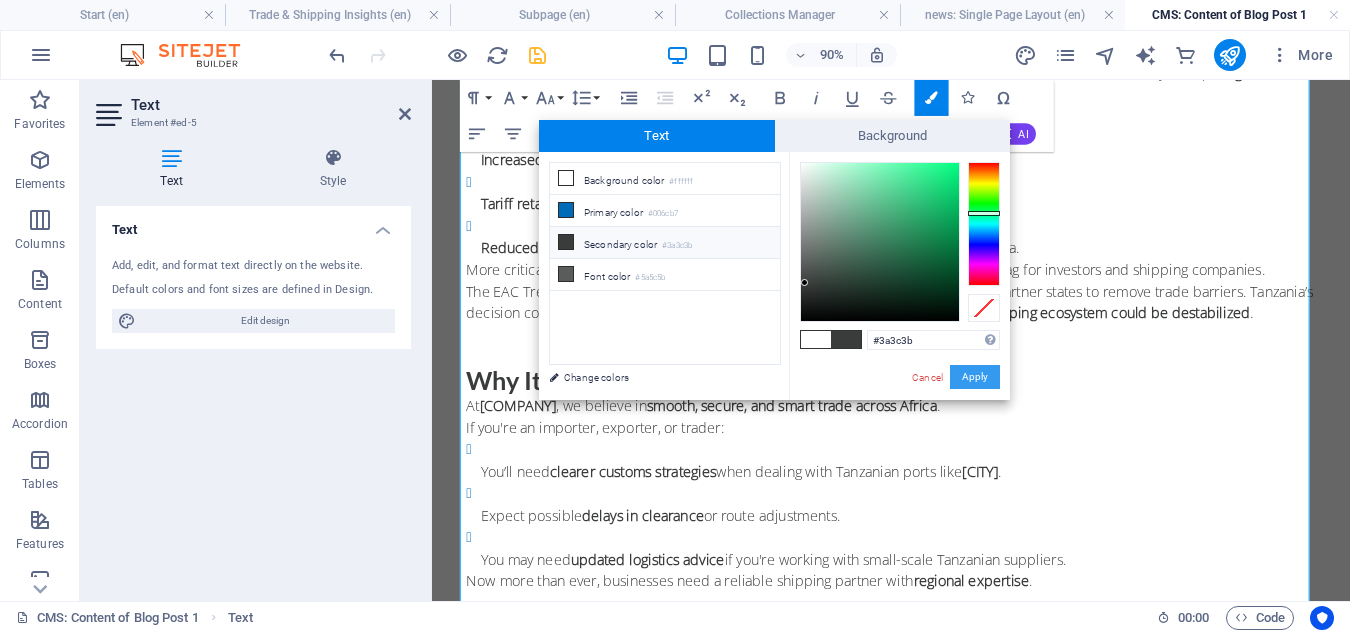 click on "Apply" at bounding box center (975, 377) 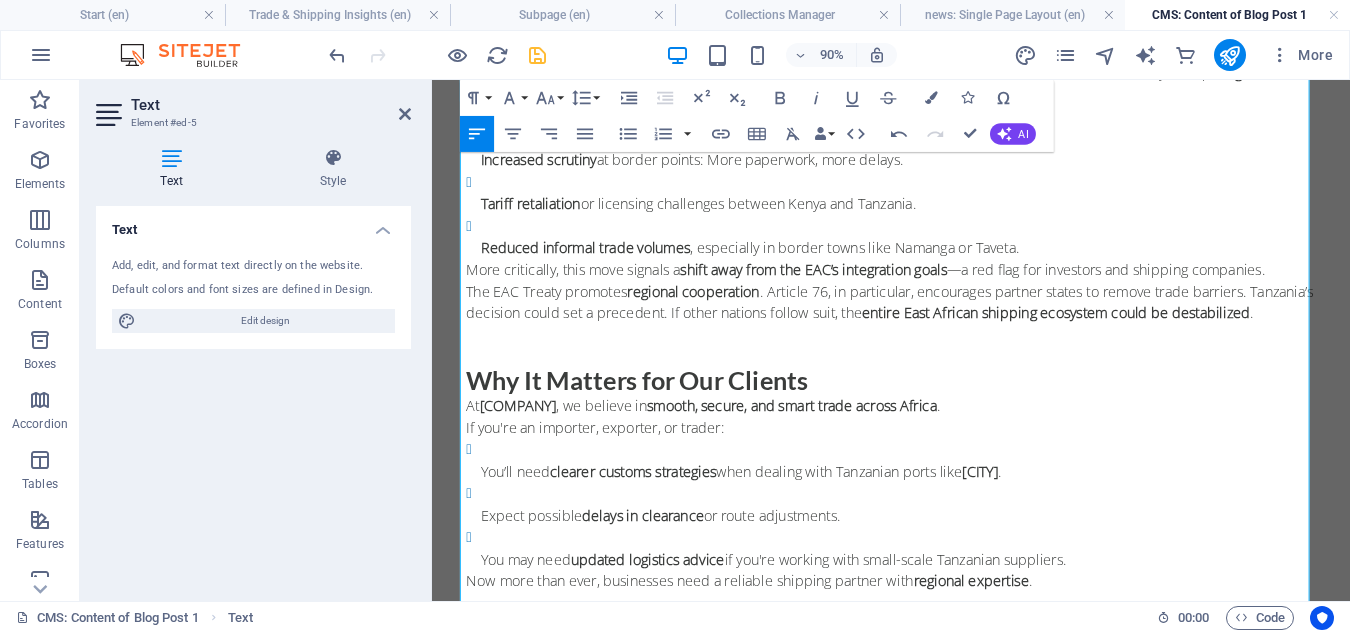 click on "Why It Matters for Our Clients" at bounding box center (942, 414) 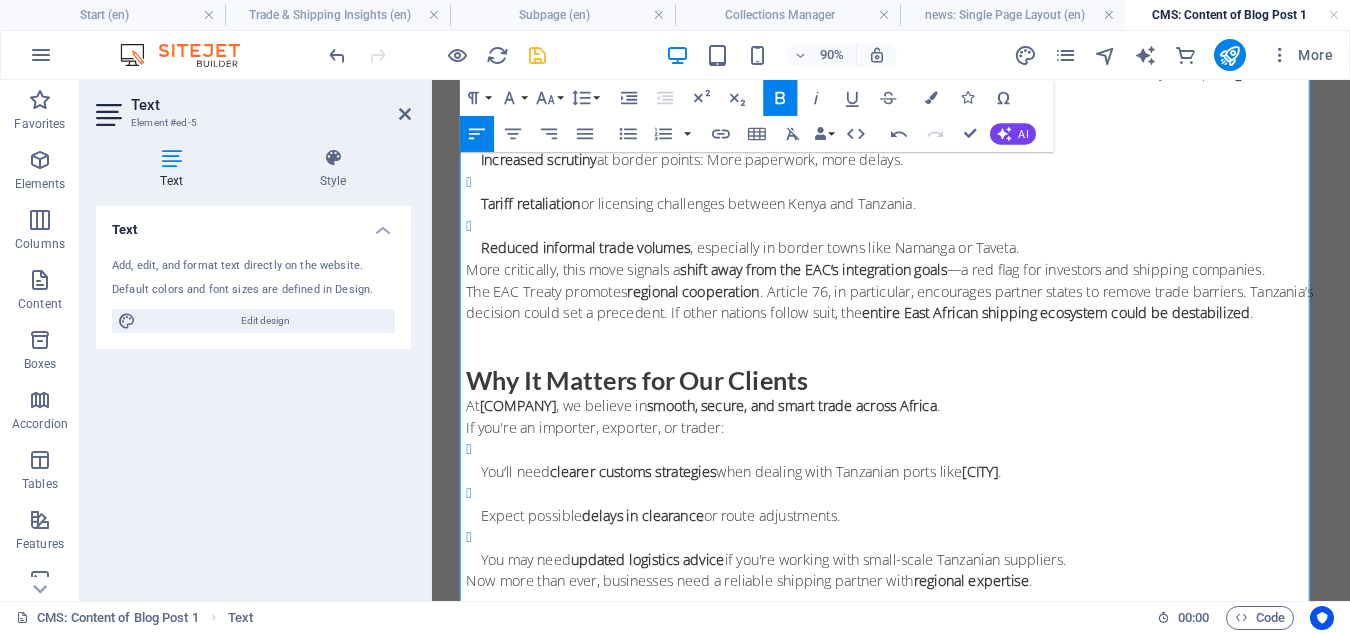 click on "Expect possible delays in clearance or route adjustments." at bounding box center (950, 551) 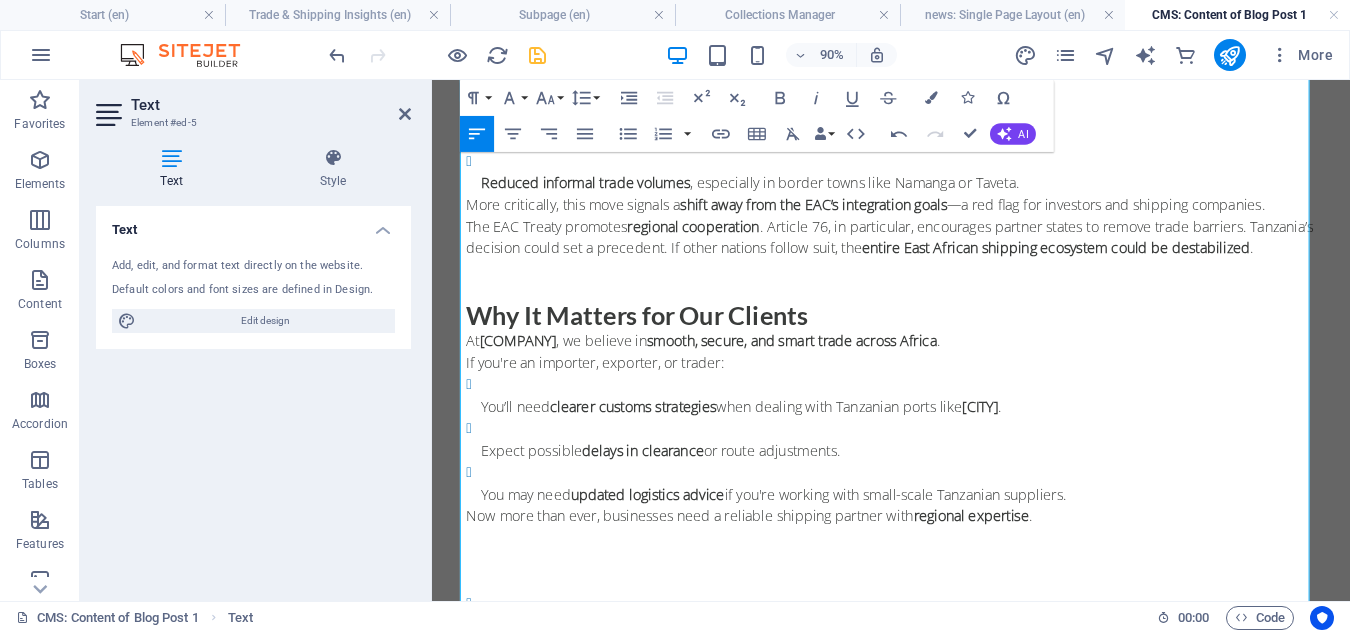 scroll, scrollTop: 1583, scrollLeft: 0, axis: vertical 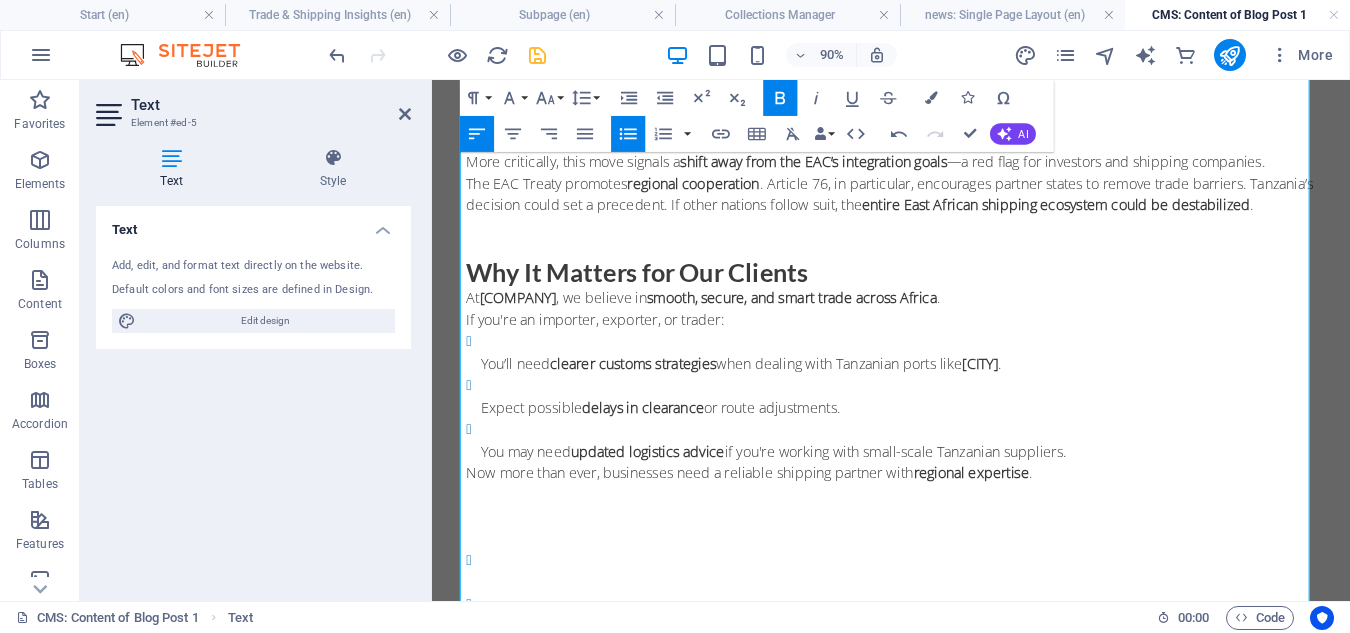 click on "If you’re looking for services or information related to:" at bounding box center [942, 589] 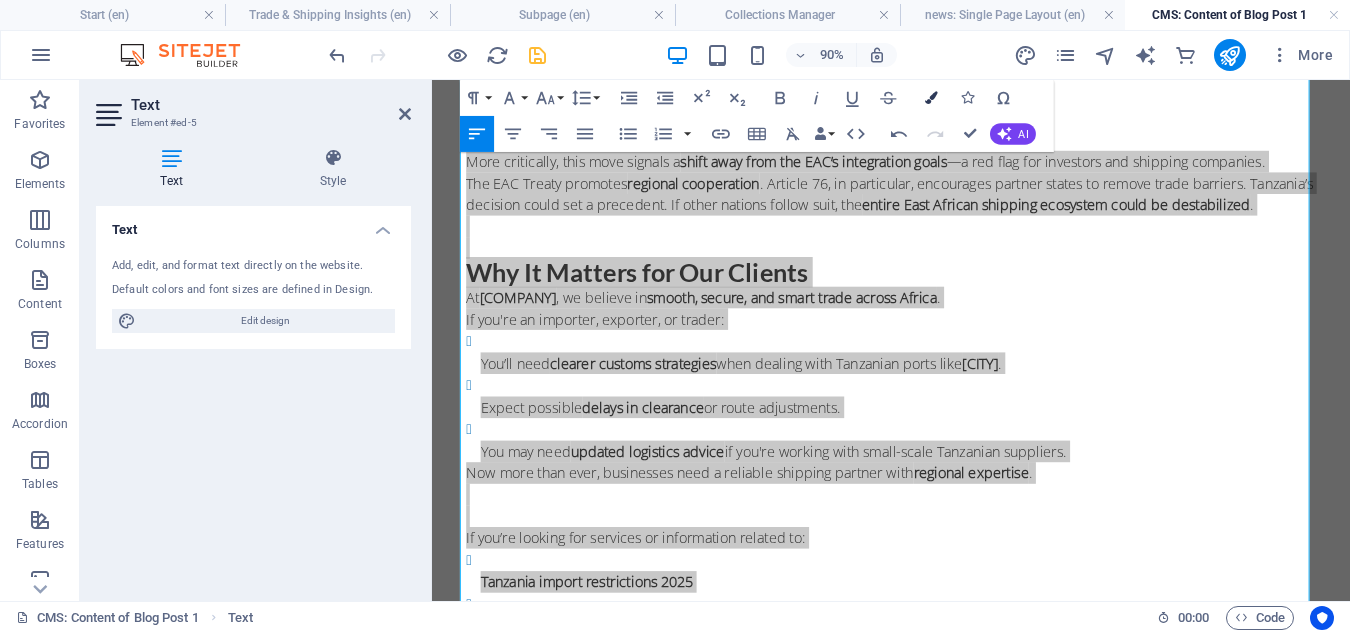 click at bounding box center [931, 98] 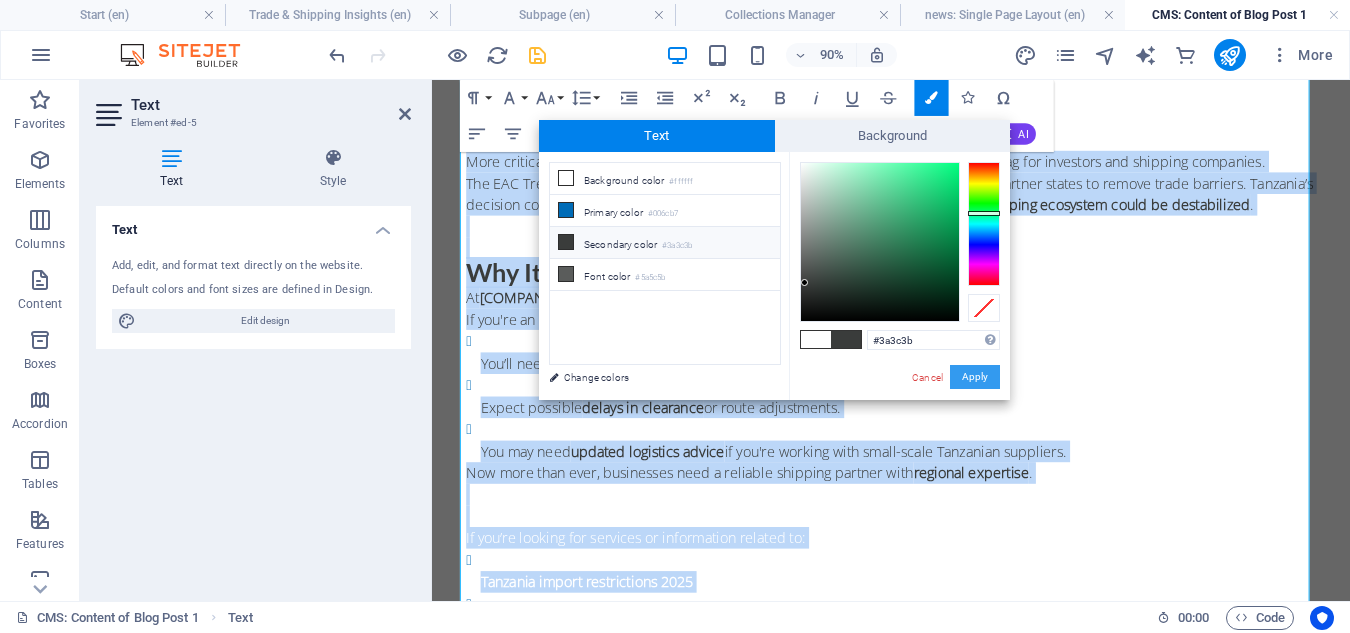 click on "Apply" at bounding box center (975, 377) 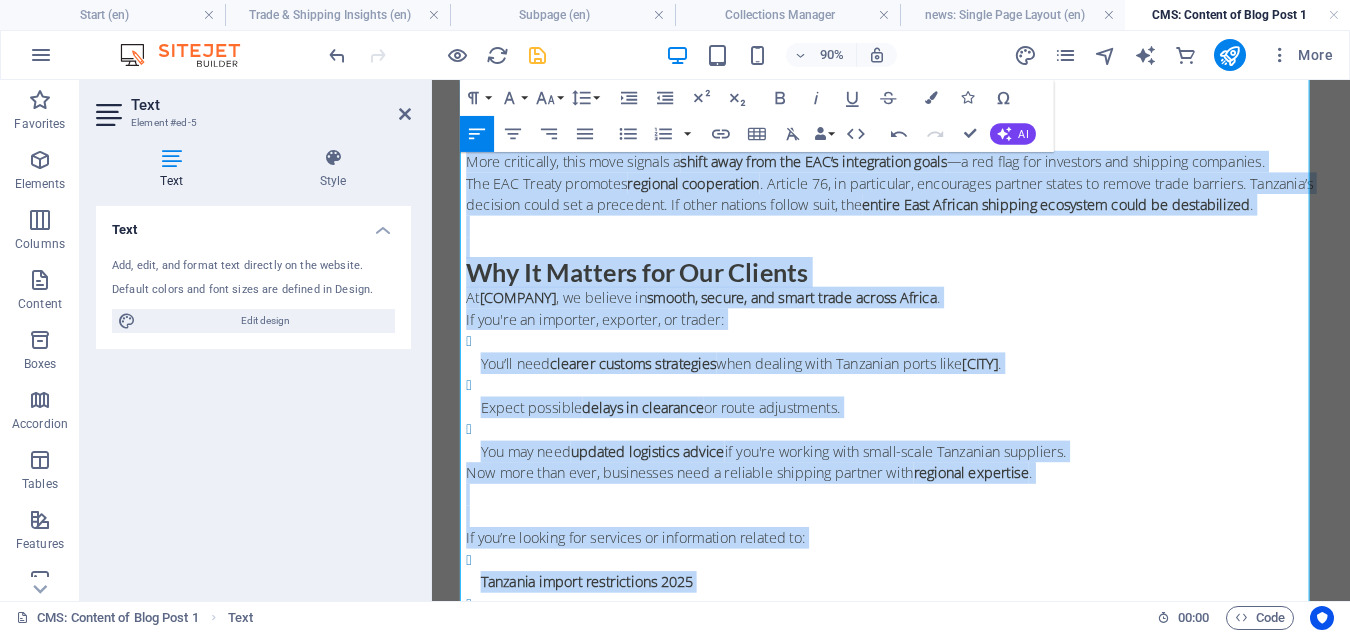 click on "You may need updated logistics advice if you're working with small-scale Tanzanian suppliers." at bounding box center (950, 493) 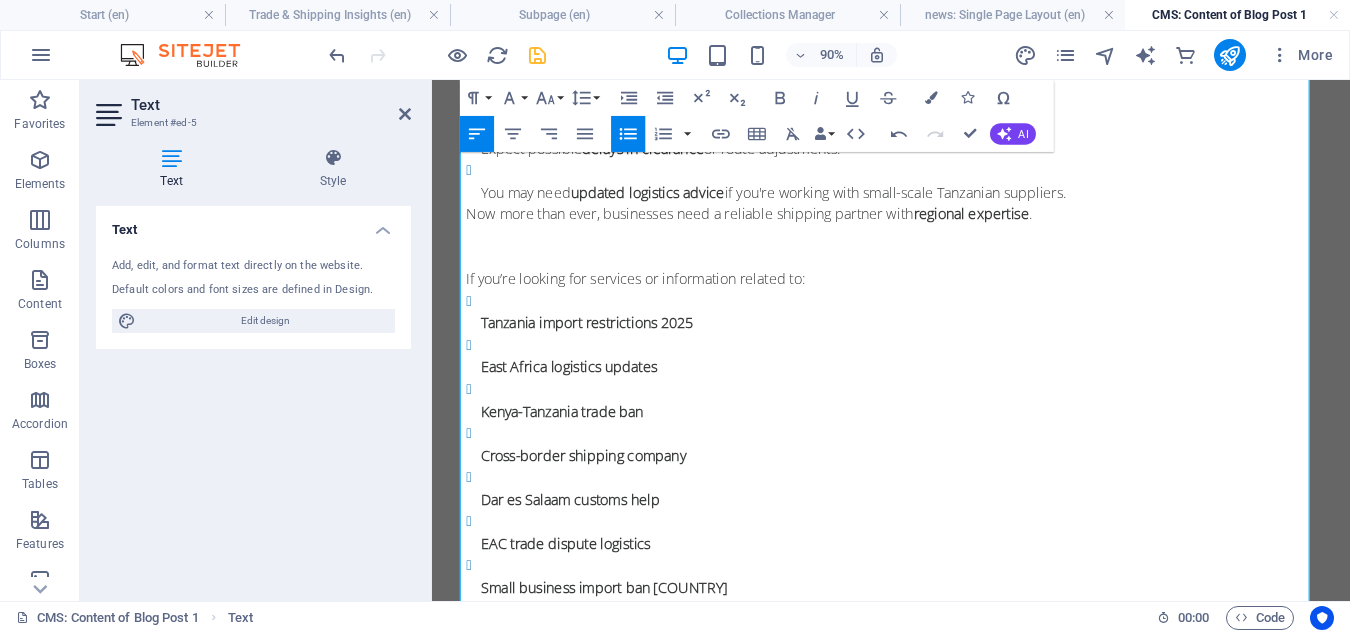 scroll, scrollTop: 1943, scrollLeft: 0, axis: vertical 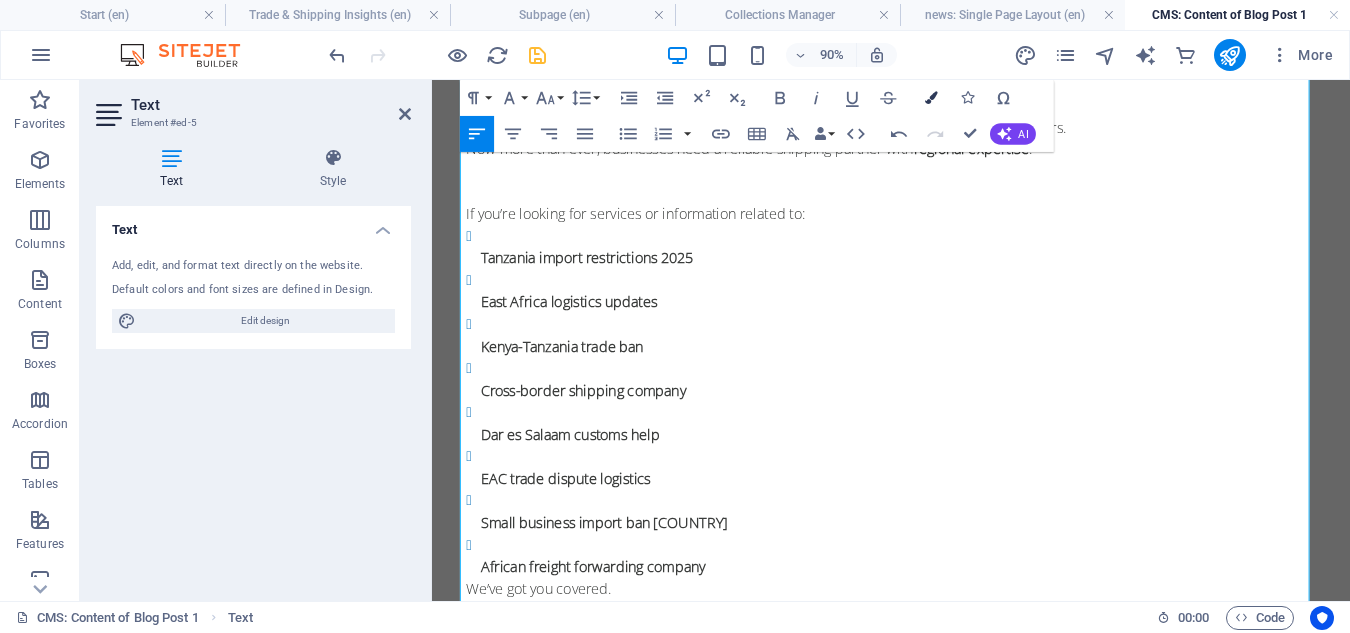 click at bounding box center [931, 98] 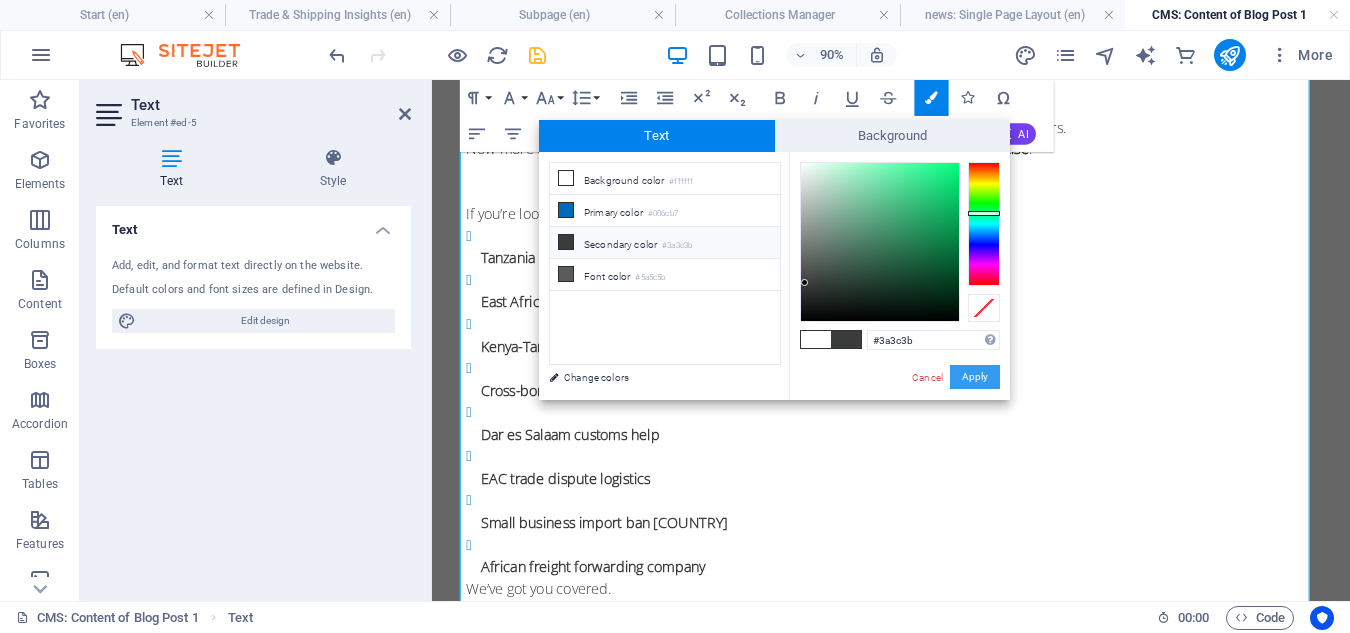 click on "Apply" at bounding box center (975, 377) 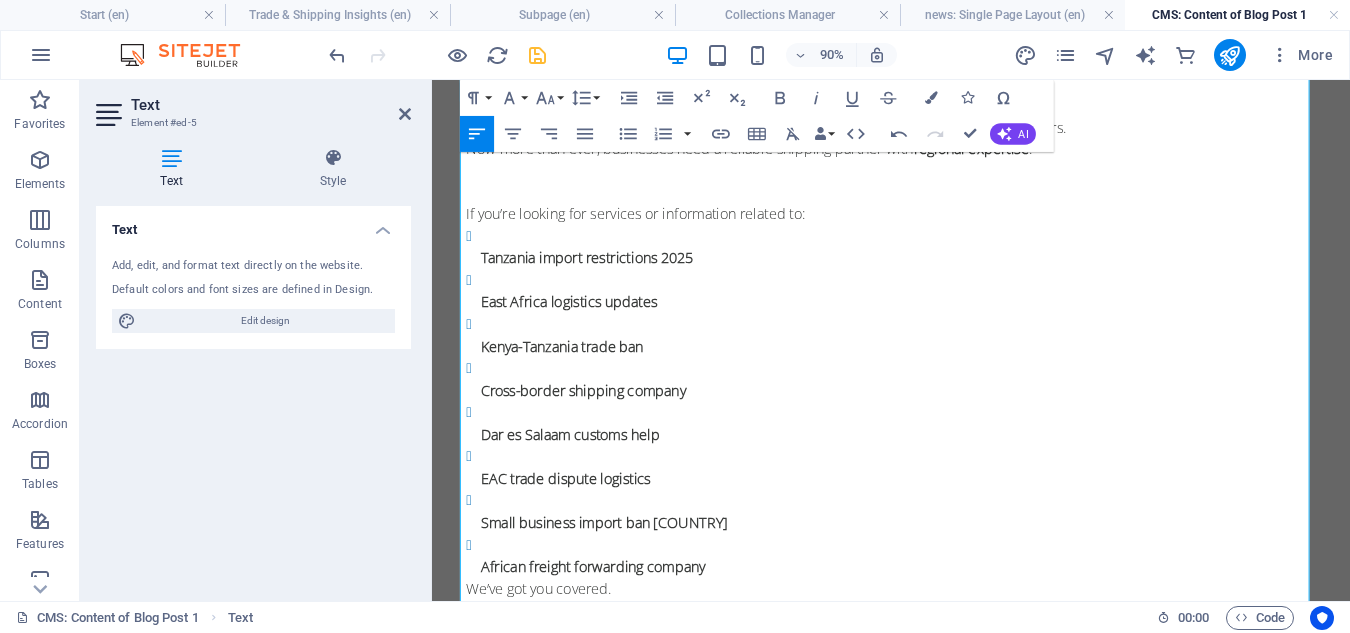 click on "EAC trade dispute logistics" at bounding box center (950, 523) 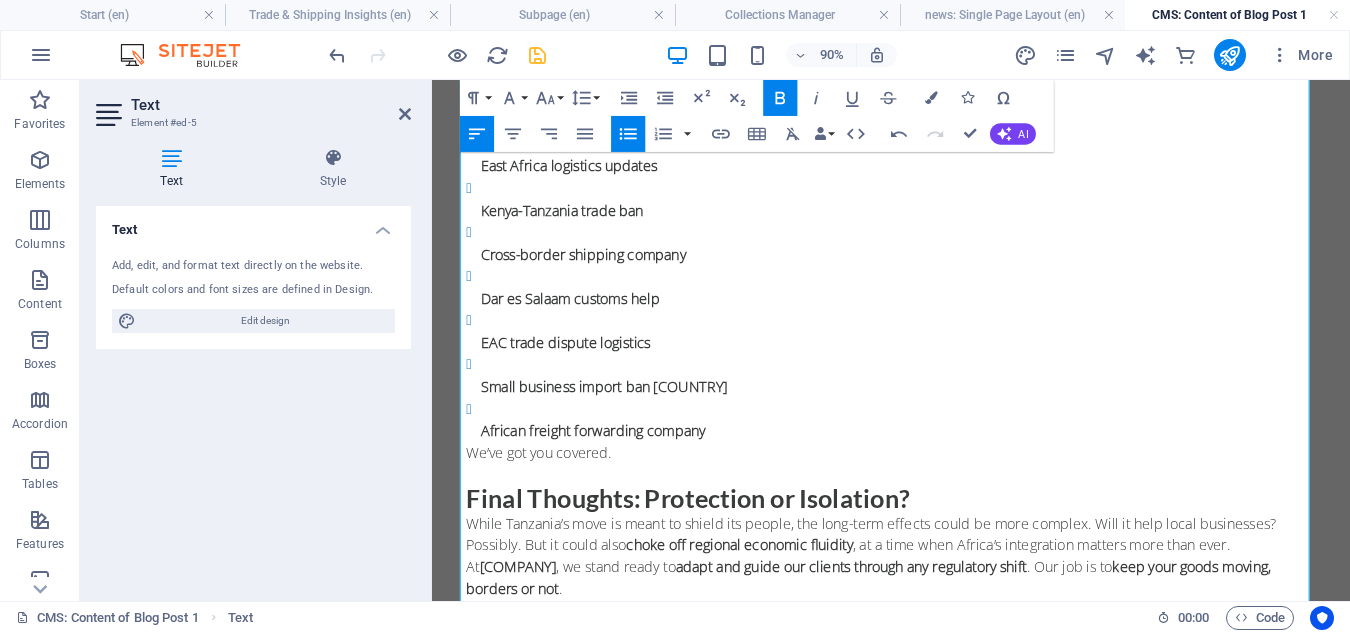scroll, scrollTop: 2118, scrollLeft: 0, axis: vertical 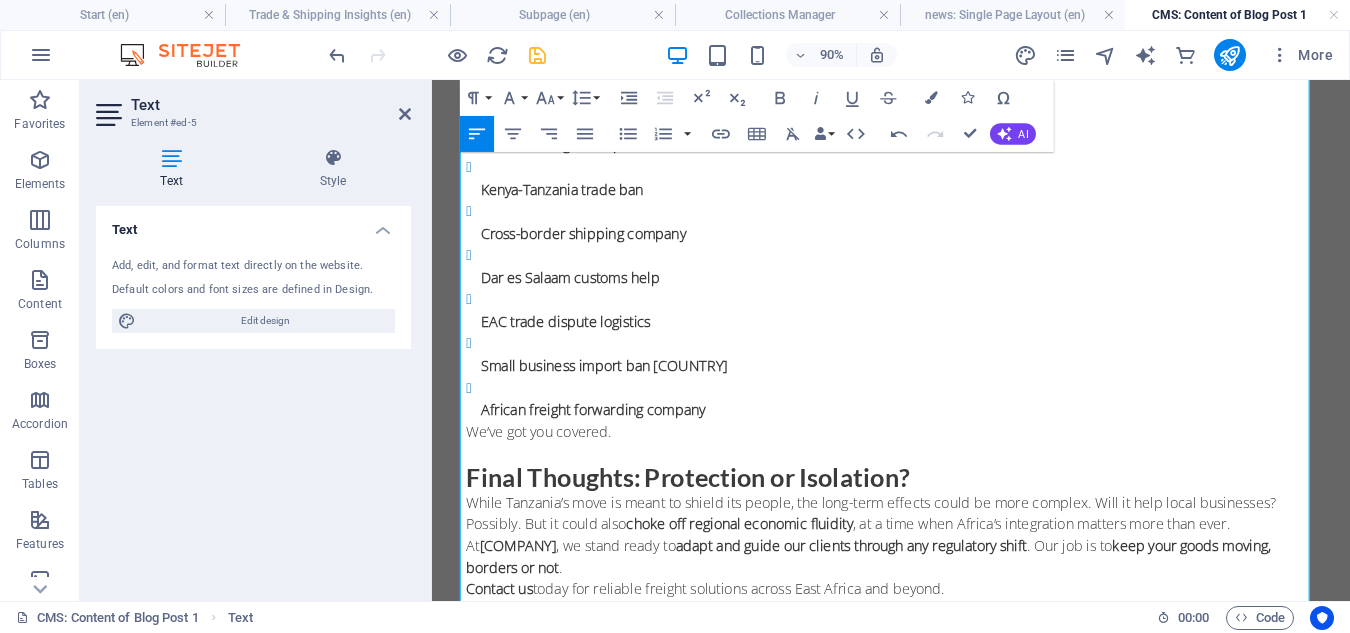 click on "​" at bounding box center (942, 494) 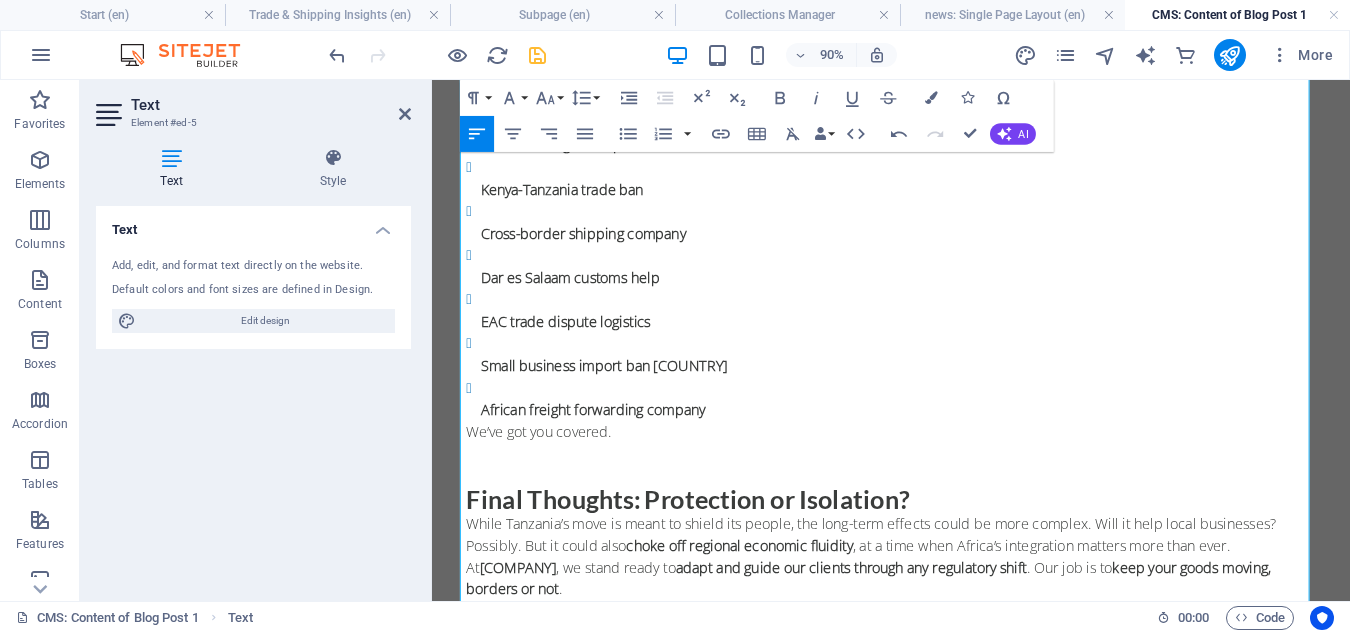 click on "While Tanzania’s move is meant to shield its people, the long-term effects could be more complex. Will it help local businesses? Possibly. But it could also choke off regional economic fluidity , at a time when Africa’s integration matters more than ever." at bounding box center (920, 585) 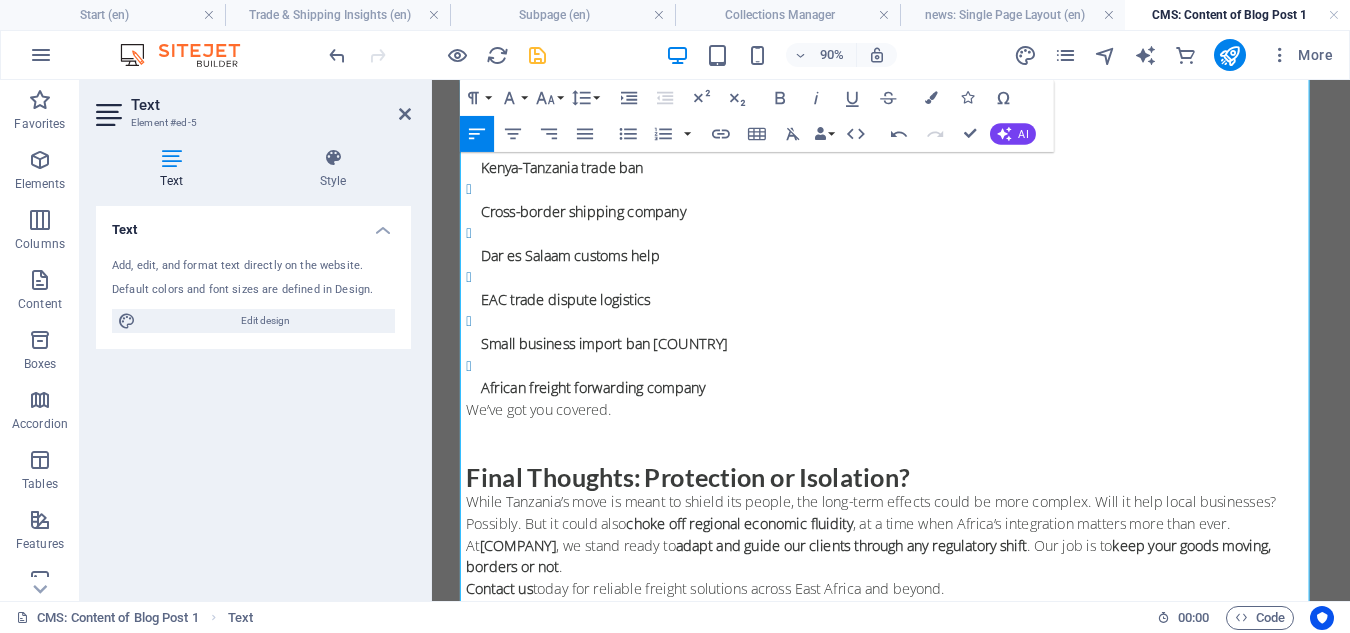 click on "Contact us  today for reliable freight solutions across East Africa and beyond." at bounding box center (736, 645) 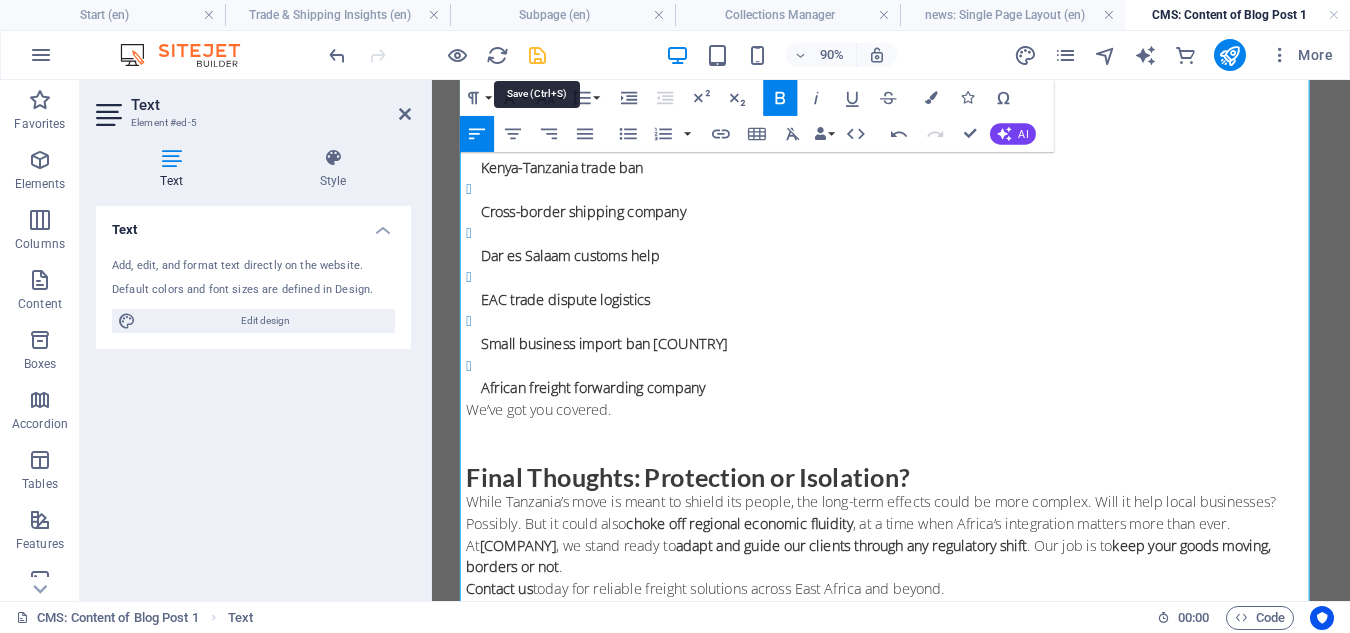 click at bounding box center (537, 55) 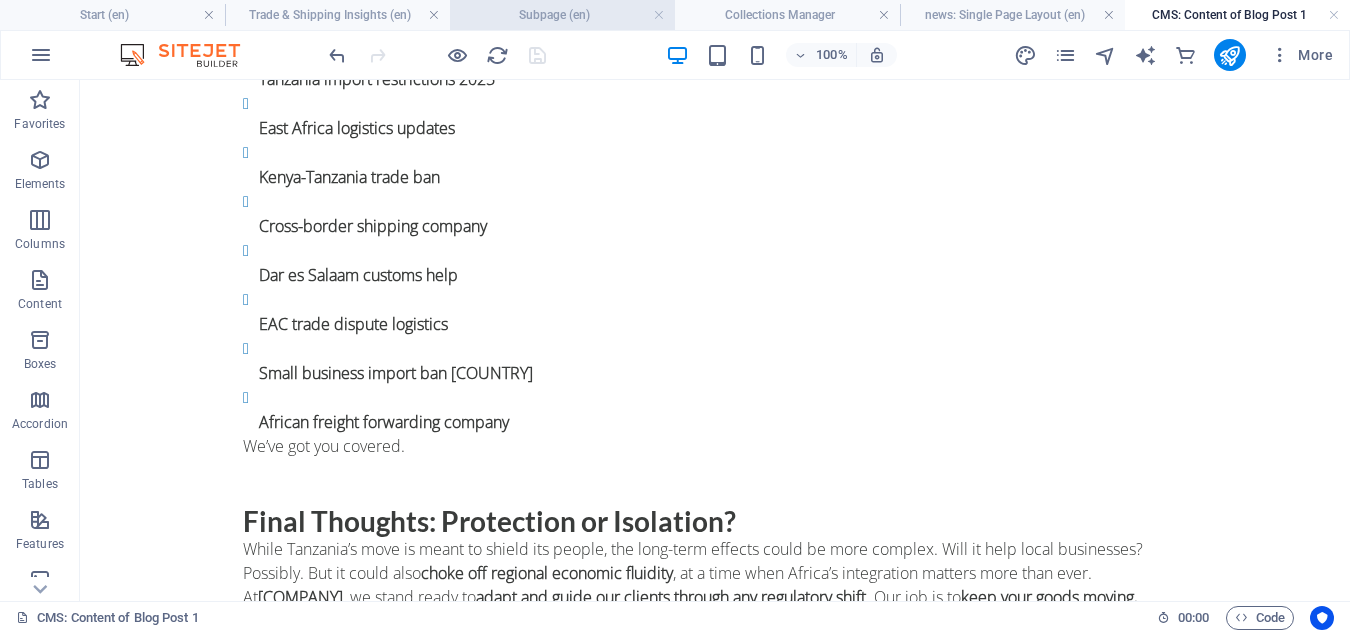 click on "Subpage (en)" at bounding box center [562, 15] 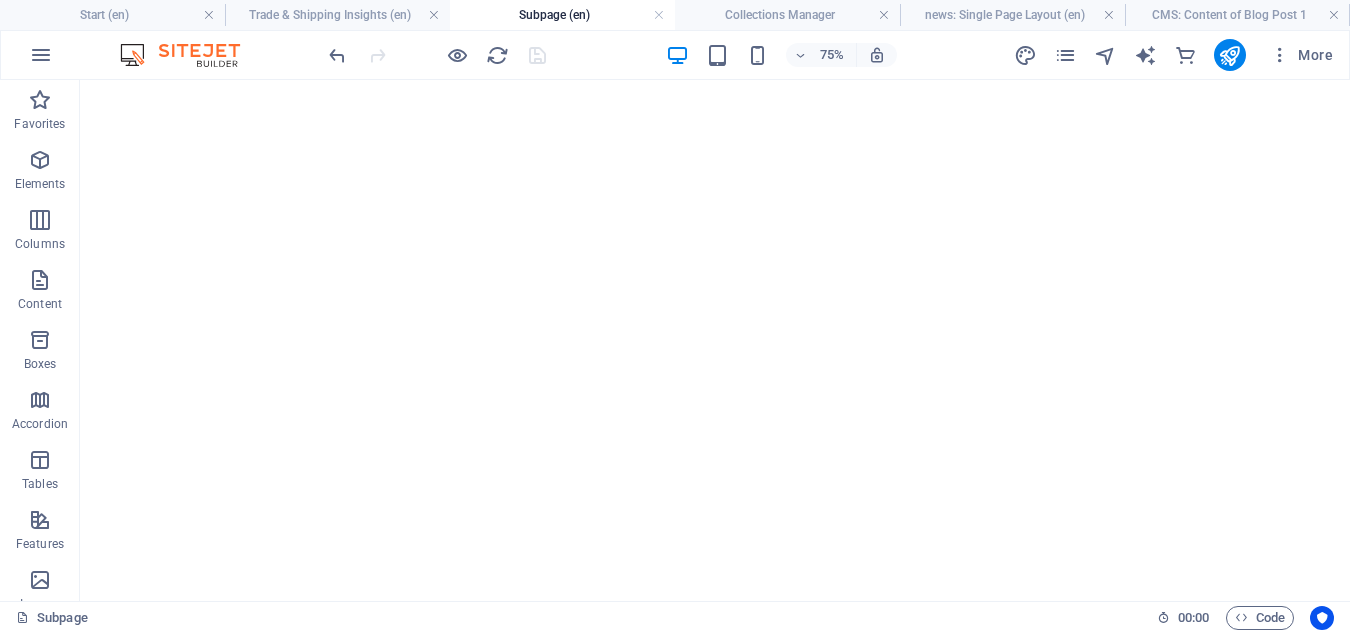 scroll, scrollTop: 0, scrollLeft: 0, axis: both 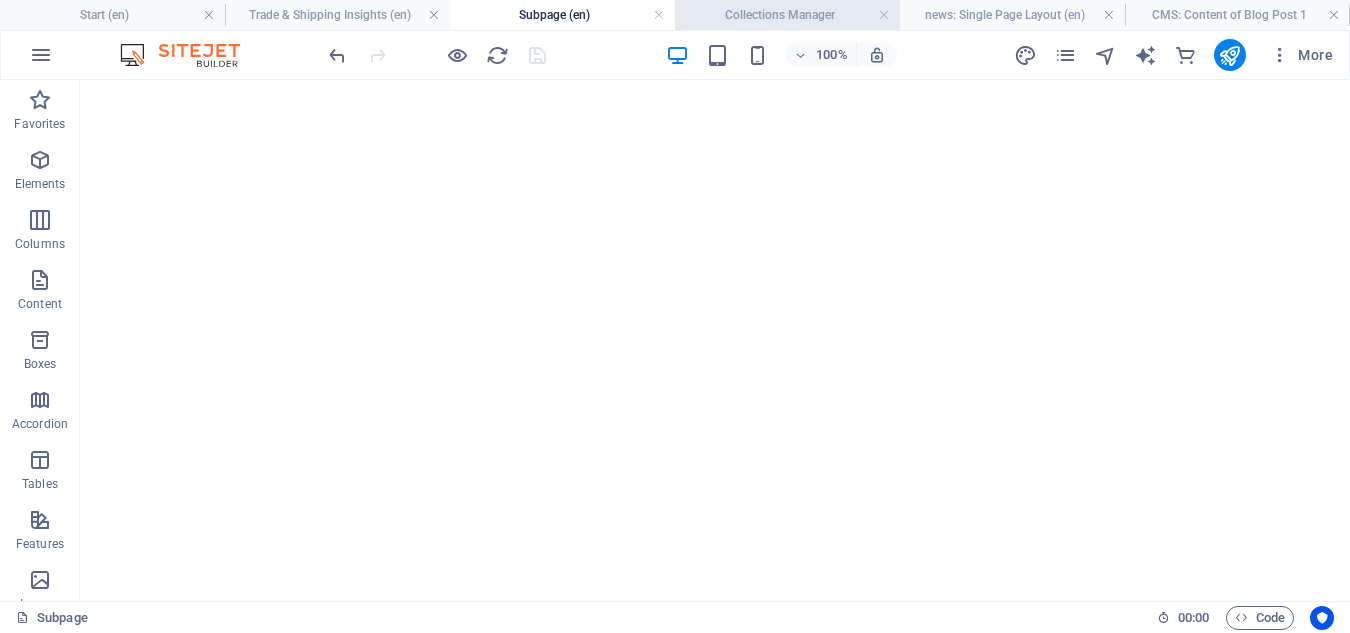 click on "Collections Manager" at bounding box center (787, 15) 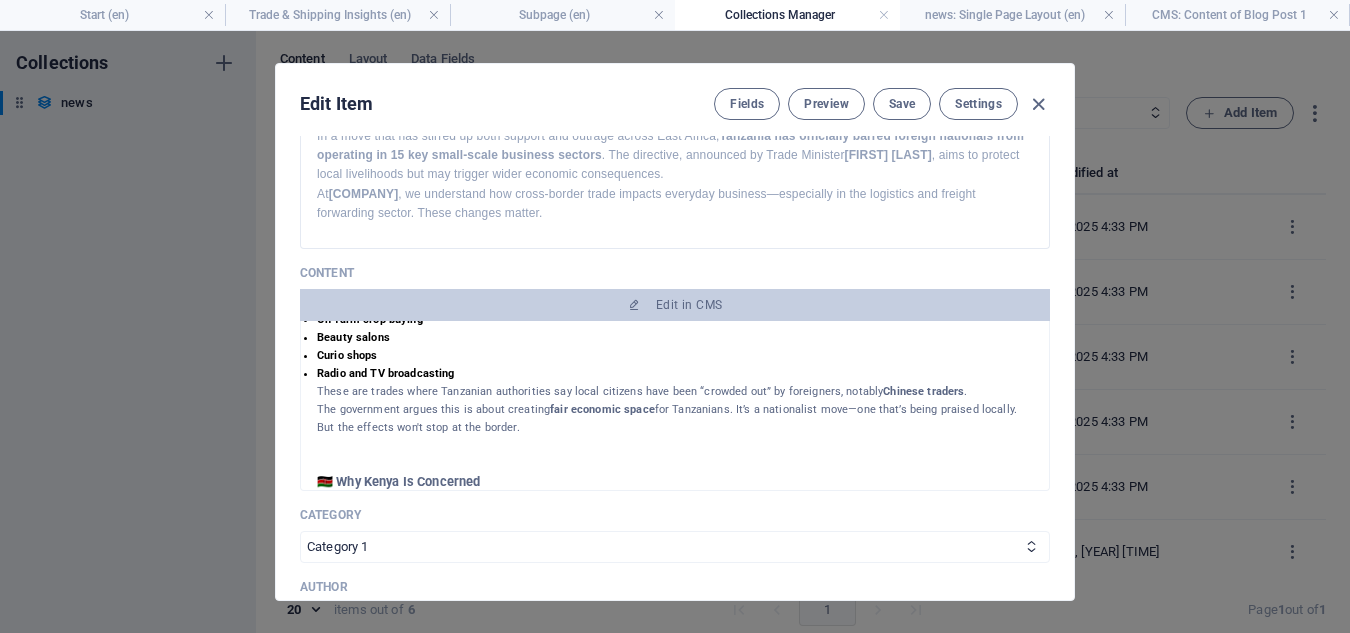scroll, scrollTop: 580, scrollLeft: 0, axis: vertical 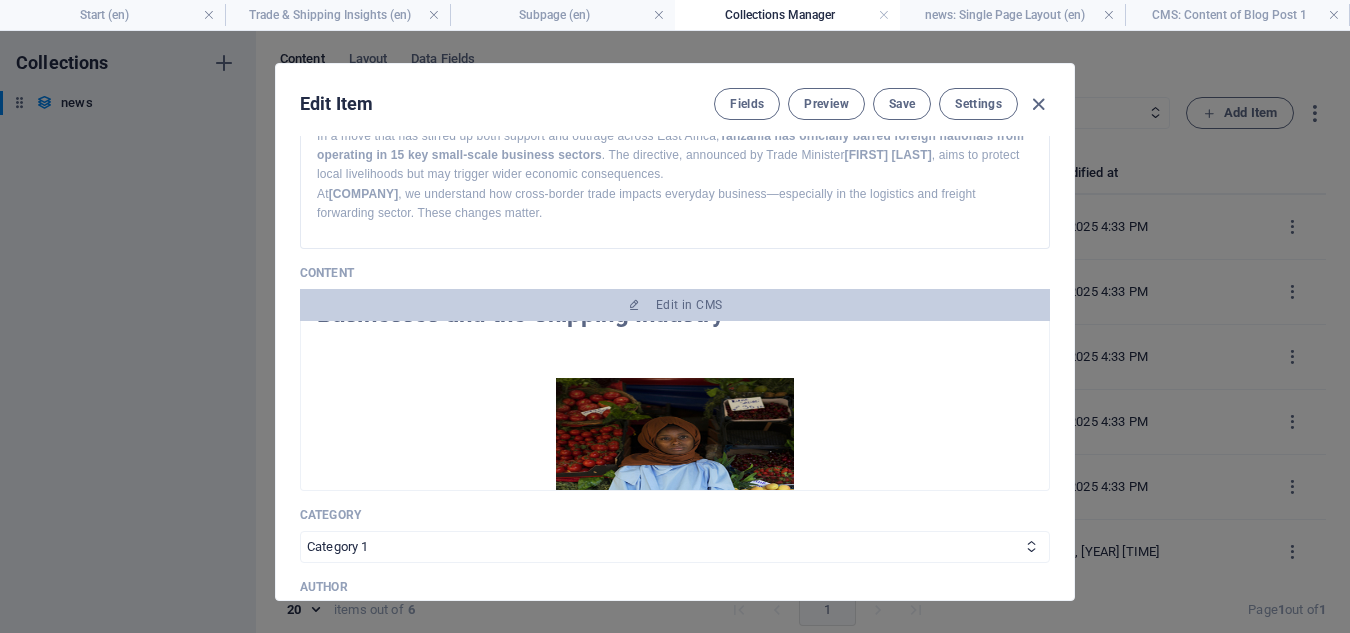 drag, startPoint x: 1073, startPoint y: 281, endPoint x: 1069, endPoint y: 234, distance: 47.169907 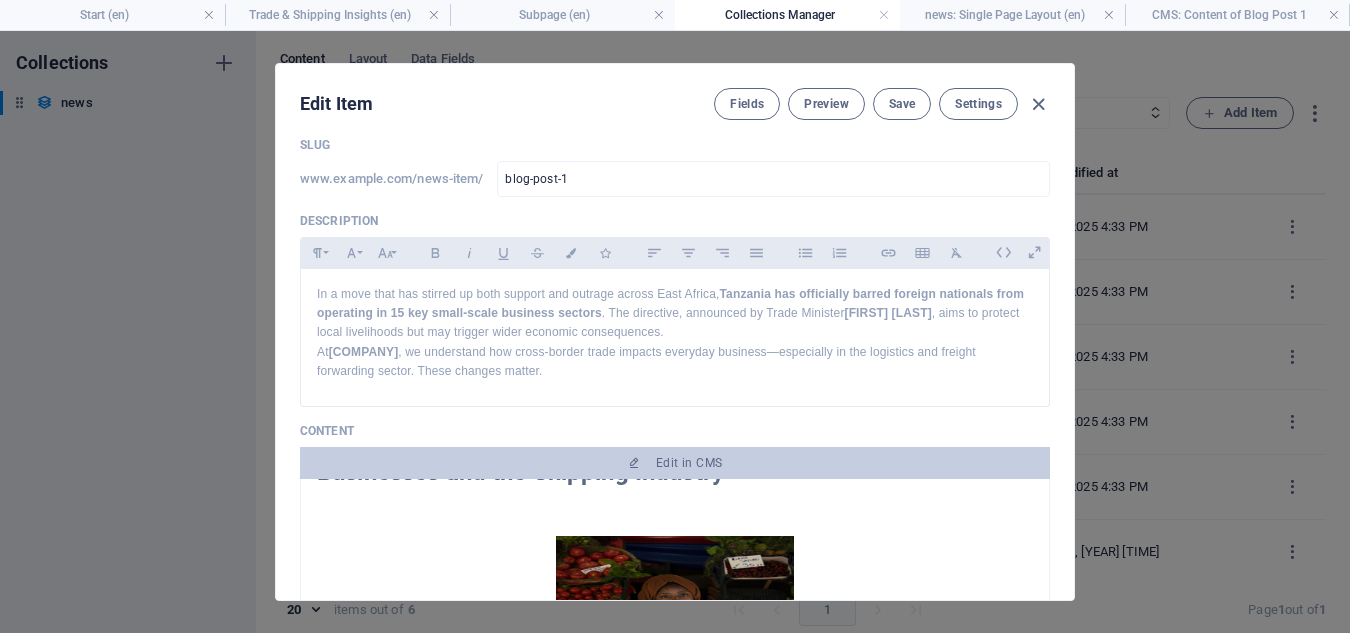 scroll, scrollTop: 0, scrollLeft: 0, axis: both 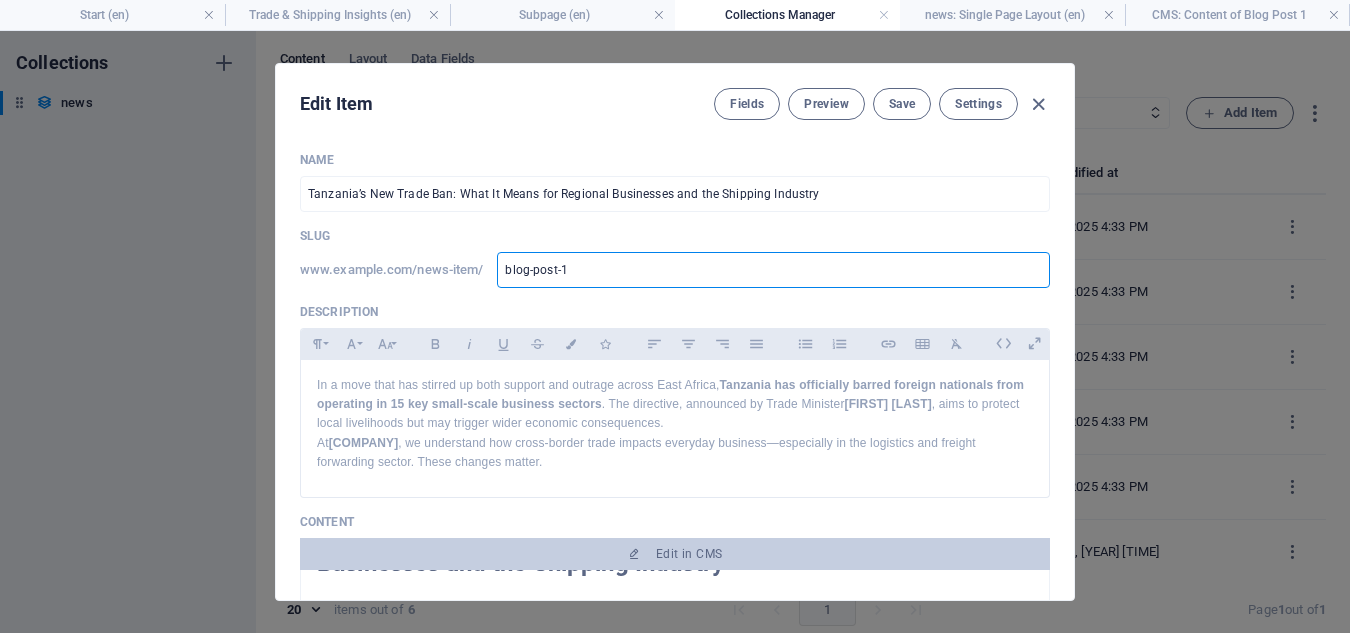 click on "blog-post-1" at bounding box center [773, 270] 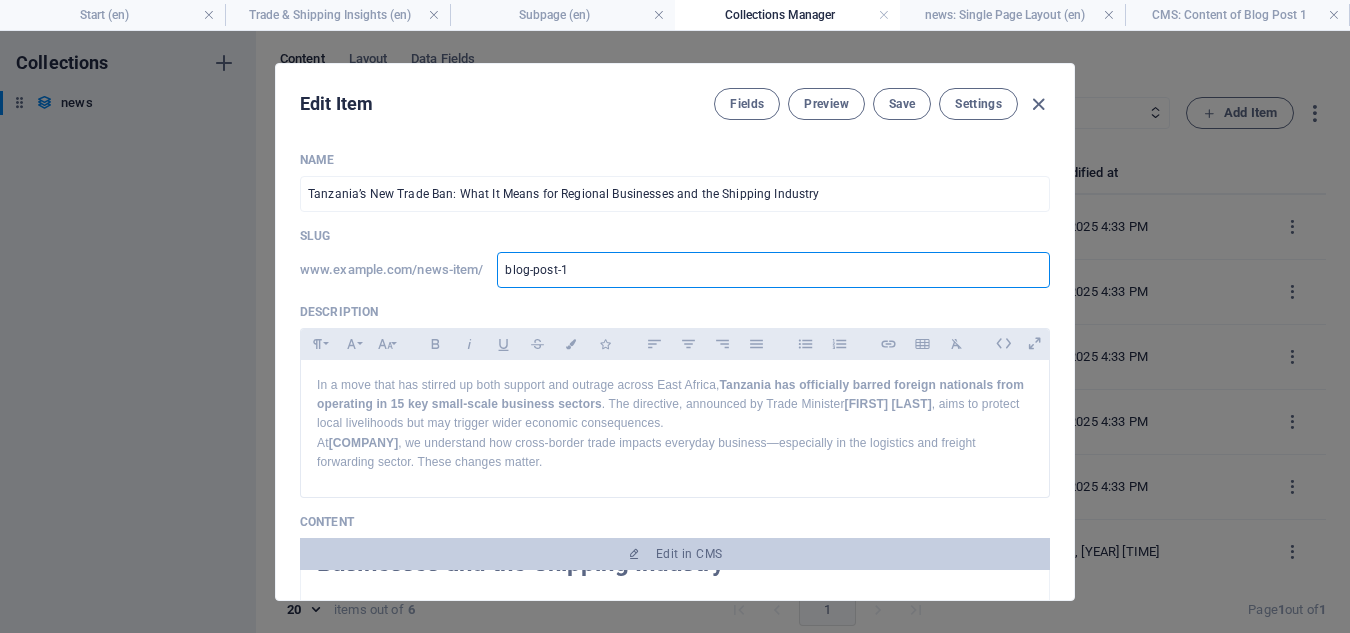 click on "blog-post-1" at bounding box center (773, 270) 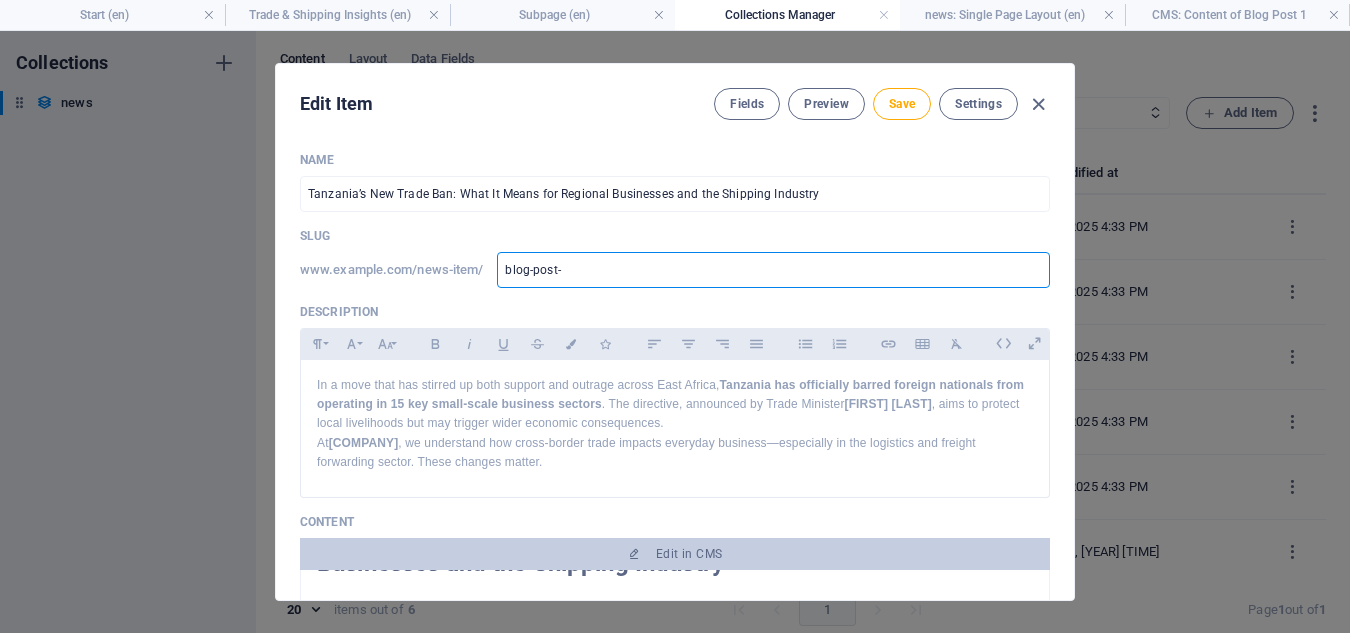 type on "blog-post" 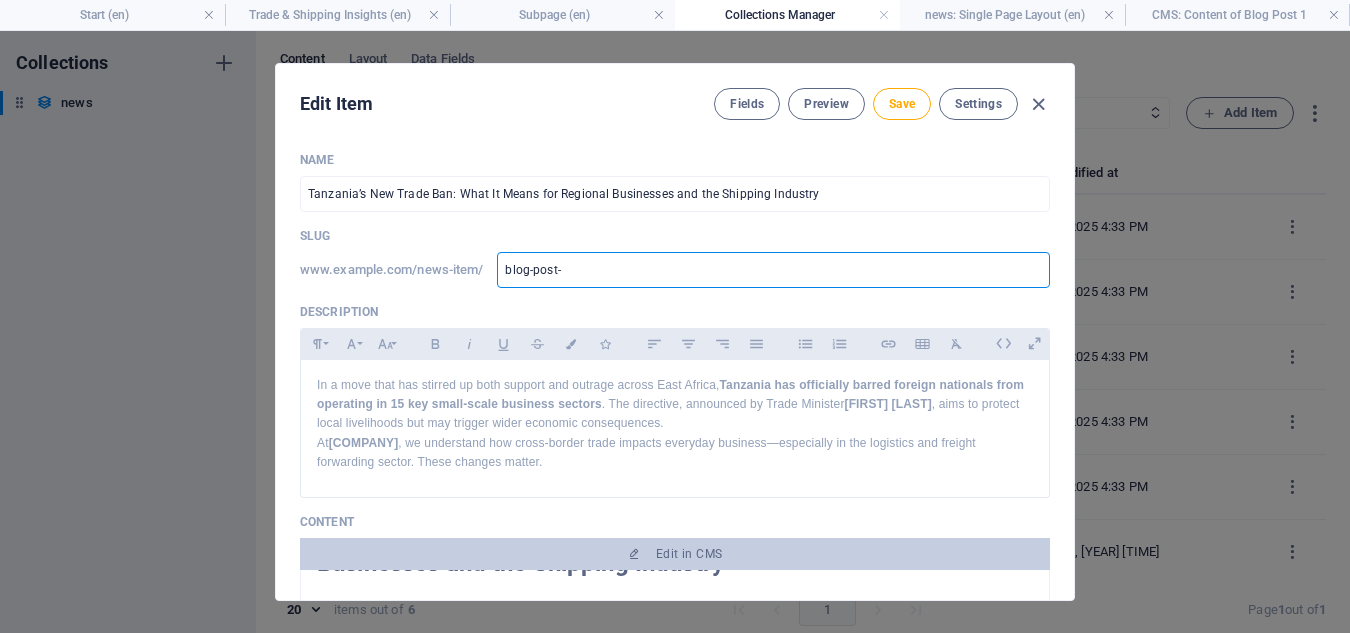 type on "blog-post" 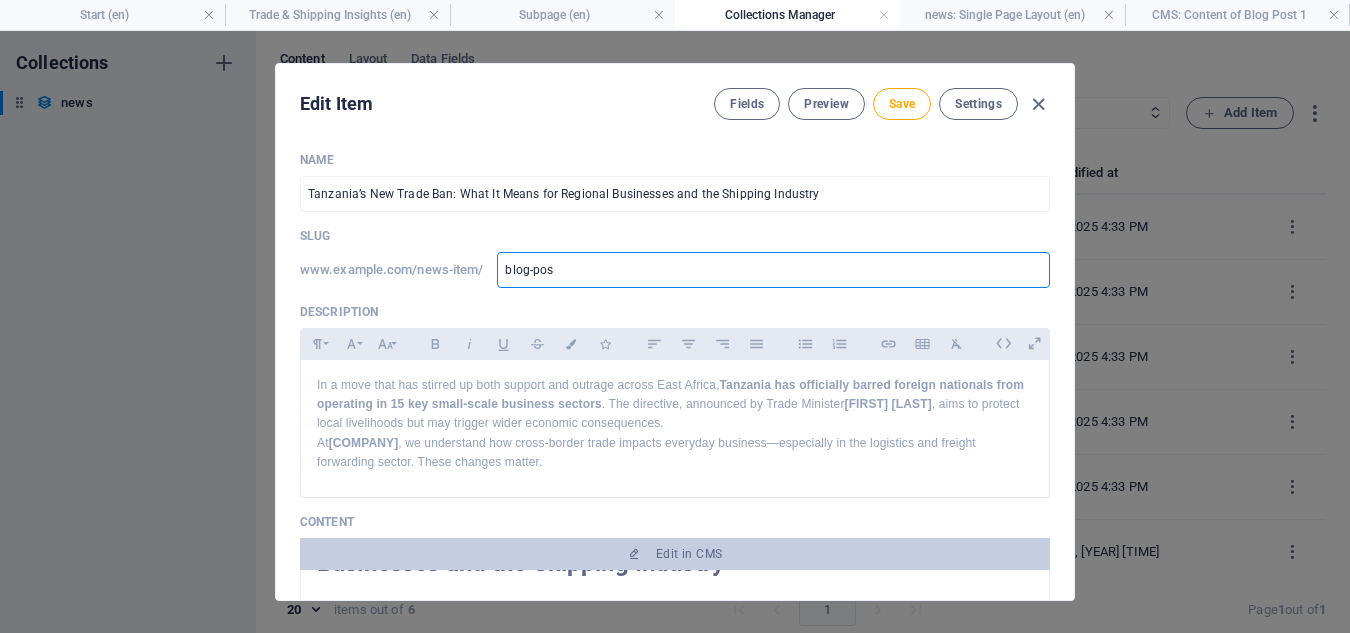 type on "blog-po" 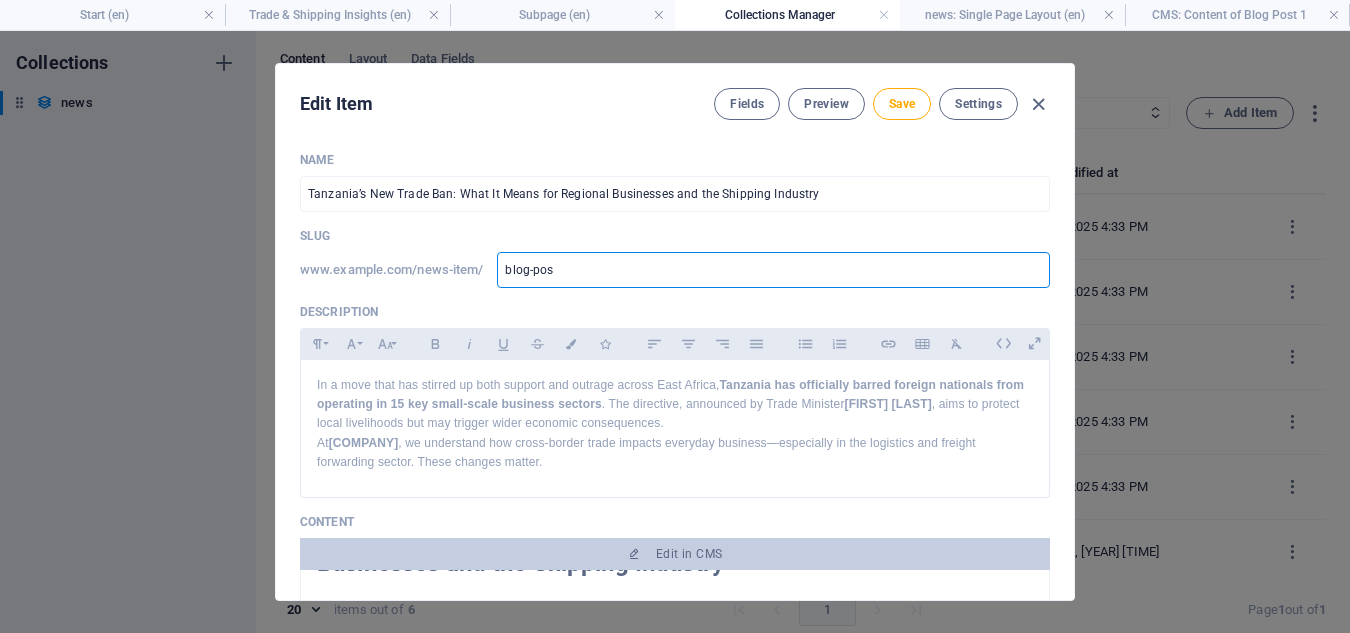 type on "blog-po" 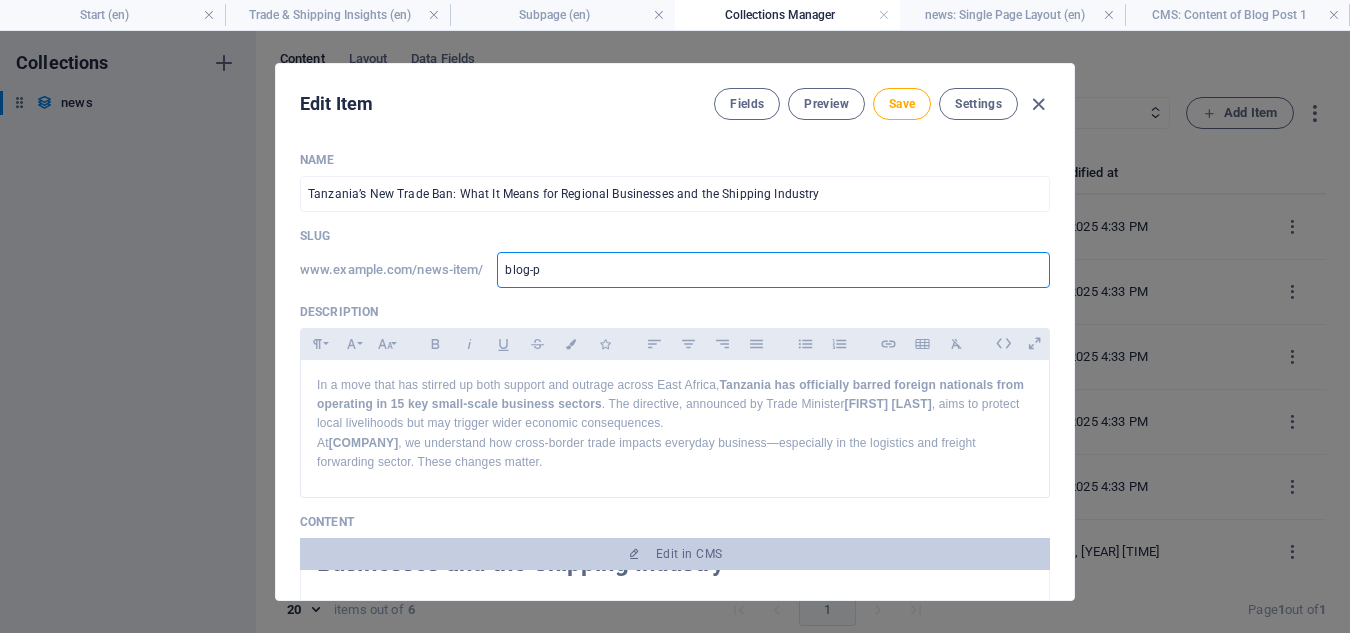 type on "blog-" 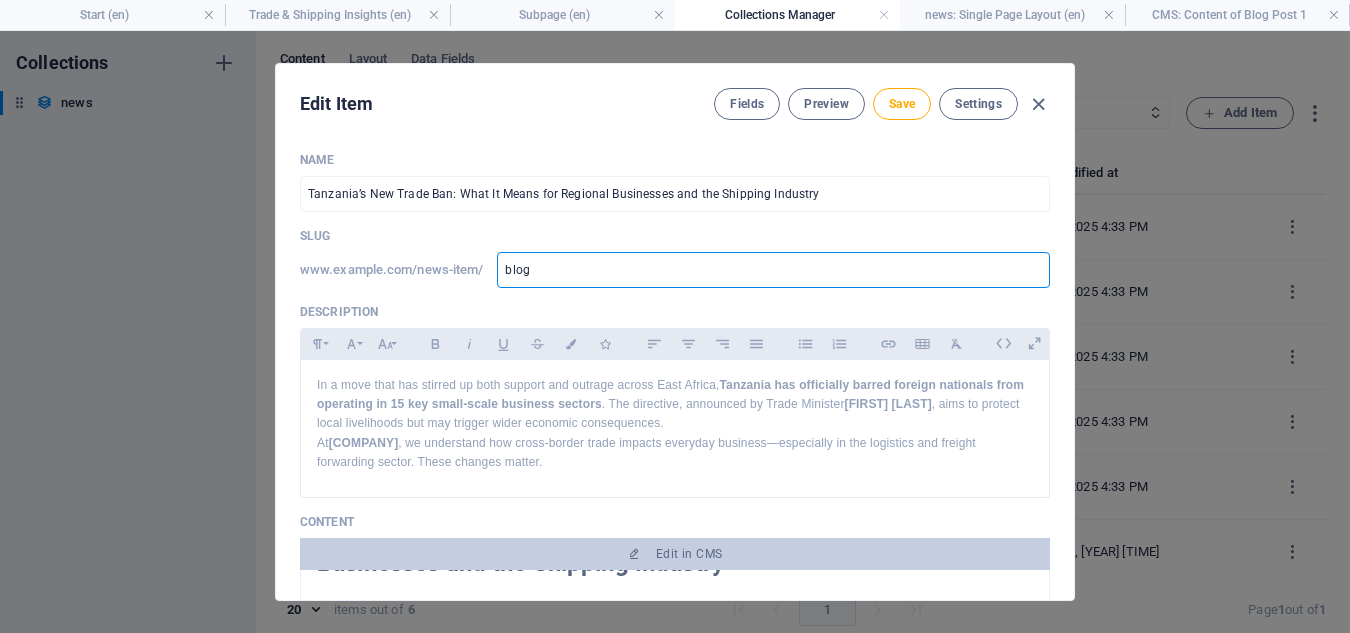 type on "blo" 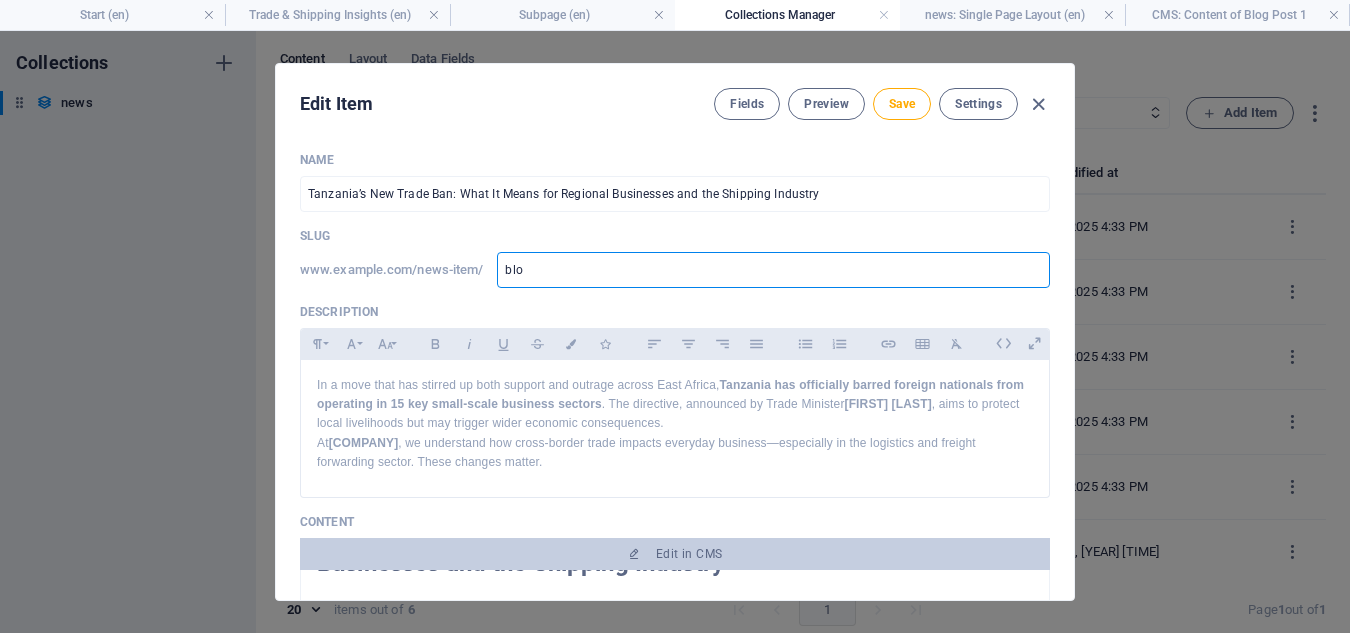 type on "blo" 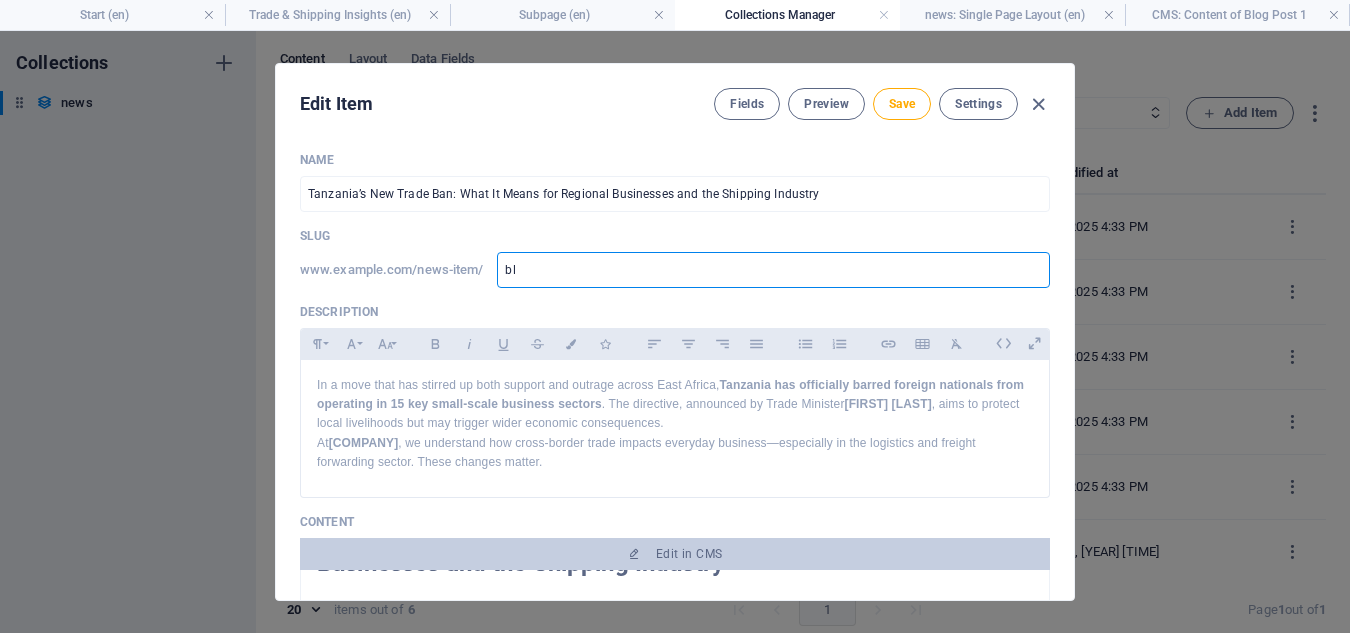 type on "b" 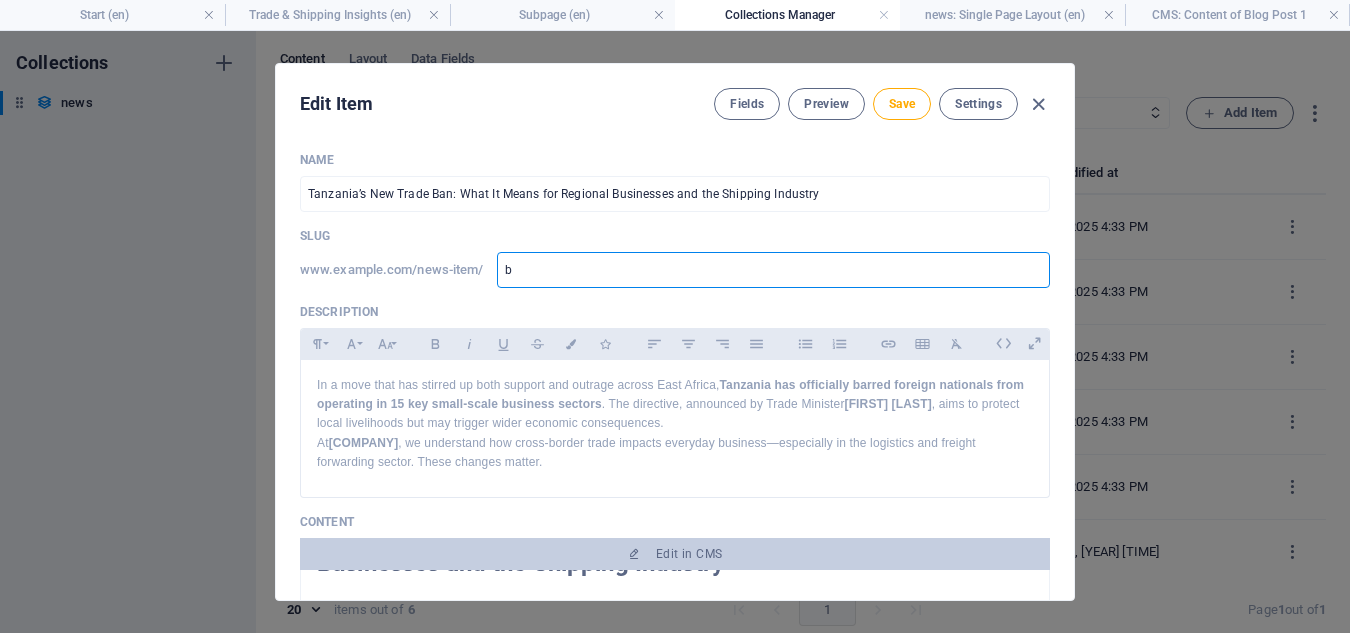 type 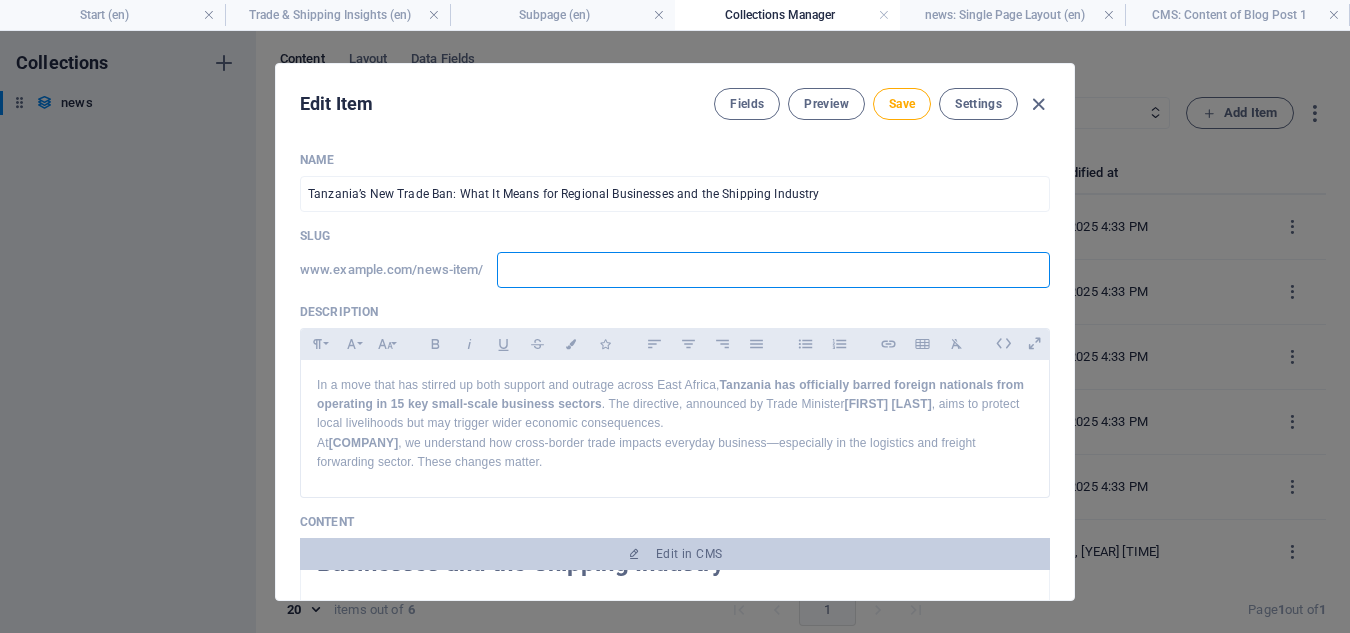 type 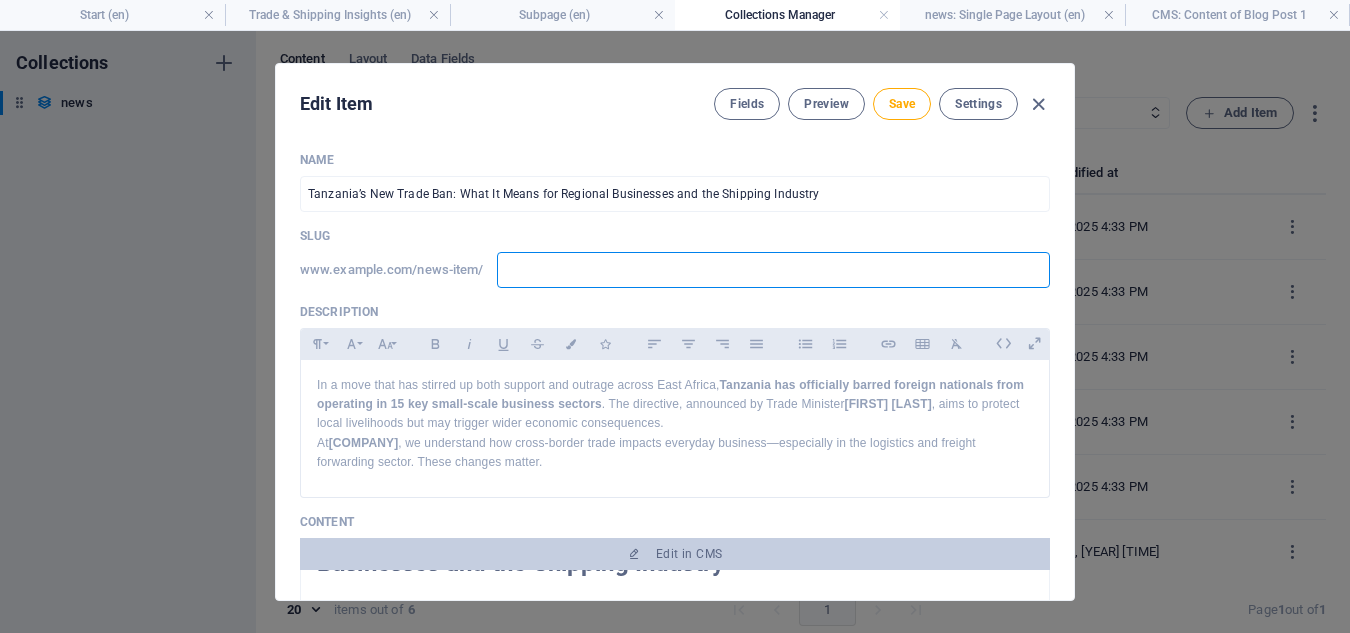 paste on "tanzania-small-business-ban-impact-shipping-east-africa" 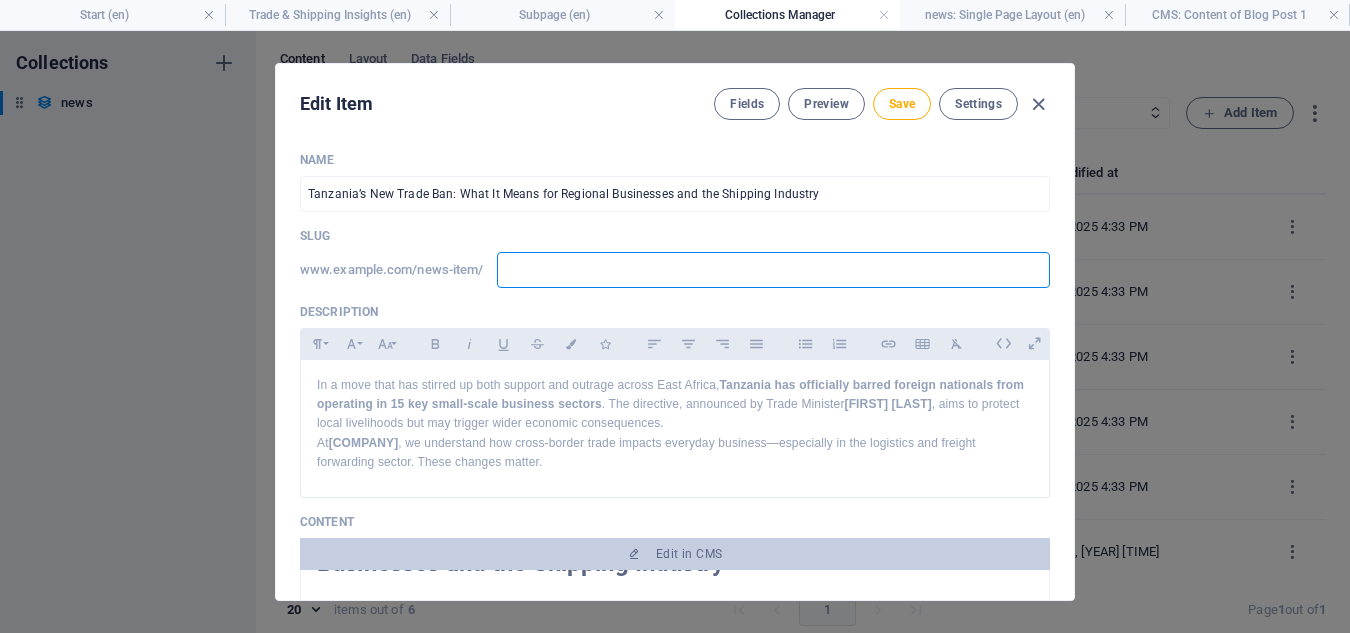 type on "tanzania-small-business-ban-impact-shipping-east-africa" 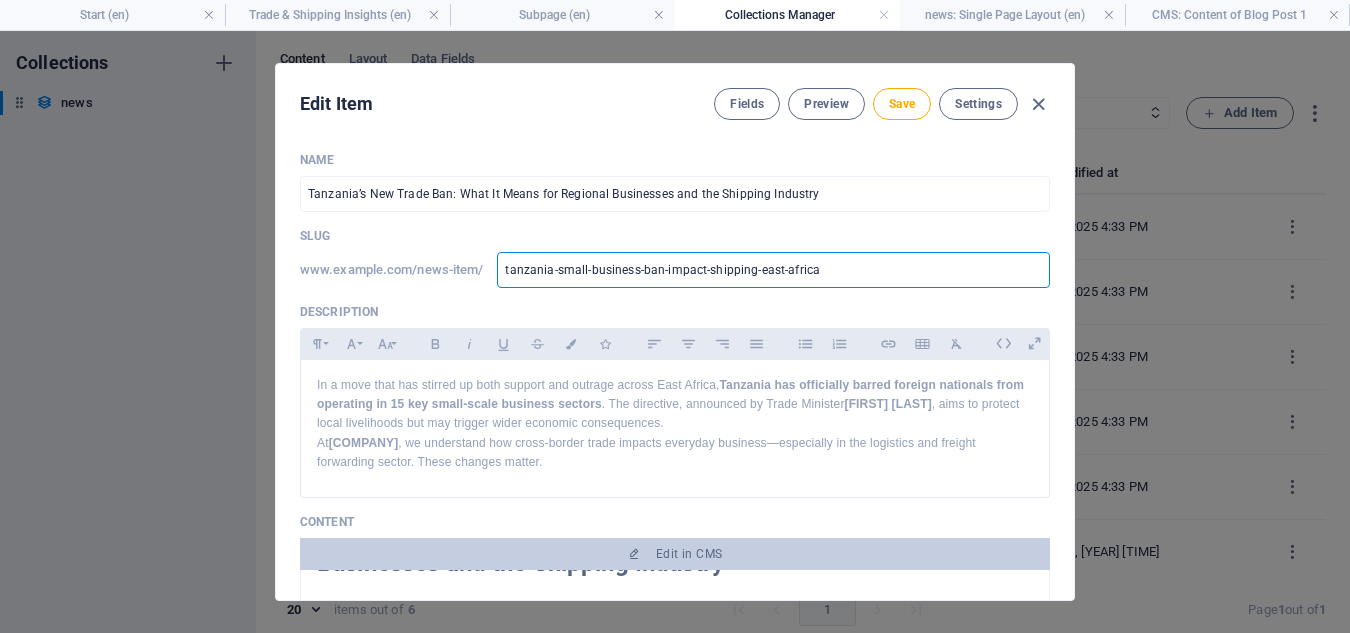 type on "tanzania-small-business-ban-impact-shipping-east-africa" 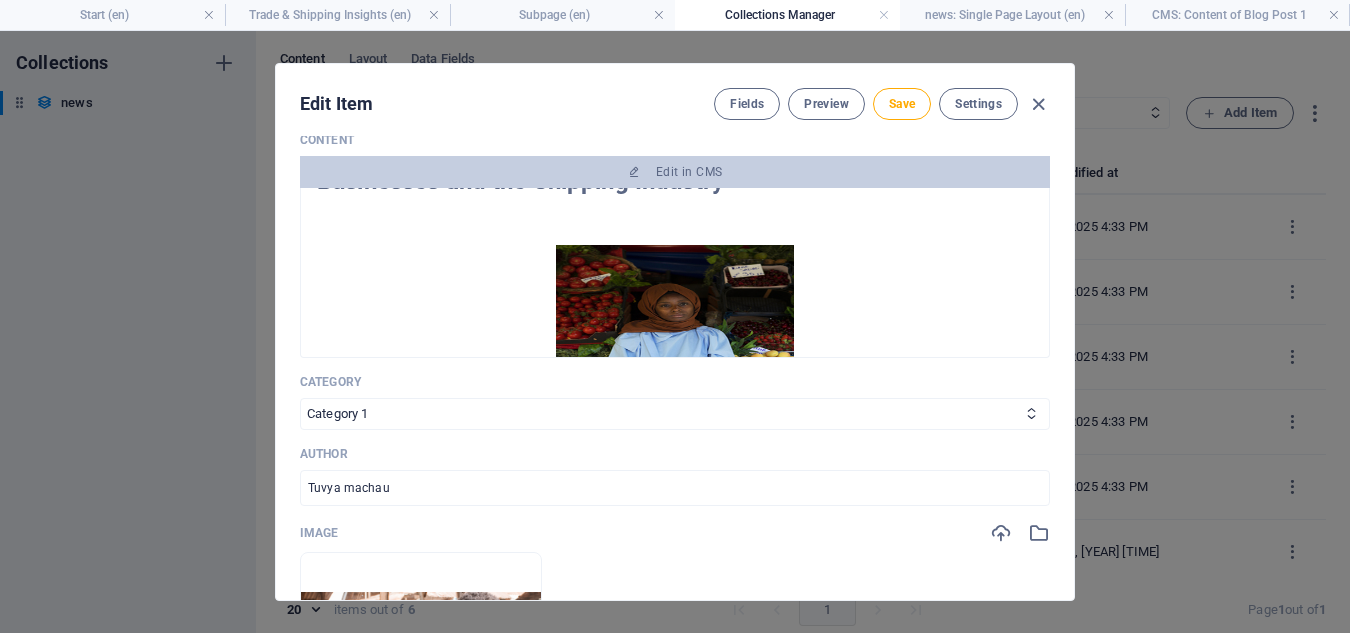 scroll, scrollTop: 388, scrollLeft: 0, axis: vertical 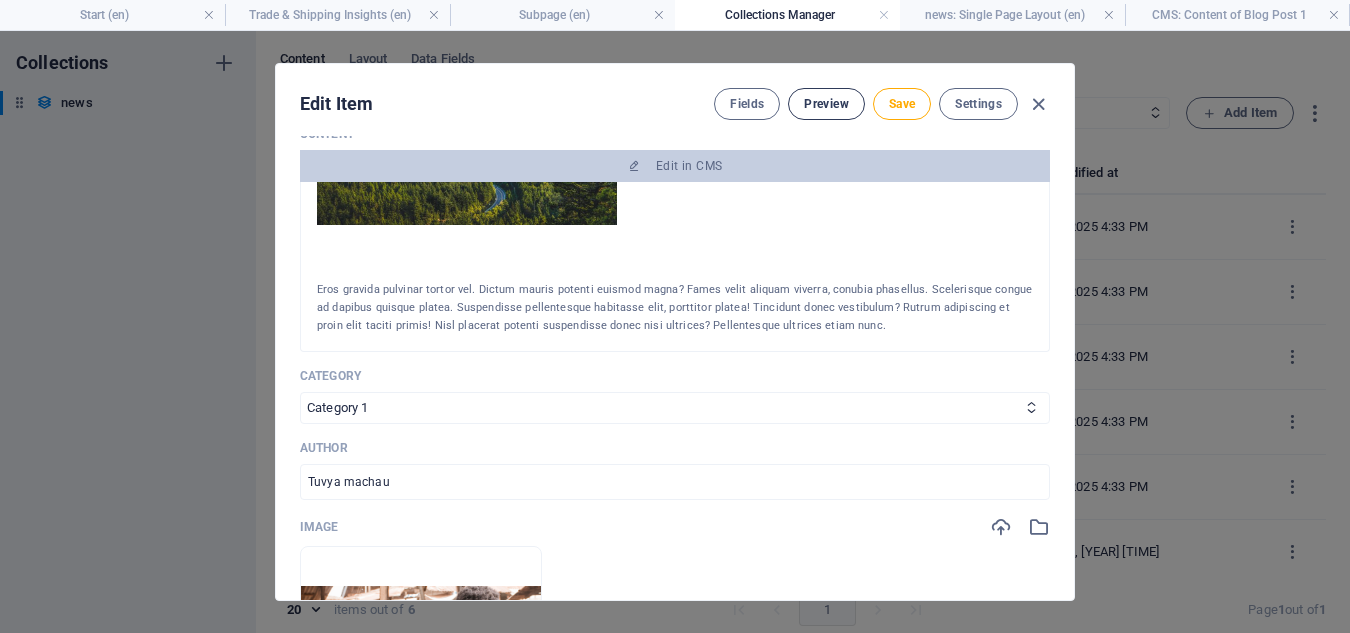 click on "Preview" at bounding box center (826, 104) 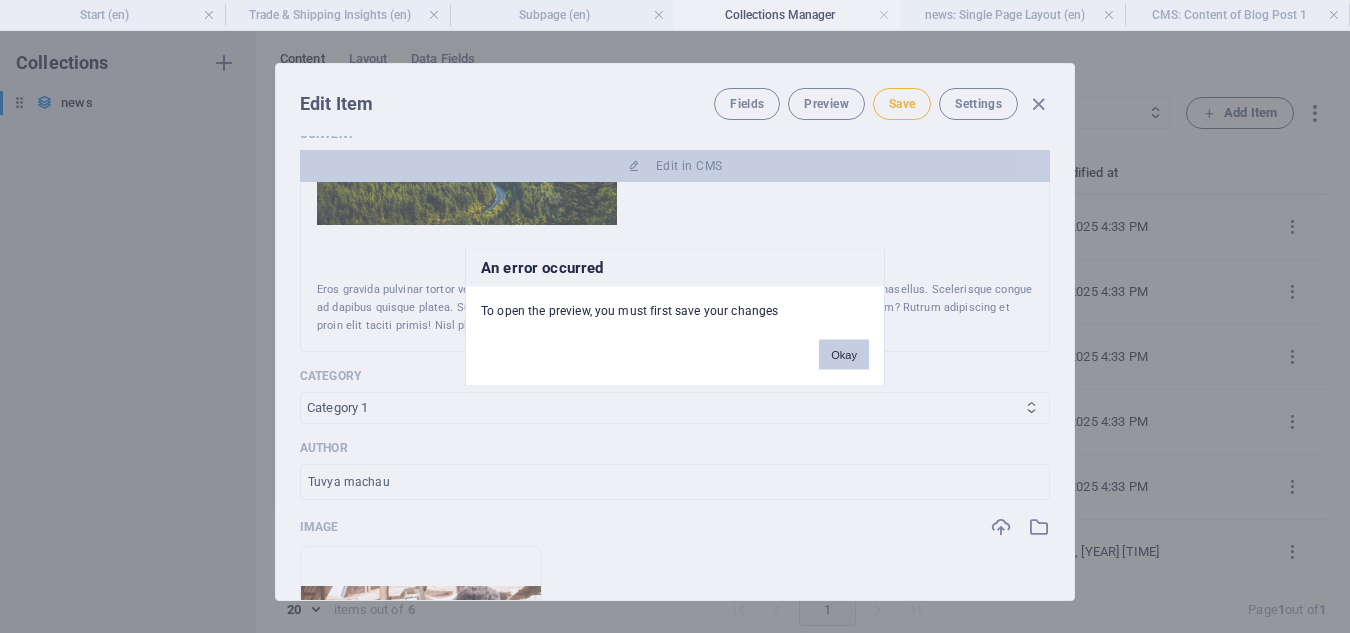 click on "Okay" at bounding box center [844, 354] 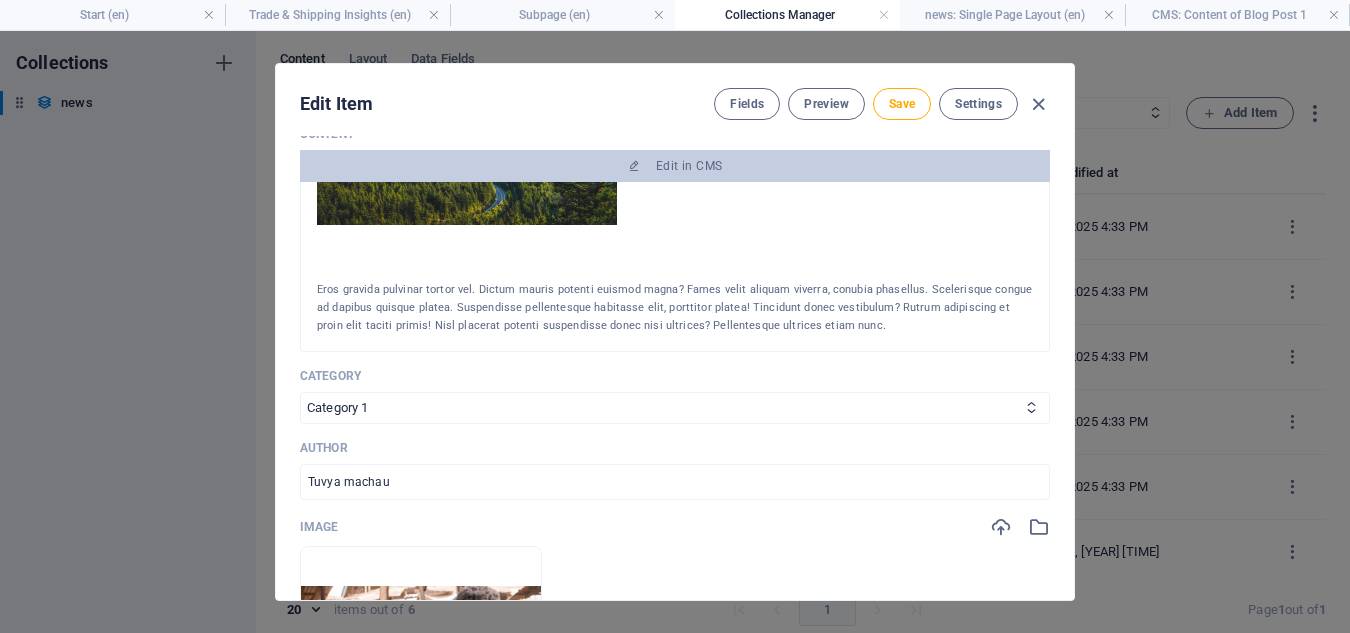 drag, startPoint x: 841, startPoint y: 323, endPoint x: 375, endPoint y: 270, distance: 469.00427 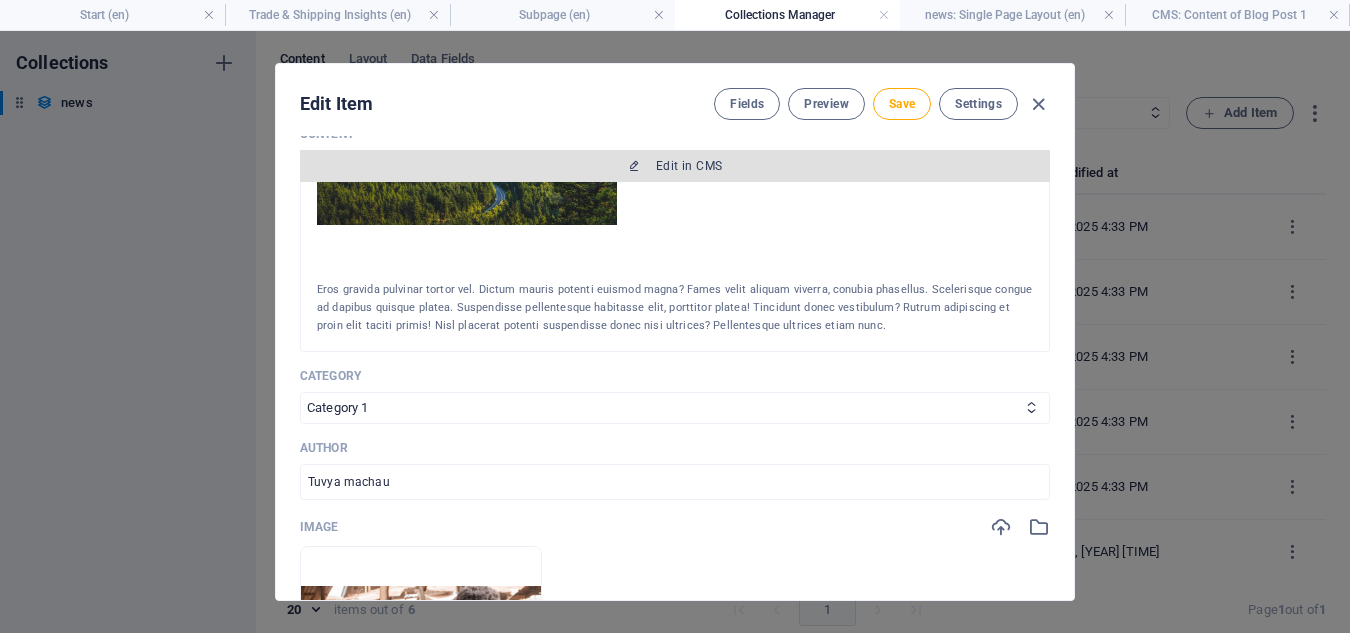 click on "Edit in CMS" at bounding box center [675, 166] 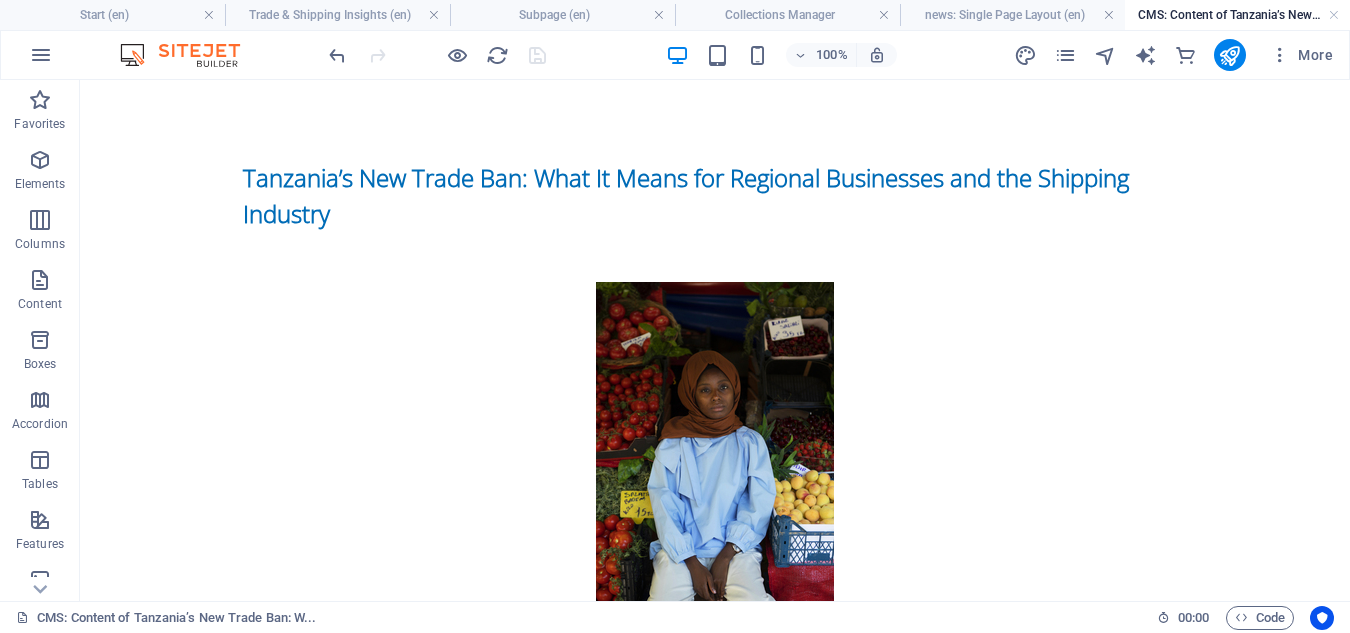 scroll, scrollTop: 0, scrollLeft: 0, axis: both 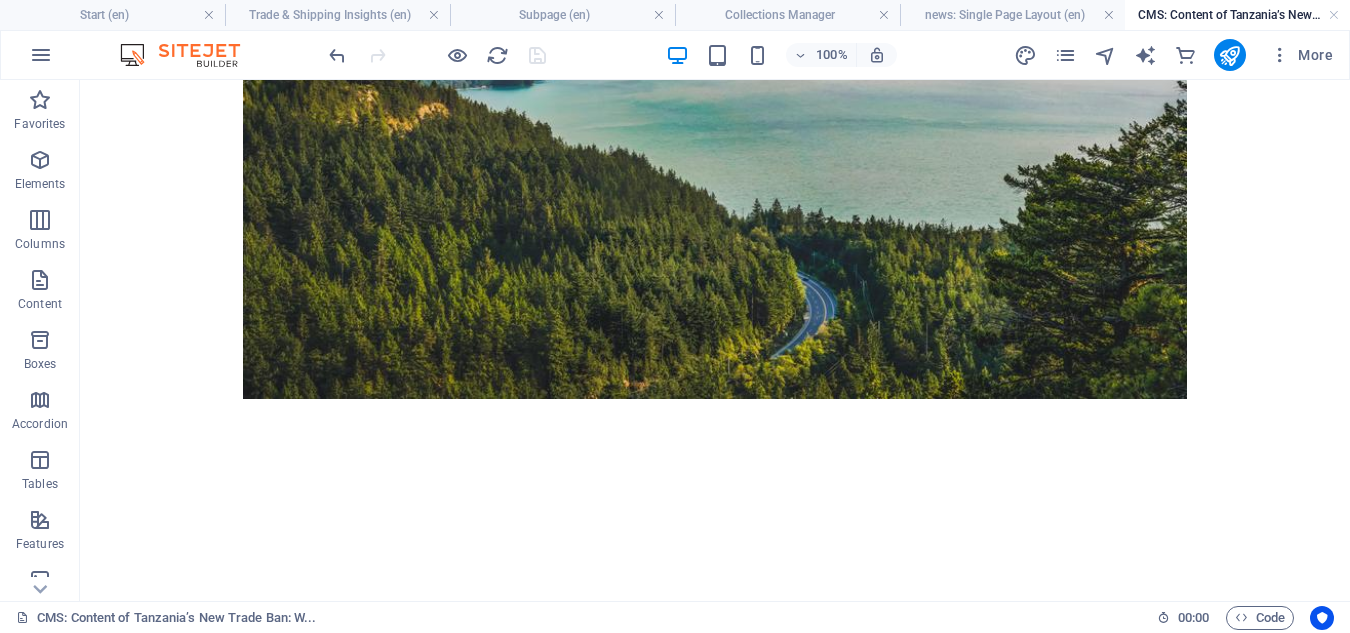 drag, startPoint x: 1337, startPoint y: 321, endPoint x: 1417, endPoint y: 696, distance: 383.4384 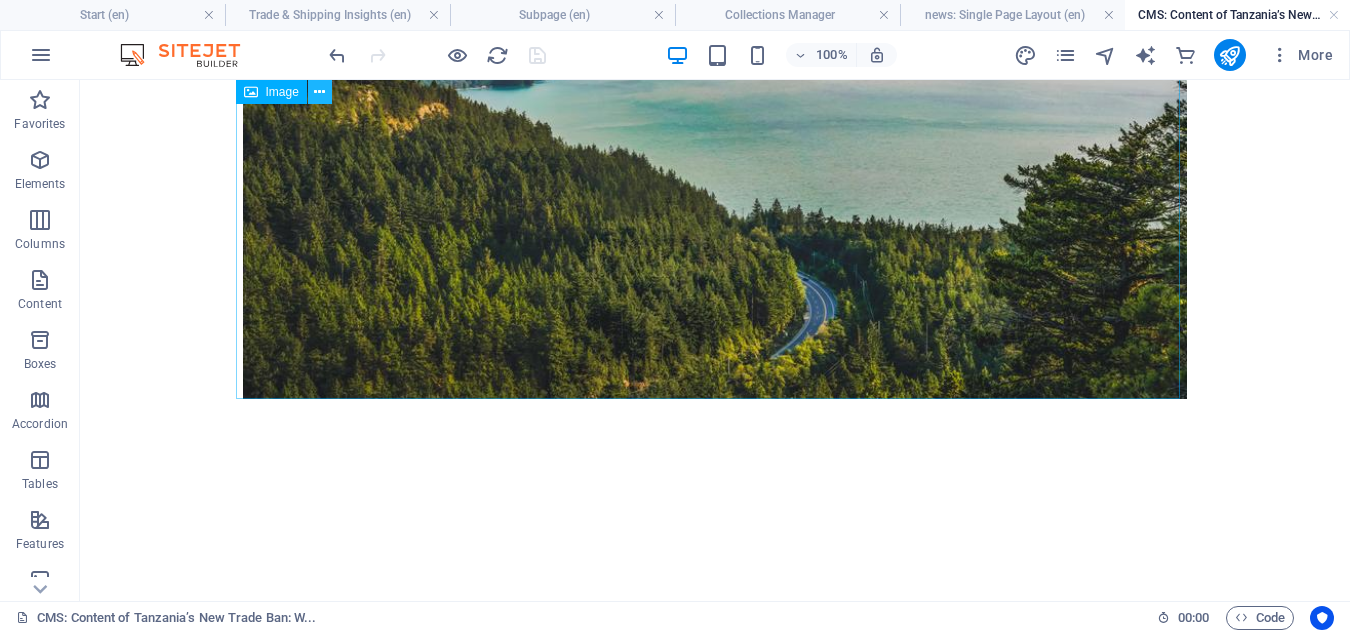 click at bounding box center (319, 92) 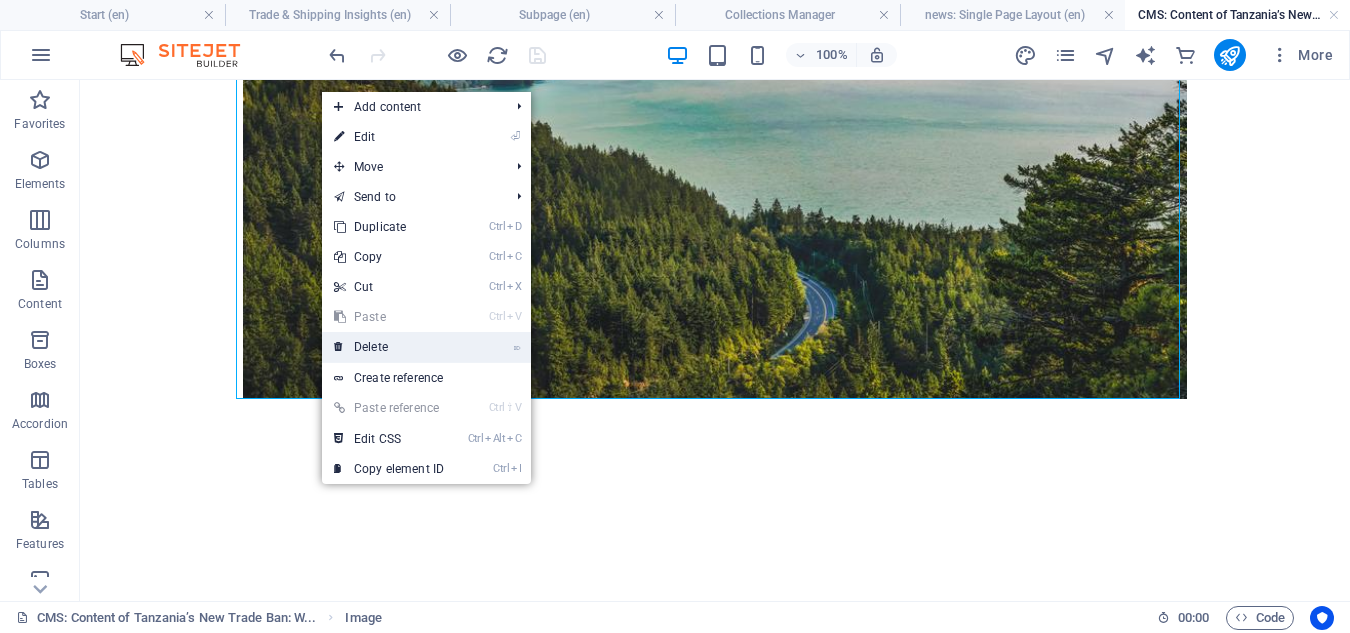 click on "⌦  Delete" at bounding box center (389, 347) 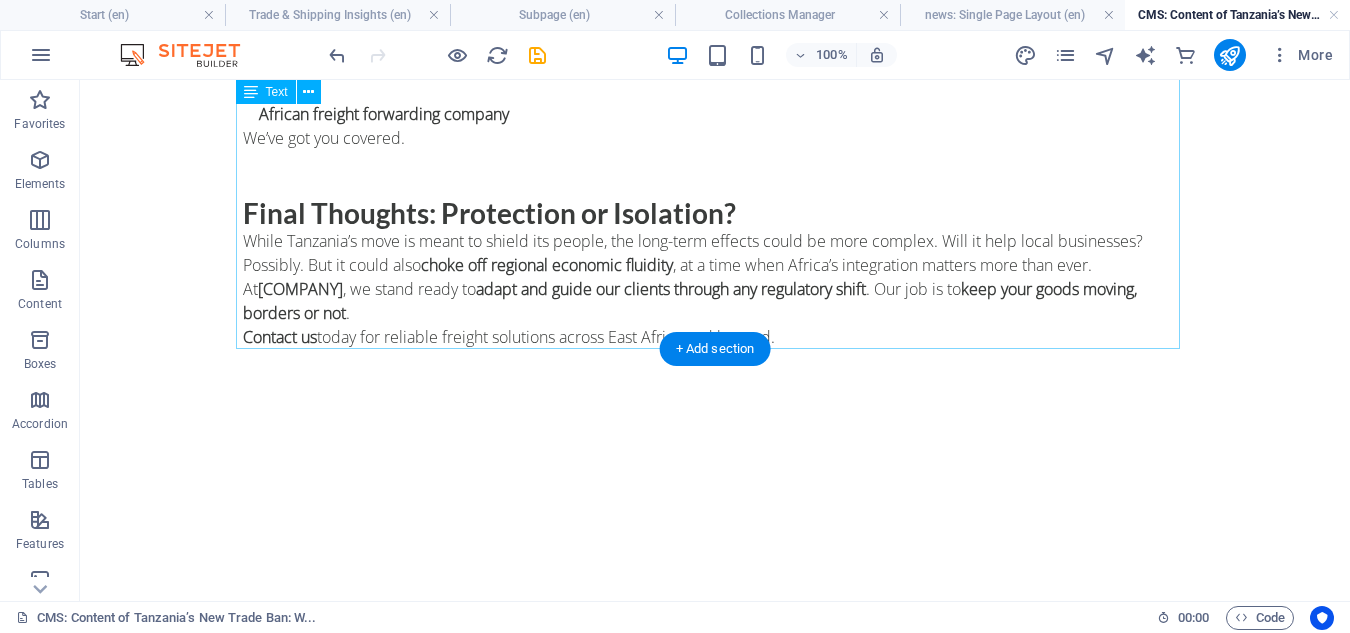scroll, scrollTop: 2453, scrollLeft: 0, axis: vertical 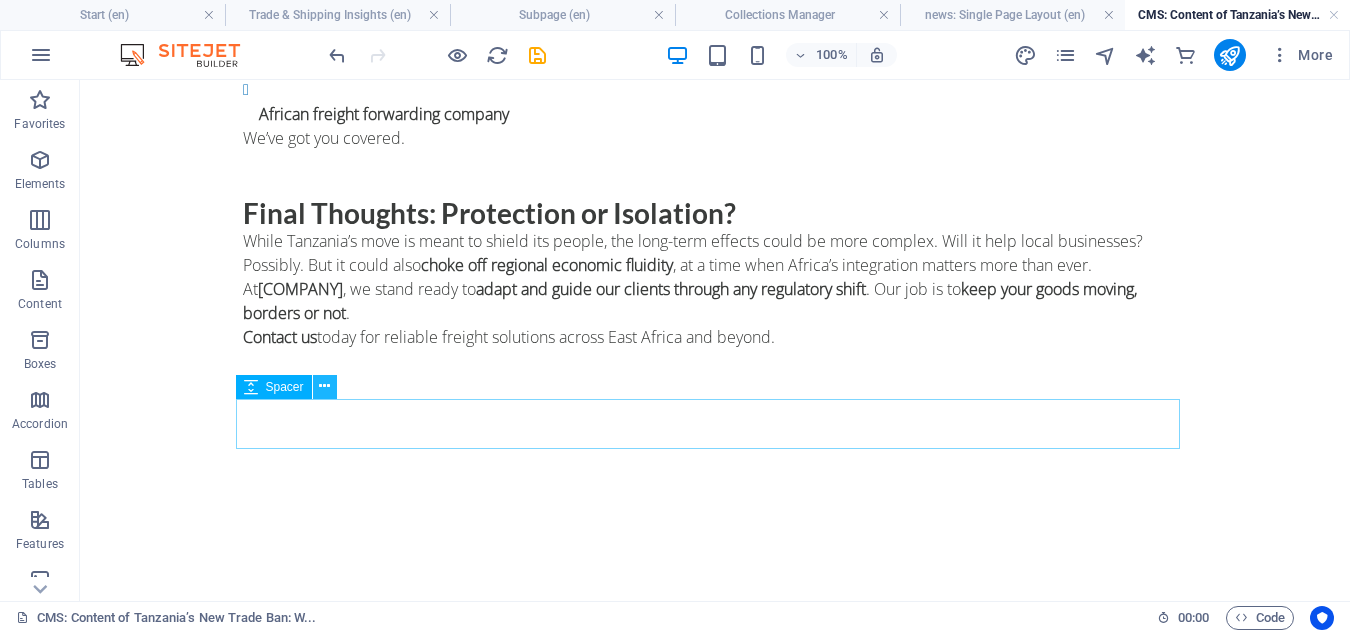 click at bounding box center [324, 386] 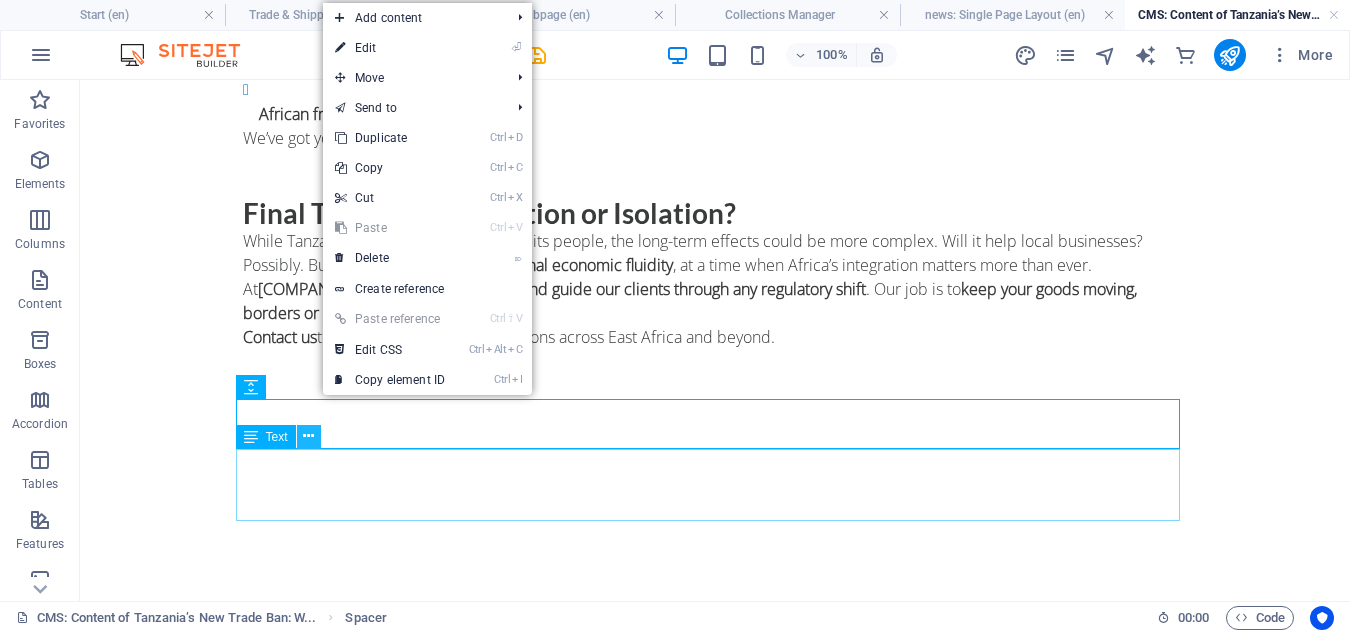 click at bounding box center [308, 436] 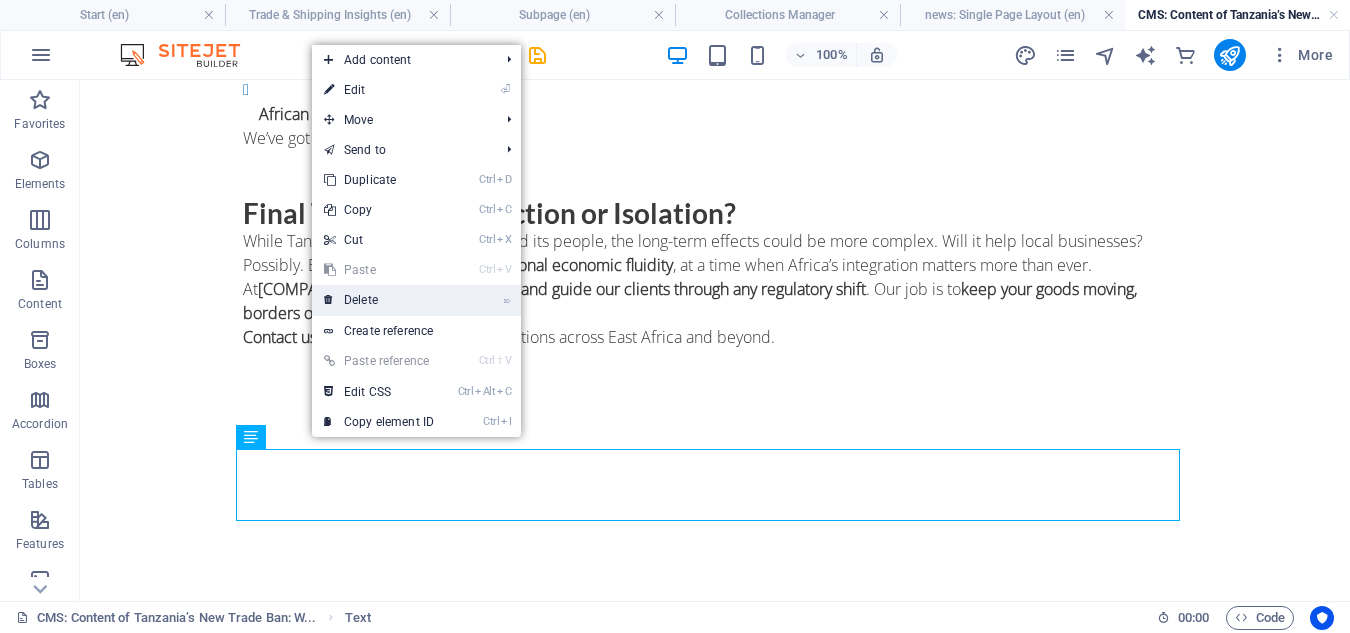 click on "⌦  Delete" at bounding box center [379, 300] 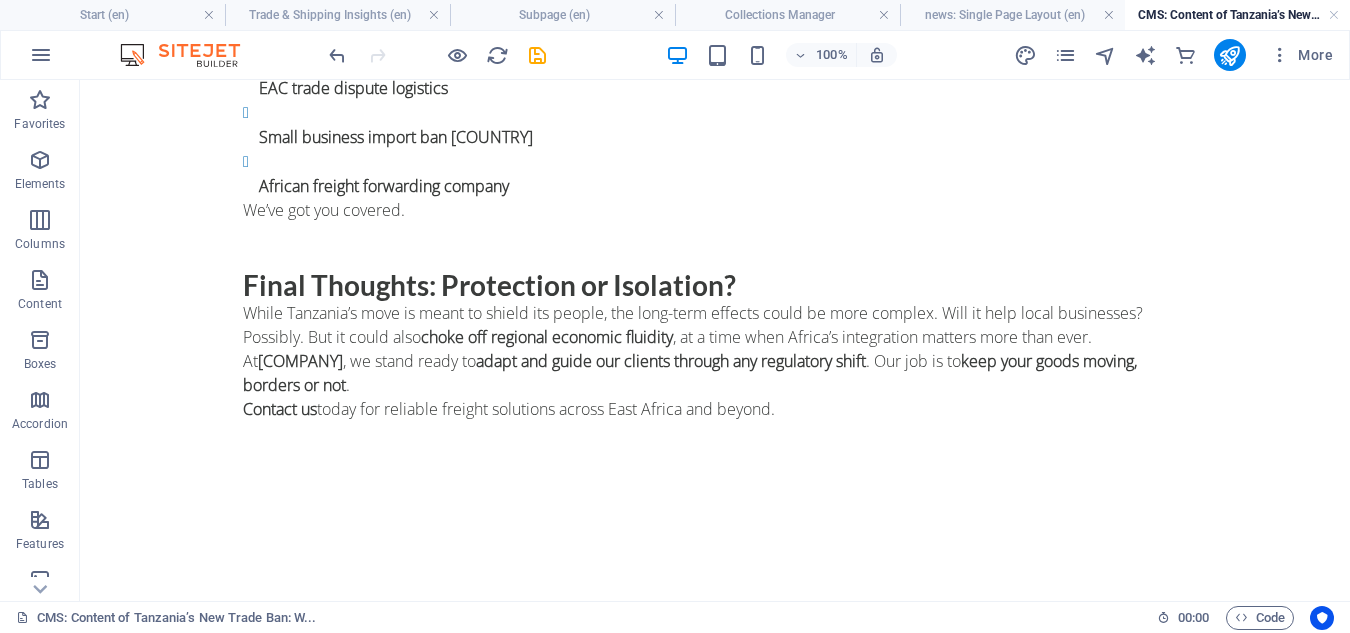 click on "Tanzania’s New Trade Ban: What It Means for Regional Businesses and the Shipping Industry In a move that has stirred up both support and outrage across East Africa,  Tanzania has officially barred foreign nationals from operating in 15 key small-scale business sectors . The directive, announced by Trade Minister  [PERSON] , aims to protect local livelihoods but may trigger wider economic consequences. At  Adir Shipping and Logistics , we understand how cross-border trade impacts everyday business—especially in the logistics and freight forwarding sector. These changes matter. What's Banned? The ban targets sectors that include: Mobile money transfers Tour guiding Small-scale mining On-farm crop buying Beauty salons Curio shops Radio and TV broadcasting These are trades where Tanzanian authorities say local citizens have been “crowded out” by foreigners, notably  Chinese traders . The government argues this is about creating  fair economic space 🇰🇪 Why Kenya Is Concerned Ken , which promise" at bounding box center (715, -849) 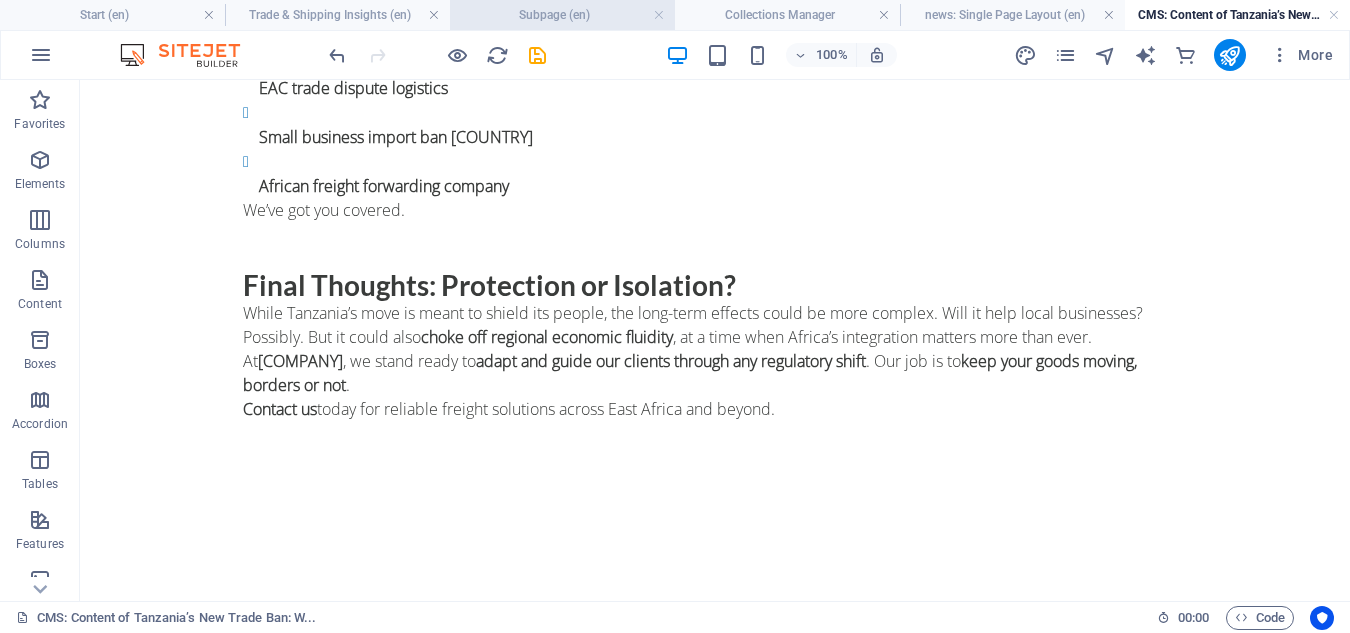click on "Subpage (en)" at bounding box center (562, 15) 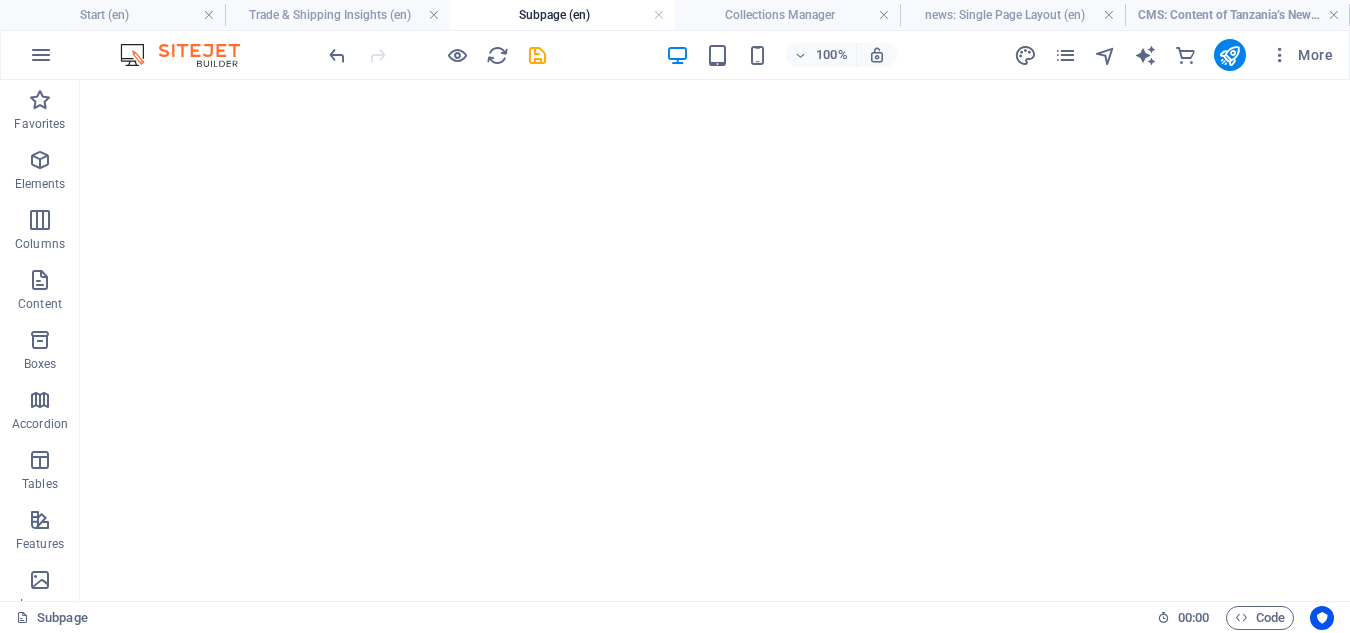 scroll, scrollTop: 0, scrollLeft: 0, axis: both 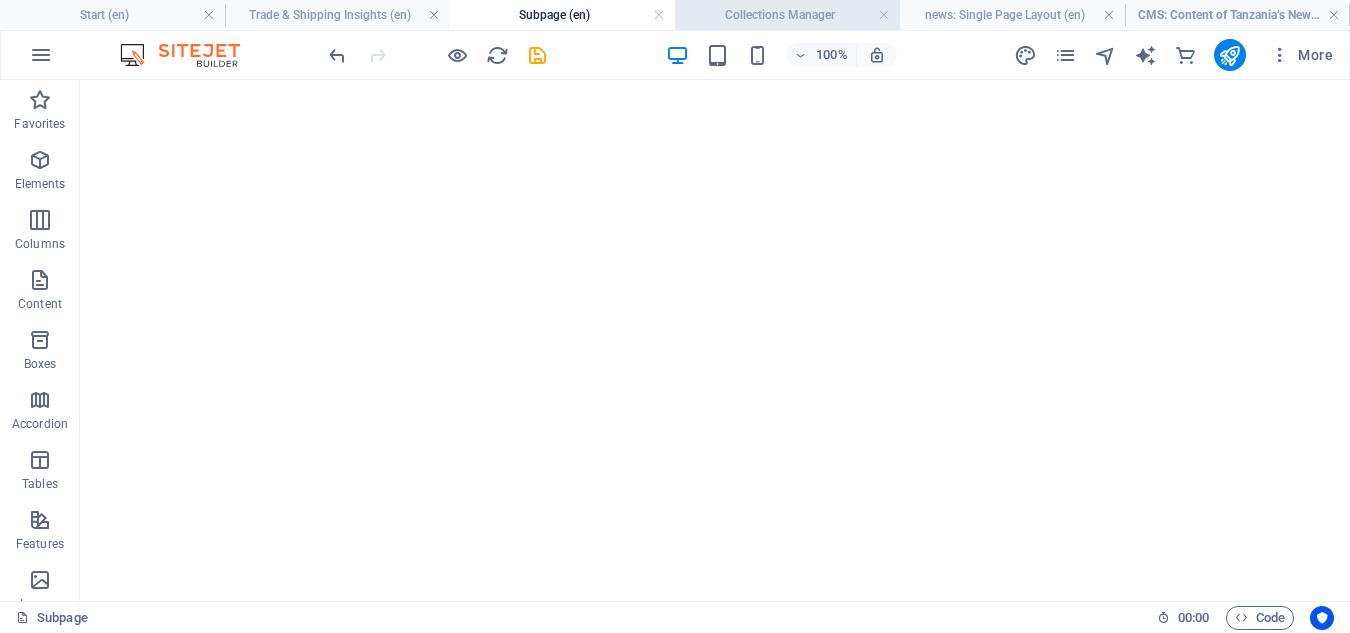 click on "Collections Manager" at bounding box center (787, 15) 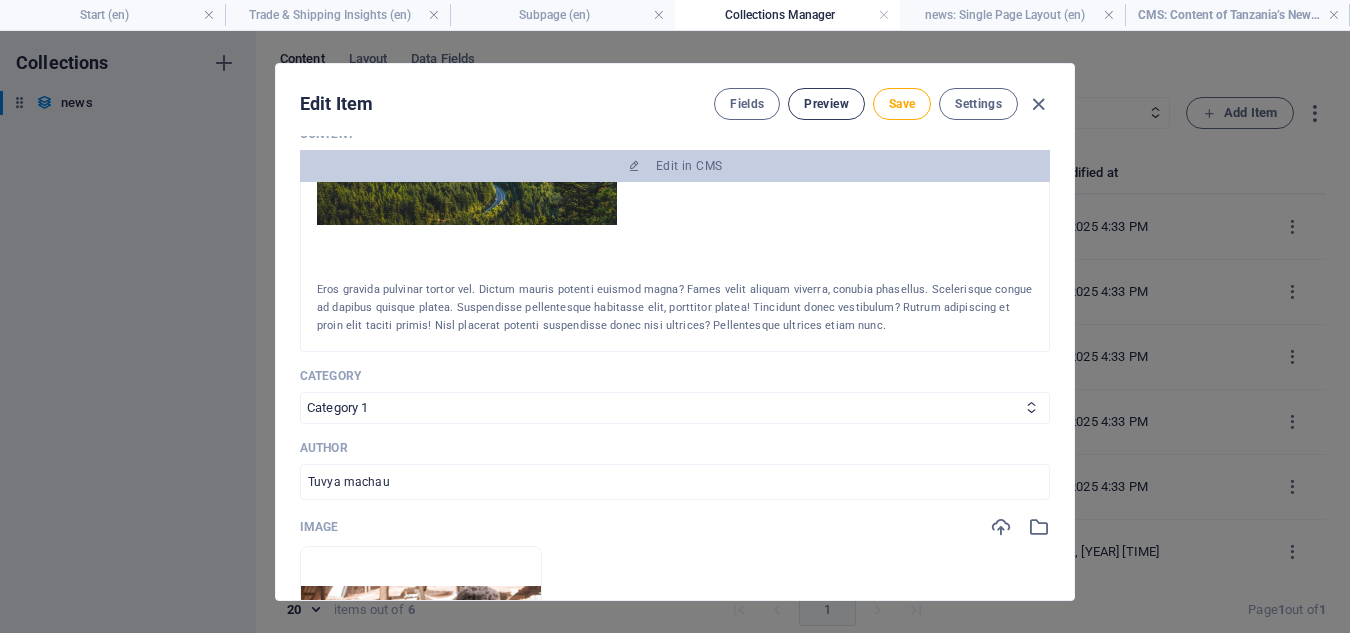 click on "Preview" at bounding box center (826, 104) 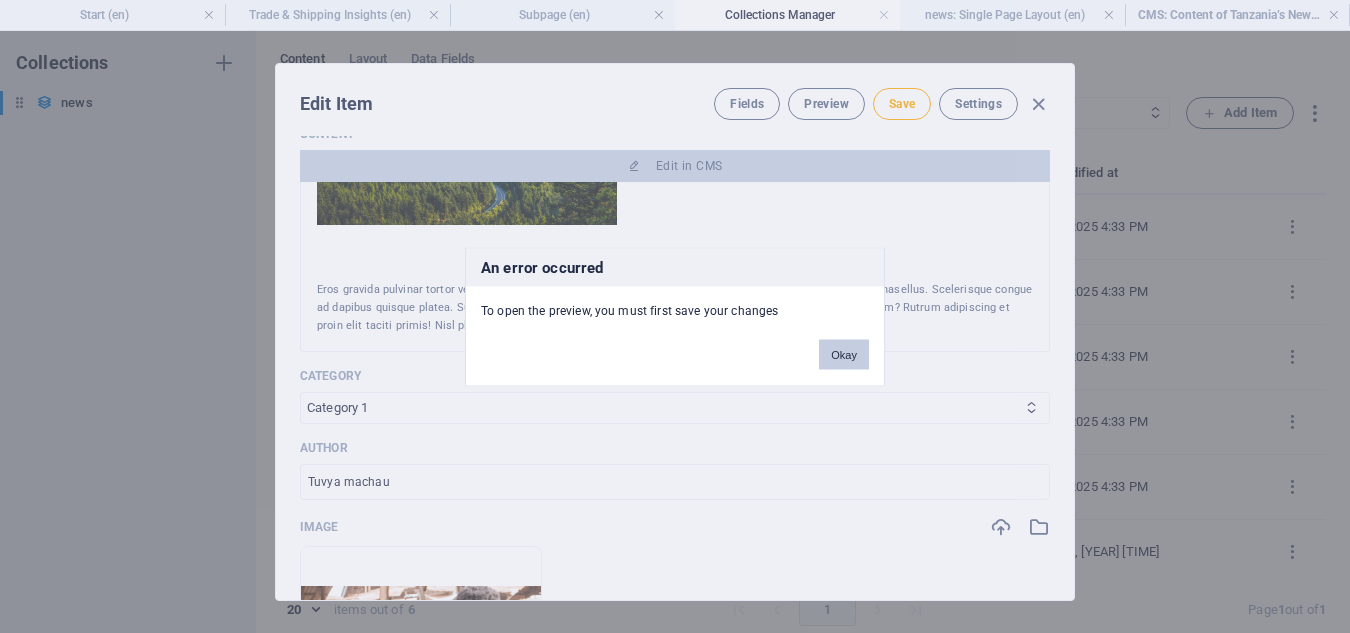 click on "Okay" at bounding box center (844, 354) 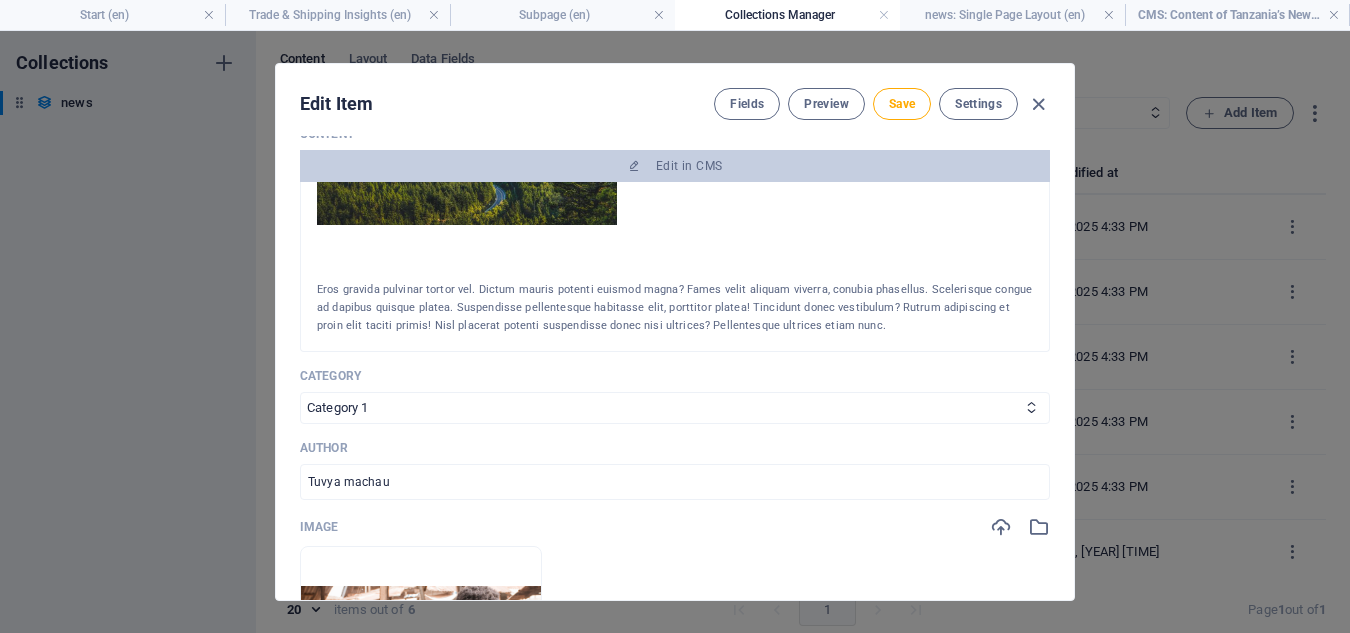 click on "Name Tanzania’s New Trade Ban: What It Means for Regional Businesses and the Shipping Industry ​ Slug www.example.com/news-item/ tanzania-small-business-ban-impact-shipping-east-africa ​ Description Paragraph Format Normal Heading 1 Heading 2 Heading 3 Heading 4 Heading 5 Heading 6 Code Font Family Arial Georgia Impact Tahoma Times New Roman Verdana Font Size 8 9 10 11 12 14 18 24 30 36 48 60 72 96 Bold Italic Underline Strikethrough Colors Icons Align Left Align Center Align Right Align Justify Unordered List Ordered List Insert Link Insert Table Clear Formatting In a move that has stirred up both support and outrage across East Africa, Tanzania has officially barred foreign nationals from operating in 15 key small-scale business sectors . The directive, announced by Trade Minister Selemani Jafo , aims to protect local livelihoods but may trigger wider economic consequences. At Adir Shipping and Logistics Content Edit in CMS In a move that has stirred up both support and outrage across East Africa," at bounding box center (675, 405) 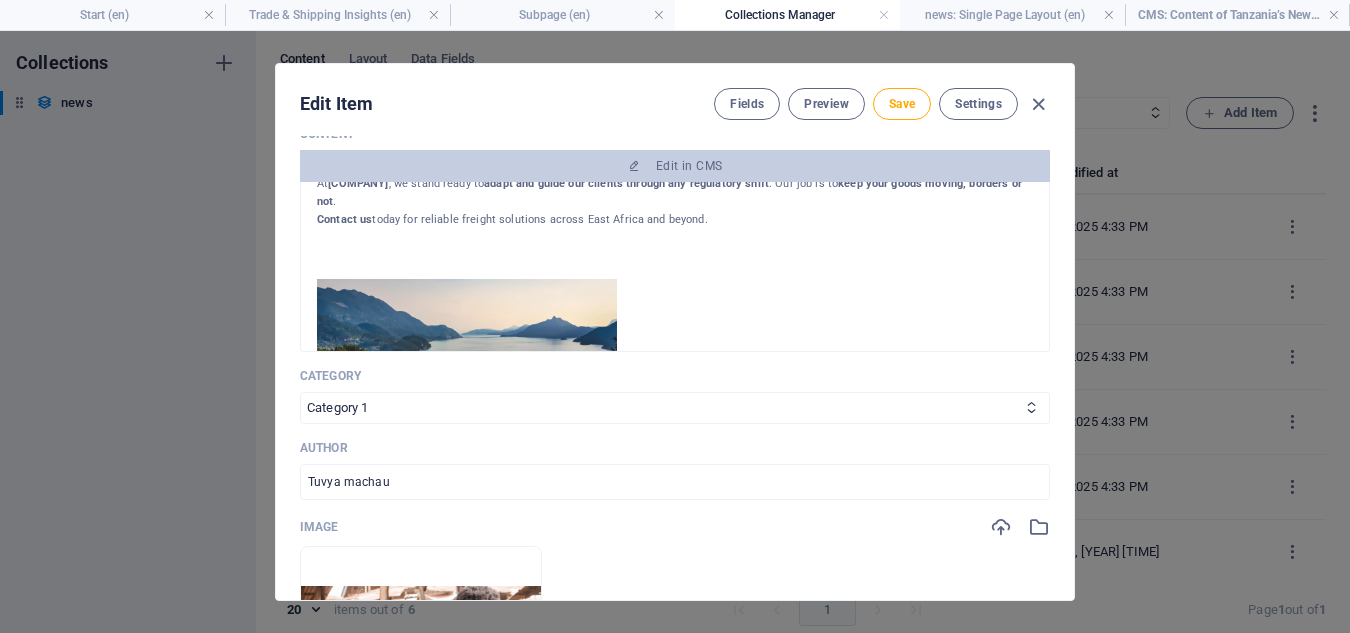 scroll, scrollTop: 1553, scrollLeft: 0, axis: vertical 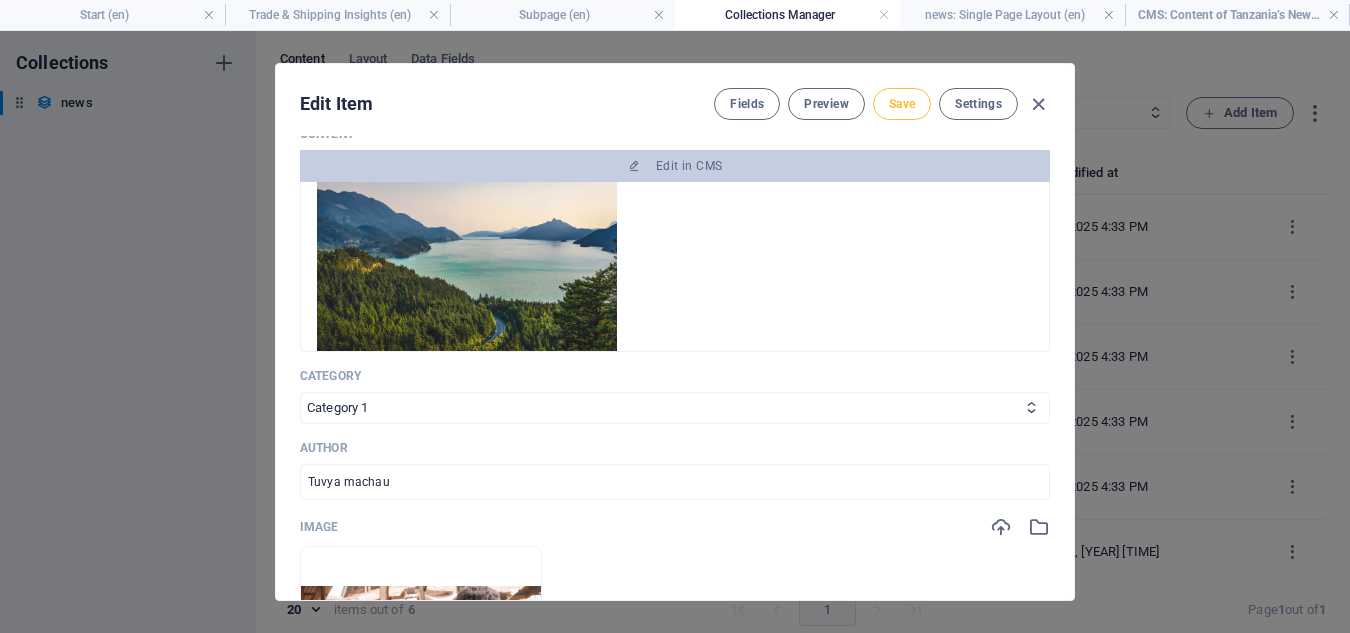 click on "Save" at bounding box center (902, 104) 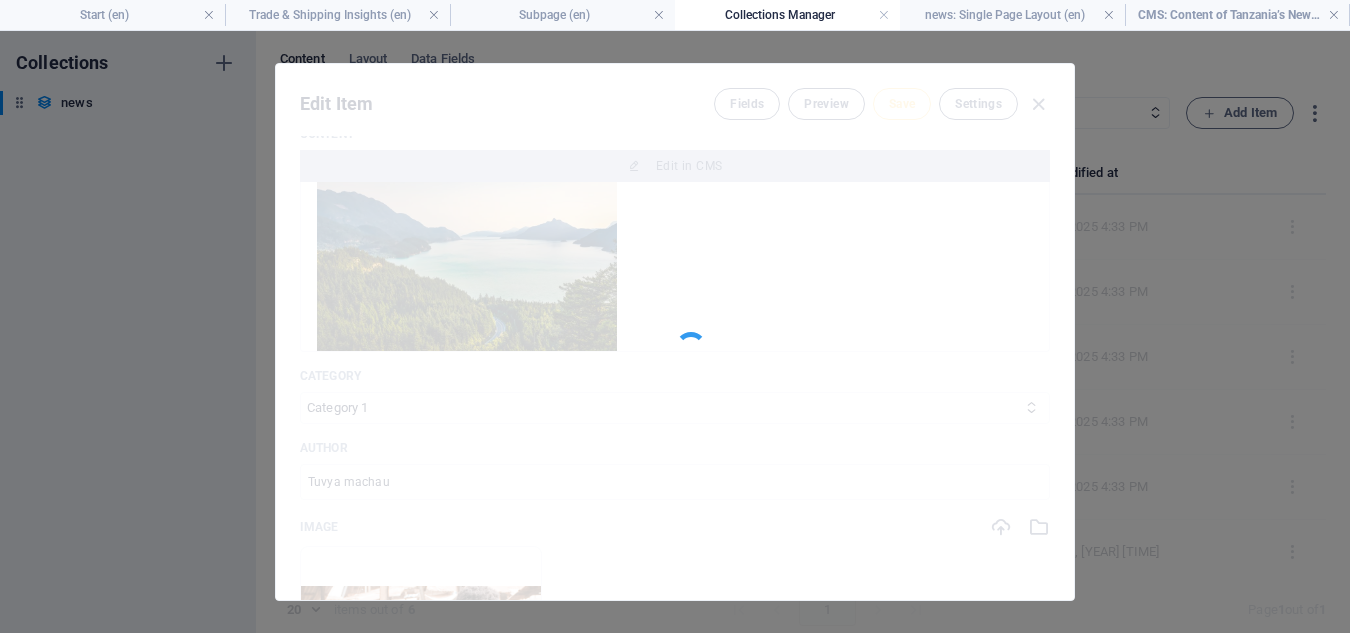 type on "tanzania-small-business-ban-impact-shipping-east-africa" 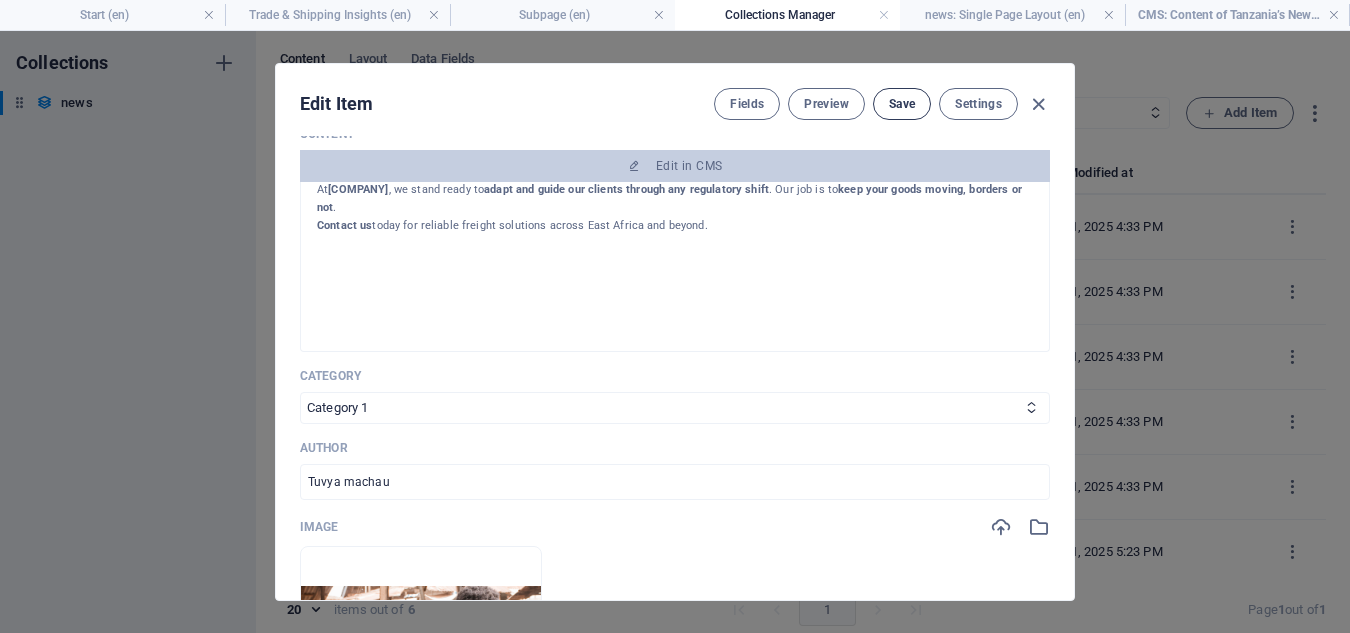 scroll, scrollTop: 1449, scrollLeft: 0, axis: vertical 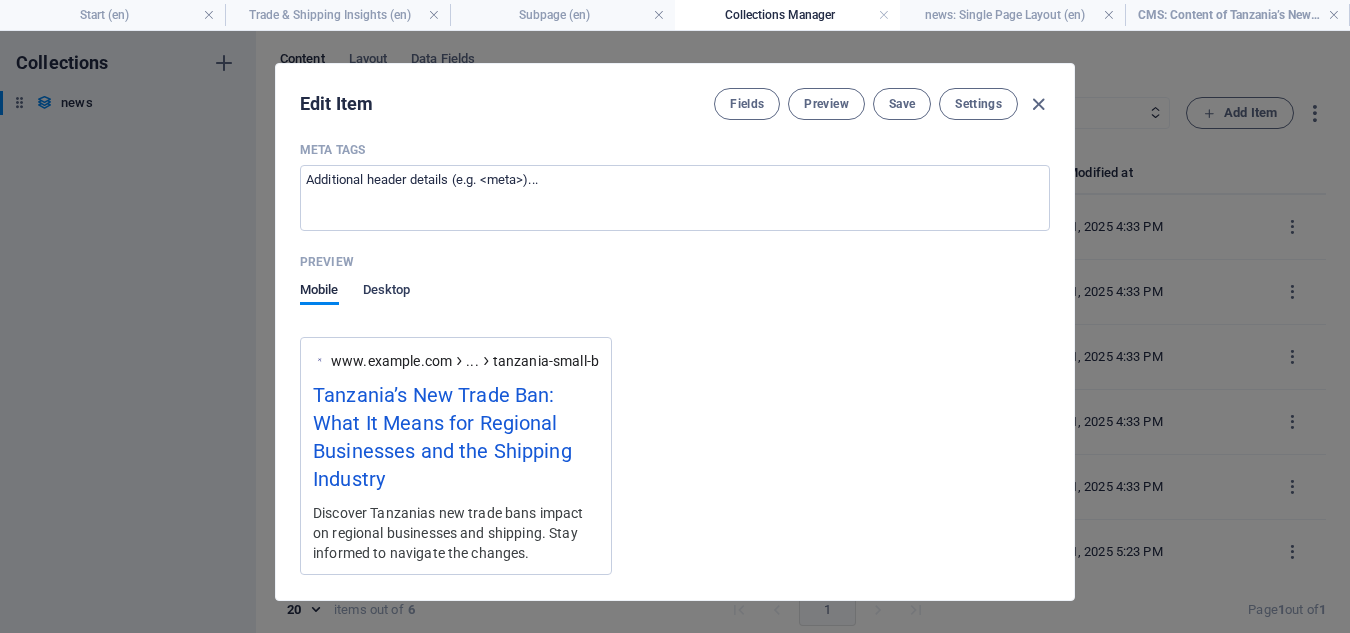 click on "Desktop" at bounding box center (387, 292) 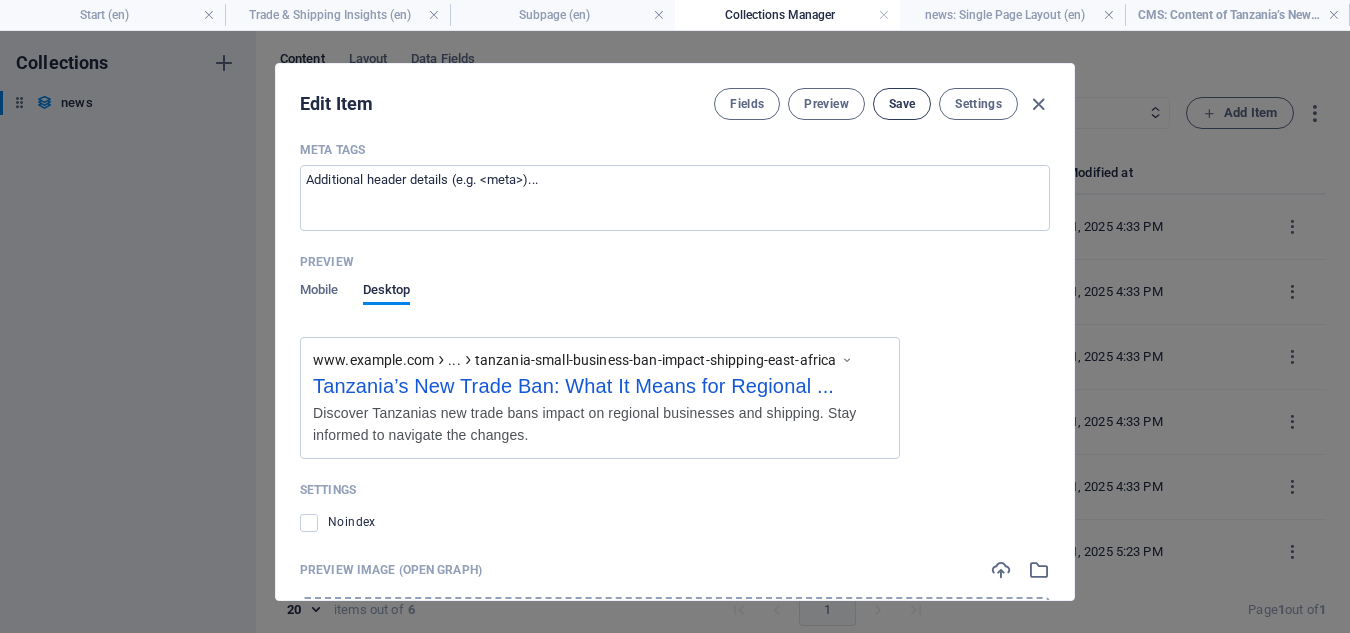 click on "Save" at bounding box center [902, 104] 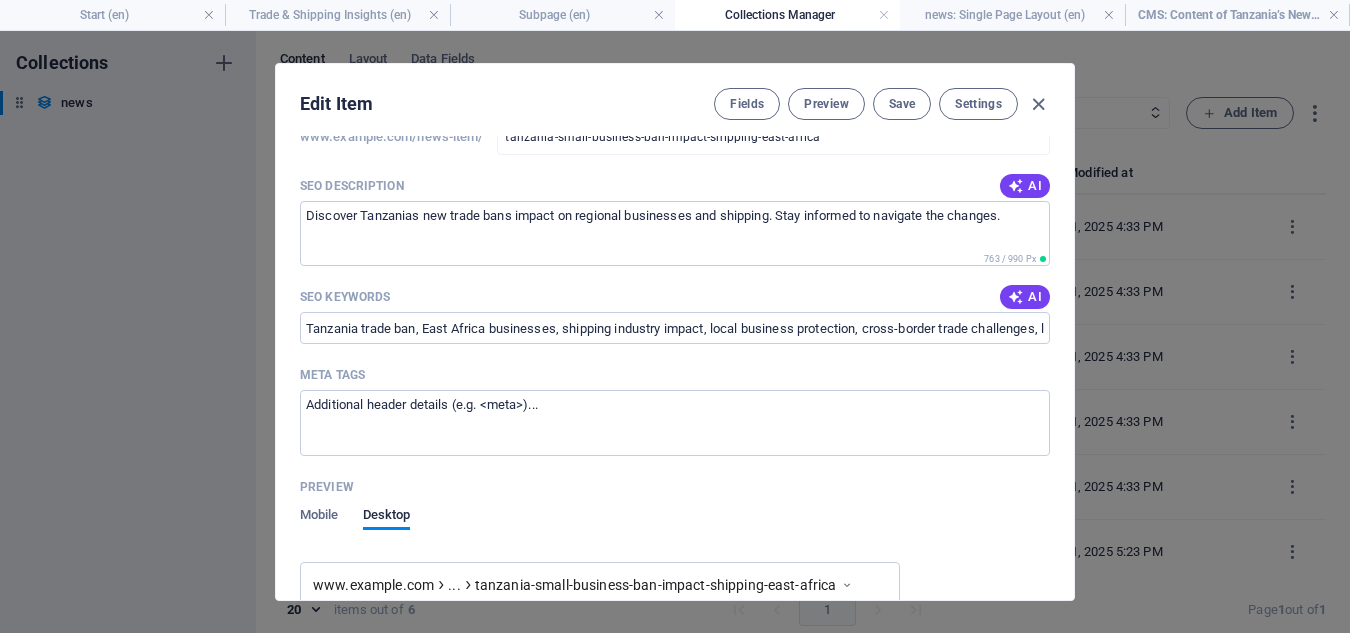 scroll, scrollTop: 1476, scrollLeft: 0, axis: vertical 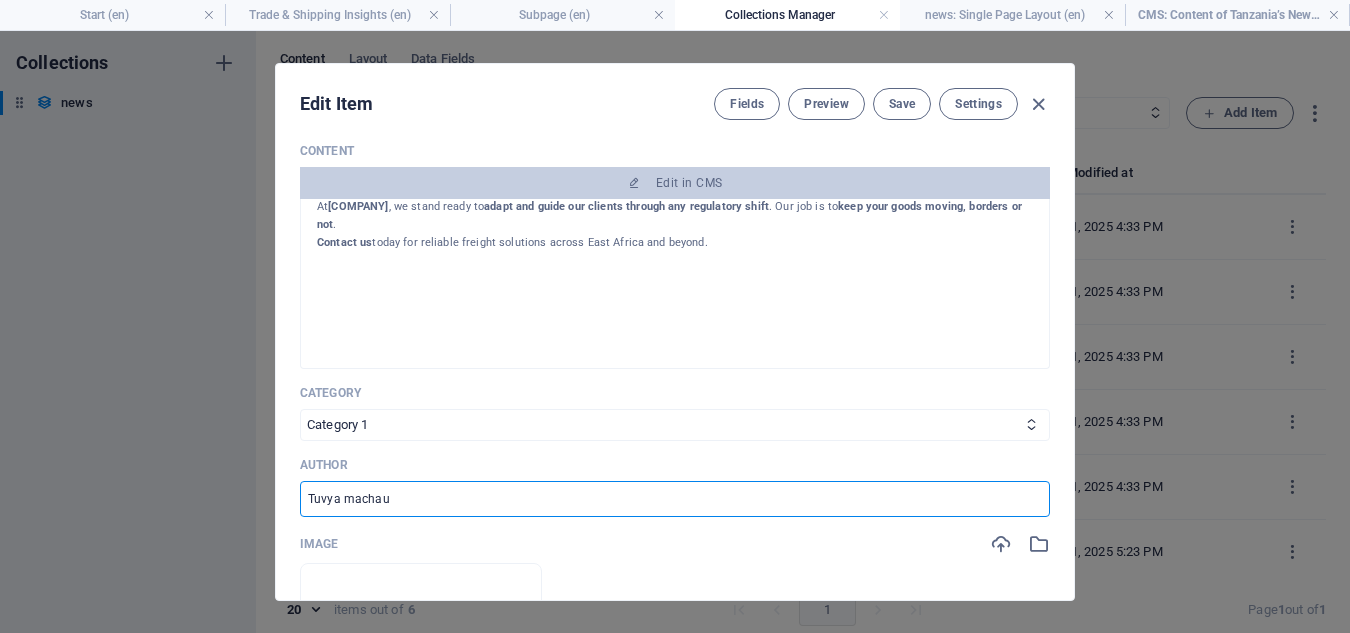 click on "Tuvya machau" at bounding box center [675, 499] 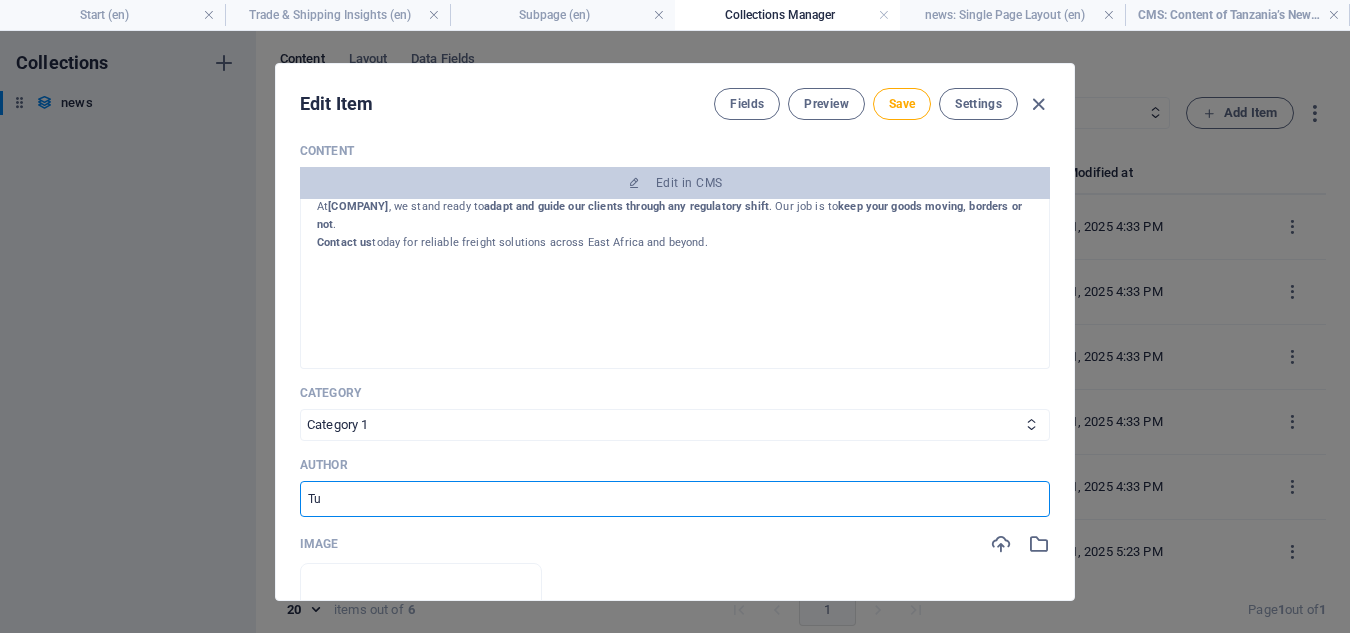 type on "T" 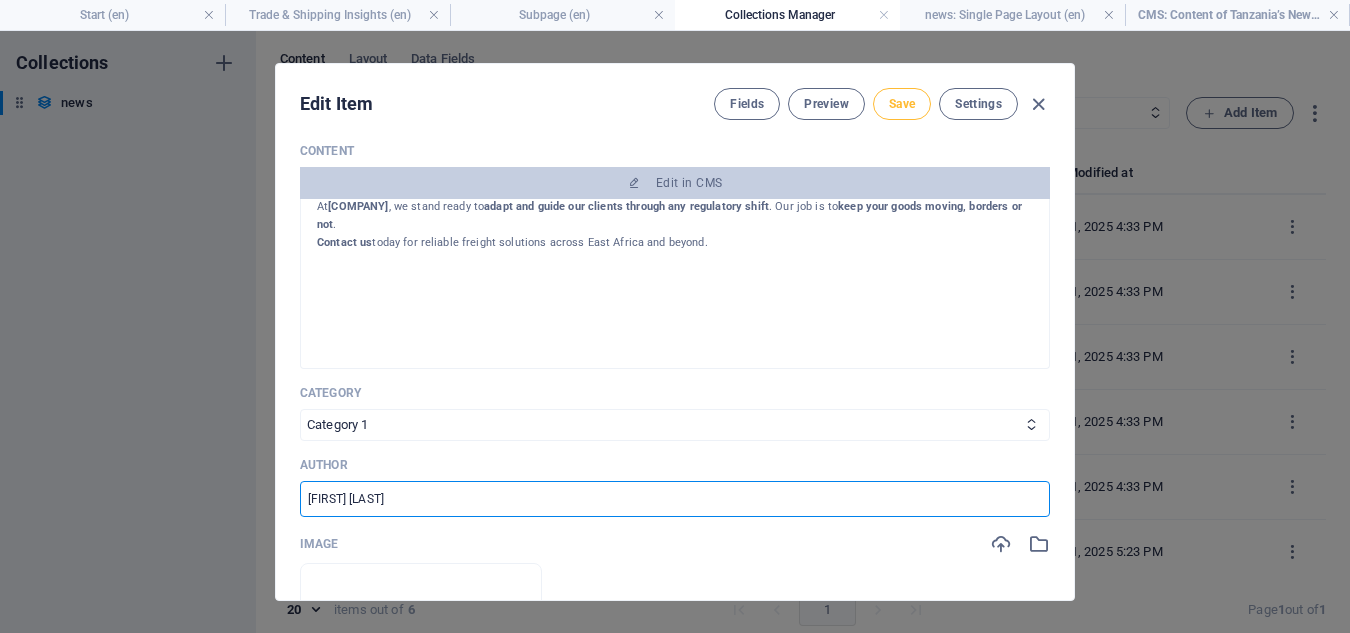 type on "[FIRST] [LAST]" 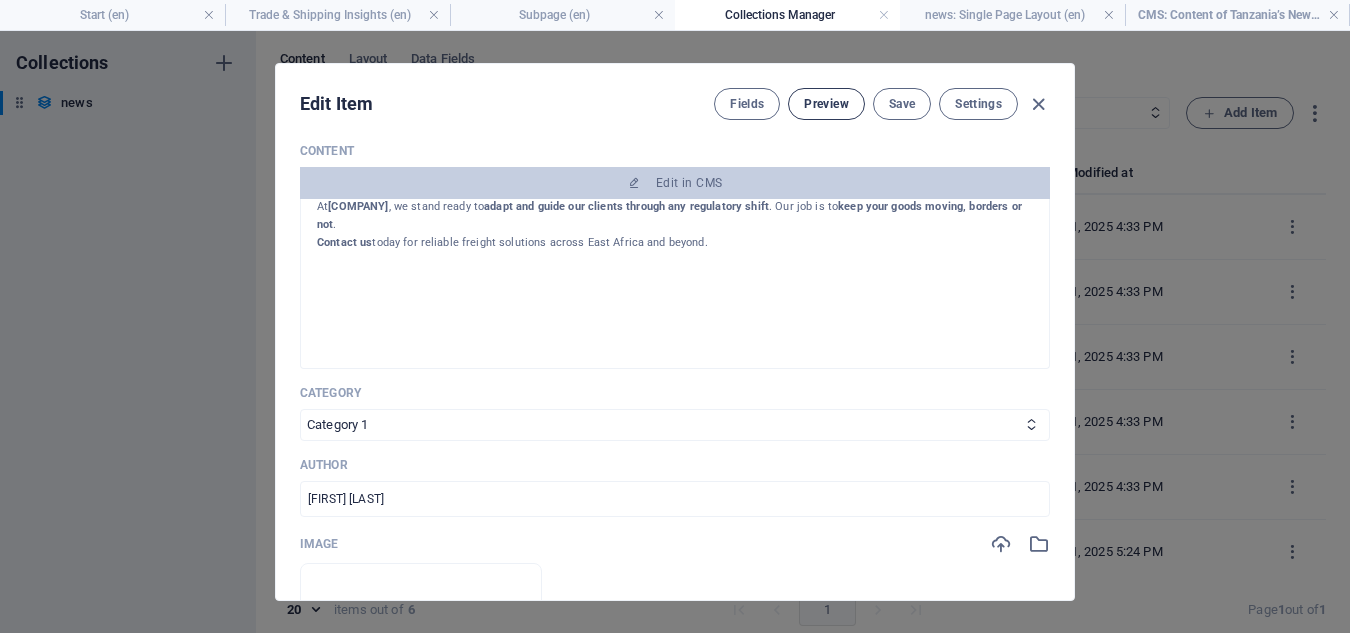 click on "Preview" at bounding box center (826, 104) 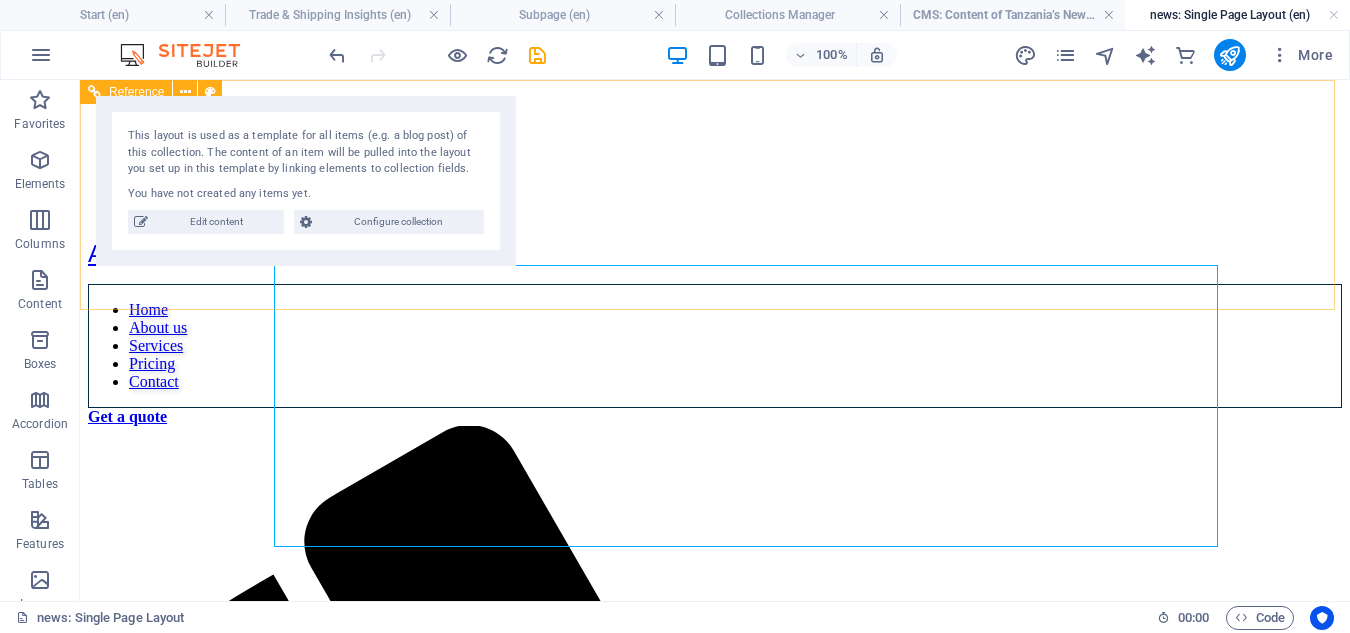 scroll, scrollTop: 0, scrollLeft: 0, axis: both 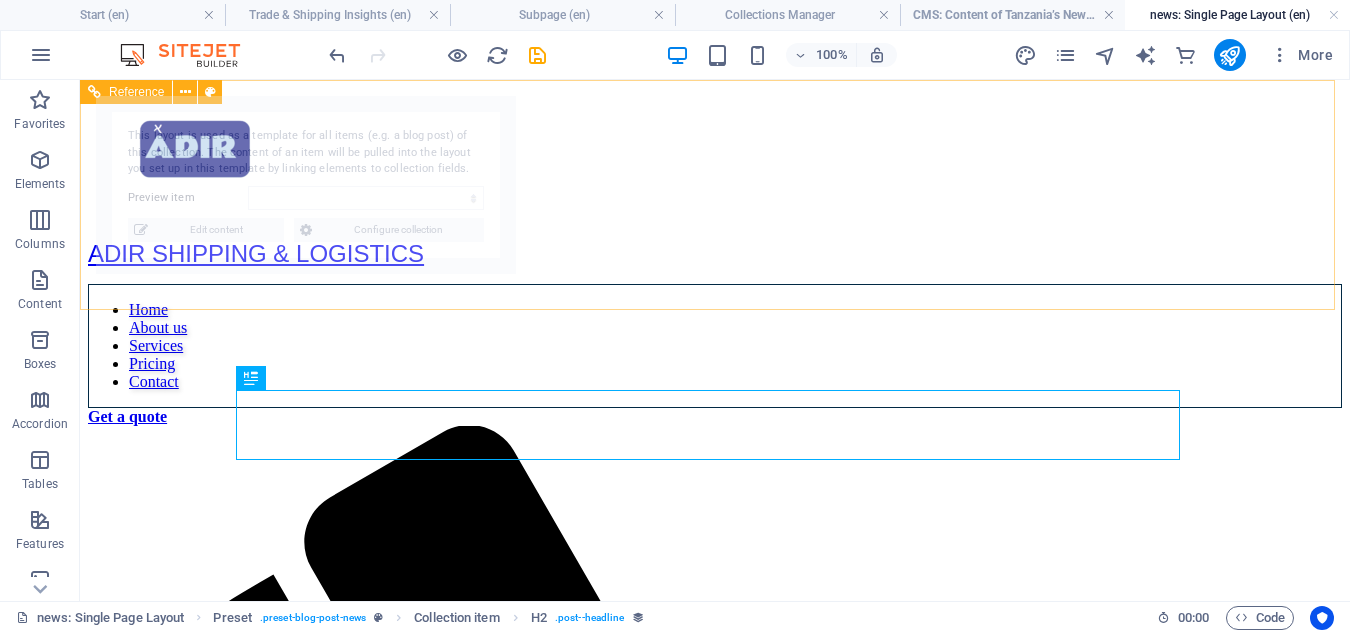 select on "688cc21fa4ffa85d55095490" 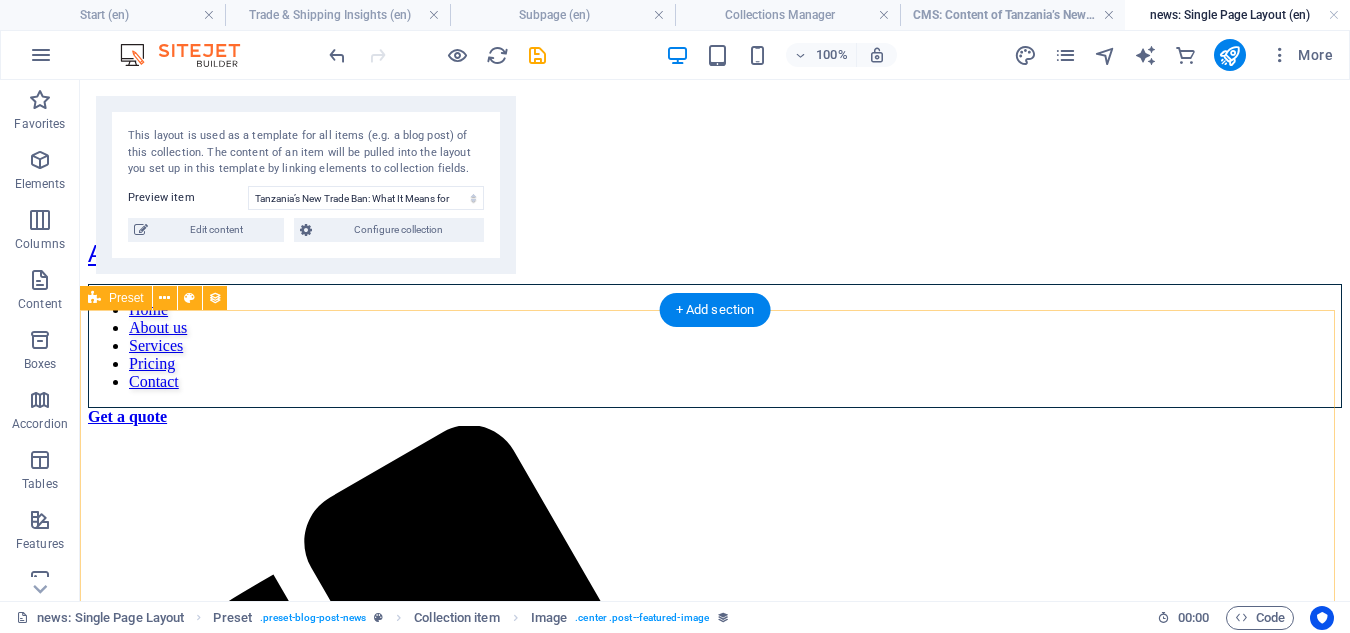 click on "Tanzania’s New Trade Ban: What It Means for Regional Businesses and the Shipping Industry 07/25/2025 Tanzania’s New Trade Ban: What It Means for Regional Businesses and the Shipping Industry In a move that has stirred up both support and outrage across East Africa, Tanzania has officially barred foreign nationals from operating in 15 key small-scale business sectors . The directive, announced by Trade Minister [NAME], aims to protect local livelihoods but may trigger wider economic consequences. At Adir Shipping and Logistics , we understand how cross-border trade impacts everyday business—especially in the logistics and freight forwarding sector. These changes matter. What's Banned? The ban targets sectors that include: Mobile money transfers Tour guiding Small-scale mining On-farm crop buying Beauty salons Curio shops Radio and TV broadcasting These are trades where Tanzanian authorities say local citizens have been “crowded out” by foreigners, notably Chinese traders . Ken . . At ." at bounding box center [715, 3863] 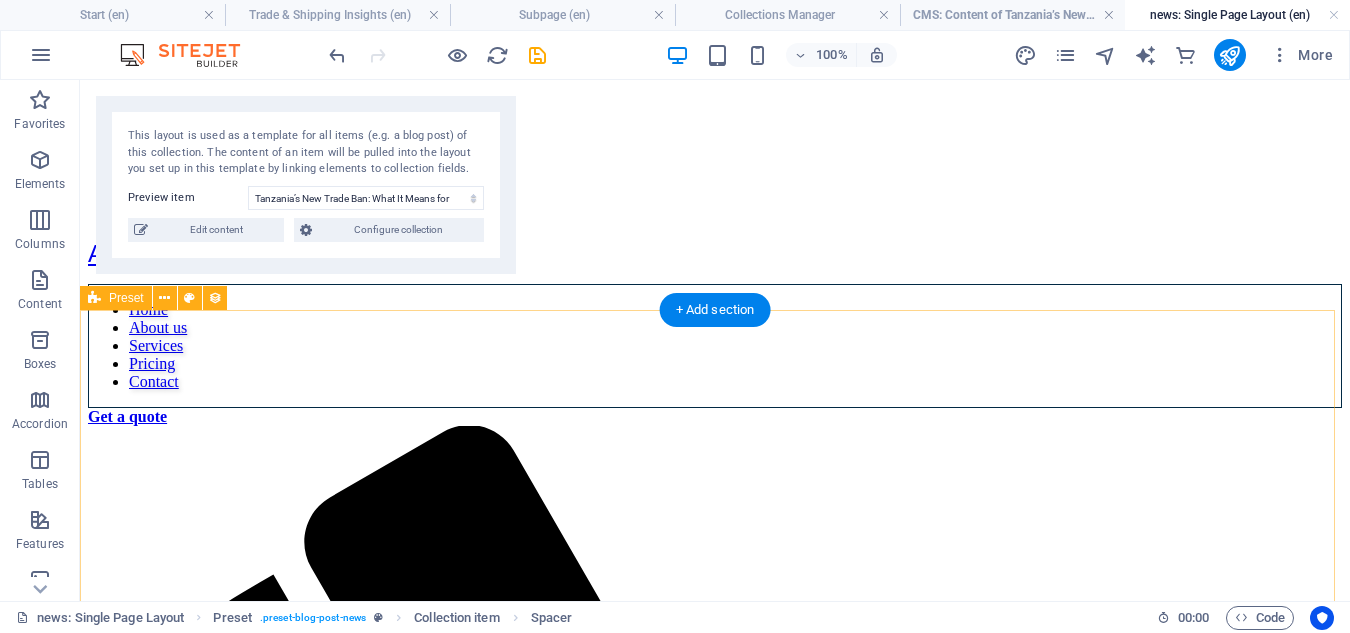 click on "Tanzania’s New Trade Ban: What It Means for Regional Businesses and the Shipping Industry 07/25/2025 Tanzania’s New Trade Ban: What It Means for Regional Businesses and the Shipping Industry In a move that has stirred up both support and outrage across East Africa, Tanzania has officially barred foreign nationals from operating in 15 key small-scale business sectors . The directive, announced by Trade Minister [NAME], aims to protect local livelihoods but may trigger wider economic consequences. At Adir Shipping and Logistics , we understand how cross-border trade impacts everyday business—especially in the logistics and freight forwarding sector. These changes matter. What's Banned? The ban targets sectors that include: Mobile money transfers Tour guiding Small-scale mining On-farm crop buying Beauty salons Curio shops Radio and TV broadcasting These are trades where Tanzanian authorities say local citizens have been “crowded out” by foreigners, notably Chinese traders . Ken . . At ." at bounding box center [715, 3863] 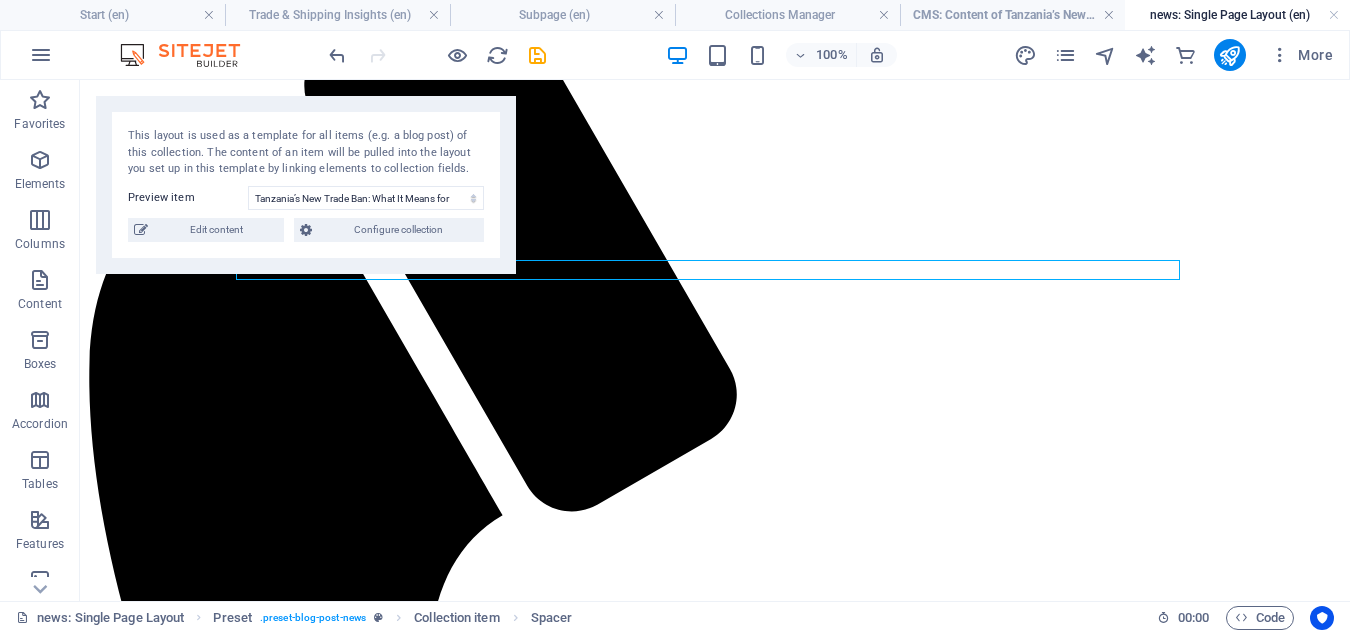 scroll, scrollTop: 912, scrollLeft: 0, axis: vertical 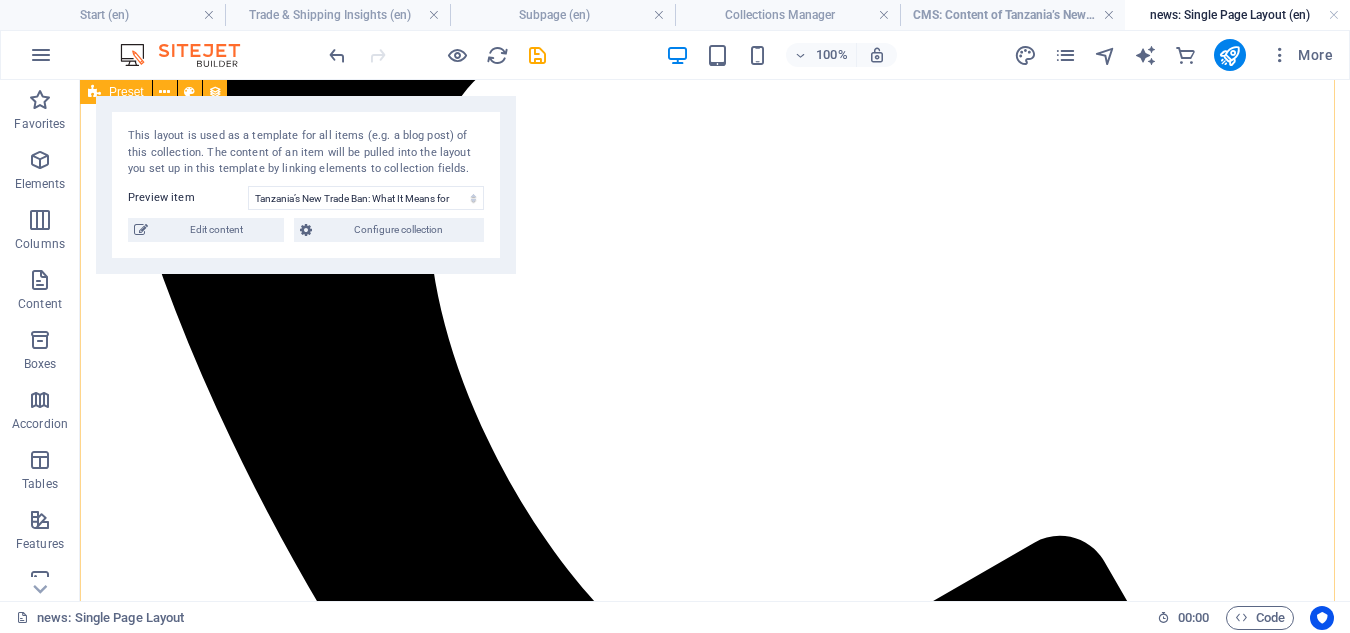 click on "Tanzania’s New Trade Ban: What It Means for Regional Businesses and the Shipping Industry 07/25/2025 Tanzania’s New Trade Ban: What It Means for Regional Businesses and the Shipping Industry In a move that has stirred up both support and outrage across East Africa, Tanzania has officially barred foreign nationals from operating in 15 key small-scale business sectors . The directive, announced by Trade Minister [NAME], aims to protect local livelihoods but may trigger wider economic consequences. At Adir Shipping and Logistics , we understand how cross-border trade impacts everyday business—especially in the logistics and freight forwarding sector. These changes matter. What's Banned? The ban targets sectors that include: Mobile money transfers Tour guiding Small-scale mining On-farm crop buying Beauty salons Curio shops Radio and TV broadcasting These are trades where Tanzanian authorities say local citizens have been “crowded out” by foreigners, notably Chinese traders . Ken . . At ." at bounding box center (715, 2951) 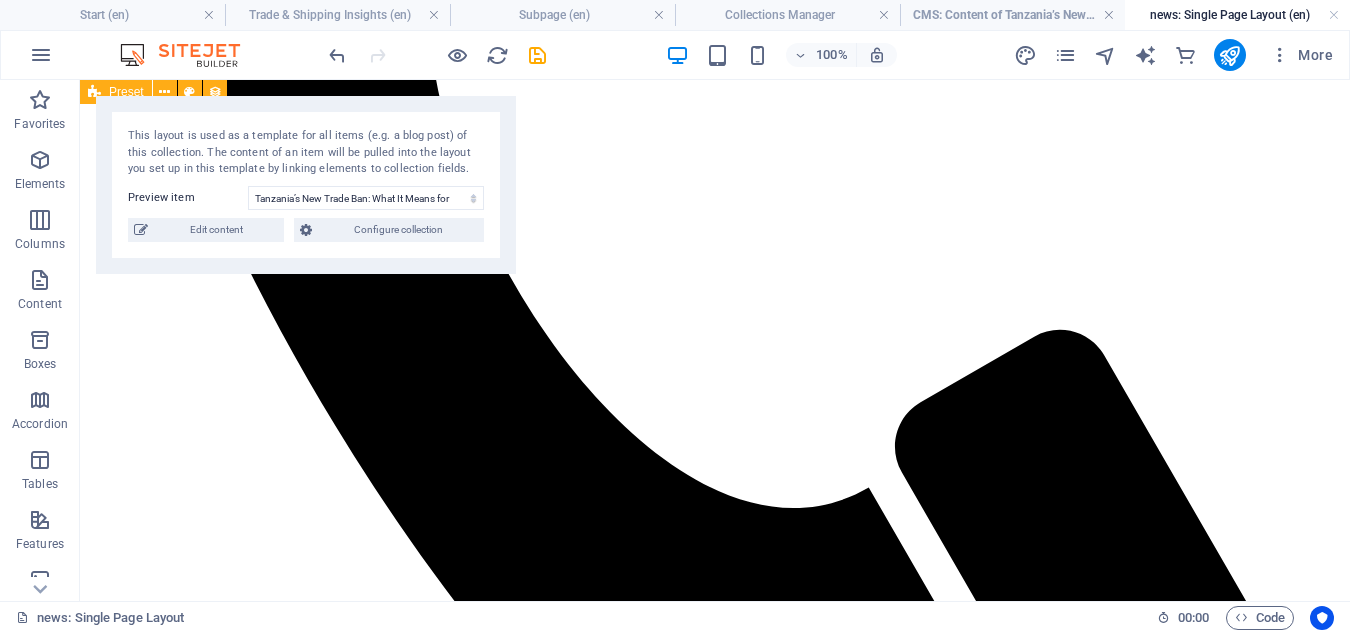 scroll, scrollTop: 1120, scrollLeft: 0, axis: vertical 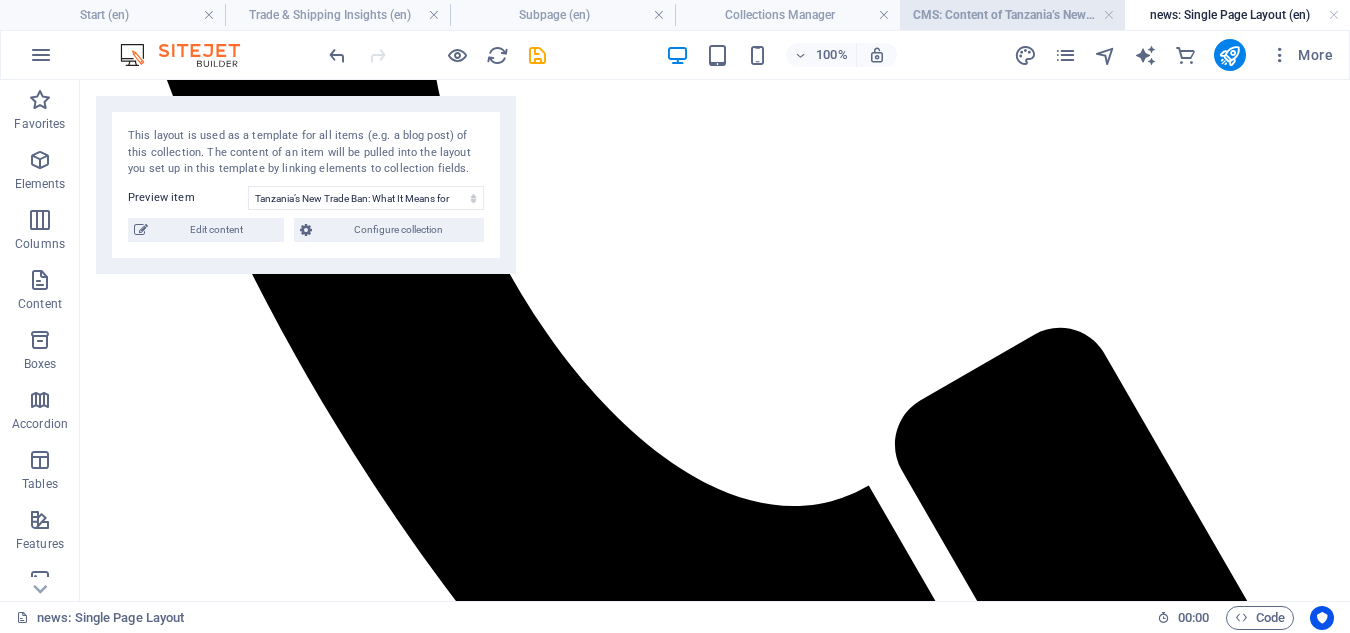 click on "CMS: Content of Tanzania’s New Trade Ban: W..." at bounding box center (1012, 15) 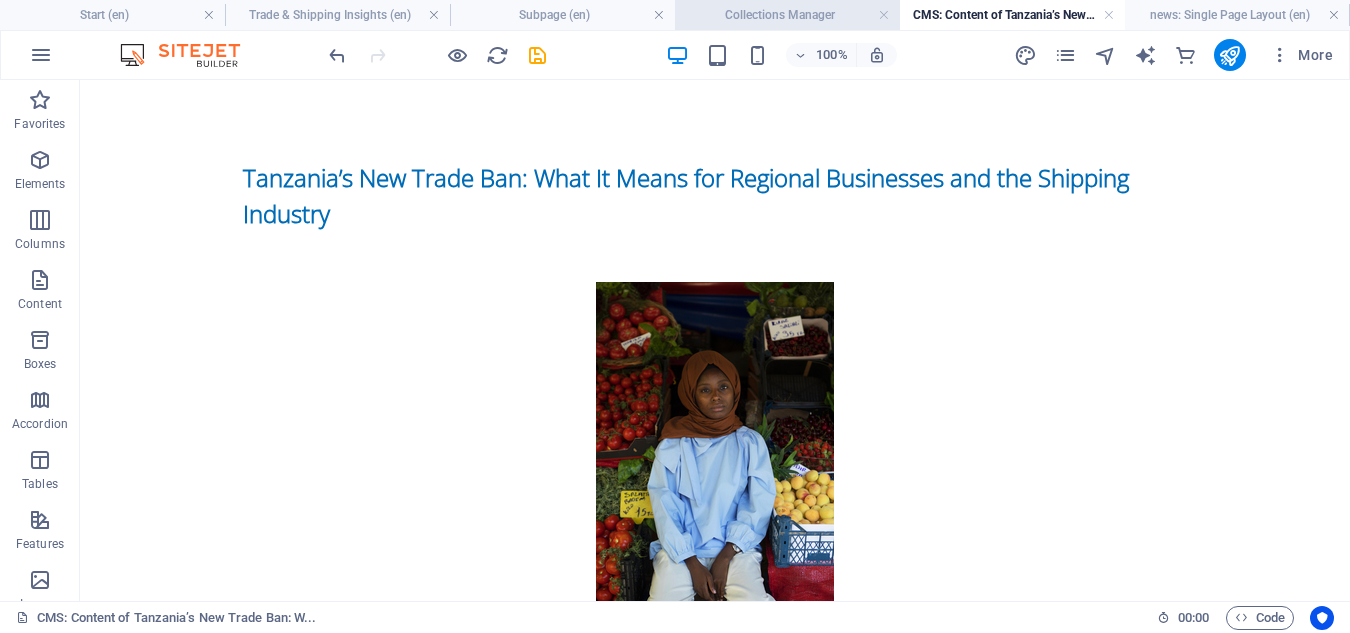 click on "Collections Manager" at bounding box center (787, 15) 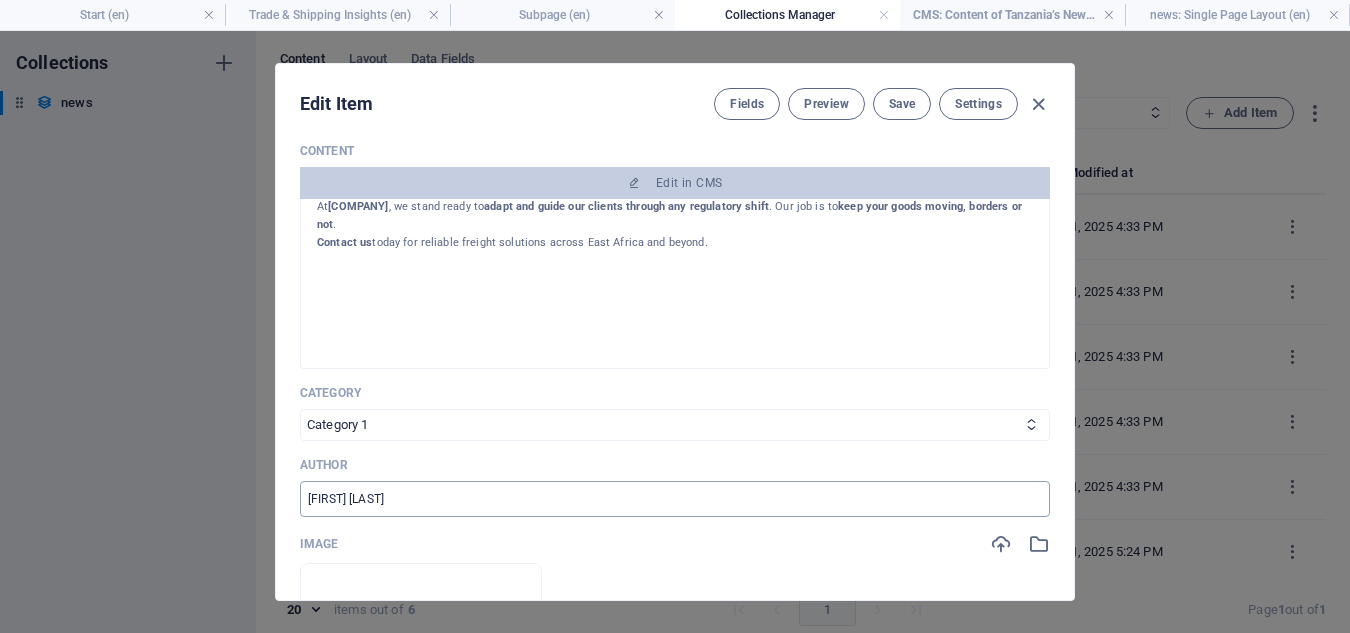 click on "[FIRST] [LAST]" at bounding box center [675, 499] 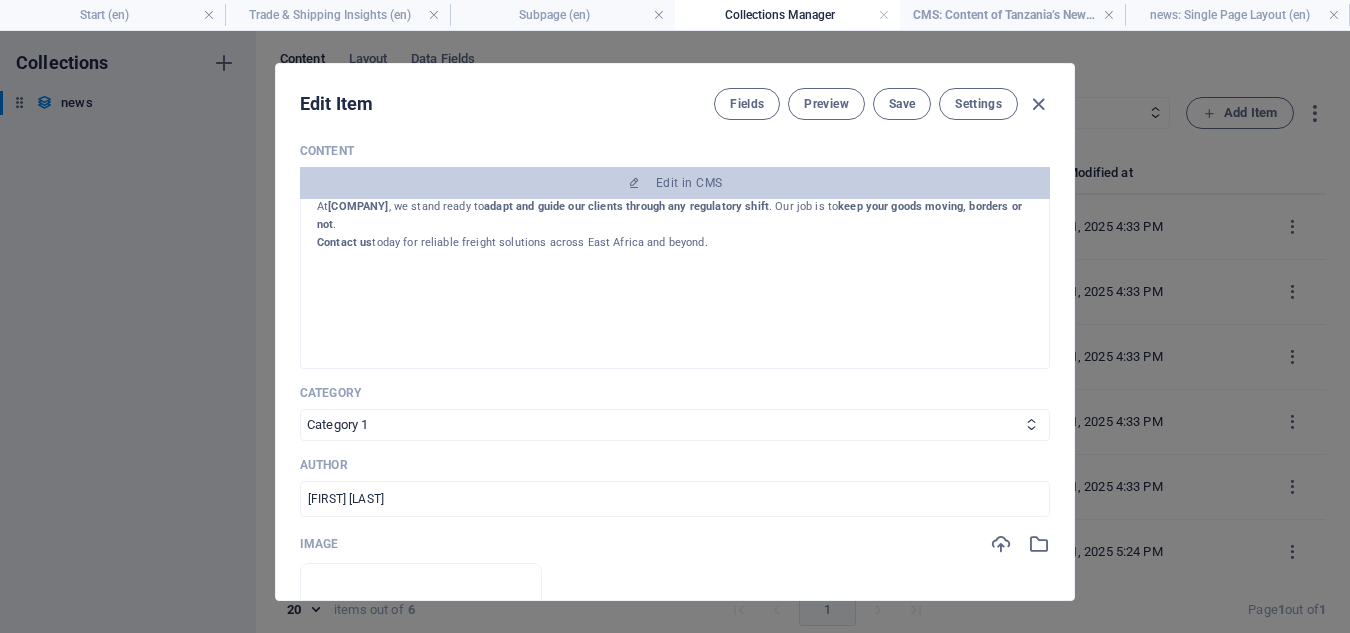 click on "Drop files here to upload them instantly" at bounding box center (675, 683) 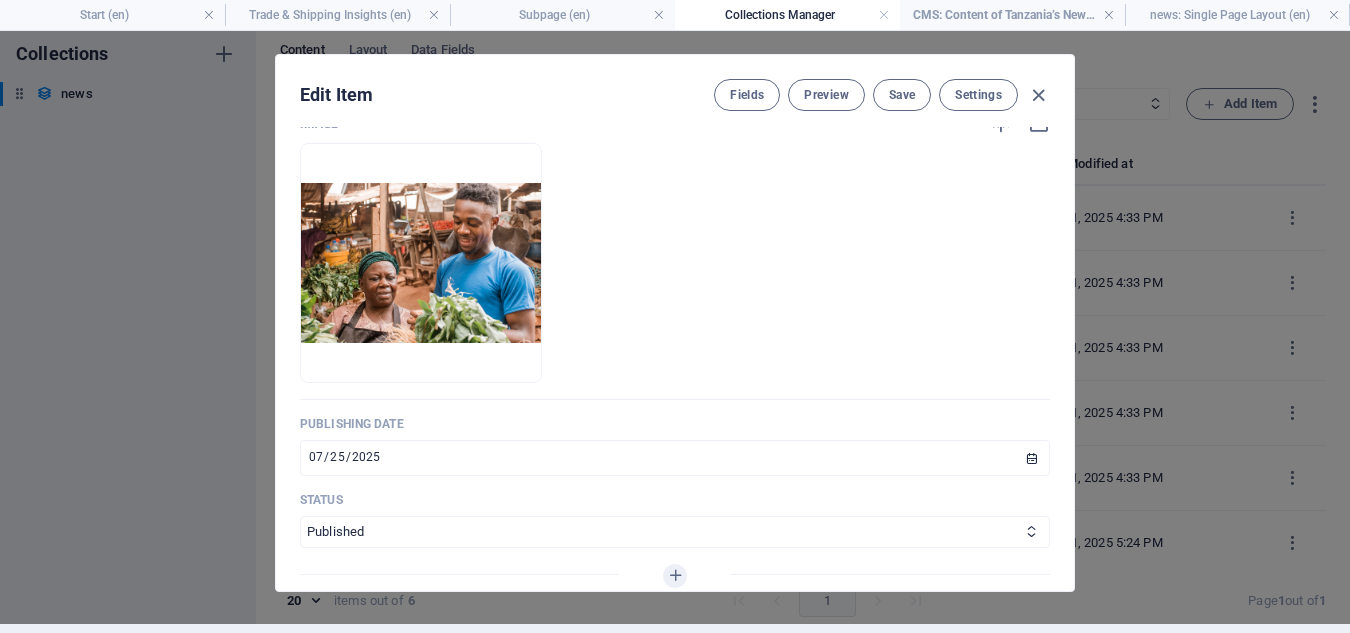 scroll, scrollTop: 813, scrollLeft: 0, axis: vertical 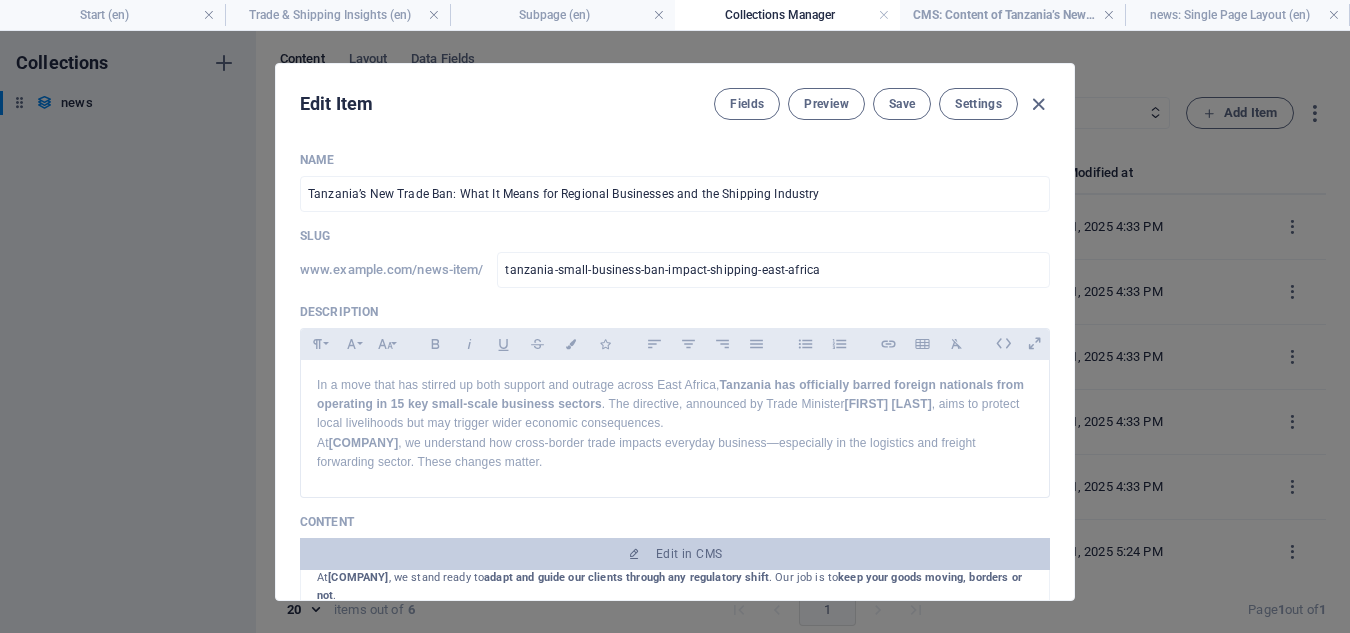 drag, startPoint x: 1067, startPoint y: 192, endPoint x: 1078, endPoint y: 256, distance: 64.93843 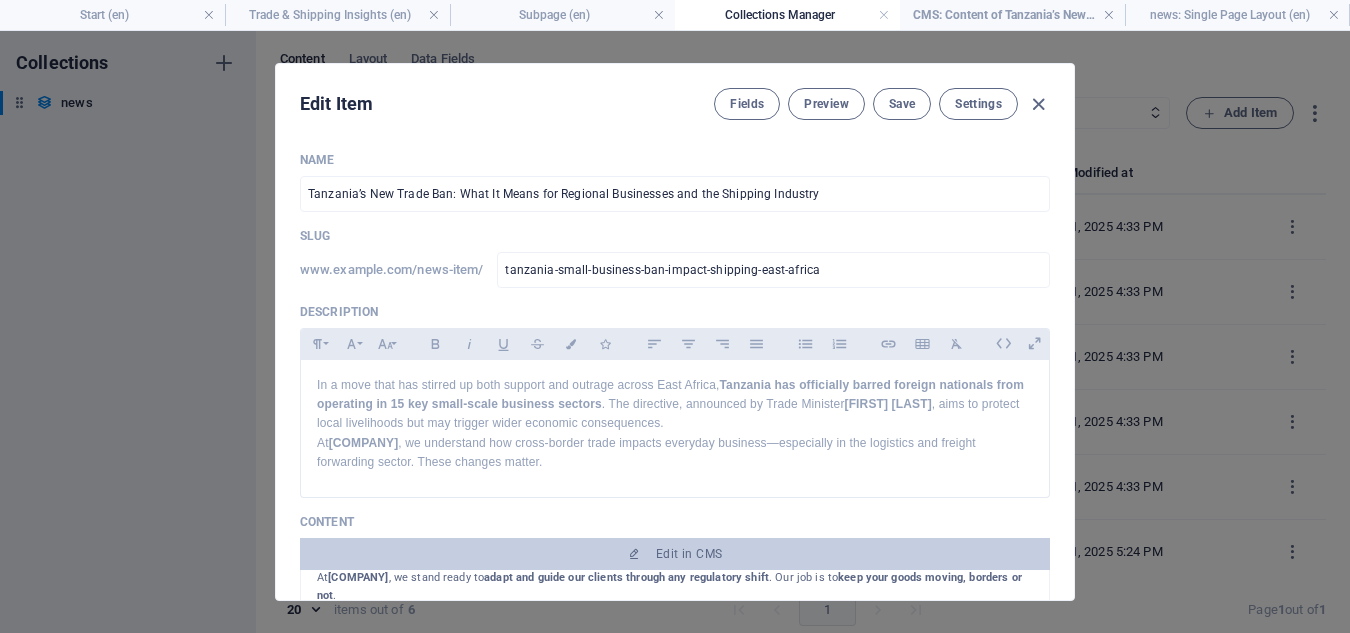 click on "In a move that has stirred up both support and outrage across East Africa,  Tanzania has officially barred foreign nationals from operating in 15 key small-scale business sectors . The directive, announced by Trade Minister  [PERSON] , aims to protect local livelihoods but may trigger wider economic consequences. At  Adir Shipping and Logistics Content Edit in CMS [PERSON] At  What's Banned? . ." at bounding box center [675, 332] 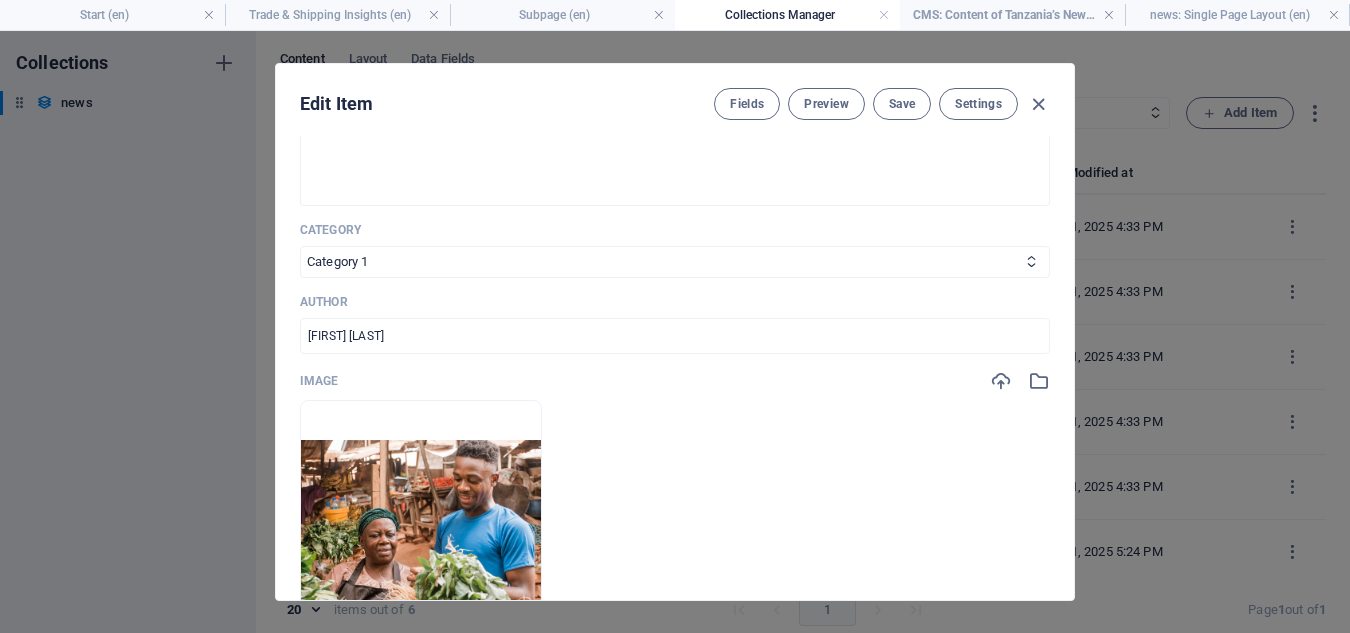 scroll, scrollTop: 560, scrollLeft: 0, axis: vertical 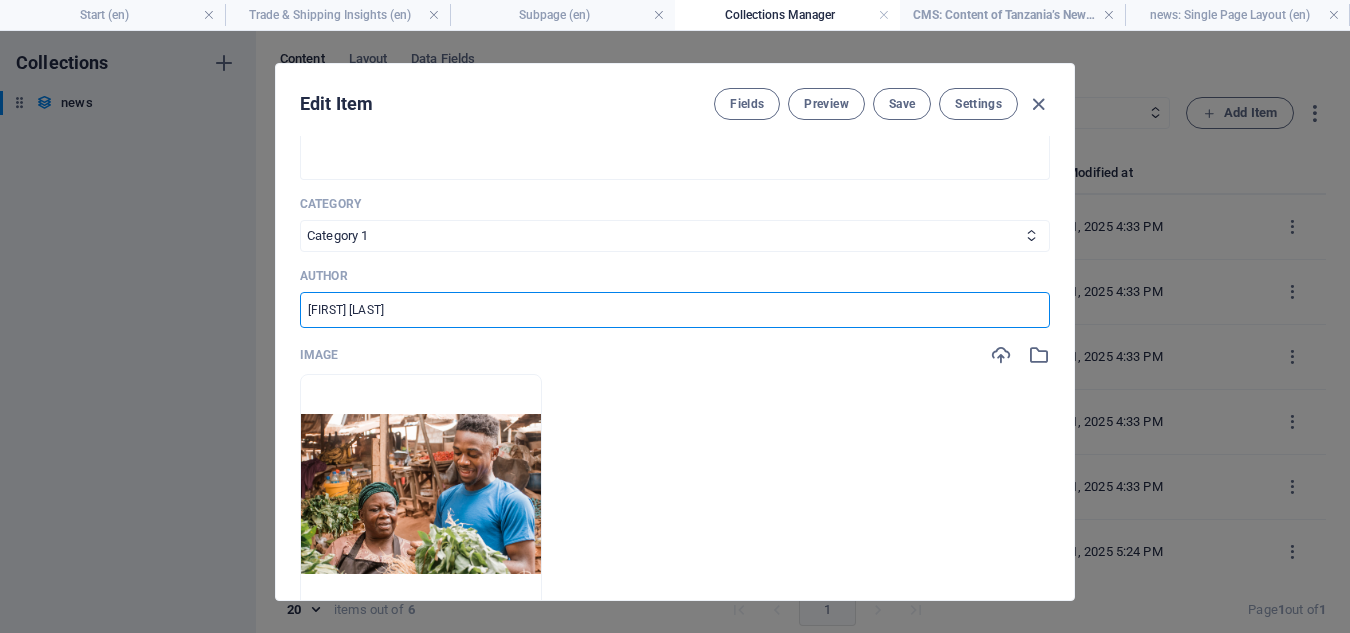 click on "[FIRST] [LAST]" at bounding box center [675, 310] 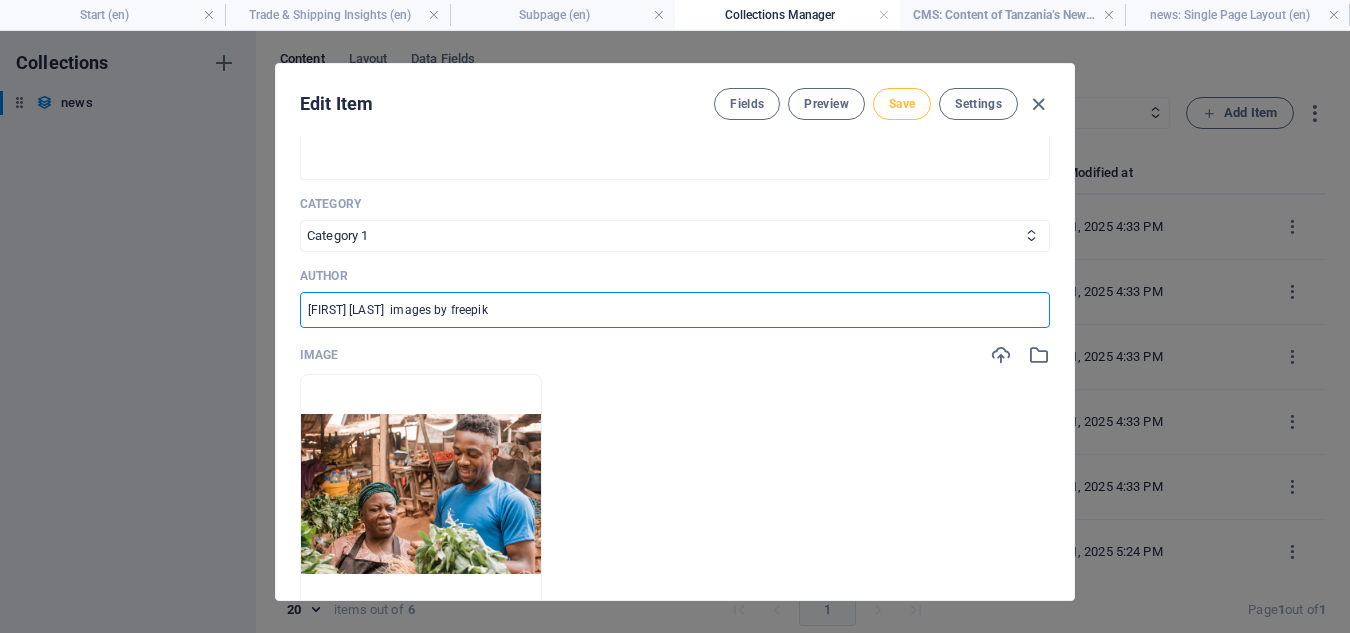 type on "[FIRST] [LAST]  images by freepik" 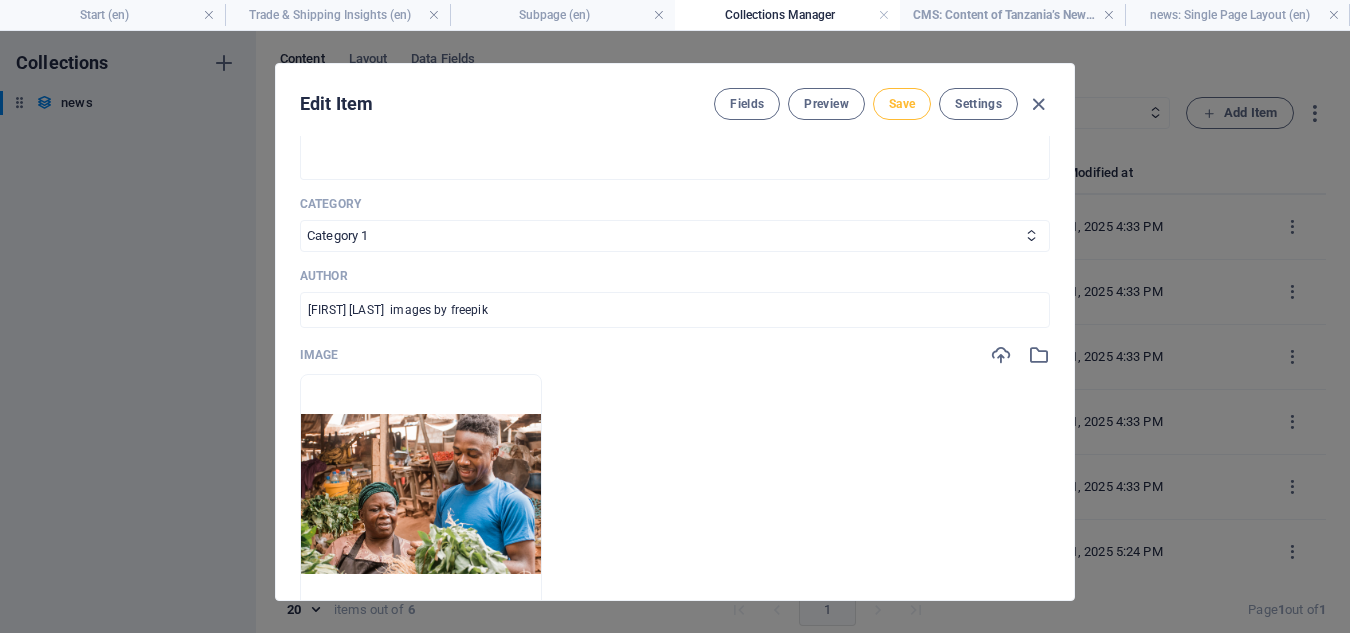 click on "Save" at bounding box center [902, 104] 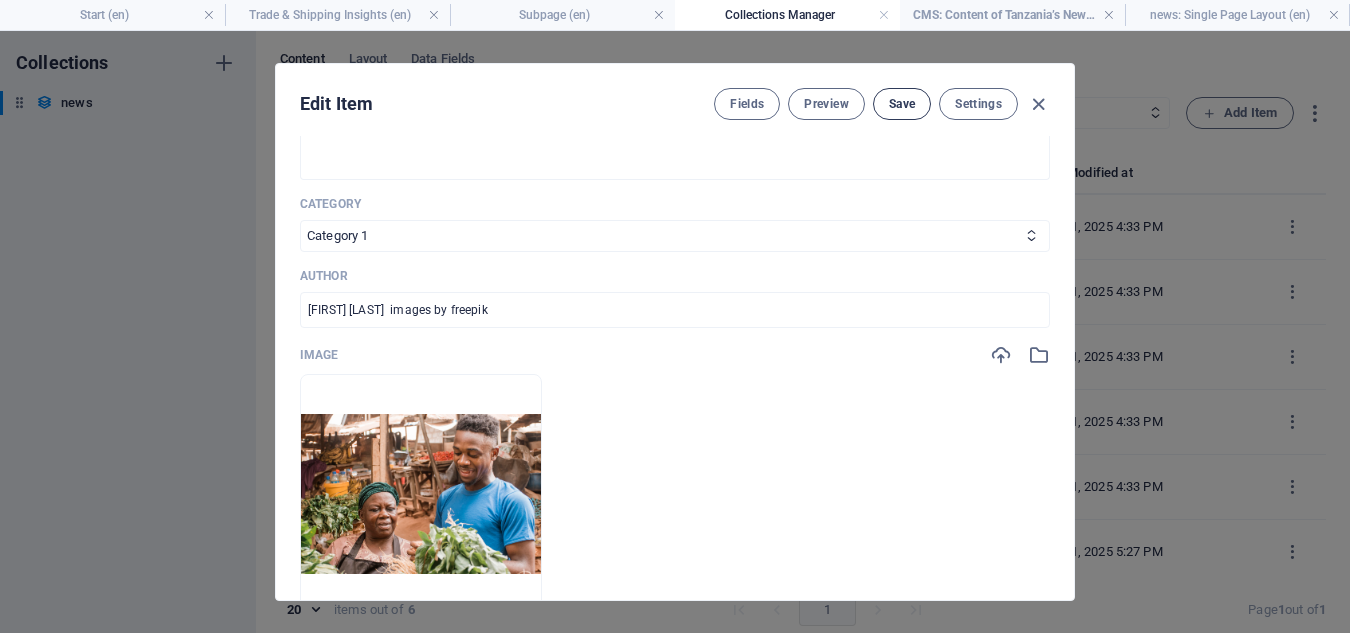 scroll, scrollTop: 1449, scrollLeft: 0, axis: vertical 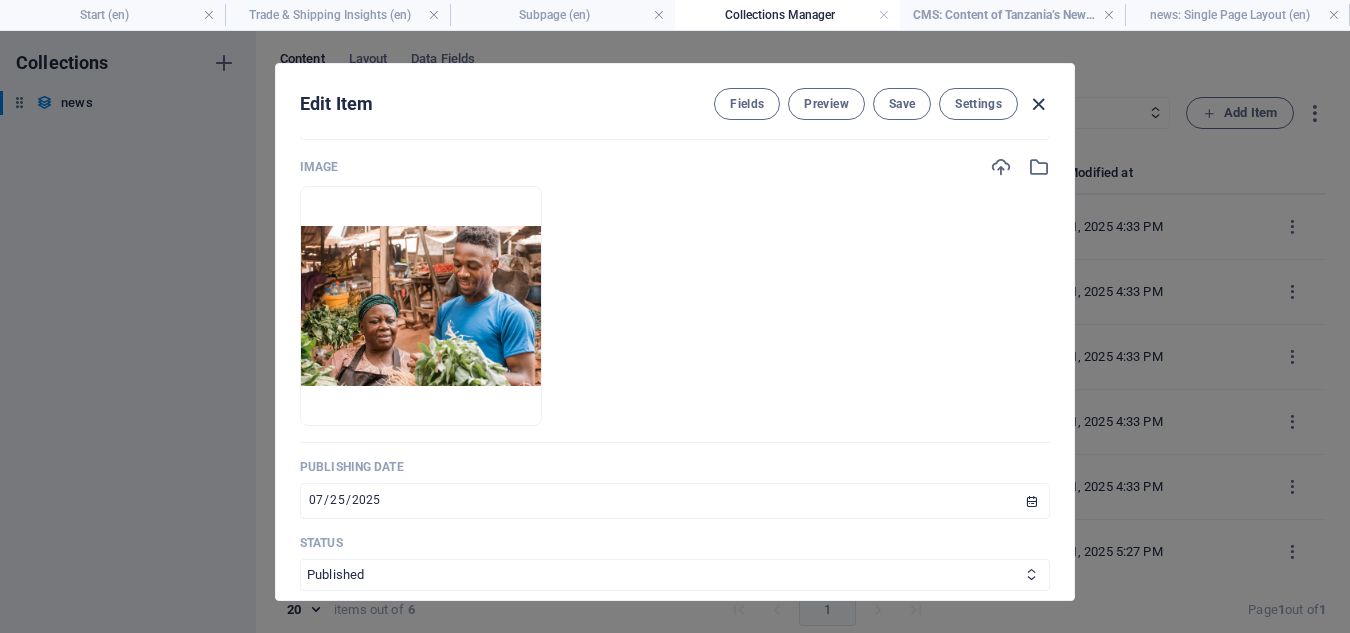 click at bounding box center [1038, 104] 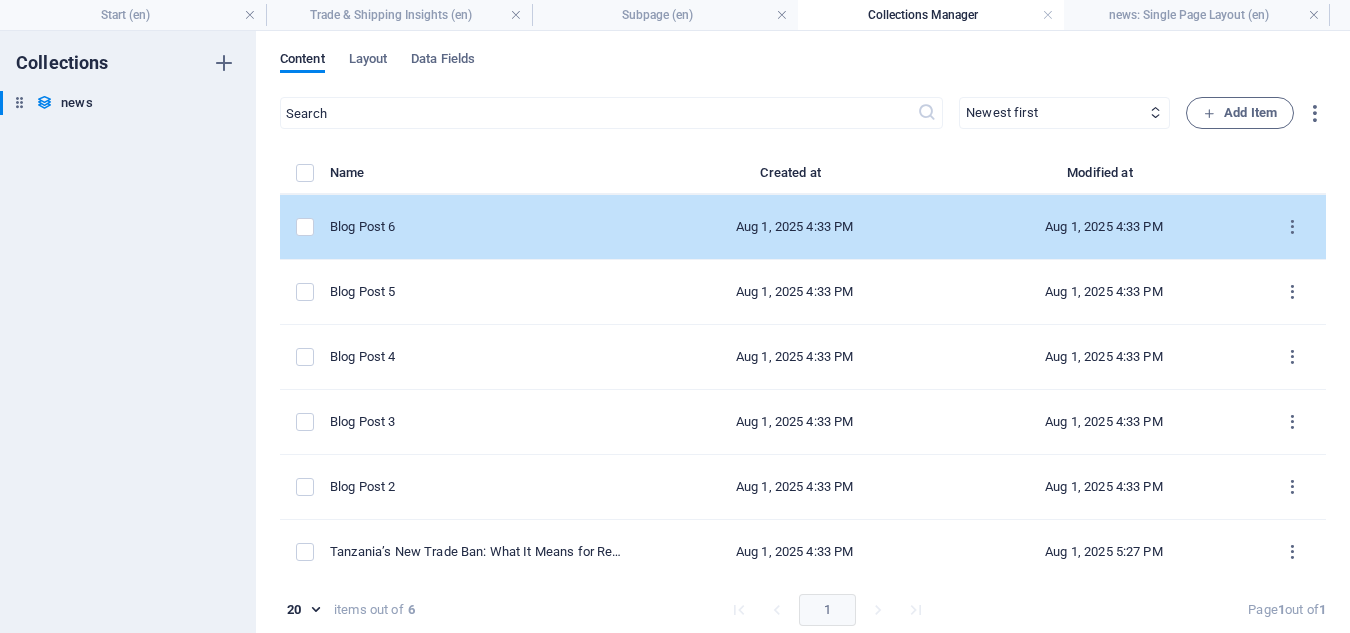 drag, startPoint x: 1317, startPoint y: 299, endPoint x: 1312, endPoint y: 220, distance: 79.15807 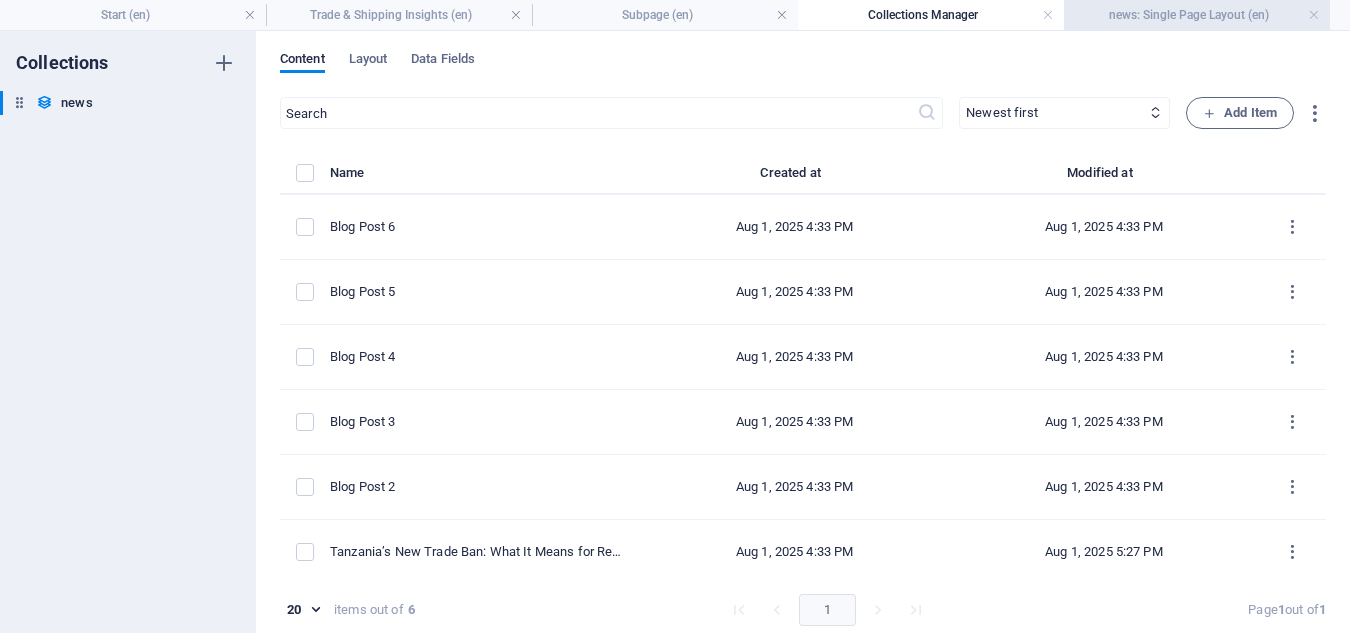 click on "news: Single Page Layout (en)" at bounding box center [1197, 15] 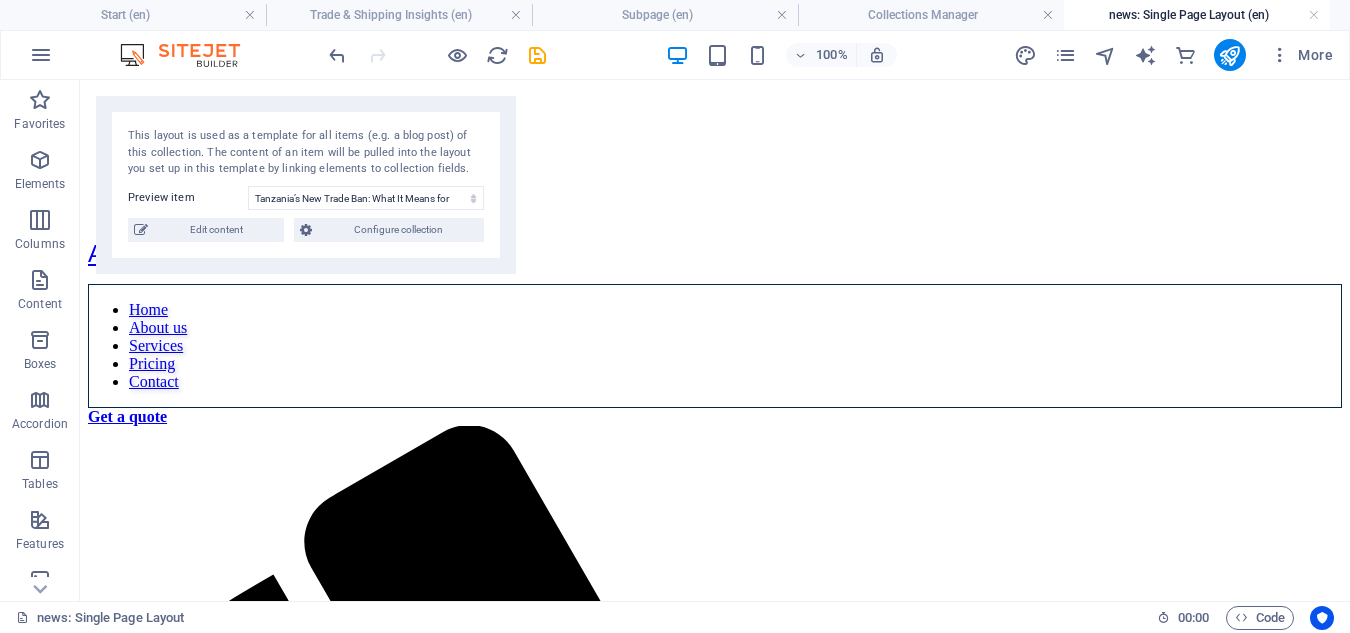 scroll, scrollTop: 1120, scrollLeft: 0, axis: vertical 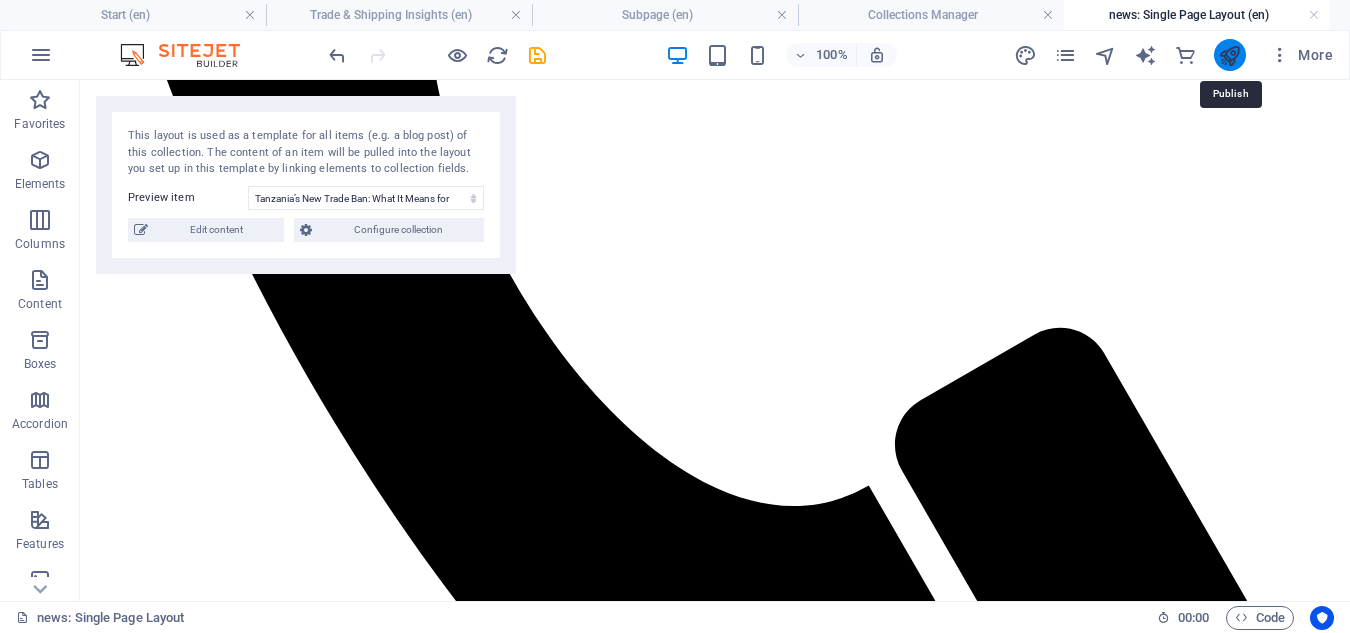 click at bounding box center [1229, 55] 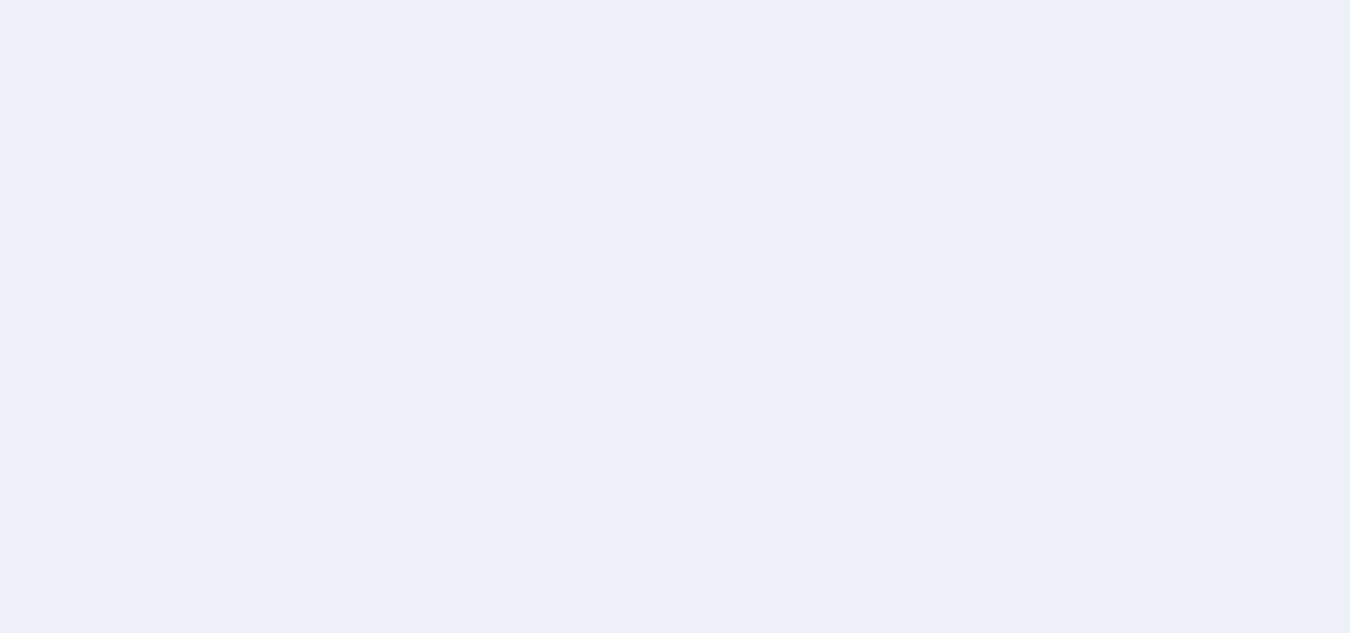 scroll, scrollTop: 0, scrollLeft: 0, axis: both 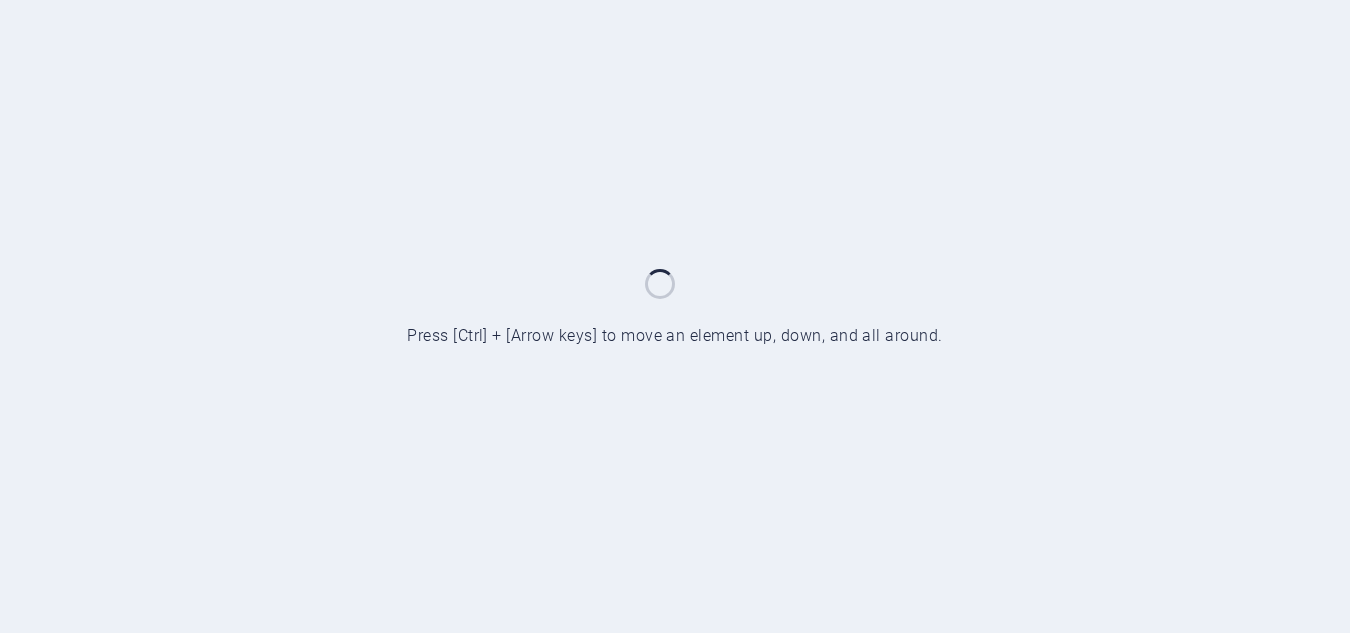 click at bounding box center [675, 316] 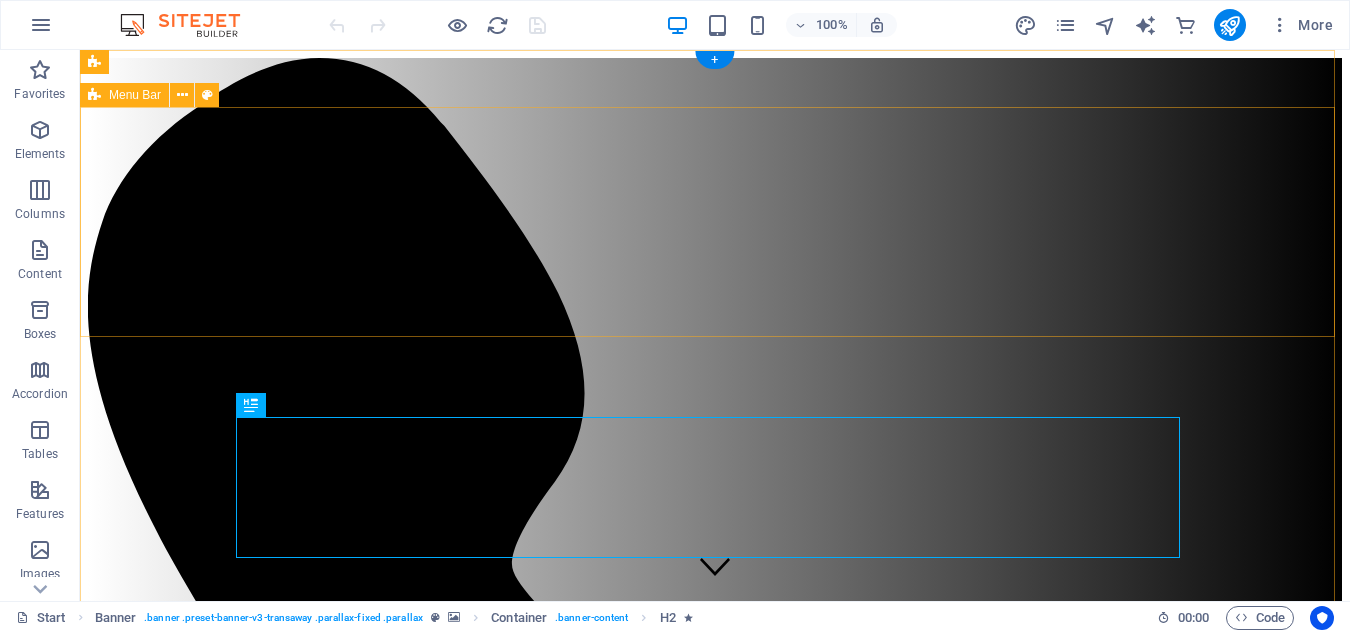 scroll, scrollTop: 0, scrollLeft: 0, axis: both 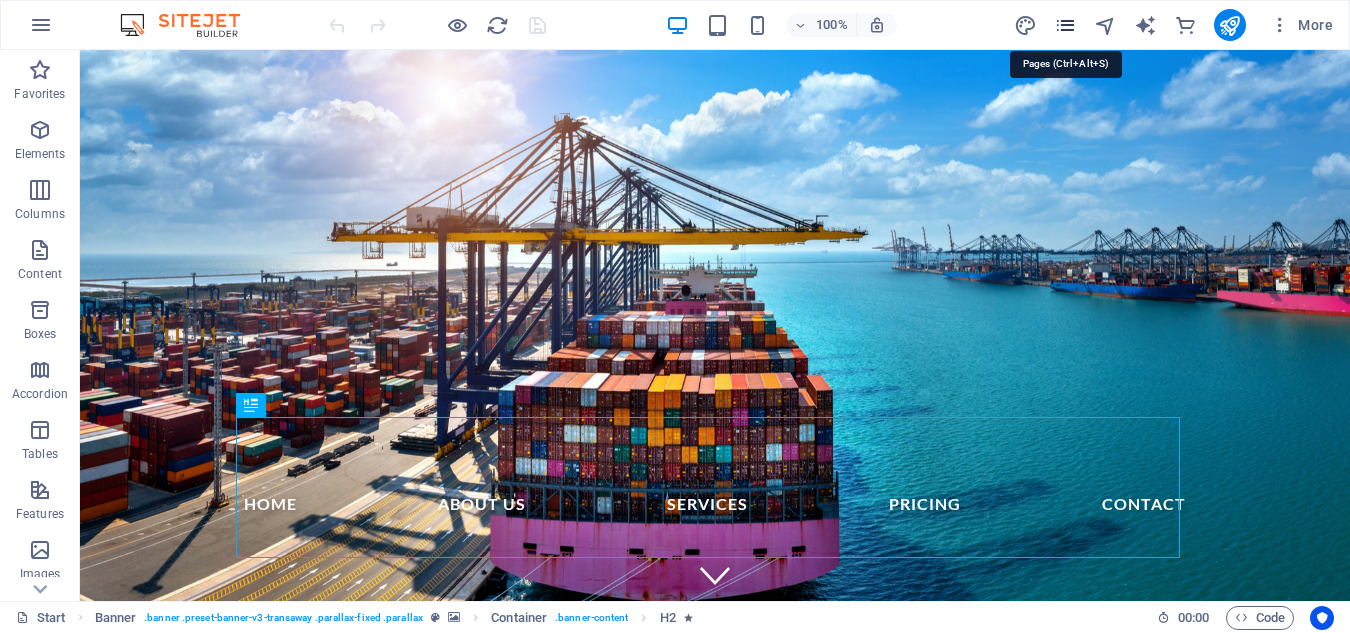 click at bounding box center (1065, 25) 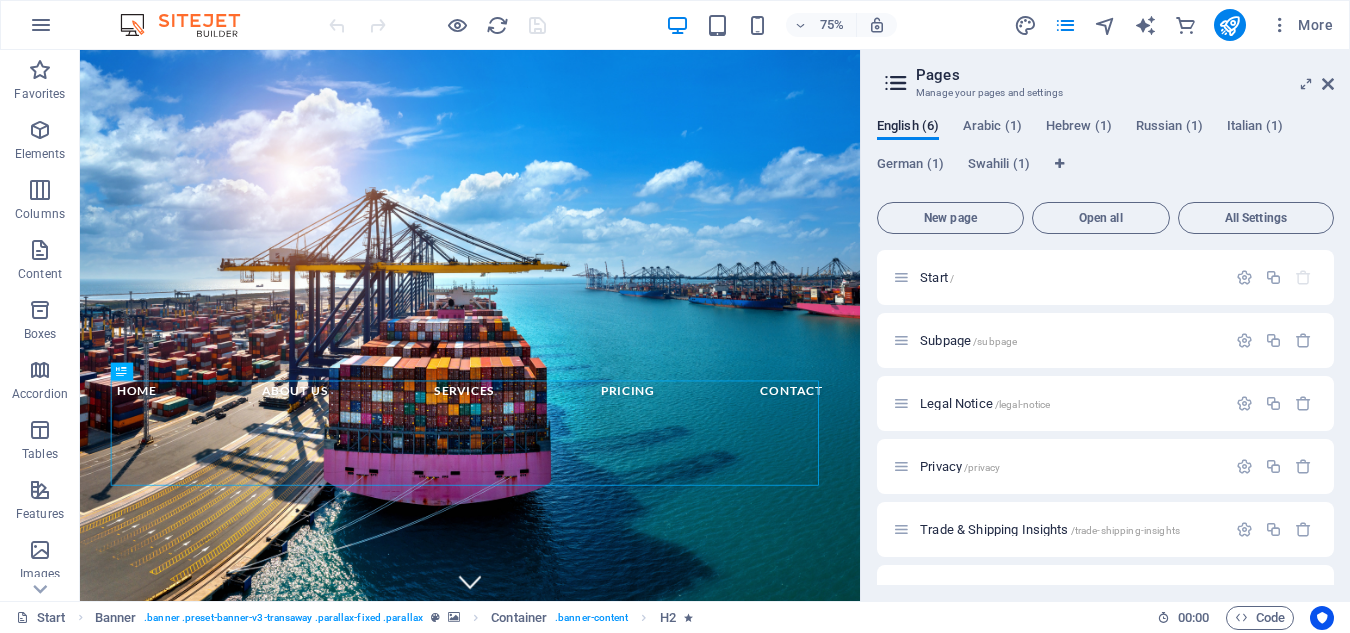 drag, startPoint x: 1328, startPoint y: 413, endPoint x: 1334, endPoint y: 431, distance: 18.973665 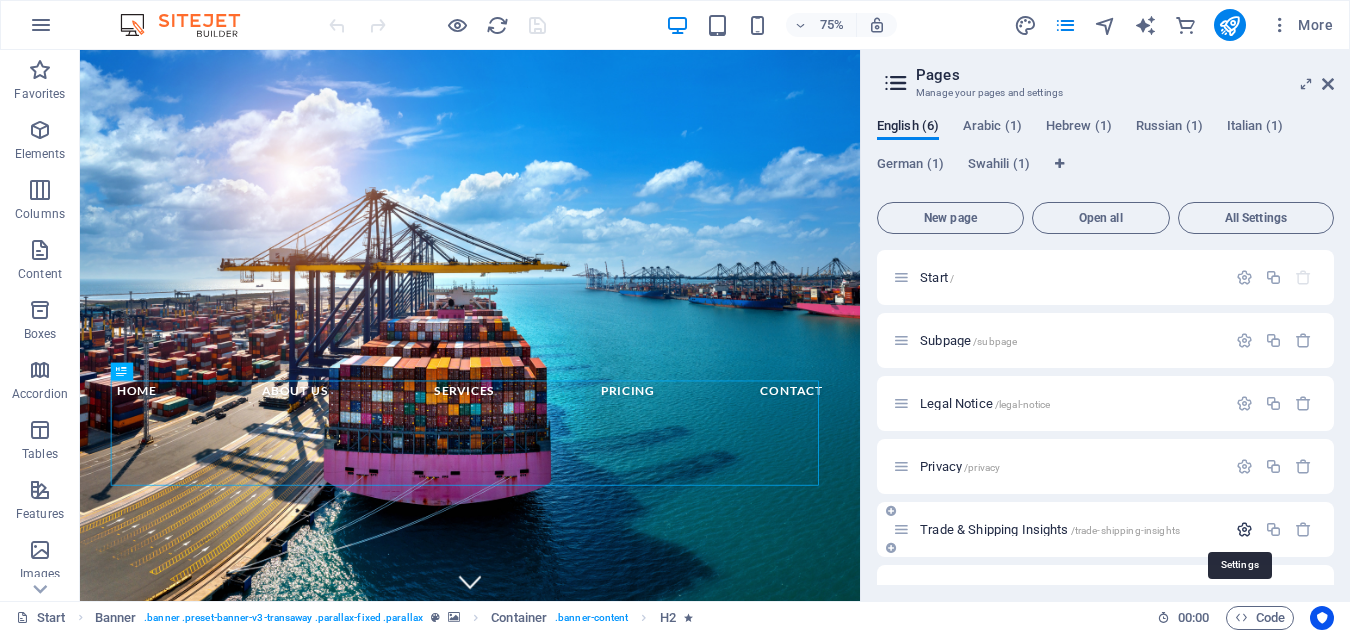 click at bounding box center [1244, 529] 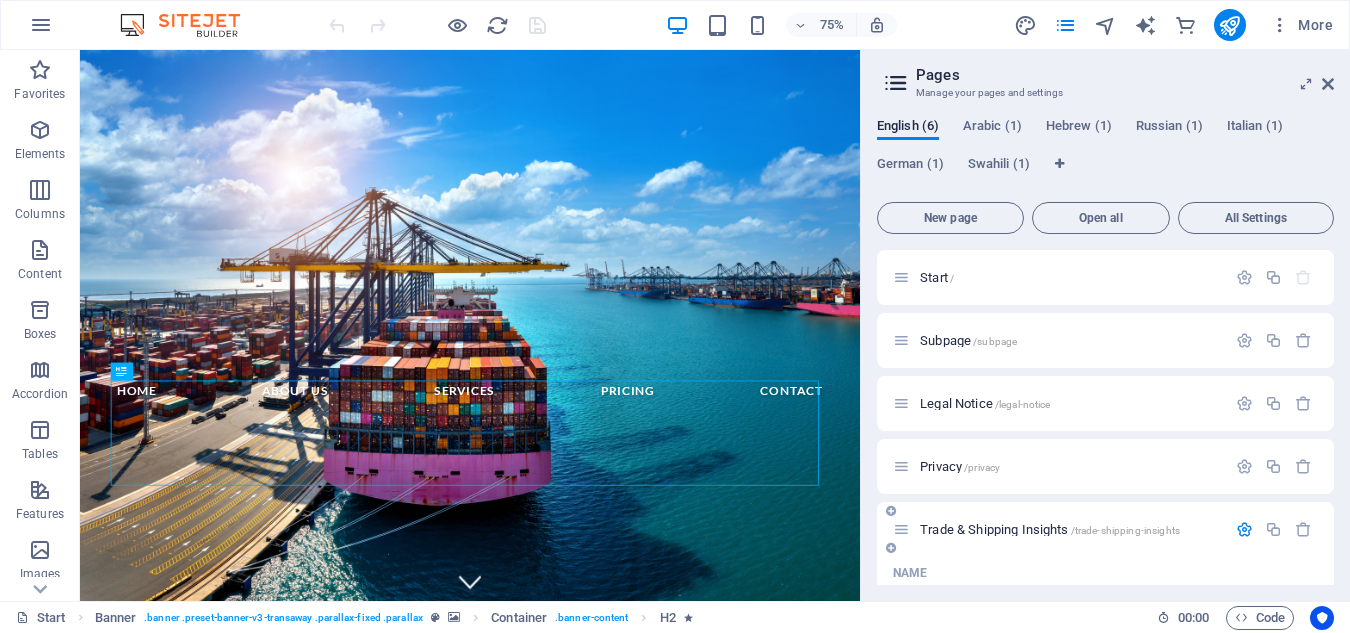 scroll, scrollTop: 188, scrollLeft: 0, axis: vertical 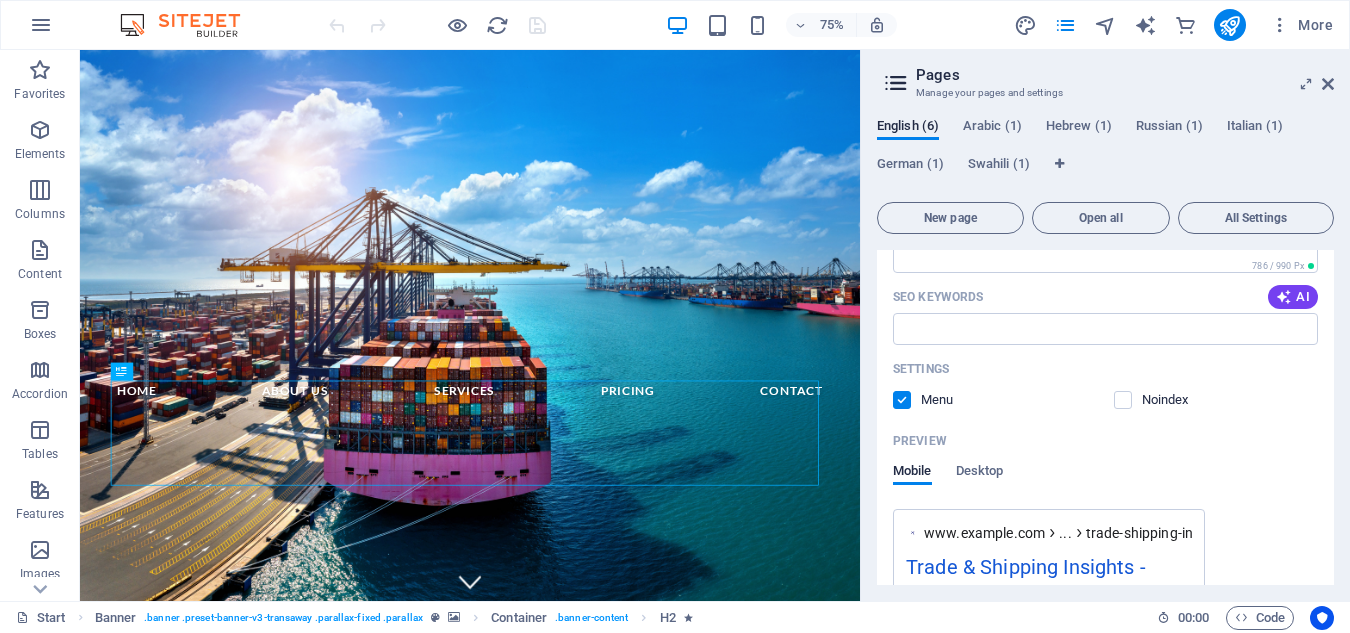 drag, startPoint x: 1334, startPoint y: 471, endPoint x: 1332, endPoint y: 450, distance: 21.095022 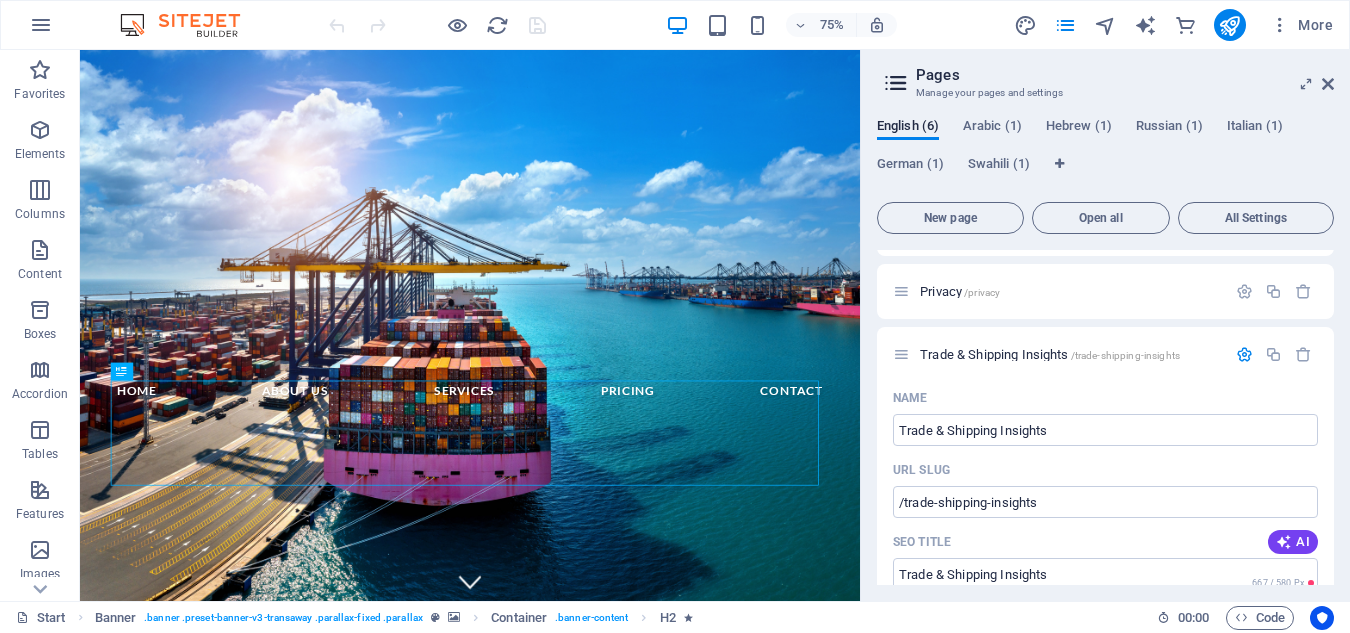 scroll, scrollTop: 160, scrollLeft: 0, axis: vertical 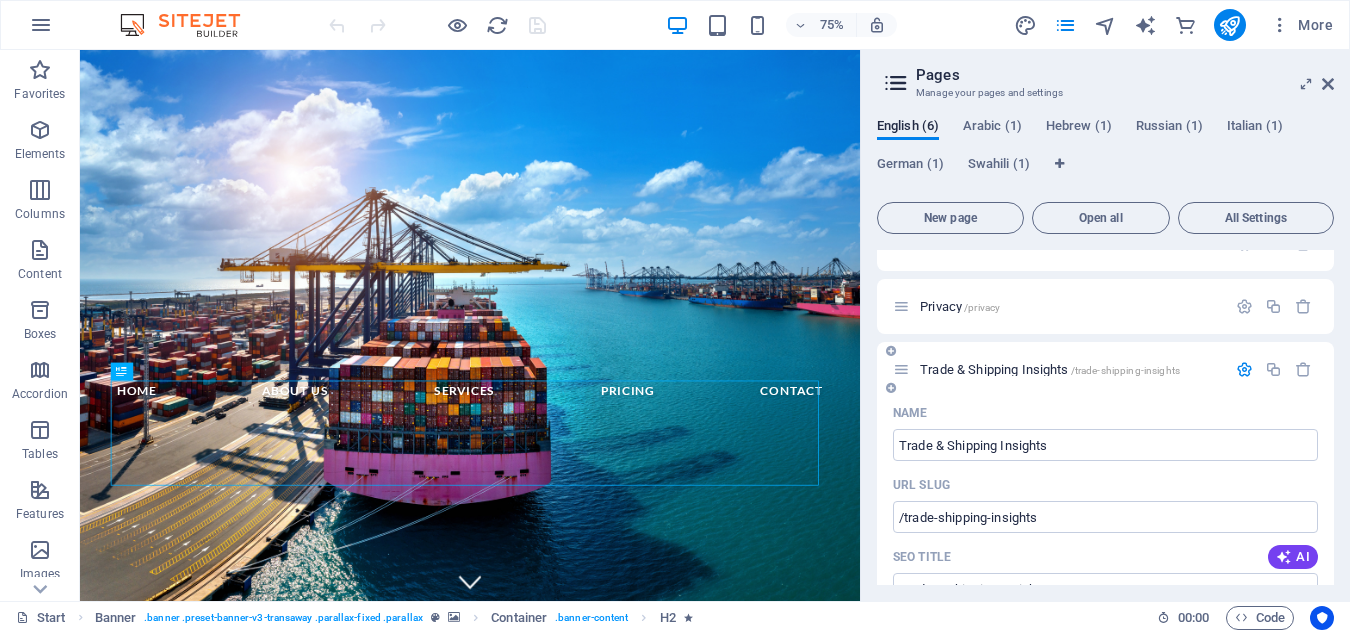 click on "Trade & Shipping Insights /trade-shipping-insights" at bounding box center (1050, 369) 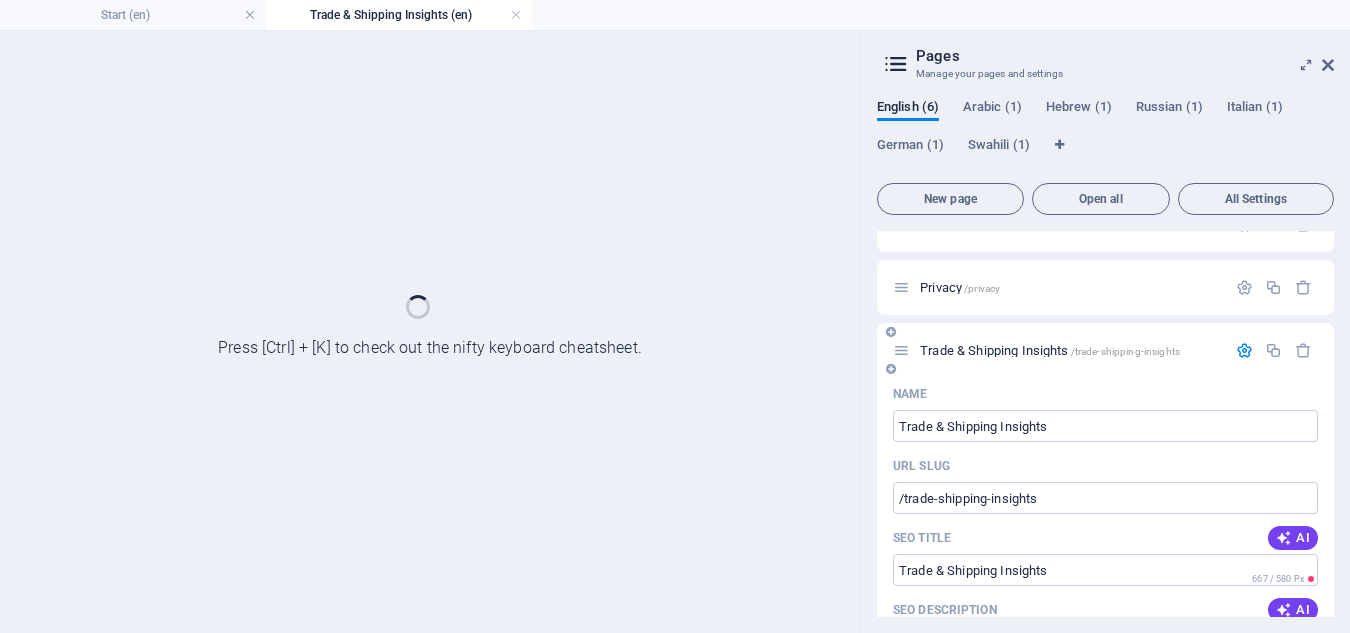 click on "Trade & Shipping Insights /trade-shipping-insights" at bounding box center [1105, 350] 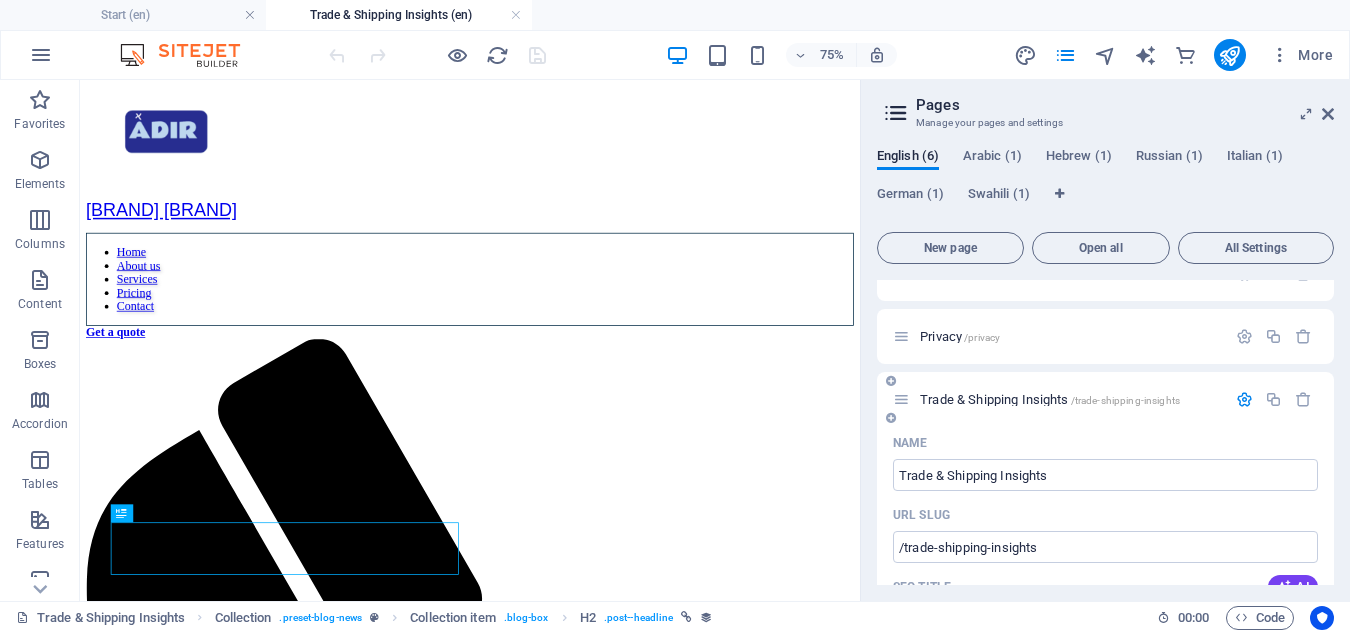 scroll, scrollTop: 0, scrollLeft: 0, axis: both 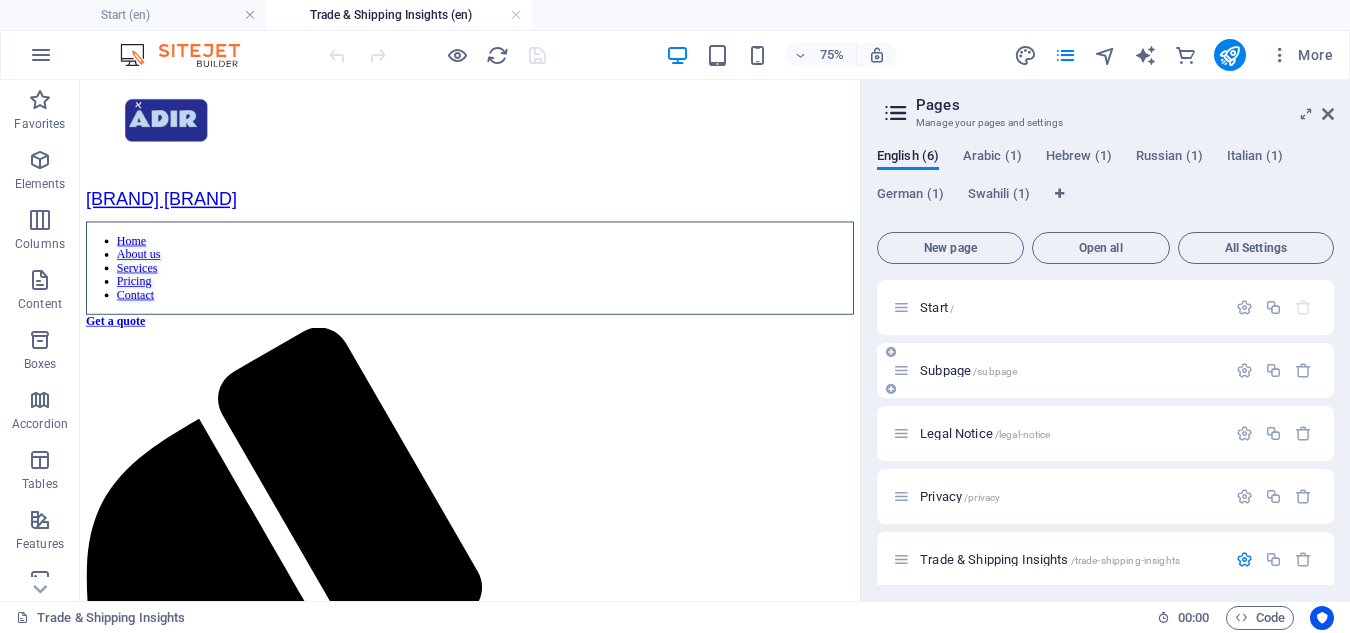 click on "Subpage /subpage" at bounding box center [968, 370] 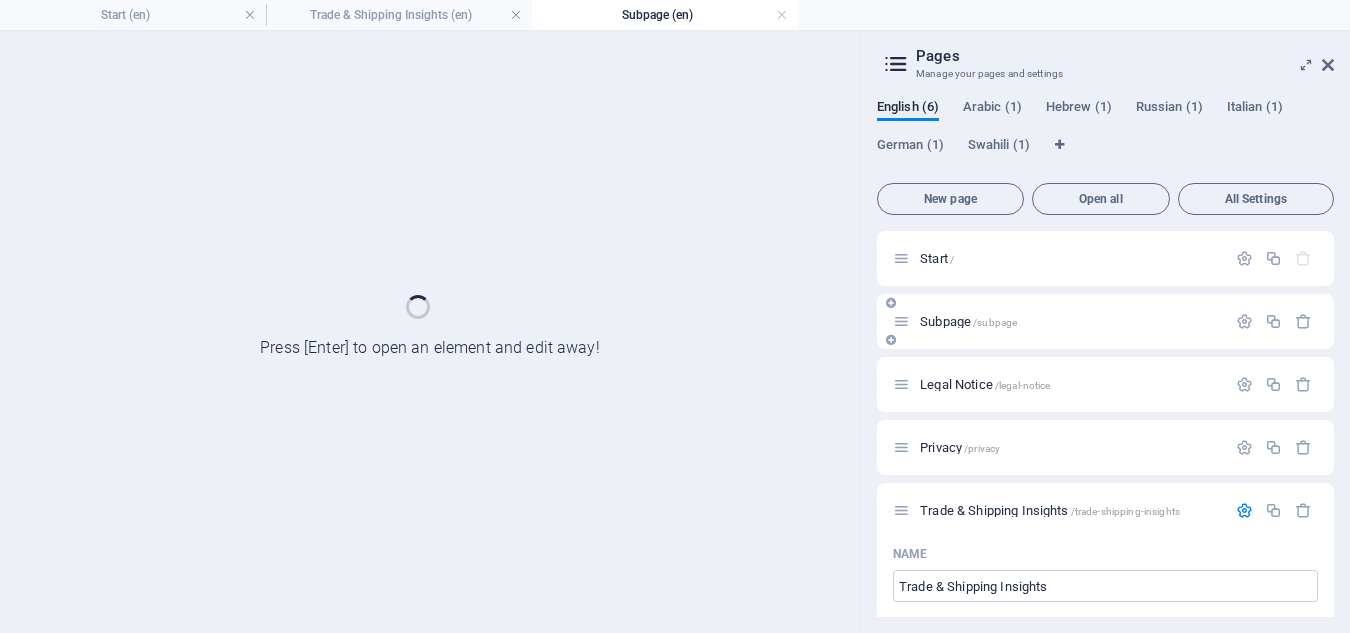 click on "Legal Notice /legal-notice" at bounding box center [1059, 384] 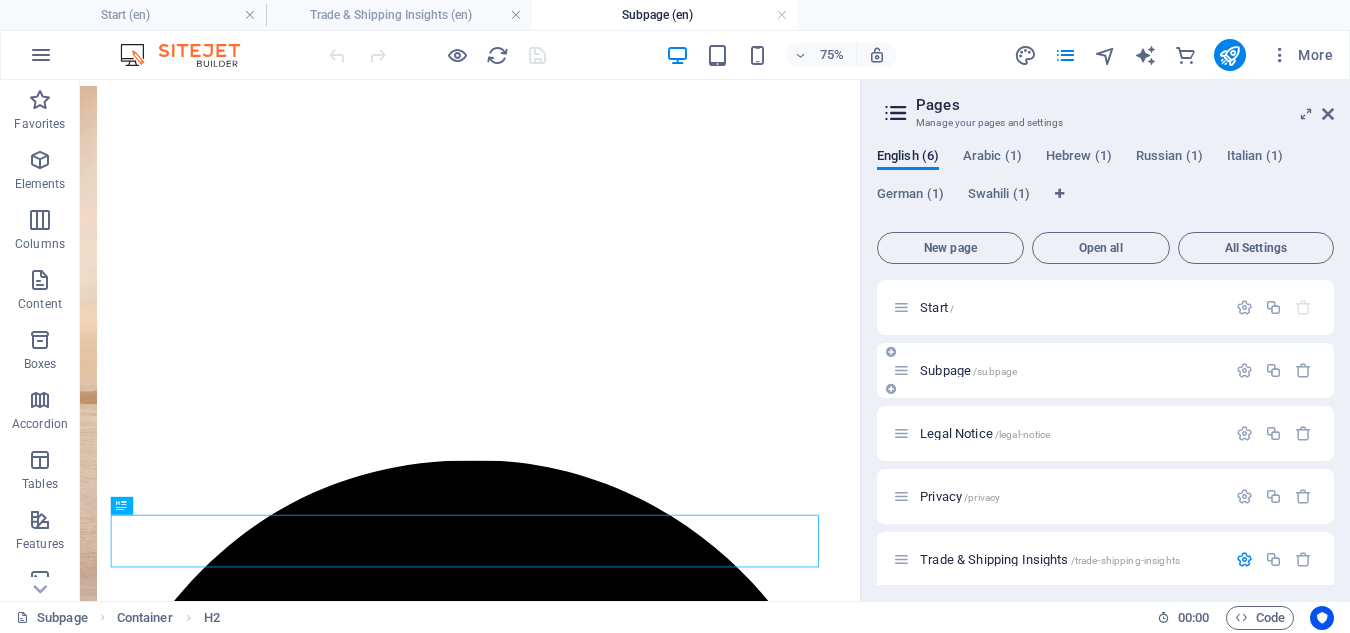 scroll, scrollTop: 0, scrollLeft: 0, axis: both 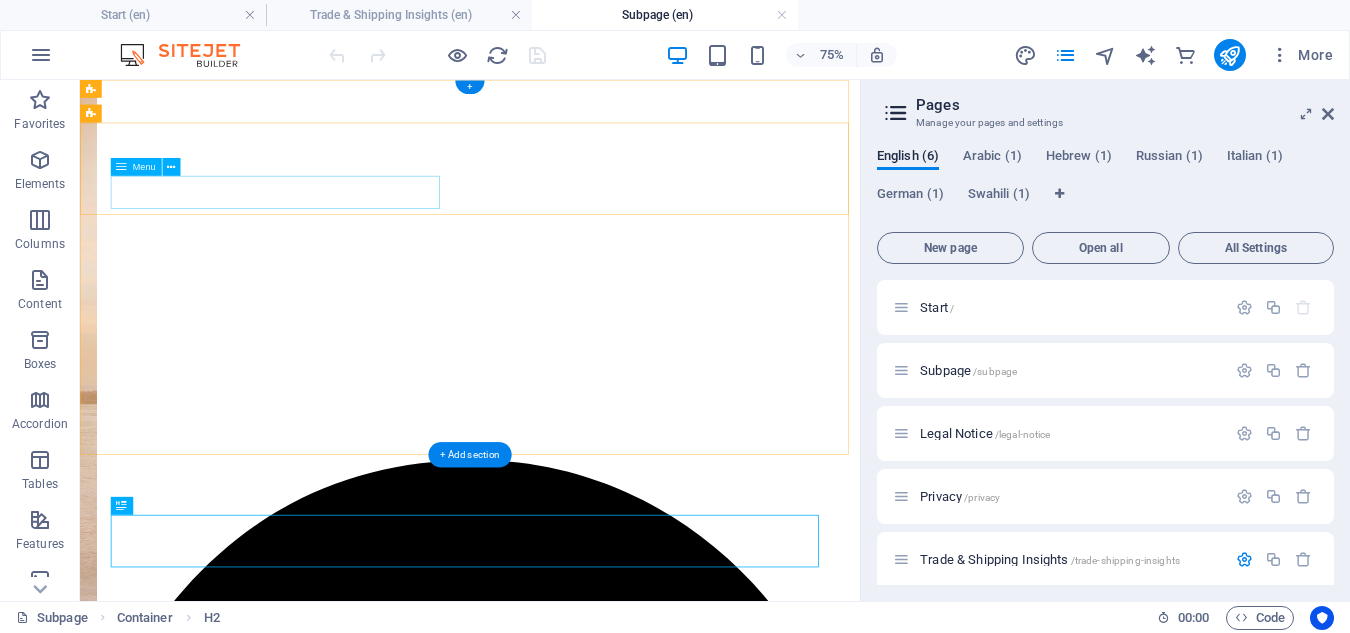 click on "Home About us Services Pricing Contact" at bounding box center (600, 10680) 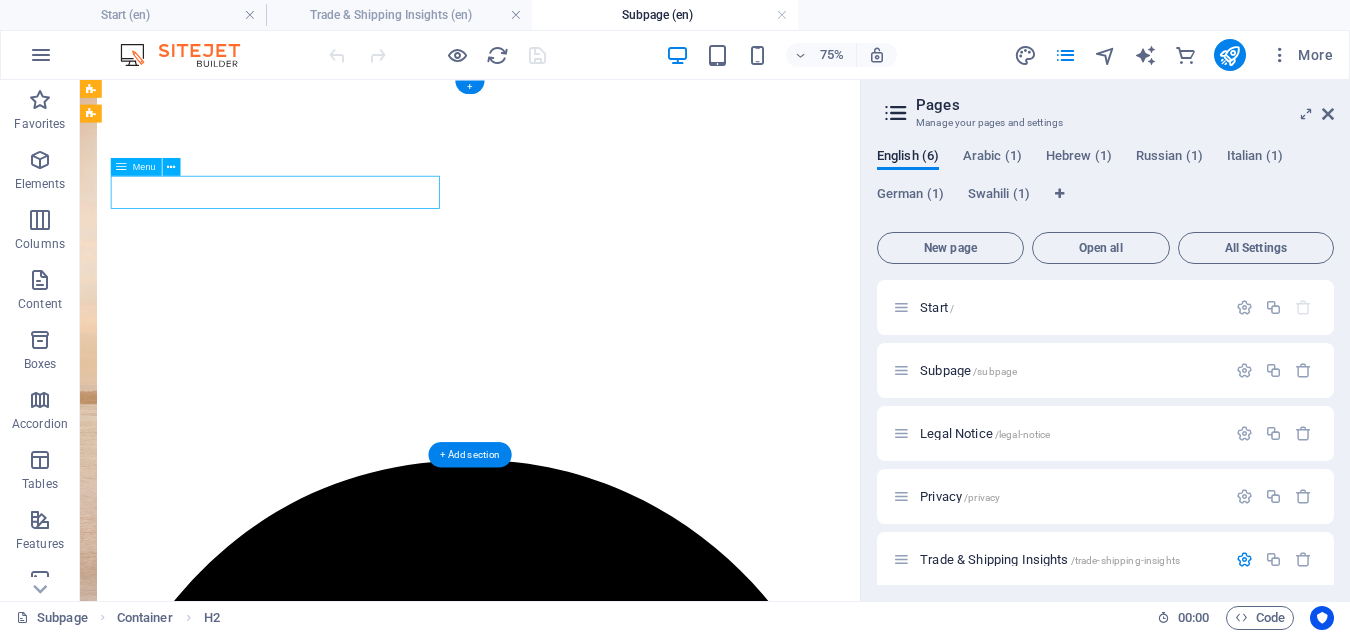click on "Home About us Services Pricing Contact" at bounding box center [600, 10680] 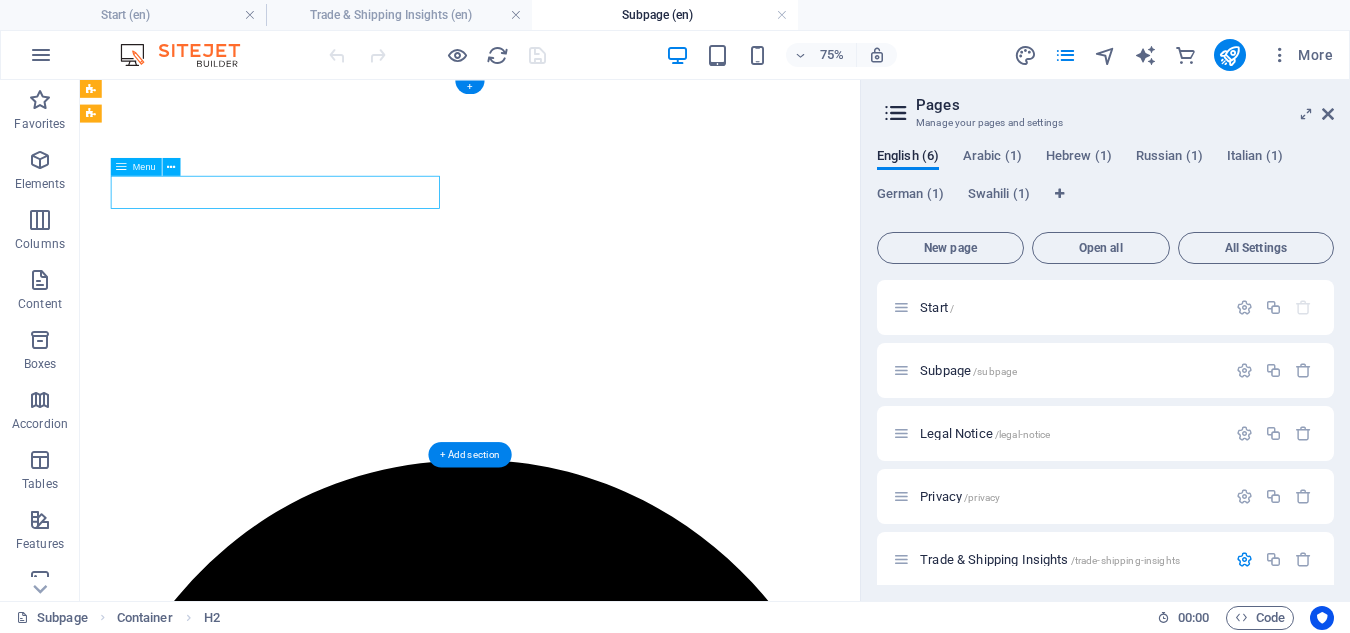 select 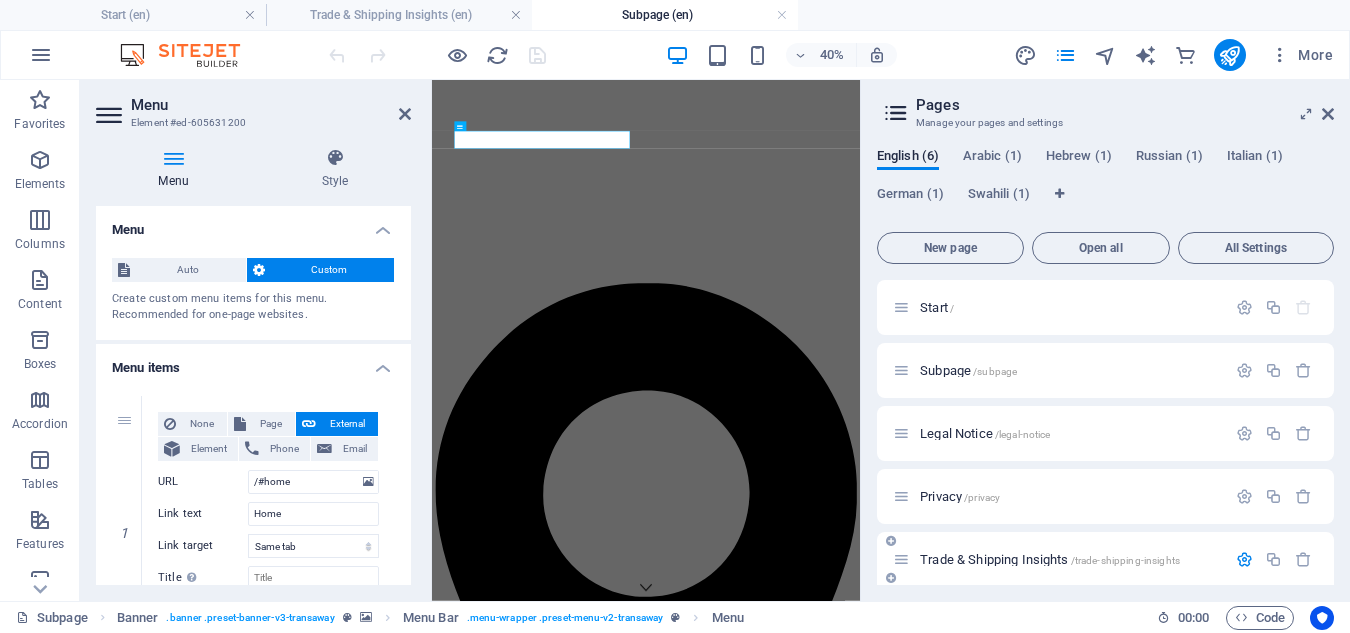 click on "Trade & Shipping Insights /trade-shipping-insights" at bounding box center (1050, 559) 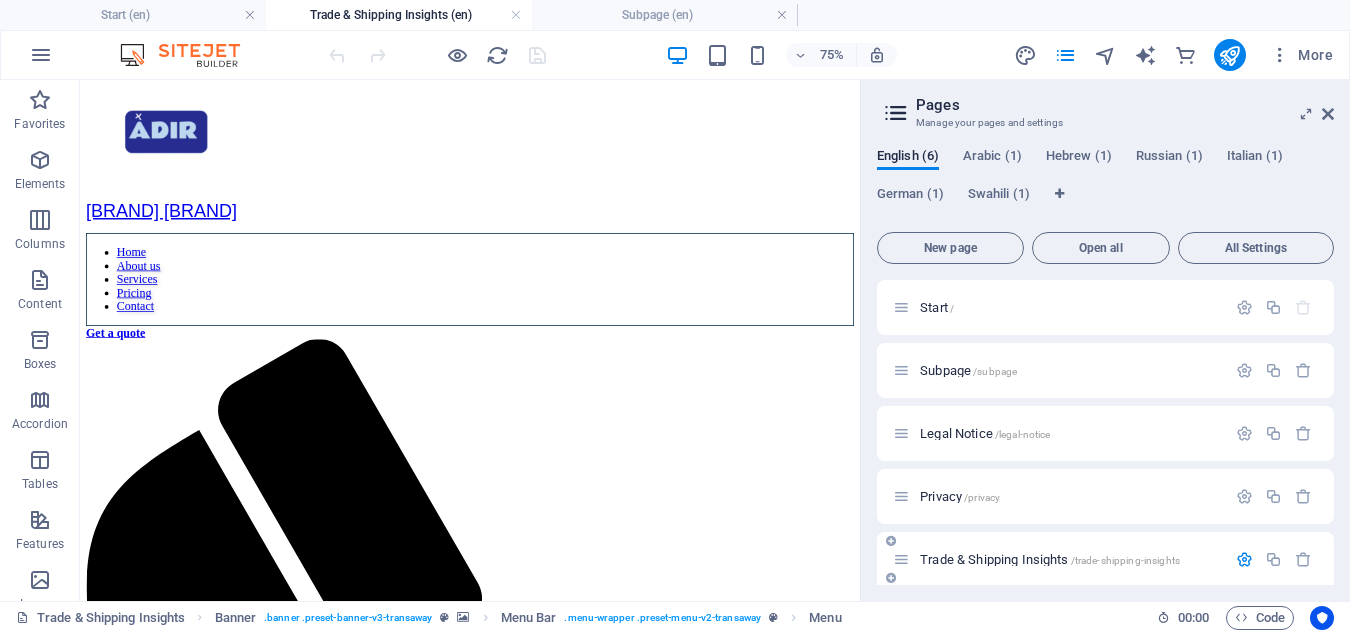 scroll, scrollTop: 15, scrollLeft: 0, axis: vertical 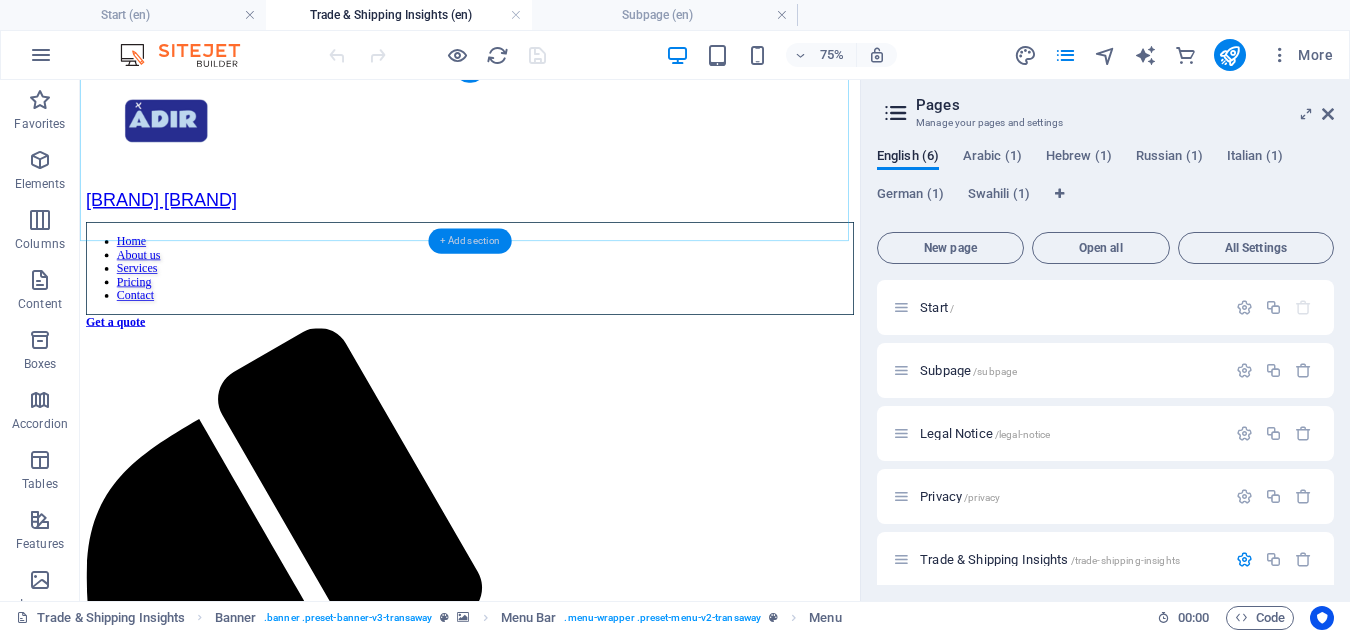 click on "+ Add section" at bounding box center [469, 242] 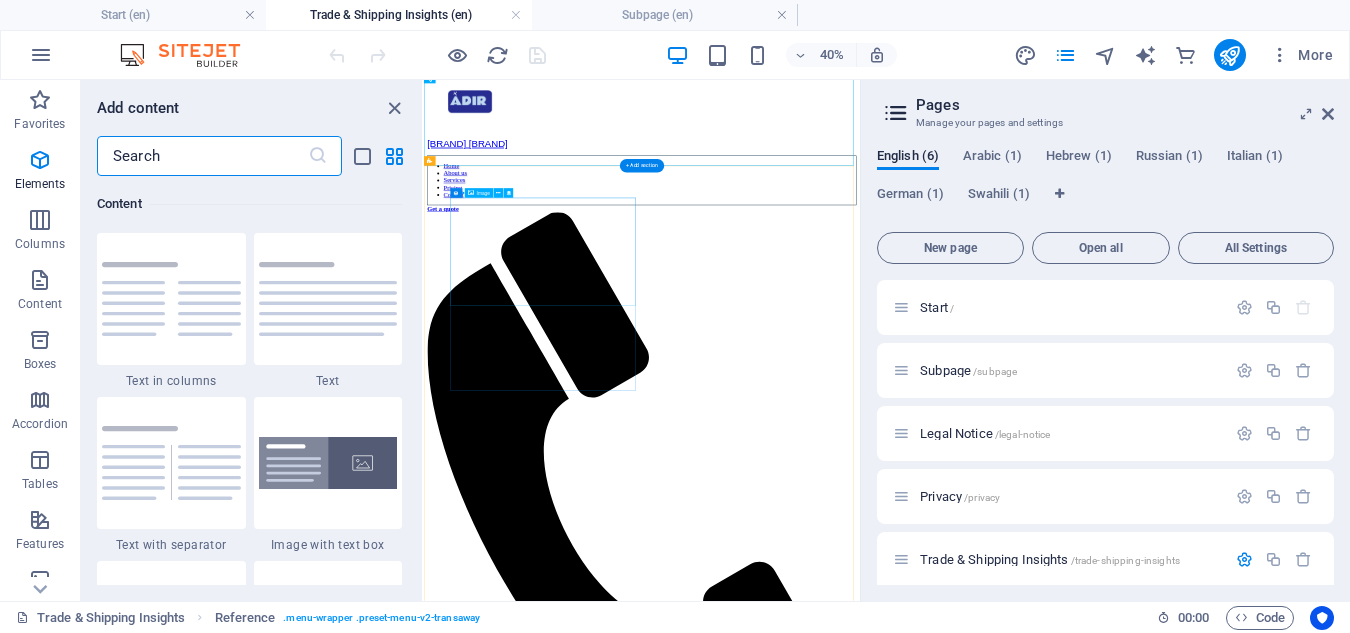 scroll, scrollTop: 3499, scrollLeft: 0, axis: vertical 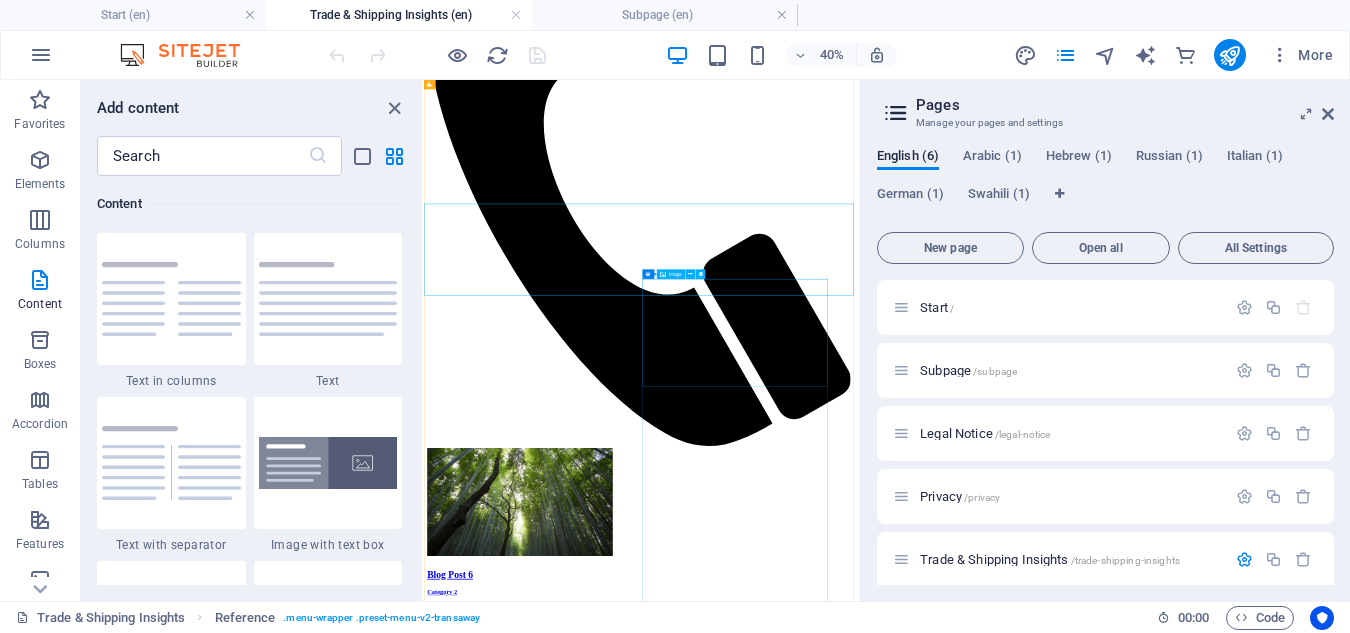 click at bounding box center (969, 3414) 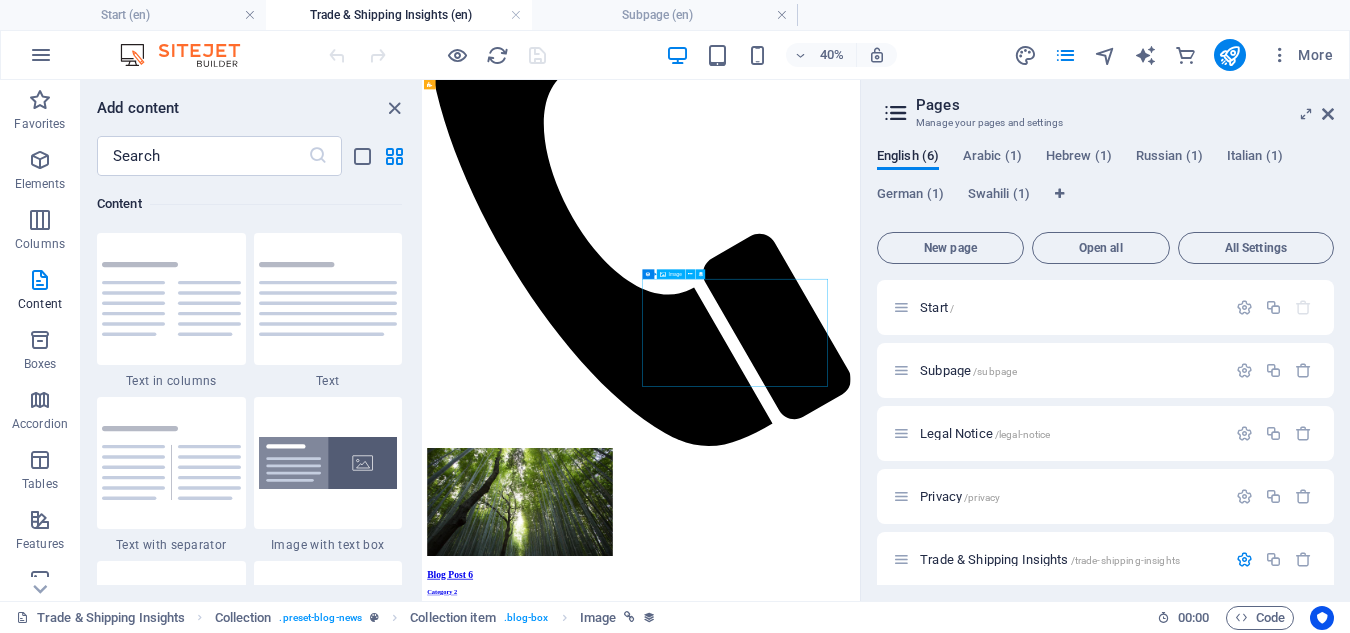 click at bounding box center [969, 3414] 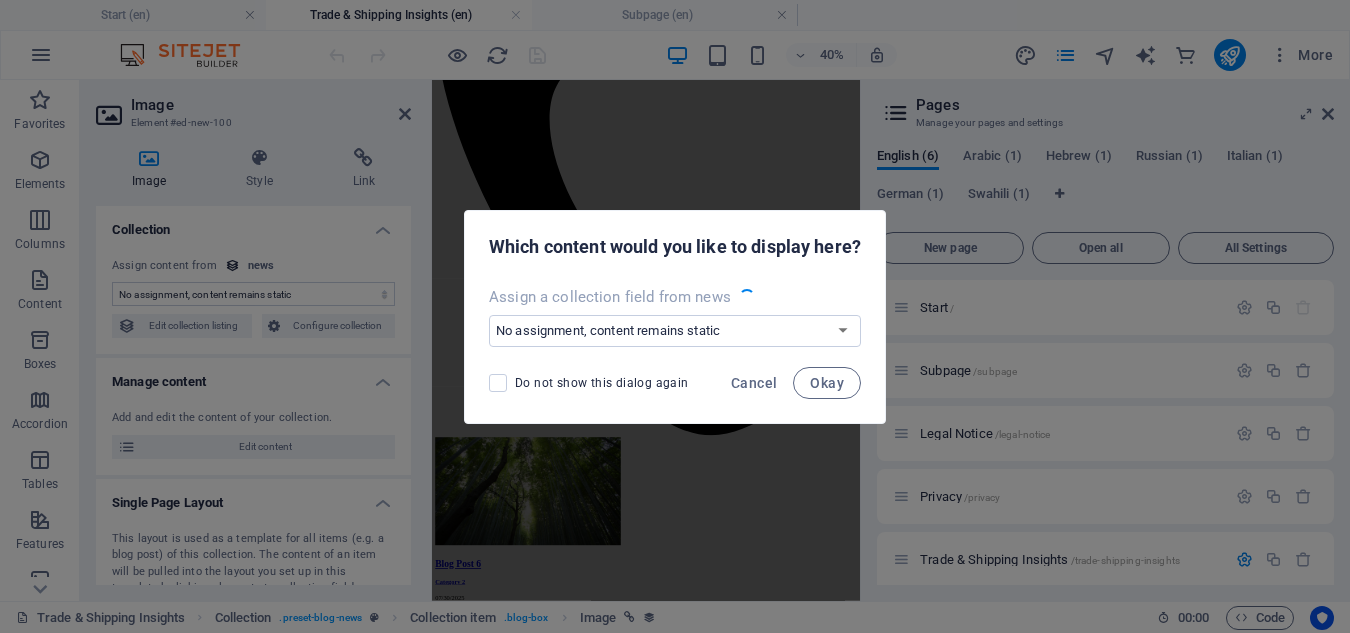 select on "image" 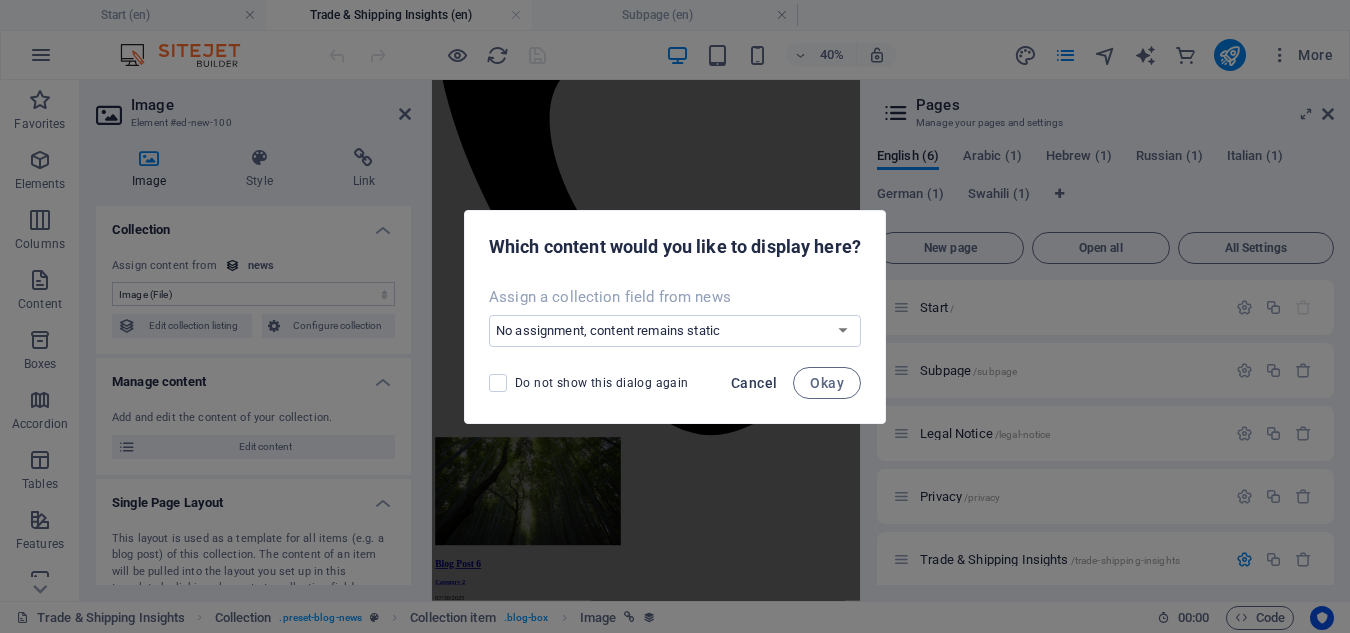 click on "Cancel" at bounding box center (754, 383) 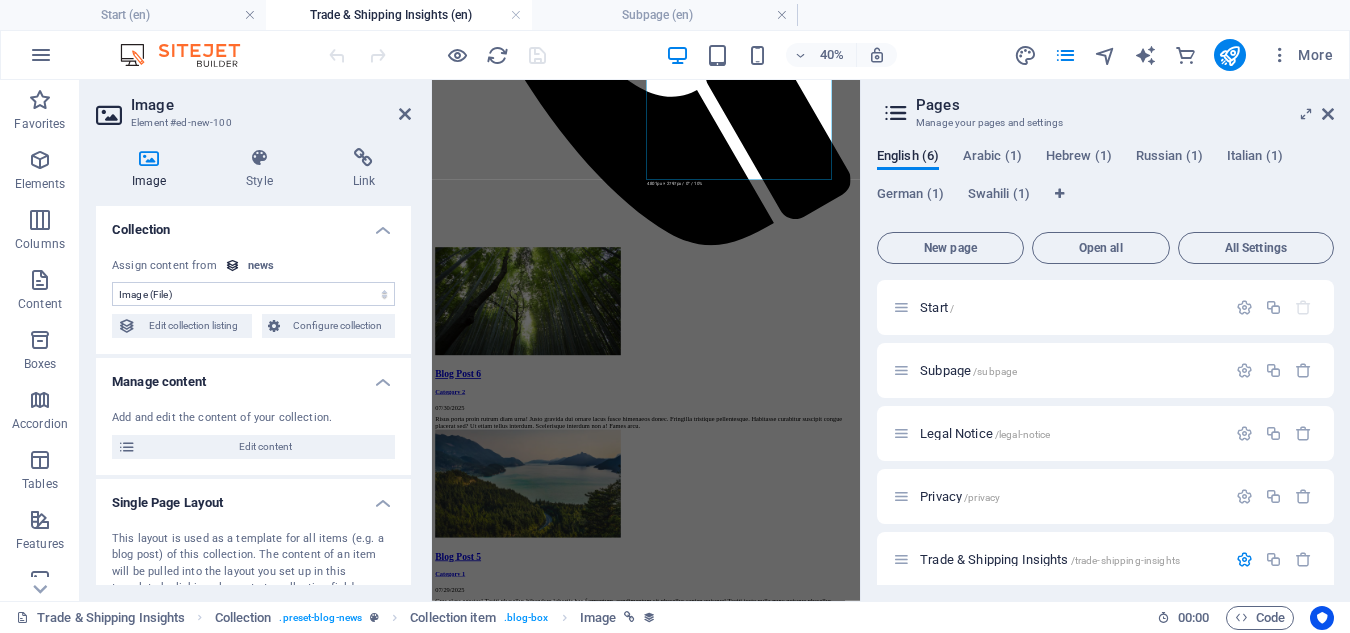 scroll, scrollTop: 1364, scrollLeft: 0, axis: vertical 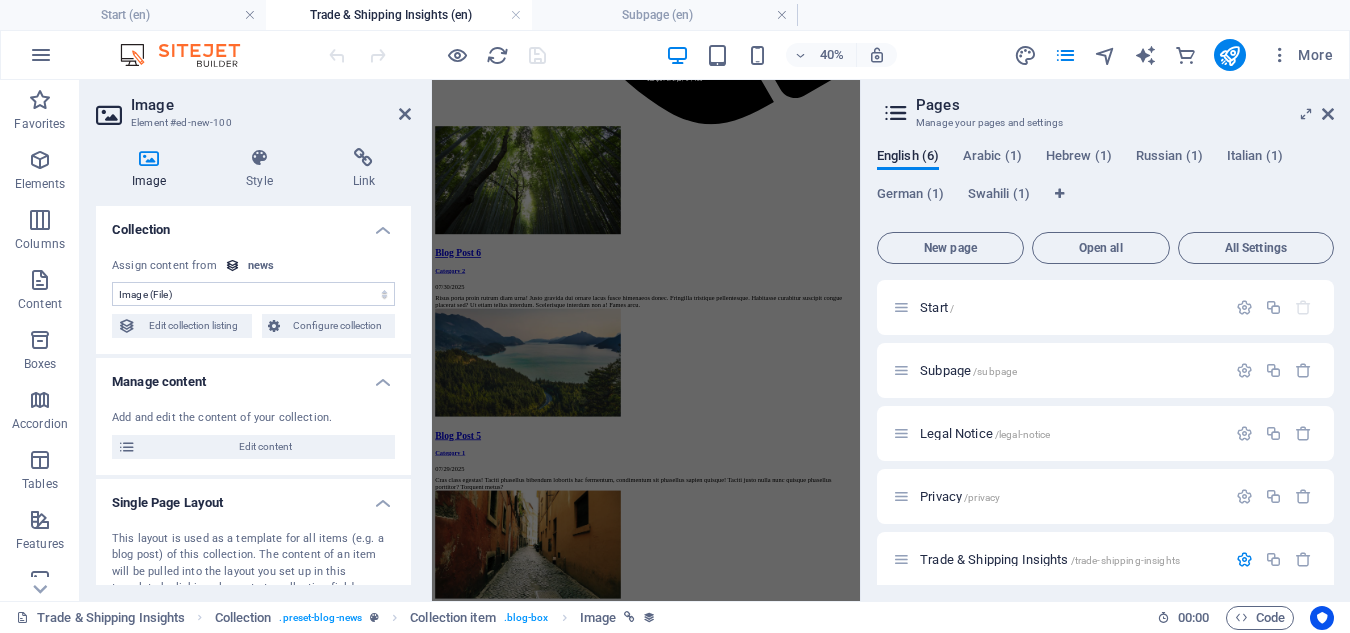 drag, startPoint x: 1492, startPoint y: 970, endPoint x: 1301, endPoint y: 612, distance: 405.7647 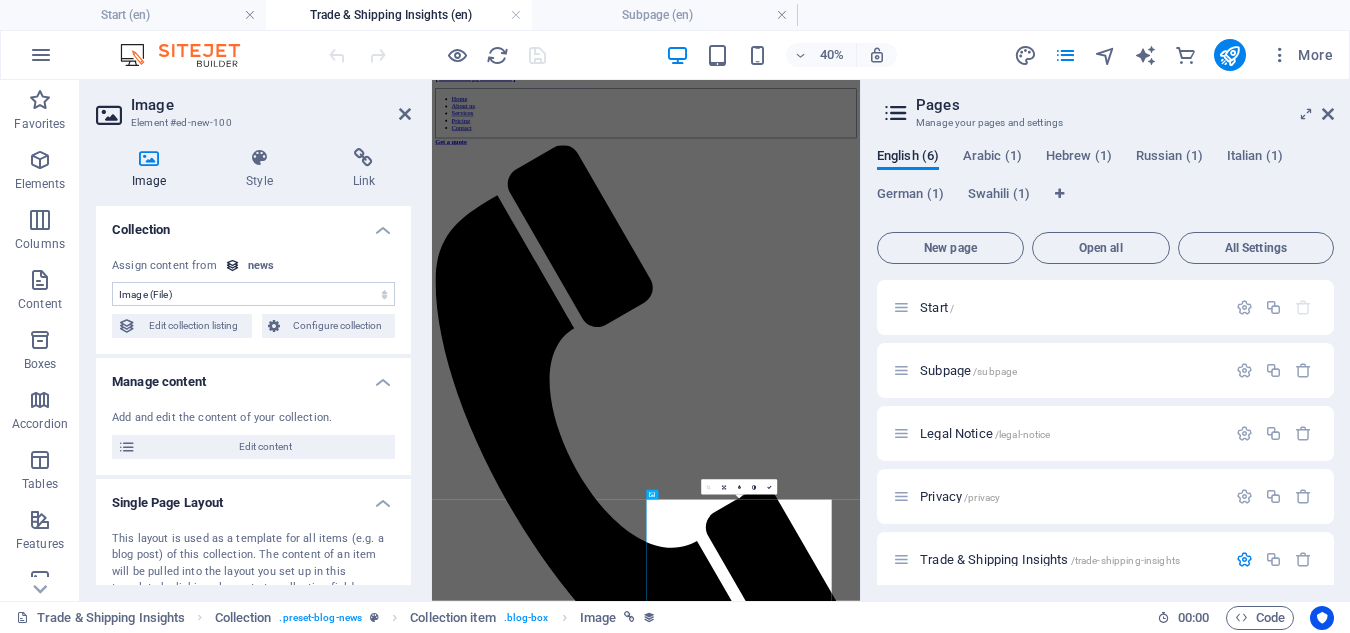 scroll, scrollTop: 0, scrollLeft: 0, axis: both 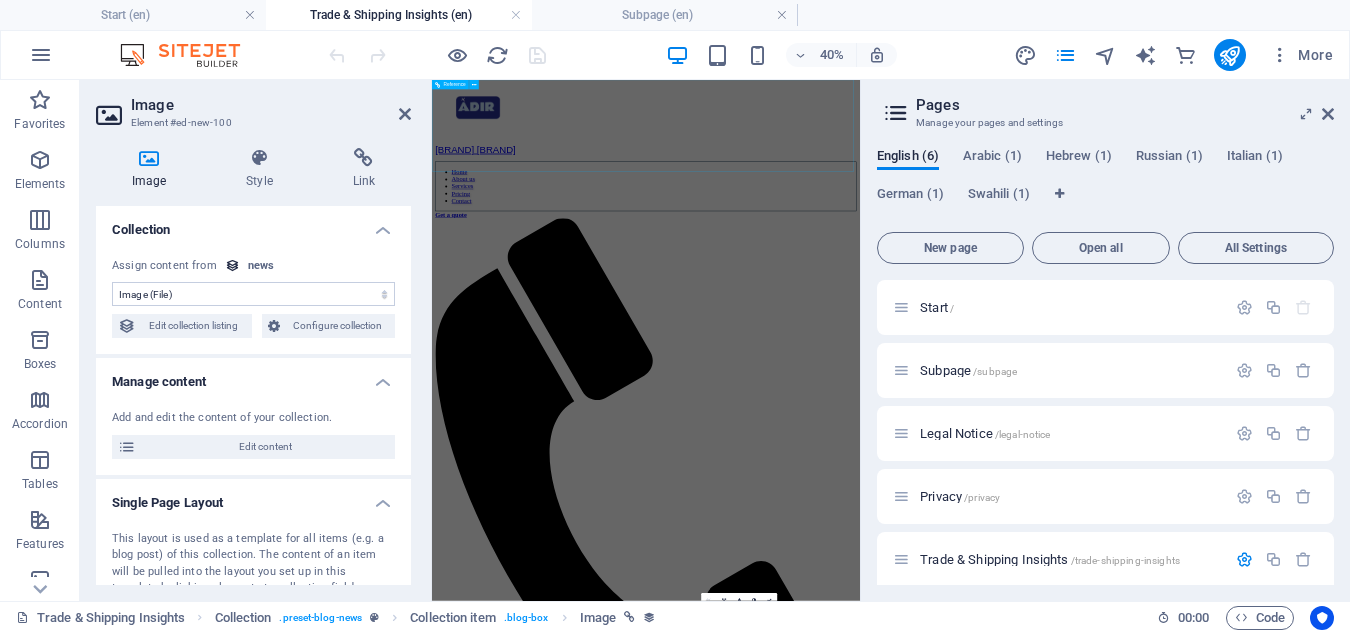 click on "[COMPANY]  Home About us Services Pricing Contact Get a quote" at bounding box center (967, 948) 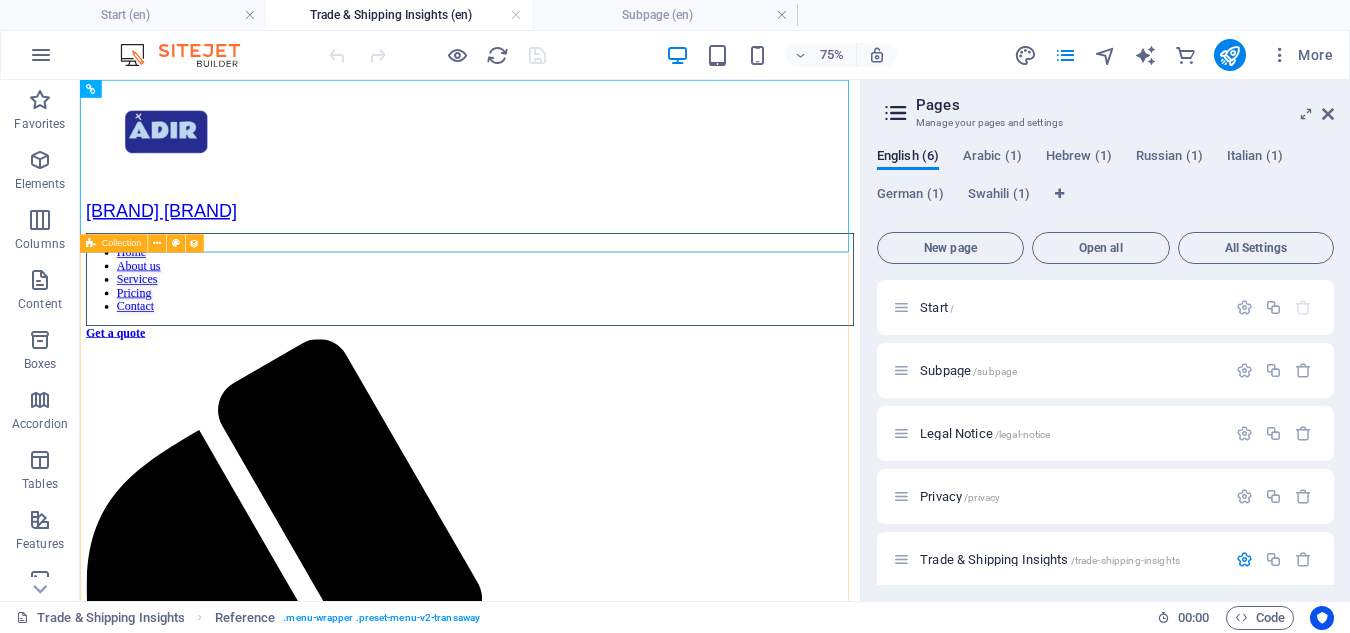 click on "Collection" at bounding box center [122, 243] 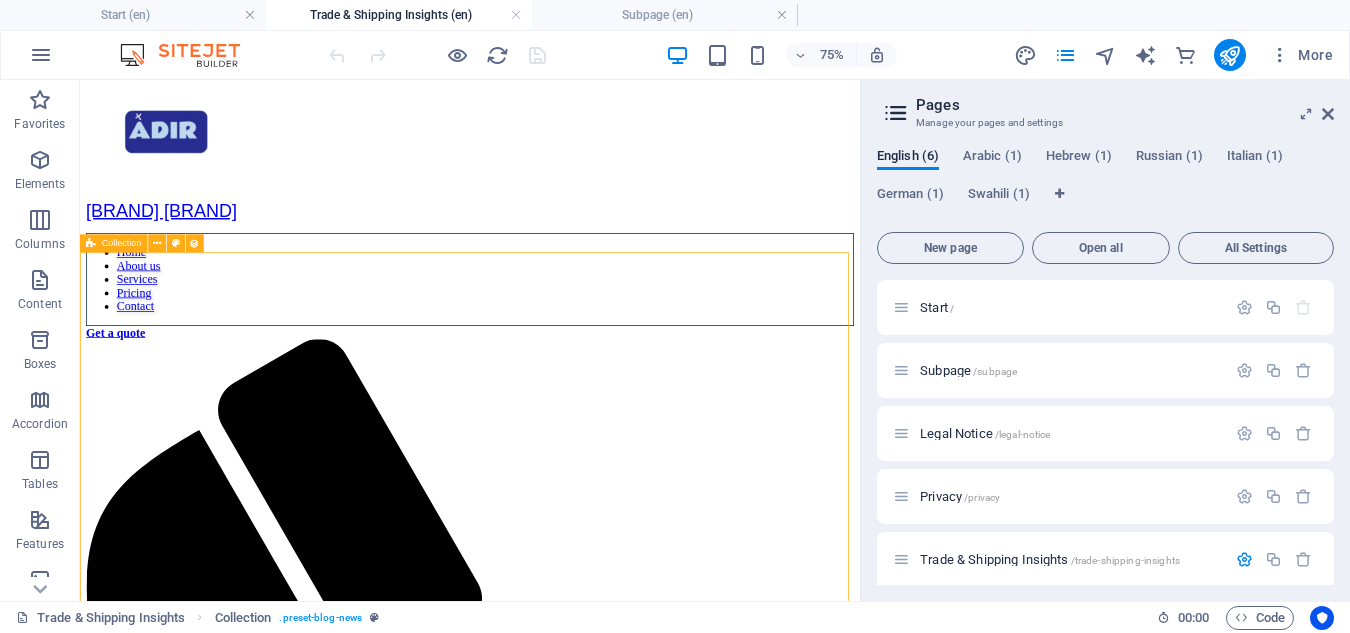 click at bounding box center (91, 244) 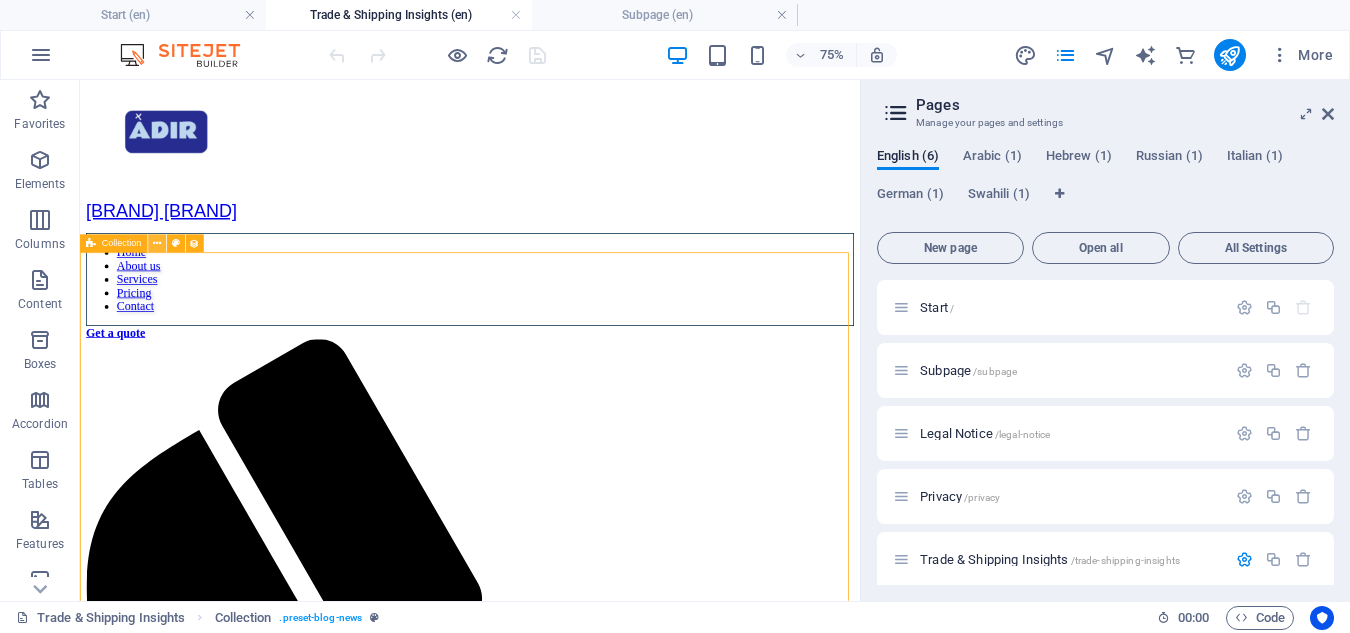 click at bounding box center [157, 244] 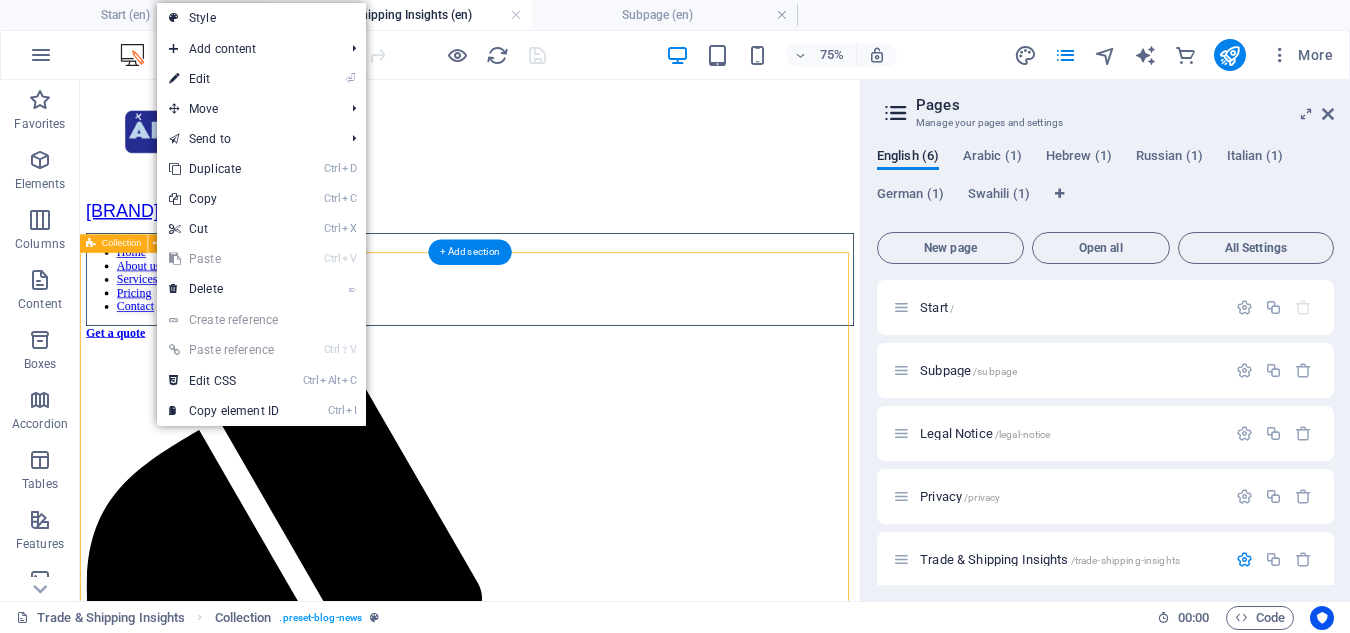 click on "Blog Post 6 Category 2 07/30/2025 Risus porta proin rutrum diam urna! Justo gravida dui ornare lacus fusce himenaeos donec. Fringilla tristique pellentesque. Habitasse curabitur suscipit congue placerat sed? Ut etiam tellus interdum. Scelerisque interdum non a! Fames arcu. Blog Post 5 Category 1 07/29/2025 Cras class egestas! Taciti phasellus bibendum lobortis hac fermentum, condimentum sit phasellus sapien quisque! Taciti justo nulla nunc quisque phasellus porttitor? Torquent metus? Blog Post 4 Category 2 07/28/2025 A aliquam at elit ipsum molestie consectetur, per senectus vestibulum! Leo tortor ullamcorper vel molestie ante! Sit nisi lacus risus aenean. Gravida praesent at morbi tempus! Blog Post 3 Category 2 07/27/2025 Pretium sed rhoncus. Risus taciti dolor bibendum diam tellus integer taciti! Consectetur lorem tempus! Lorem nisl eleifend lorem? Arcu elementum curae neque sociosqu. Quisque condimentum aliquam! Aliquet in nostra nibh, lacus blandit fames. Fermentum quisque praesent. Blog Post 2 Category 2" at bounding box center [600, 3203] 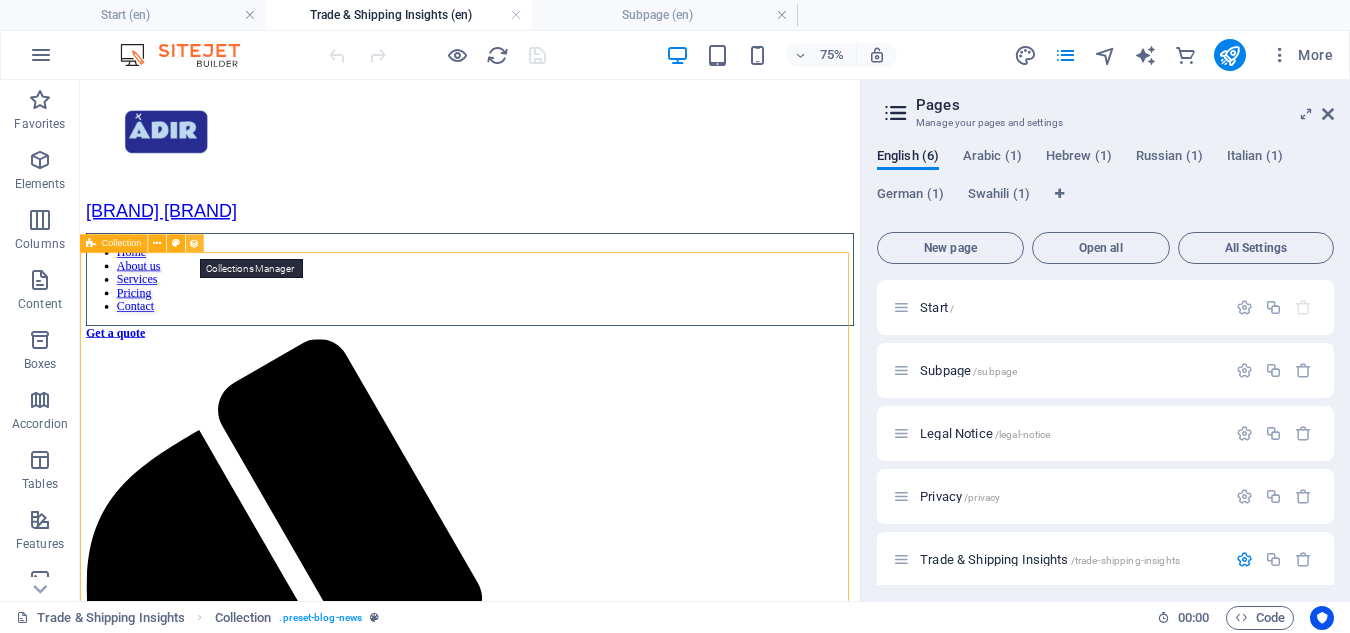 click at bounding box center (194, 244) 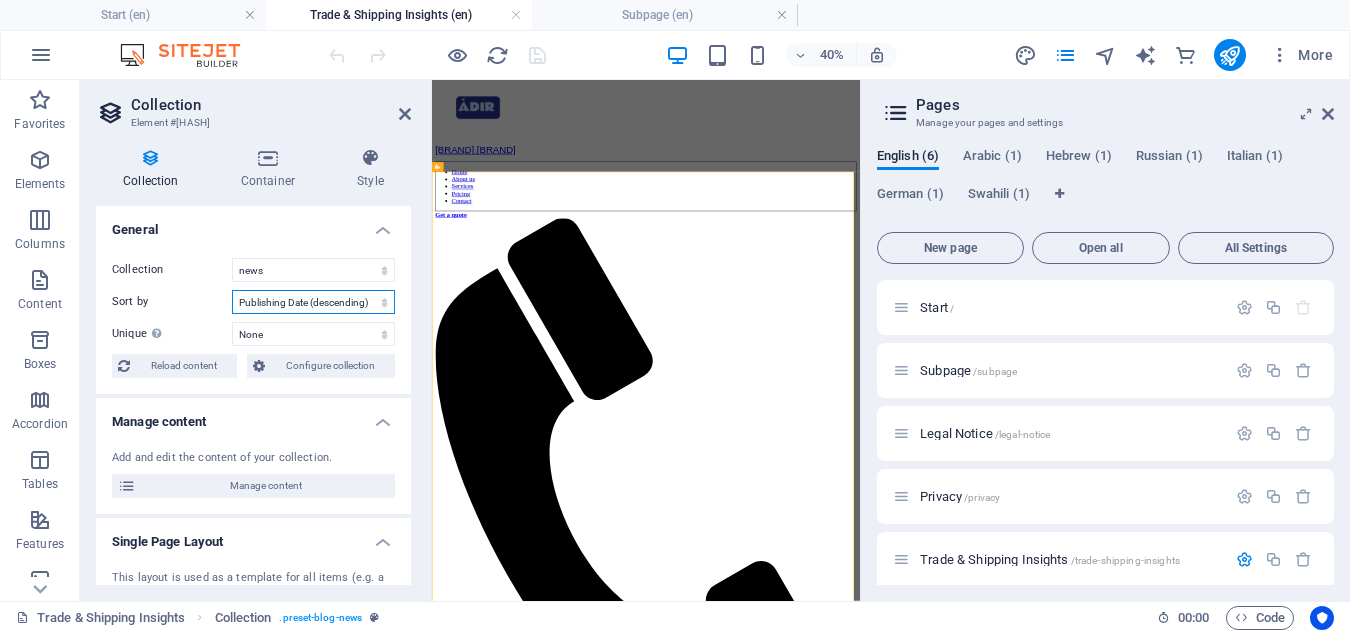 click on "Created at (ascending) Created at (descending) Updated at (ascending) Updated at (descending) Name (ascending) Name (descending) Slug (ascending) Slug (descending) Category (ascending) Category (descending) Author (ascending) Author (descending) Publishing Date (ascending) Publishing Date (descending) Status (ascending) Status (descending) Random" at bounding box center (313, 302) 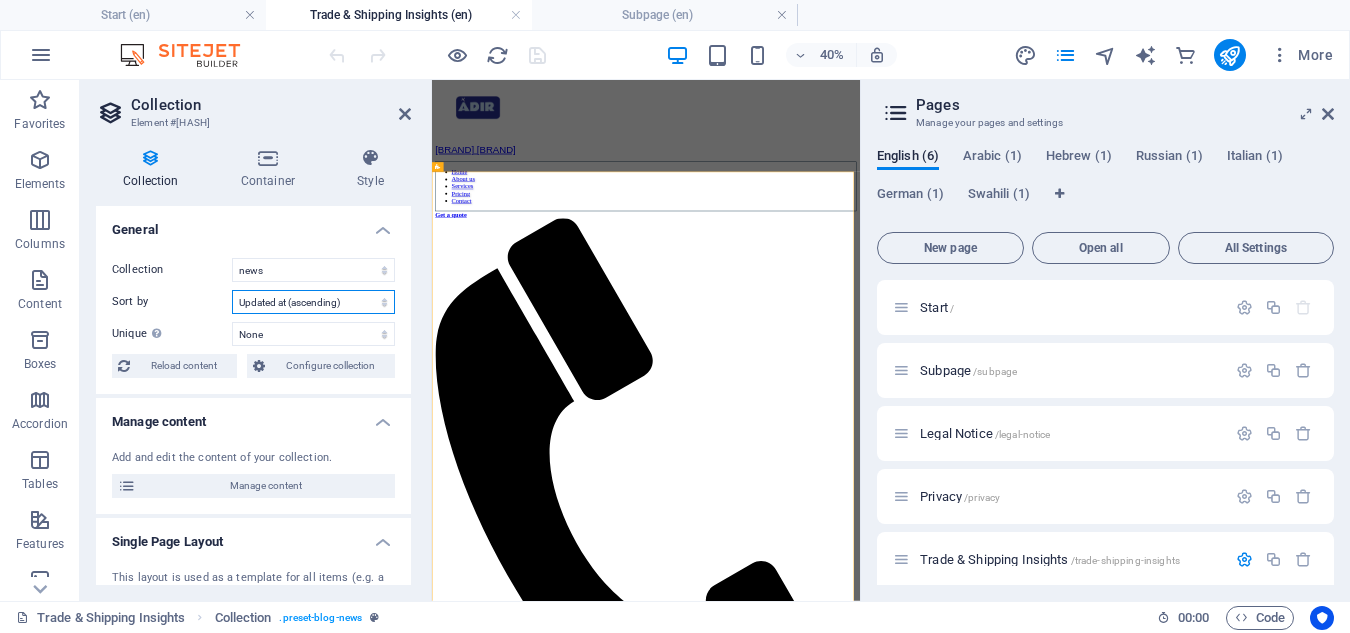 click on "Created at (ascending) Created at (descending) Updated at (ascending) Updated at (descending) Name (ascending) Name (descending) Slug (ascending) Slug (descending) Category (ascending) Category (descending) Author (ascending) Author (descending) Publishing Date (ascending) Publishing Date (descending) Status (ascending) Status (descending) Random" at bounding box center (313, 302) 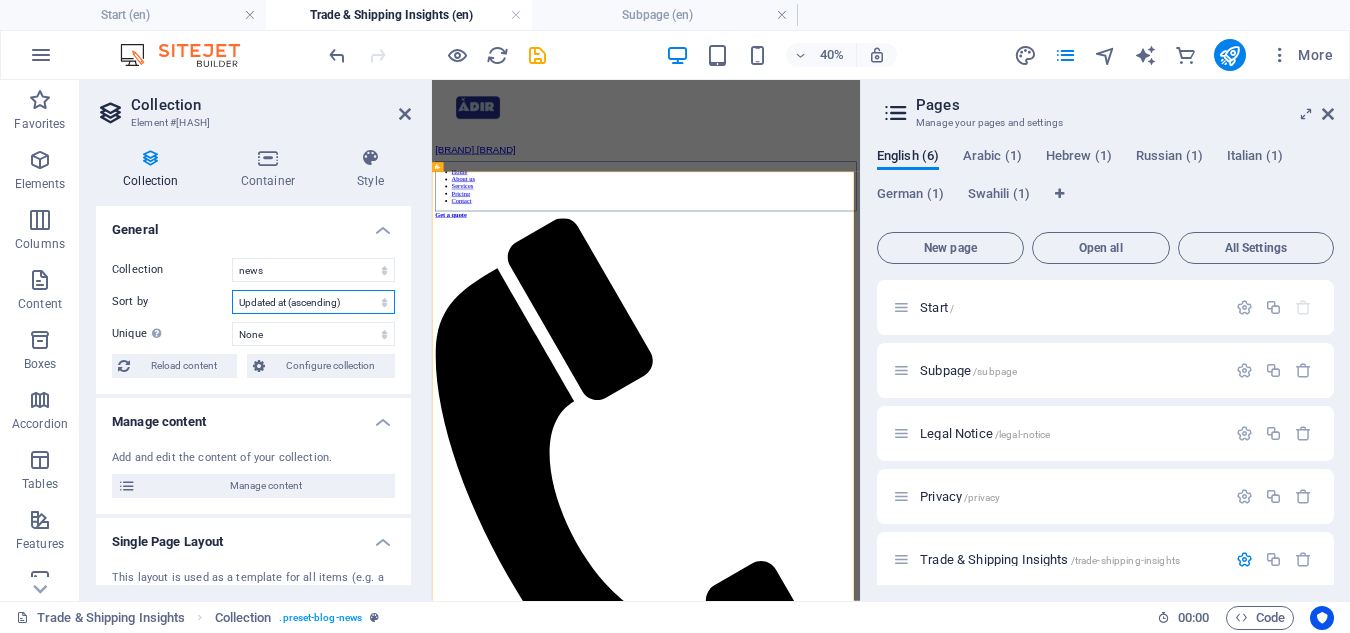 select on "updatedAt_ASC" 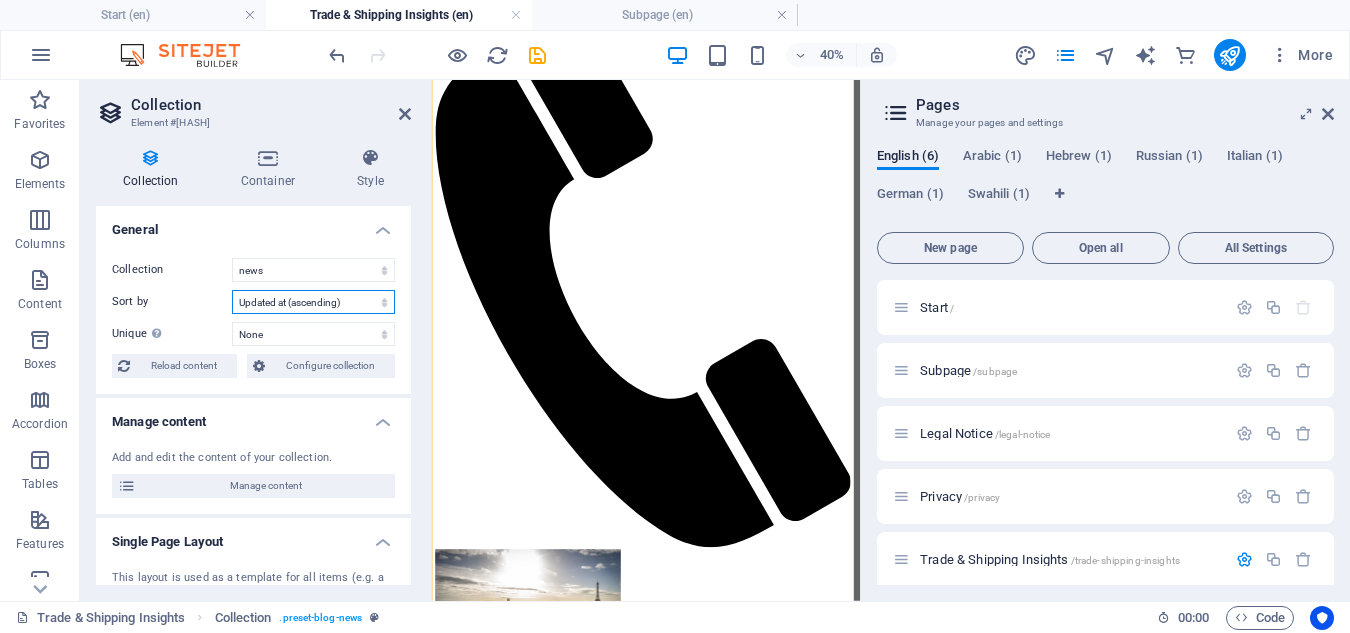 scroll, scrollTop: 1108, scrollLeft: 0, axis: vertical 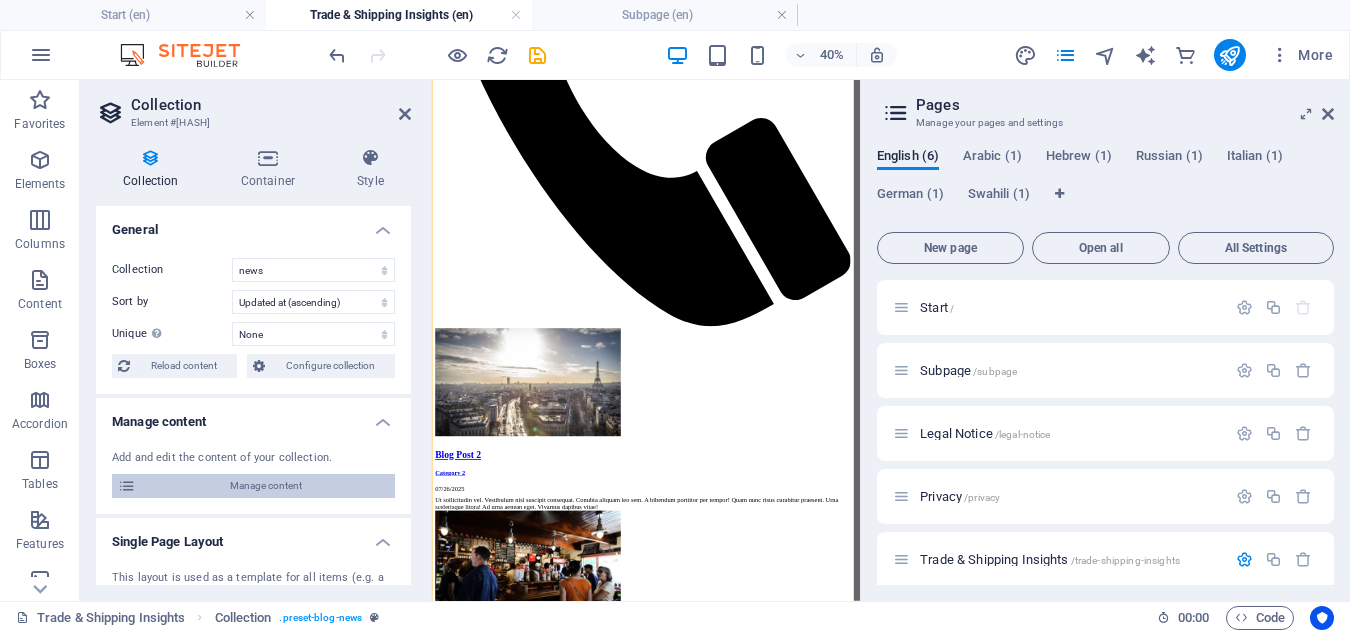 click on "Manage content" at bounding box center (265, 486) 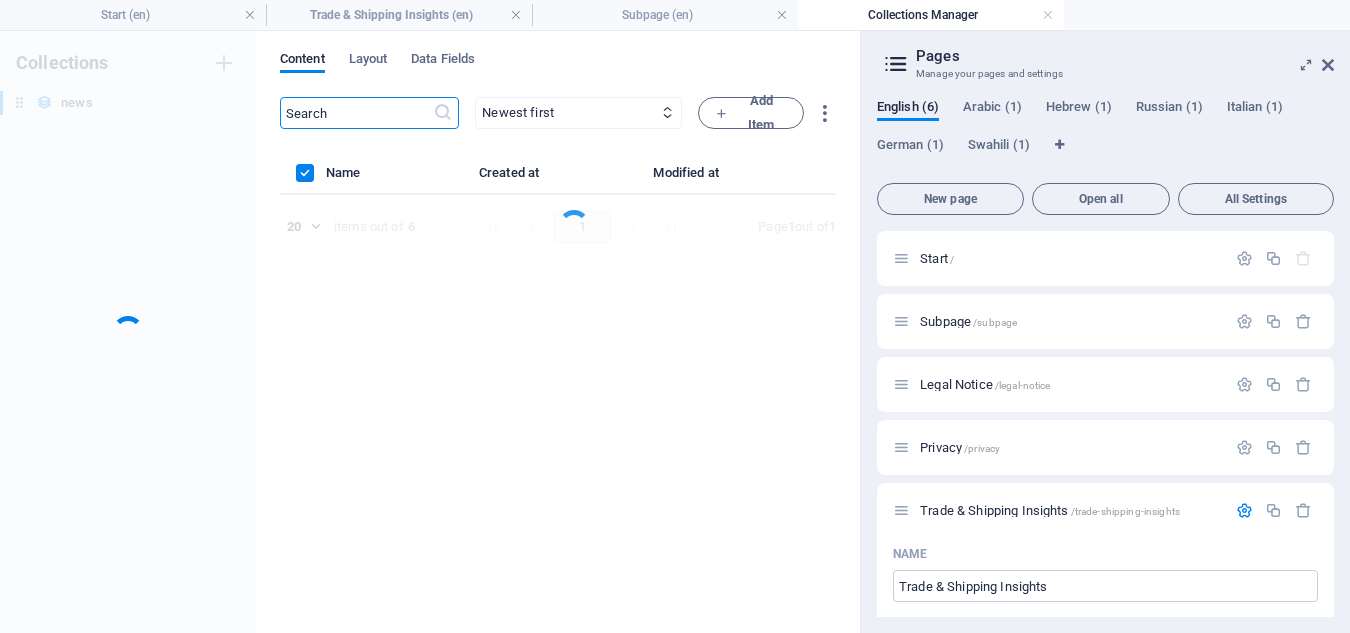 scroll, scrollTop: 0, scrollLeft: 0, axis: both 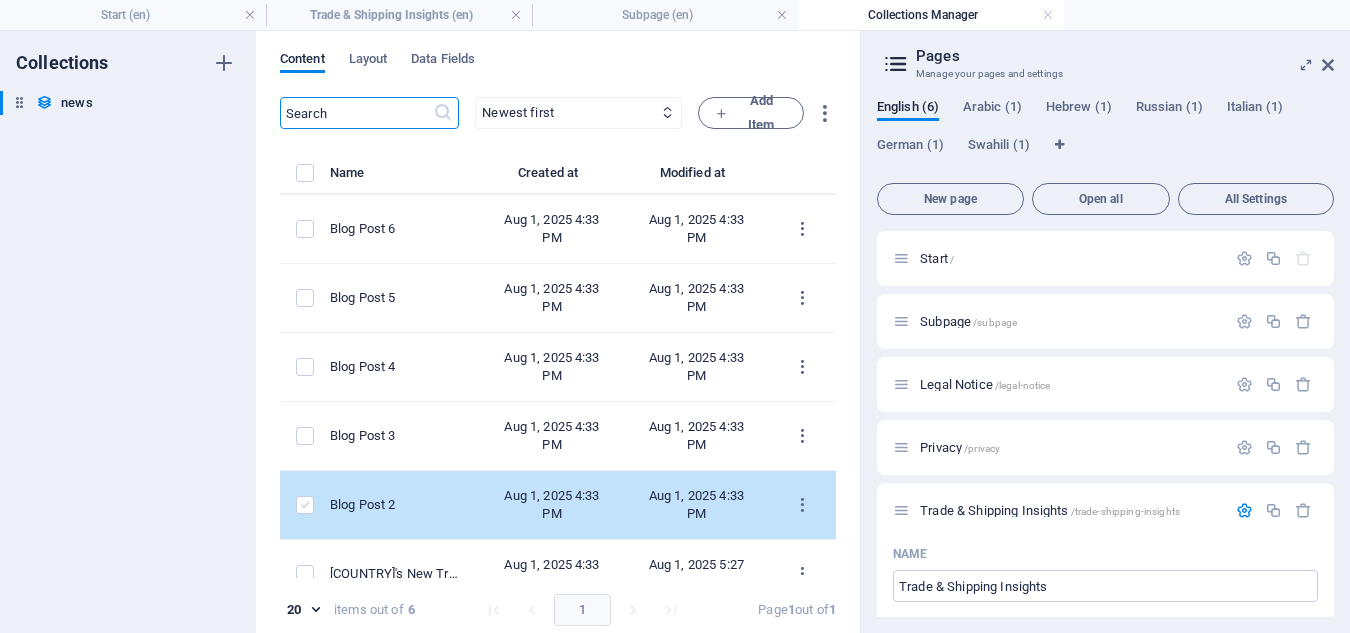 click at bounding box center (305, 505) 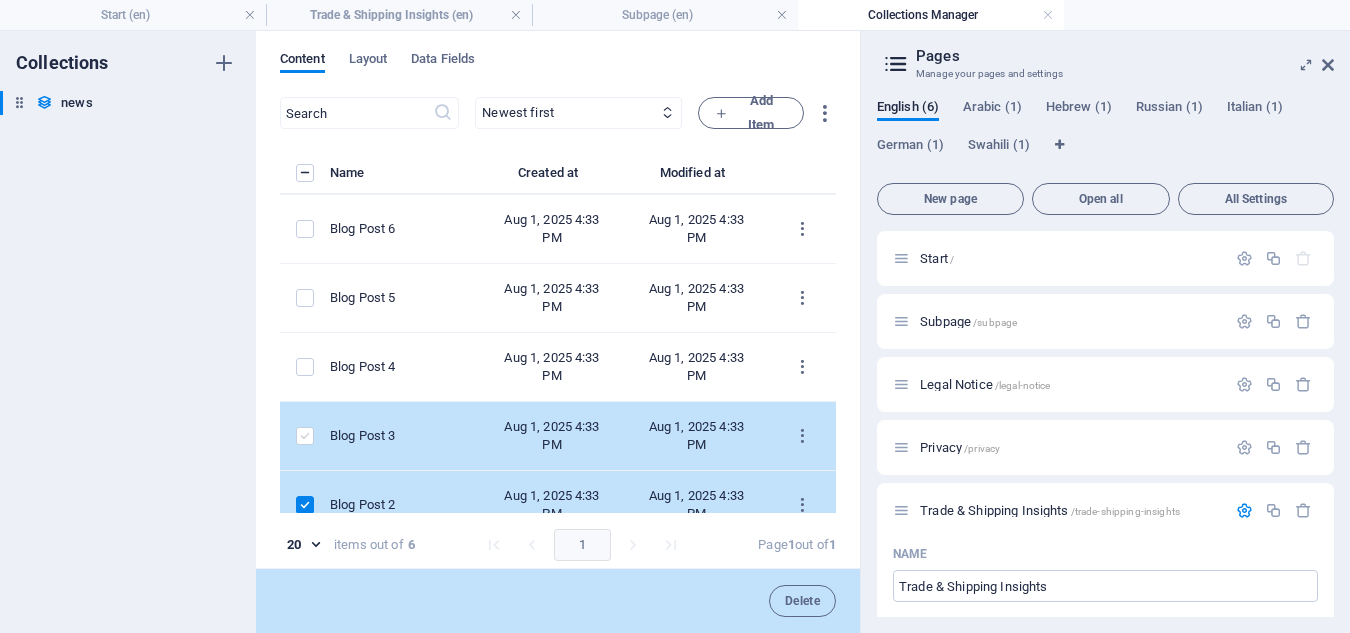 click at bounding box center [305, 436] 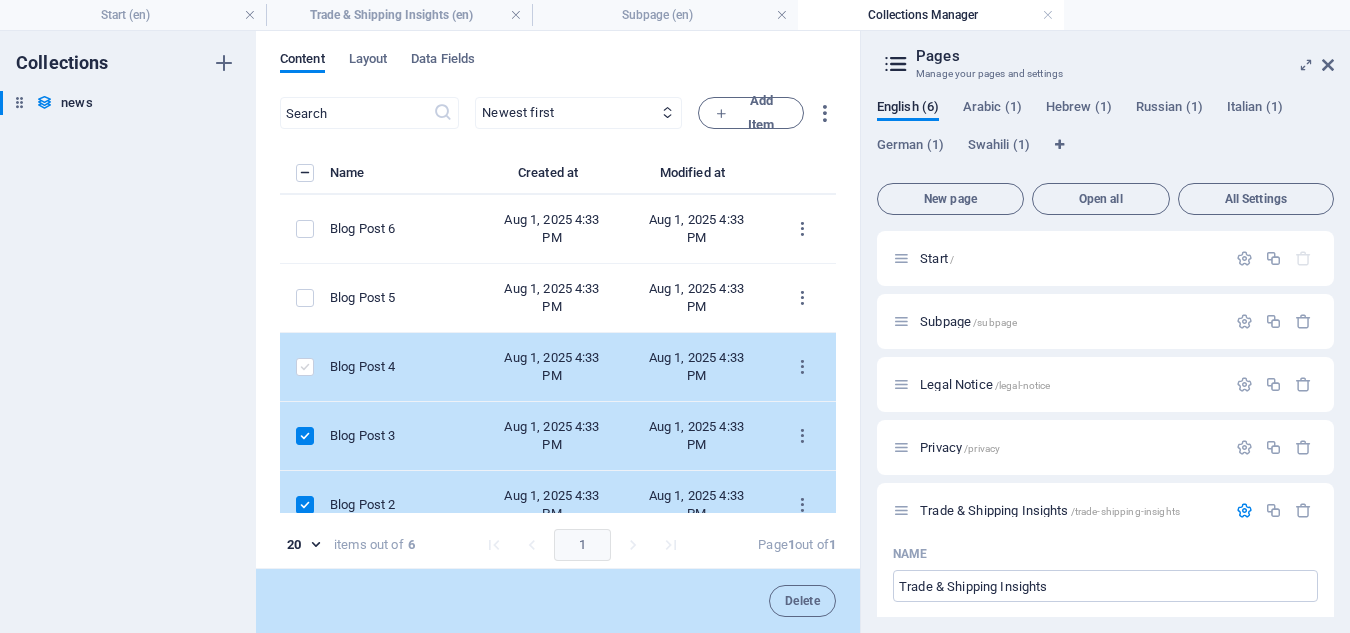 click at bounding box center (305, 367) 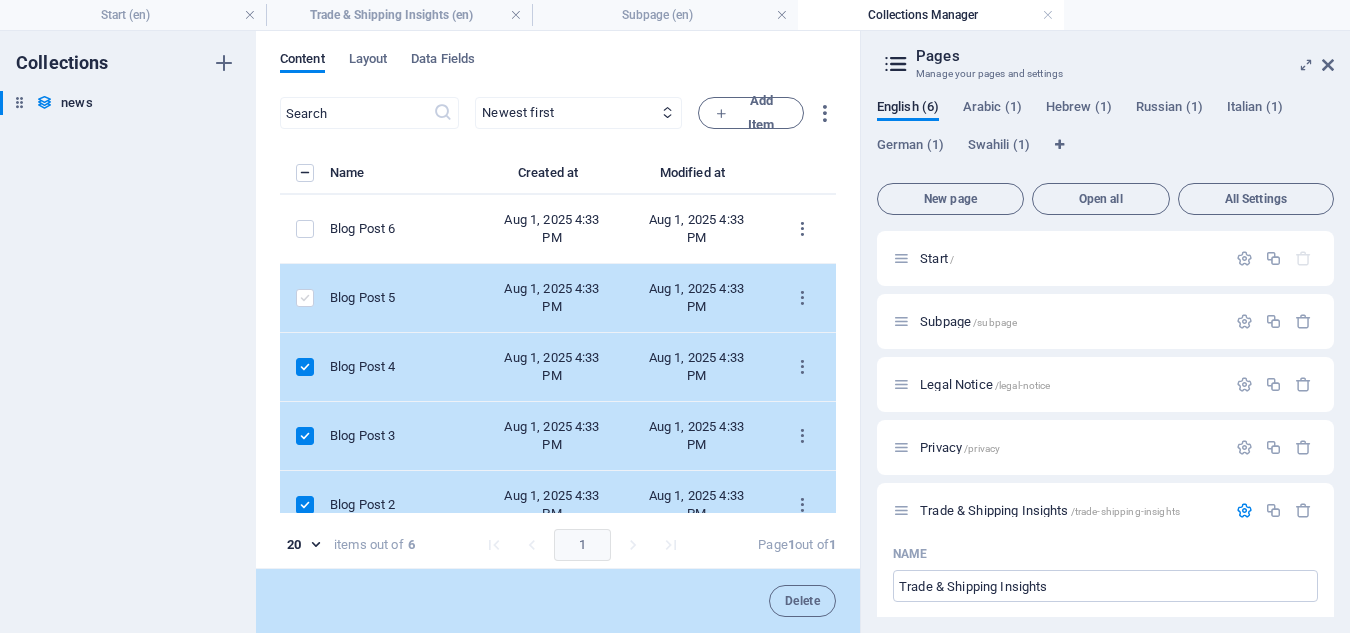 click at bounding box center [305, 298] 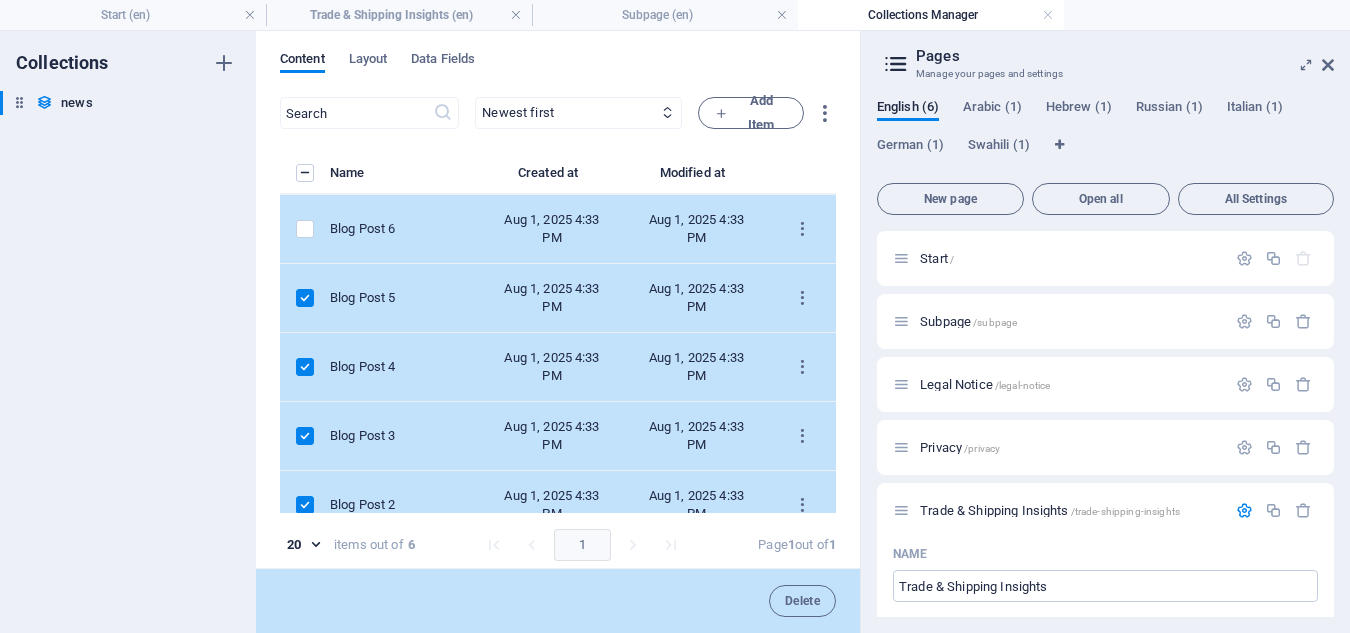 click at bounding box center [305, 229] 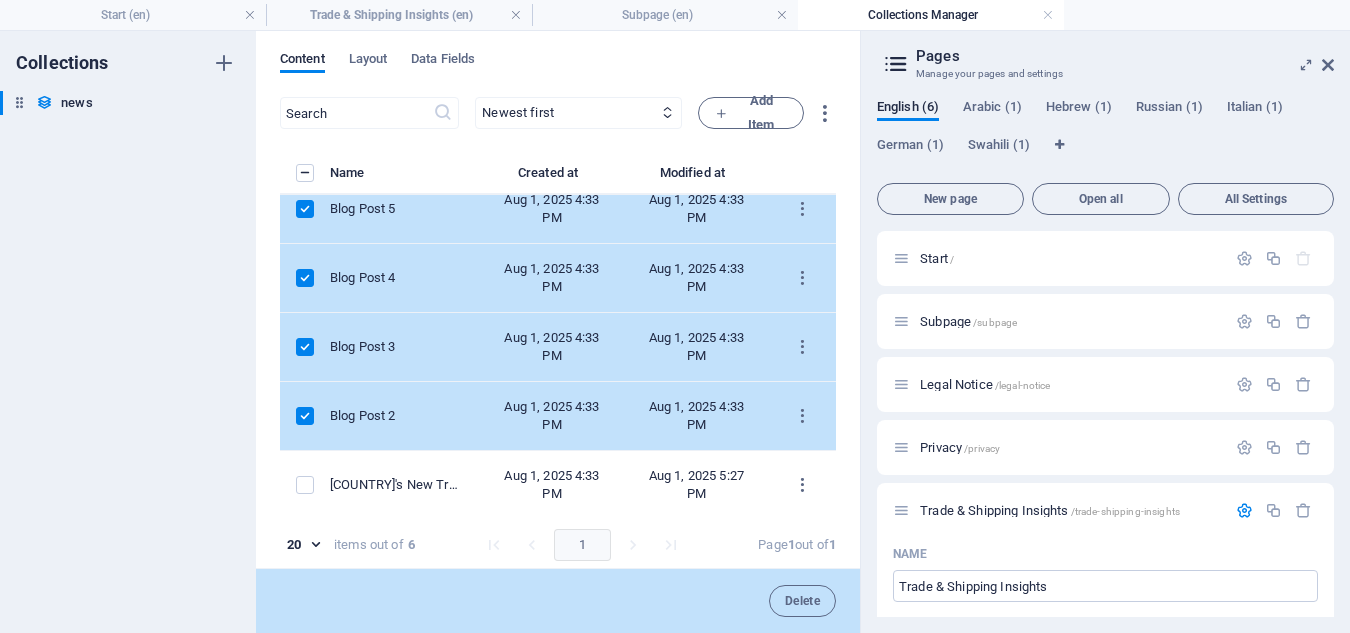 scroll, scrollTop: 96, scrollLeft: 0, axis: vertical 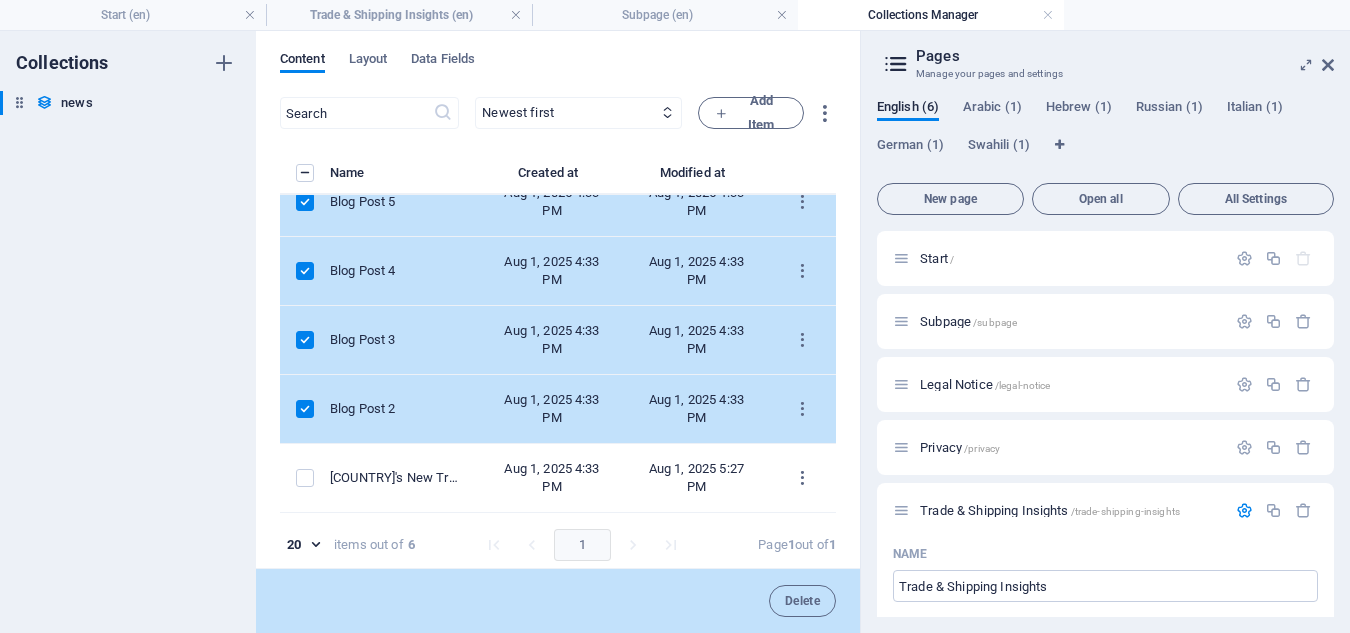 drag, startPoint x: 356, startPoint y: 478, endPoint x: 423, endPoint y: 234, distance: 253.03162 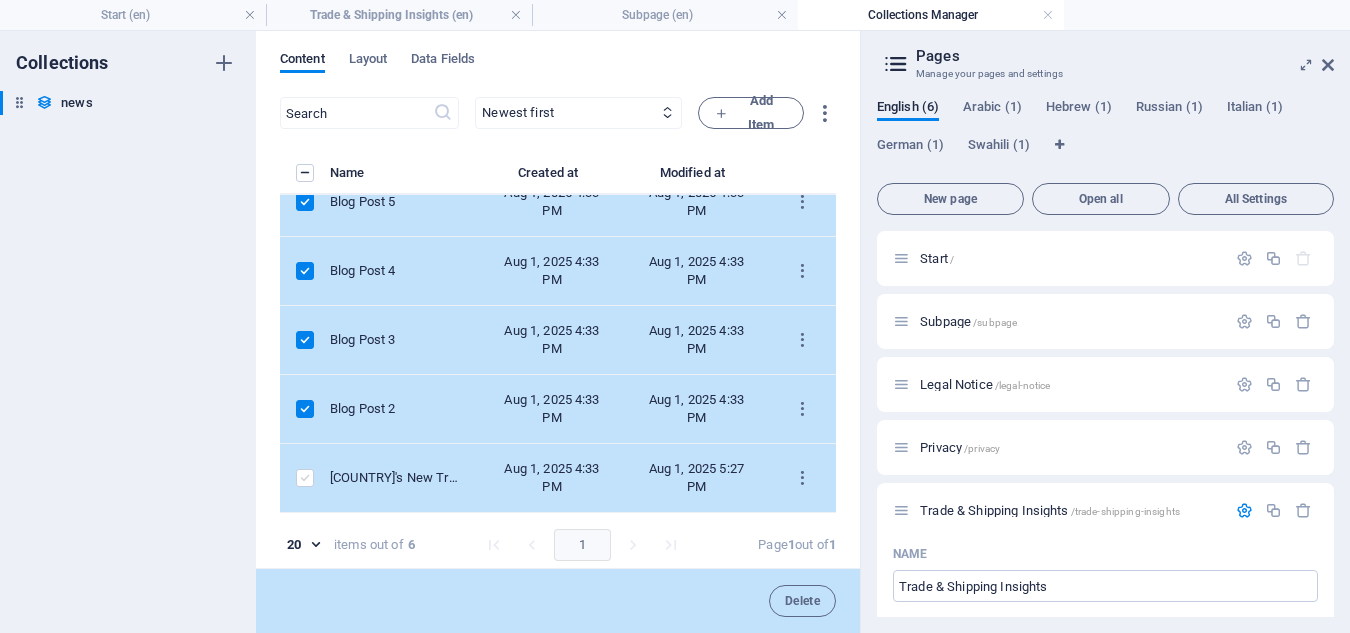 click at bounding box center [305, 478] 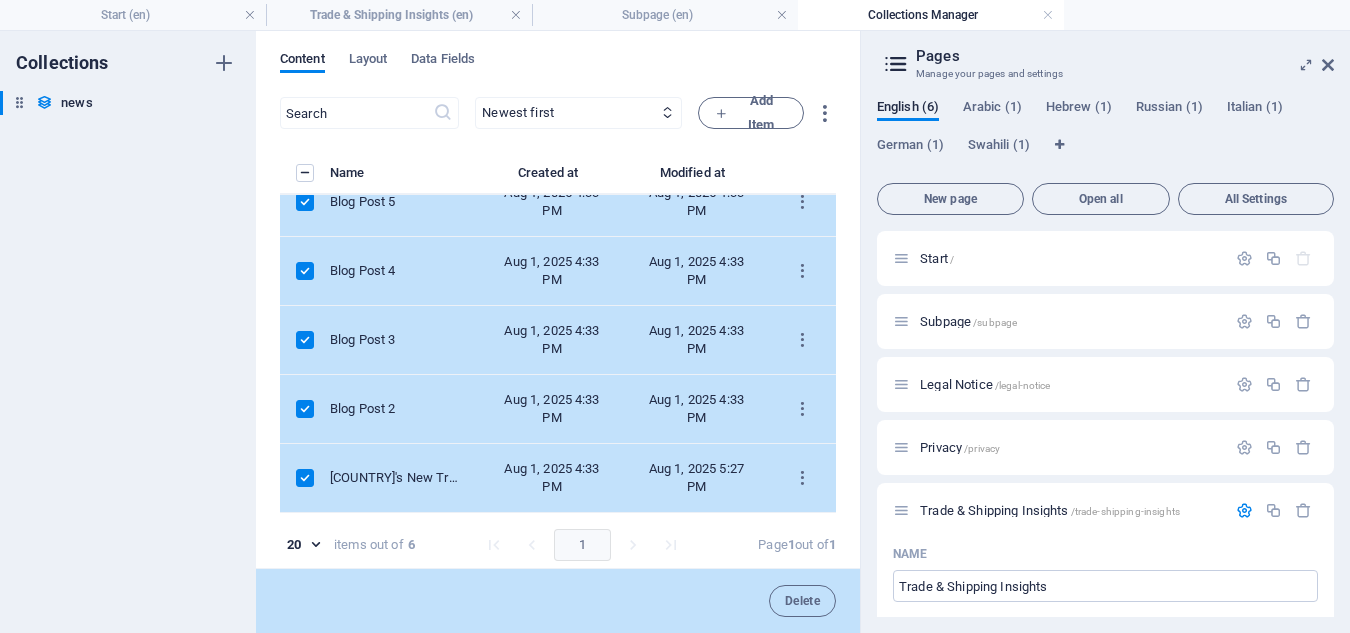 drag, startPoint x: 303, startPoint y: 477, endPoint x: 311, endPoint y: 397, distance: 80.399 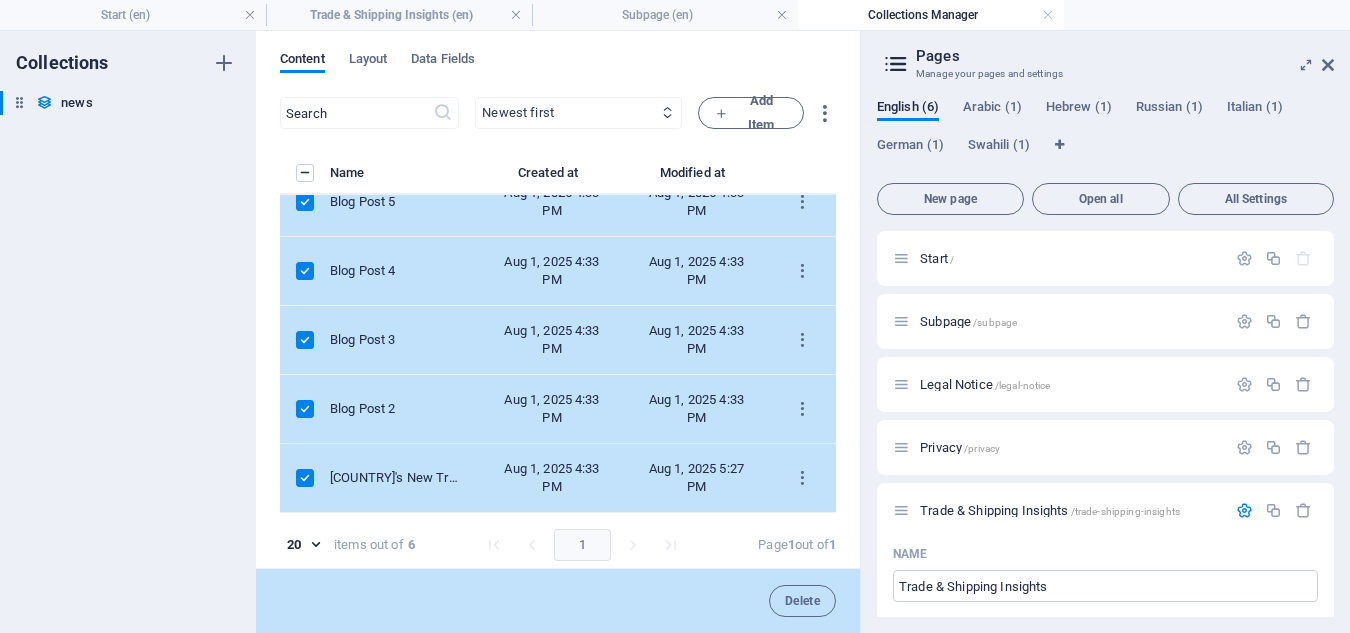 click at bounding box center (667, 112) 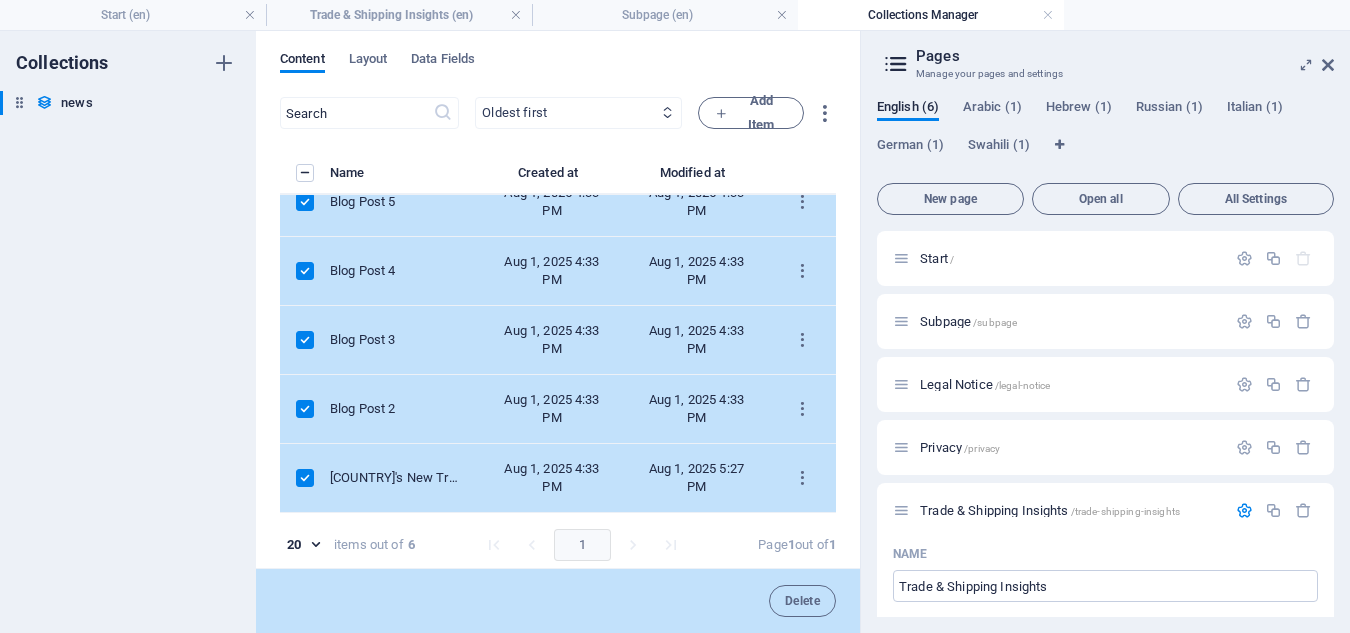 click on "Newest first Oldest first Last modified Name (ascending) Name (descending) Slug (ascending) Slug (descending) Category (ascending) Category (descending) Author (ascending) Author (descending) Publishing Date (ascending) Publishing Date (descending) Status (ascending) Status (descending)" at bounding box center [578, 113] 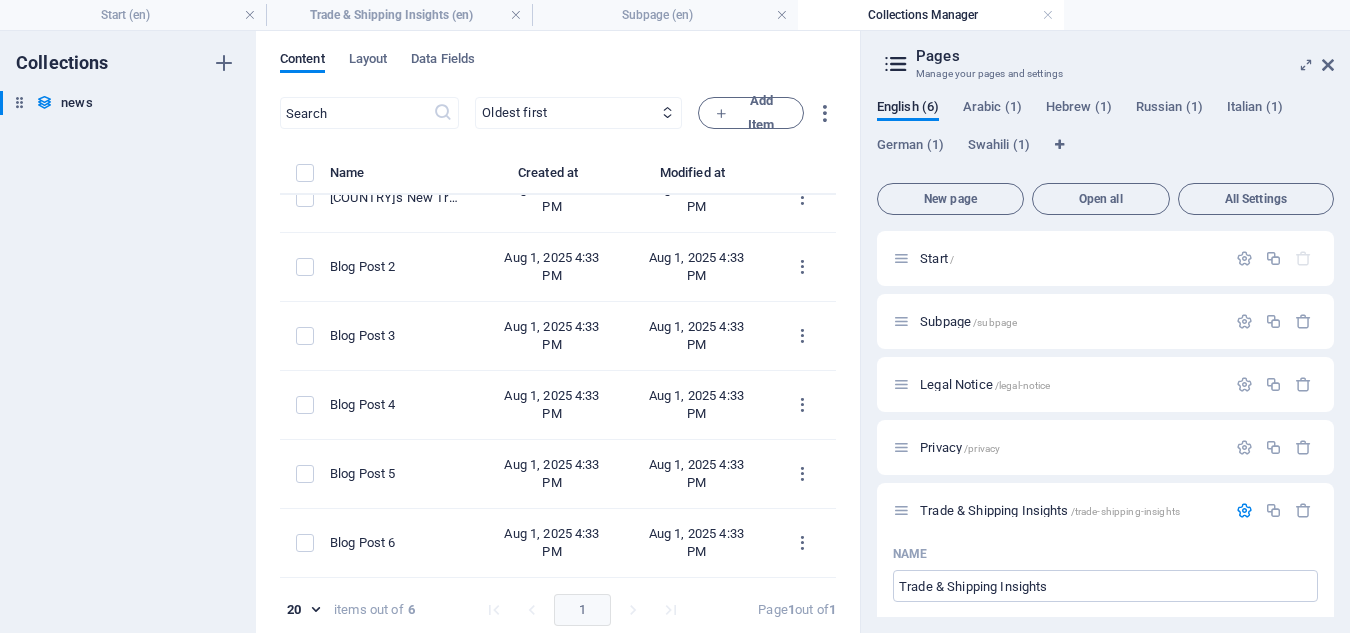 scroll, scrollTop: 0, scrollLeft: 0, axis: both 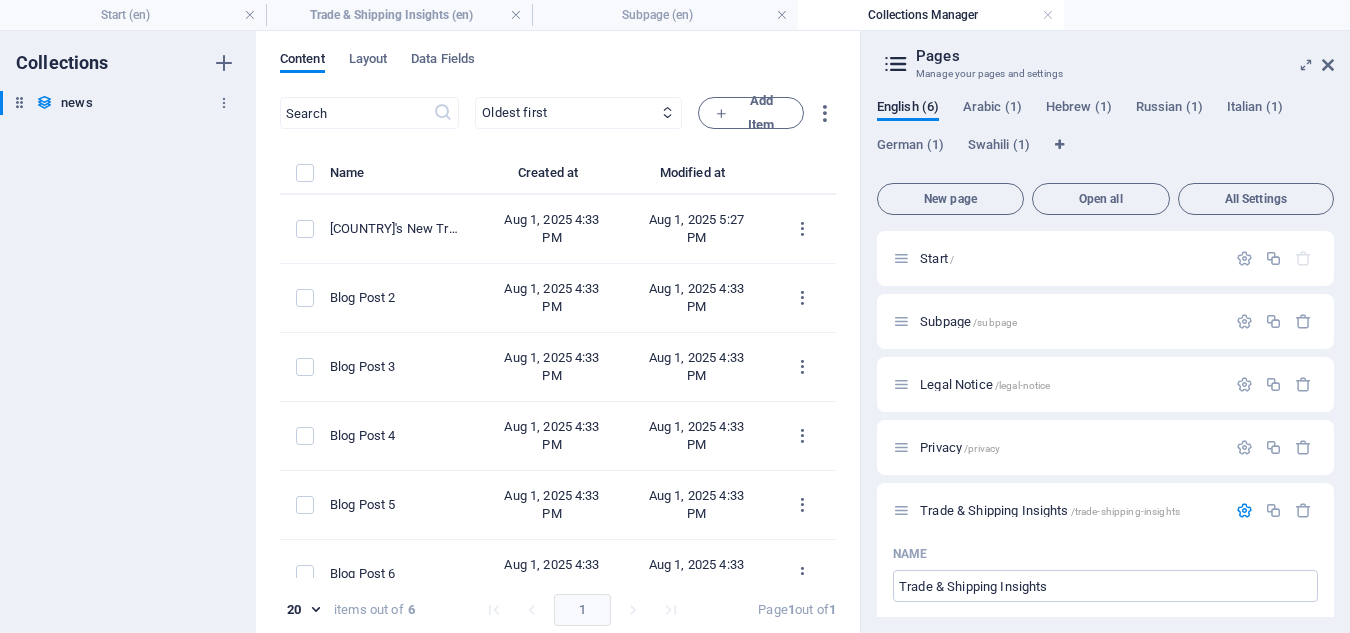 click on "news news" at bounding box center [118, 103] 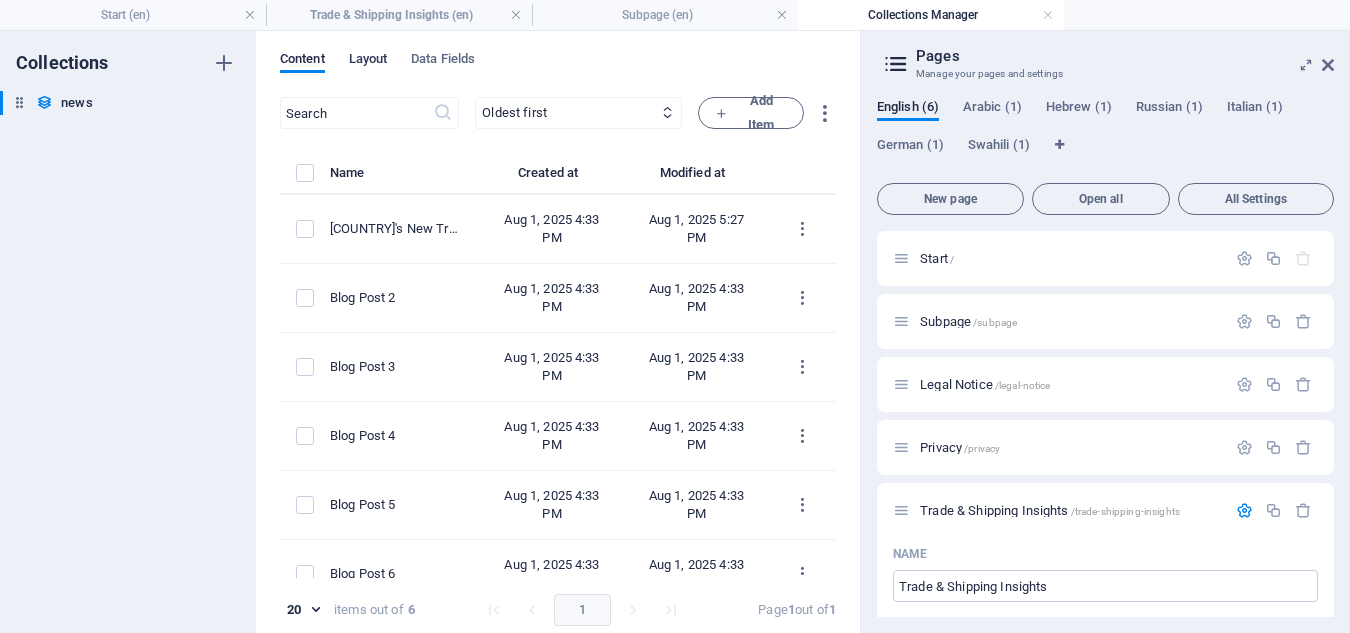 click on "Layout" at bounding box center [368, 61] 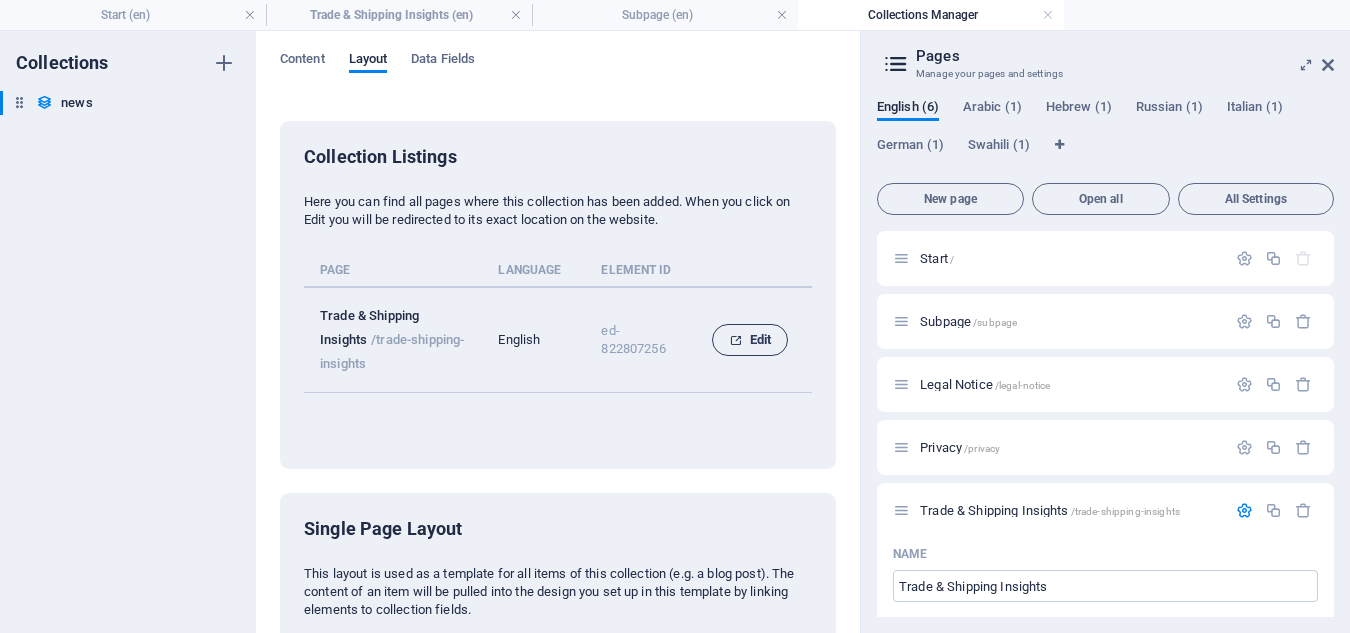 click on "Edit" at bounding box center [750, 340] 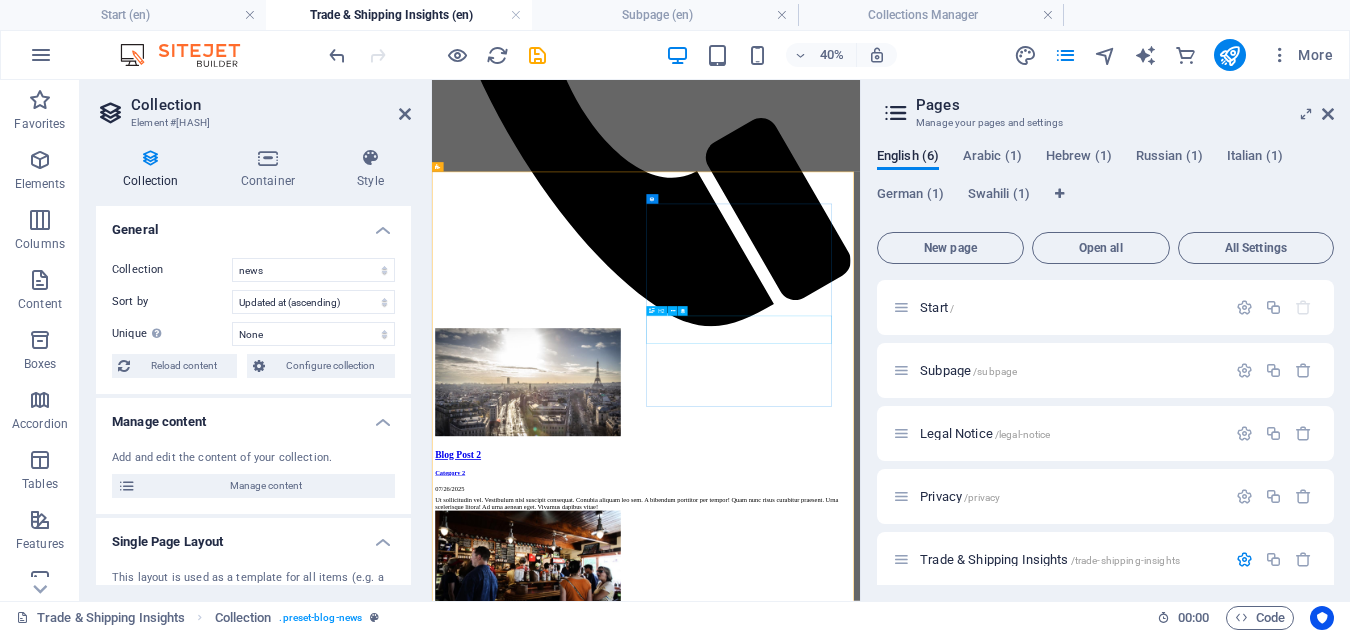 scroll, scrollTop: 0, scrollLeft: 0, axis: both 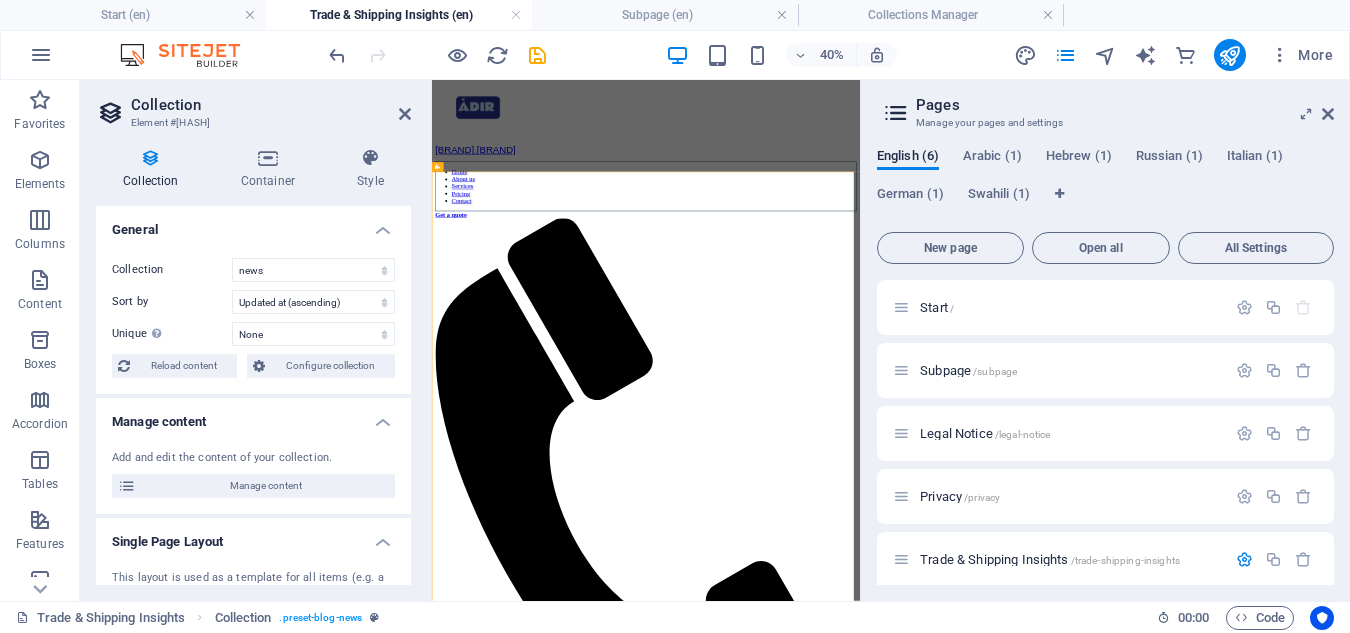 drag, startPoint x: 406, startPoint y: 321, endPoint x: 419, endPoint y: 369, distance: 49.729267 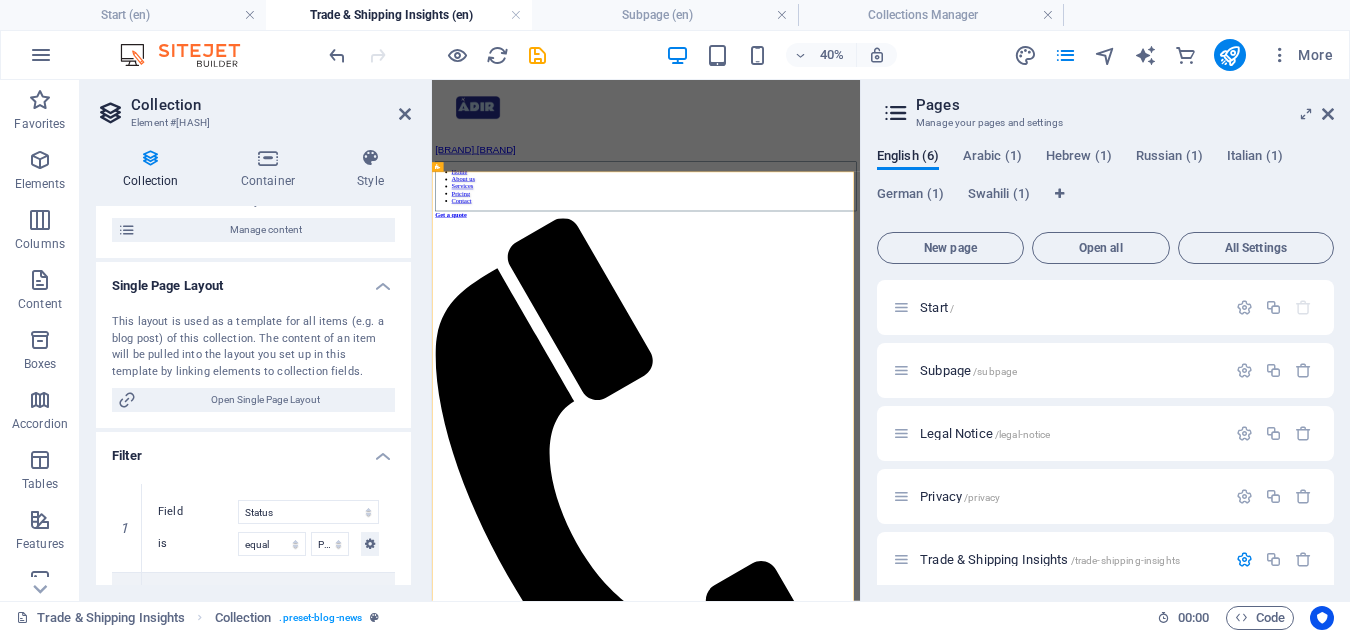 scroll, scrollTop: 286, scrollLeft: 0, axis: vertical 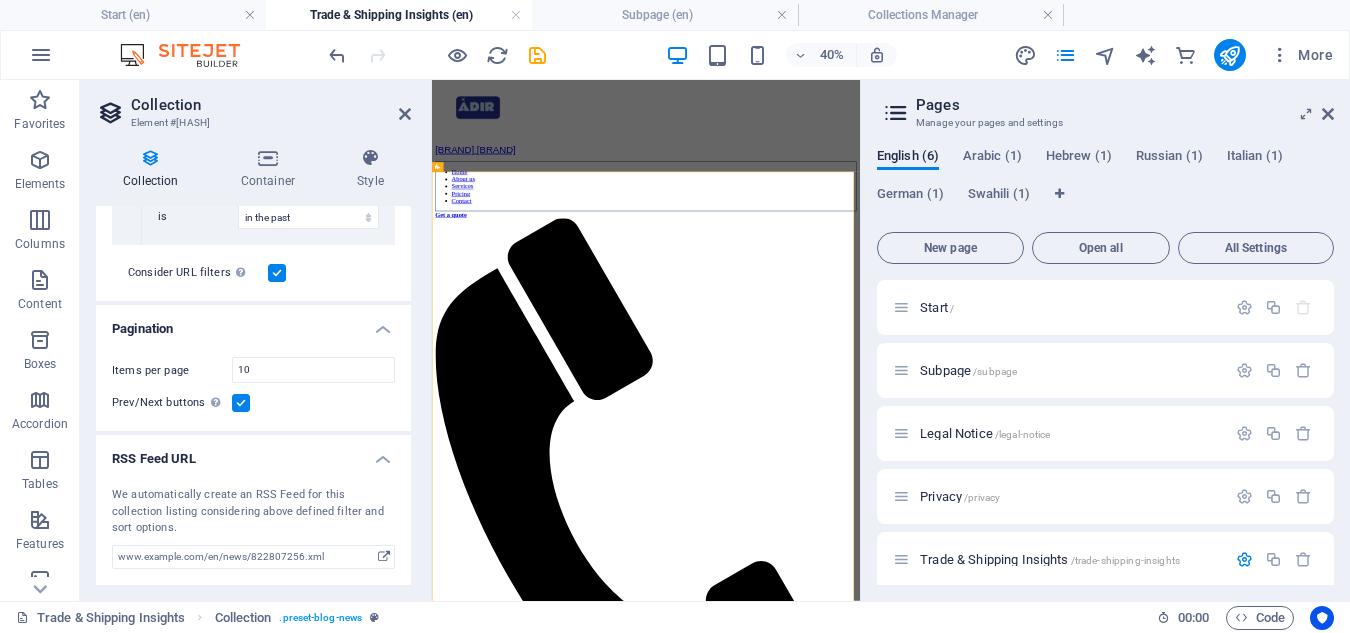 drag, startPoint x: 406, startPoint y: 498, endPoint x: 410, endPoint y: 431, distance: 67.11929 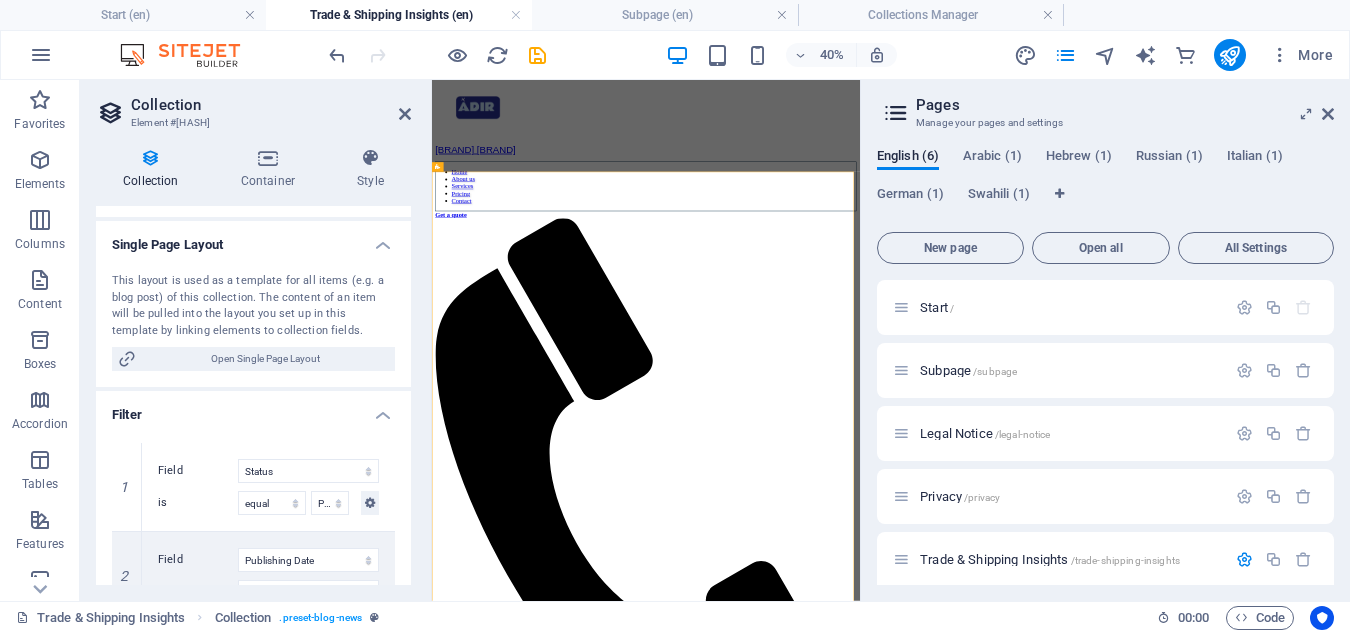 scroll, scrollTop: 280, scrollLeft: 0, axis: vertical 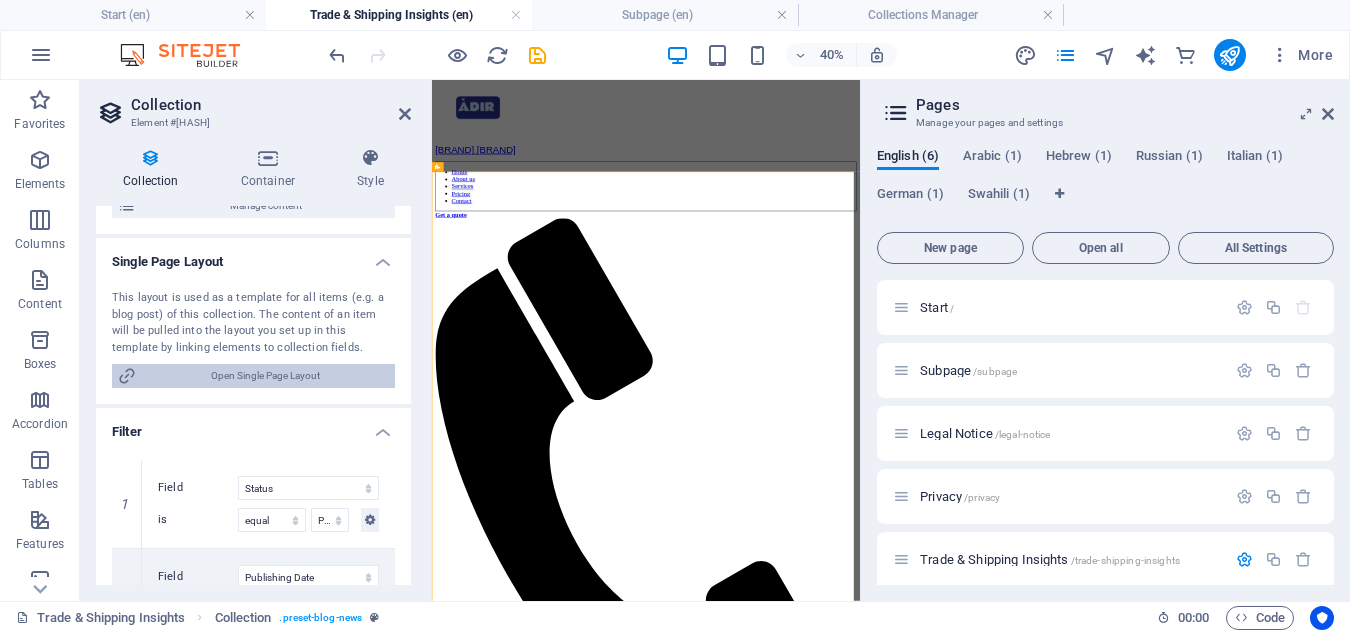 click on "Open Single Page Layout" at bounding box center (265, 376) 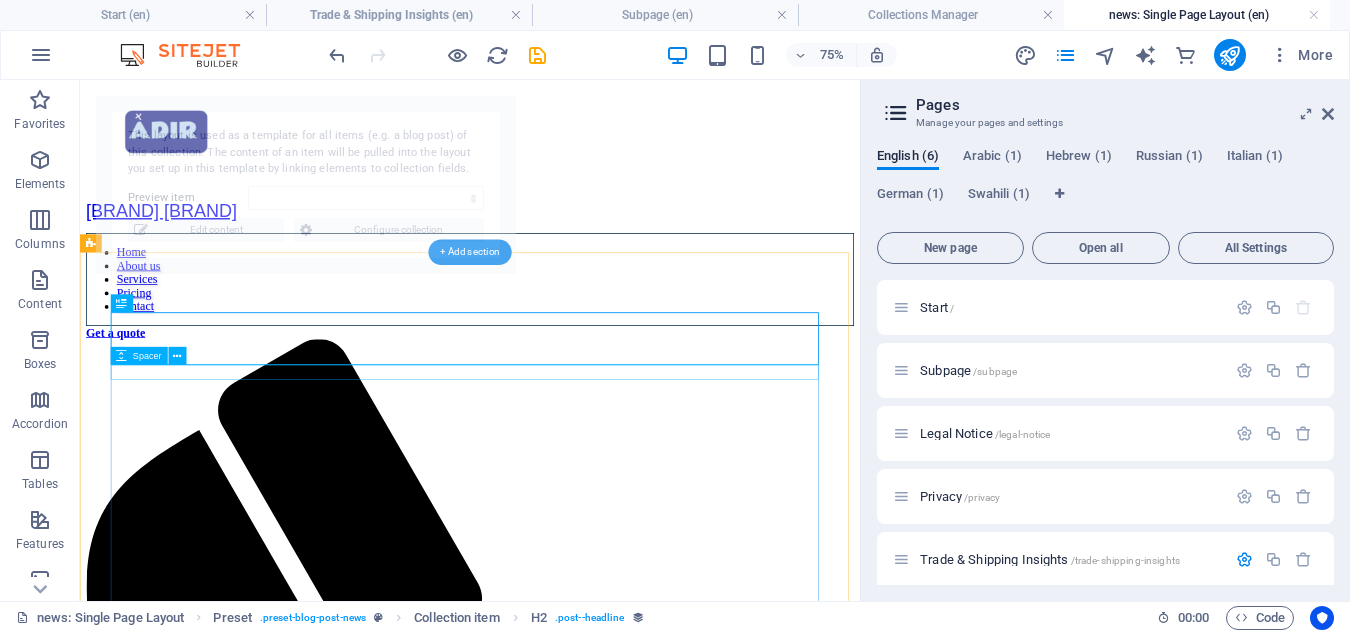 scroll, scrollTop: 0, scrollLeft: 0, axis: both 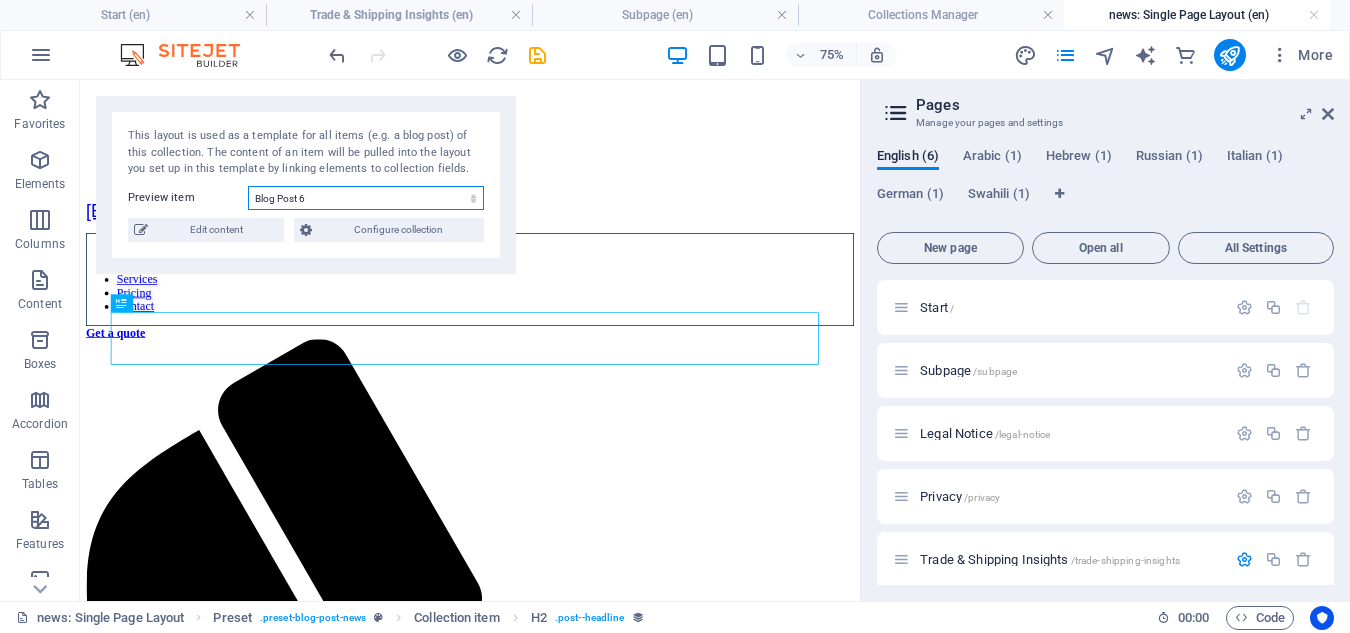 click on "Blog Post 6 Blog Post 5 Blog Post 4 Blog Post 3 Blog Post 2 Tanzania’s New Trade Ban: What It Means for Regional Businesses and the Shipping Industry" at bounding box center [366, 198] 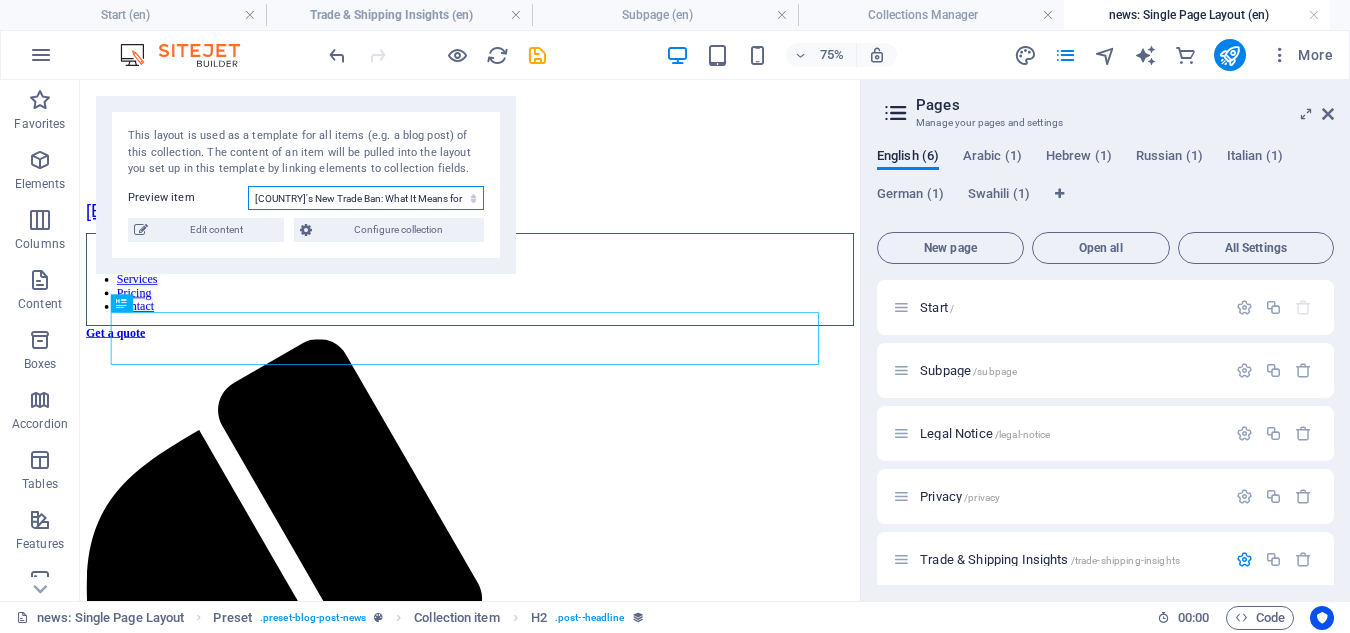 click on "Blog Post 6 Blog Post 5 Blog Post 4 Blog Post 3 Blog Post 2 Tanzania’s New Trade Ban: What It Means for Regional Businesses and the Shipping Industry" at bounding box center [366, 198] 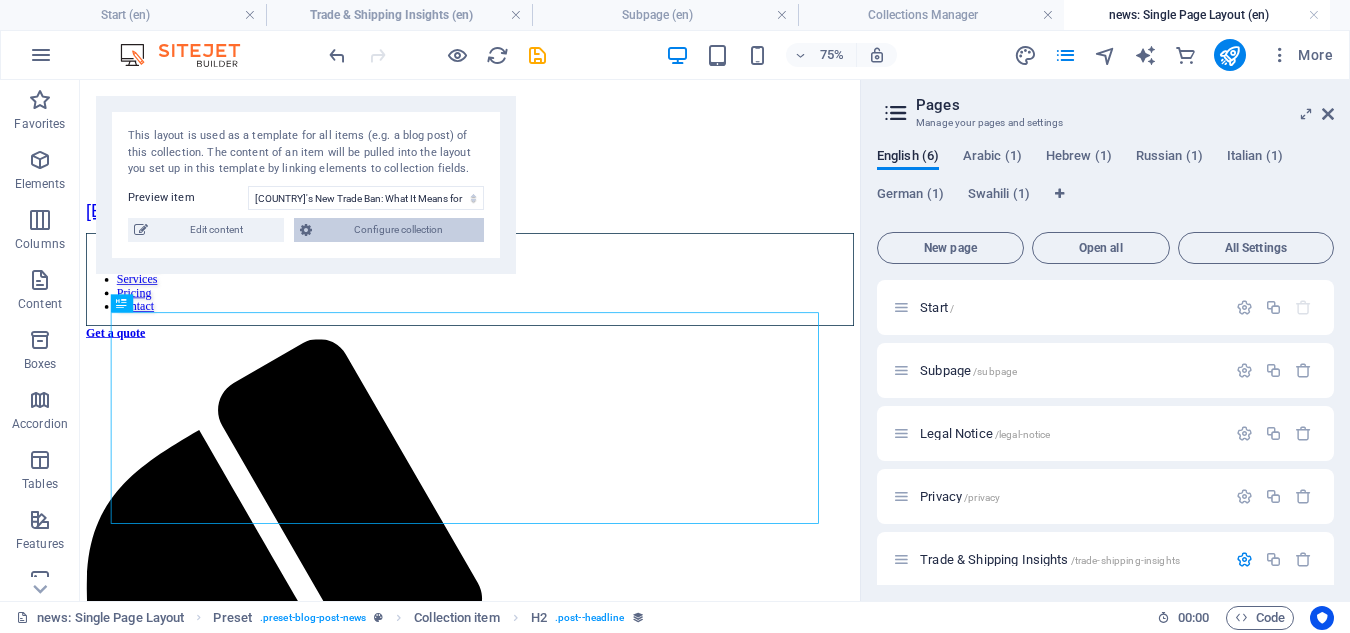 click on "Configure collection" at bounding box center (398, 230) 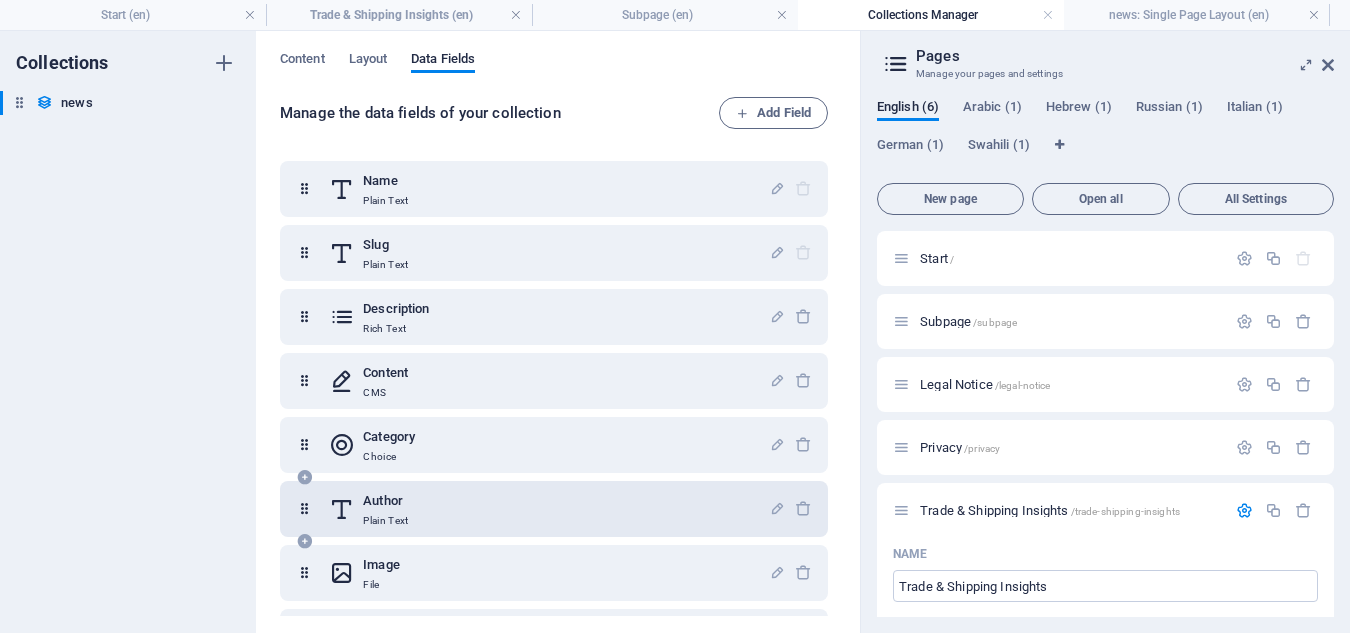 click on "Author Plain Text" at bounding box center (549, 509) 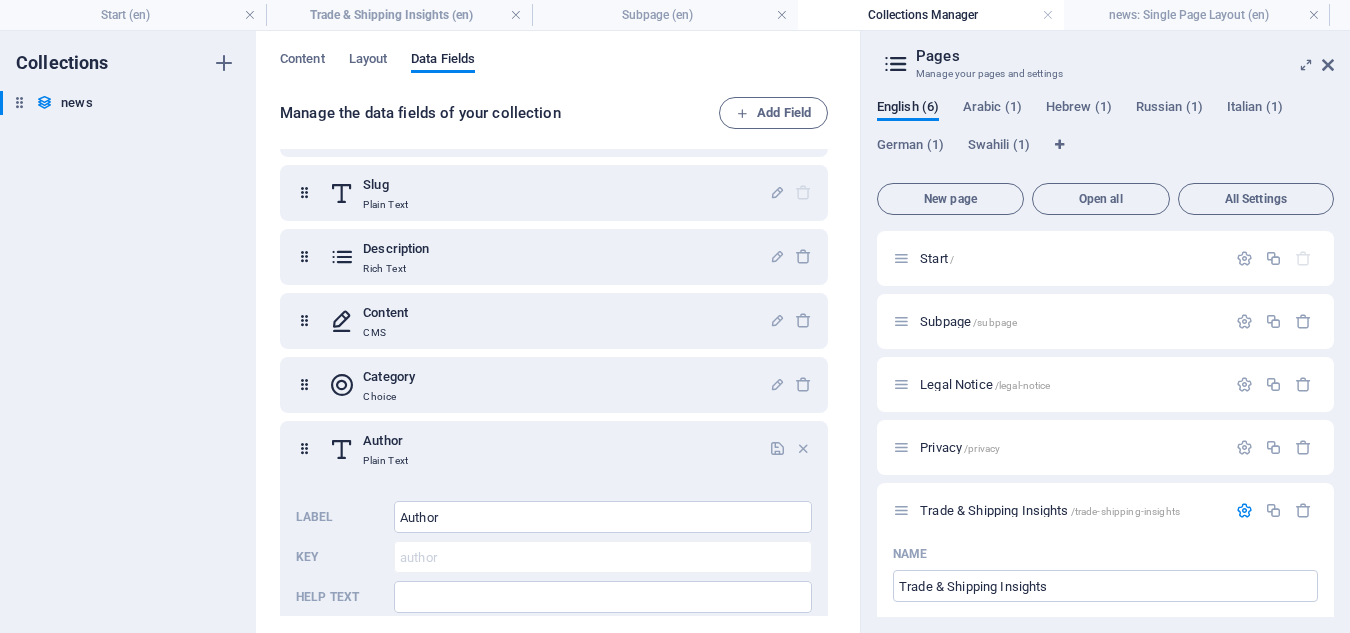 scroll, scrollTop: 0, scrollLeft: 0, axis: both 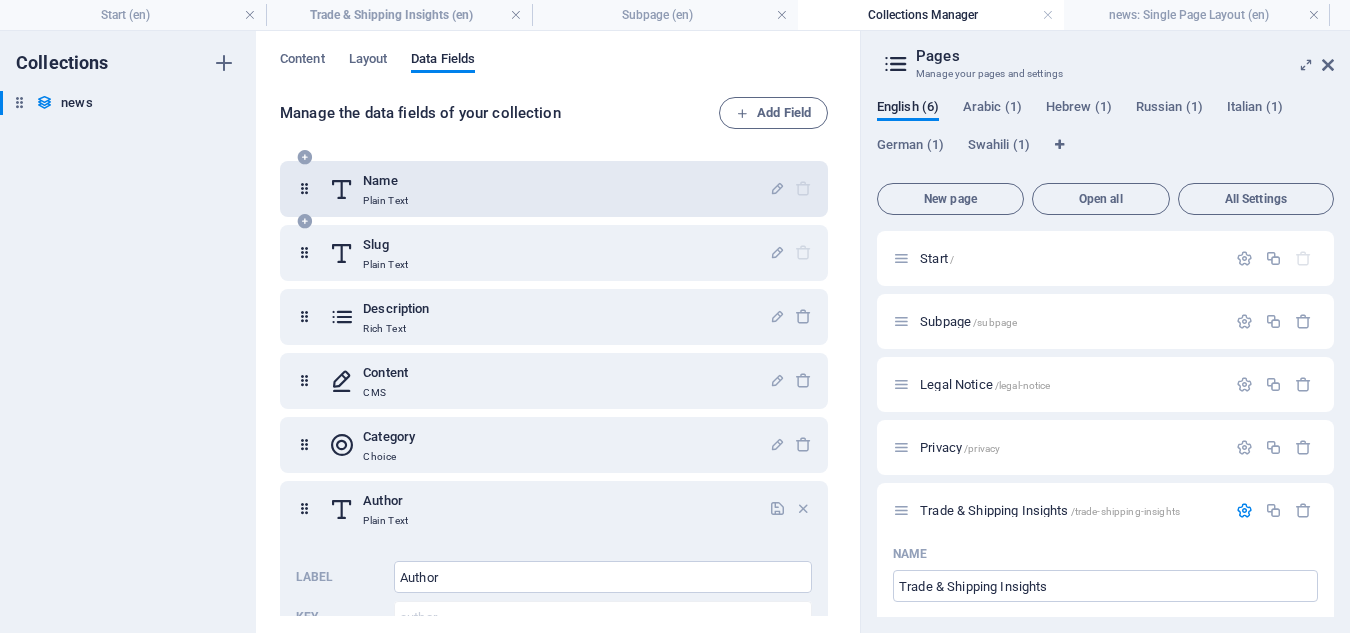 click on "Name Plain Text" at bounding box center (549, 189) 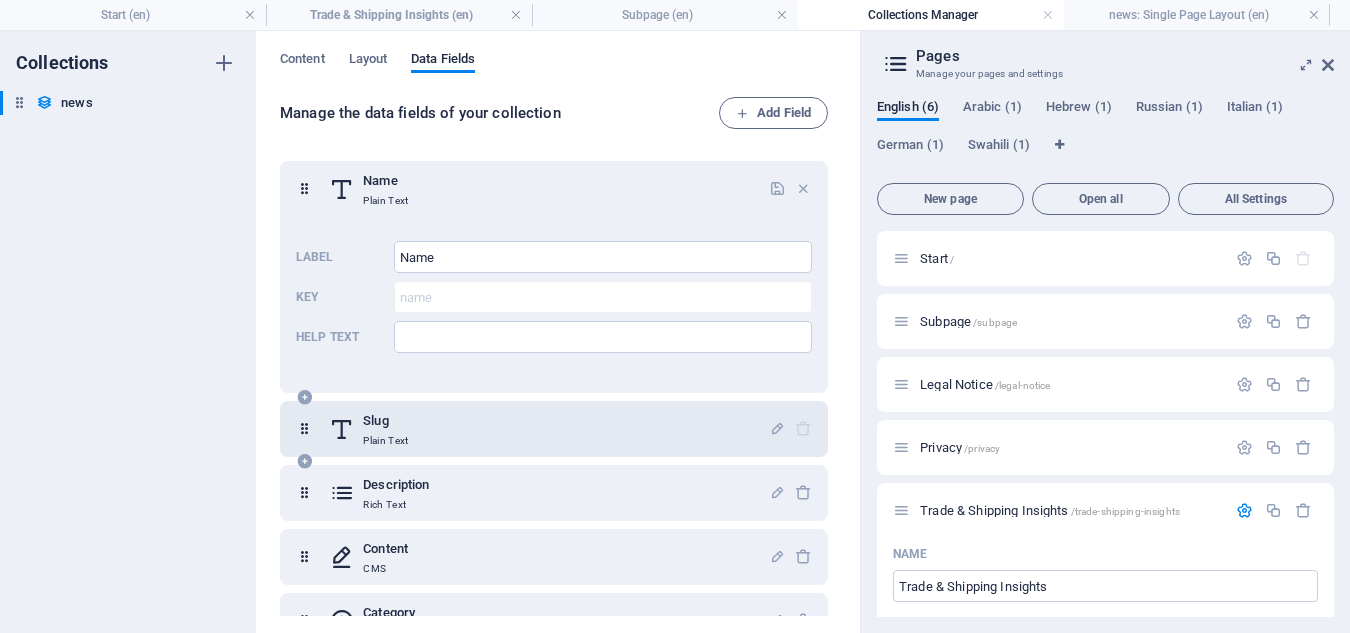 click on "Slug Plain Text" at bounding box center (549, 429) 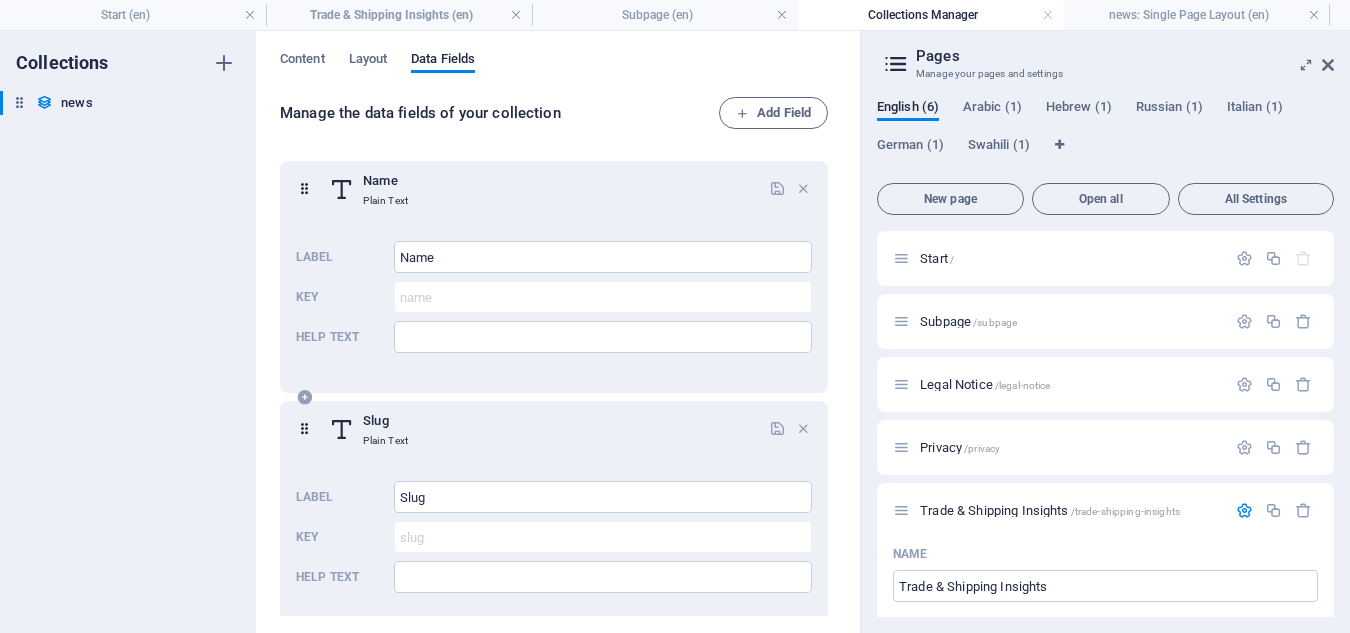 click on "Slug Plain Text" at bounding box center [549, 429] 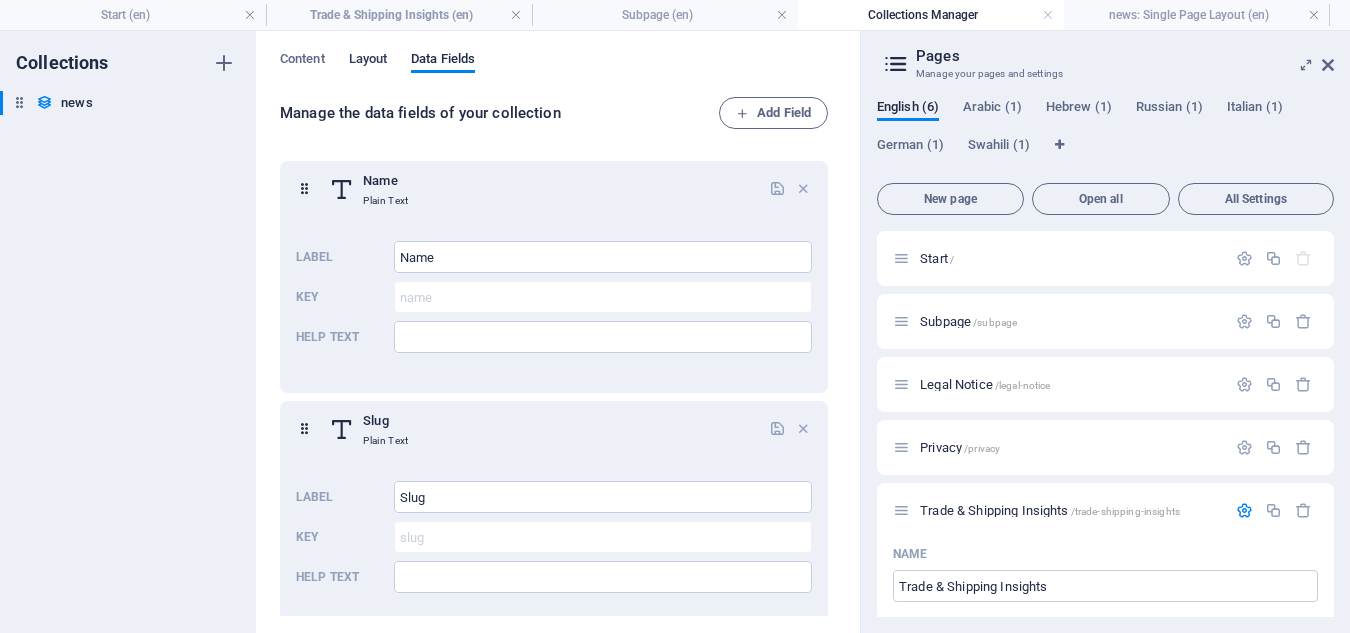 click on "Layout" at bounding box center [368, 61] 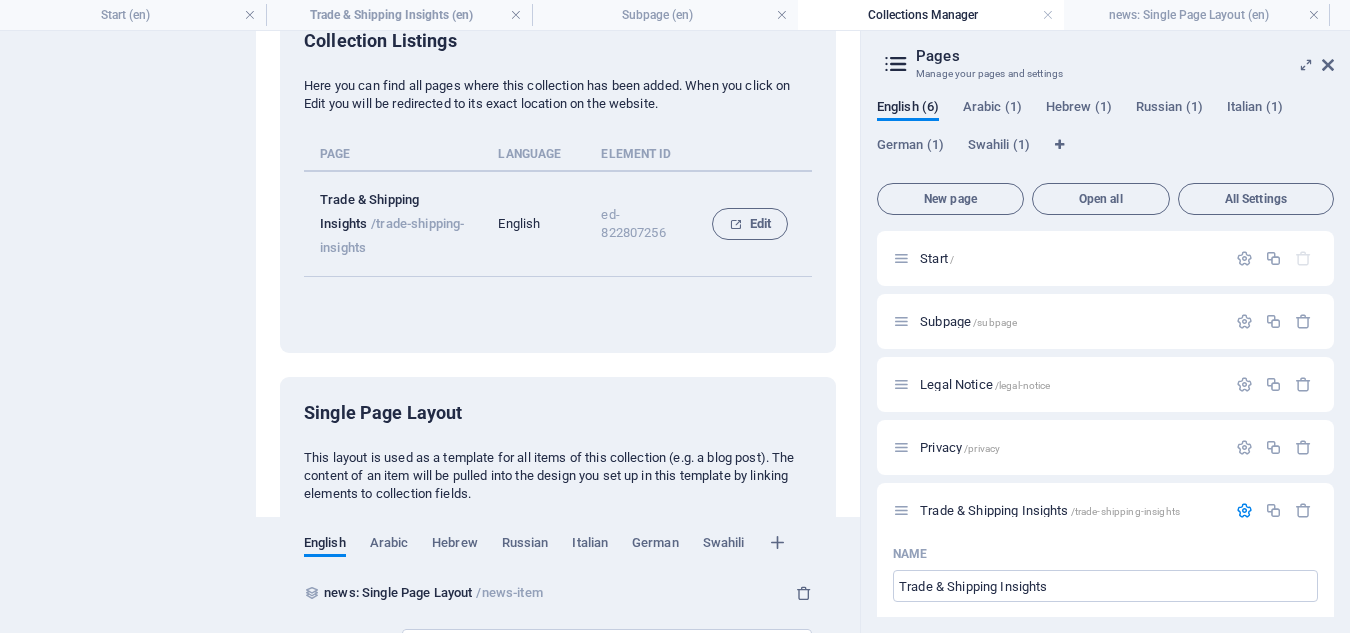 scroll, scrollTop: 138, scrollLeft: 0, axis: vertical 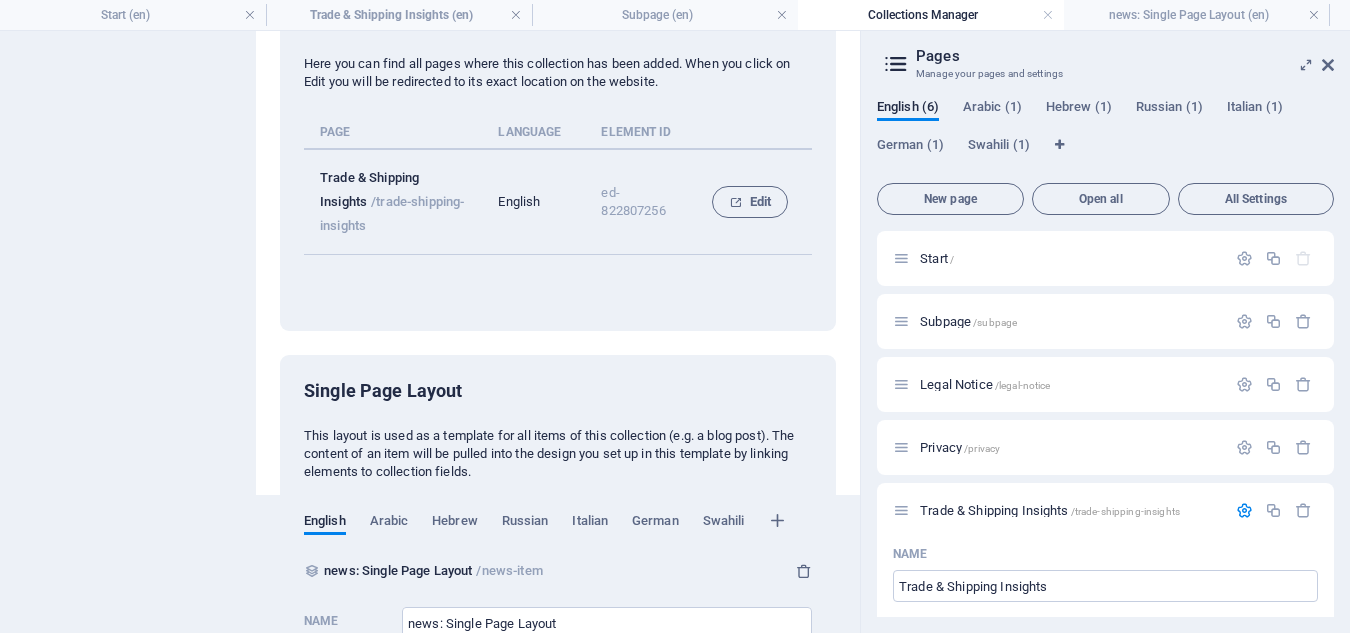 drag, startPoint x: 867, startPoint y: 378, endPoint x: 862, endPoint y: 417, distance: 39.319206 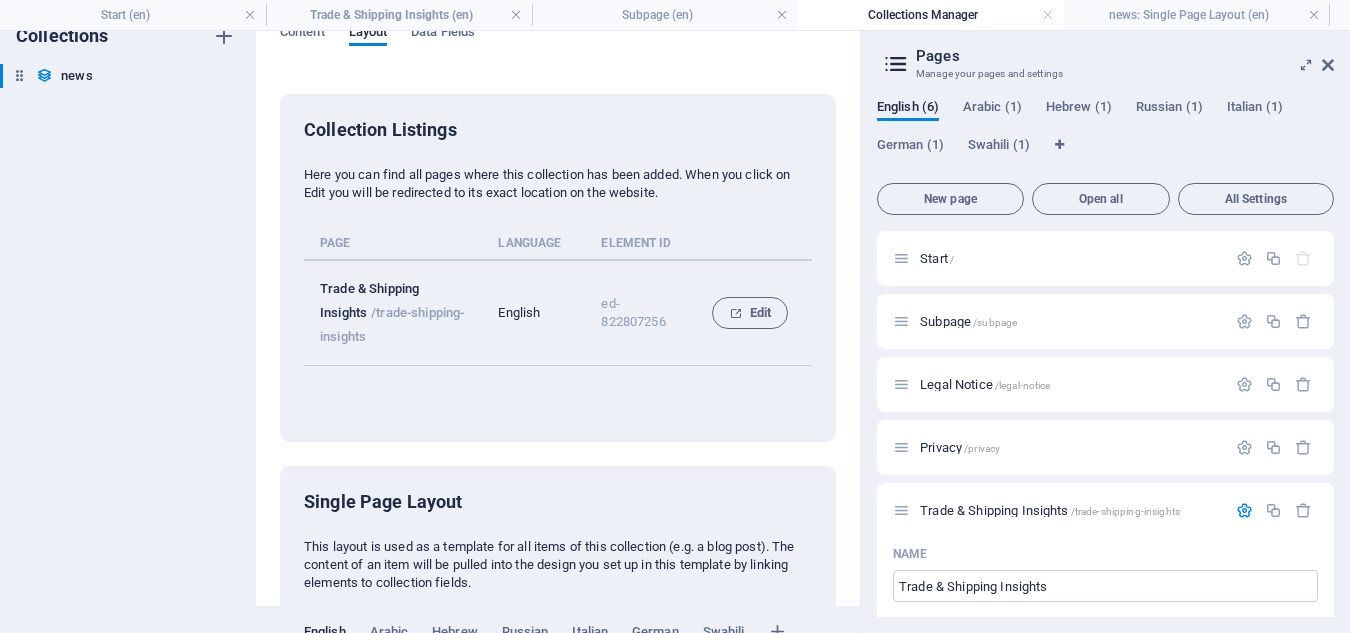 scroll, scrollTop: 0, scrollLeft: 0, axis: both 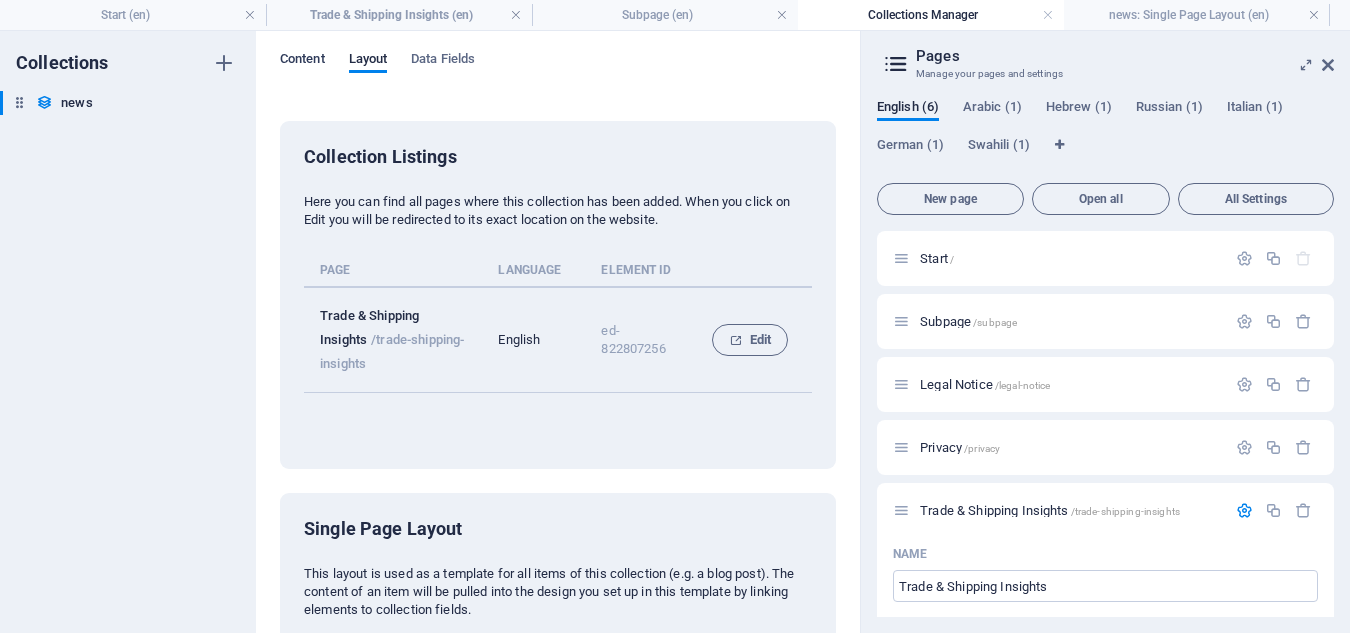 click on "Content" at bounding box center [302, 61] 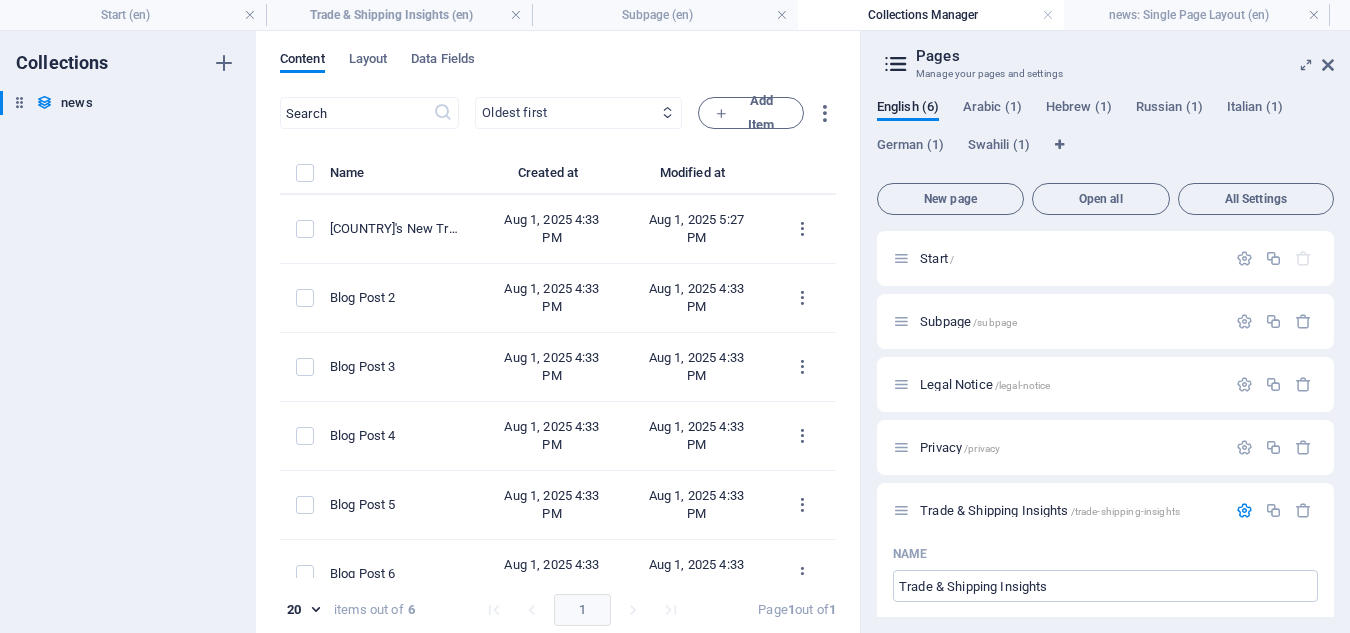 click on "Newest first Oldest first Last modified Name (ascending) Name (descending) Slug (ascending) Slug (descending) Category (ascending) Category (descending) Author (ascending) Author (descending) Publishing Date (ascending) Publishing Date (descending) Status (ascending) Status (descending)" at bounding box center [578, 113] 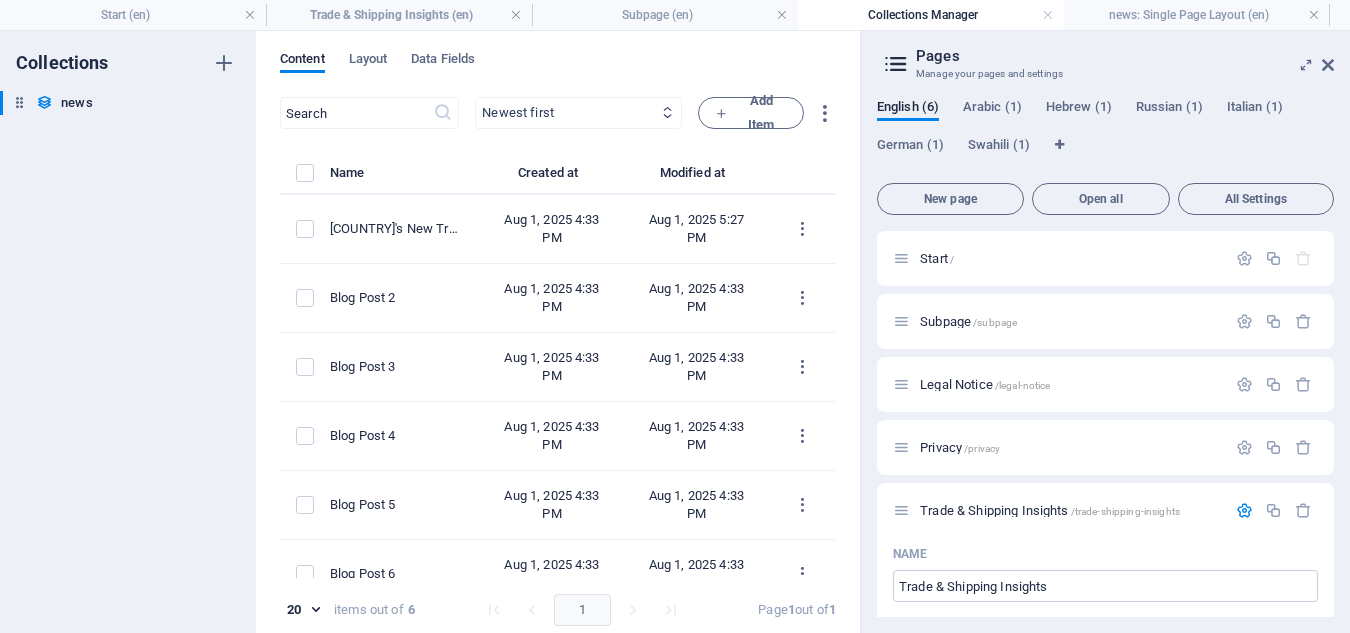 click on "Newest first Oldest first Last modified Name (ascending) Name (descending) Slug (ascending) Slug (descending) Category (ascending) Category (descending) Author (ascending) Author (descending) Publishing Date (ascending) Publishing Date (descending) Status (ascending) Status (descending)" at bounding box center [578, 113] 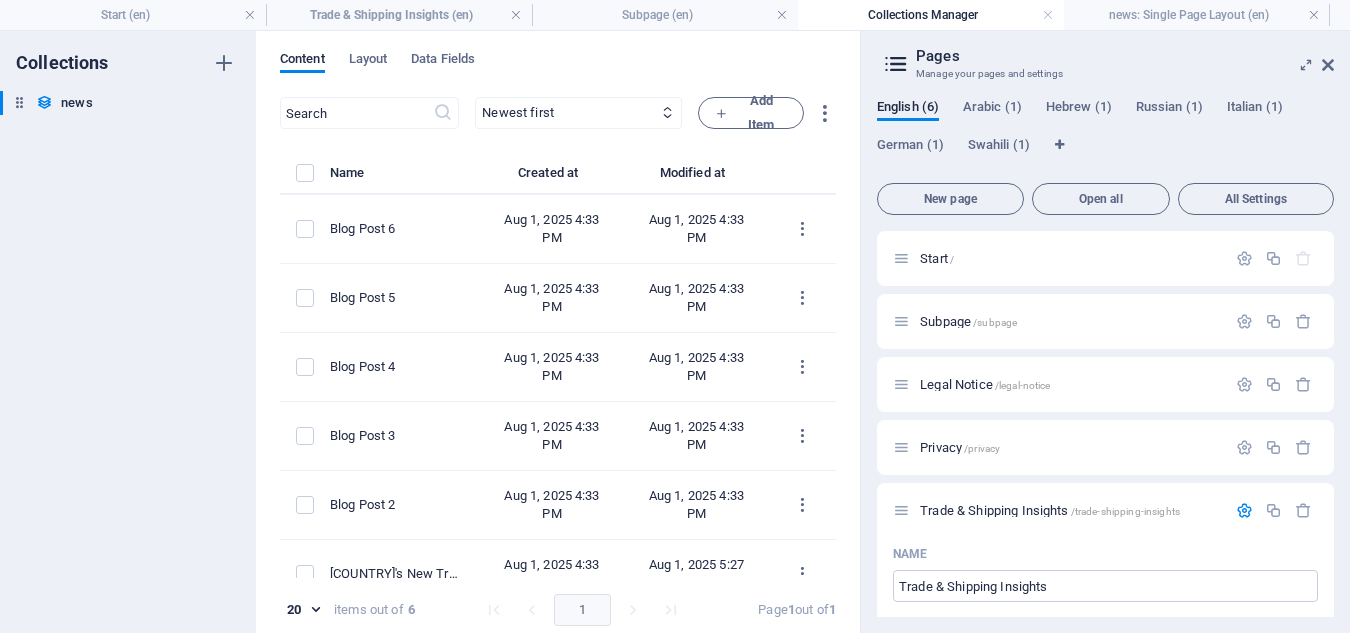scroll, scrollTop: 31, scrollLeft: 0, axis: vertical 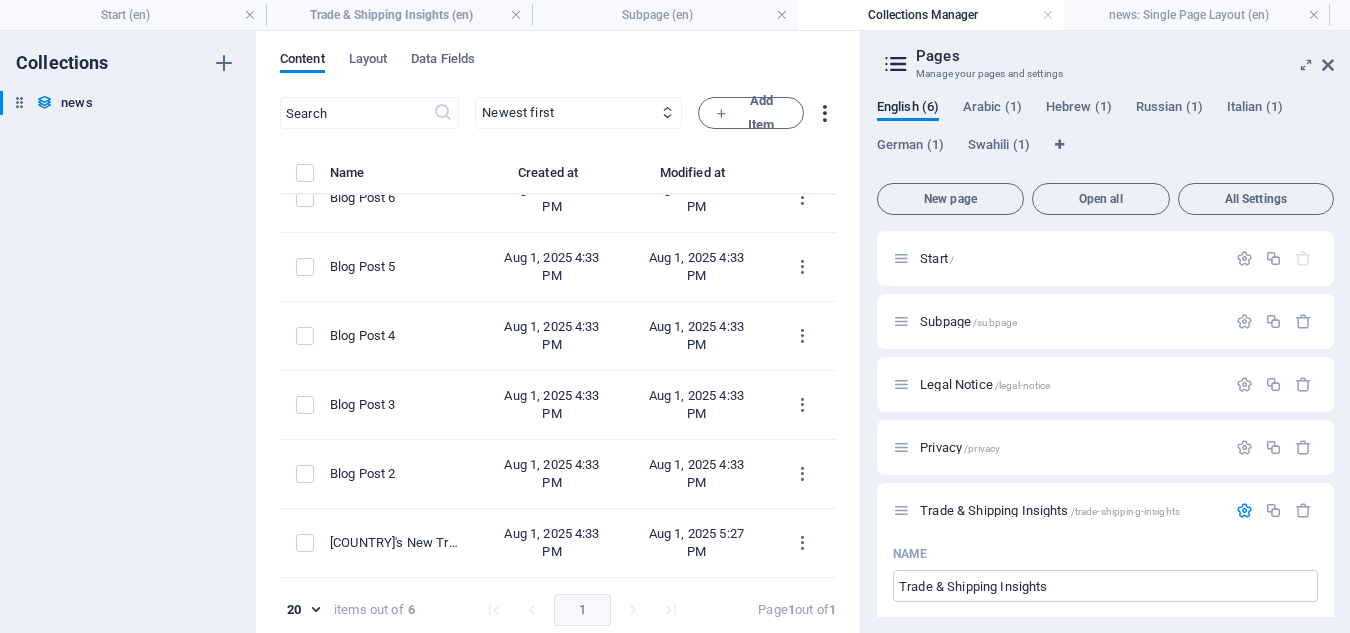 click at bounding box center (824, 113) 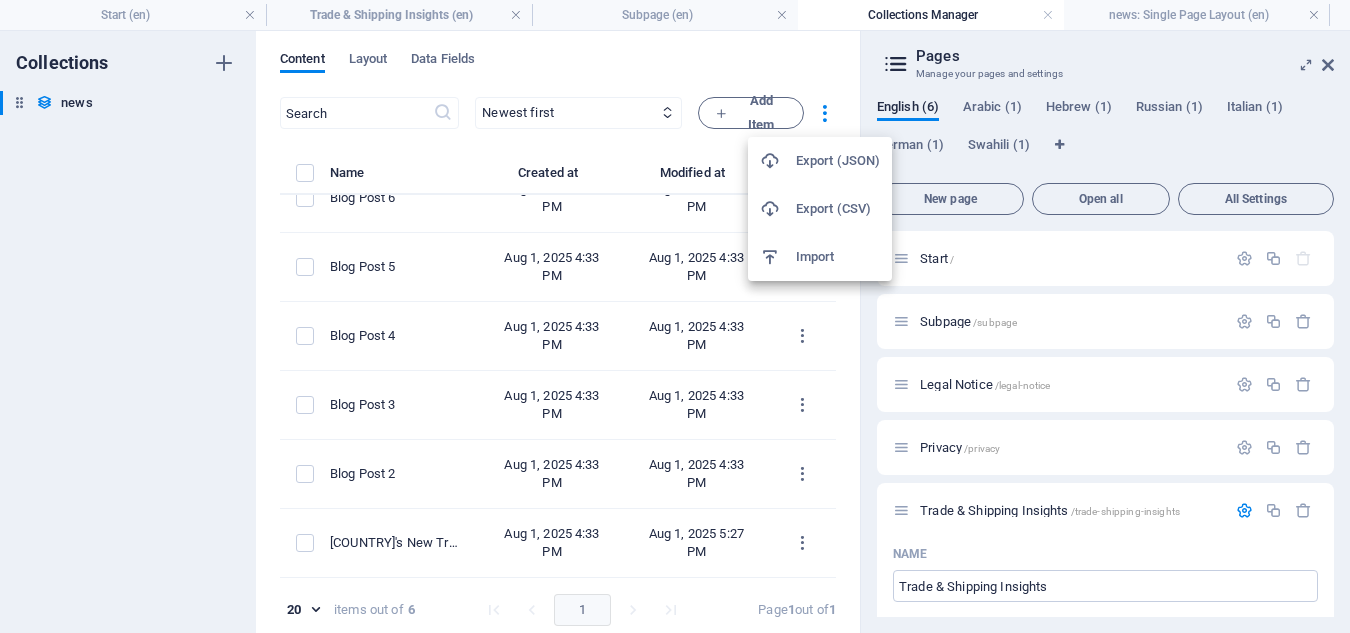 click at bounding box center (675, 316) 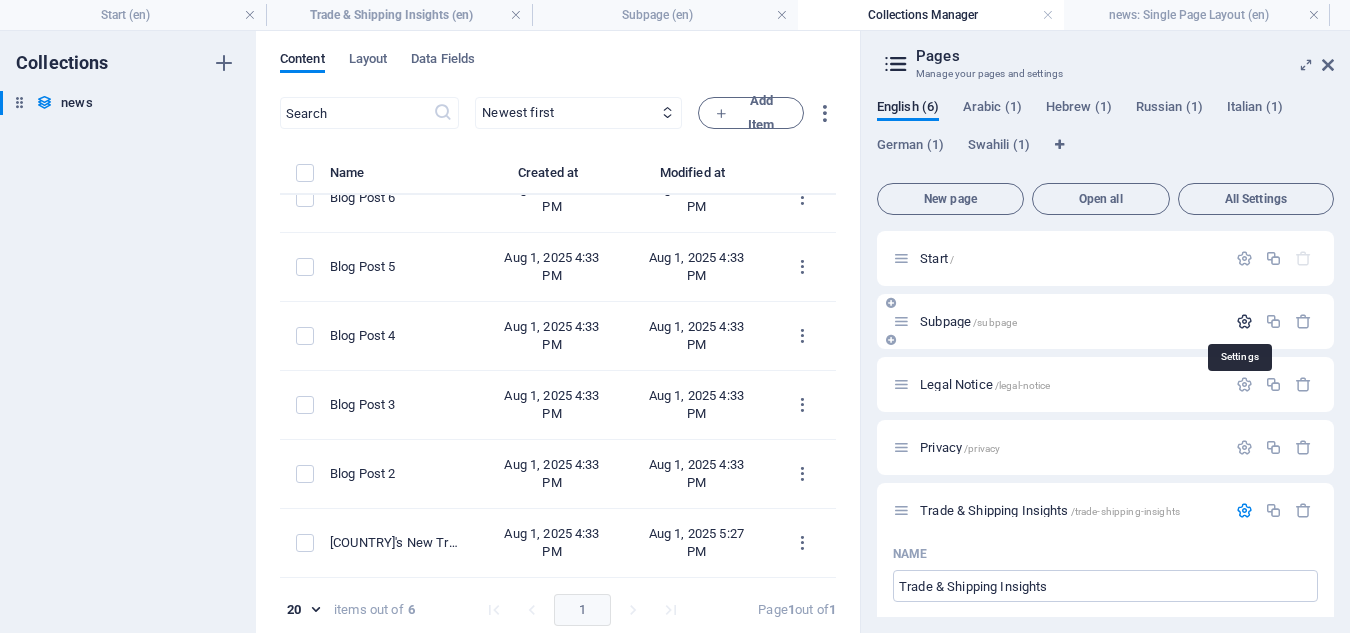 click at bounding box center [1244, 321] 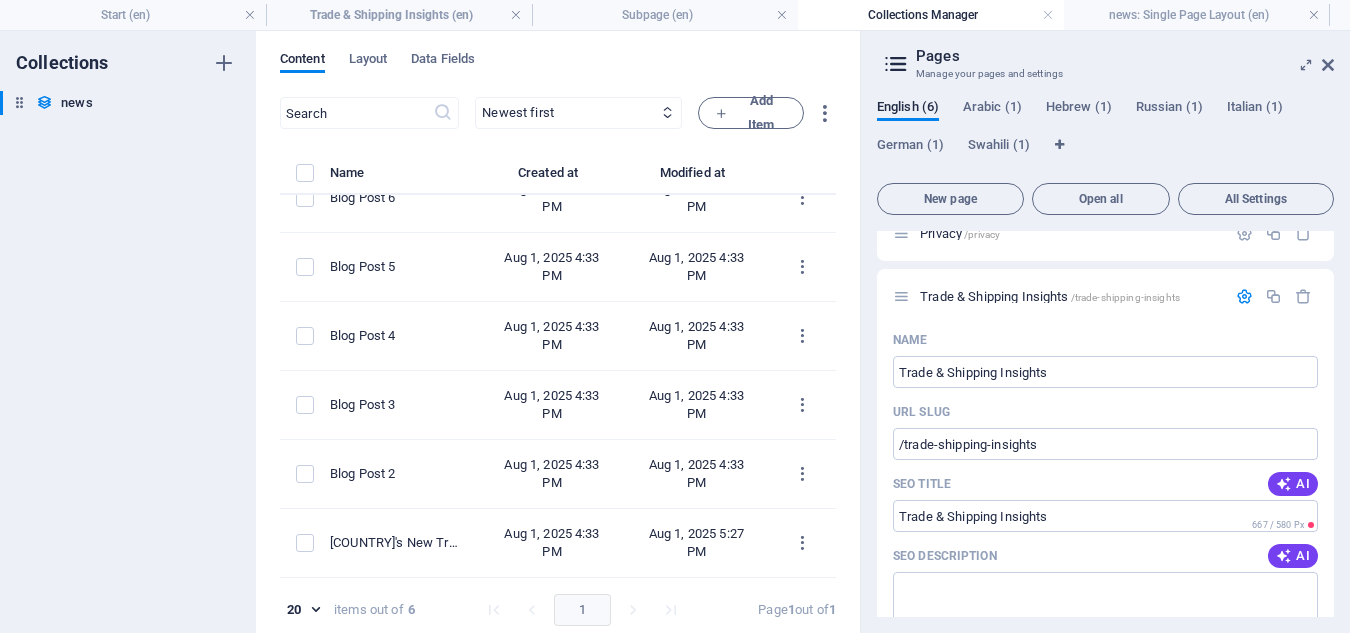 scroll, scrollTop: 1042, scrollLeft: 0, axis: vertical 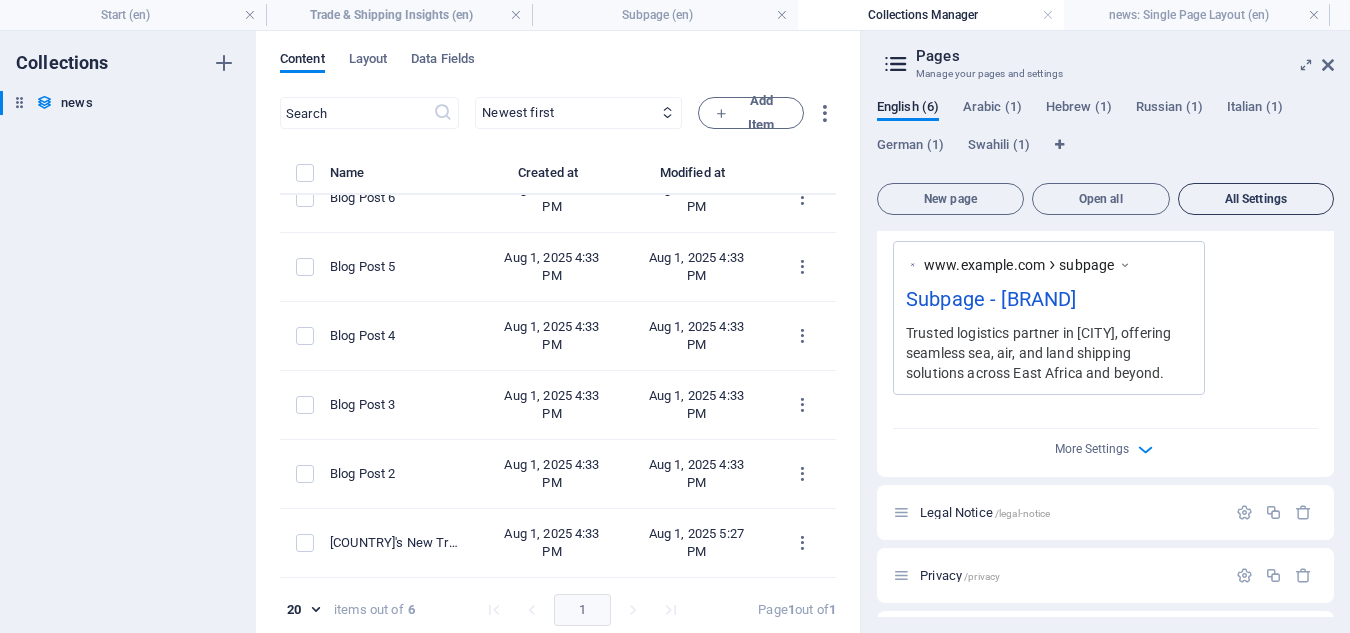 click on "All Settings" at bounding box center (1256, 199) 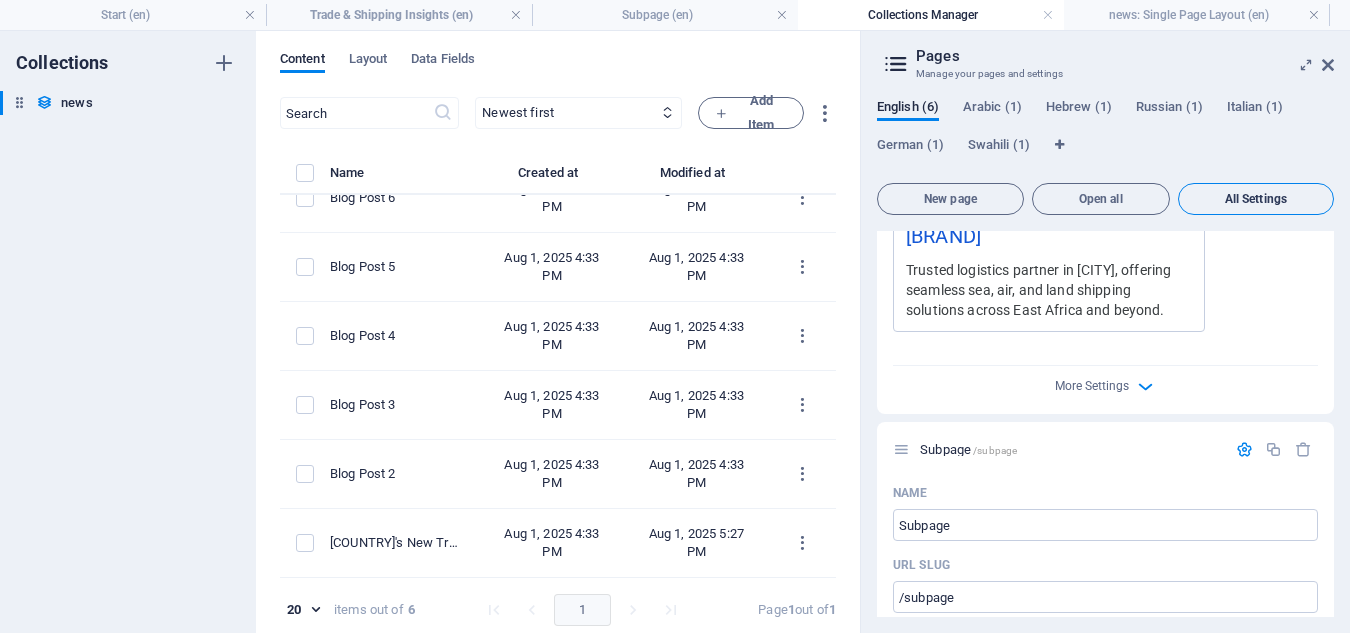 scroll, scrollTop: 4223, scrollLeft: 0, axis: vertical 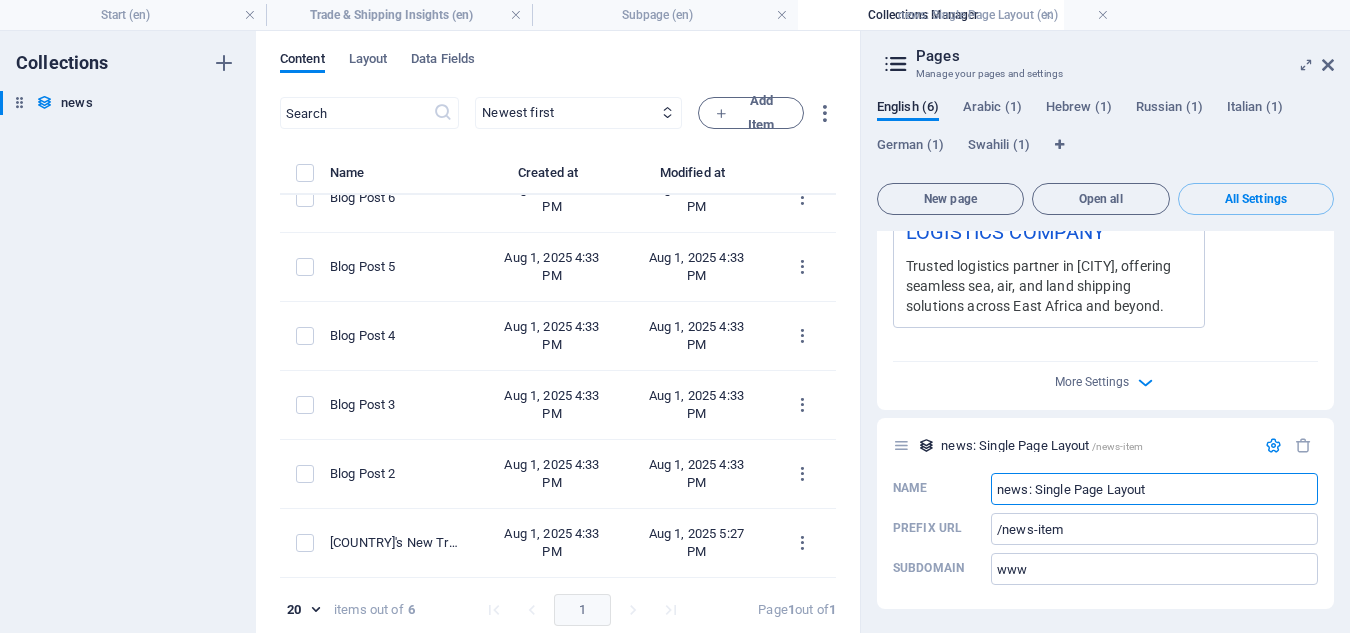 drag, startPoint x: 1183, startPoint y: 18, endPoint x: 925, endPoint y: 21, distance: 258.01746 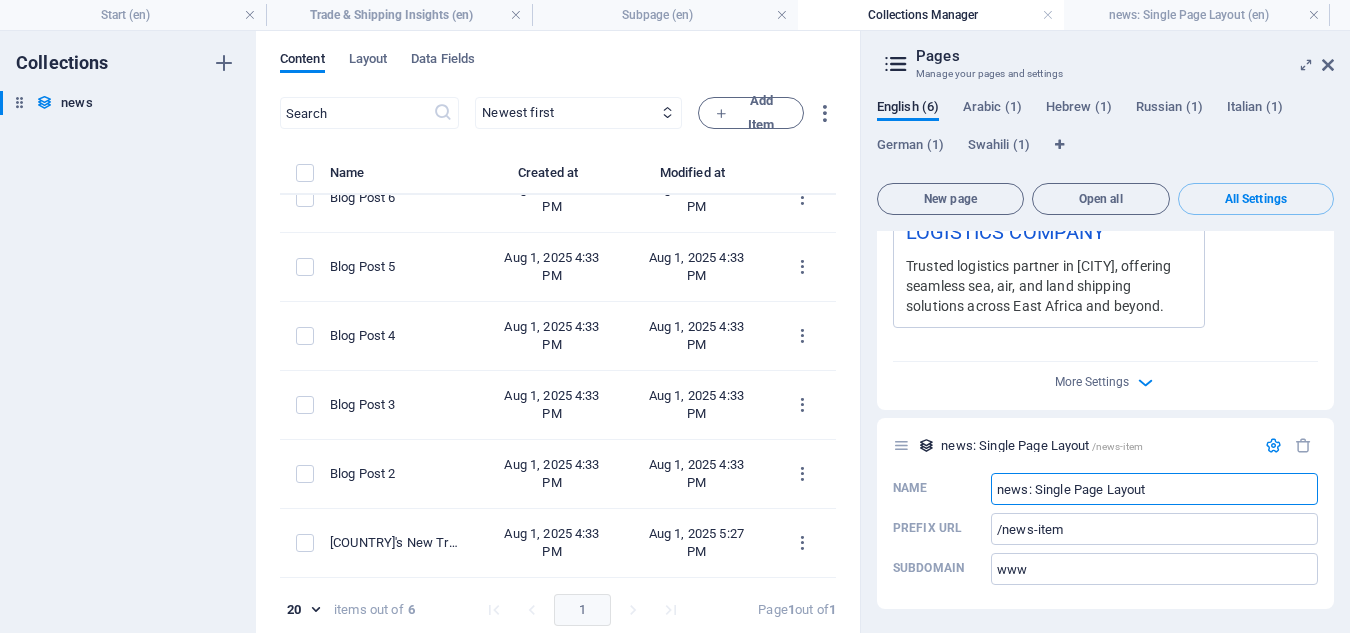 click at bounding box center [896, 64] 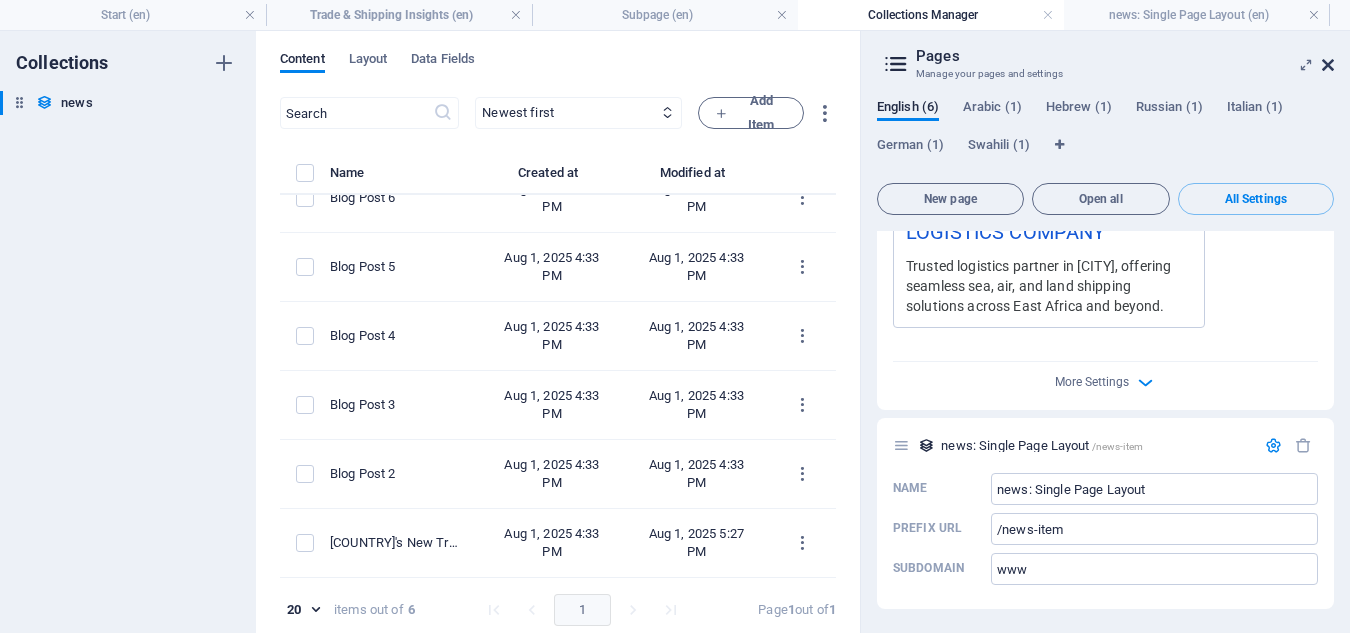 click at bounding box center [1328, 65] 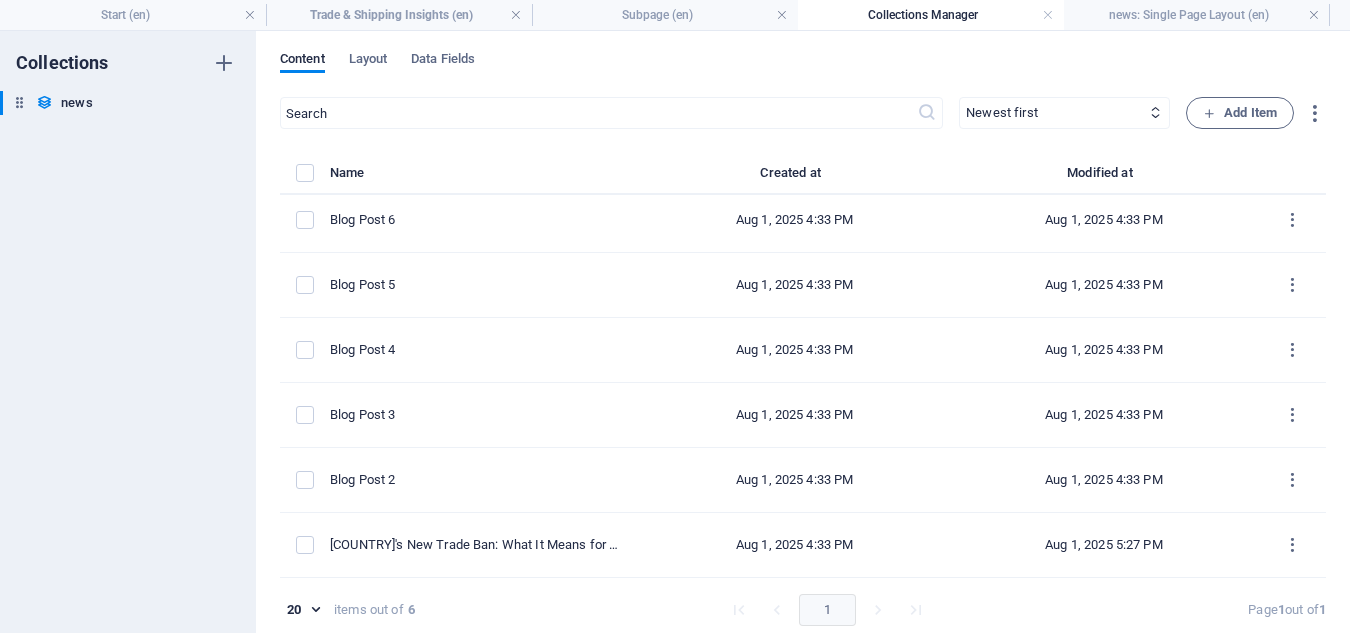 scroll, scrollTop: 7, scrollLeft: 0, axis: vertical 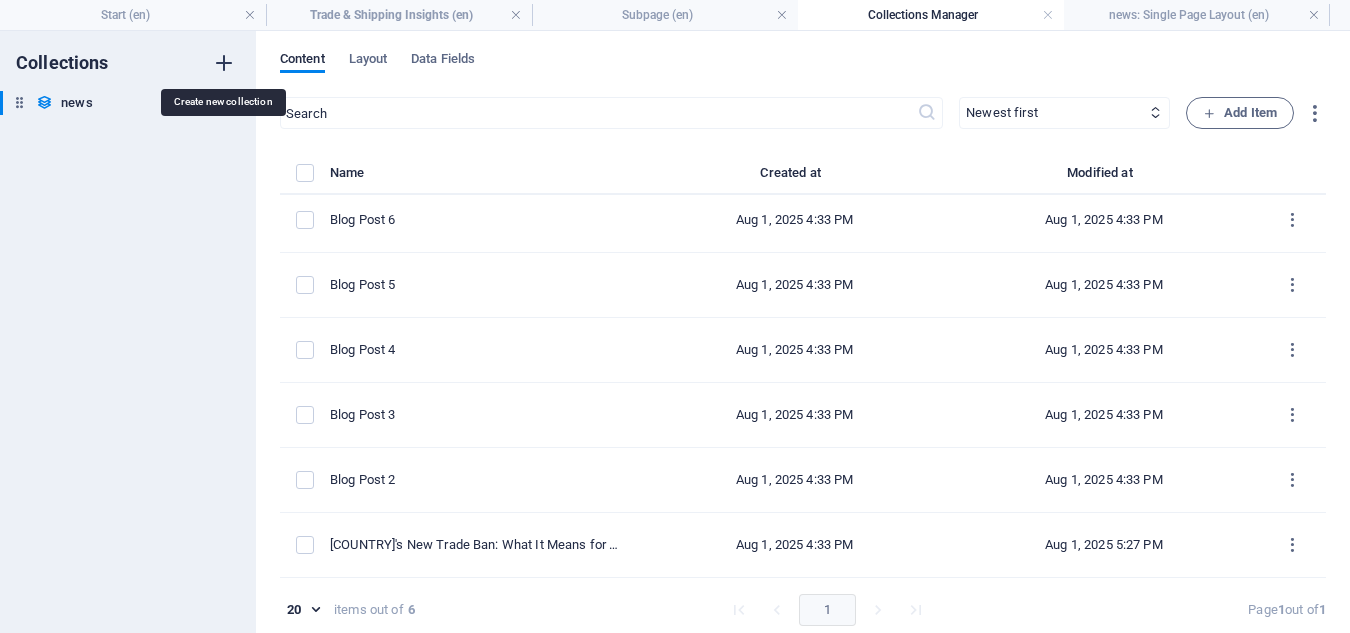 click at bounding box center (224, 63) 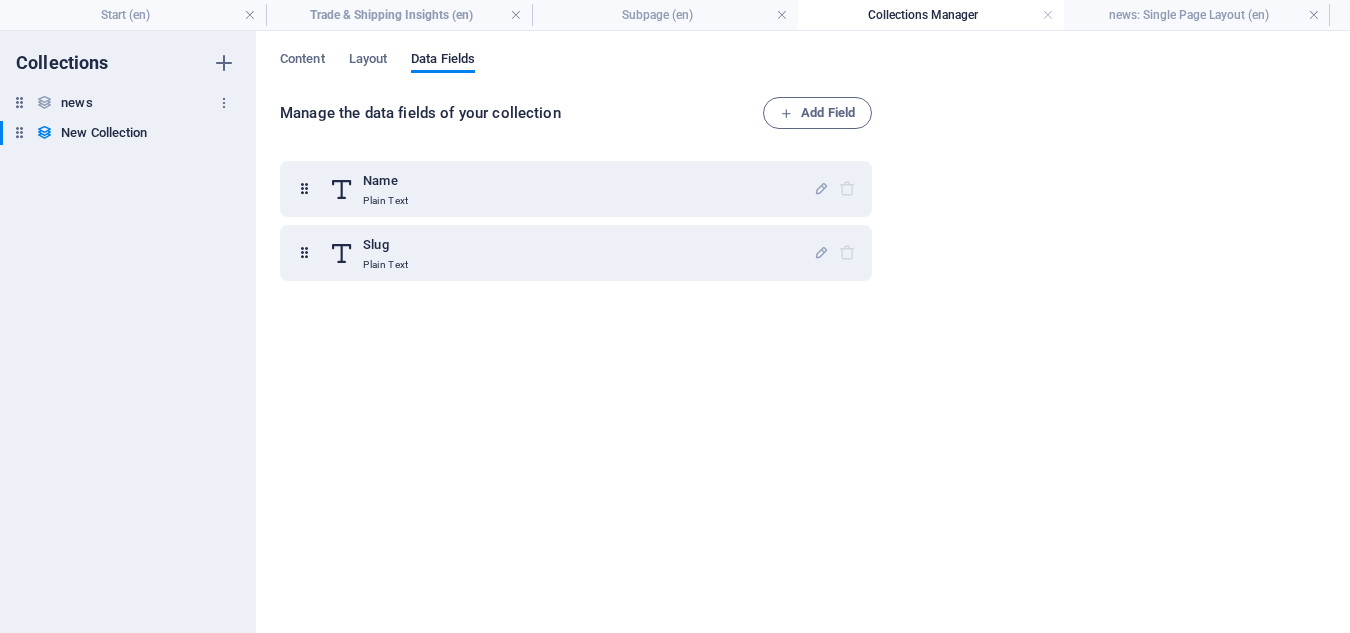 click on "news news" at bounding box center [118, 103] 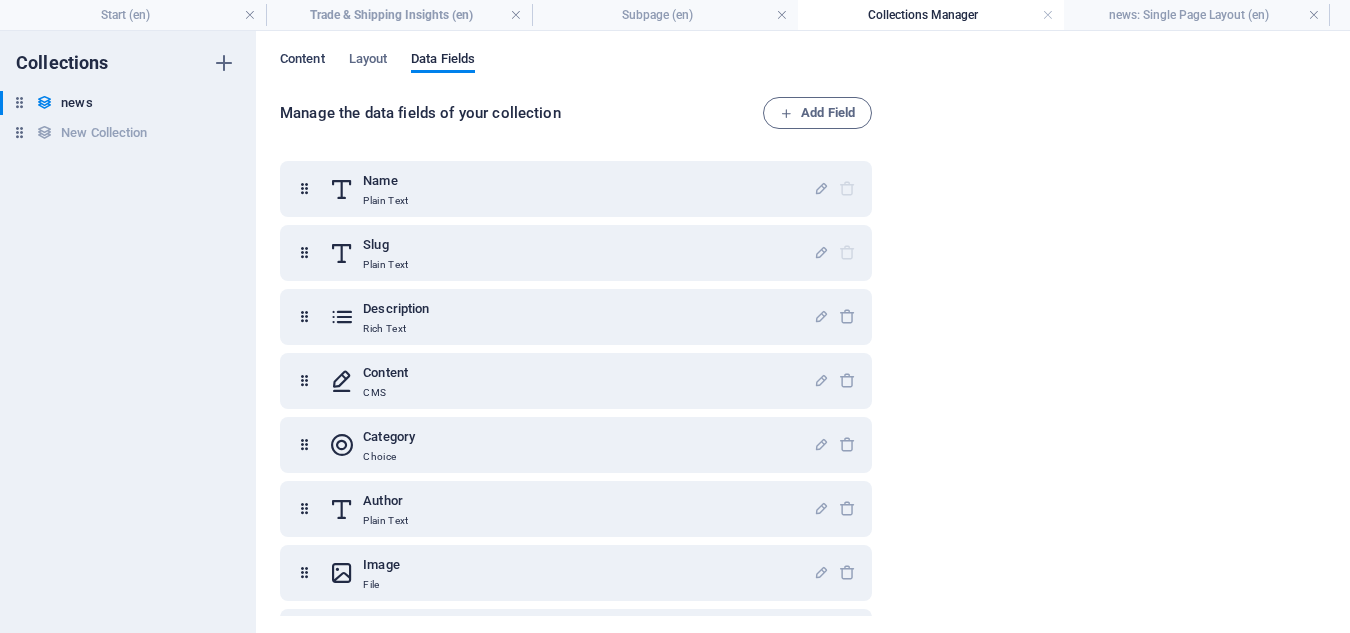 click on "Content" at bounding box center [302, 61] 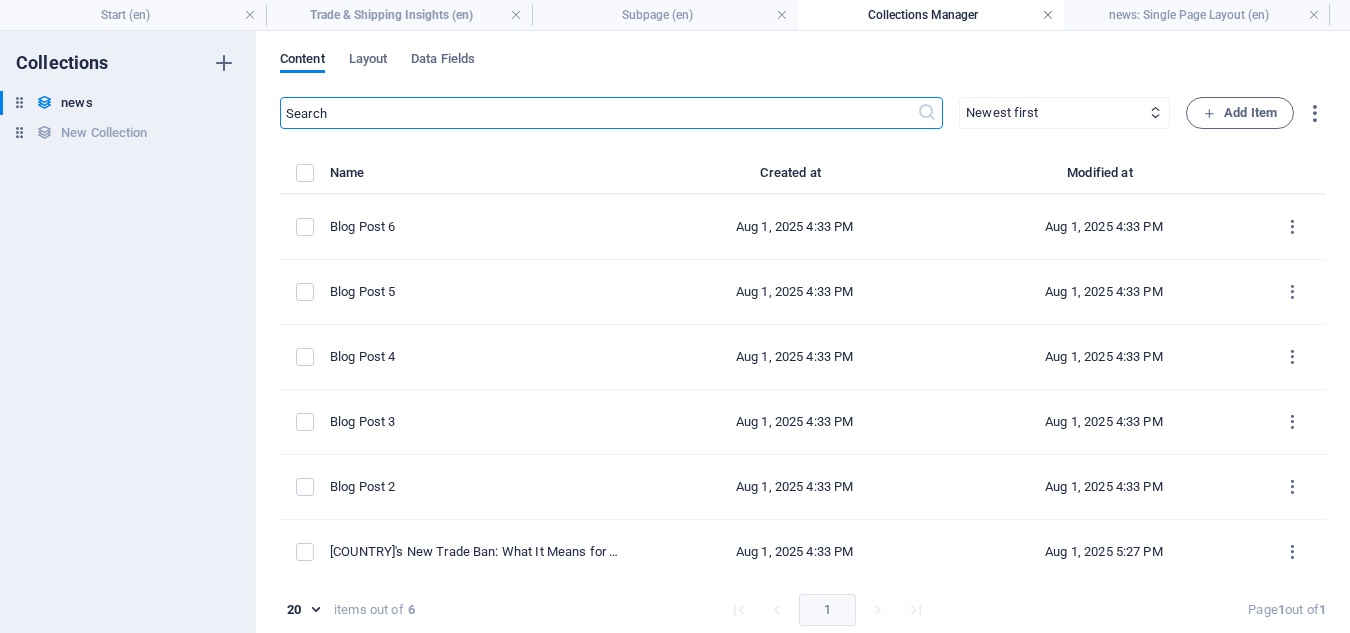 click at bounding box center (1048, 15) 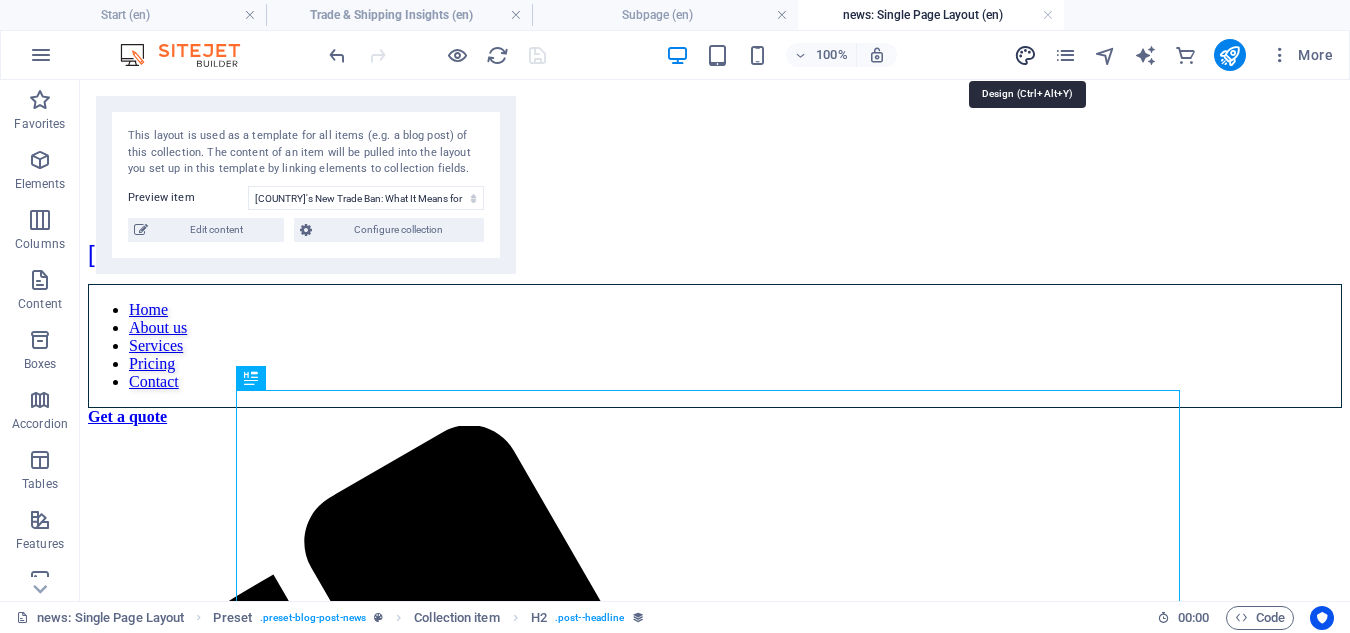 click at bounding box center (1025, 55) 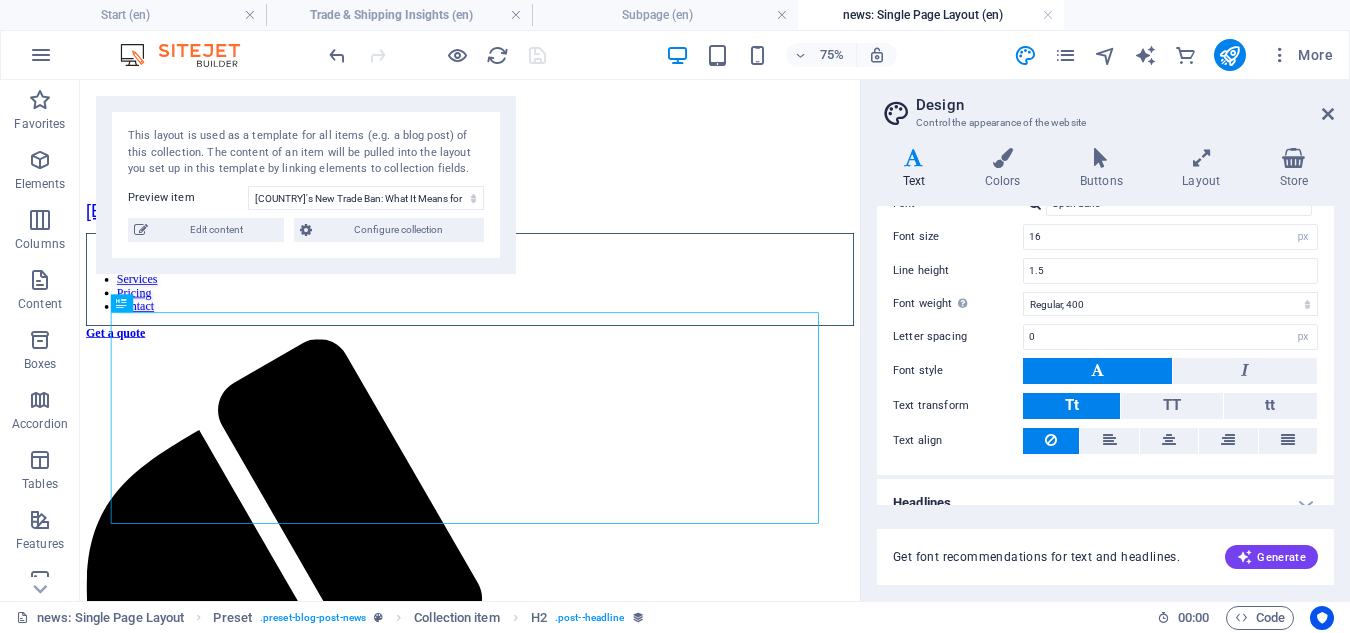 scroll, scrollTop: 157, scrollLeft: 0, axis: vertical 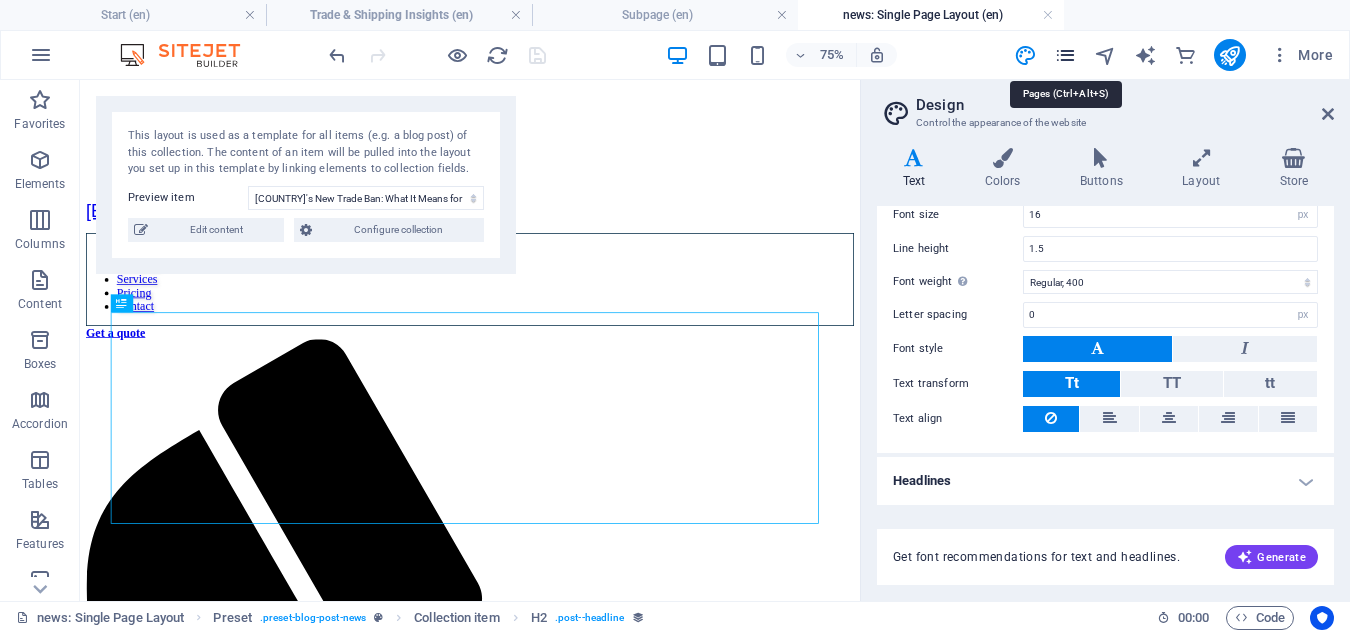 click at bounding box center (1065, 55) 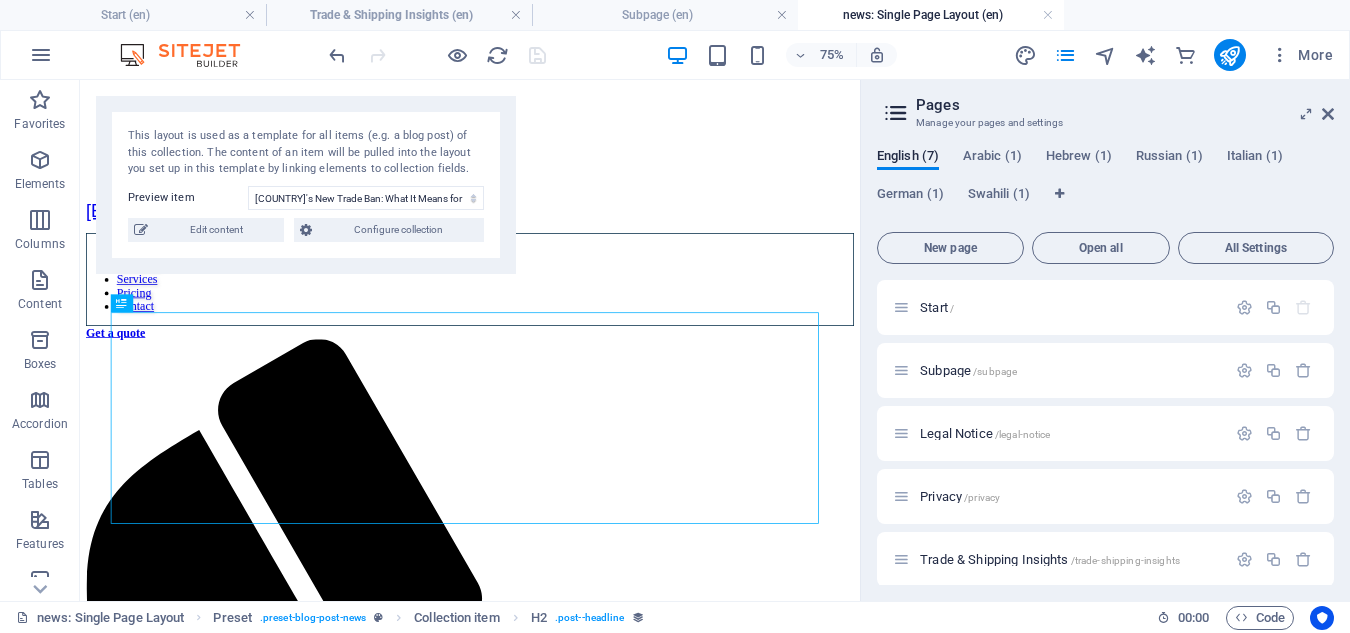 drag, startPoint x: 1334, startPoint y: 281, endPoint x: 1337, endPoint y: 331, distance: 50.08992 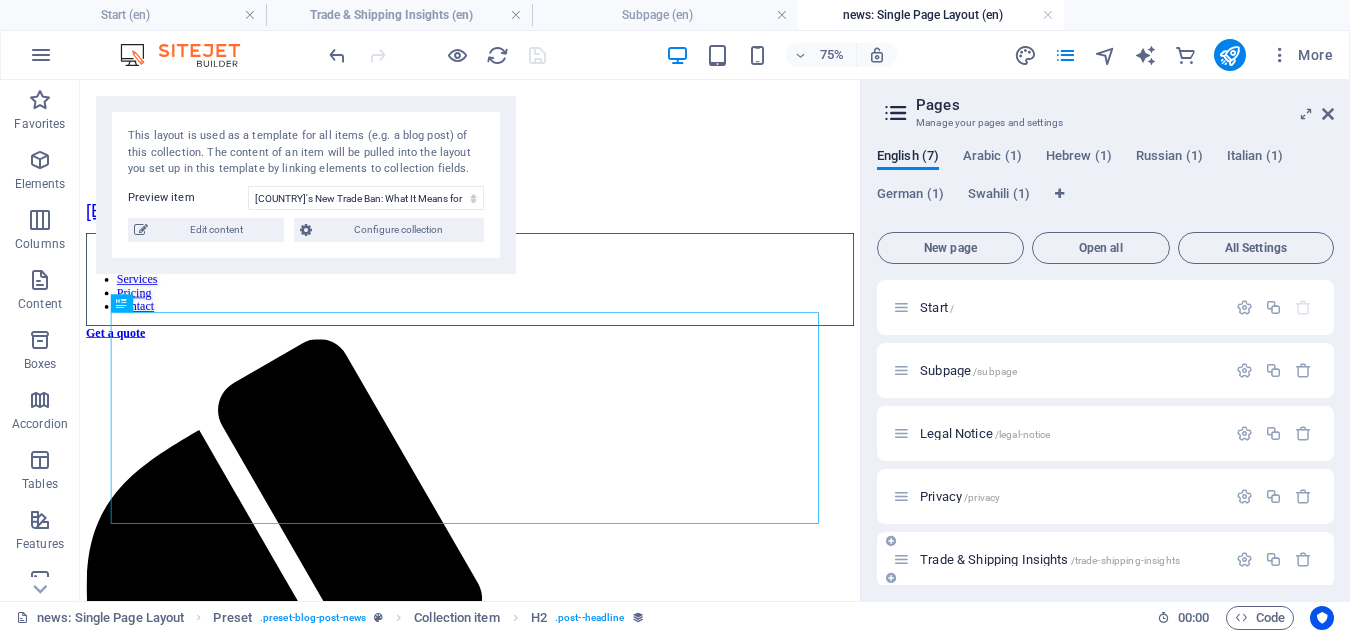 click at bounding box center (891, 578) 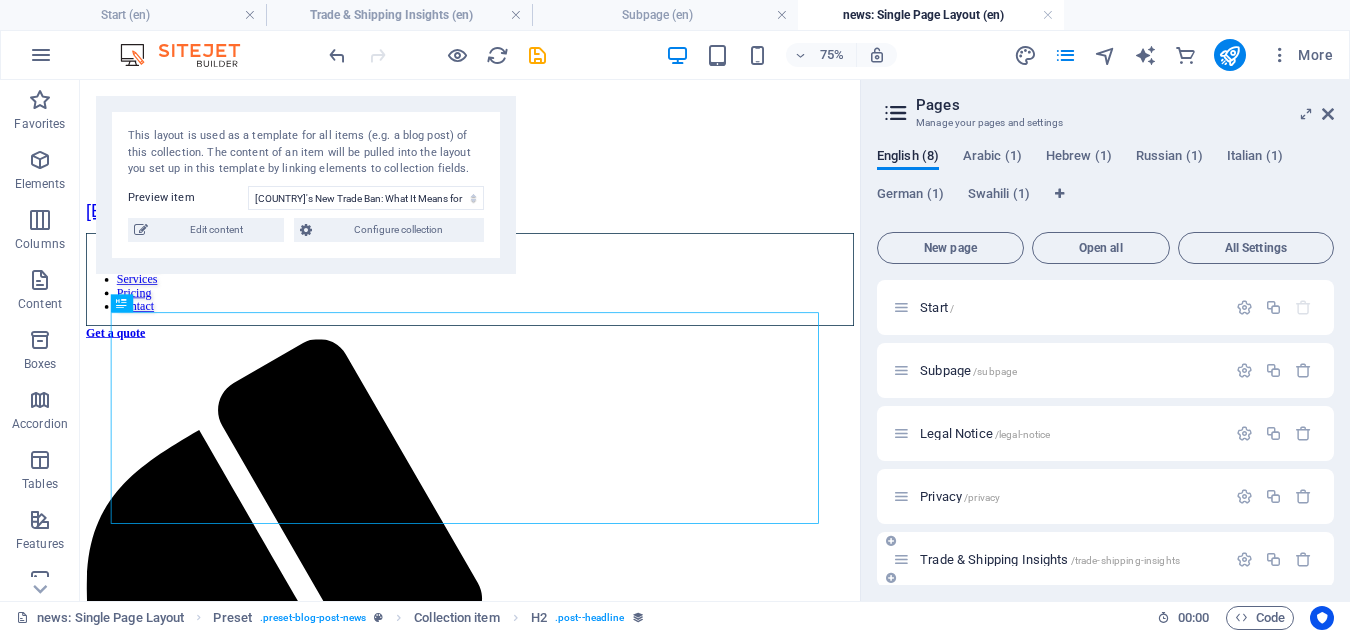 scroll, scrollTop: 266, scrollLeft: 0, axis: vertical 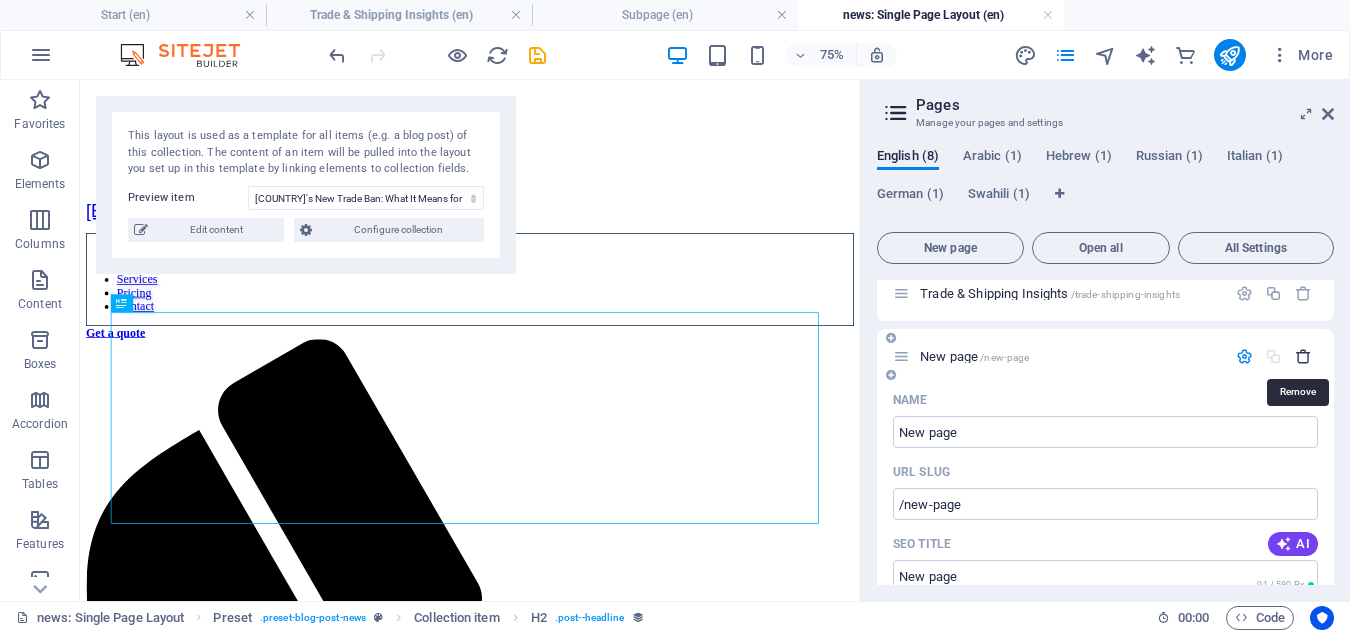 click at bounding box center (1303, 356) 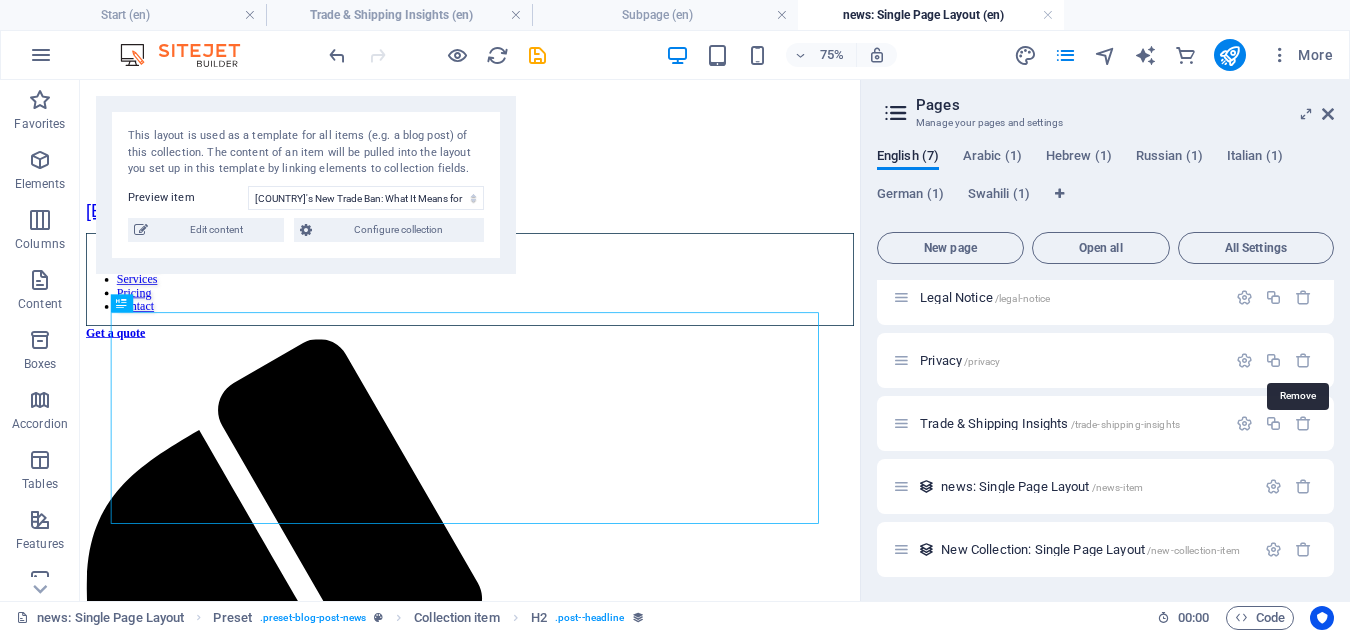 scroll, scrollTop: 136, scrollLeft: 0, axis: vertical 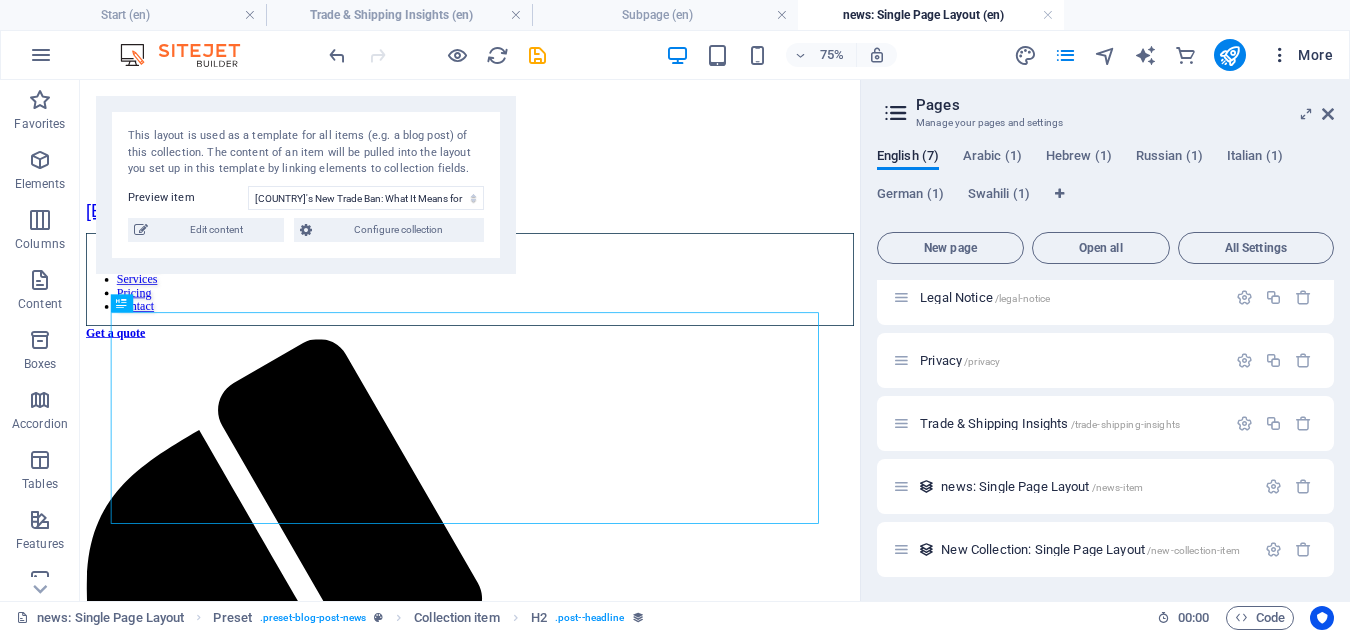 click at bounding box center [1280, 55] 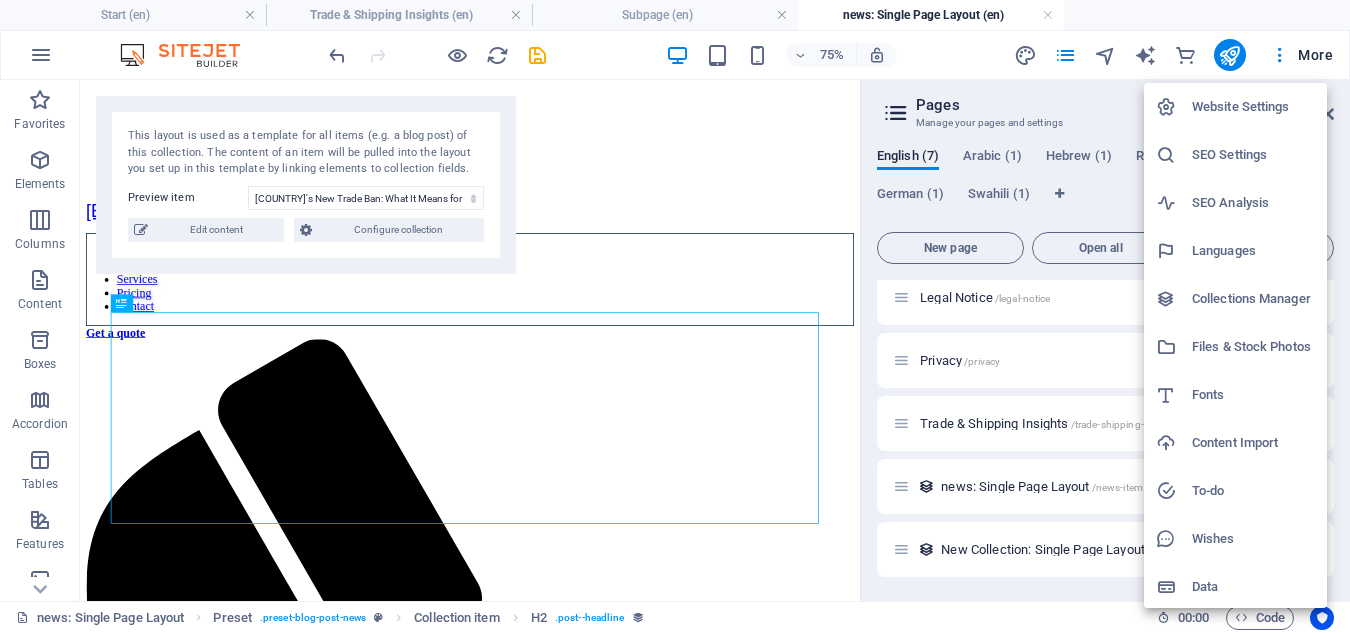 click at bounding box center [675, 316] 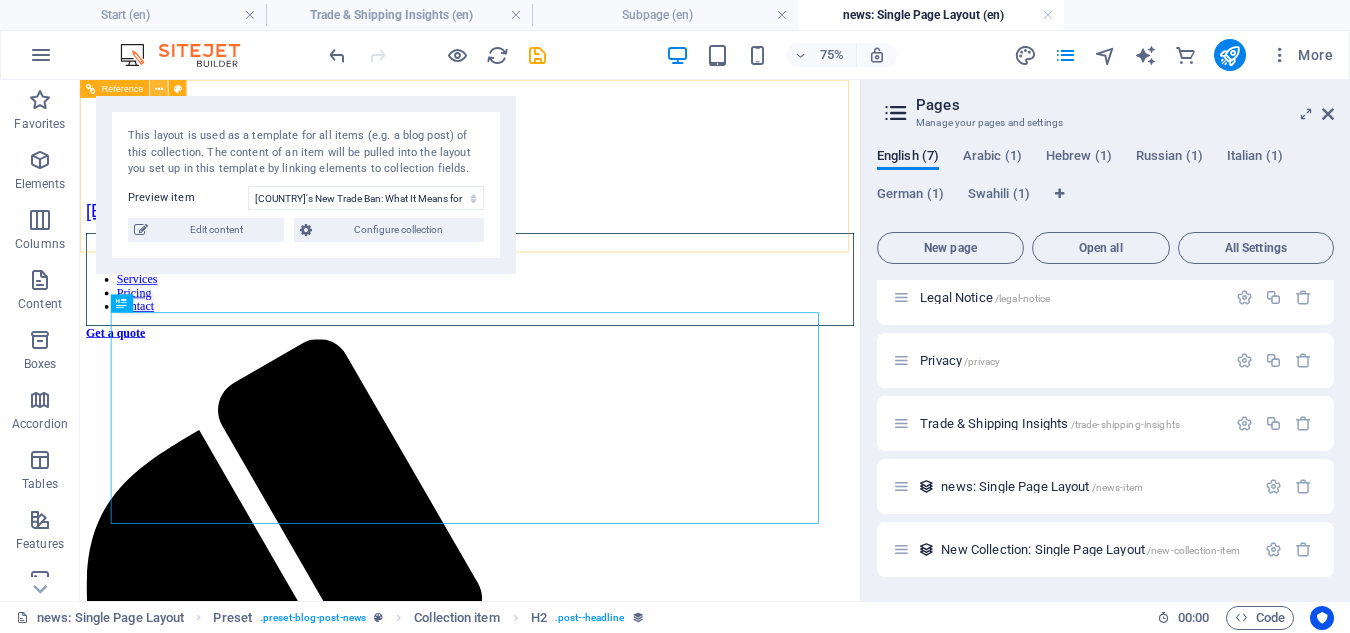 click at bounding box center (159, 89) 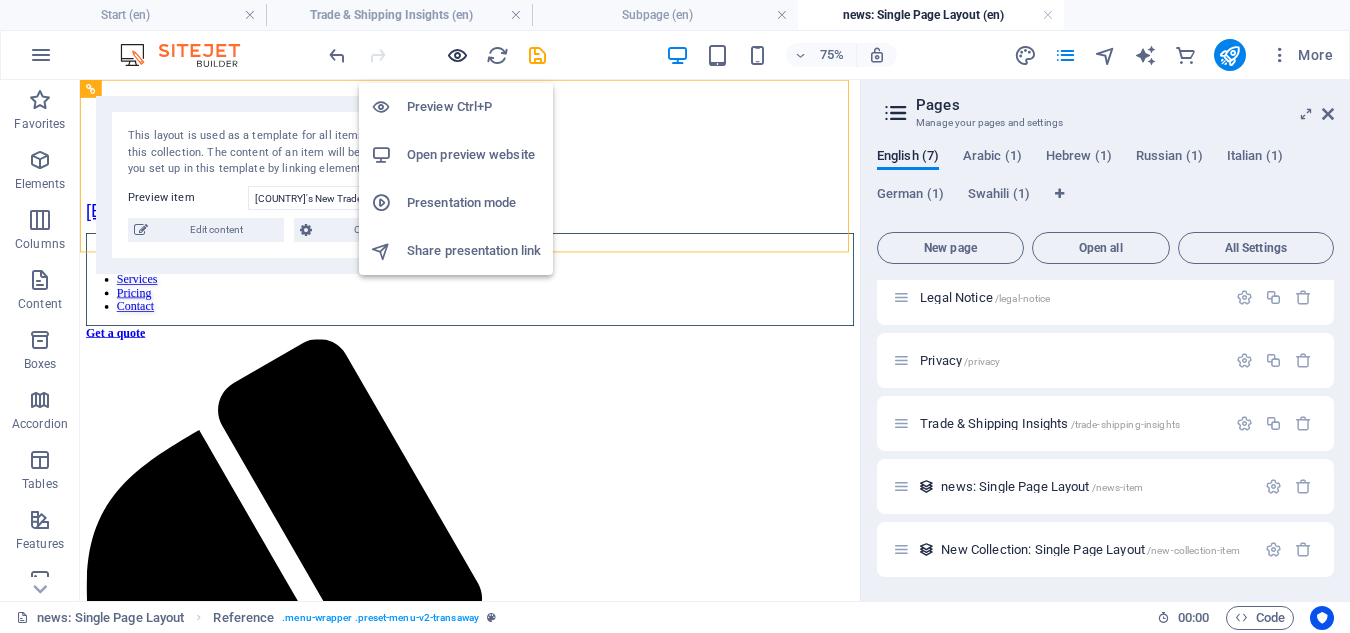 click at bounding box center [457, 55] 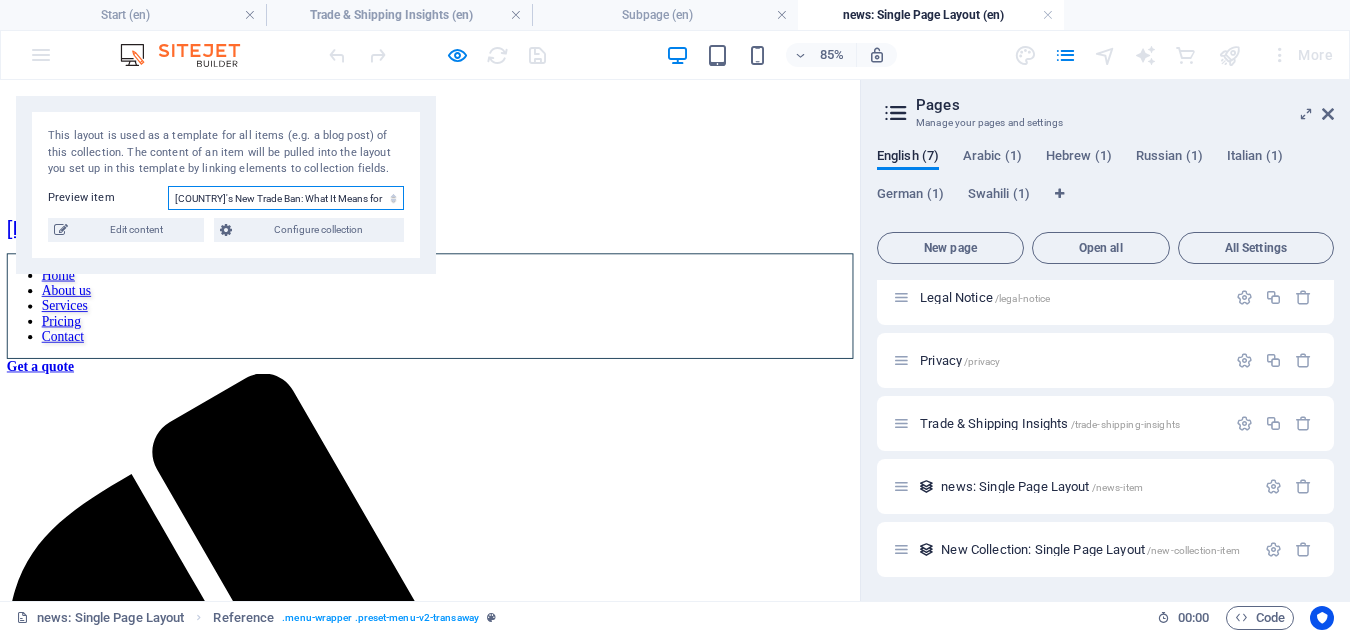 click on "Blog Post 6 Blog Post 5 Blog Post 4 Blog Post 3 Blog Post 2 Tanzania’s New Trade Ban: What It Means for Regional Businesses and the Shipping Industry" at bounding box center [286, 198] 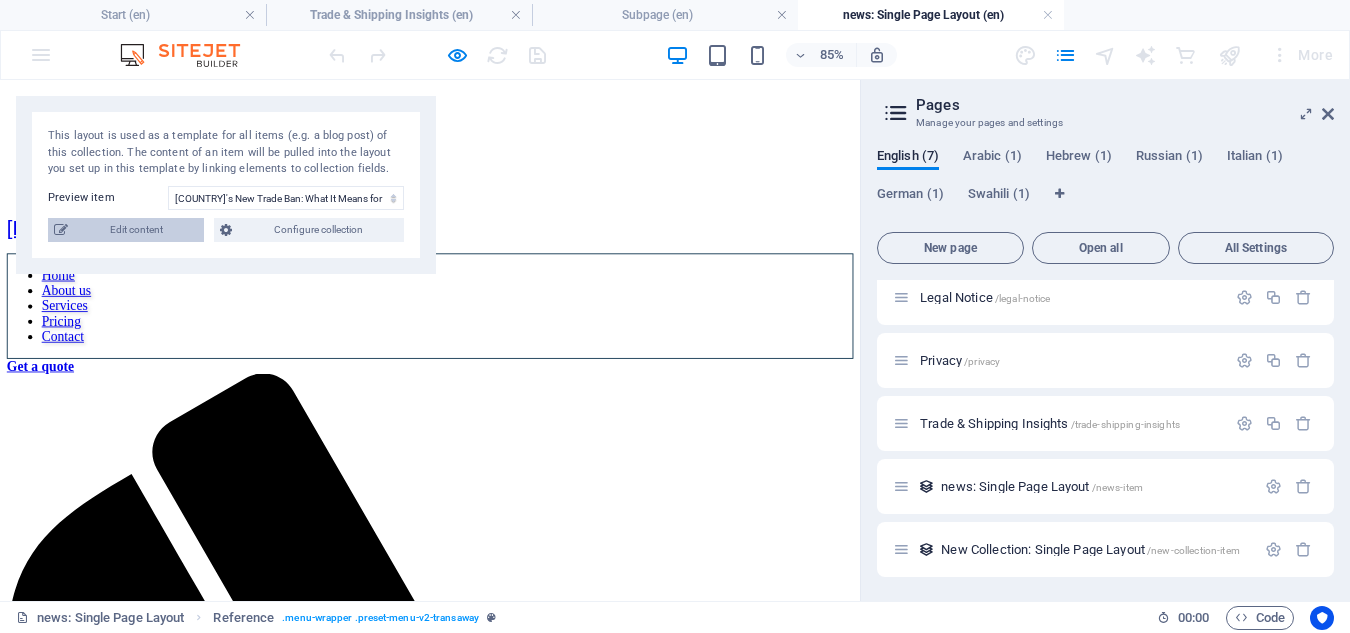 click on "Edit content" at bounding box center [136, 230] 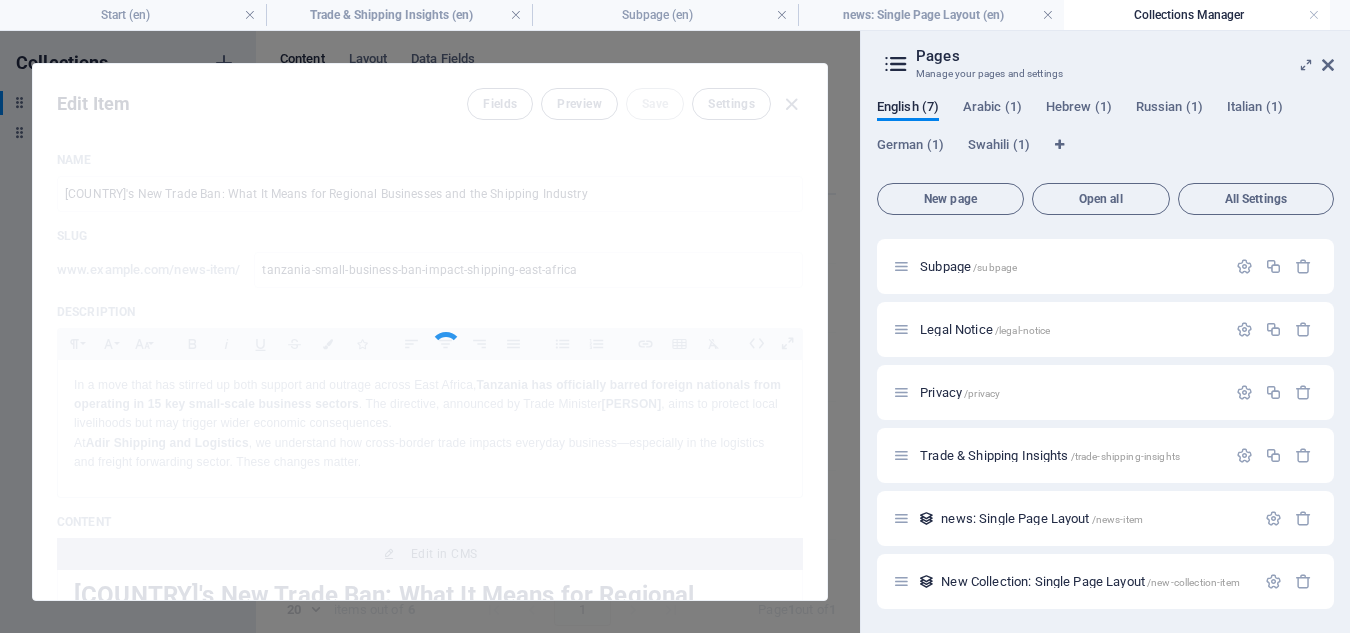 scroll, scrollTop: 55, scrollLeft: 0, axis: vertical 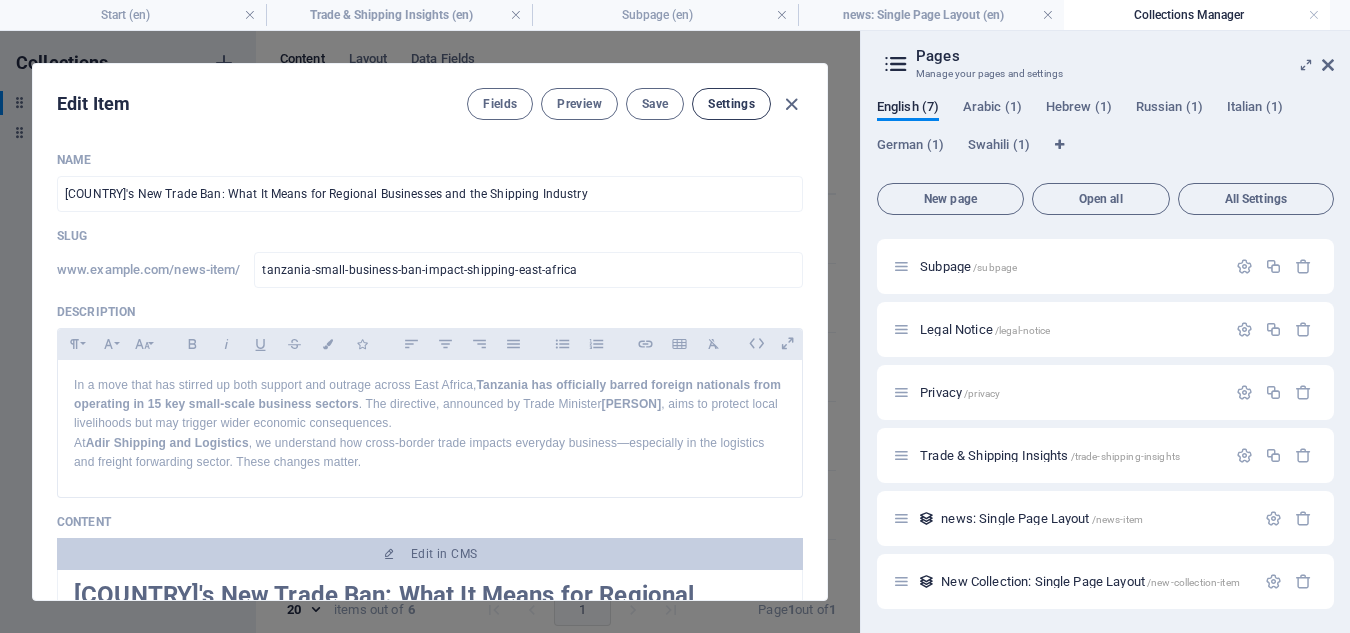 click on "Settings" at bounding box center (731, 104) 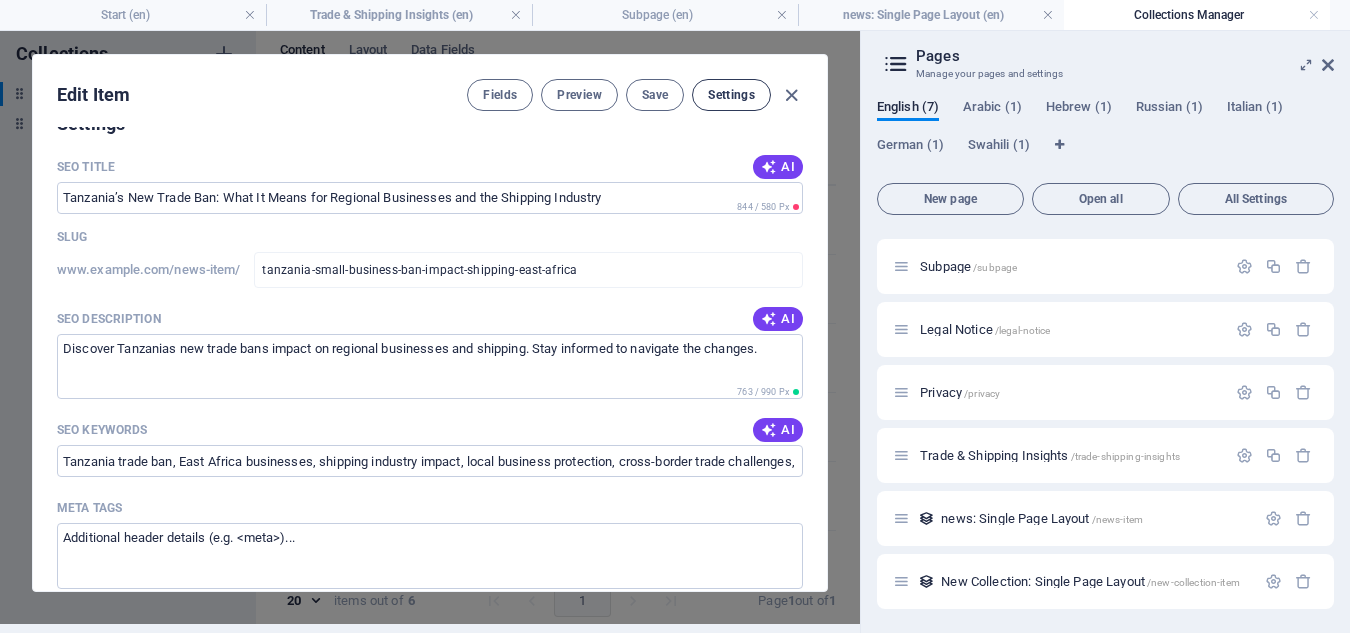 scroll, scrollTop: 1355, scrollLeft: 0, axis: vertical 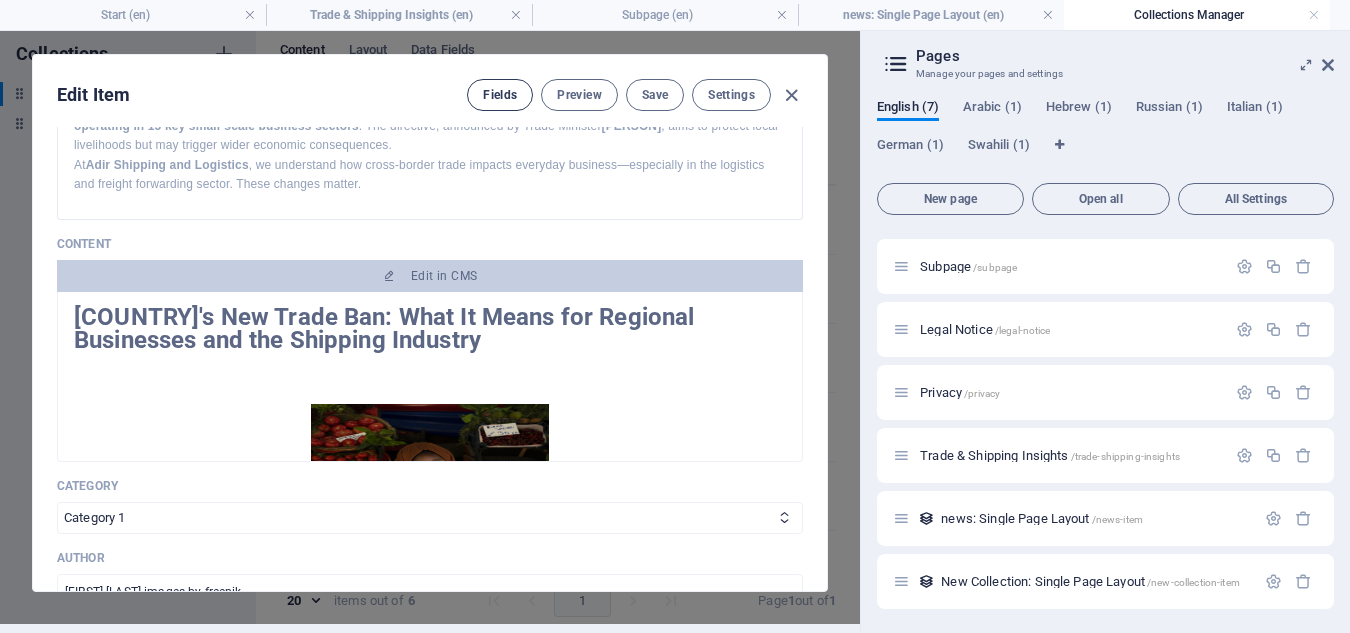click on "Fields" at bounding box center (500, 95) 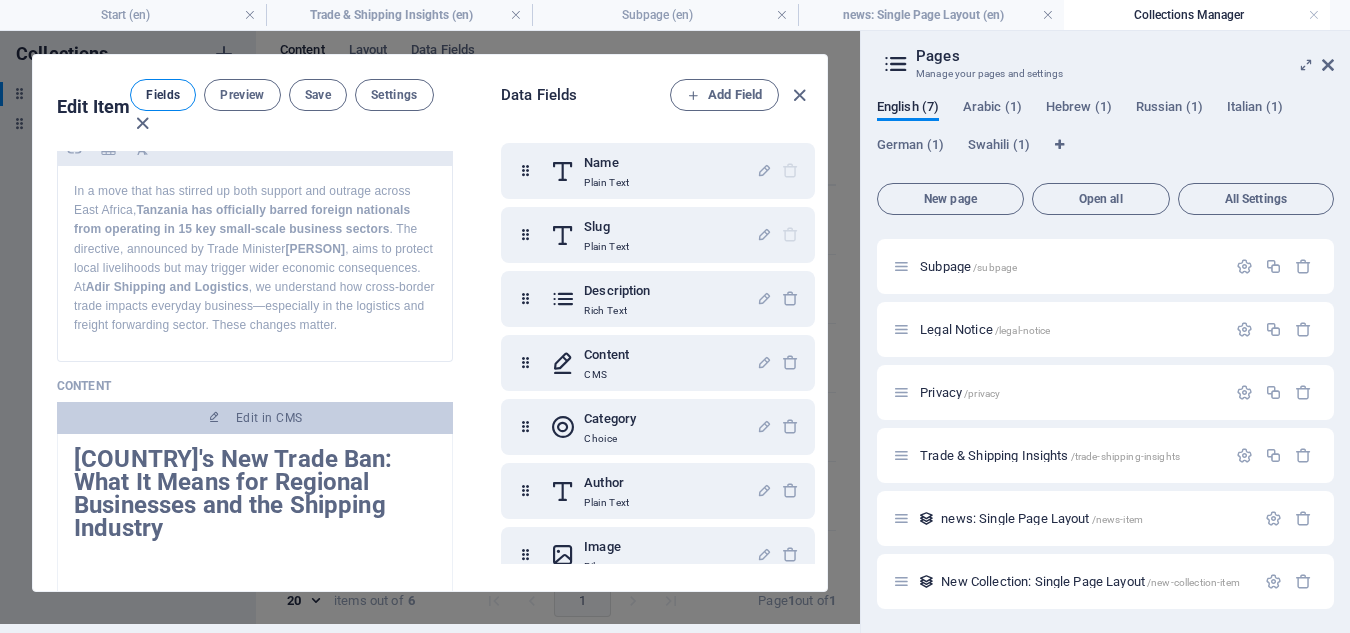 scroll, scrollTop: 329, scrollLeft: 0, axis: vertical 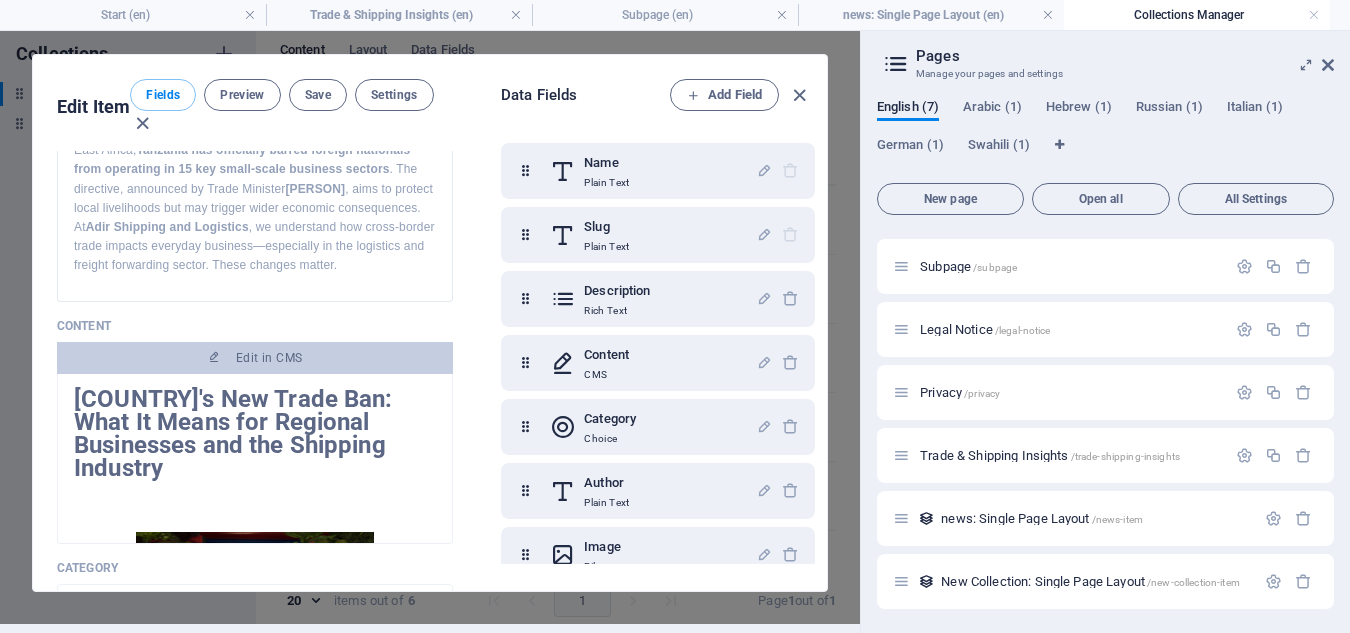 drag, startPoint x: 468, startPoint y: 249, endPoint x: 481, endPoint y: 294, distance: 46.840153 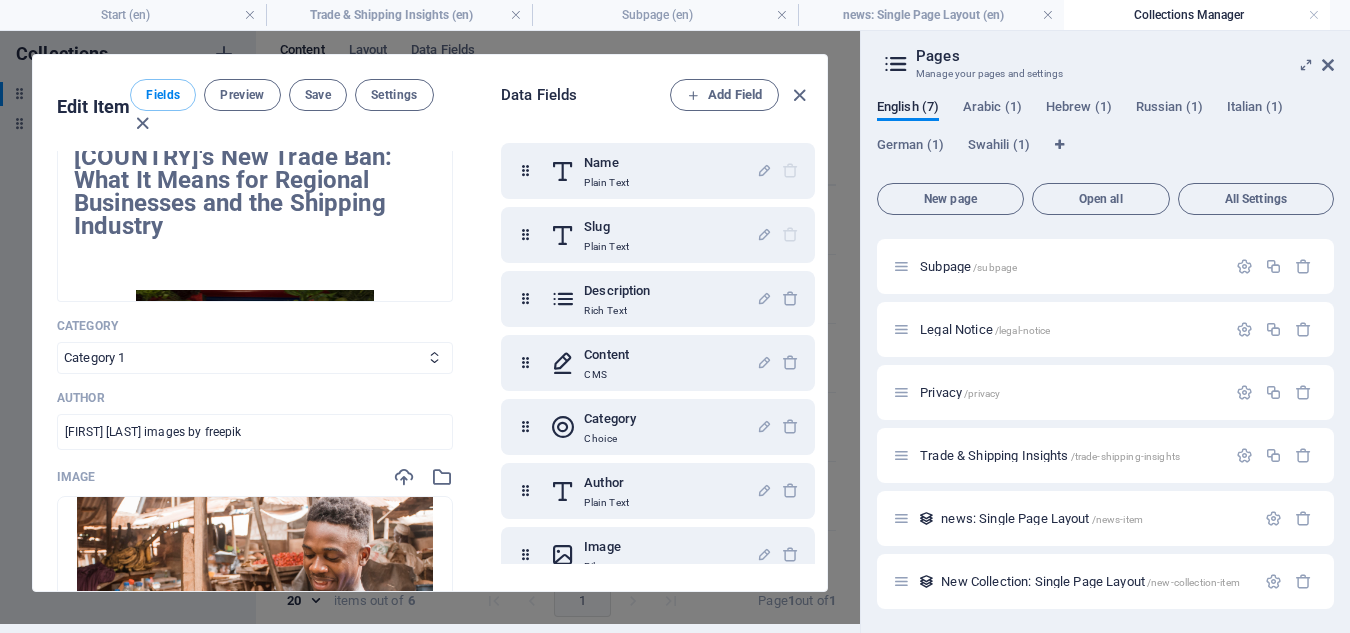 scroll, scrollTop: 647, scrollLeft: 0, axis: vertical 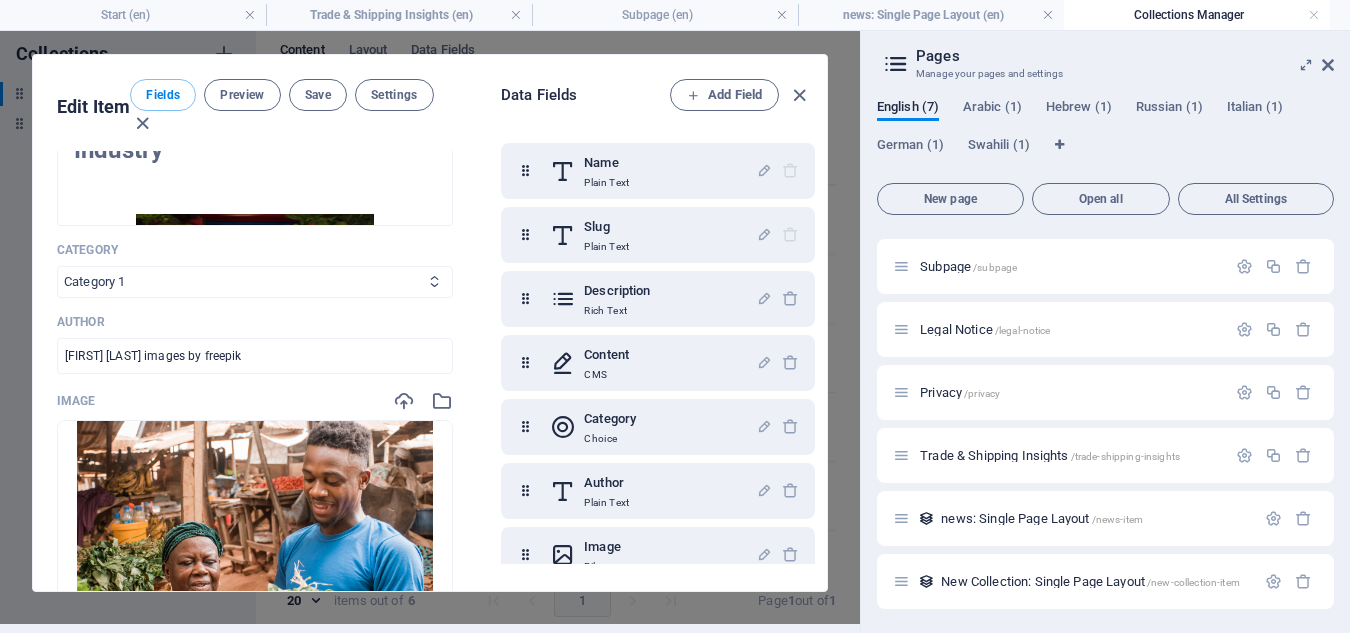 click at bounding box center (434, 281) 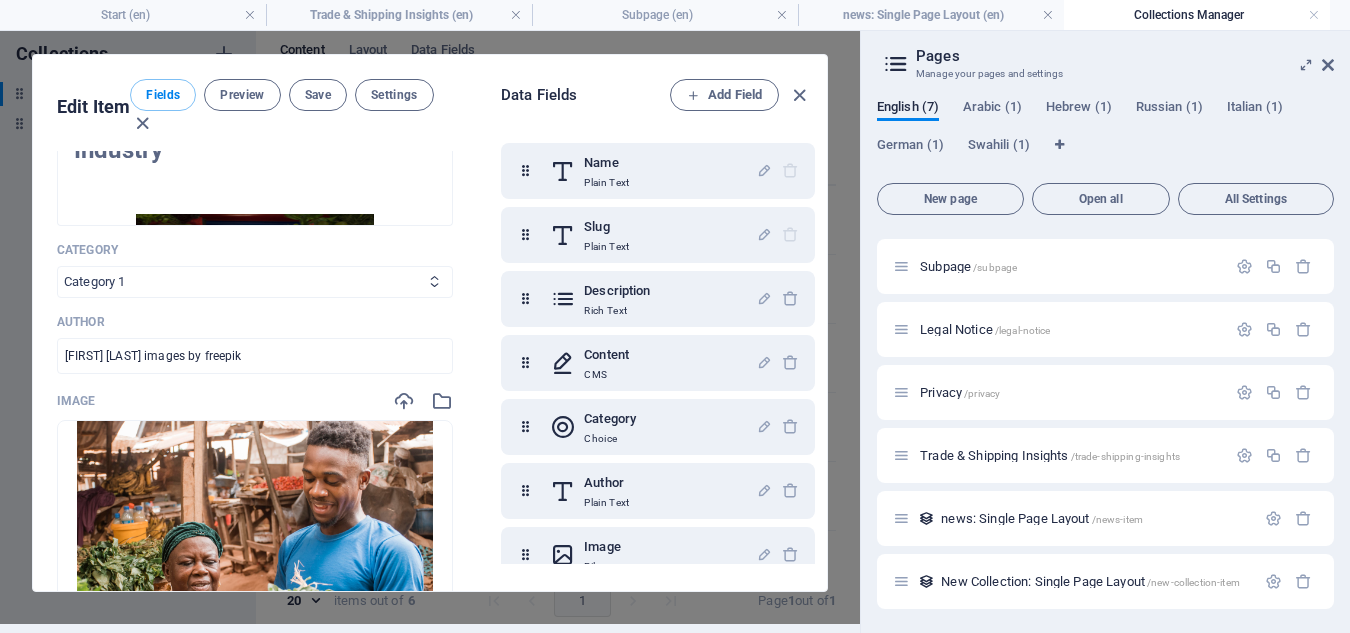 click on "Category 1 Category 2" at bounding box center [255, 282] 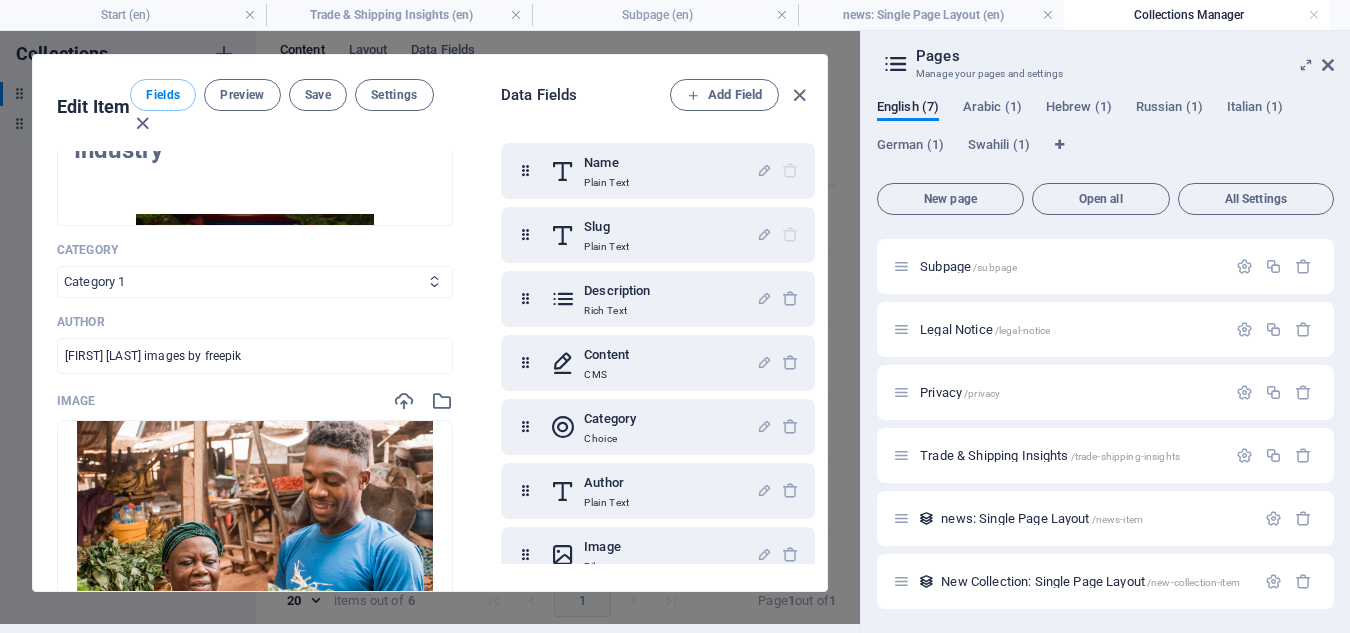 click on "Category 1 Category 2" at bounding box center [255, 282] 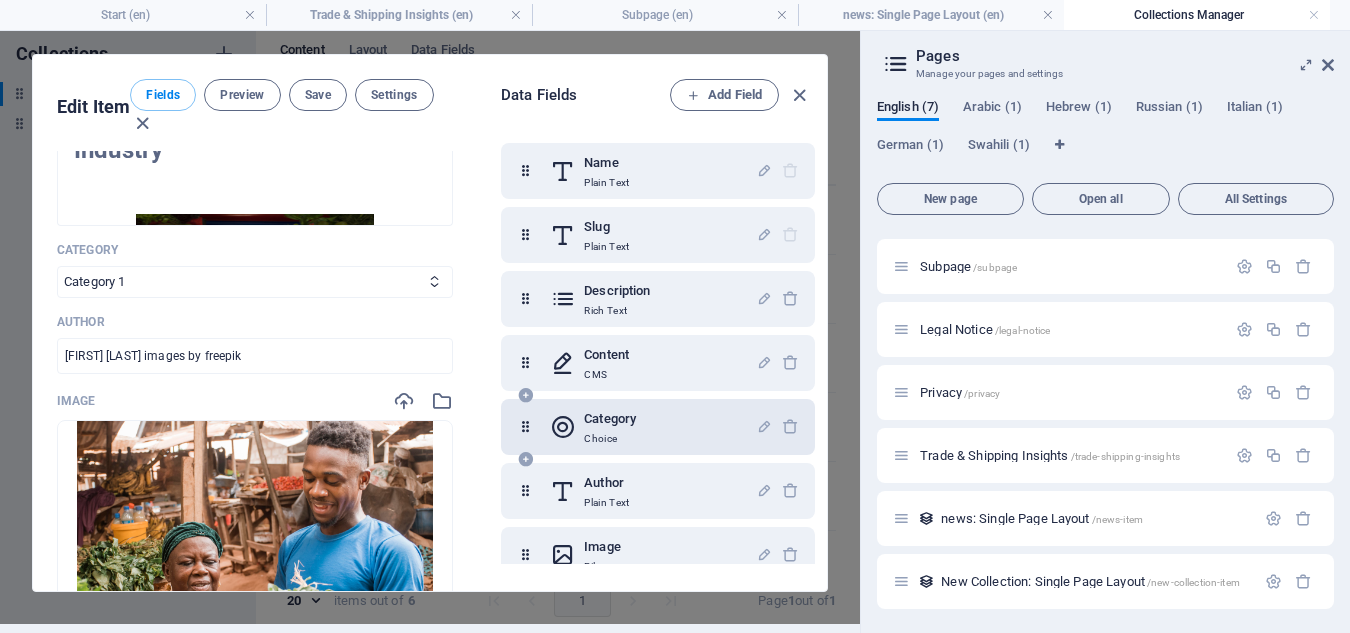 click at bounding box center [525, 427] 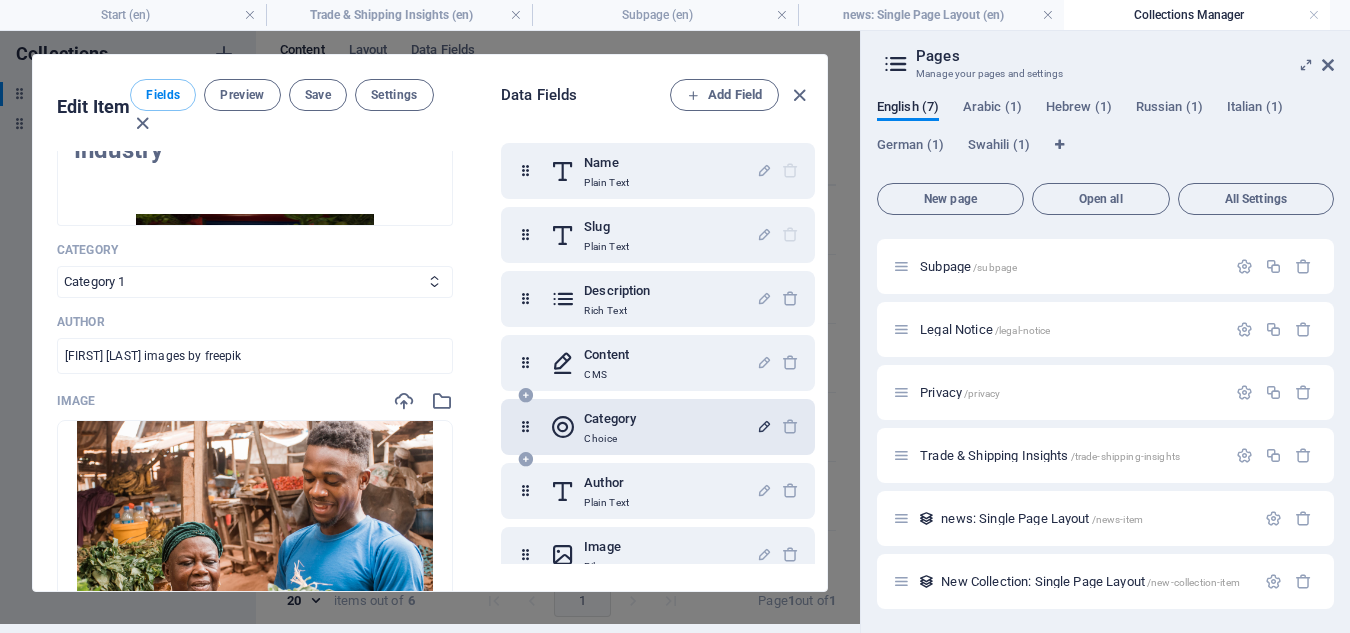 click at bounding box center [764, 426] 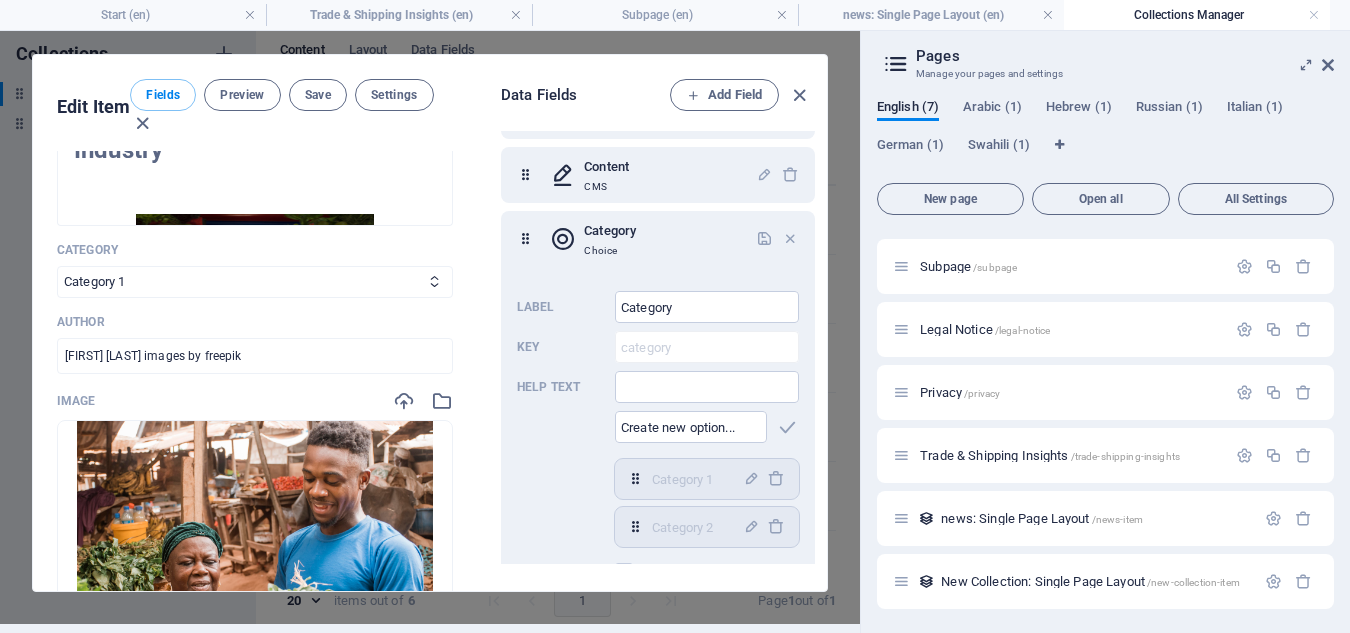 scroll, scrollTop: 189, scrollLeft: 0, axis: vertical 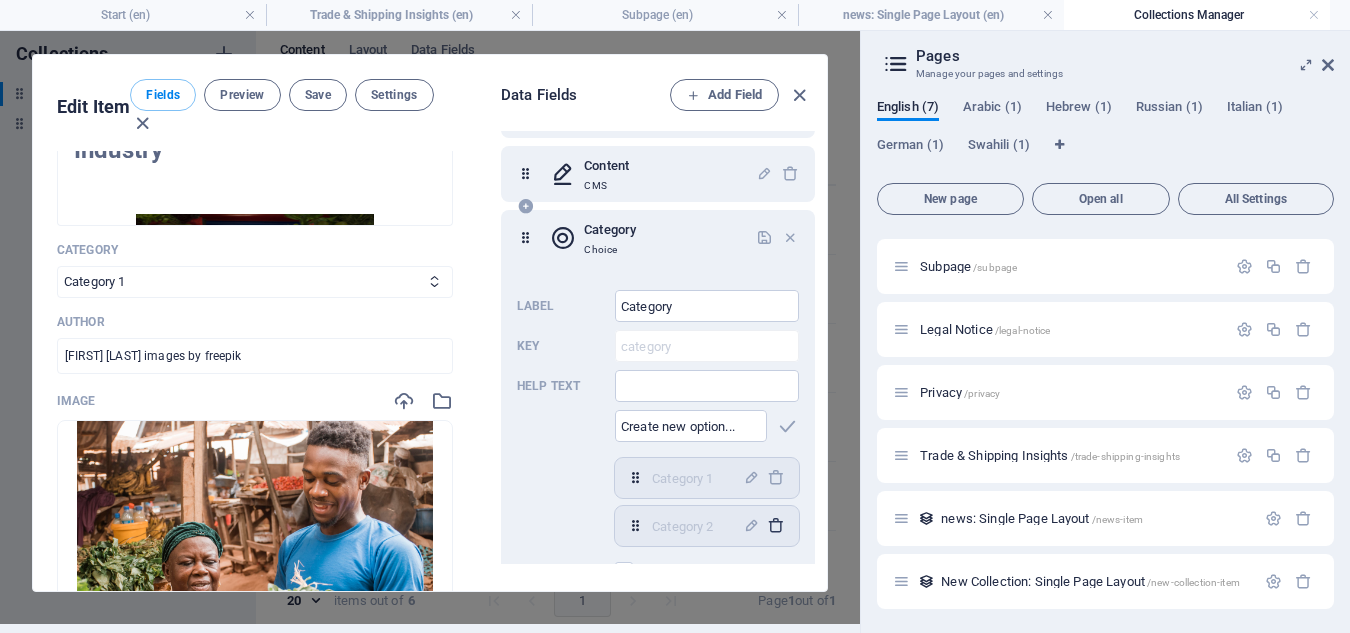 click at bounding box center (775, 525) 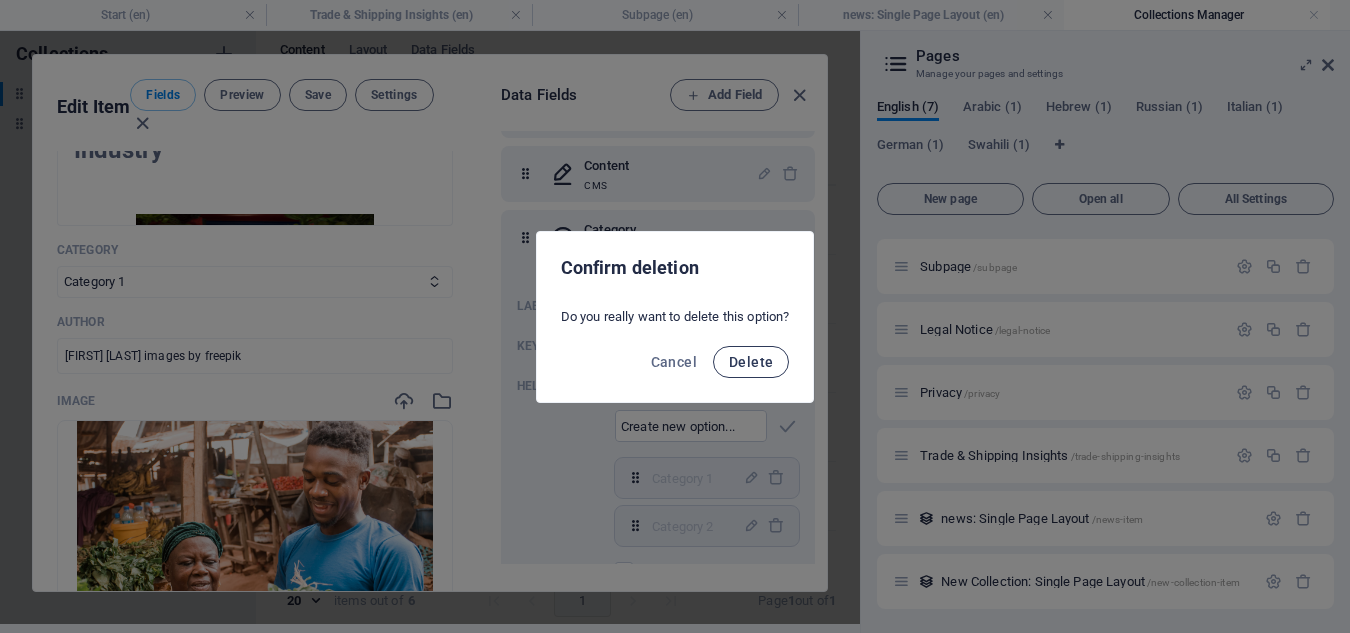 click on "Delete" at bounding box center [751, 362] 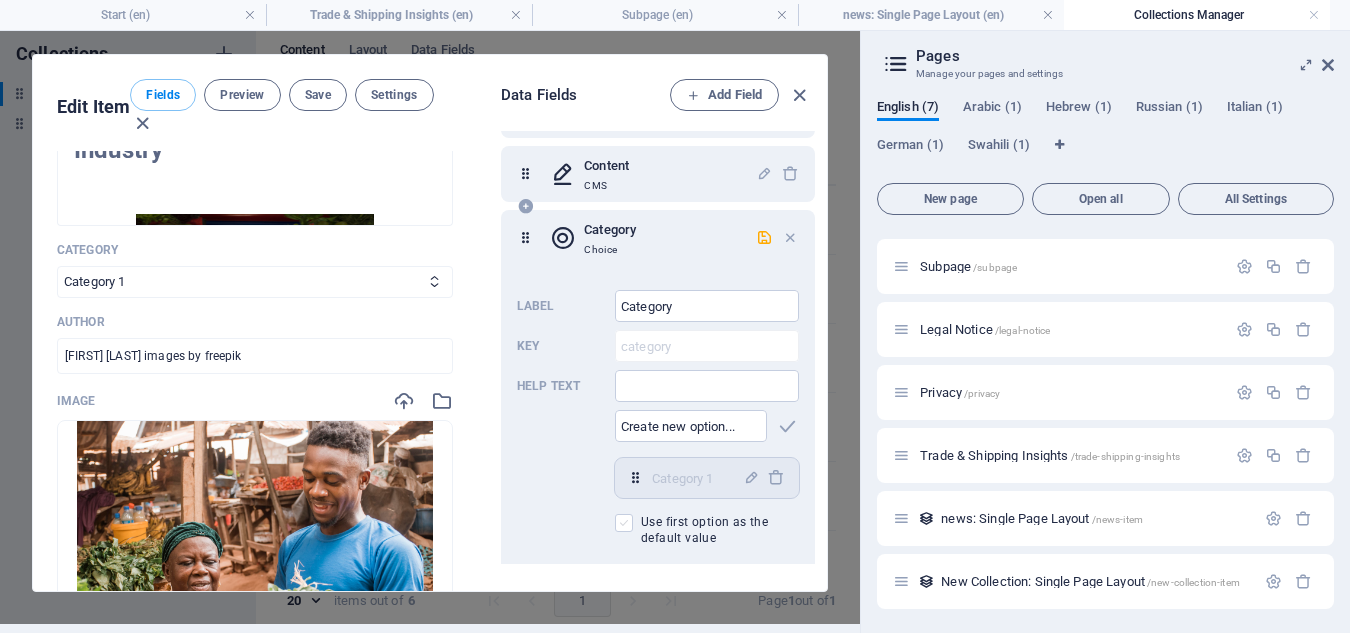 click at bounding box center [624, 523] 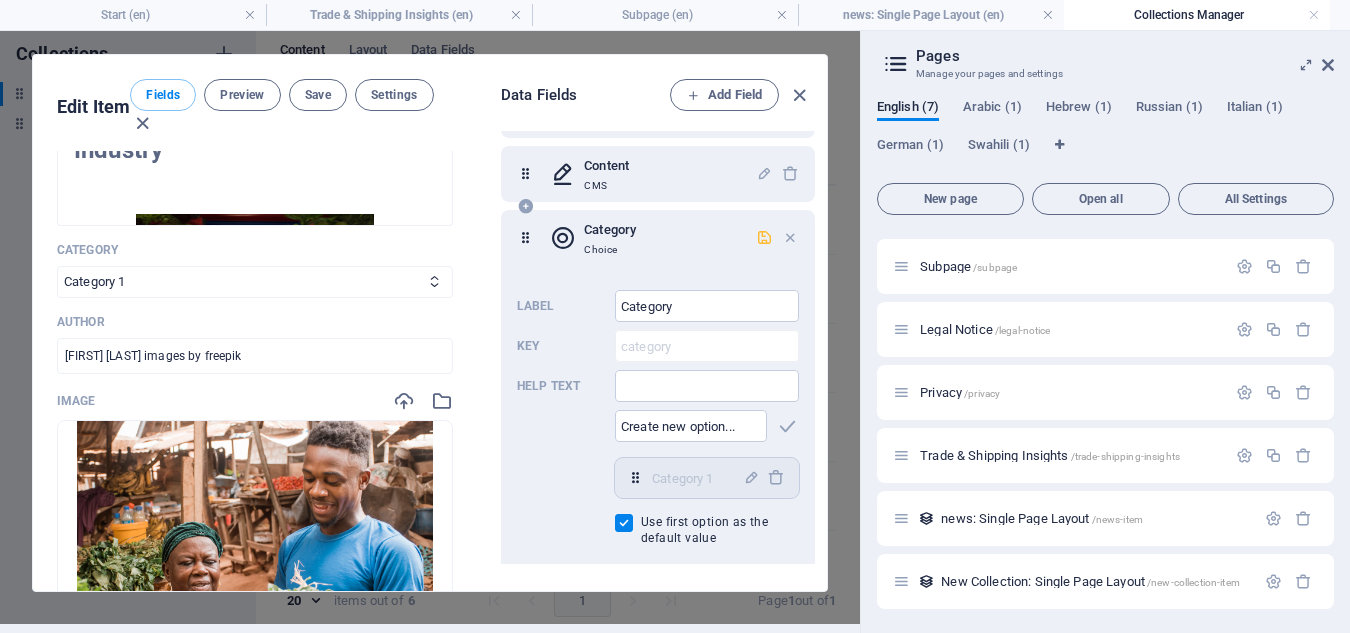 click at bounding box center [764, 237] 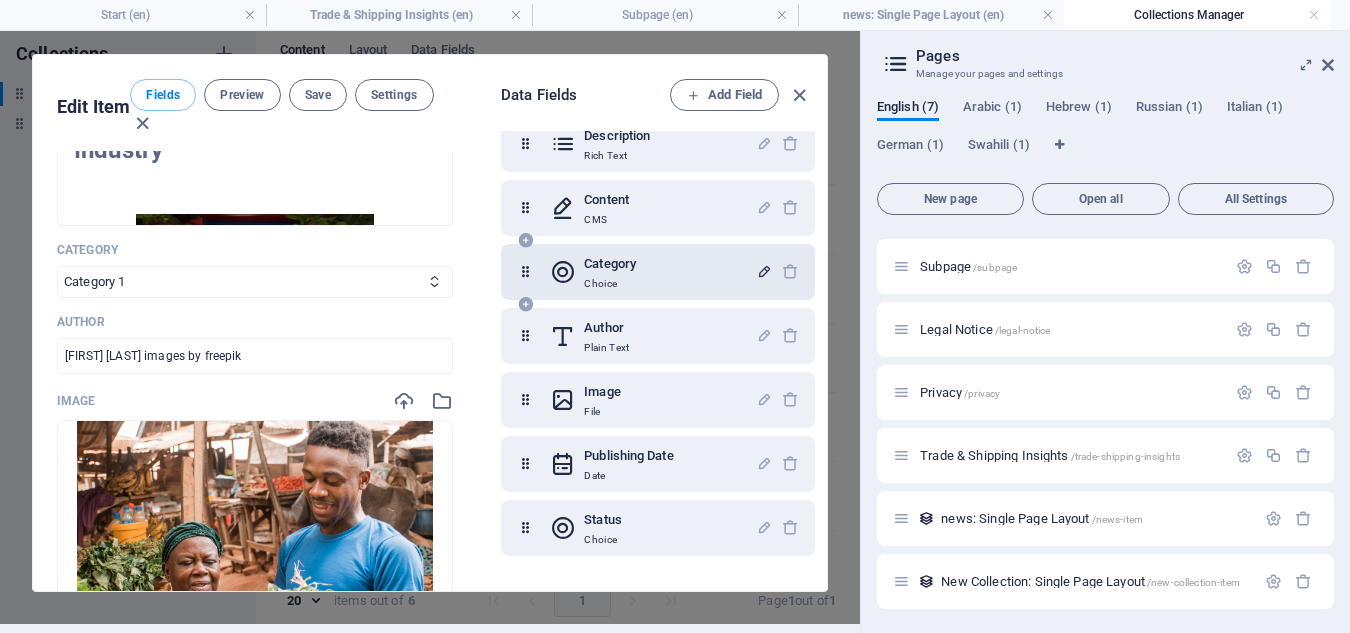 scroll, scrollTop: 155, scrollLeft: 0, axis: vertical 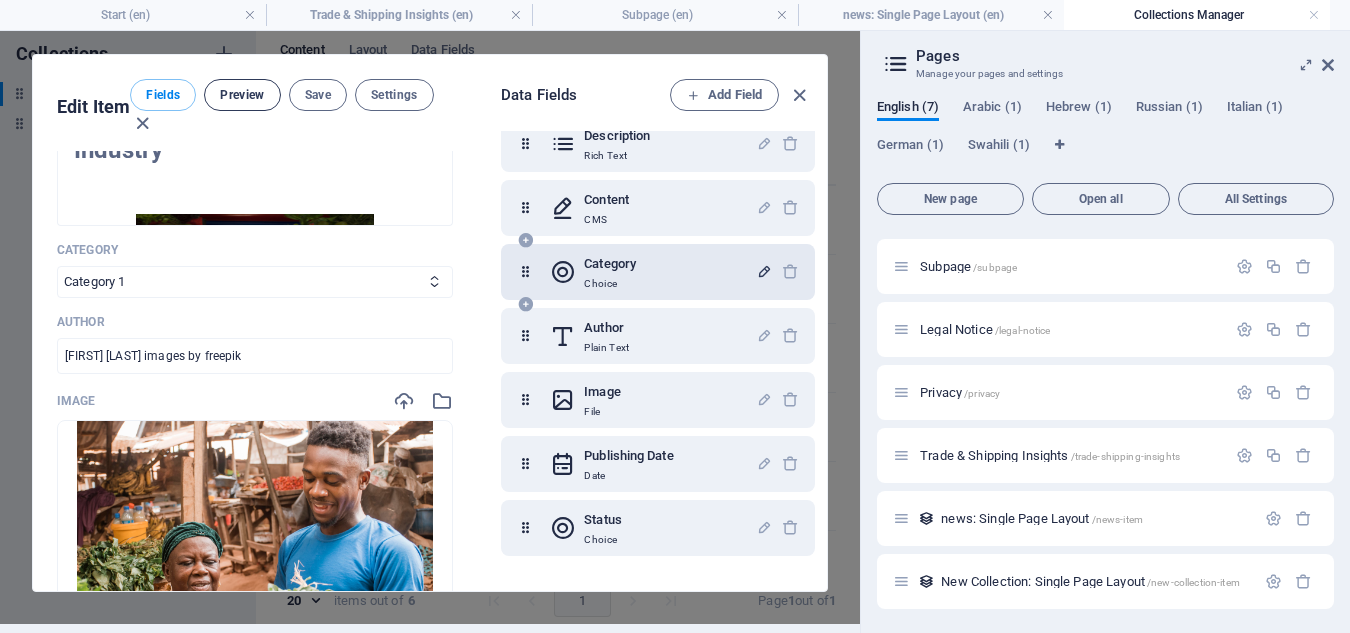 click on "Preview" at bounding box center (242, 95) 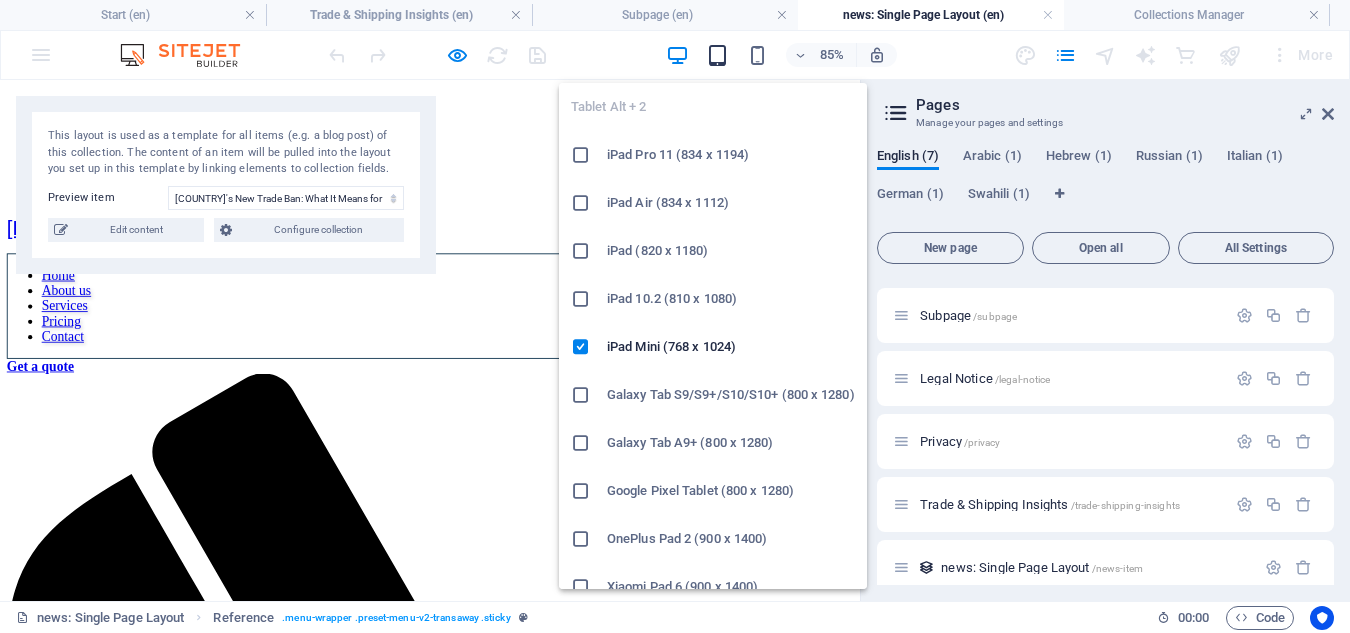 click at bounding box center (717, 55) 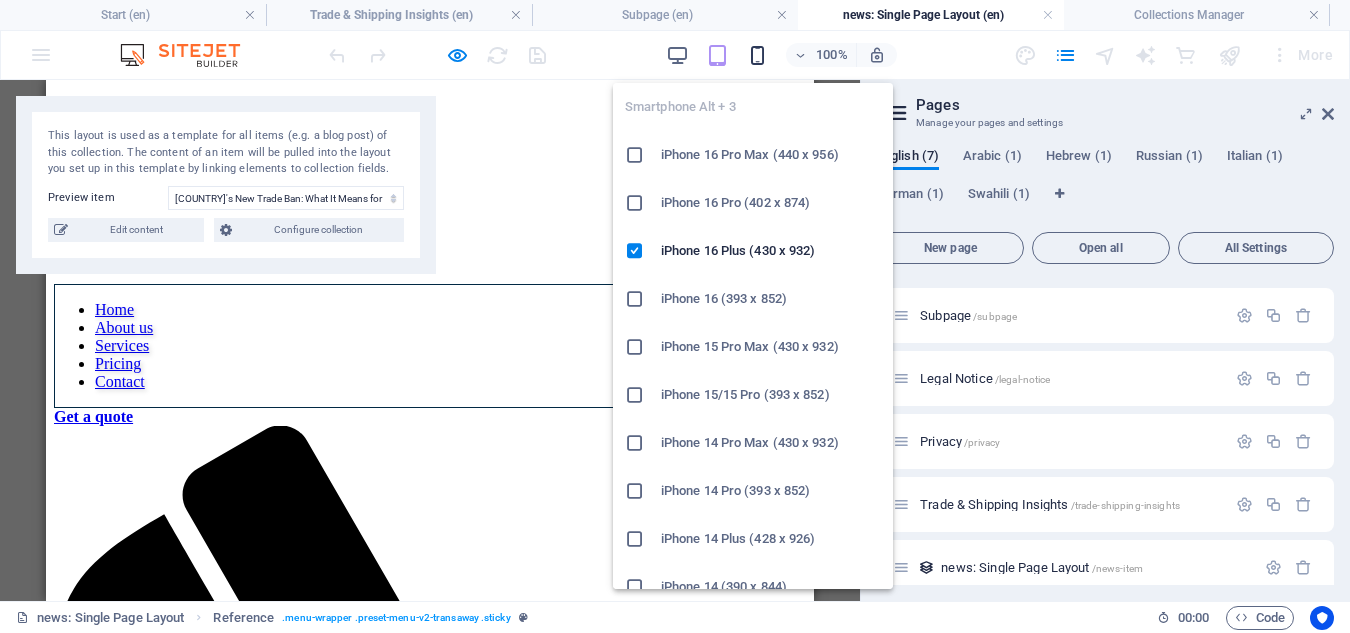click at bounding box center [757, 55] 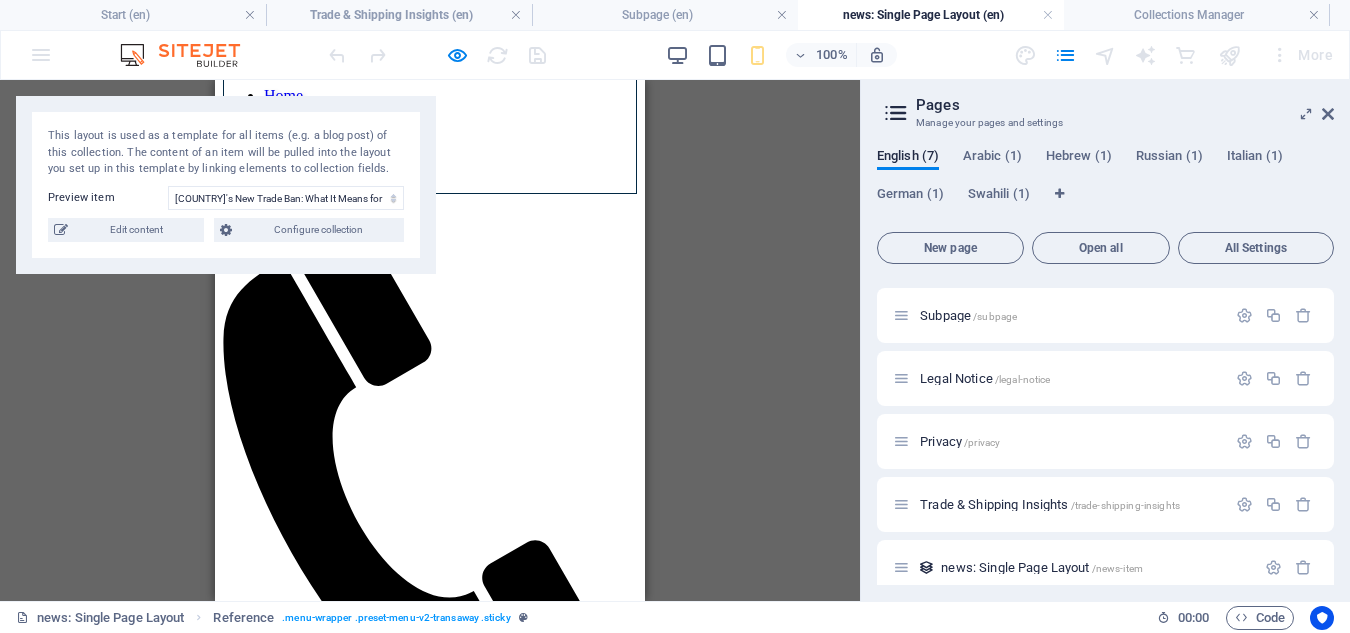 scroll, scrollTop: 0, scrollLeft: 0, axis: both 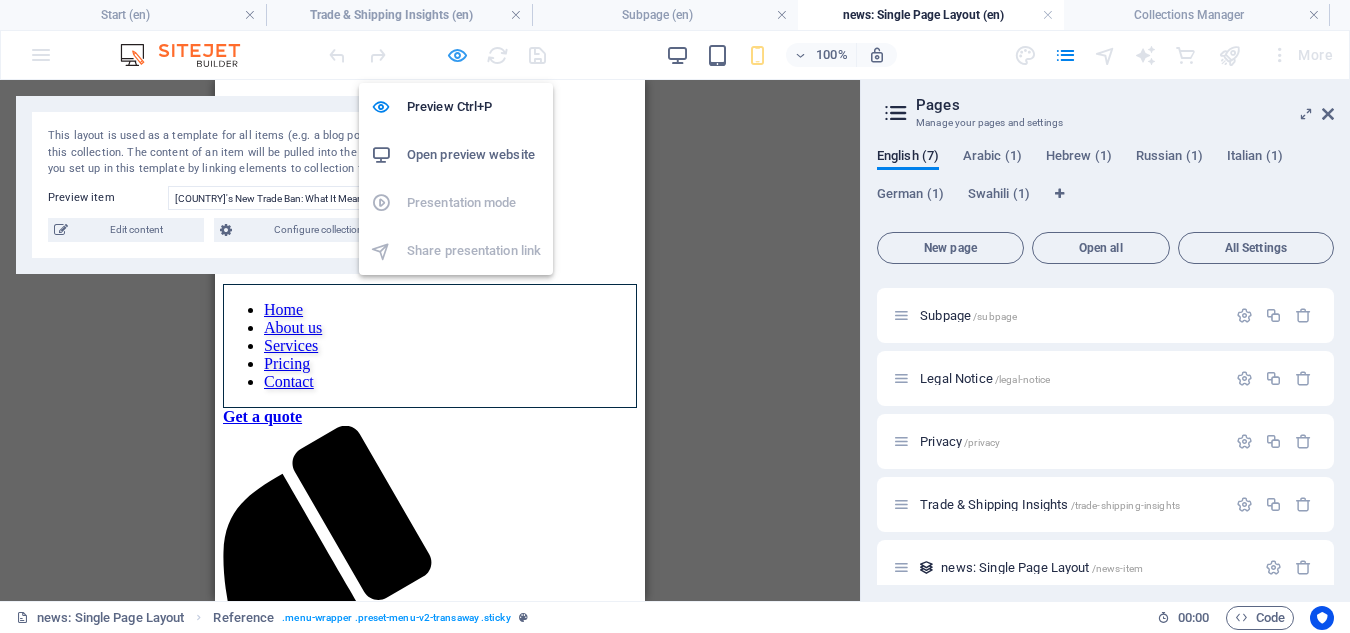 click at bounding box center [457, 55] 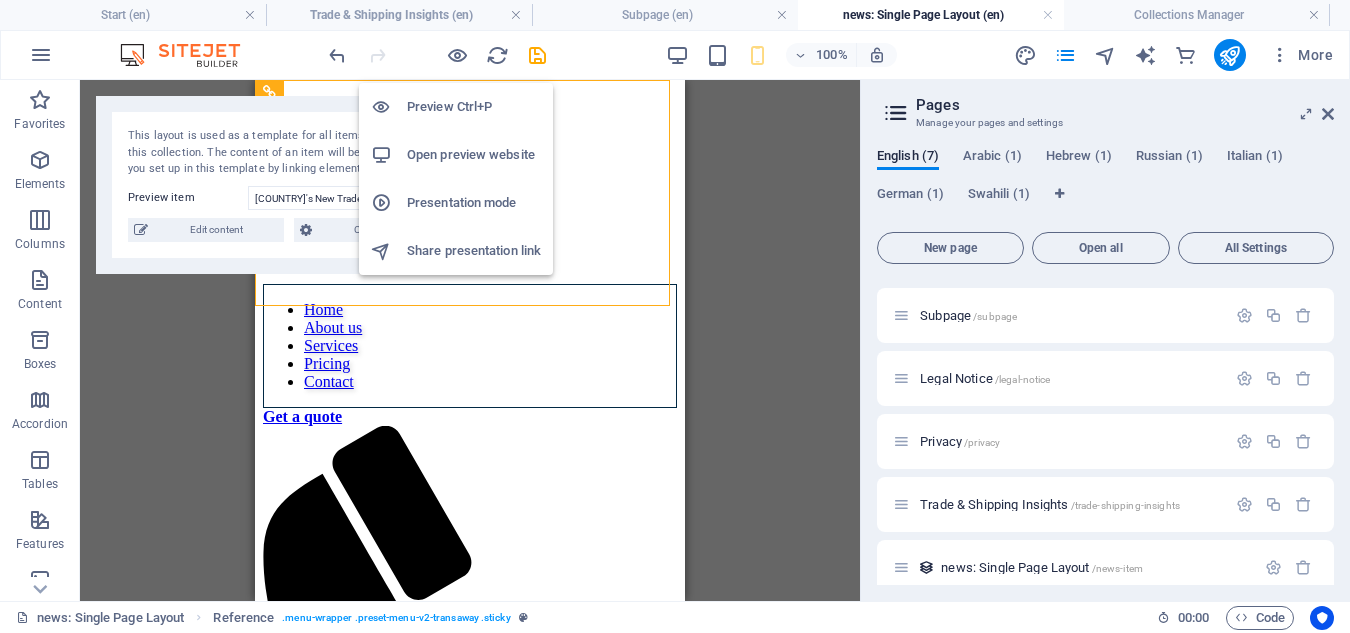 click on "Open preview website" at bounding box center (474, 155) 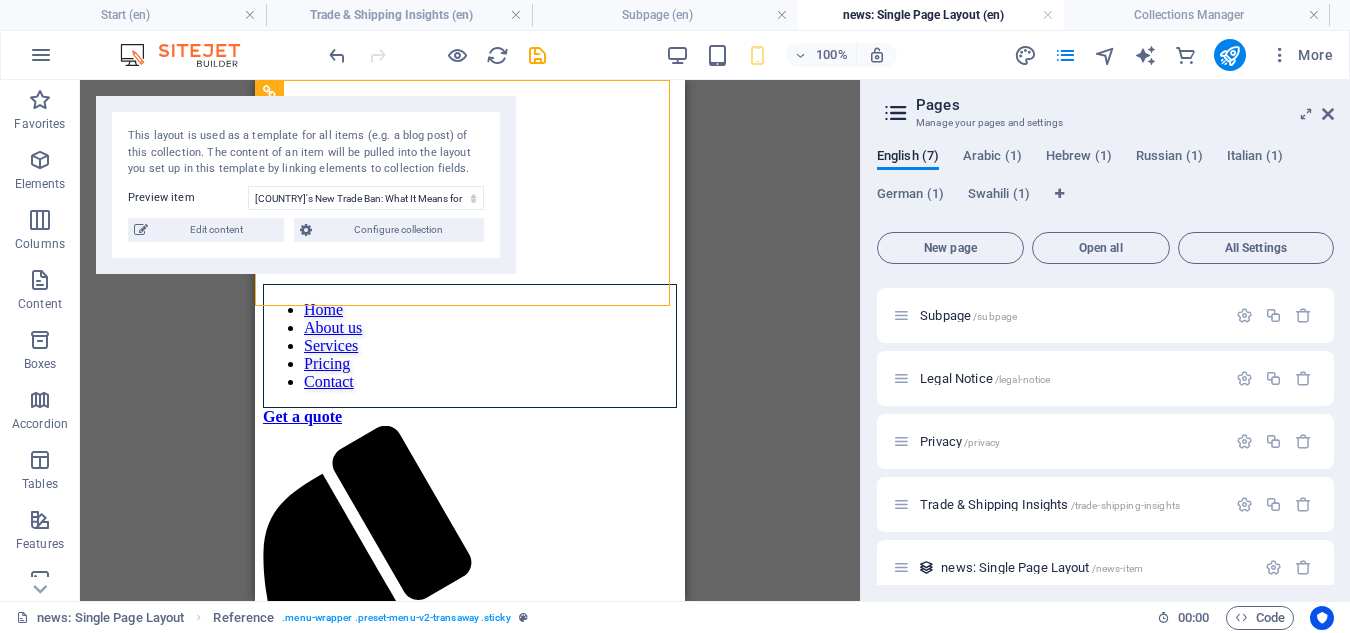 click at bounding box center (896, 113) 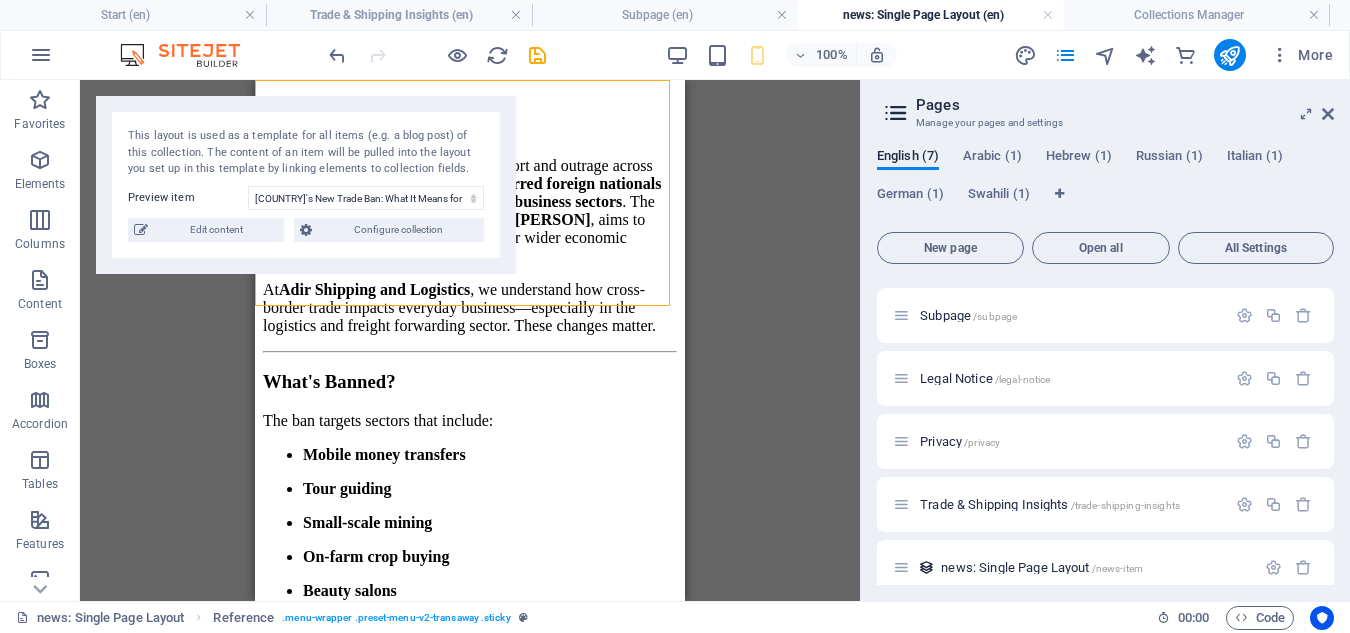 scroll, scrollTop: 4226, scrollLeft: 0, axis: vertical 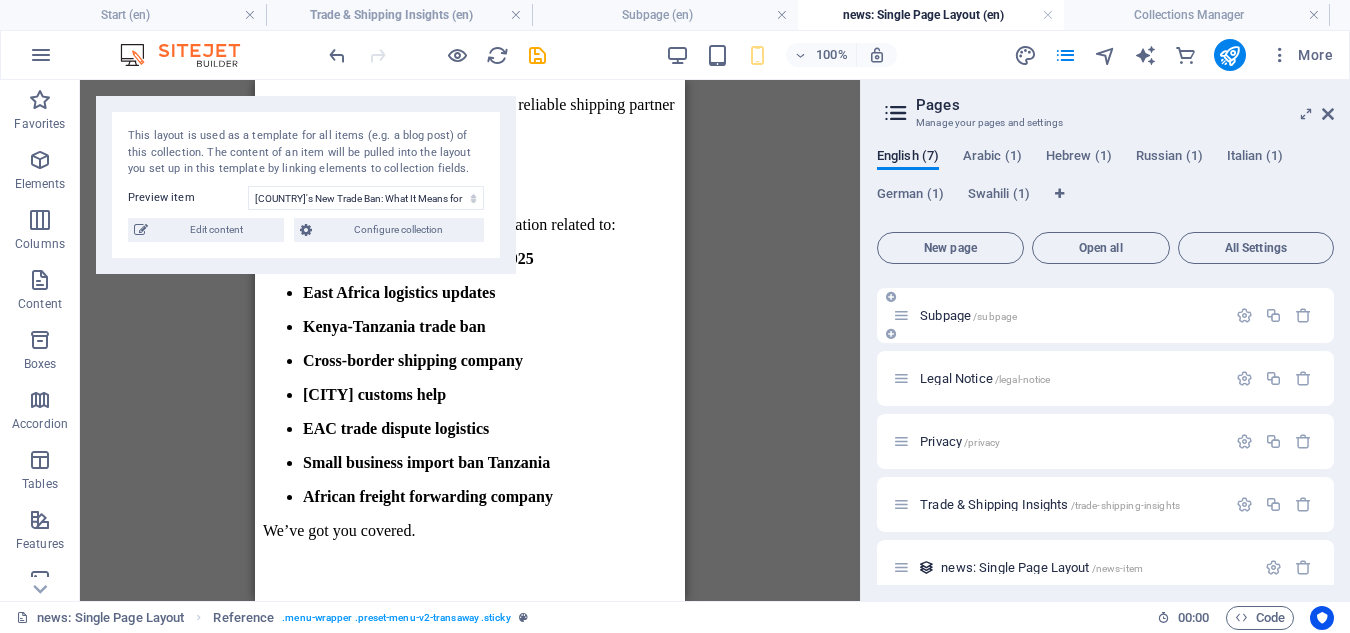 click on "Subpage /subpage" at bounding box center (1059, 315) 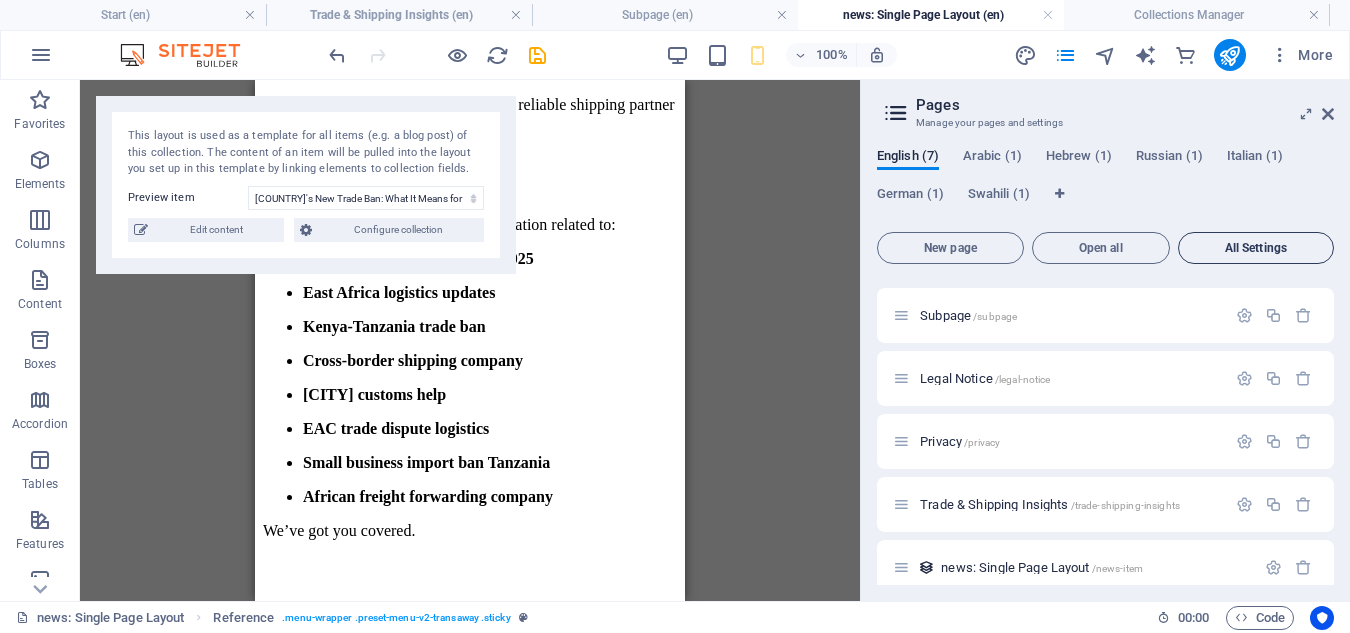 drag, startPoint x: 1334, startPoint y: 444, endPoint x: 1332, endPoint y: 240, distance: 204.0098 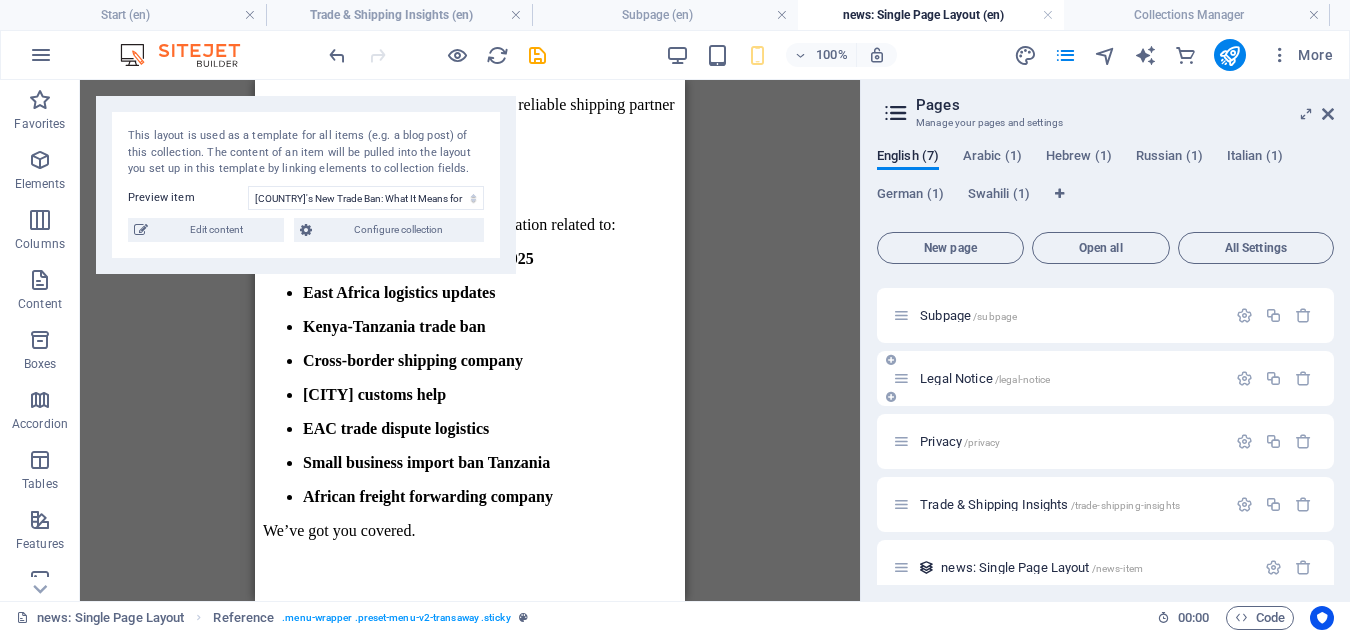 click on "Legal Notice /legal-notice" at bounding box center [985, 378] 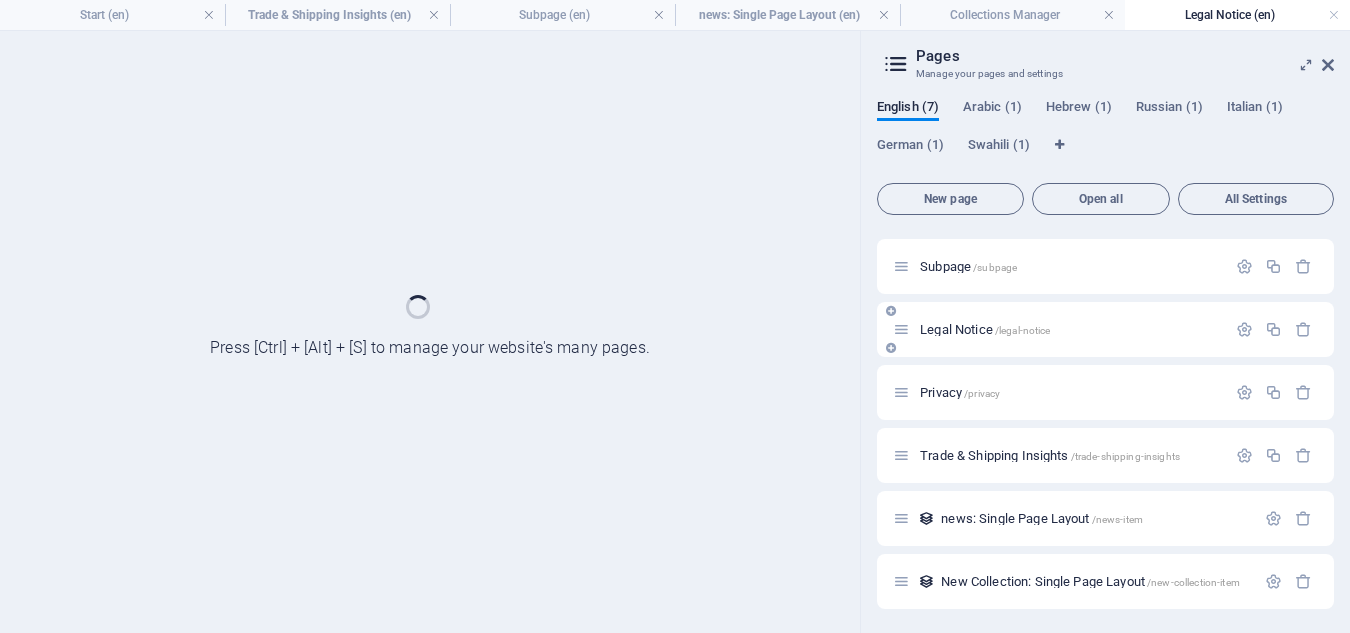 scroll, scrollTop: 0, scrollLeft: 0, axis: both 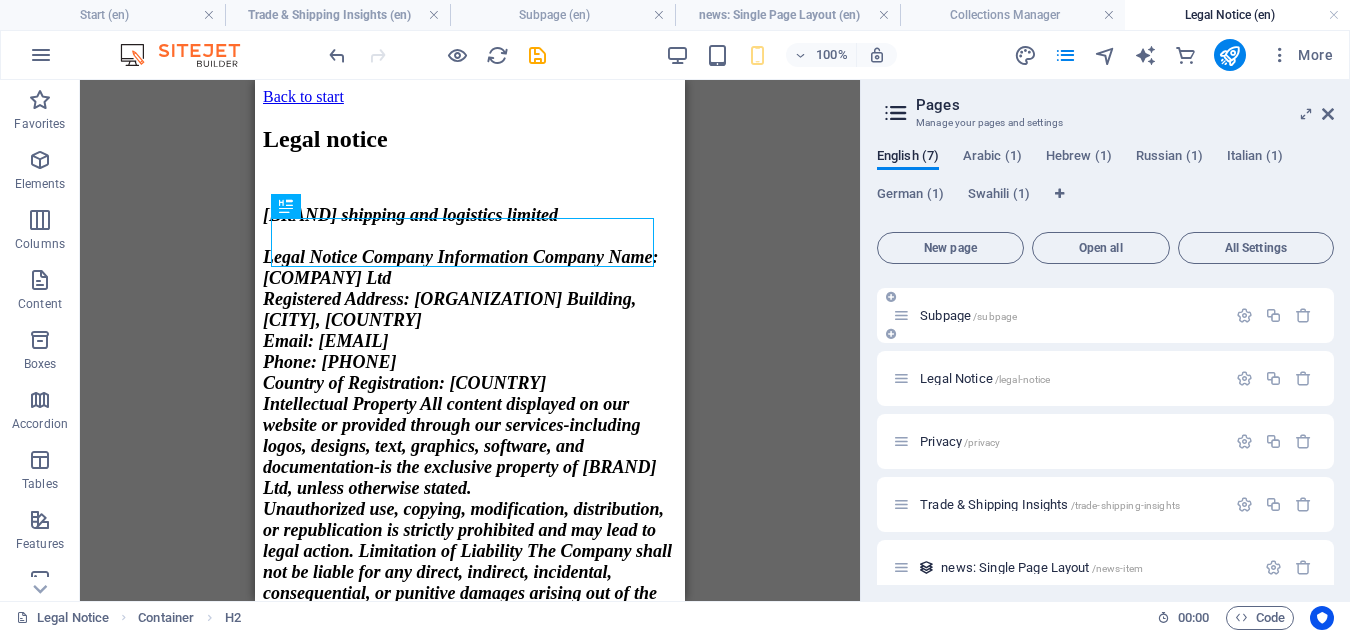 click on "Subpage /subpage" at bounding box center (1105, 315) 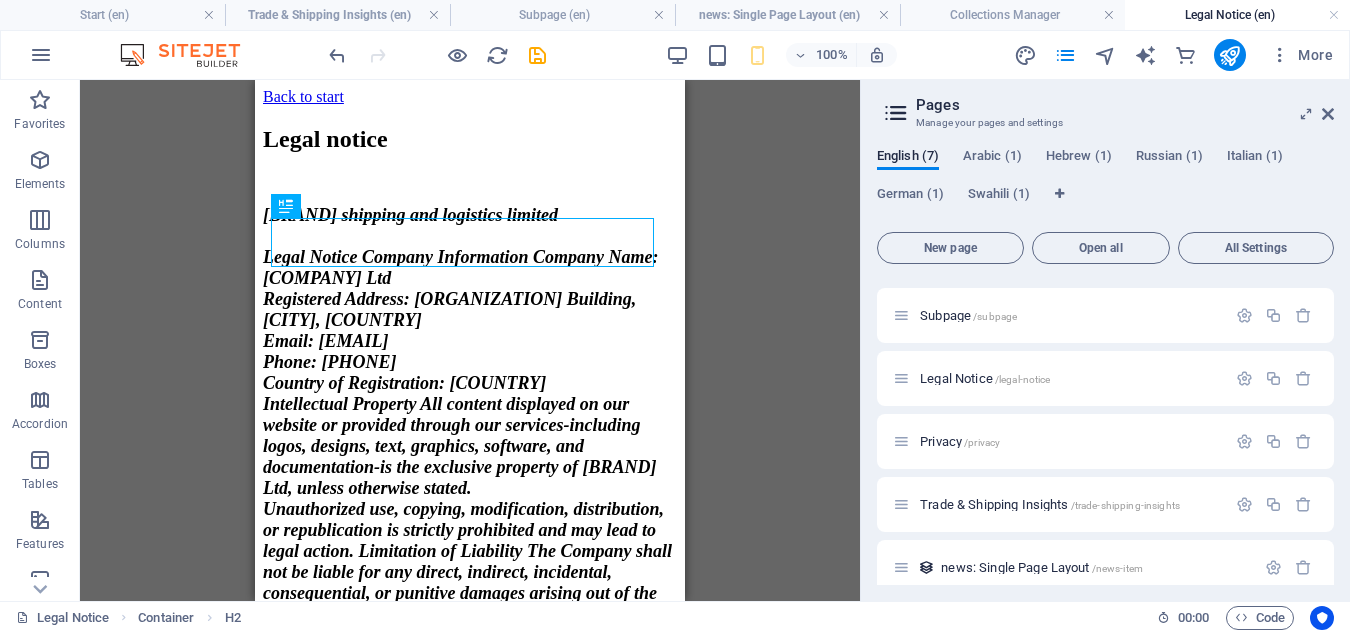 scroll, scrollTop: 0, scrollLeft: 0, axis: both 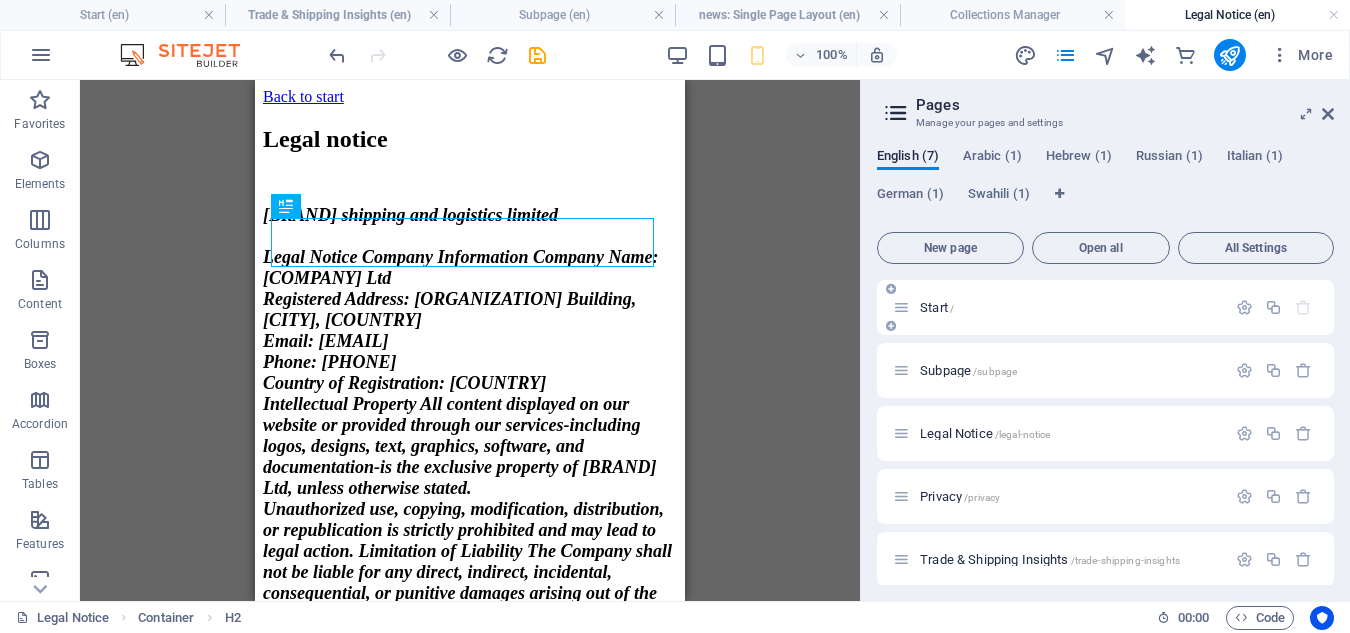click on "Start /" at bounding box center [1070, 307] 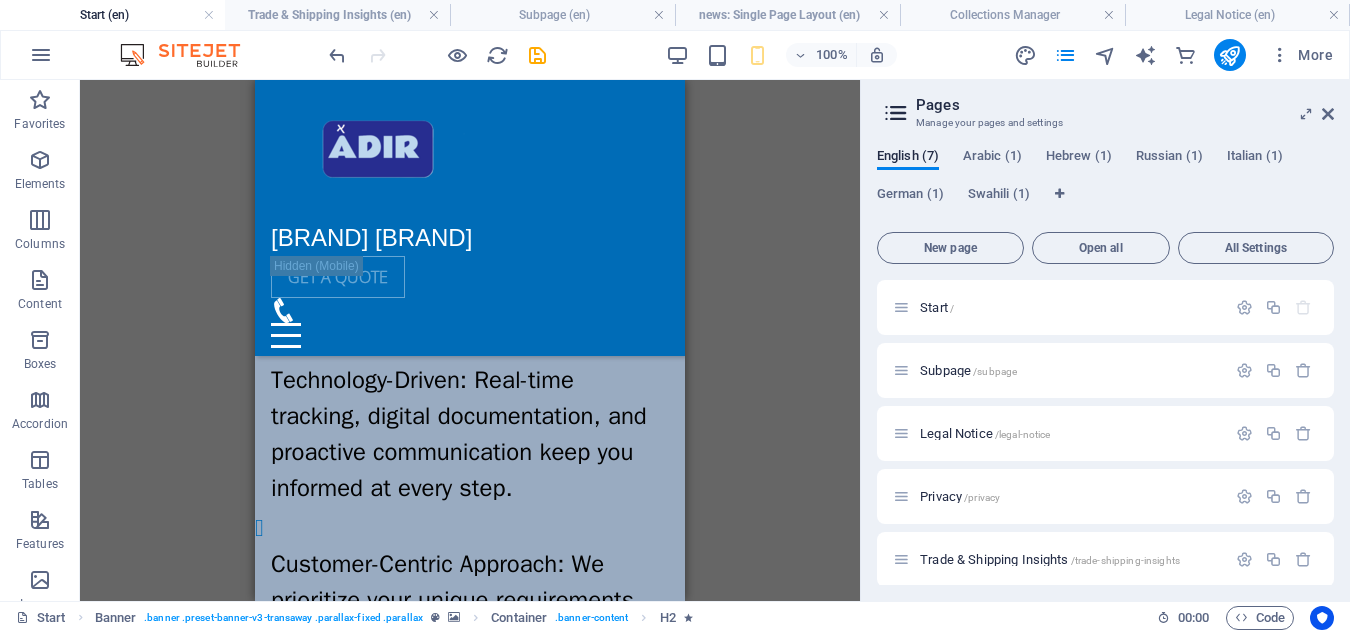 scroll, scrollTop: 15116, scrollLeft: 0, axis: vertical 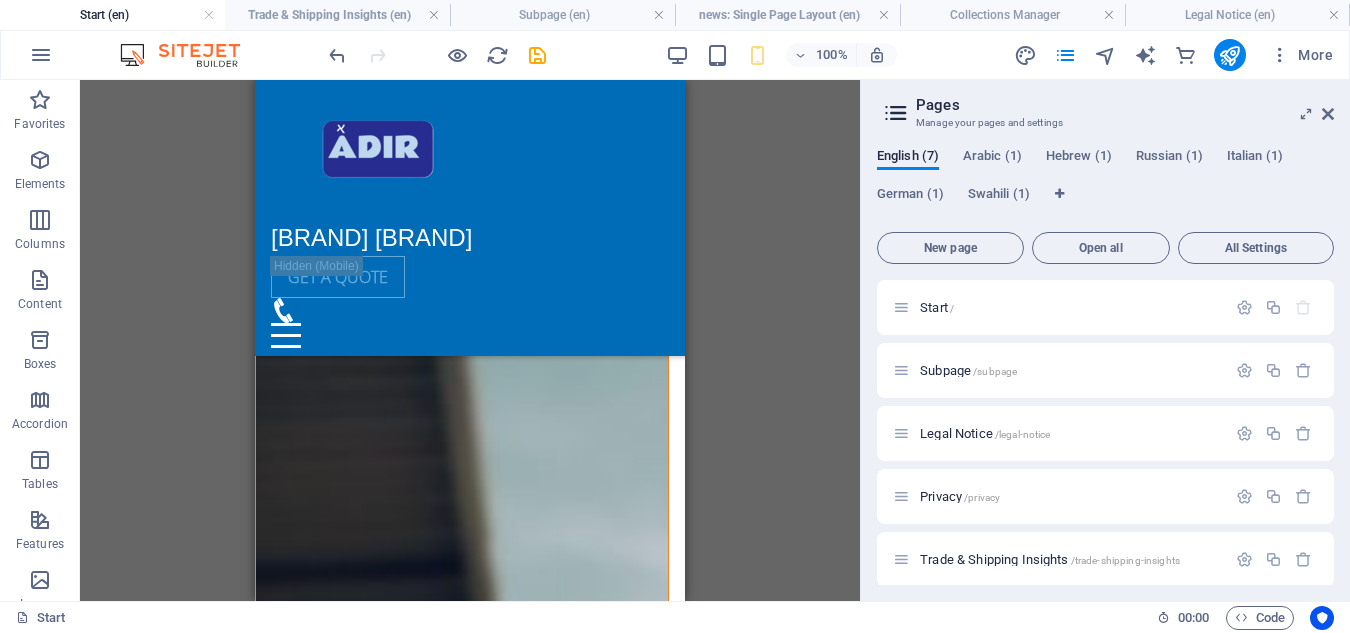 drag, startPoint x: 676, startPoint y: 103, endPoint x: 971, endPoint y: 503, distance: 497.01608 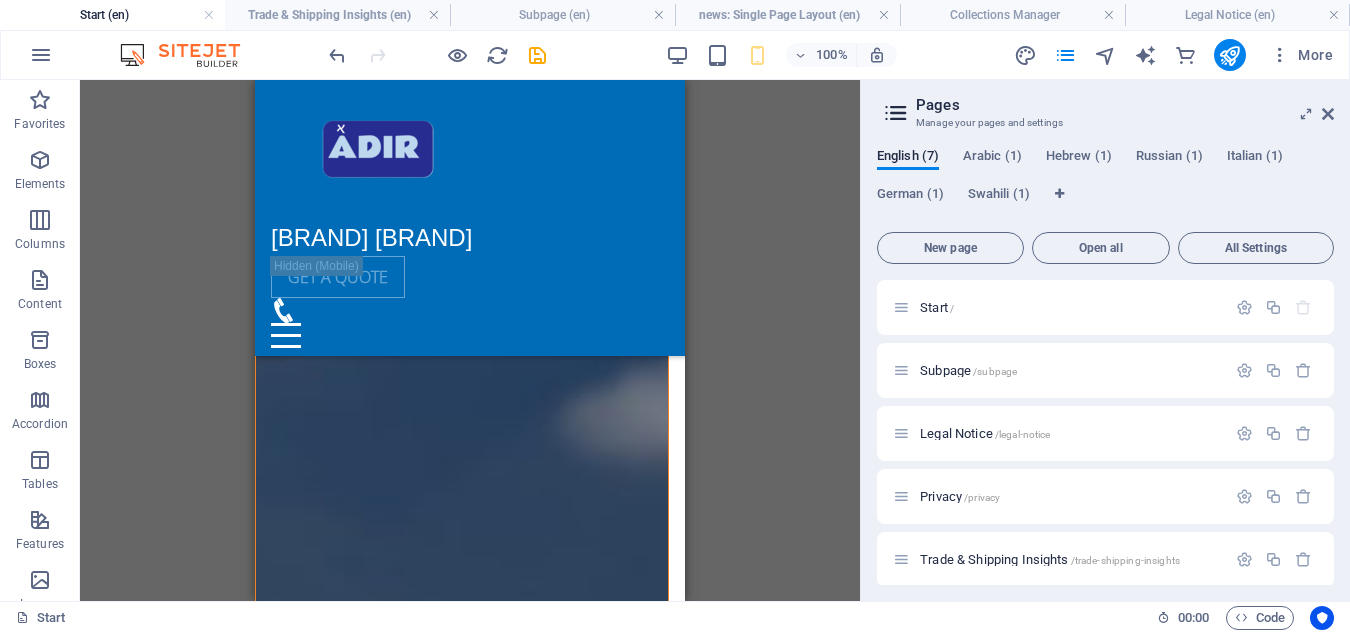 scroll, scrollTop: 22106, scrollLeft: 0, axis: vertical 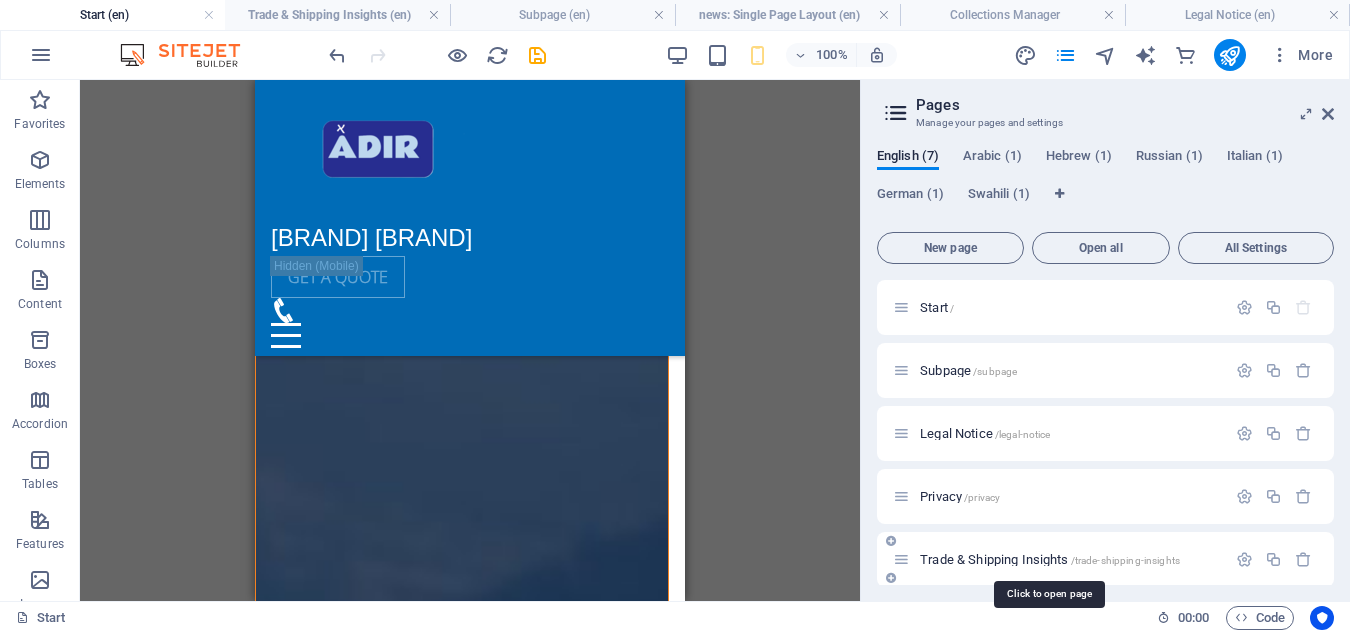 click on "Trade & Shipping Insights /trade-shipping-insights" at bounding box center (1050, 559) 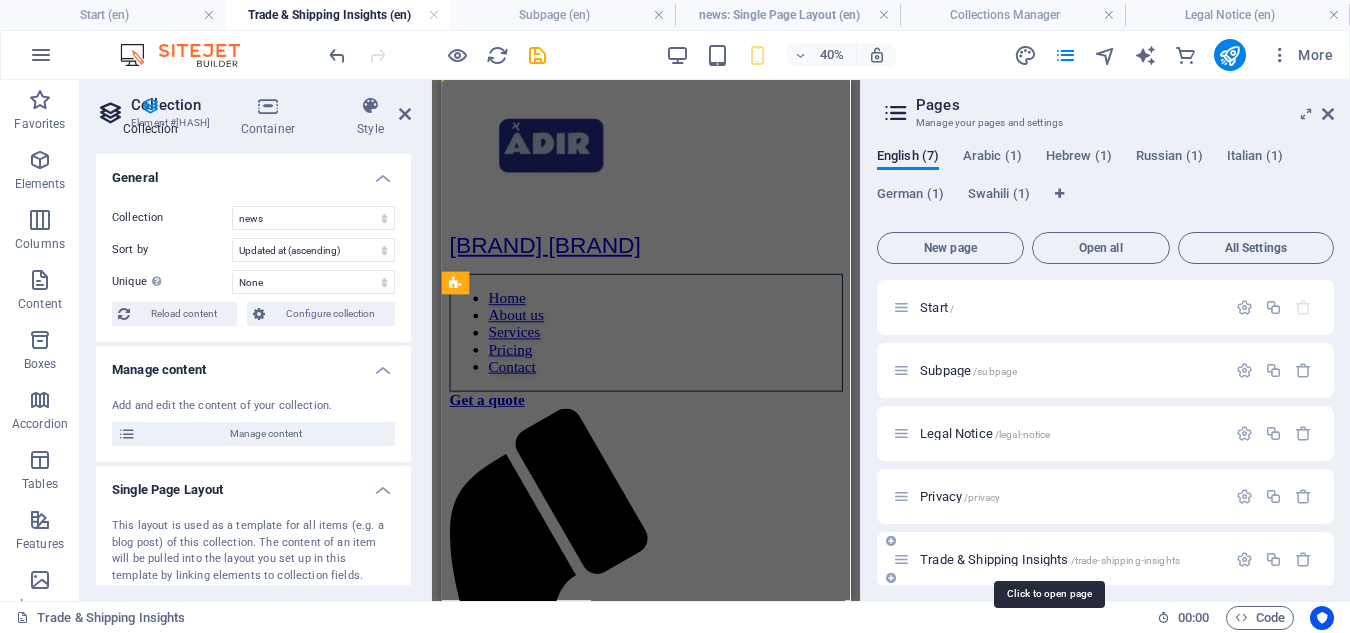 scroll, scrollTop: 0, scrollLeft: 0, axis: both 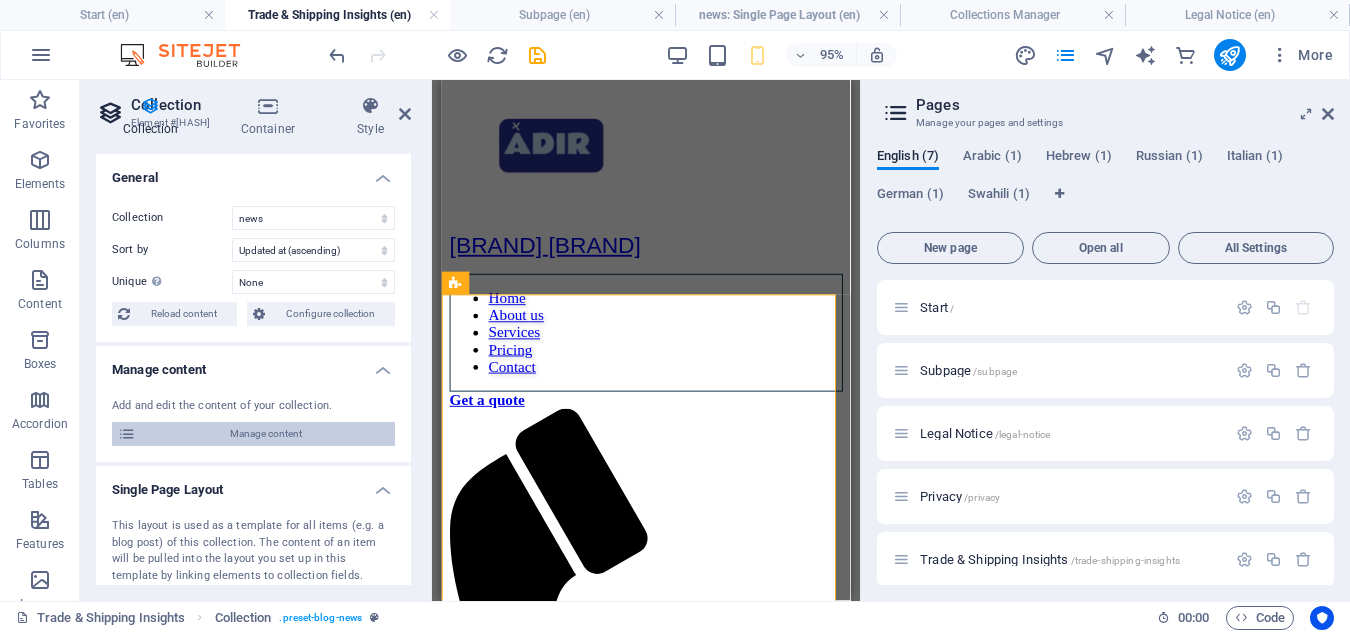 click on "Manage content" at bounding box center [265, 434] 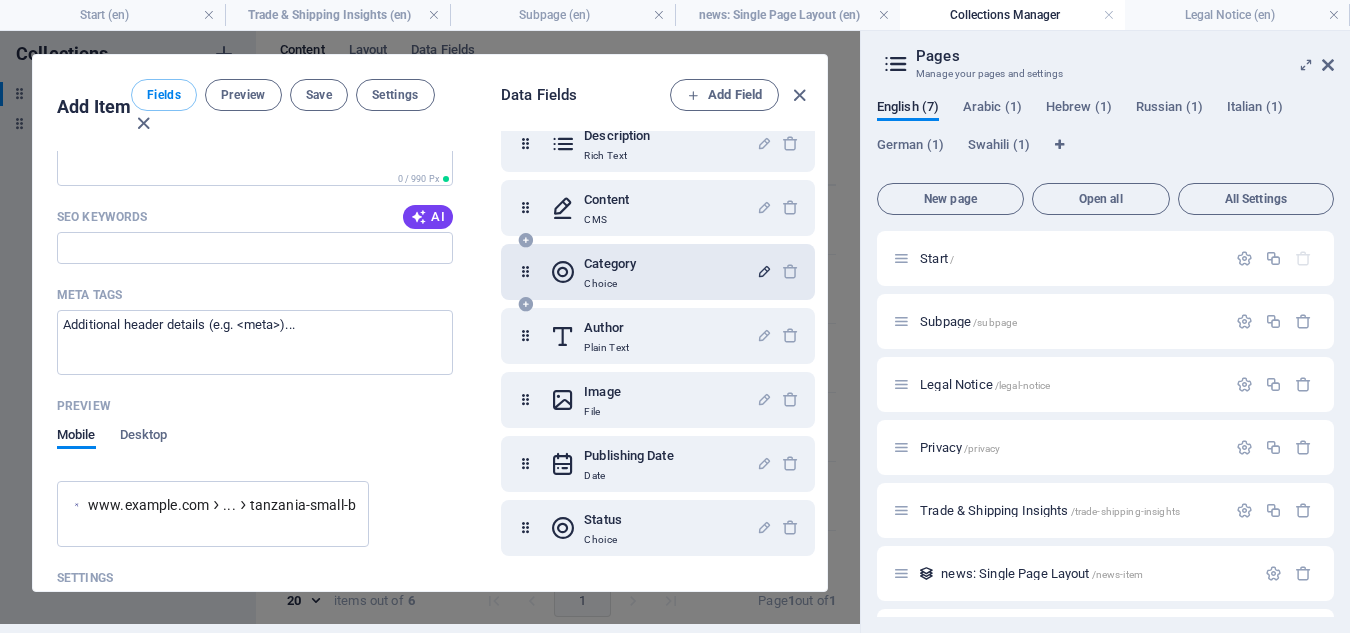 scroll, scrollTop: 1502, scrollLeft: 0, axis: vertical 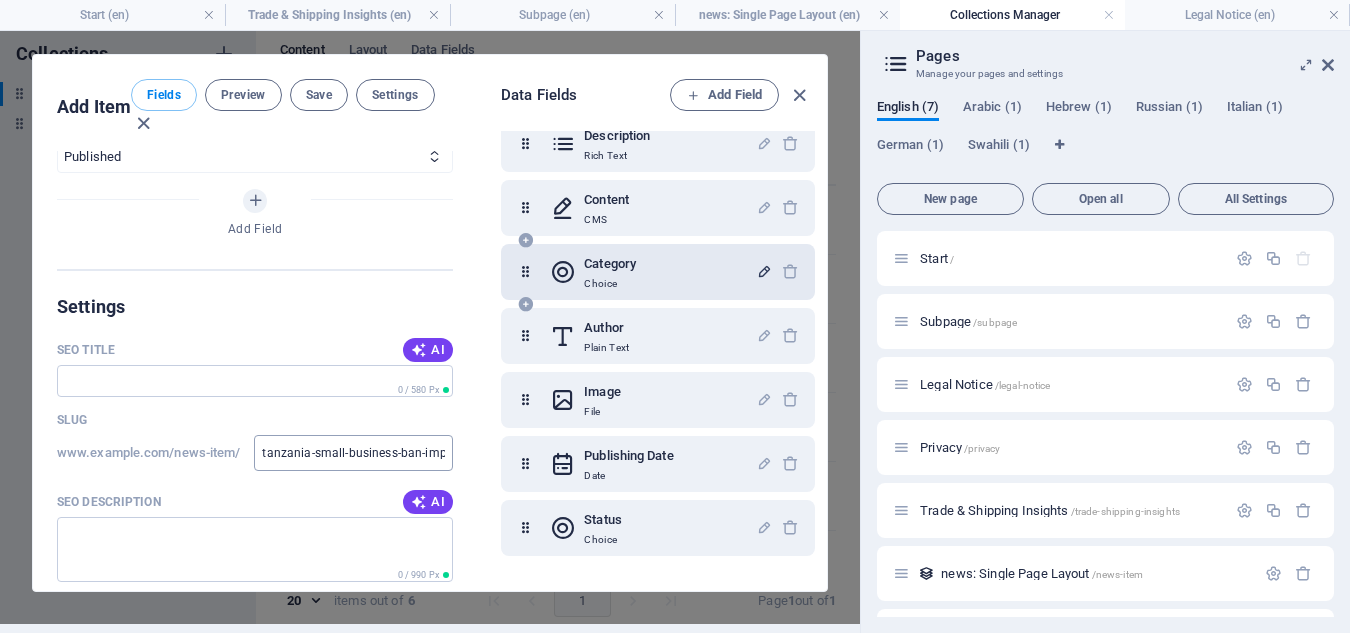 click on "tanzania-small-business-ban-impact-shipping-east-africa" at bounding box center (353, 453) 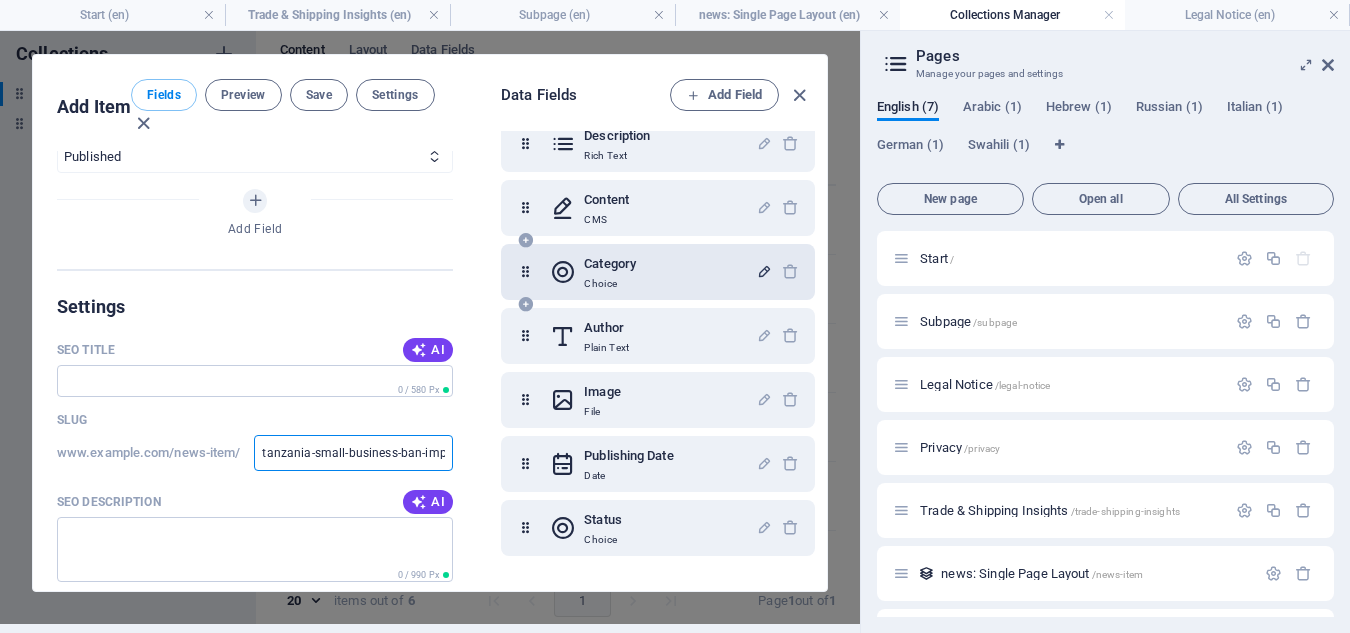 type on "wtanzania-small-business-ban-impact-shipping-east-africa" 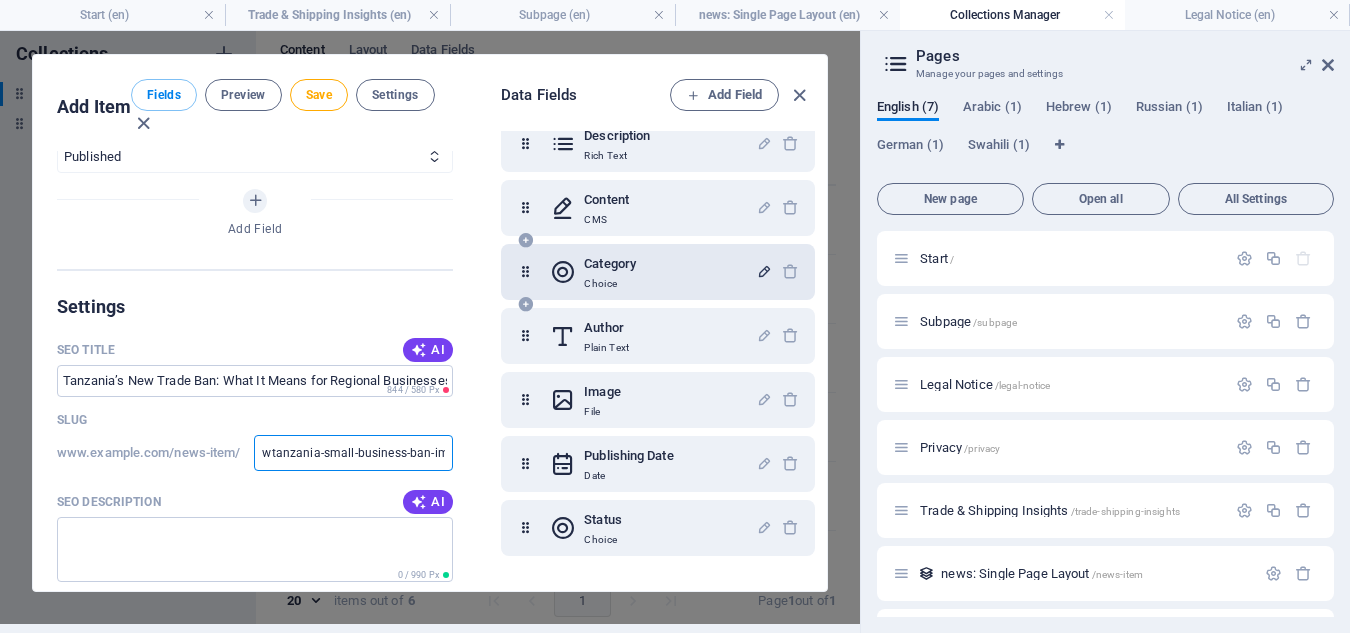 type on "wwtanzania-small-business-ban-impact-shipping-east-africa" 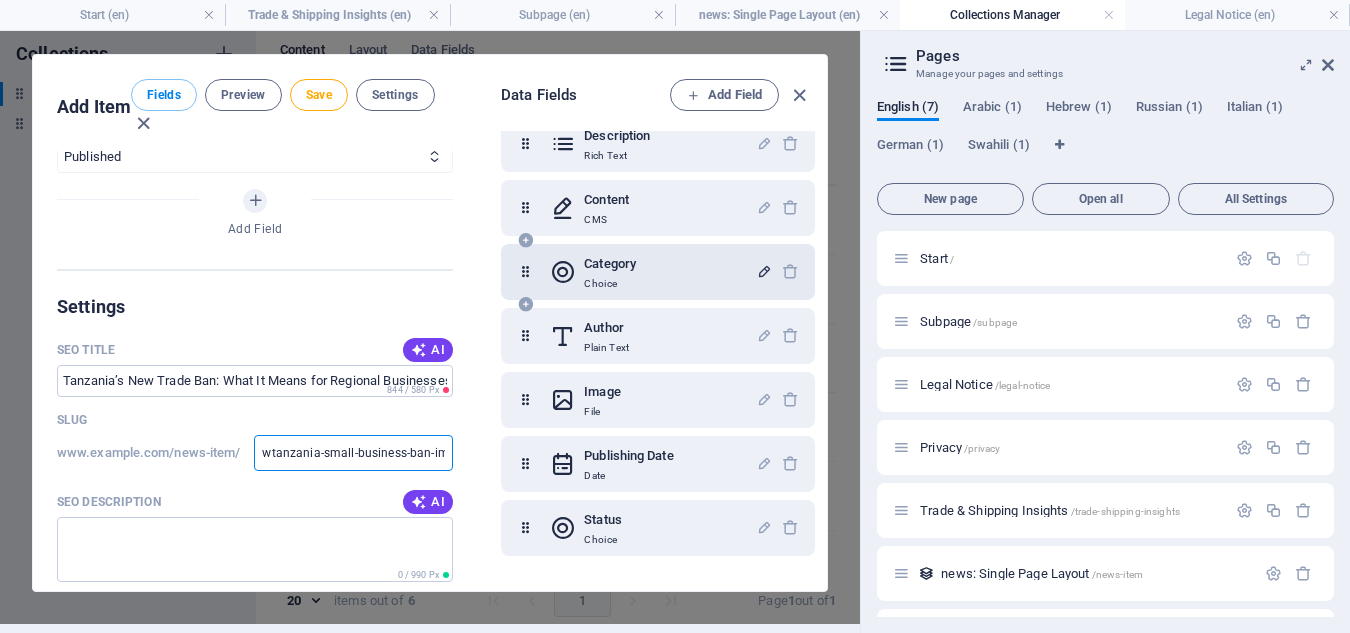 type on "wwtanzania-small-business-ban-impact-shipping-east-africa" 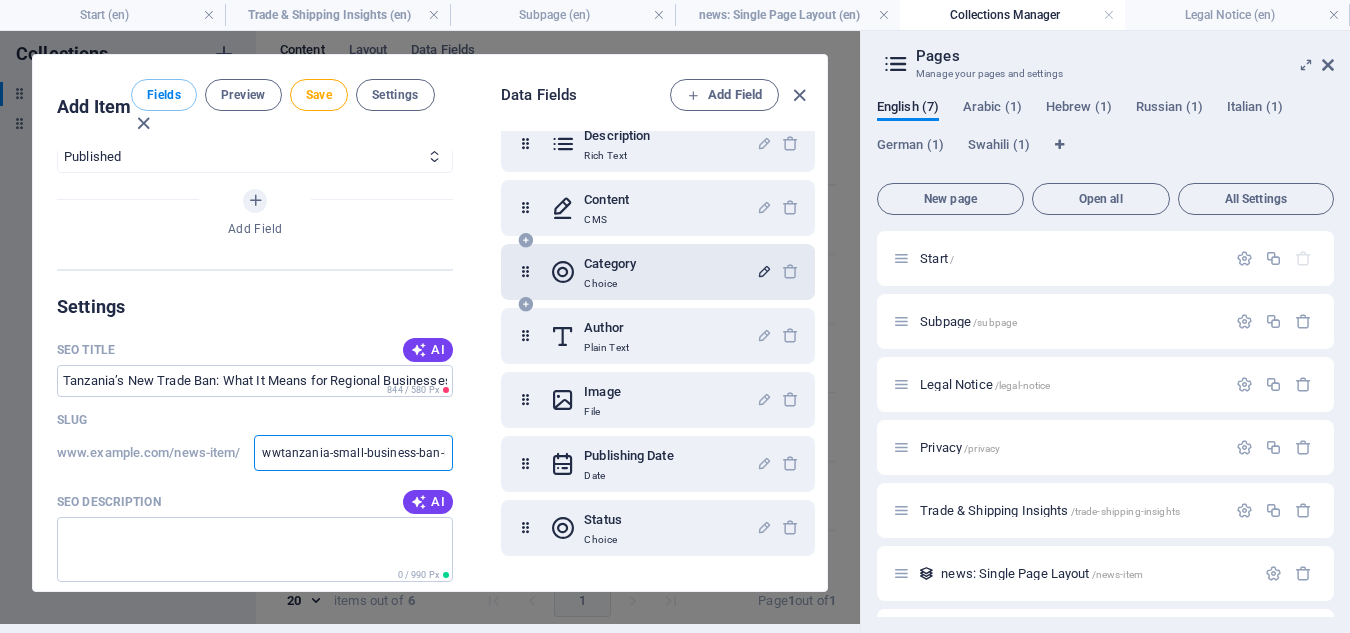 type on "wwwtanzania-small-business-ban-impact-shipping-east-africa" 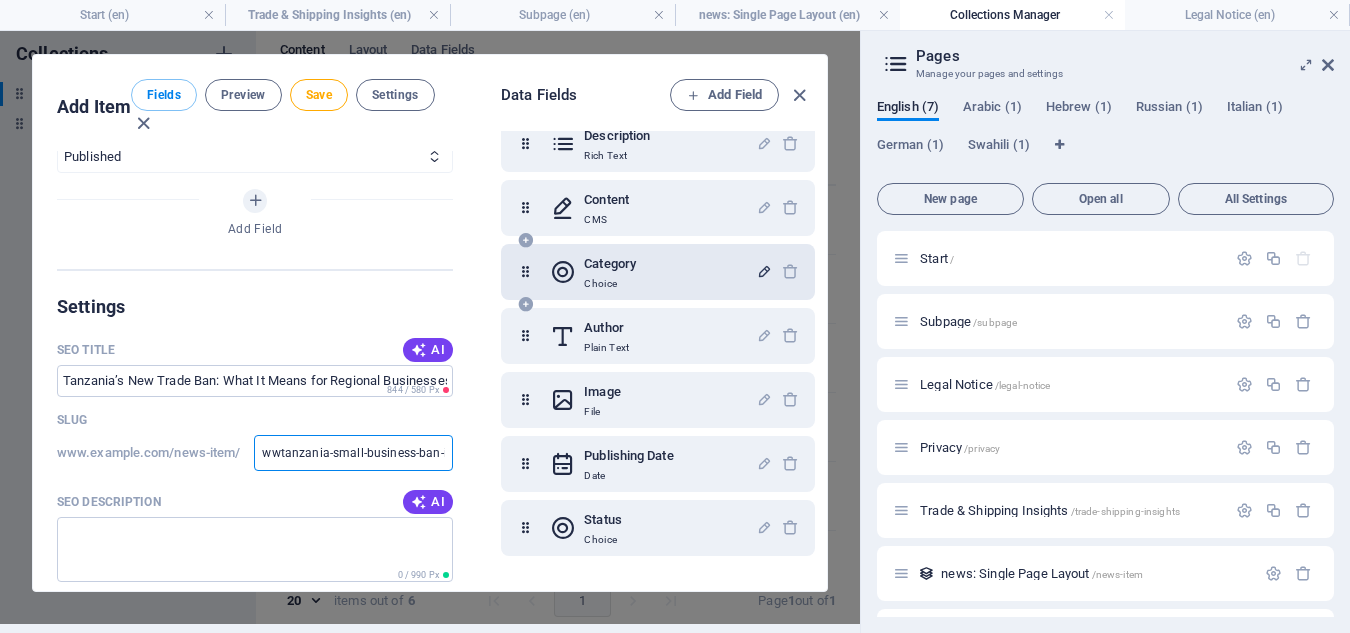 type on "wwwtanzania-small-business-ban-impact-shipping-east-africa" 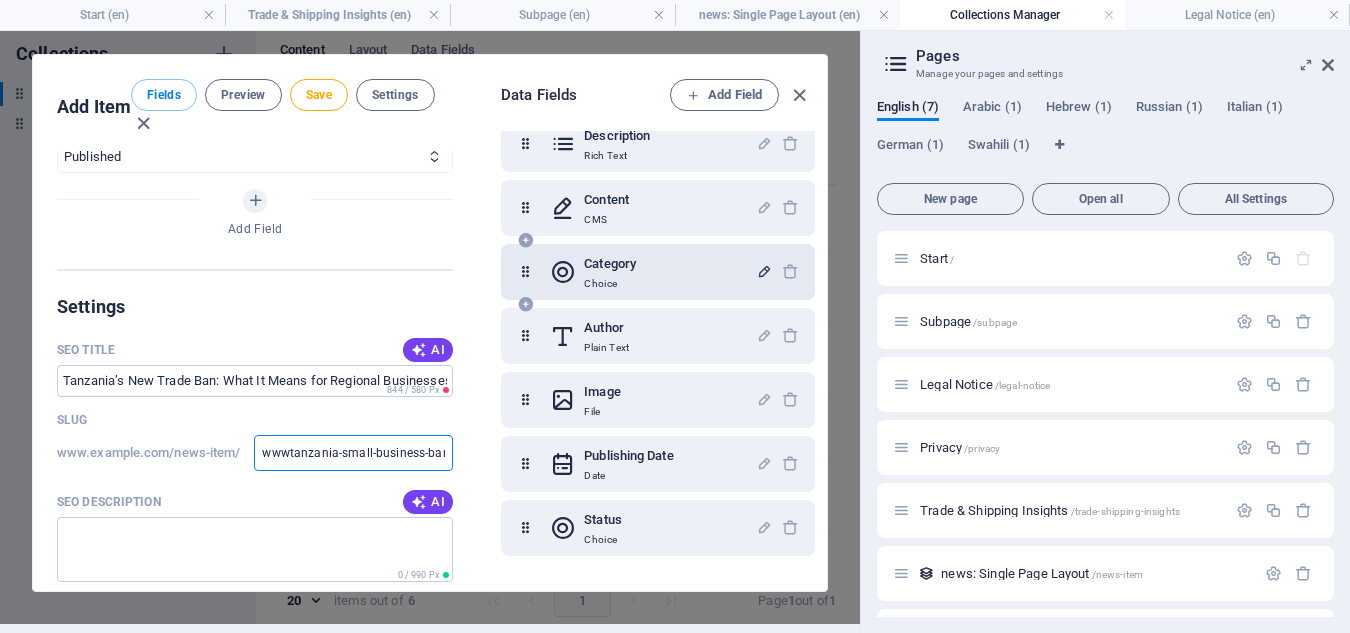 type on "www-tanzania-small-business-ban-impact-shipping-east-africa" 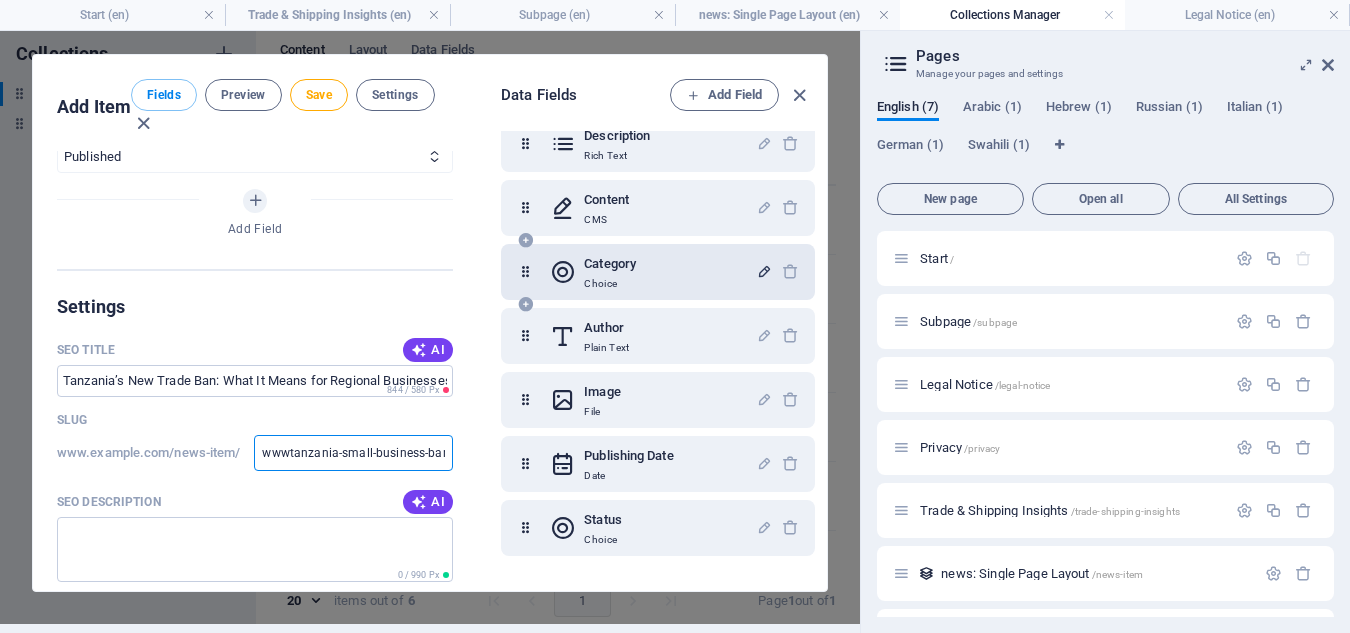 type on "www-tanzania-small-business-ban-impact-shipping-east-africa" 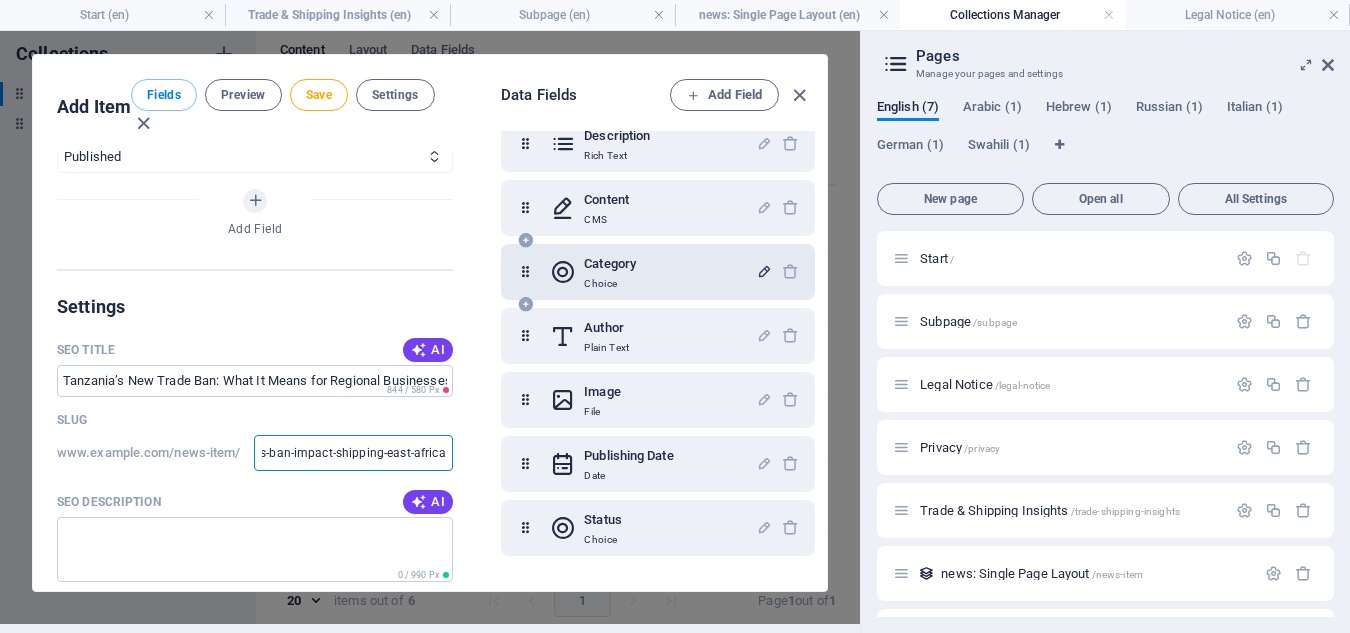 type on "www-tanzania-small-business-ban-impact-shipping-east-africaa" 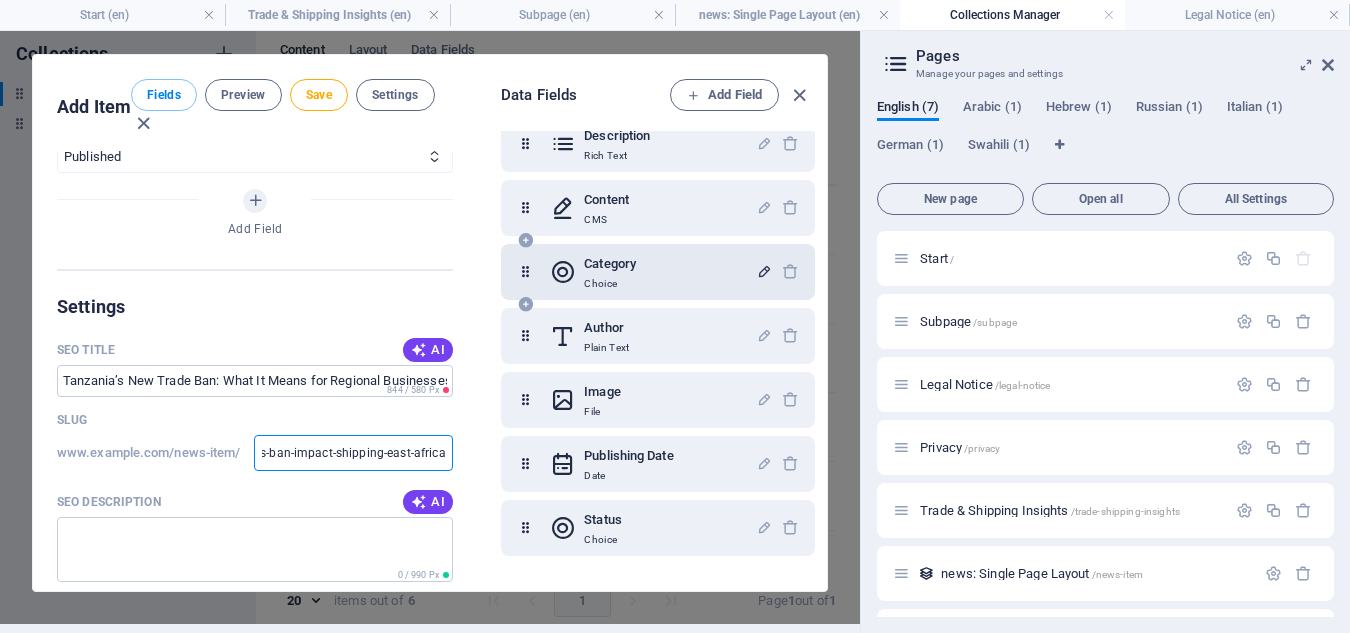 type on "www-tanzania-small-business-ban-impact-shipping-east-africaa" 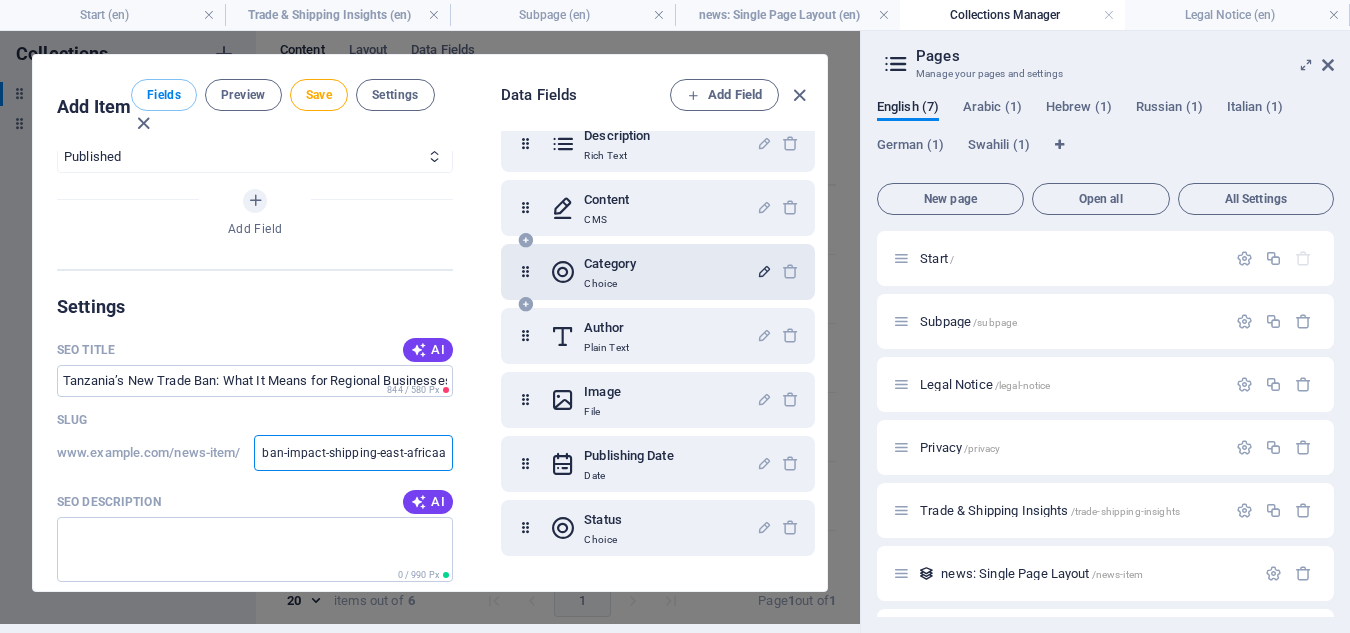 type on "www-tanzania-small-business-ban-impact-shipping-east-africaad" 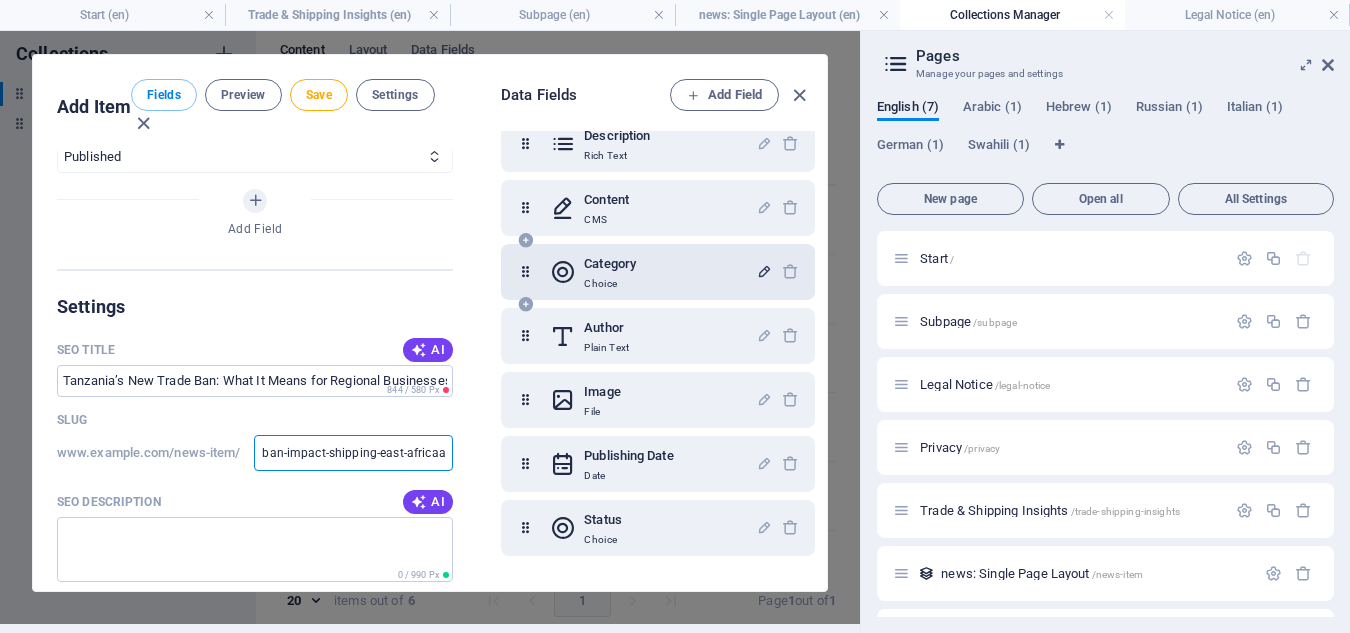 type on "www-tanzania-small-business-ban-impact-shipping-east-africaad" 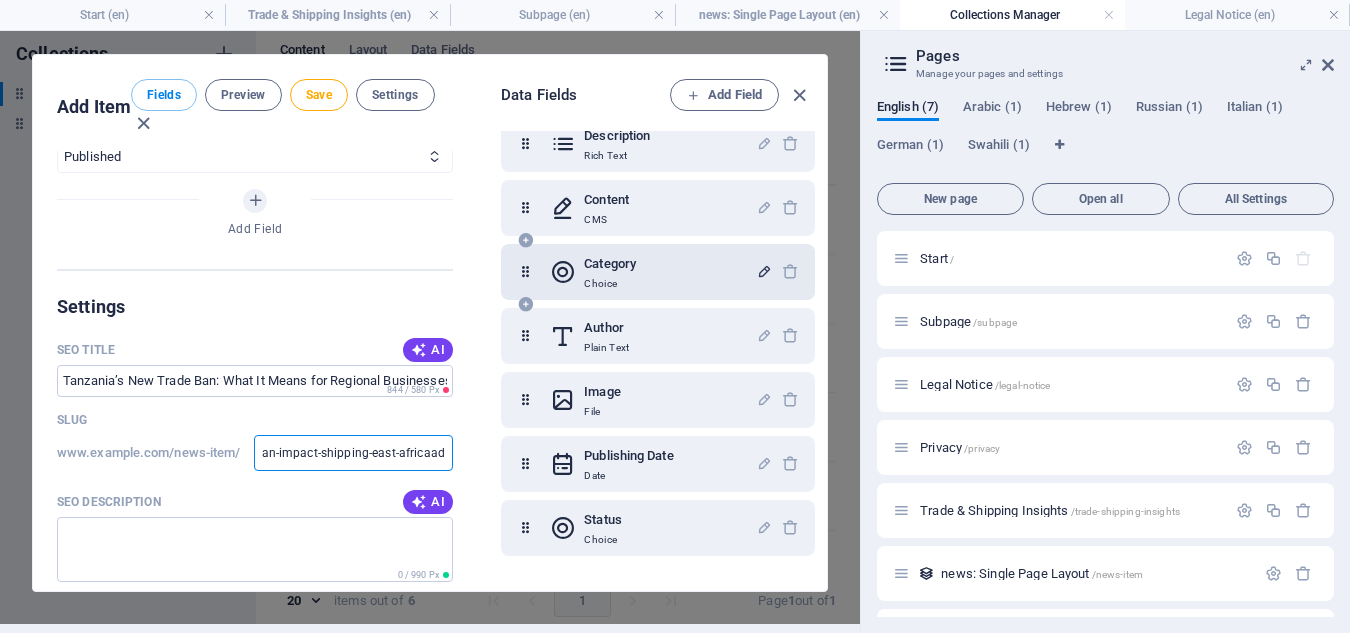 type on "www-tanzania-small-business-ban-impact-shipping-east-africaadi" 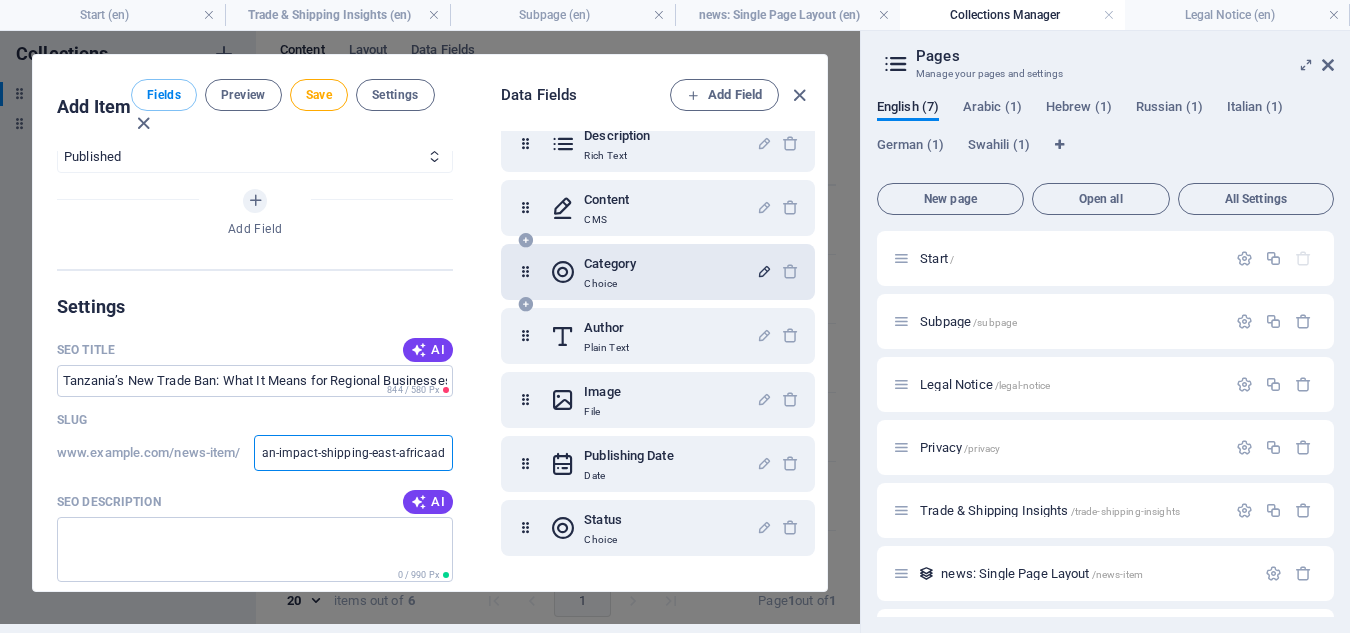 type on "www-tanzania-small-business-ban-impact-shipping-east-africaadi" 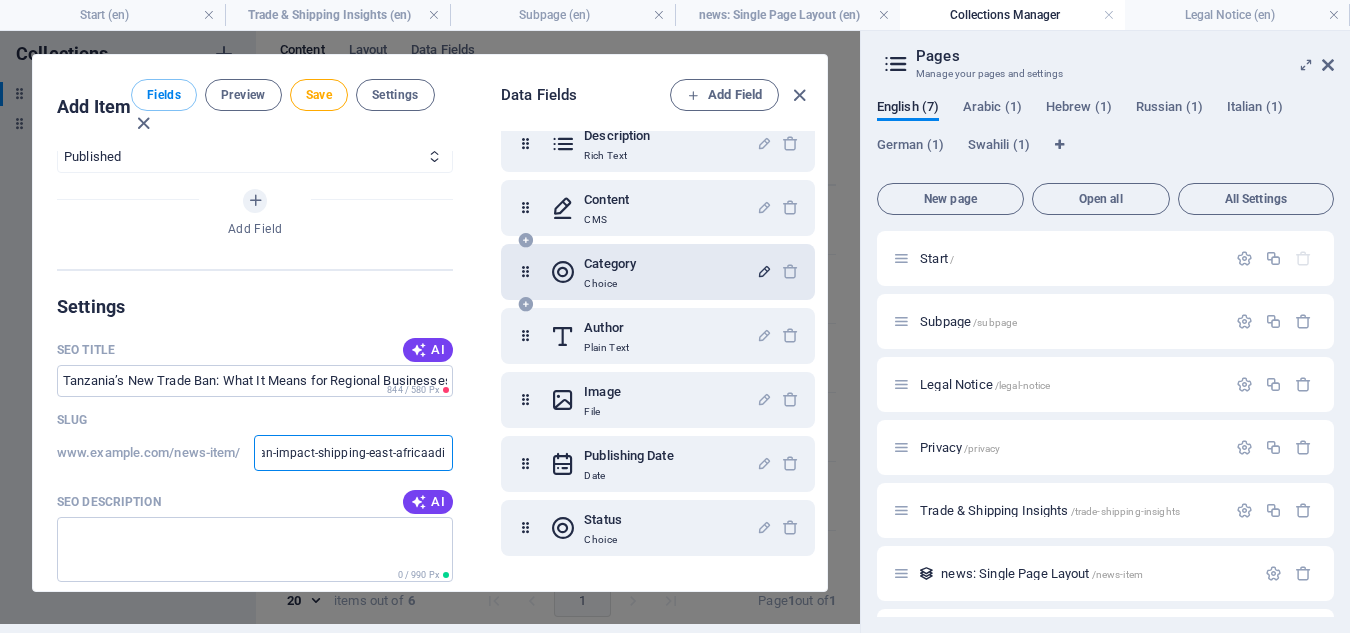 type on "www-tanzania-small-business-ban-impact-shipping-east-africaadir" 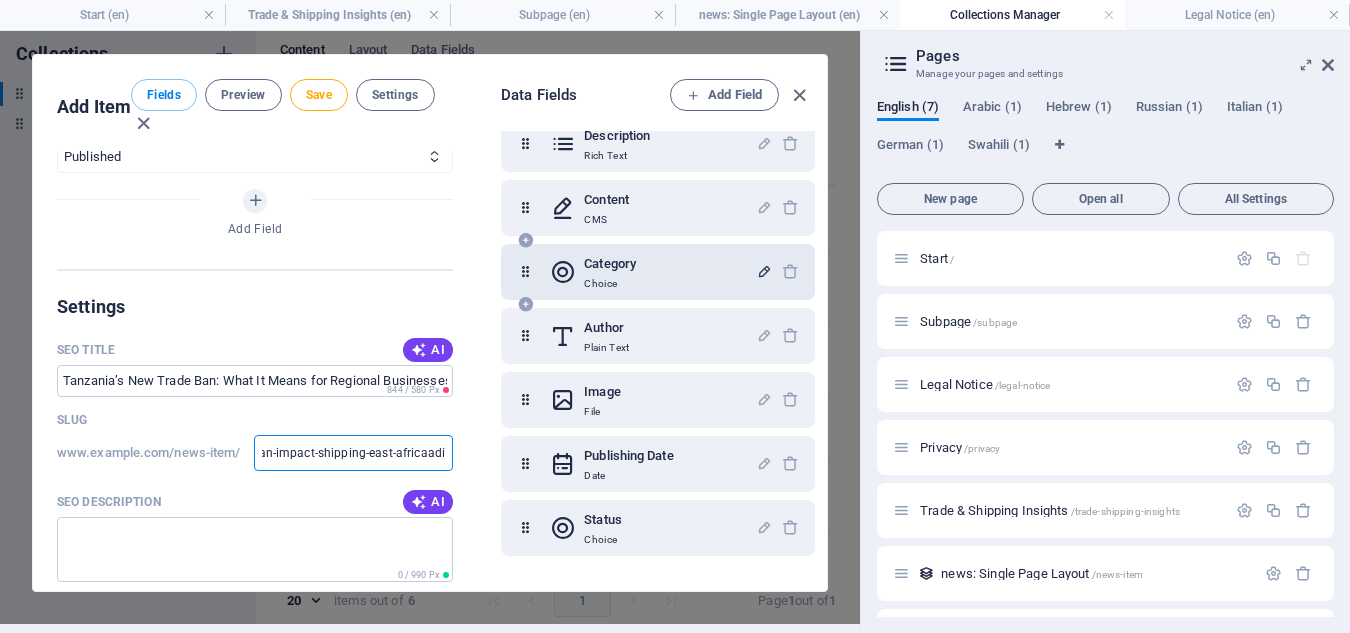 type on "www-tanzania-small-business-ban-impact-shipping-east-africaadir" 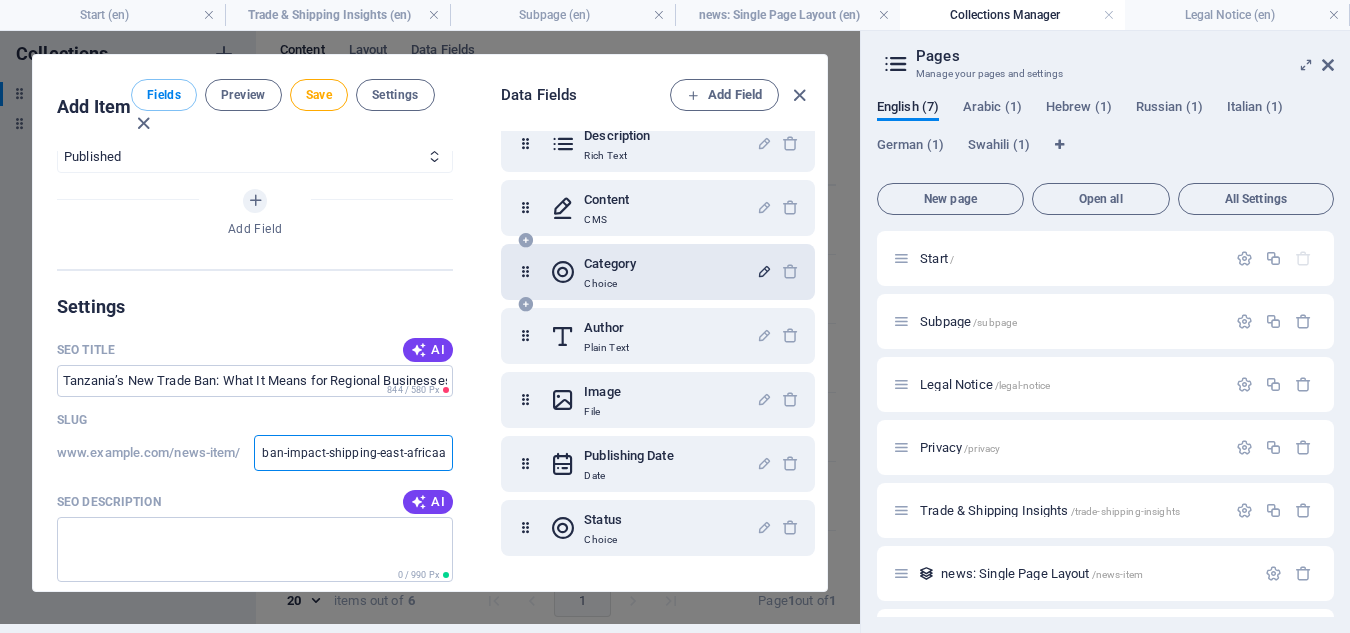 scroll, scrollTop: 0, scrollLeft: 187, axis: horizontal 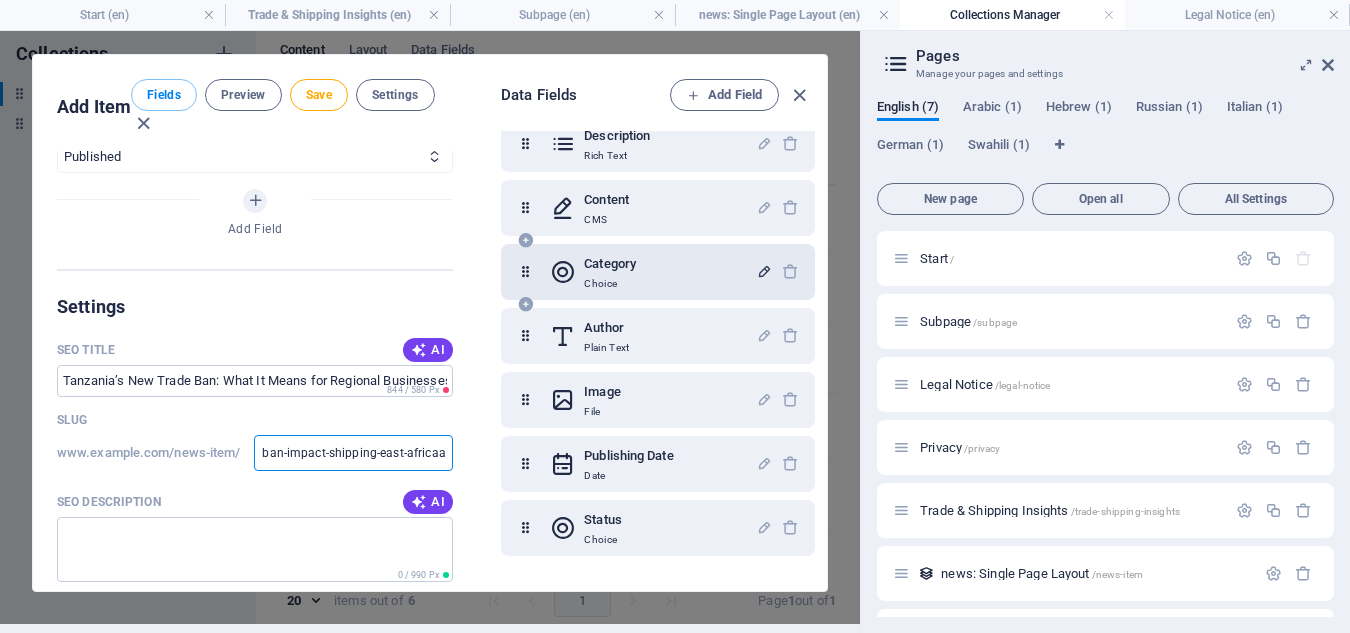type on "www-tanzania-small-business-ban-impact-shipping-east-africaadi" 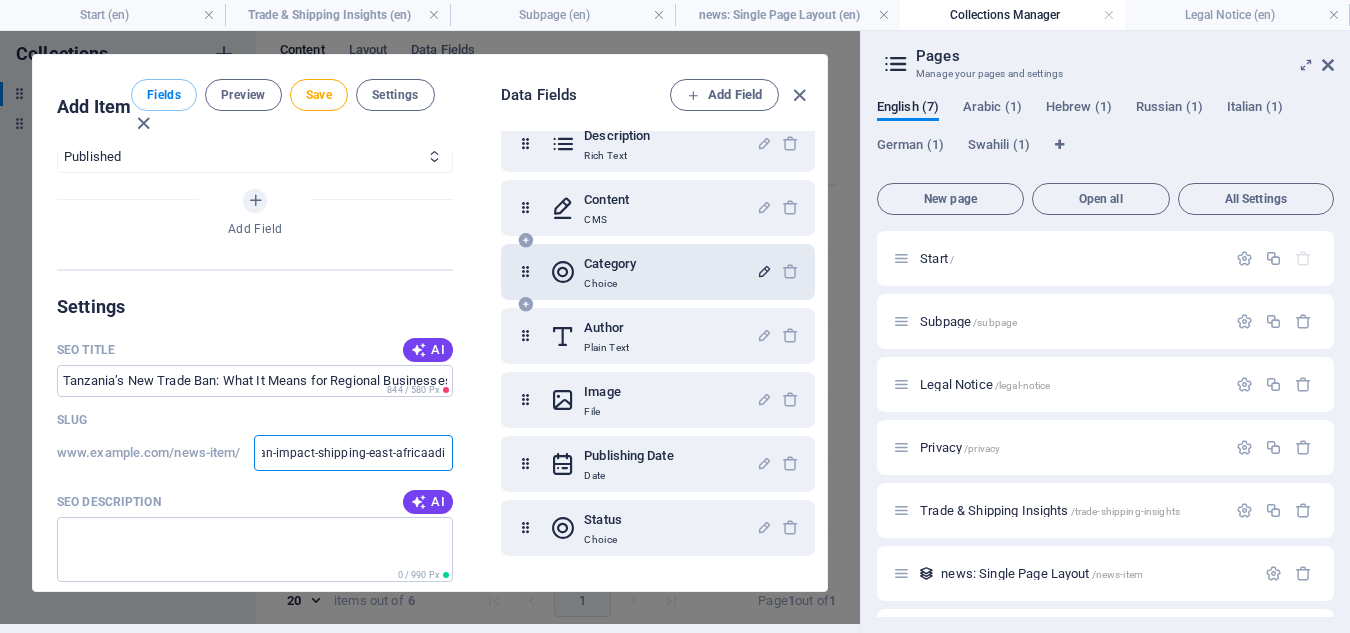 scroll, scrollTop: 0, scrollLeft: 183, axis: horizontal 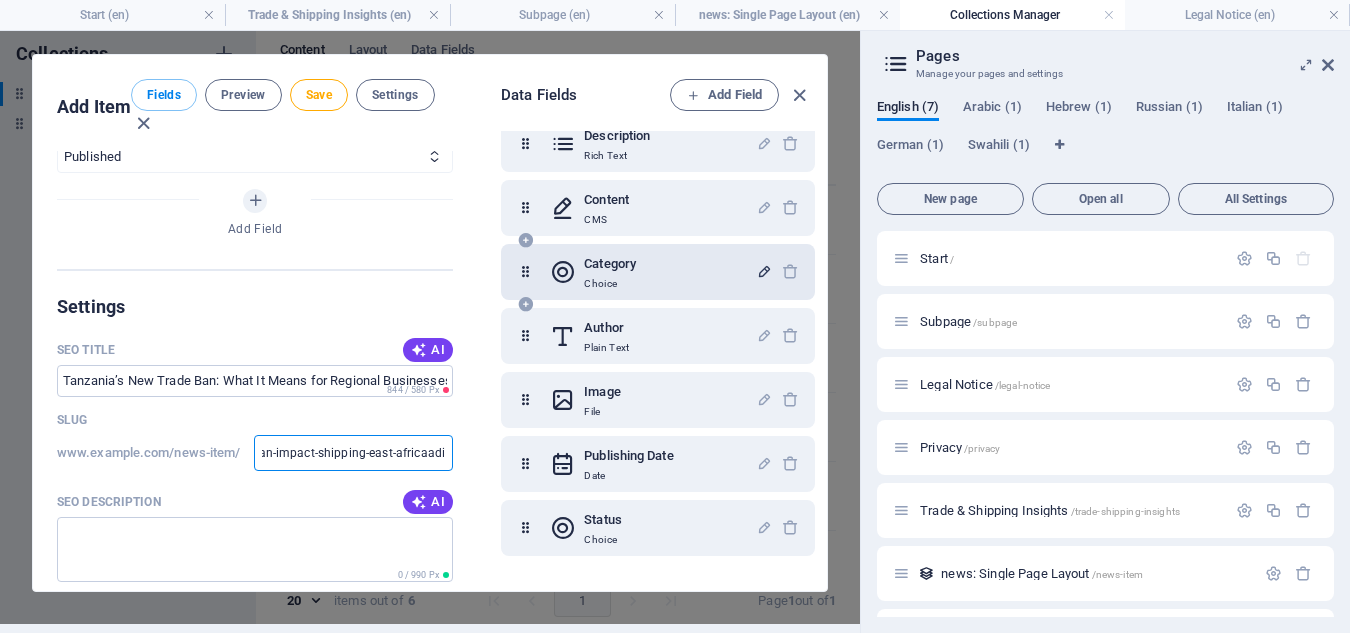 type on "www-tanzania-small-business-ban-impact-shipping-east-africaad" 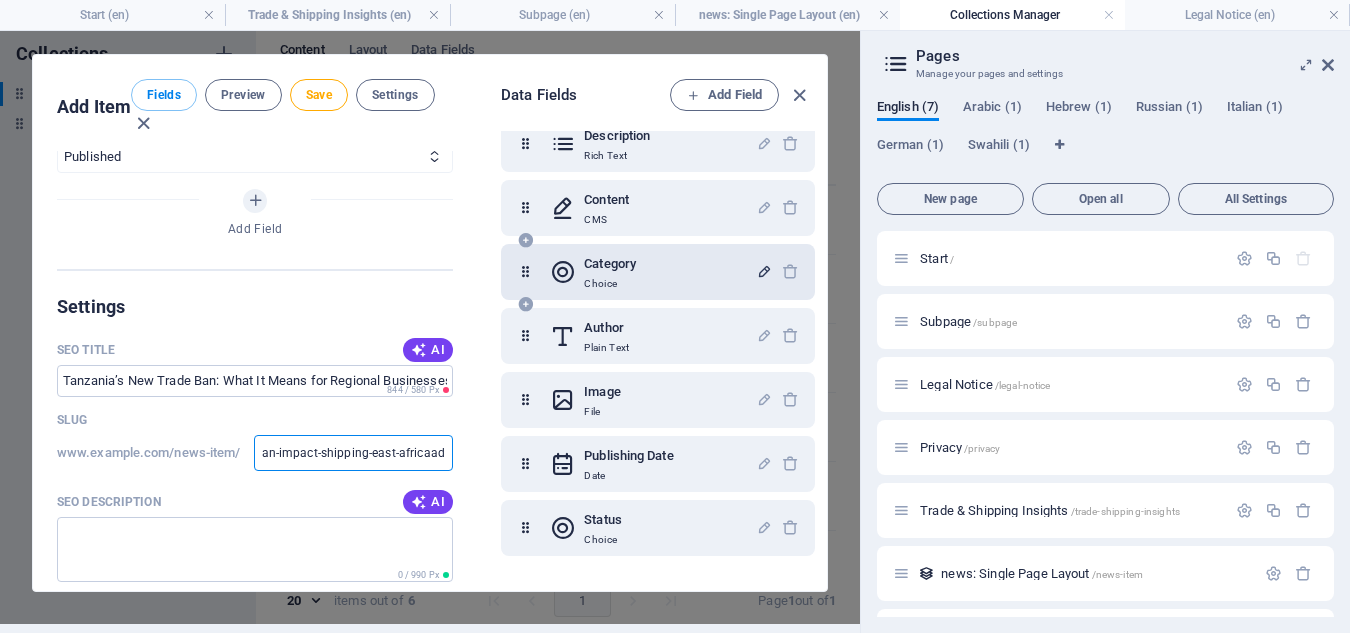 type on "www-tanzania-small-business-ban-impact-shipping-east-africaa" 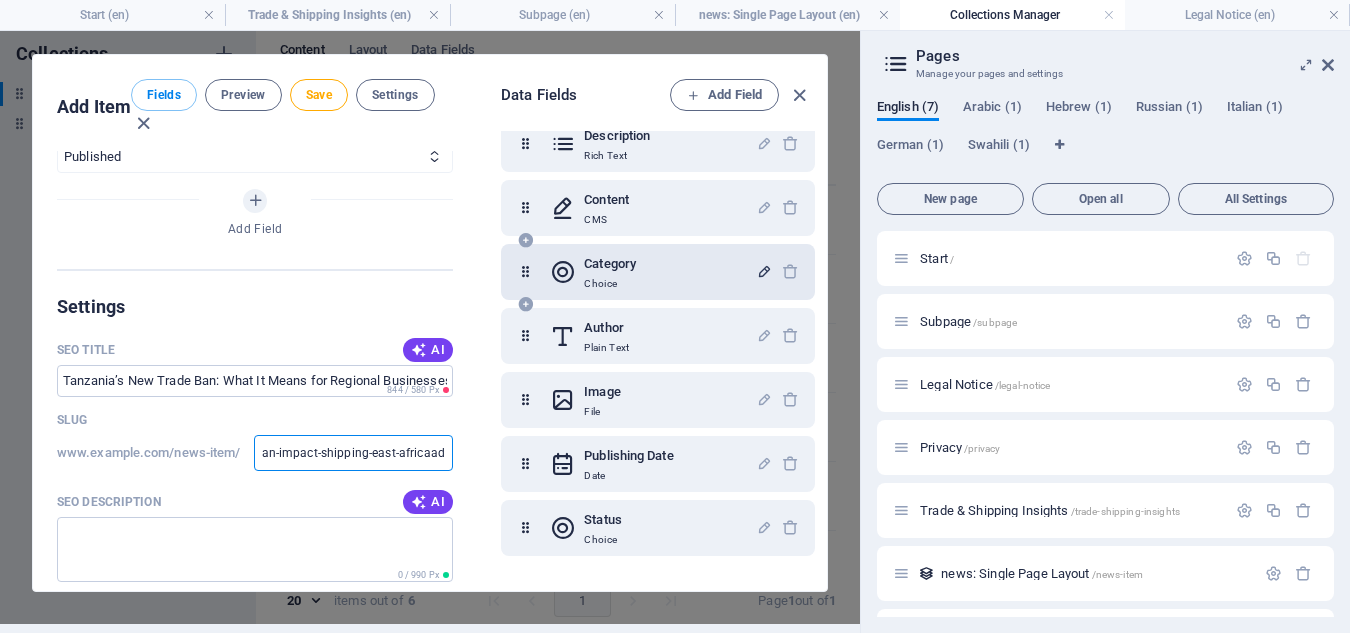 type on "www-tanzania-small-business-ban-impact-shipping-east-africaa" 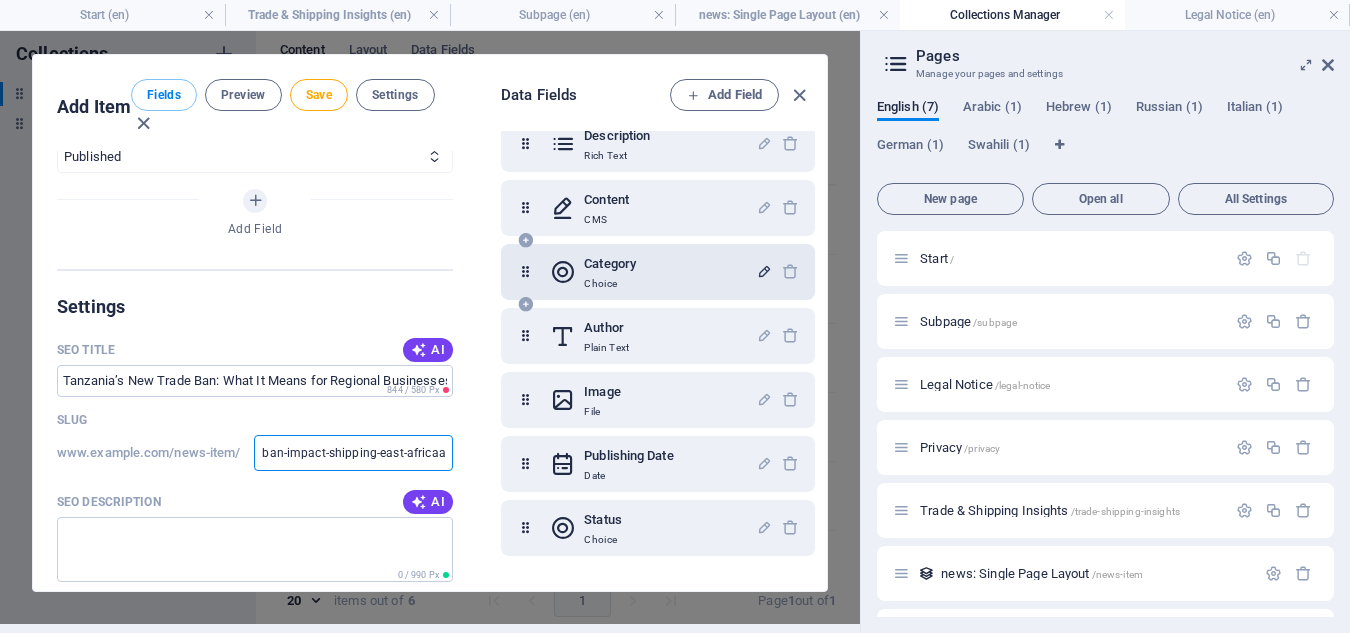 type on "www-tanzania-small-business-ban-impact-shipping-east-africa" 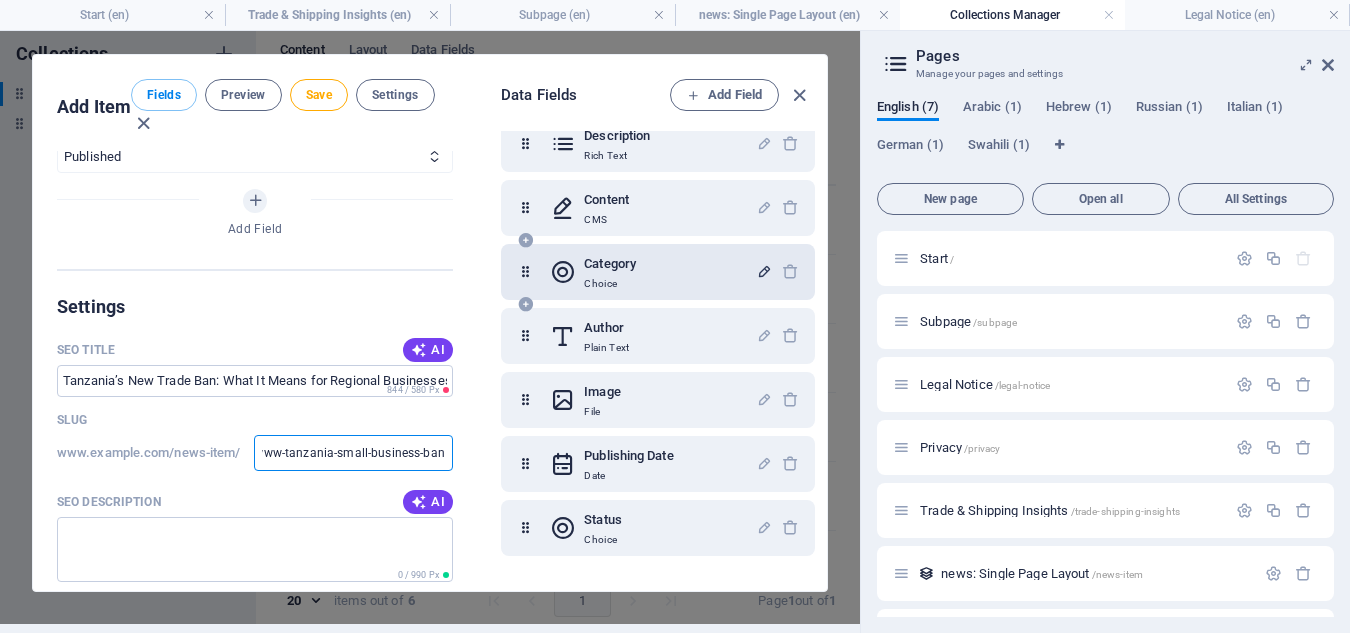 scroll, scrollTop: 0, scrollLeft: 0, axis: both 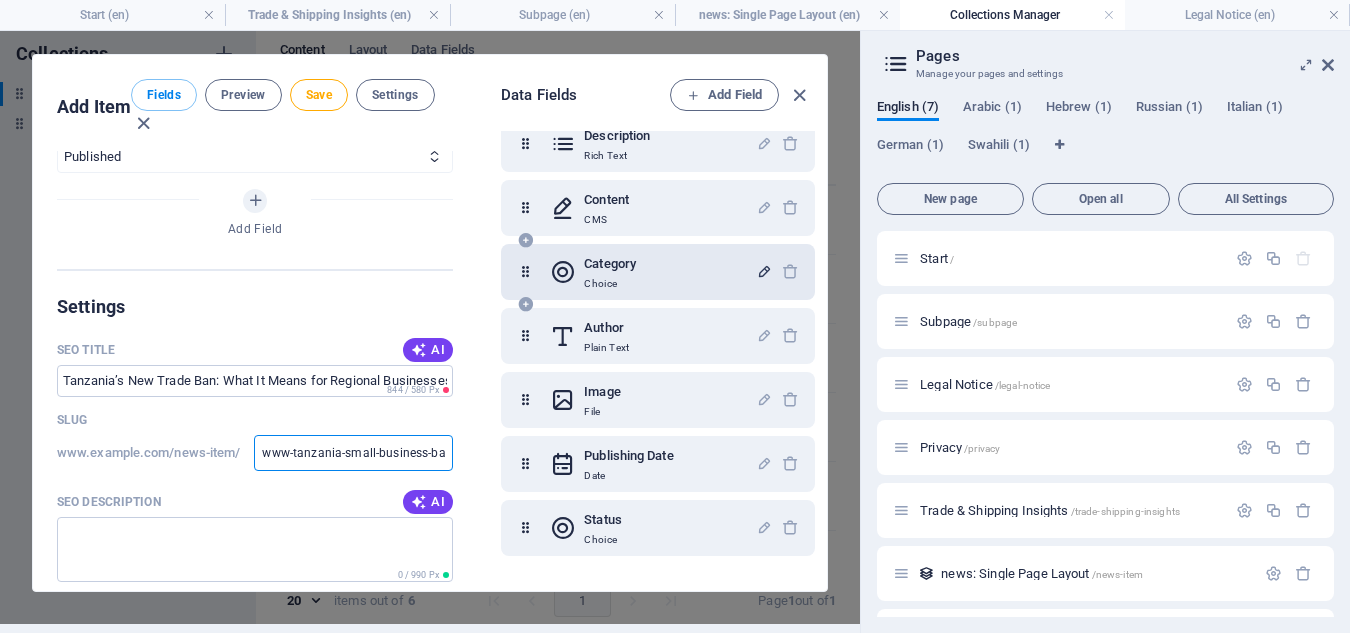 click on "www-tanzania-small-business-ban-impact-shipping-east-africa" at bounding box center (353, 453) 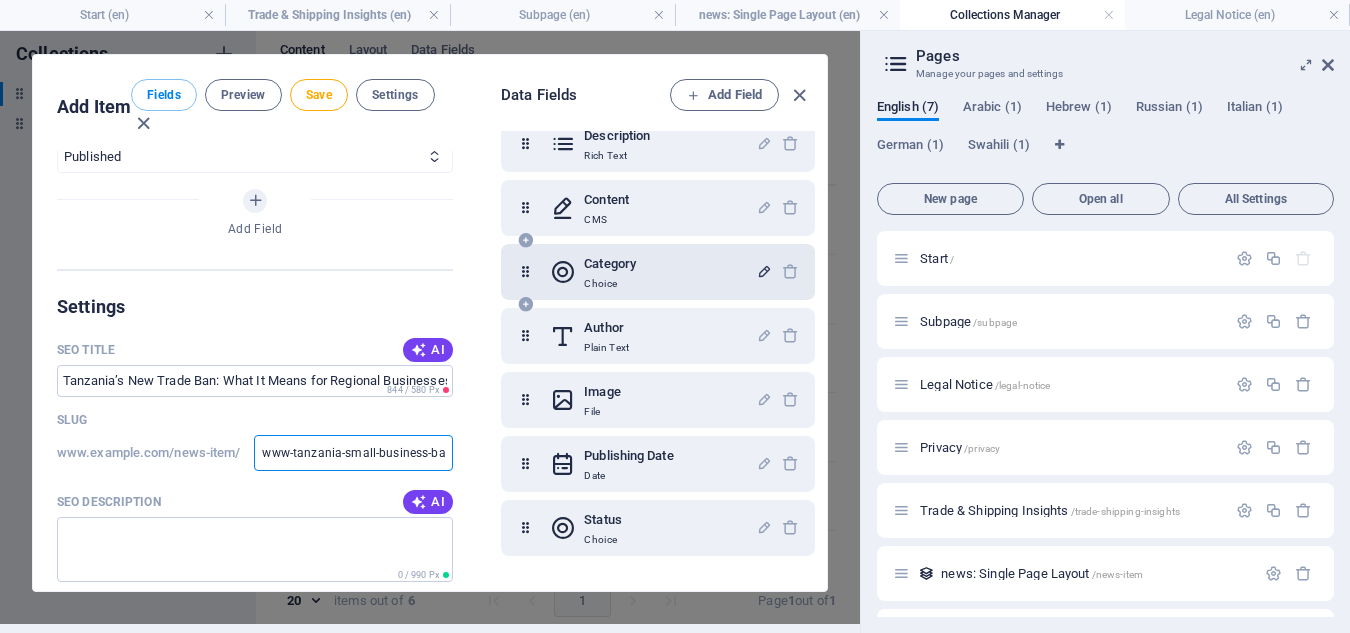 scroll, scrollTop: 0, scrollLeft: 166, axis: horizontal 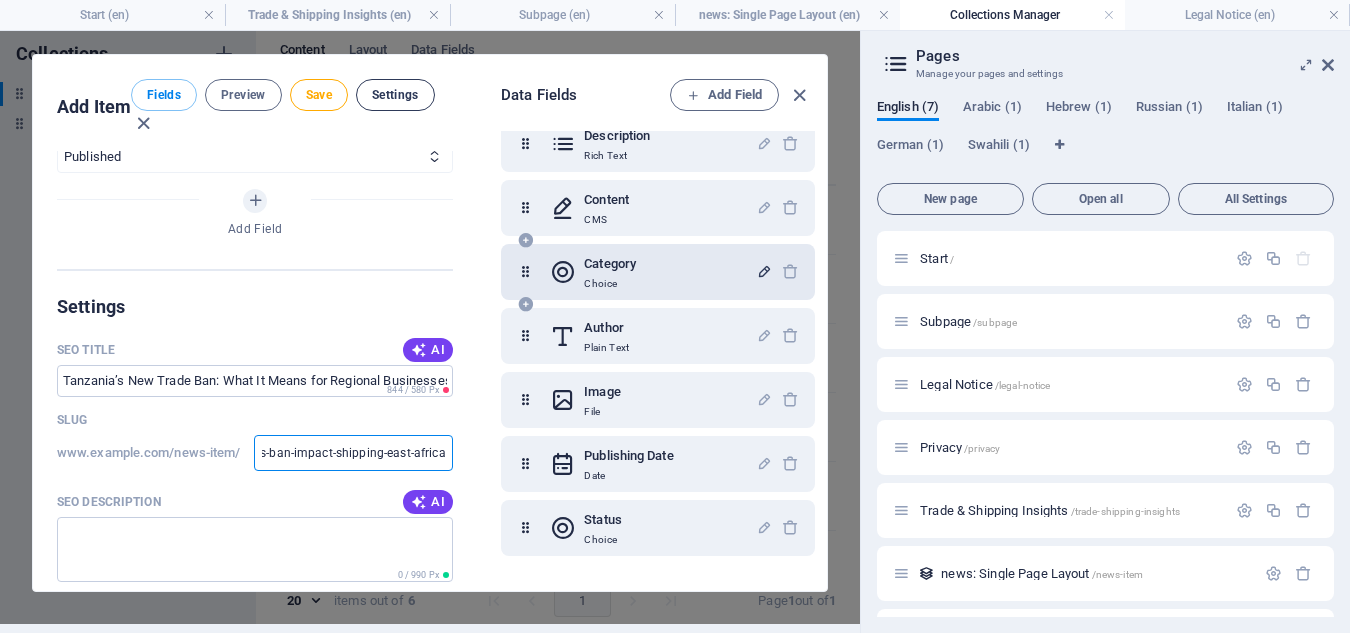 type on "www-tanzania-small-business-ban-impact-shipping-east-africa" 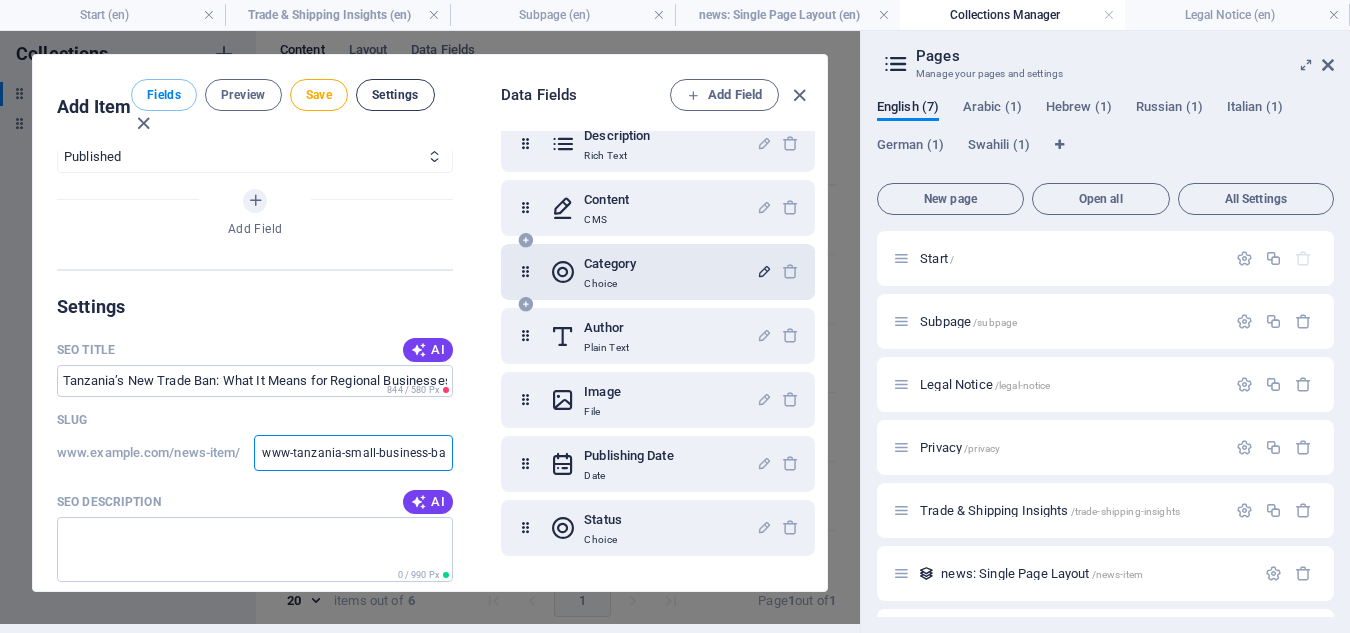 click on "Settings" at bounding box center [395, 95] 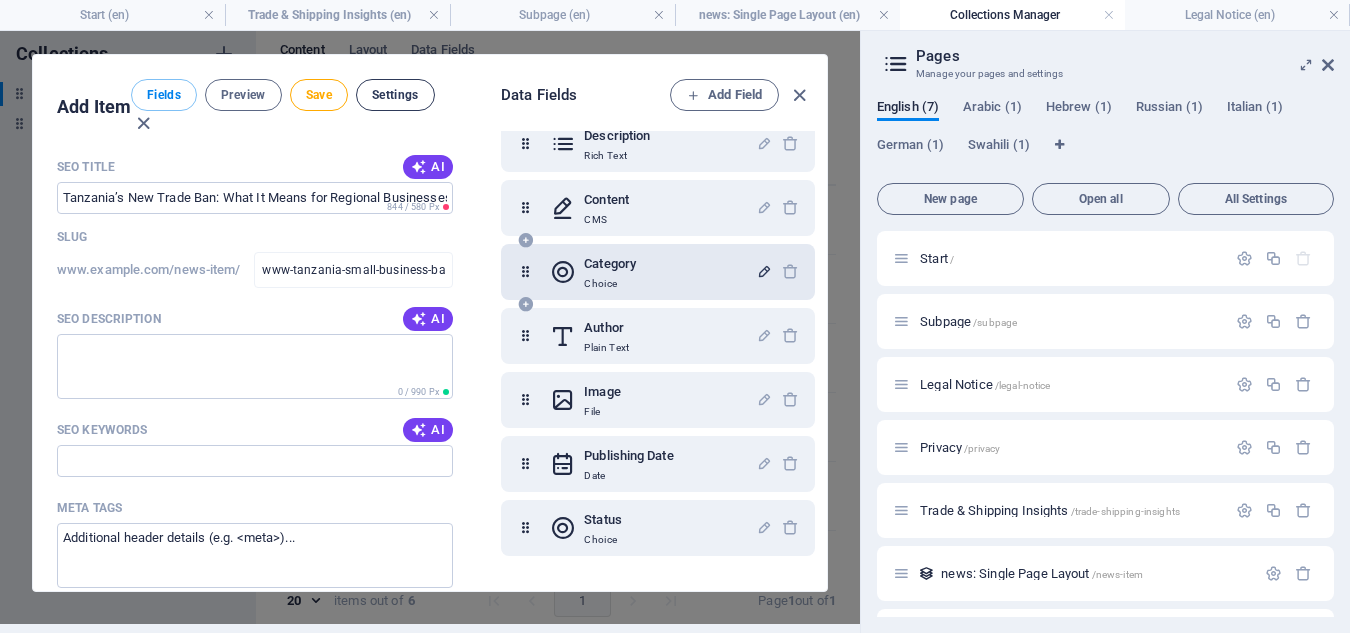 scroll, scrollTop: 1288, scrollLeft: 0, axis: vertical 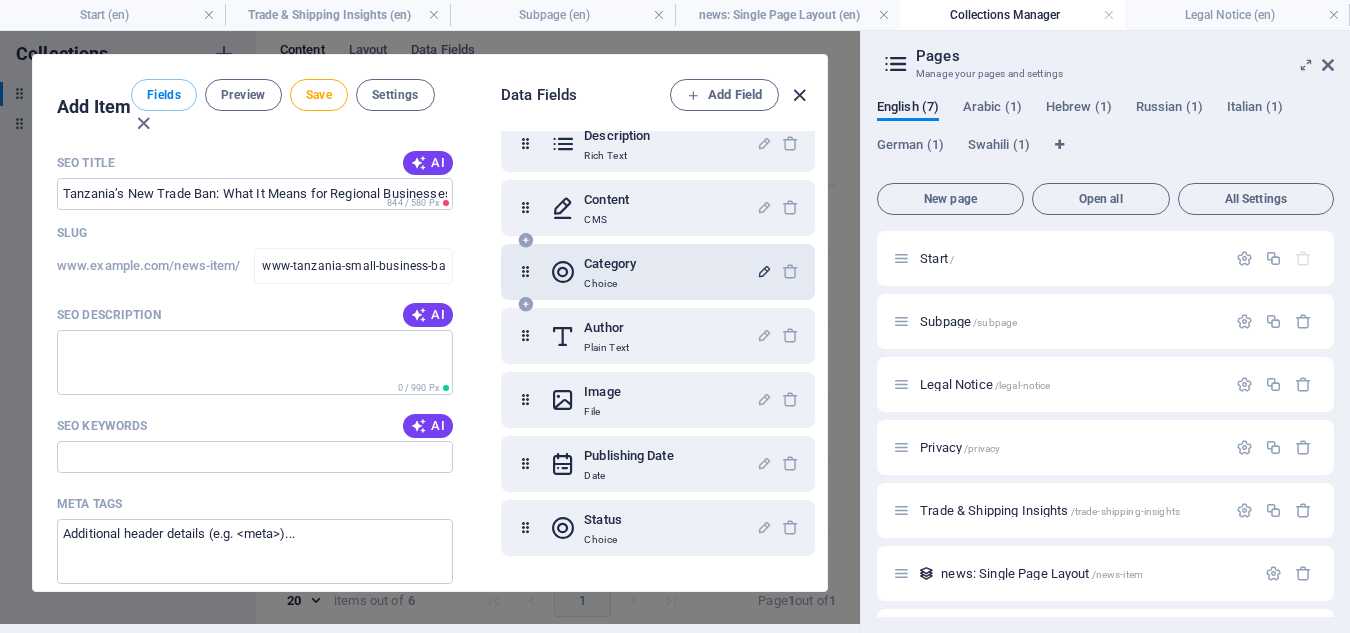 click at bounding box center (799, 95) 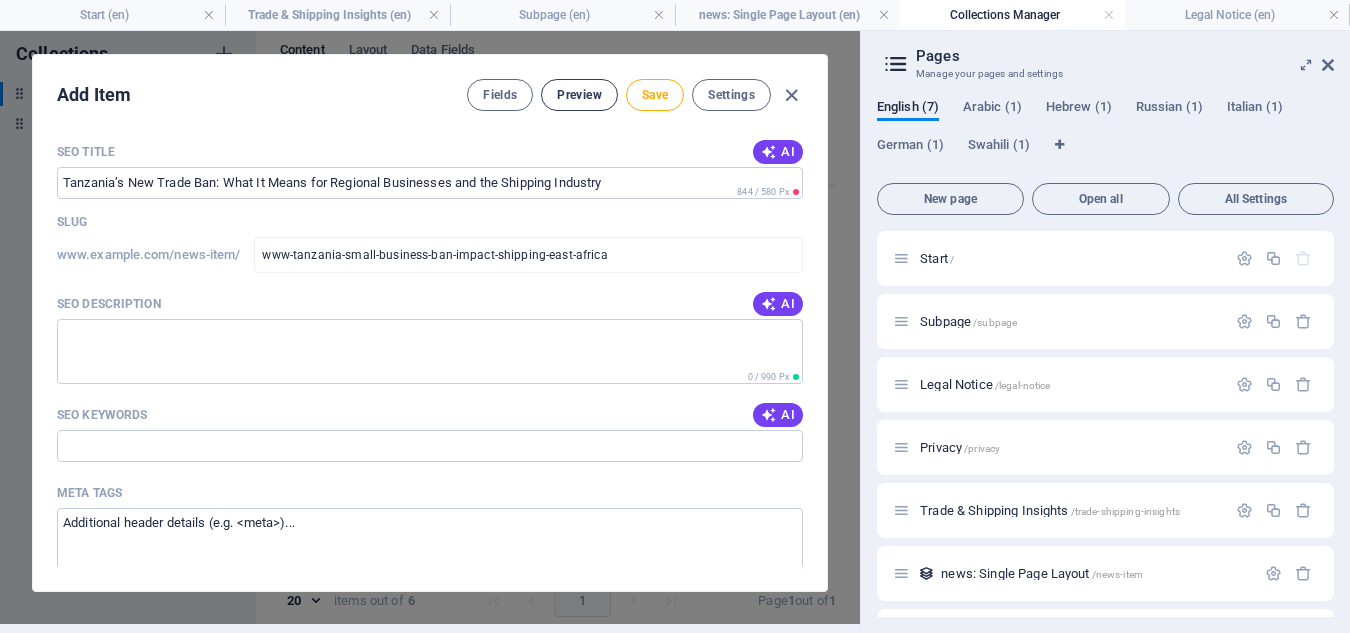 click on "Preview" at bounding box center (579, 95) 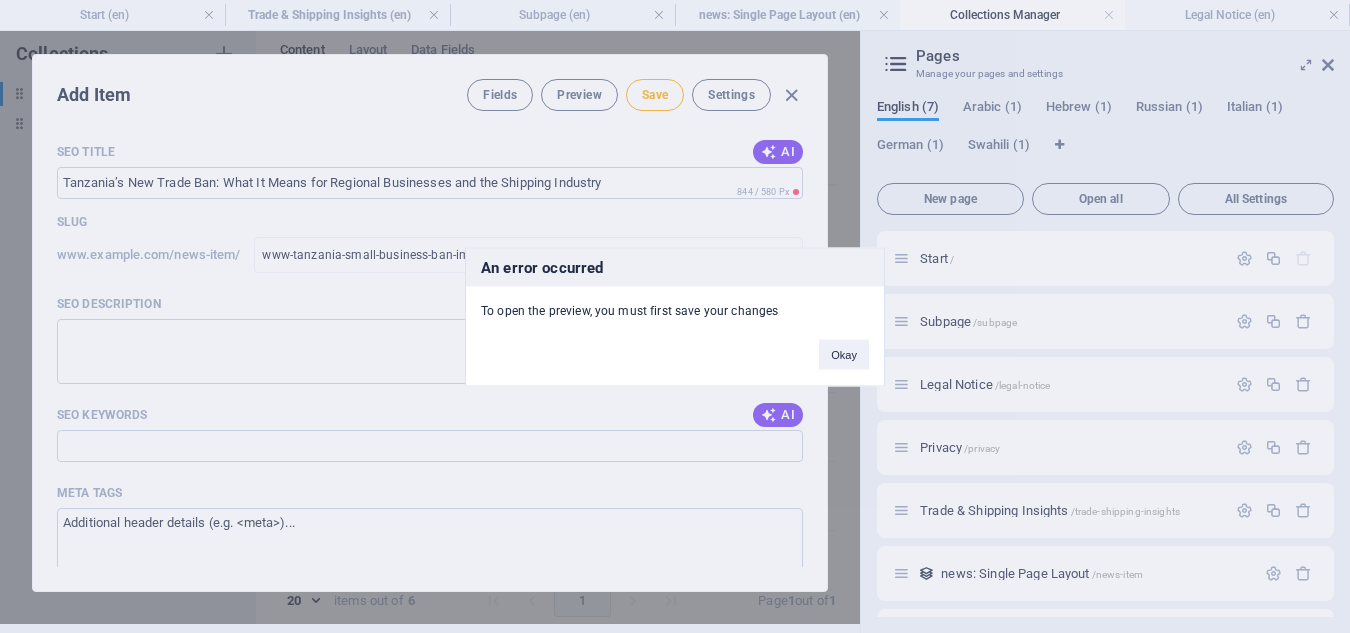 click on "An error occurred To open the preview, you must first save your changes Okay" at bounding box center (675, 316) 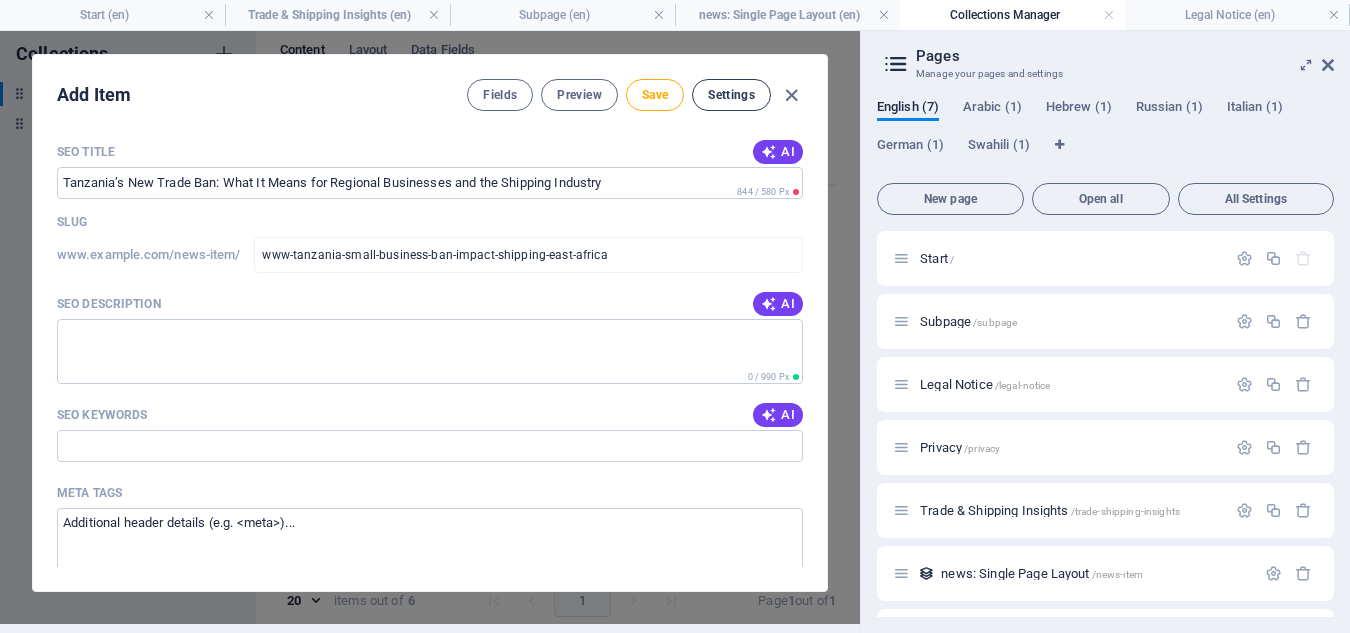 click on "Settings" at bounding box center [731, 95] 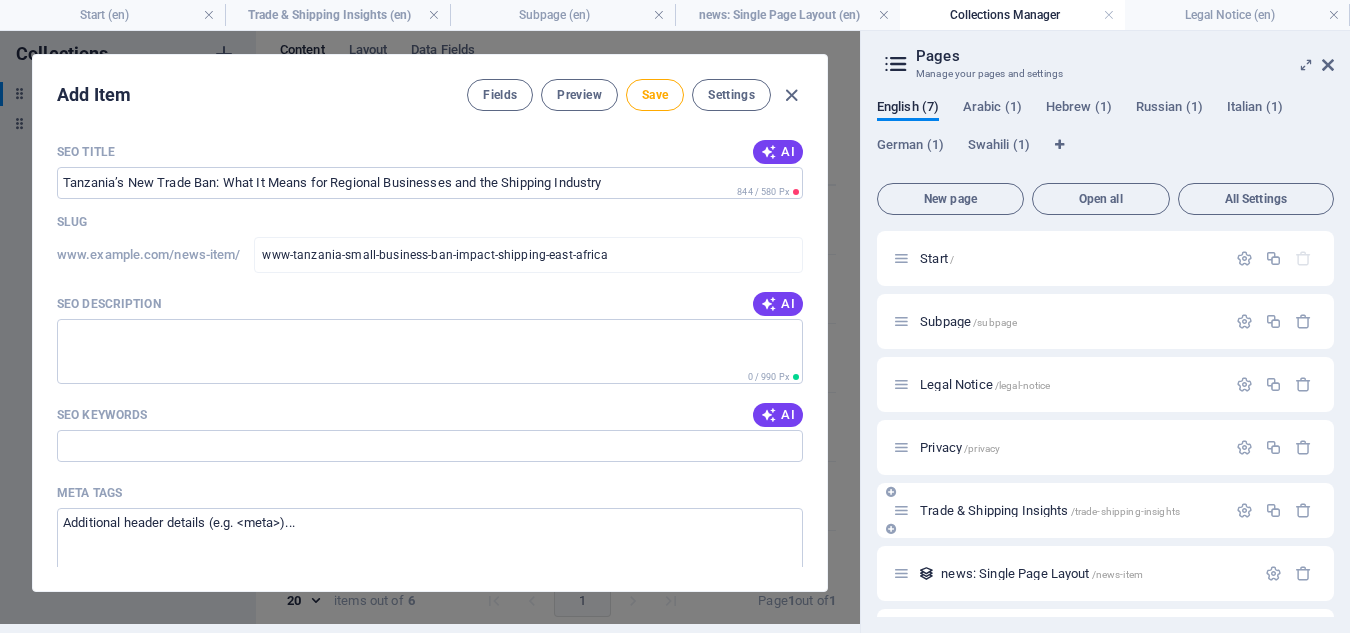 click on "Trade & Shipping Insights /trade-shipping-insights" at bounding box center (1050, 510) 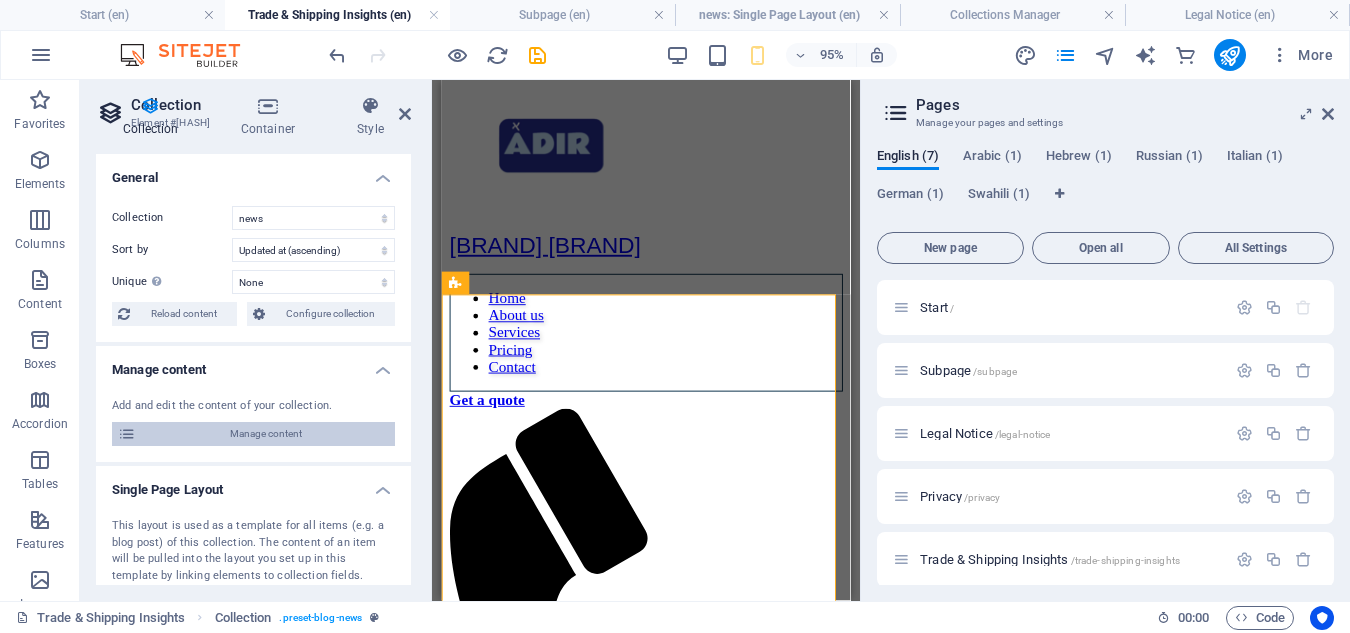 click on "Manage content" at bounding box center [265, 434] 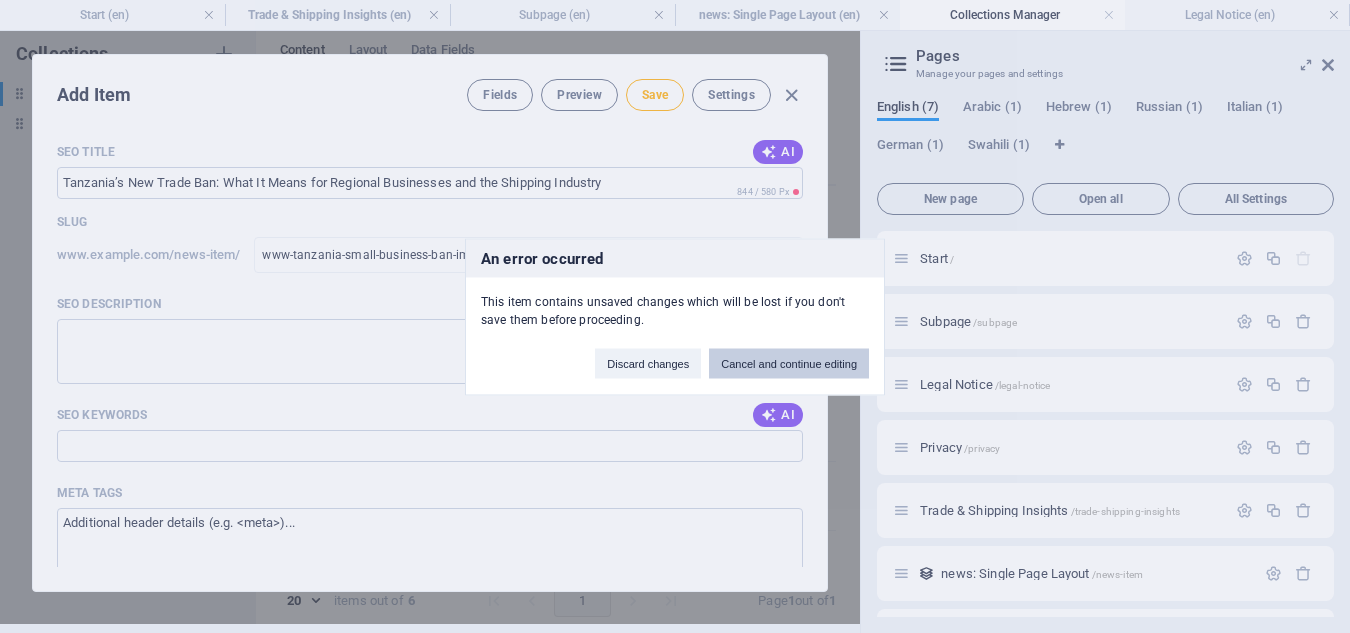 click on "Cancel and continue editing" at bounding box center (789, 363) 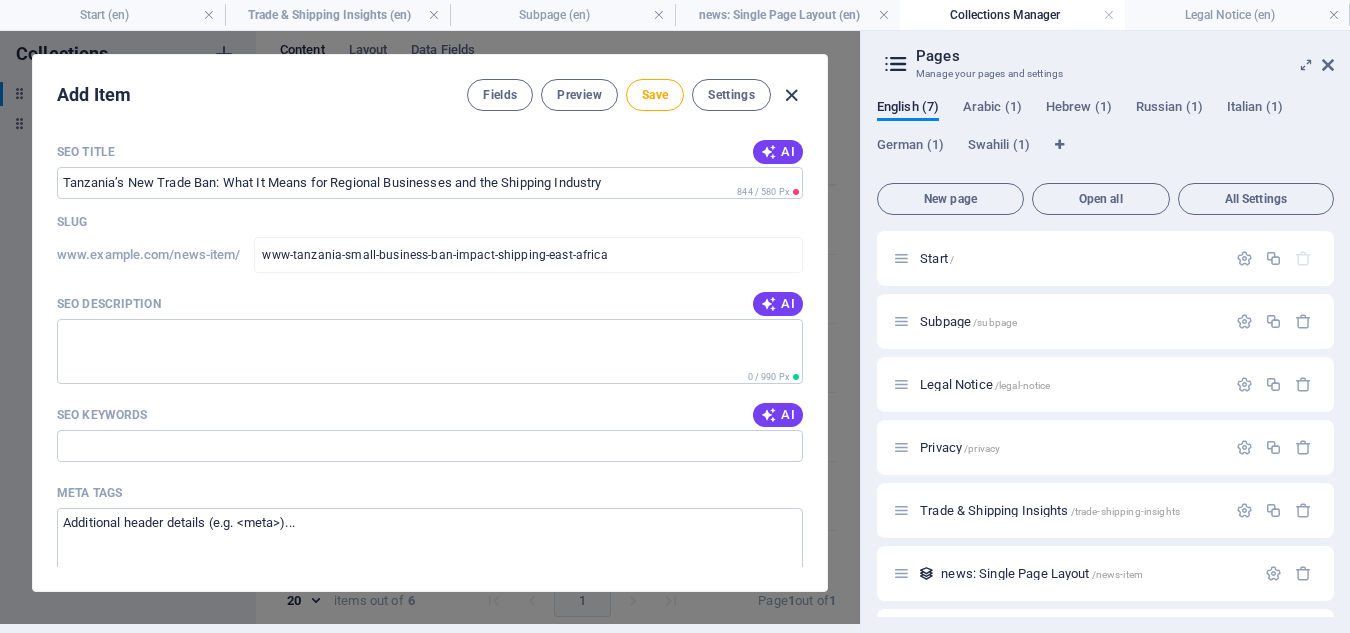 click at bounding box center [791, 95] 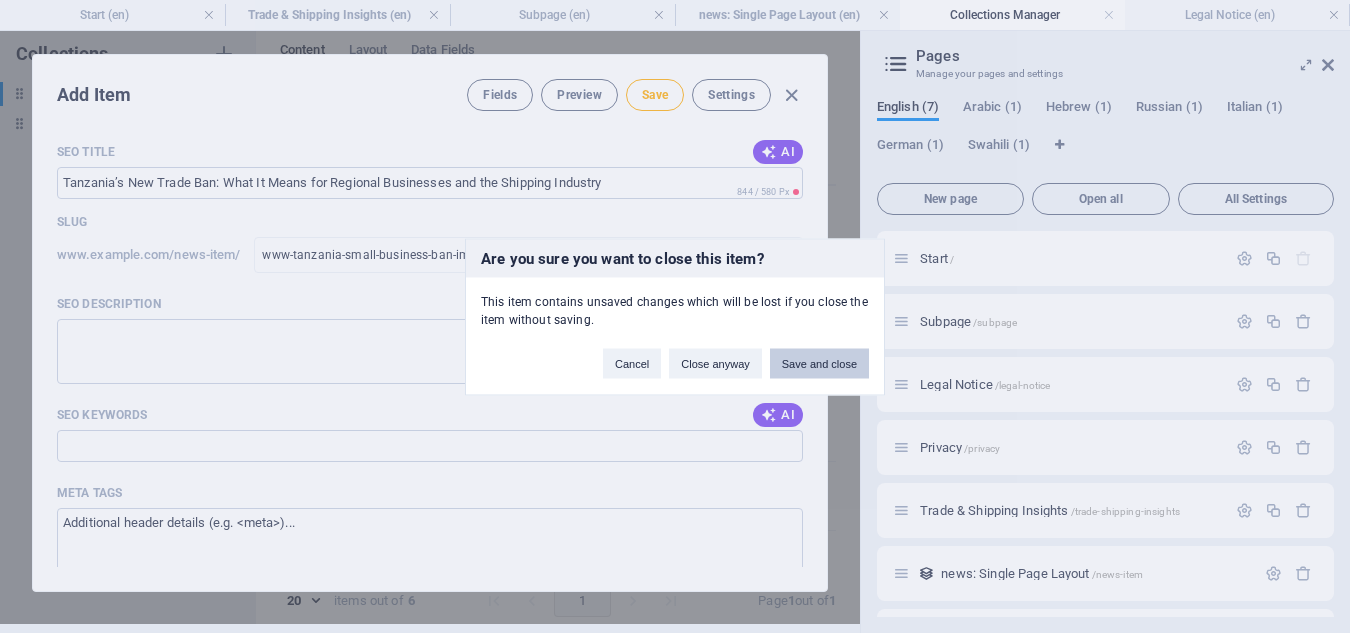 click on "Save and close" at bounding box center (819, 363) 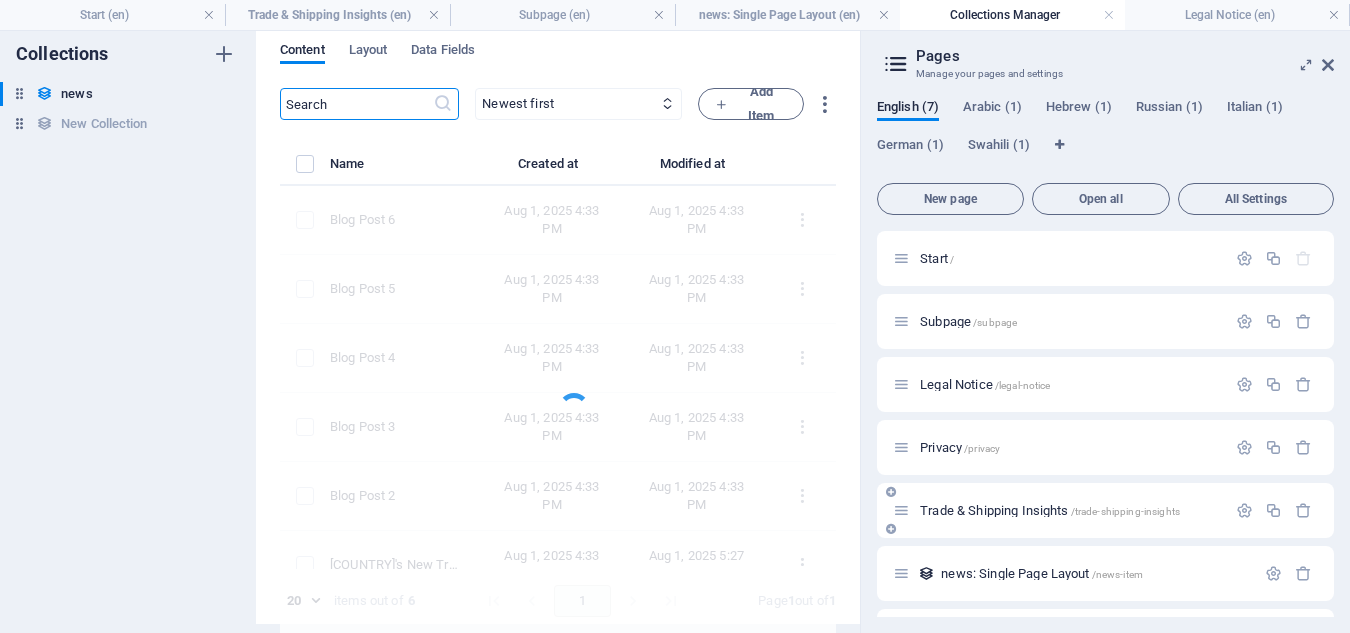 scroll, scrollTop: 0, scrollLeft: 0, axis: both 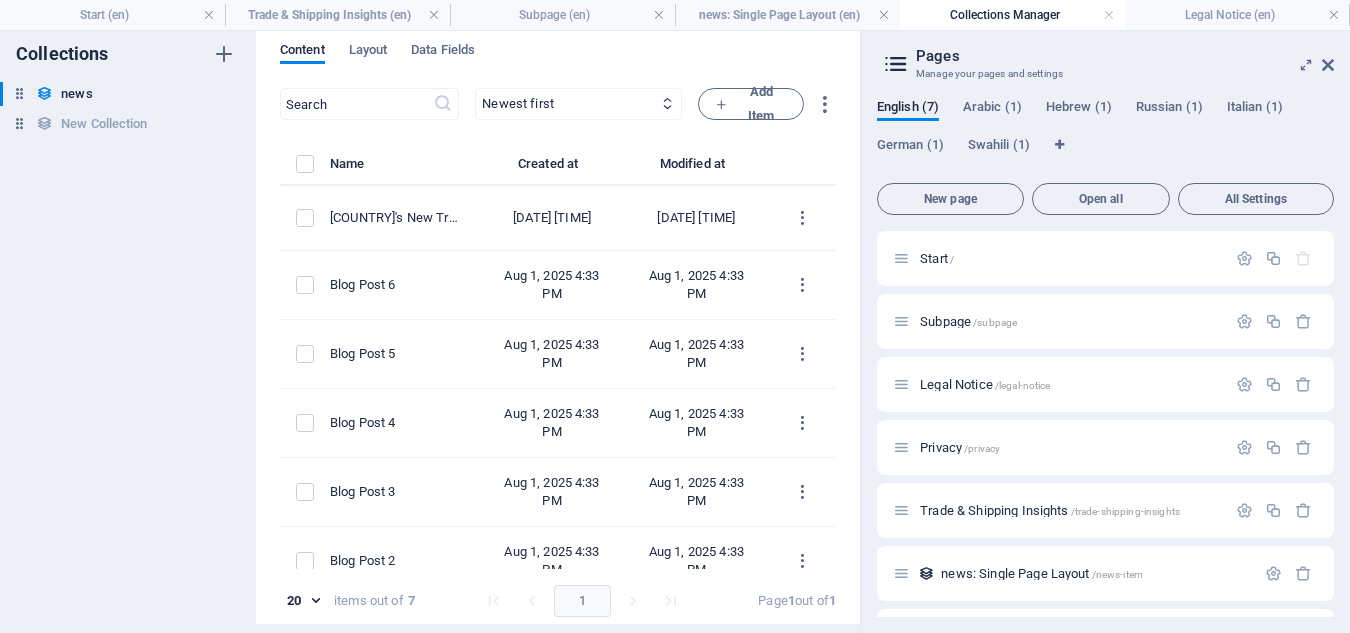 drag, startPoint x: 824, startPoint y: 344, endPoint x: 847, endPoint y: 491, distance: 148.78844 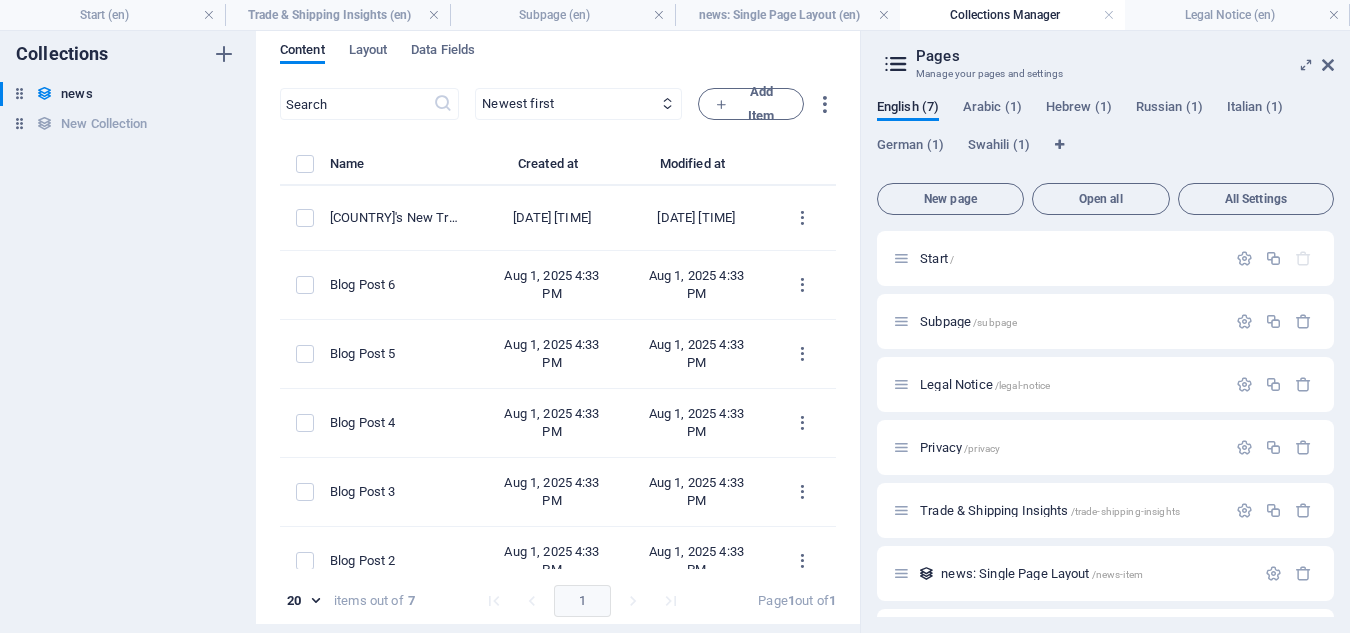 scroll, scrollTop: 100, scrollLeft: 0, axis: vertical 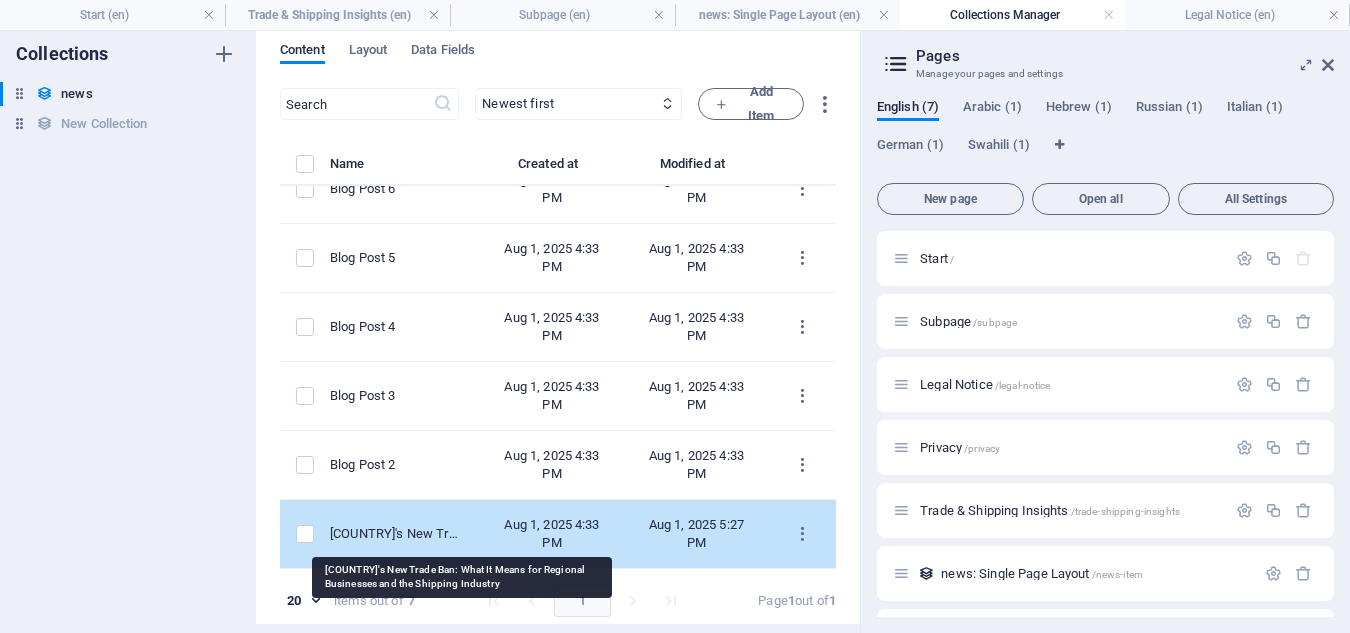 click on "Tanzania’s New Trade Ban: What It Means for Regional Businesses and the Shipping Industry" at bounding box center [397, 534] 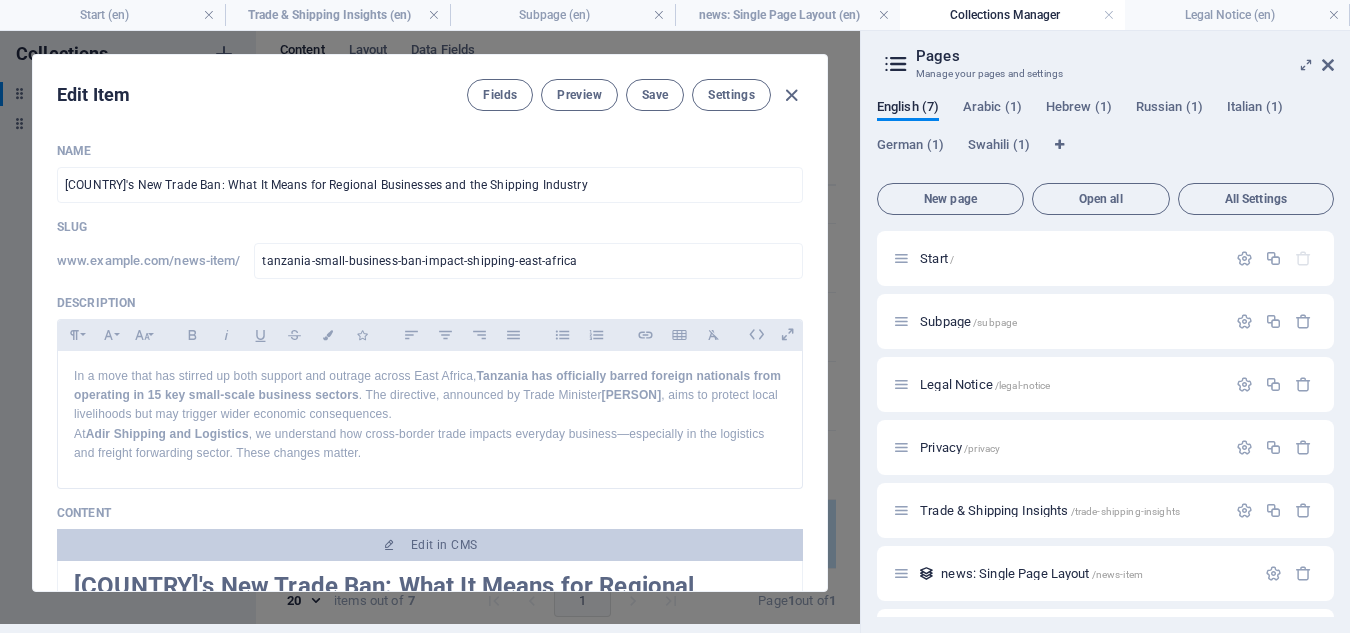 scroll, scrollTop: 0, scrollLeft: 0, axis: both 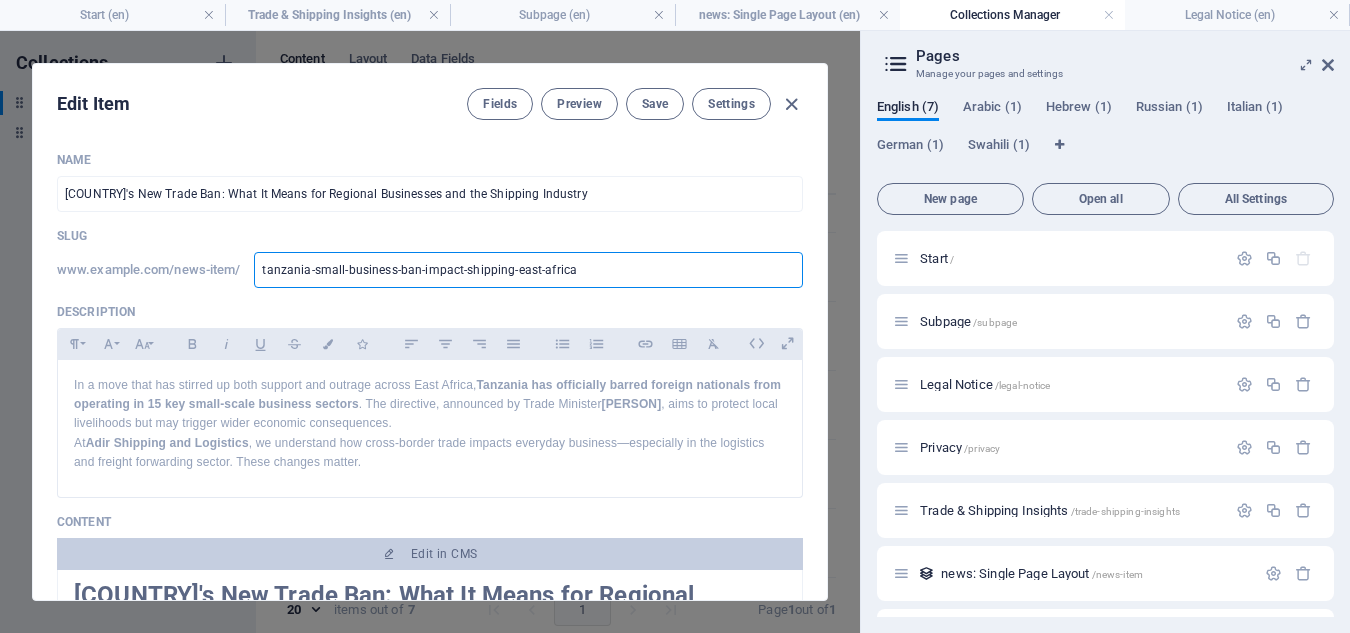 click on "tanzania-small-business-ban-impact-shipping-east-africa" at bounding box center (528, 270) 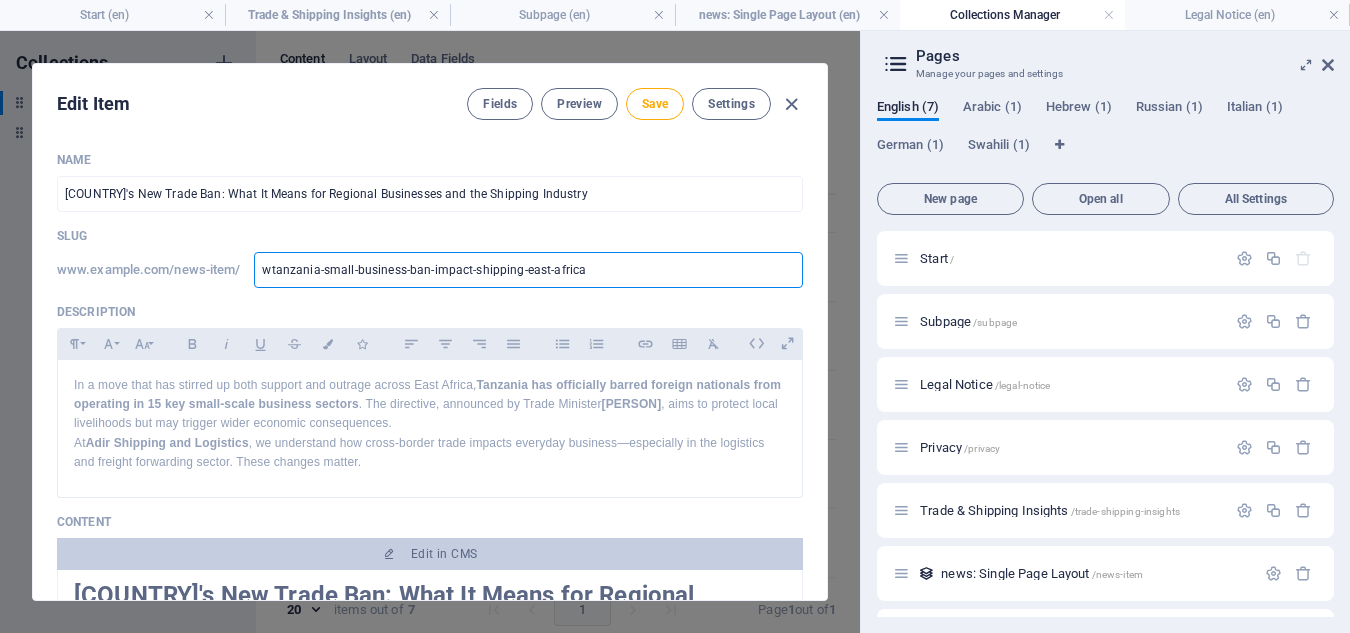 type on "wwtanzania-small-business-ban-impact-shipping-east-africa" 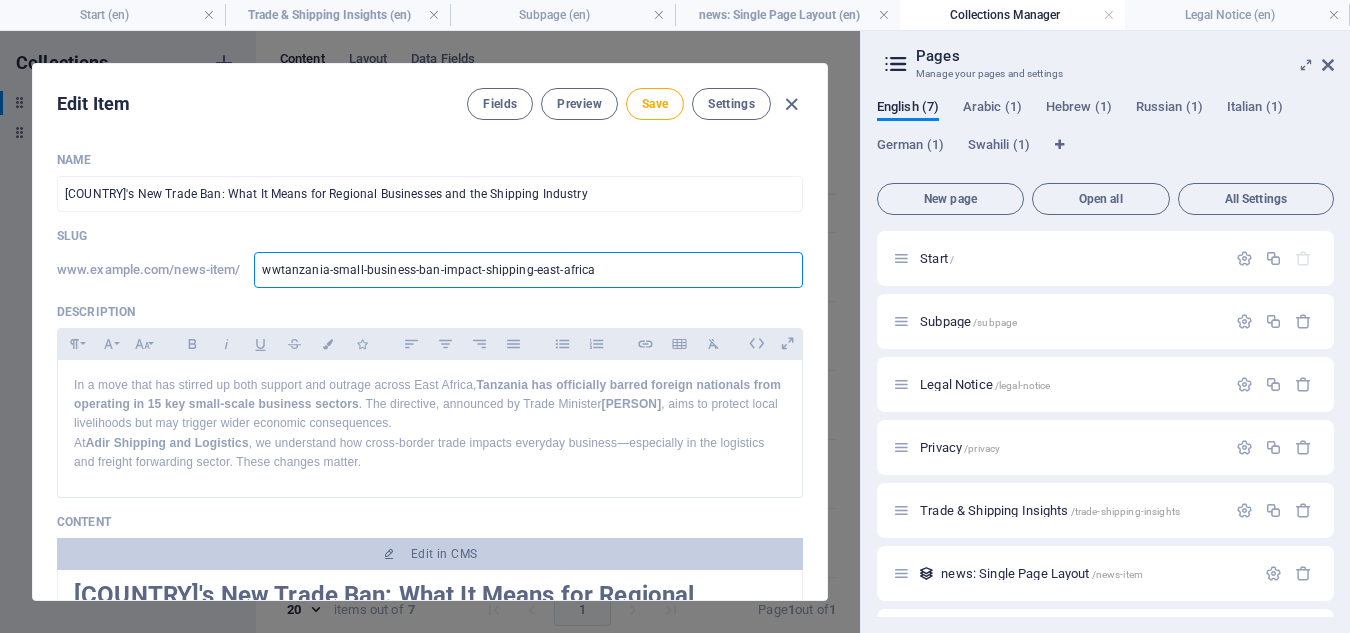 type on "wwwtanzania-small-business-ban-impact-shipping-east-africa" 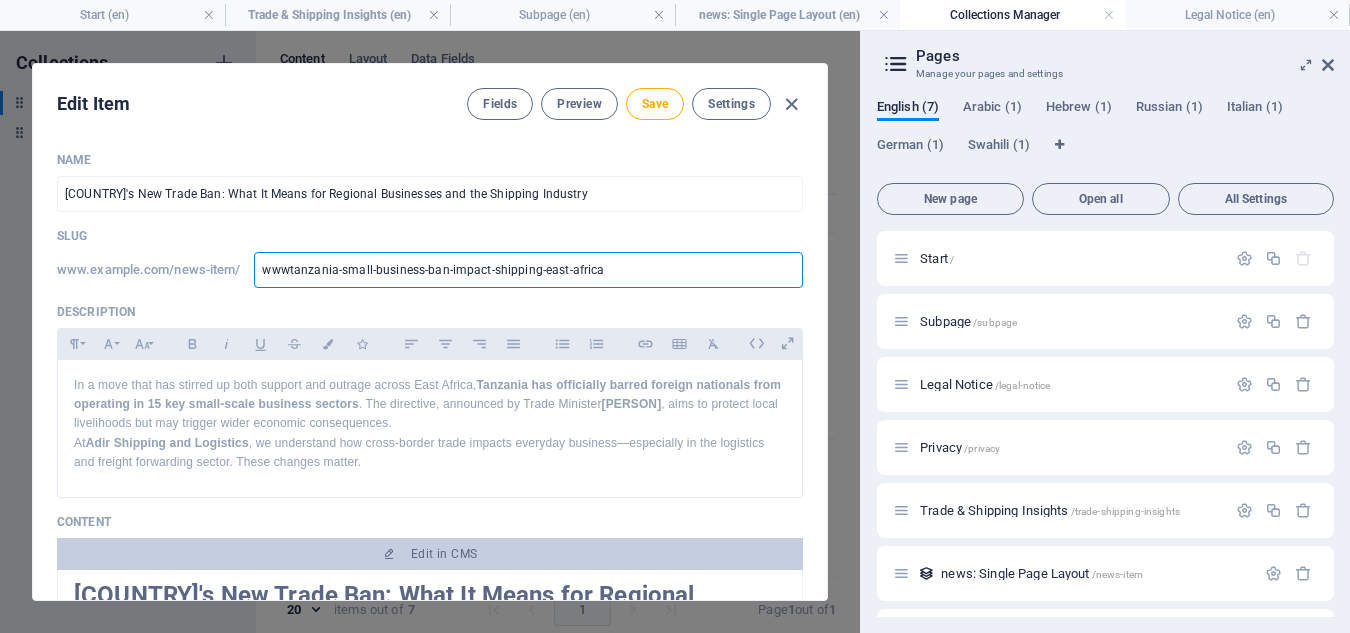 type on "www,tanzania-small-business-ban-impact-shipping-east-africa" 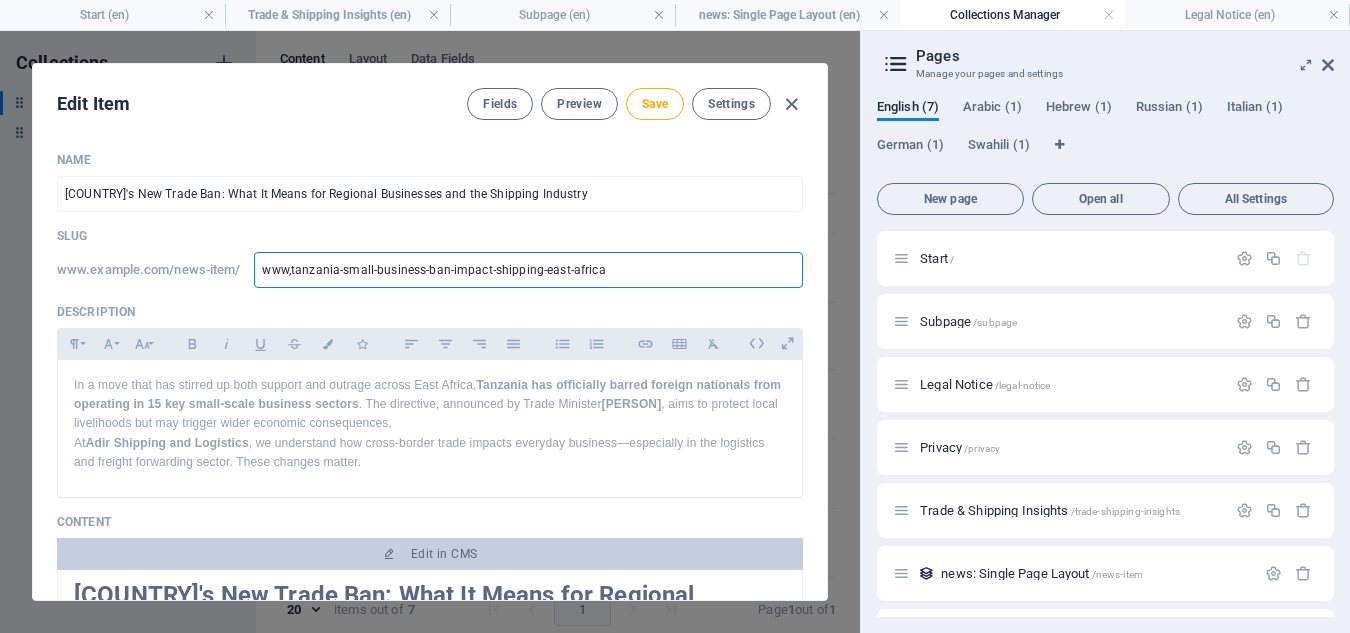 type on "wwwtanzania-small-business-ban-impact-shipping-east-africa" 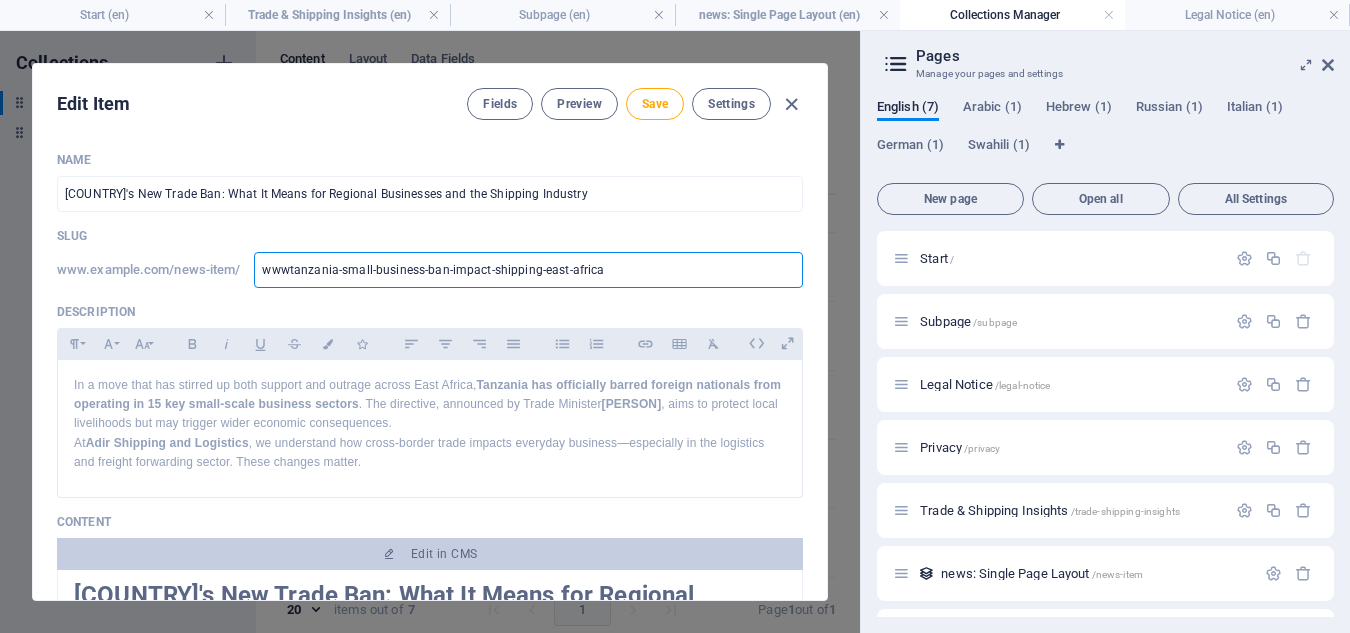 type on "www.tanzania-small-business-ban-impact-shipping-east-africa" 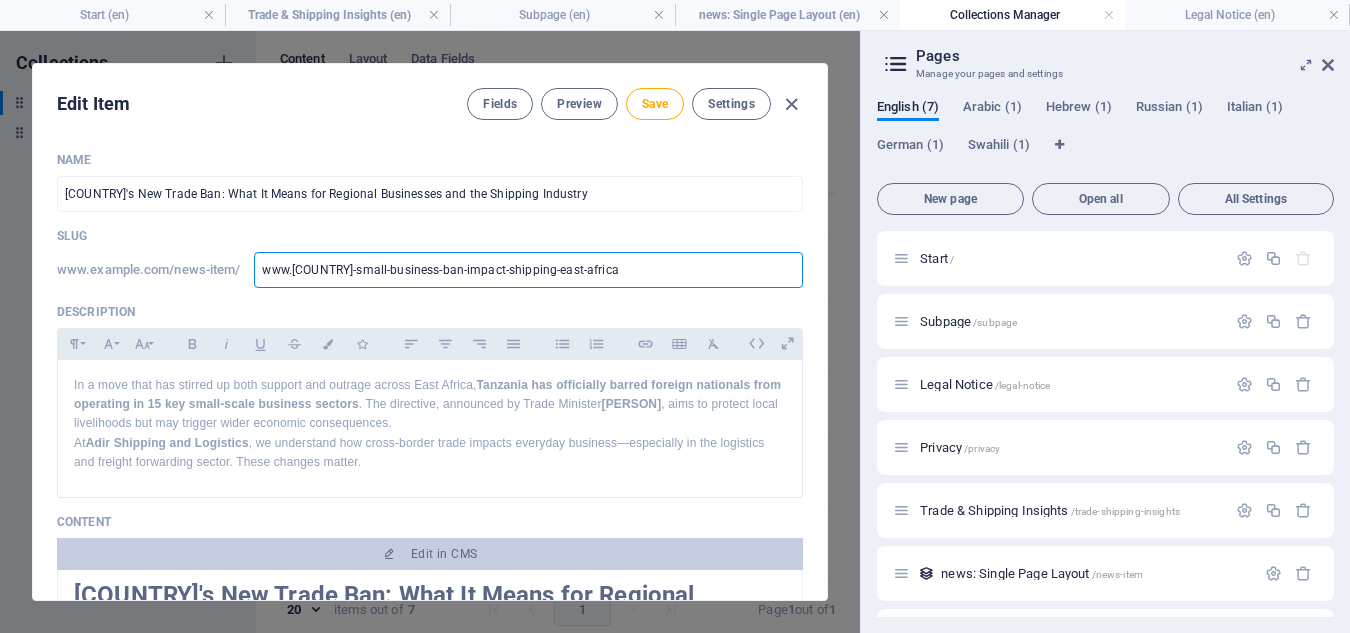 type on "www.atanzania-small-business-ban-impact-shipping-east-africa" 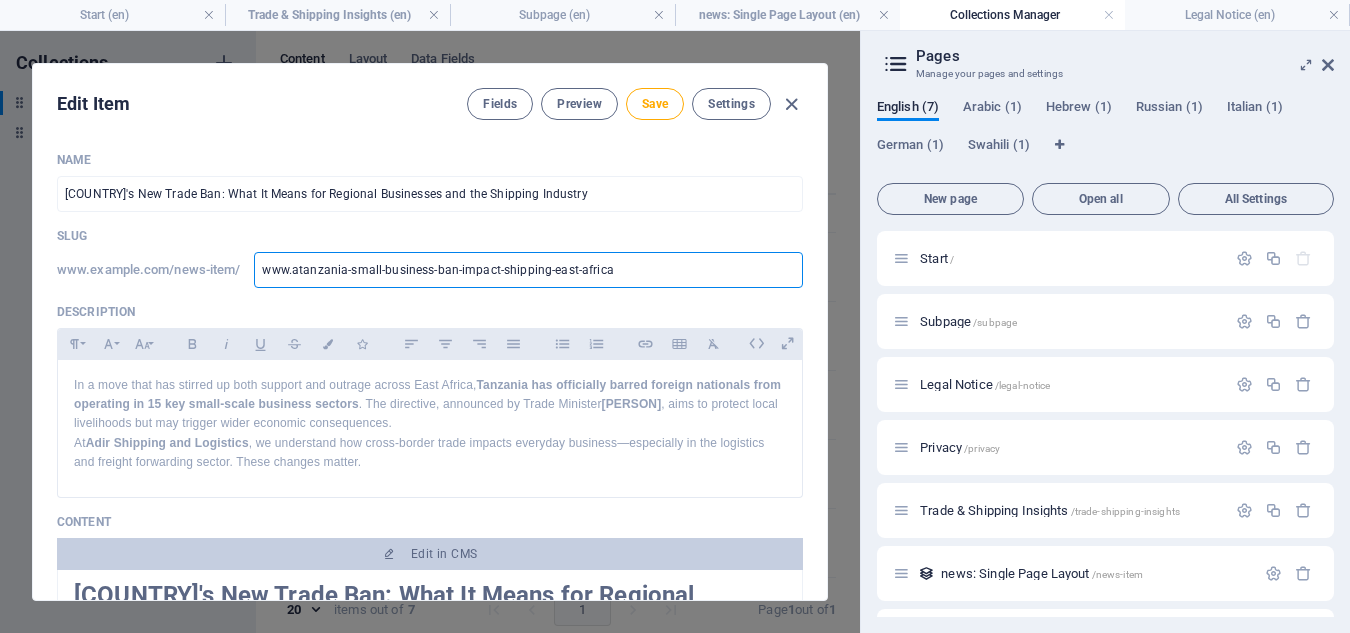 type on "www.adtanzania-small-business-ban-impact-shipping-east-africa" 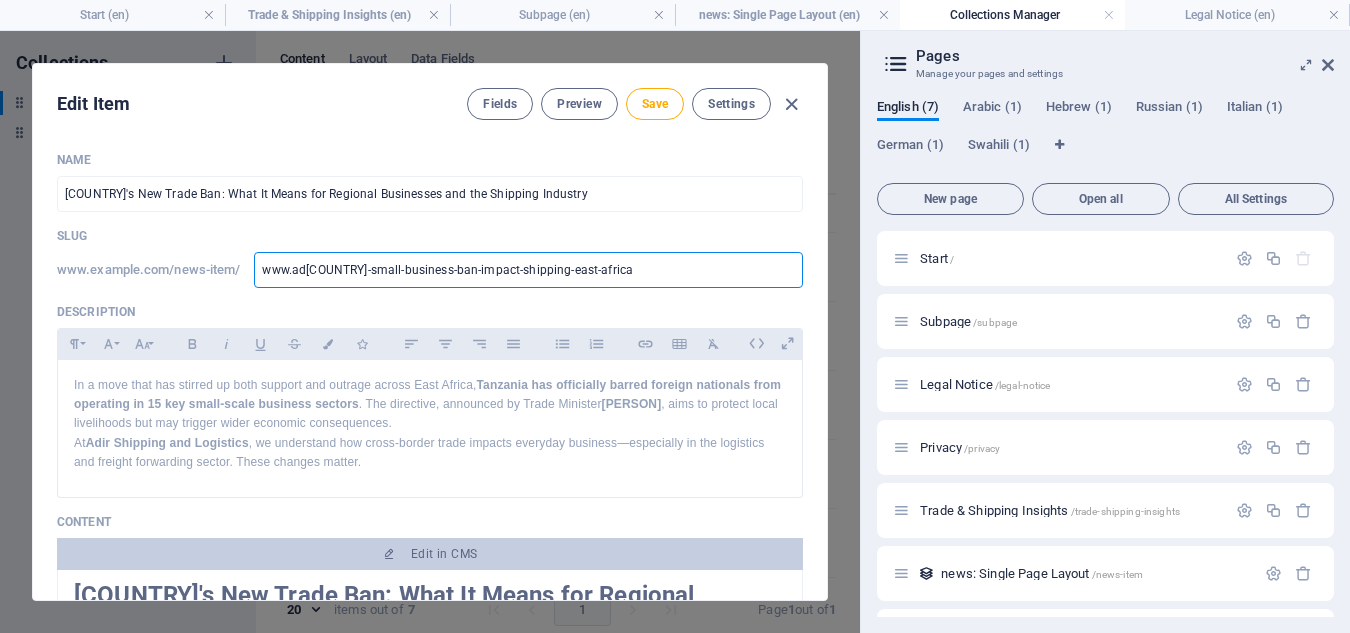 type on "www.aditanzania-small-business-ban-impact-shipping-east-africa" 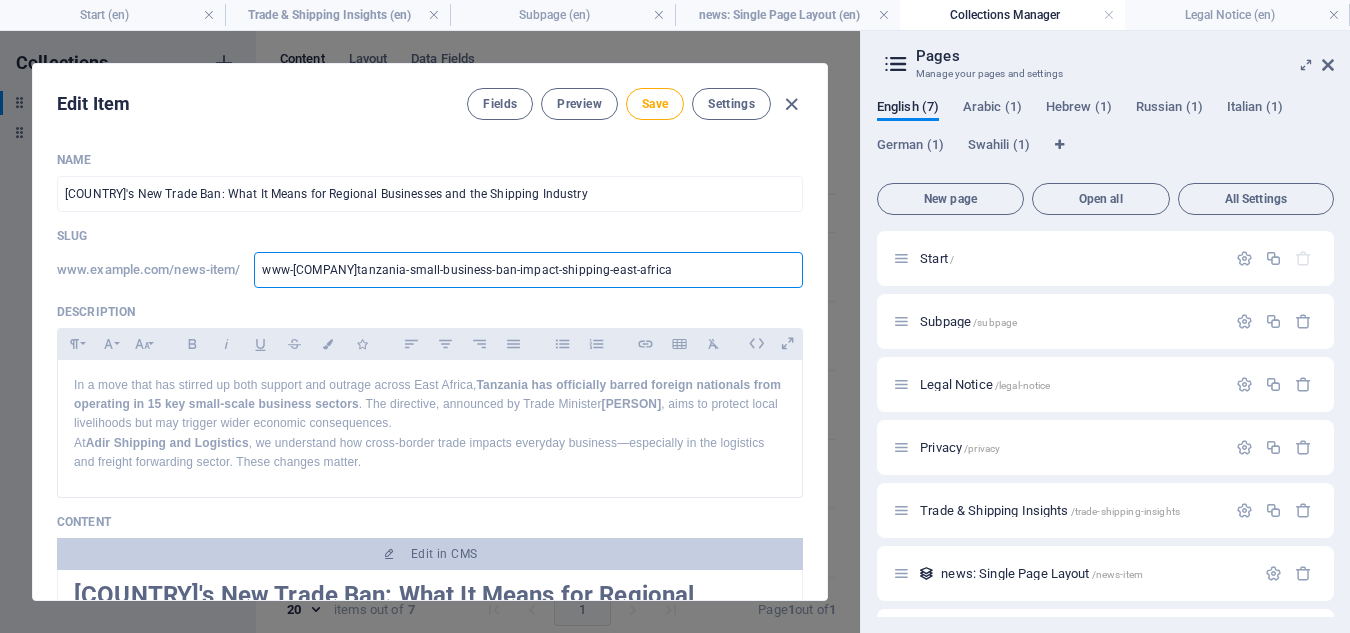 type on "www.adirtanzania-small-business-ban-impact-shipping-east-africa" 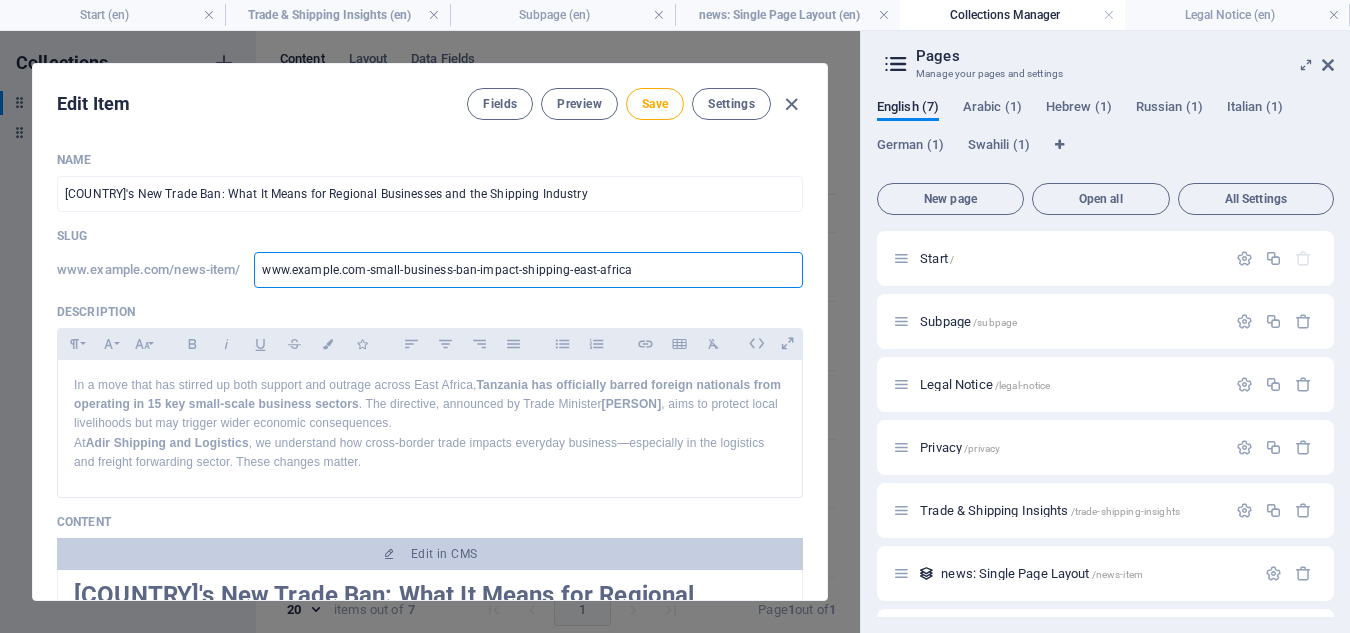 type on "www.adirtanzania-small-business-ban-impact-shipping-east-africa" 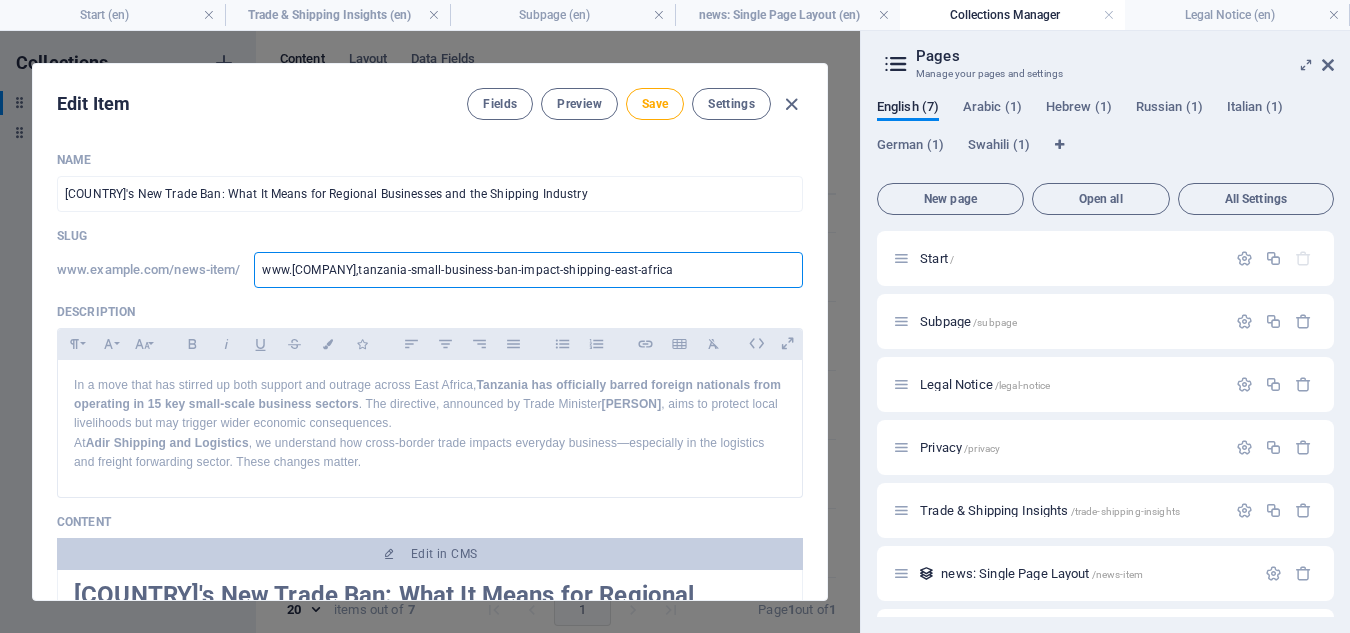 type on "www.adir,ctanzania-small-business-ban-impact-shipping-east-africa" 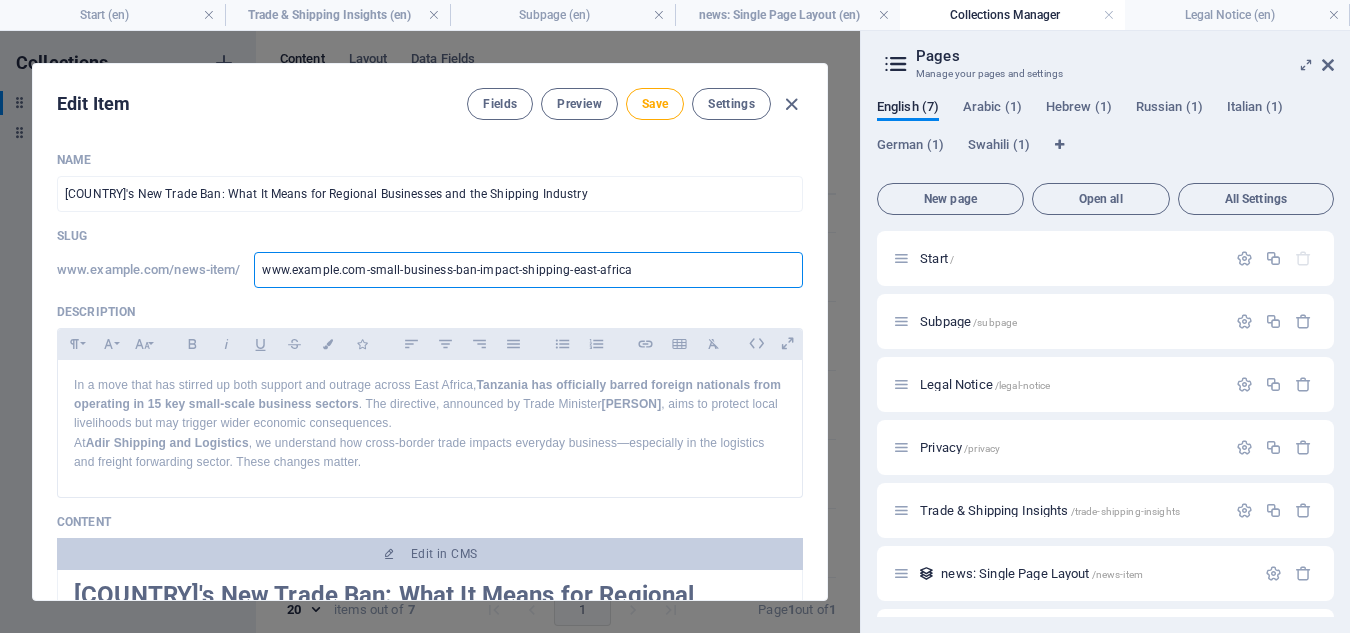 type on "www.adir,cotanzania-small-business-ban-impact-shipping-east-africa" 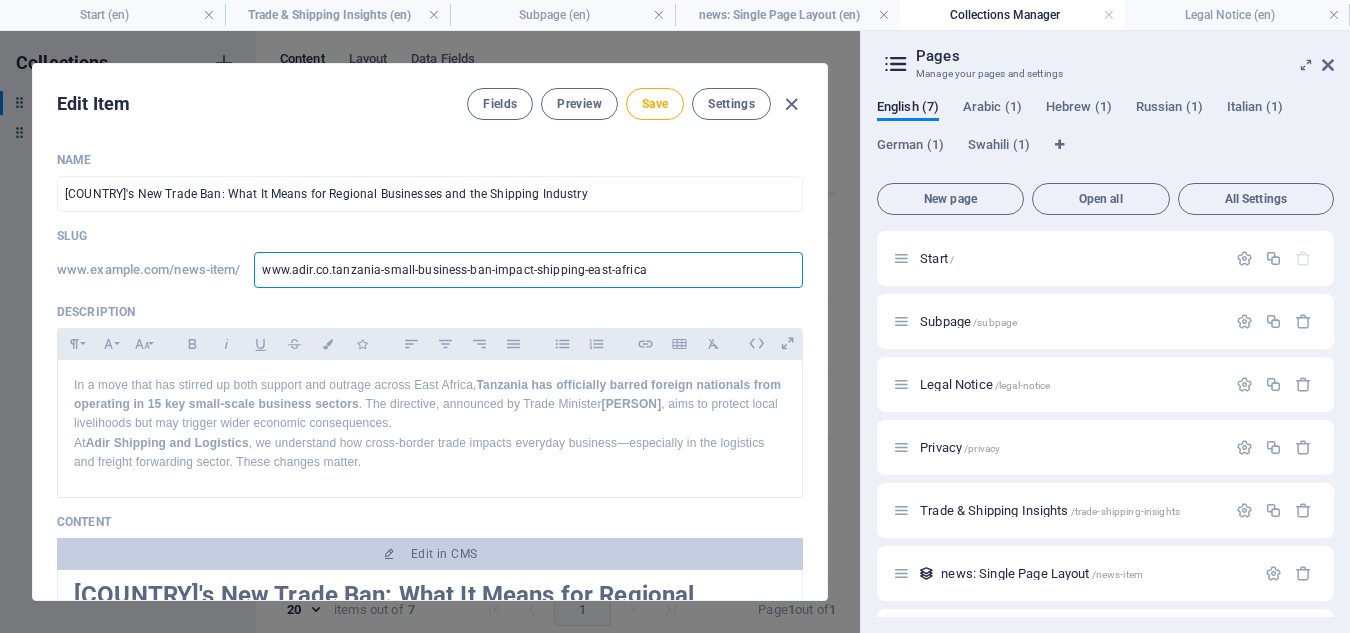 type on "www.adir,co,tanzania-small-business-ban-impact-shipping-east-africa" 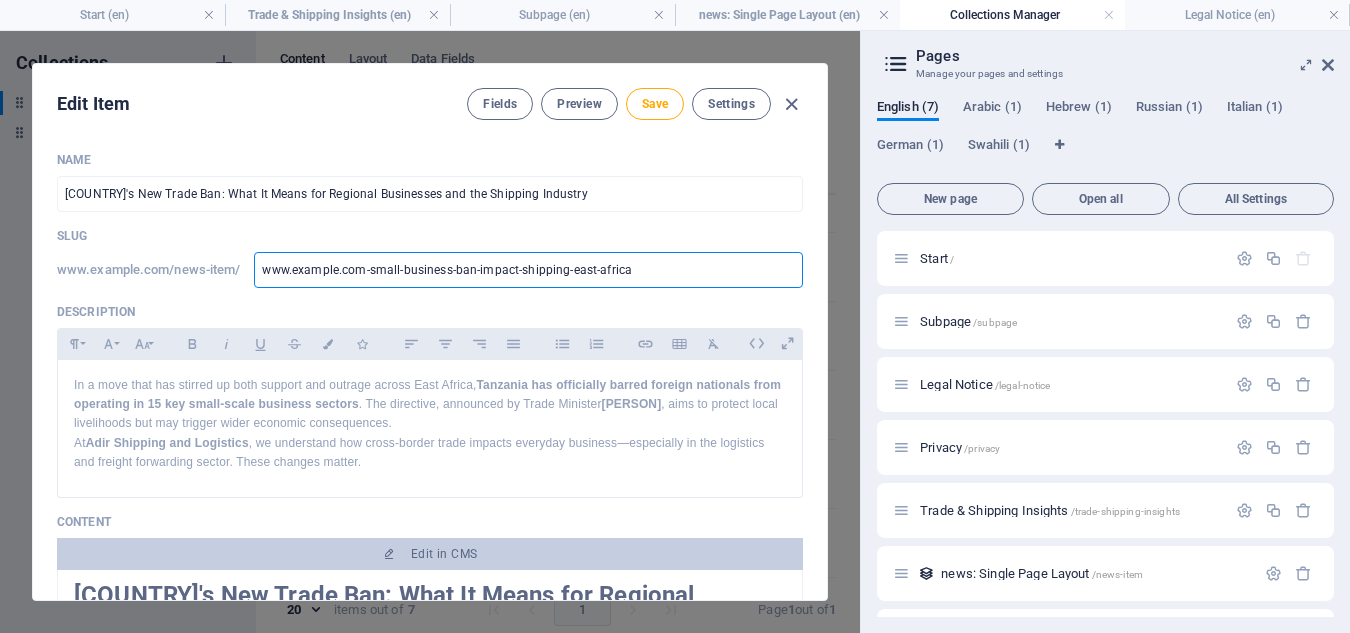 type on "www.adir,ctanzania-small-business-ban-impact-shipping-east-africa" 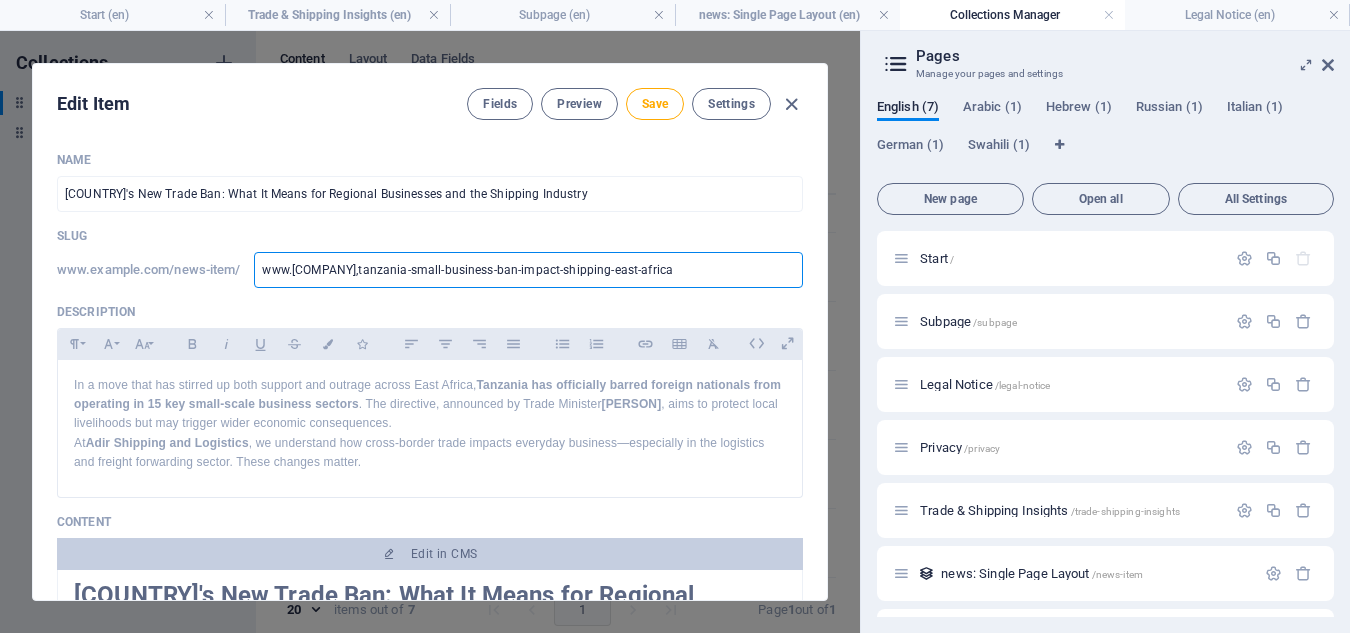 type on "www.adirtanzania-small-business-ban-impact-shipping-east-africa" 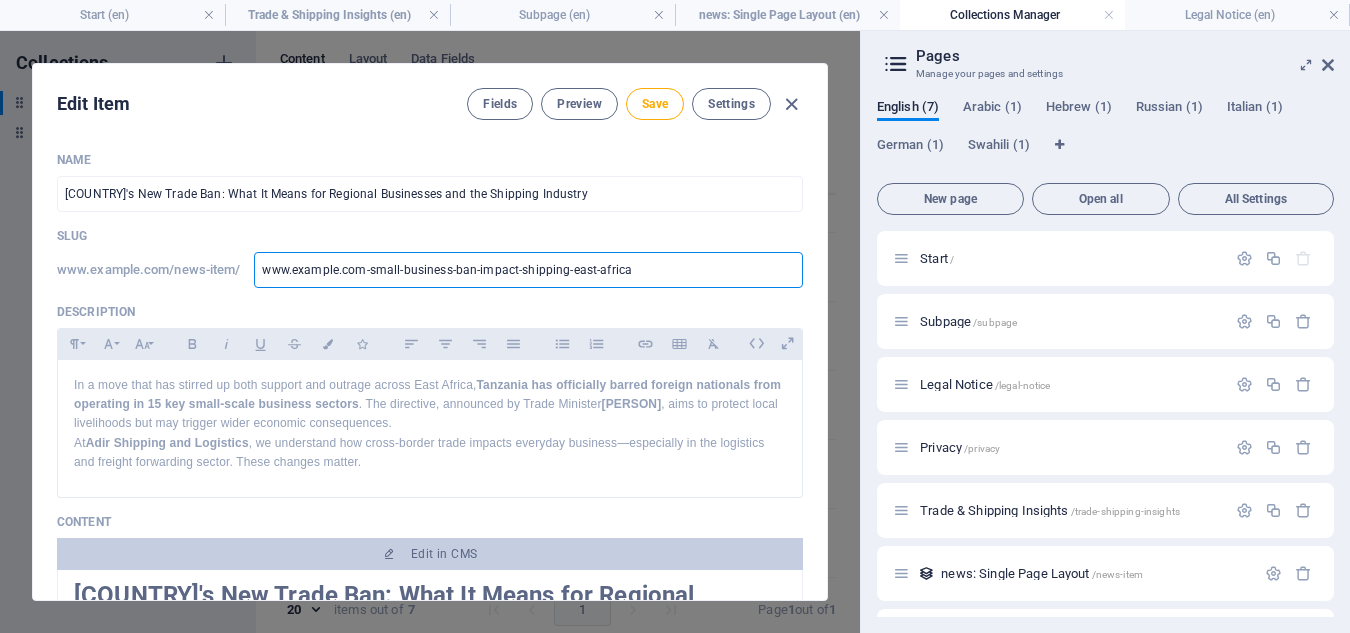 type on "www.adir.tanzania-small-business-ban-impact-shipping-east-africa" 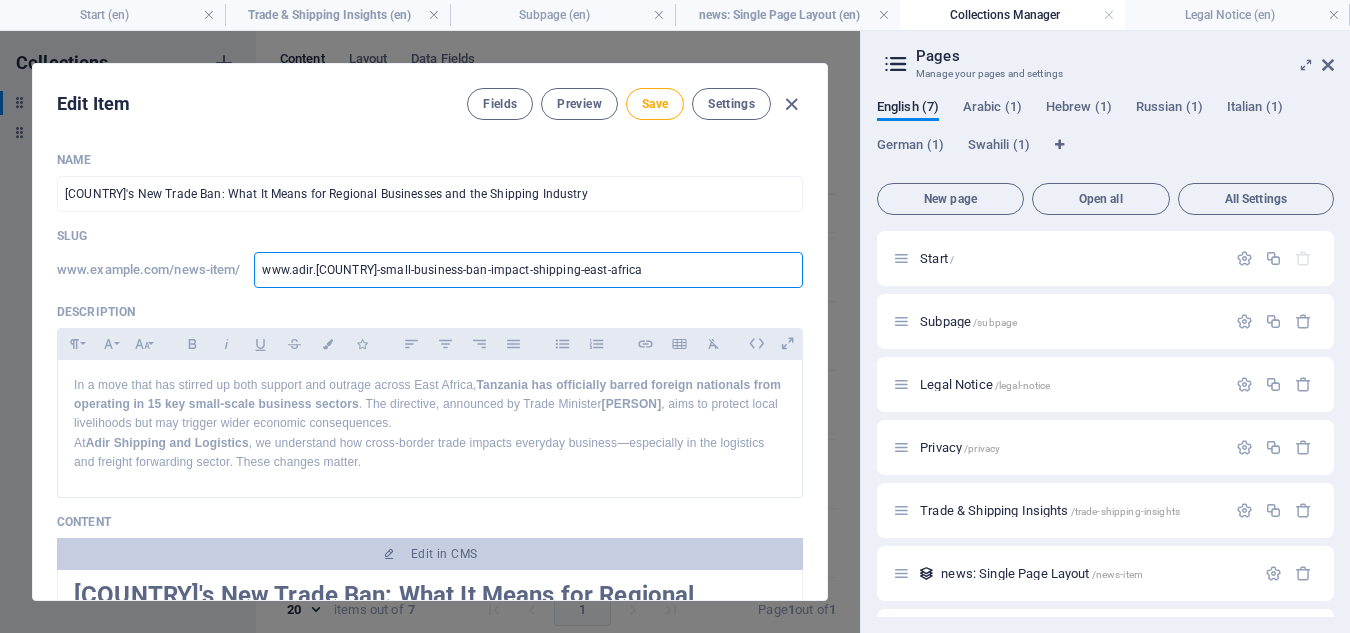 type on "www.adir.ctanzania-small-business-ban-impact-shipping-east-africa" 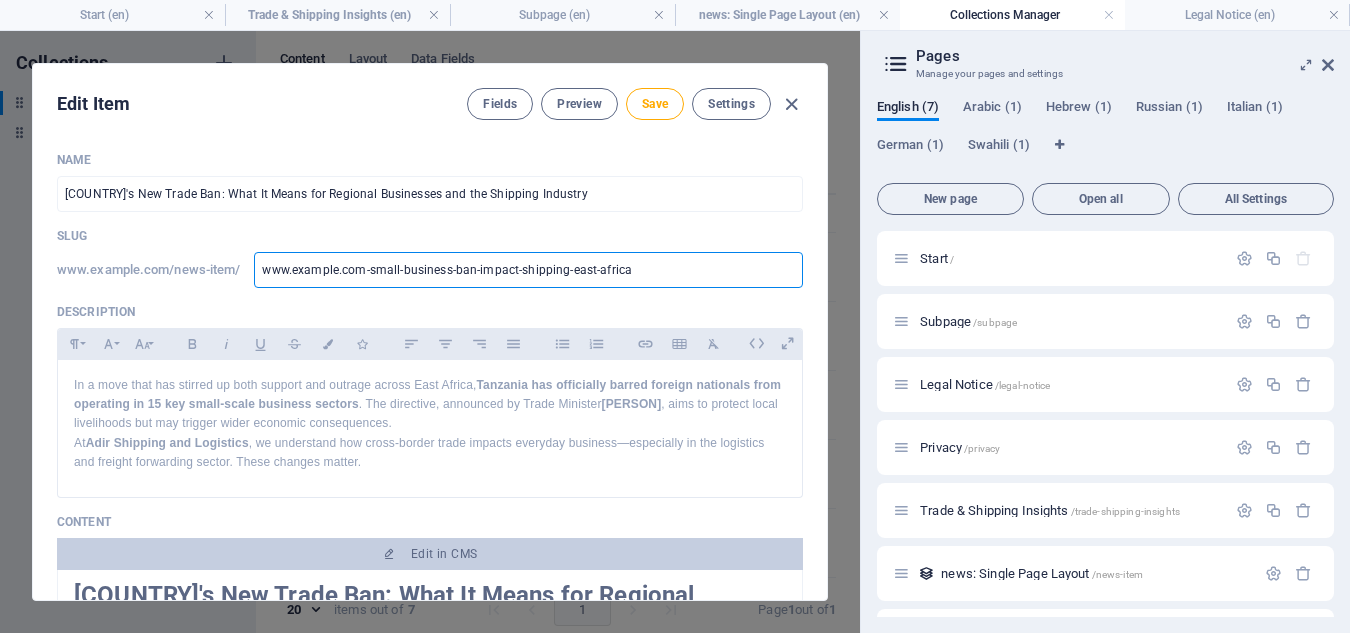 type on "www.adir.cotanzania-small-business-ban-impact-shipping-east-africa" 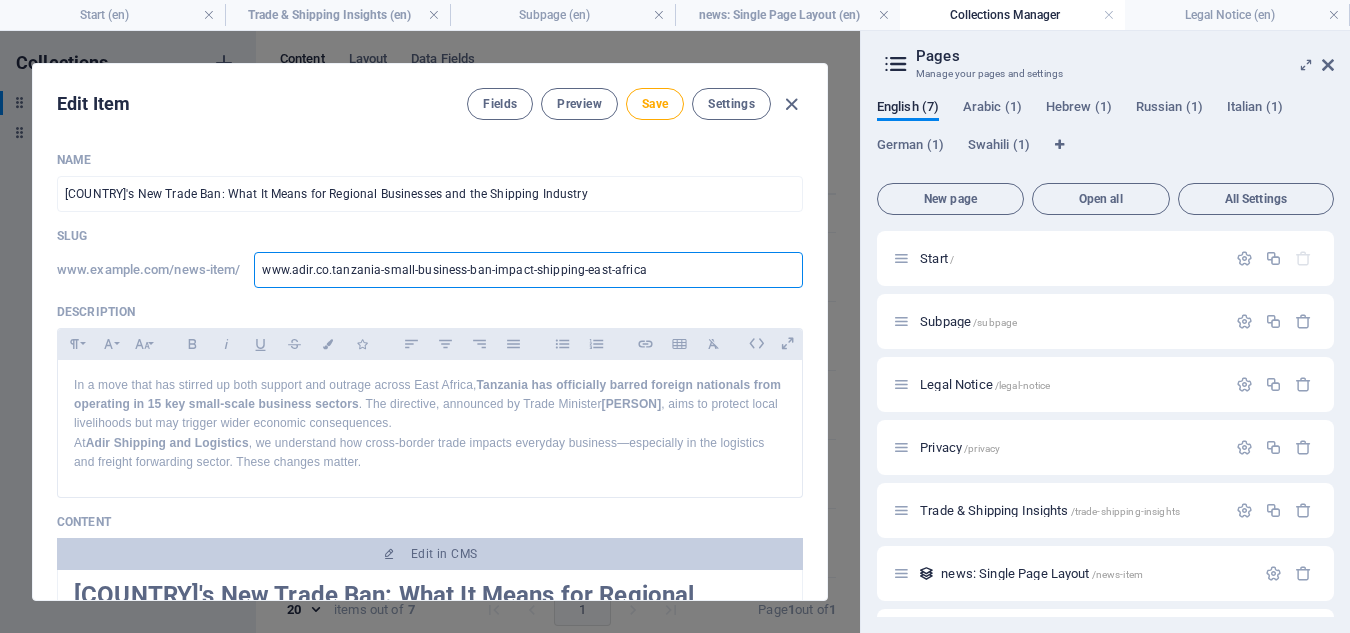 type on "www.adir.co.ktanzania-small-business-ban-impact-shipping-east-africa" 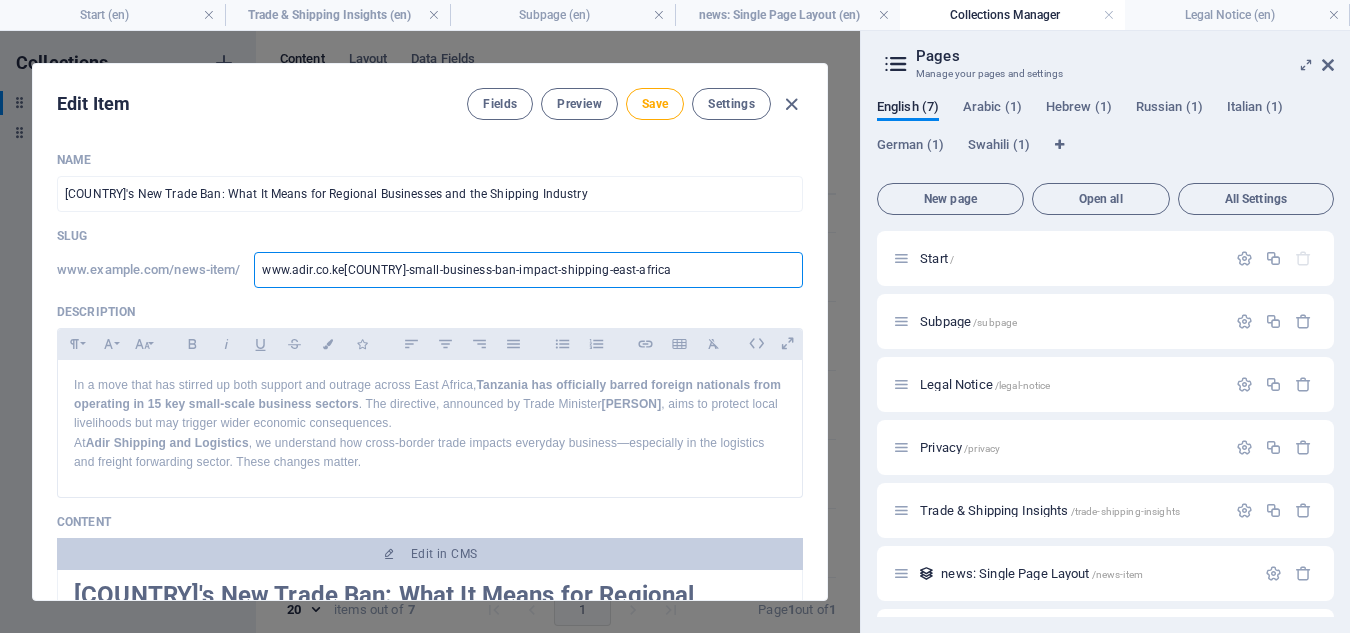 type on "www.adir.co.ketanzania-small-business-ban-impact-shipping-east-africa" 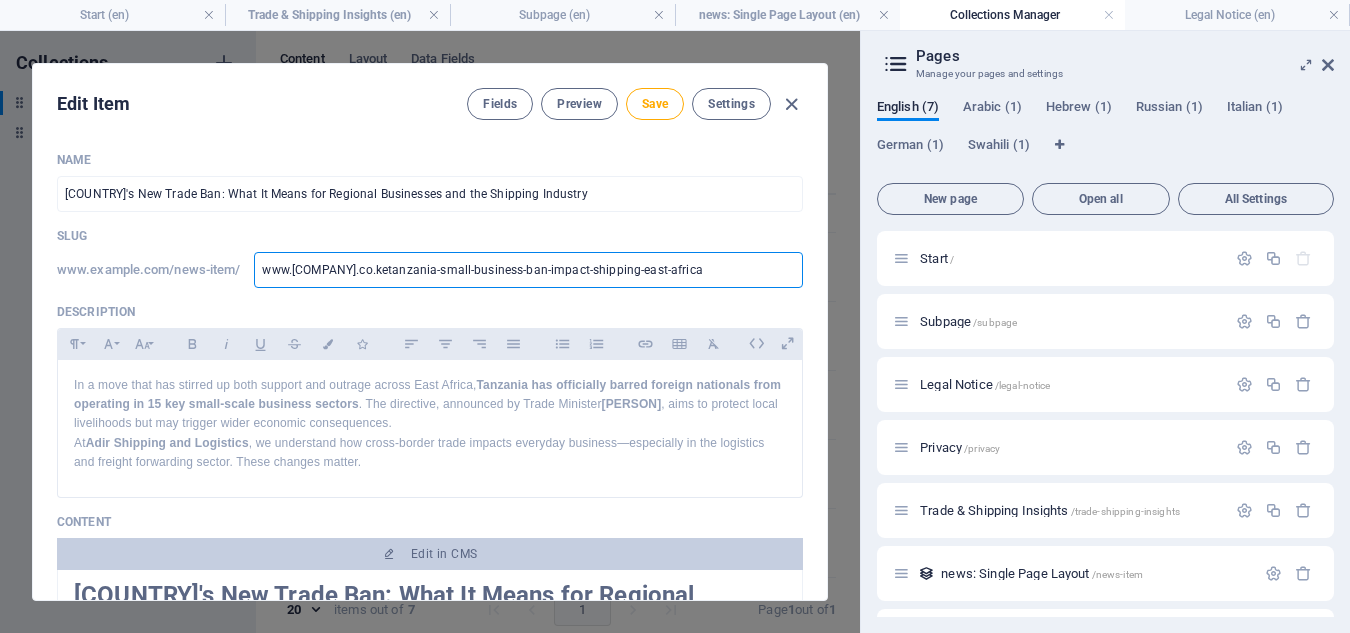 type on "www.adir.co.ke/tanzania-small-business-ban-impact-shipping-east-africa" 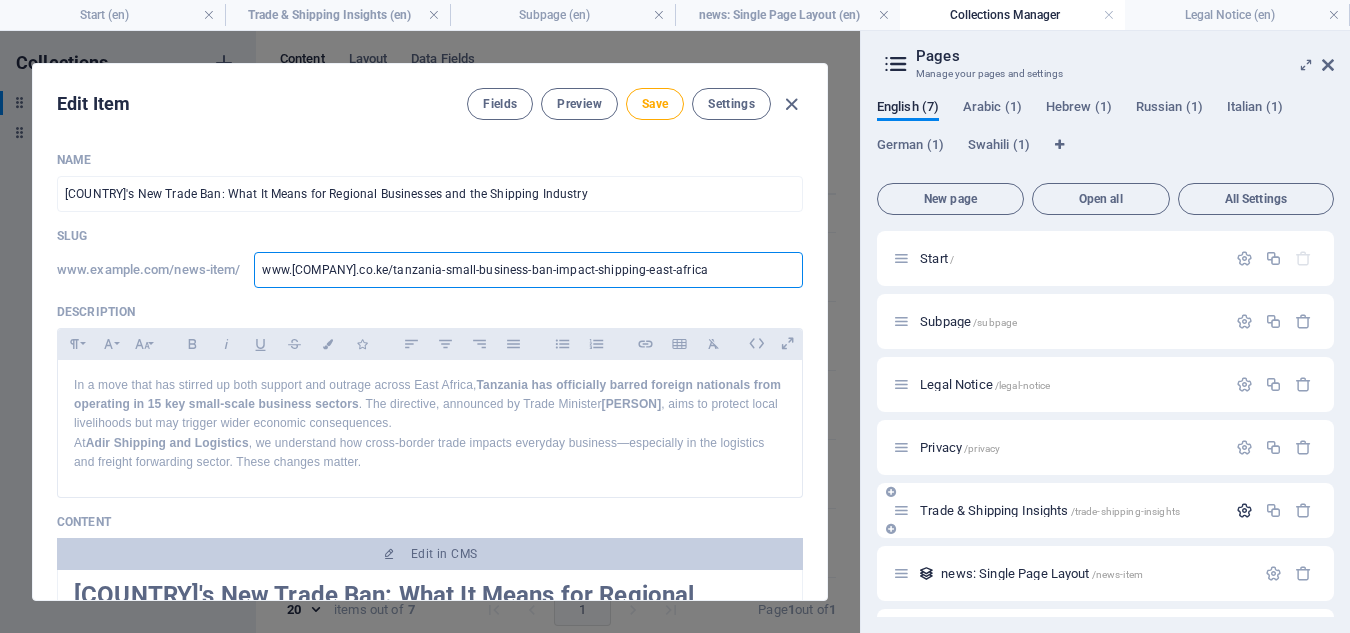 type on "www-adir-co-ke-tanzania-small-business-ban-impact-shipping-east-africa" 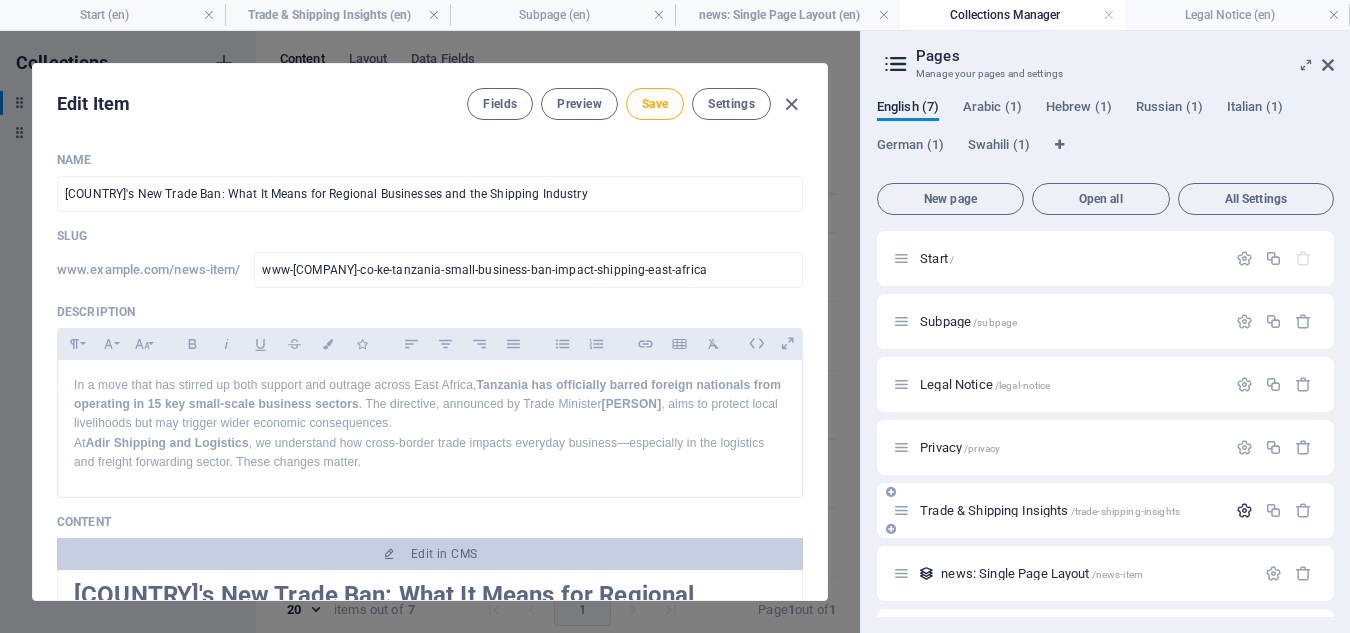 click at bounding box center [1244, 510] 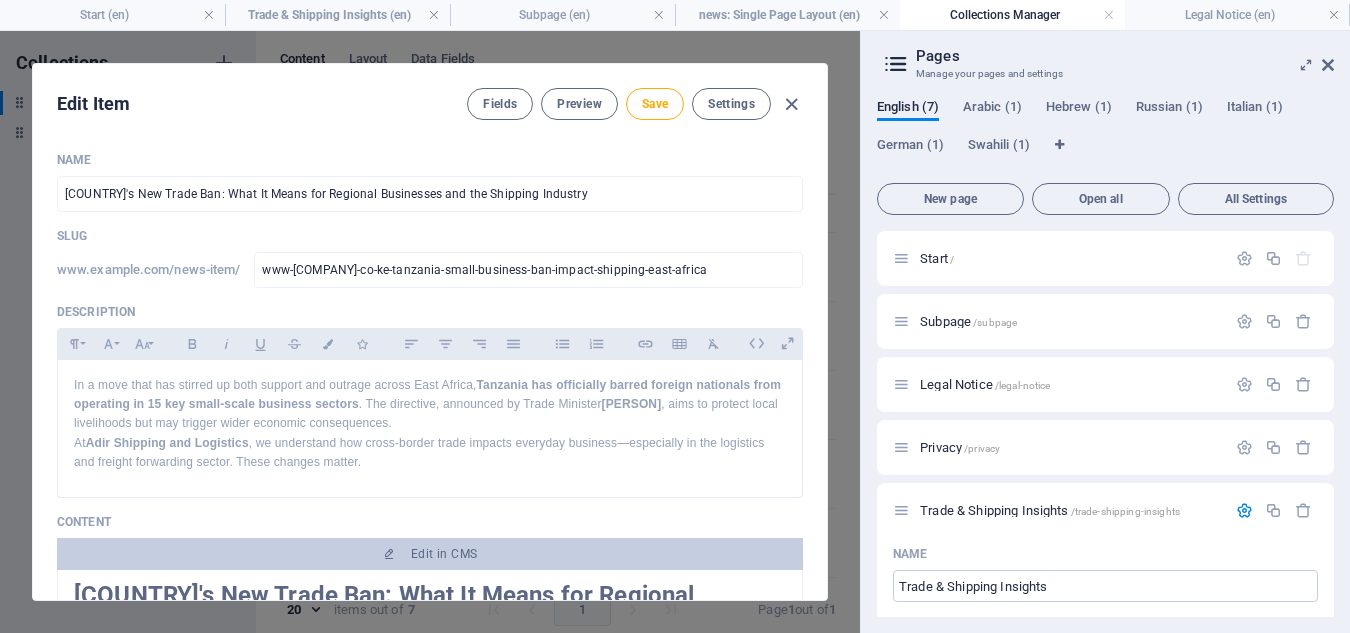 drag, startPoint x: 1334, startPoint y: 265, endPoint x: 1337, endPoint y: 365, distance: 100.04499 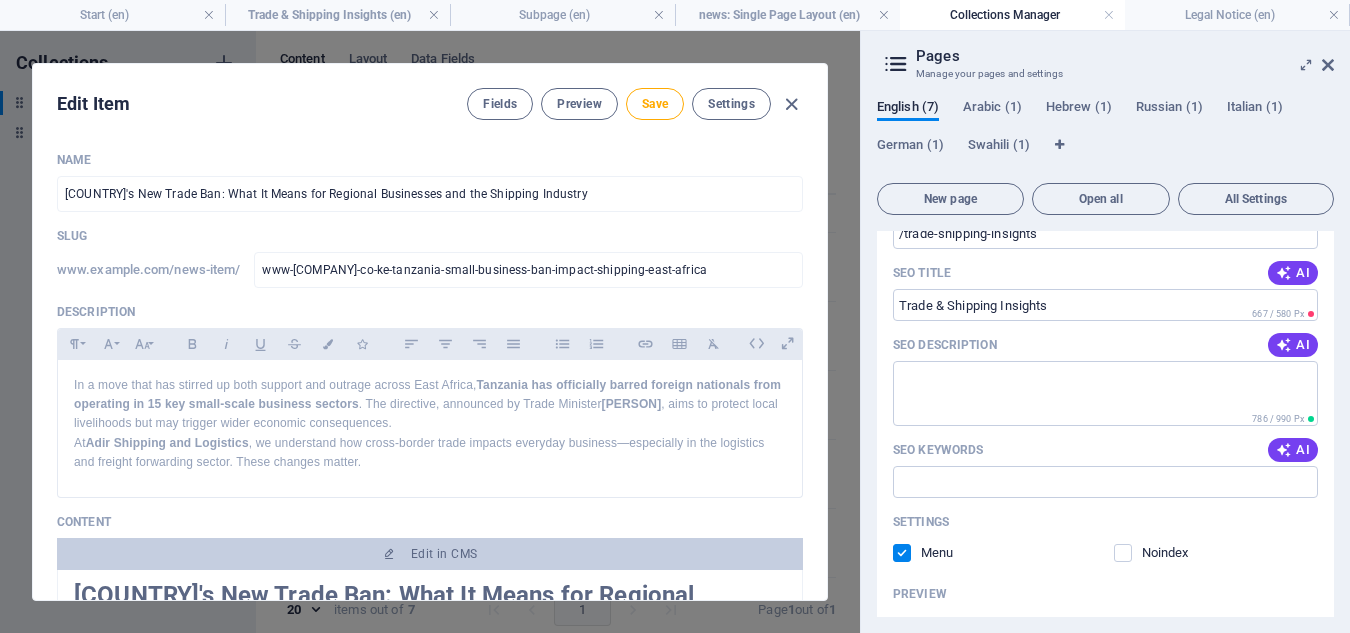 scroll, scrollTop: 445, scrollLeft: 0, axis: vertical 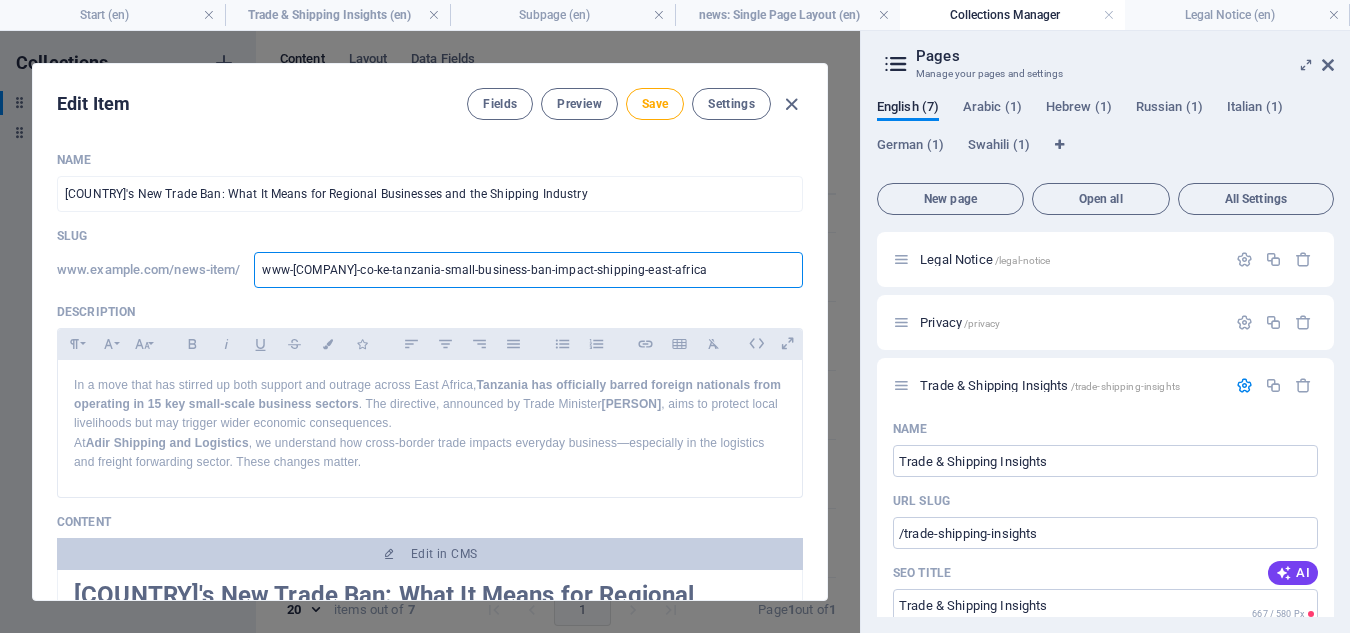 click on "www-adir-co-ke-tanzania-small-business-ban-impact-shipping-east-africa" at bounding box center (528, 270) 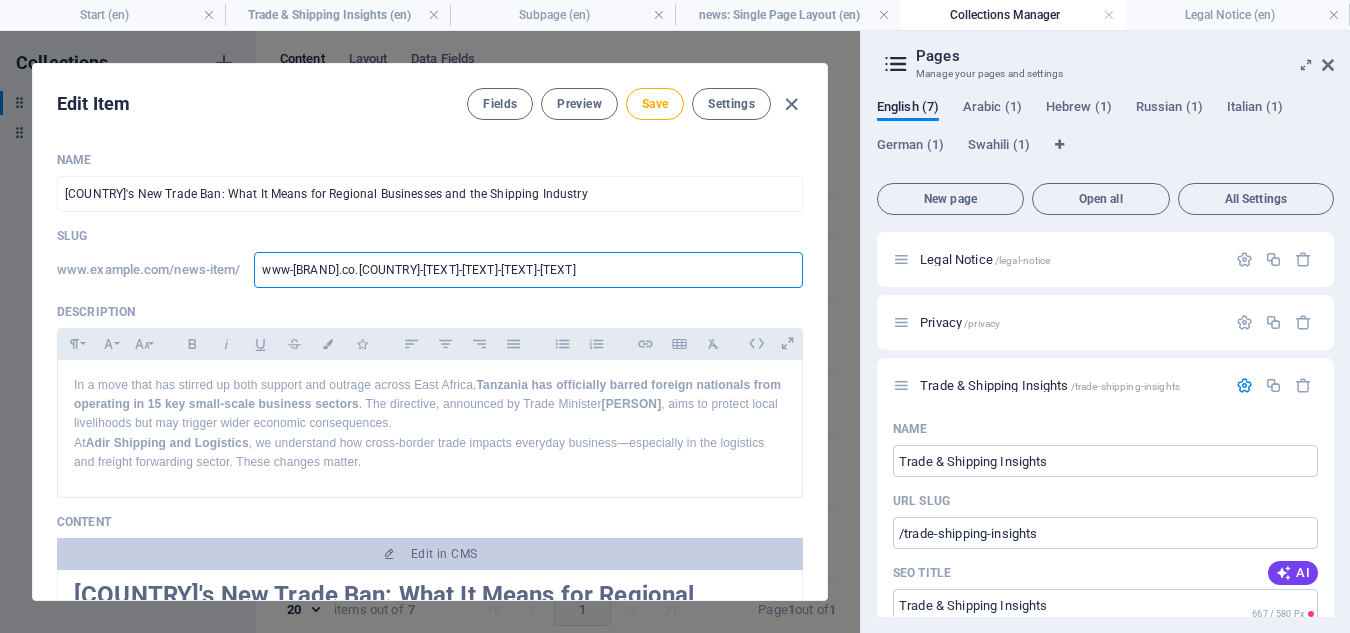 type on "www-adir-co-ke.tanzania-small-business-ban-impact-shipping-east-africa" 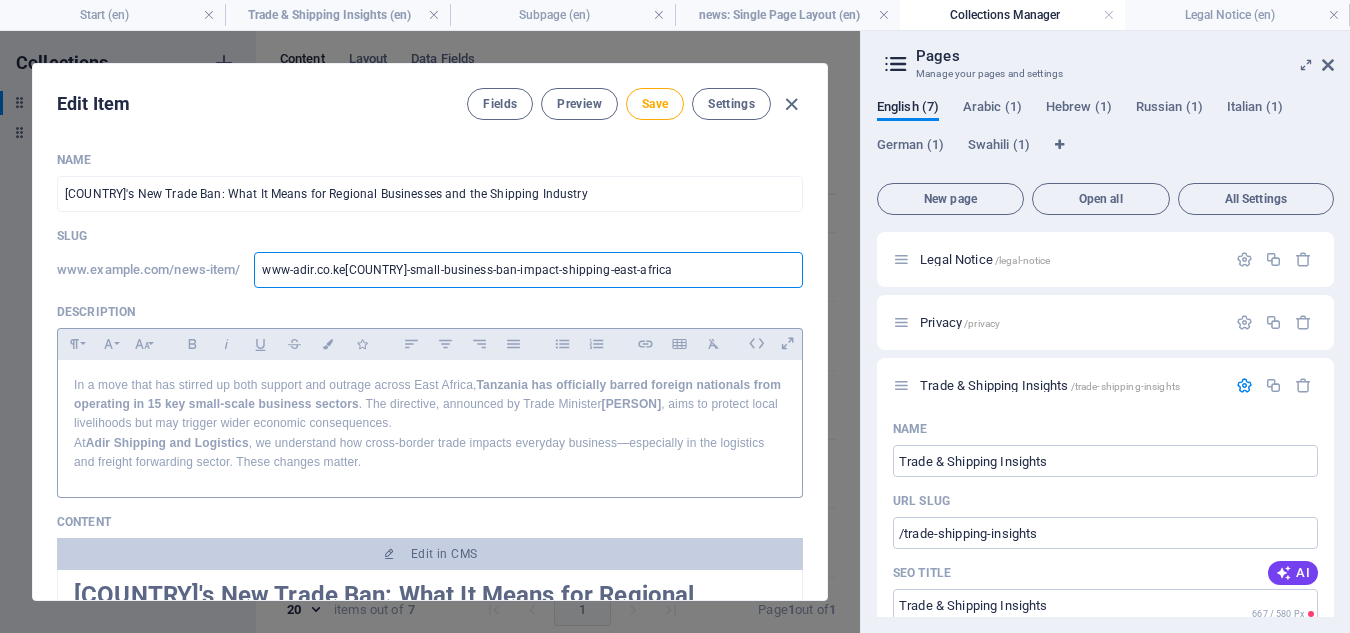 type on "www-adir-co-ketanzania-small-business-ban-impact-shipping-east-africa" 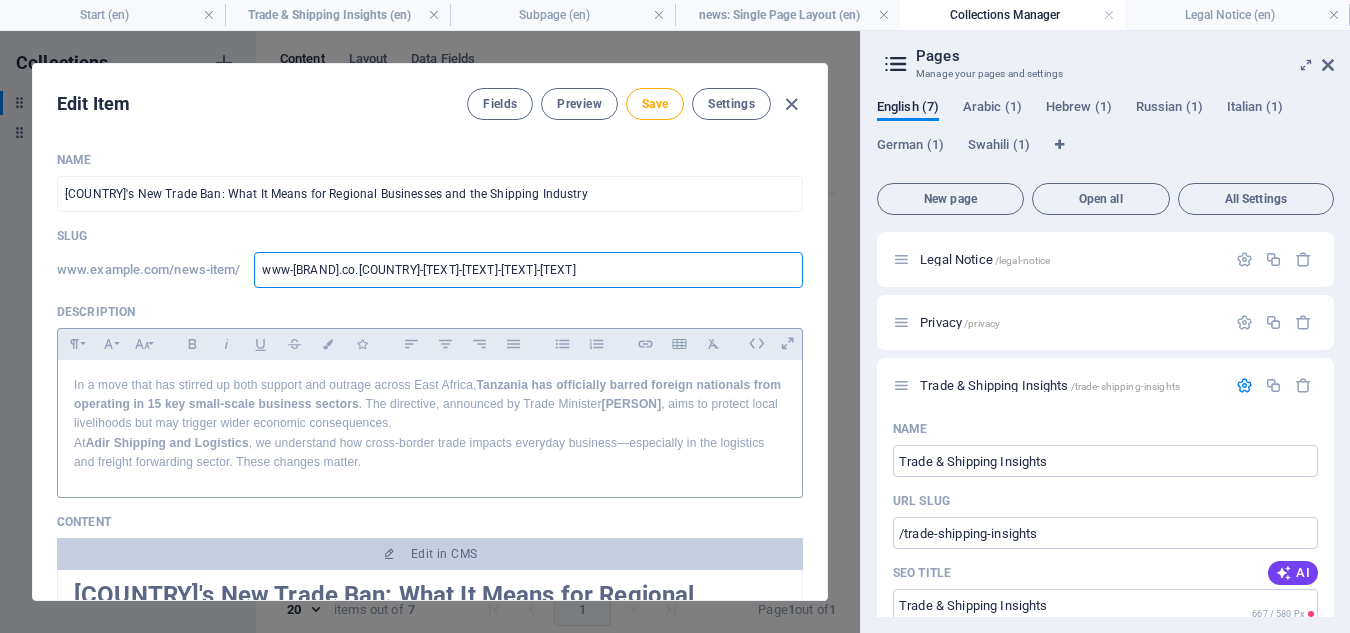 type on "www-adir-co-ktanzania-small-business-ban-impact-shipping-east-africa" 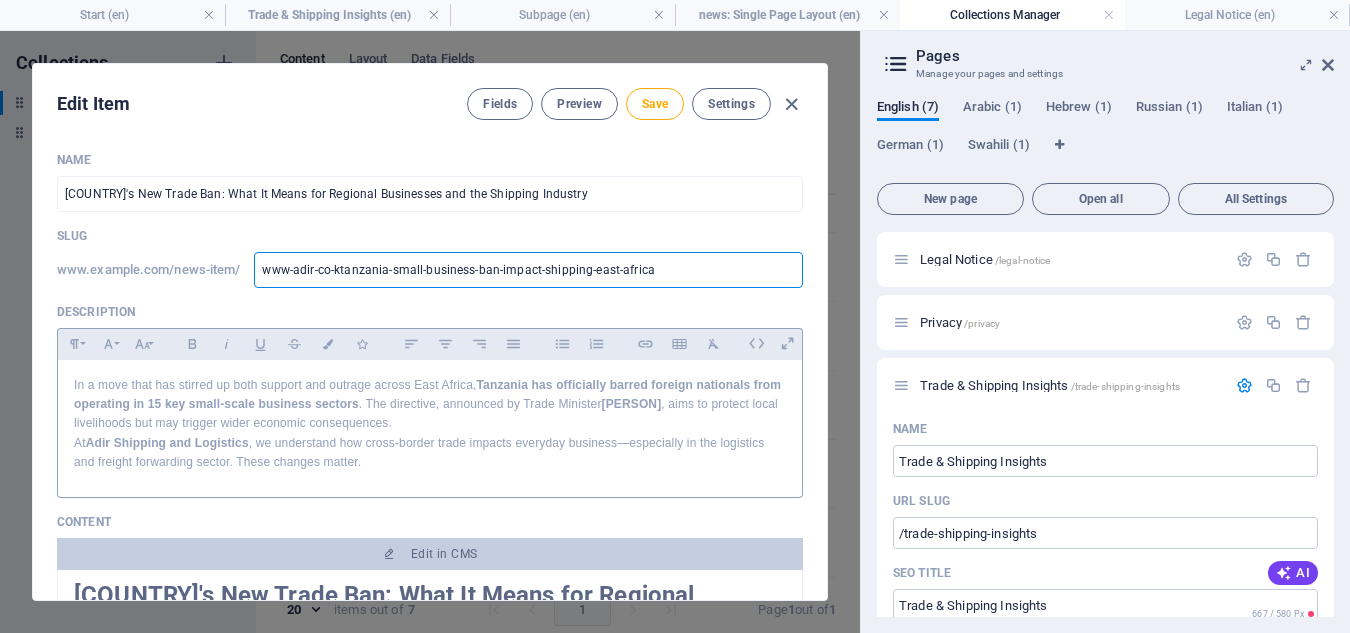 type on "www-adir-co-ktanzania-small-business-ban-impact-shipping-east-africa" 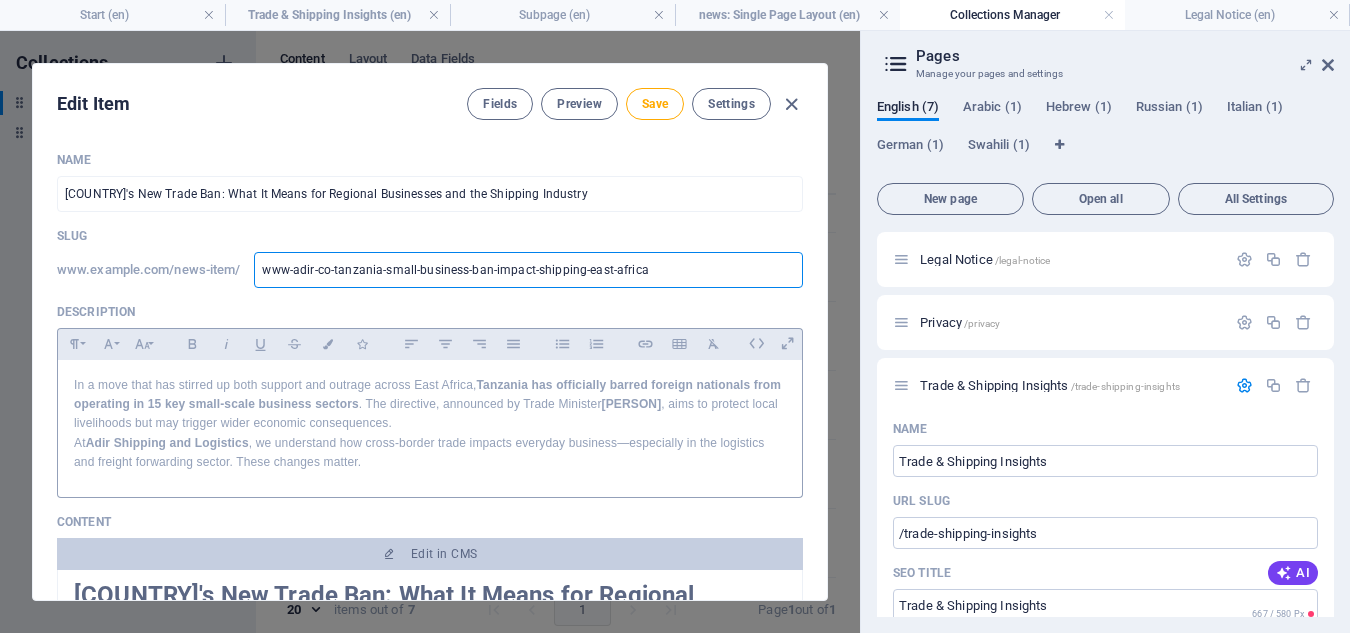 type on "www-adir-cotanzania-small-business-ban-impact-shipping-east-africa" 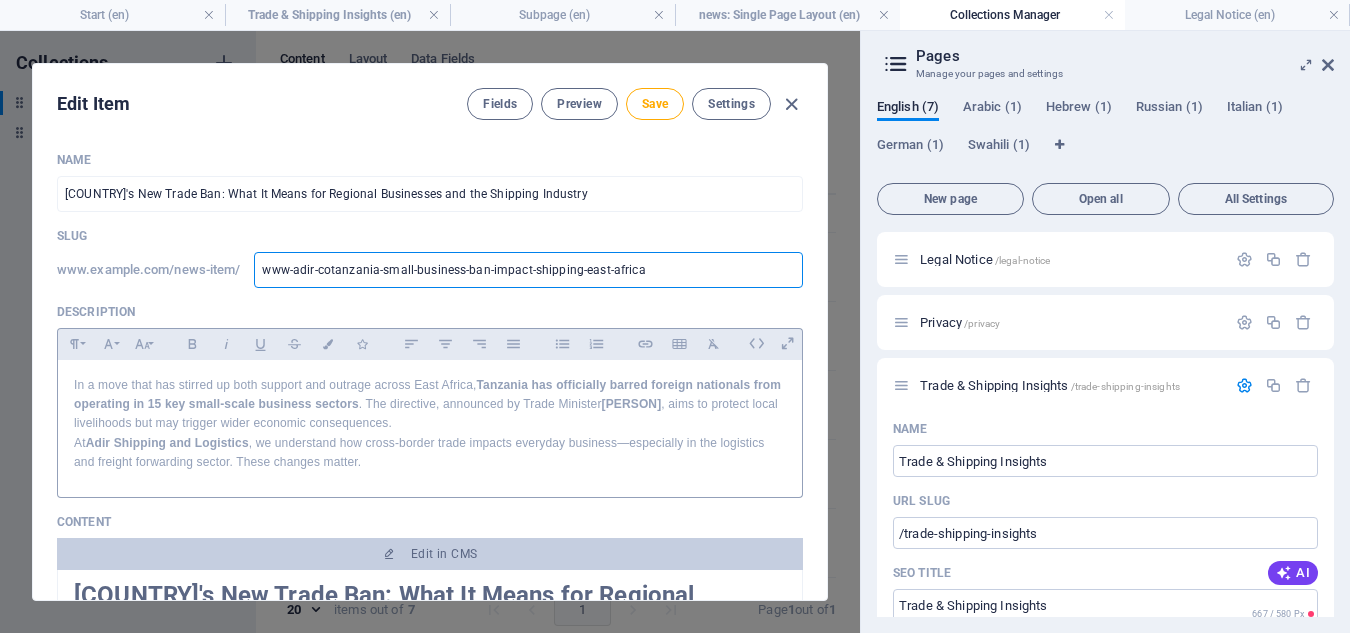 type on "www-adir-ctanzania-small-business-ban-impact-shipping-east-africa" 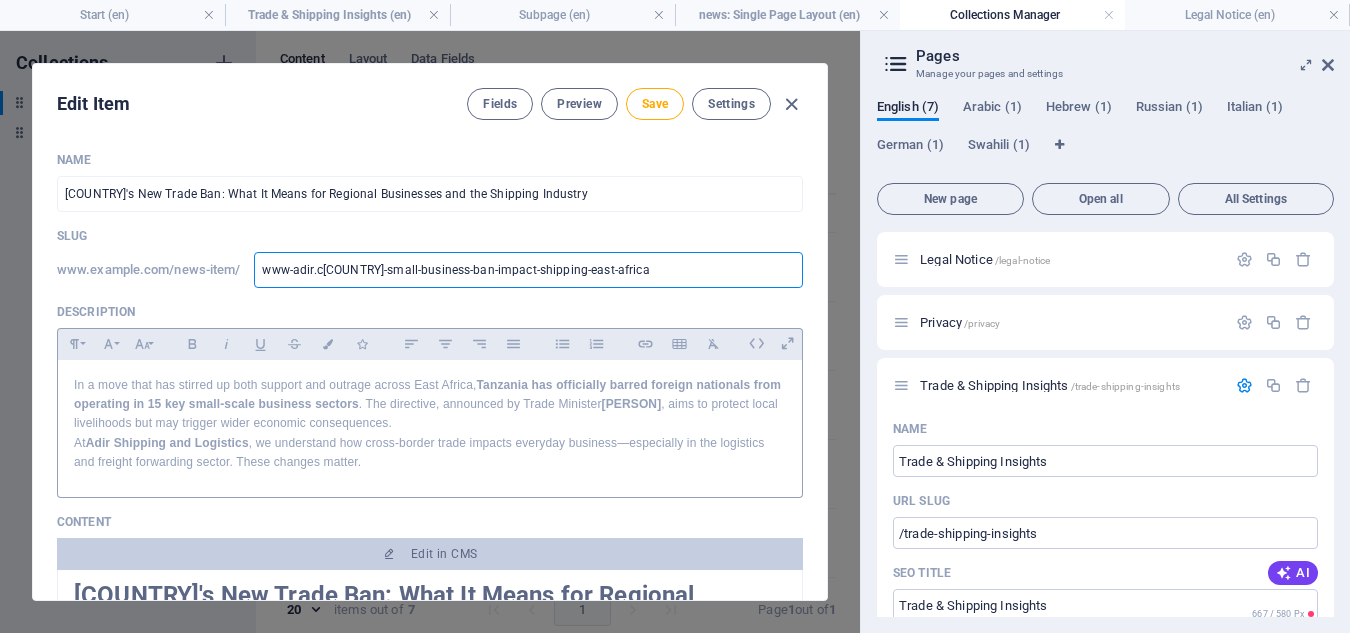 type on "www-adir-tanzania-small-business-ban-impact-shipping-east-africa" 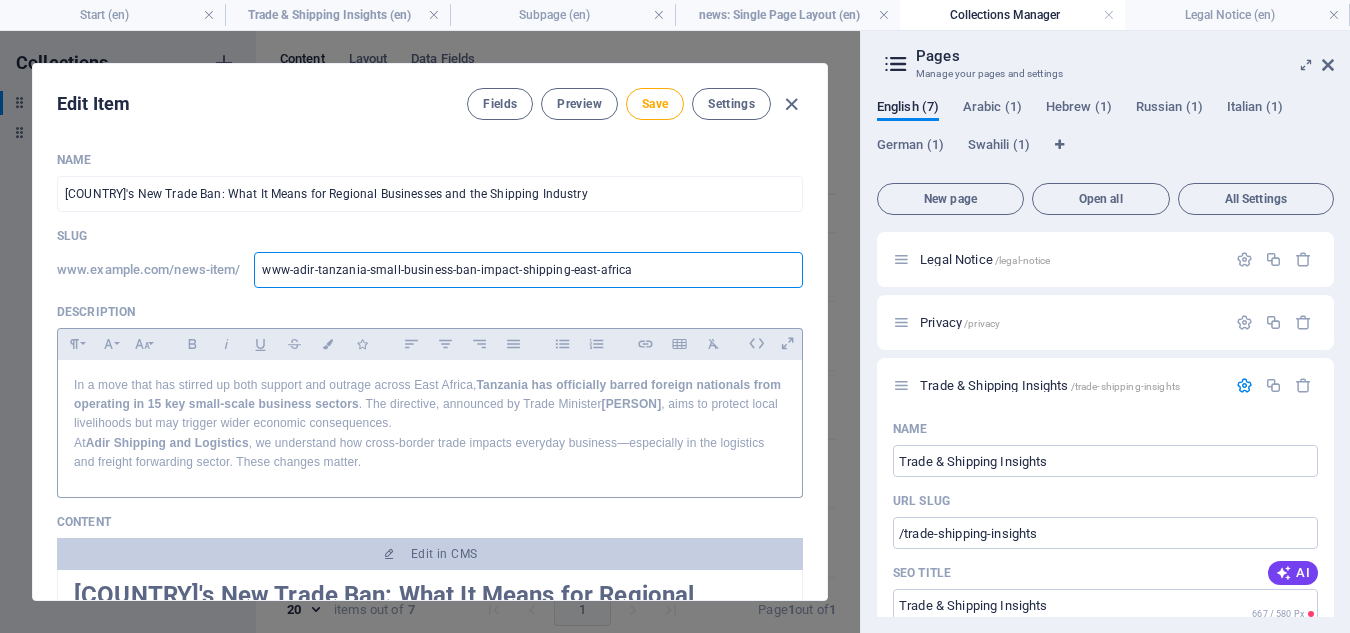 type on "www-adirtanzania-small-business-ban-impact-shipping-east-africa" 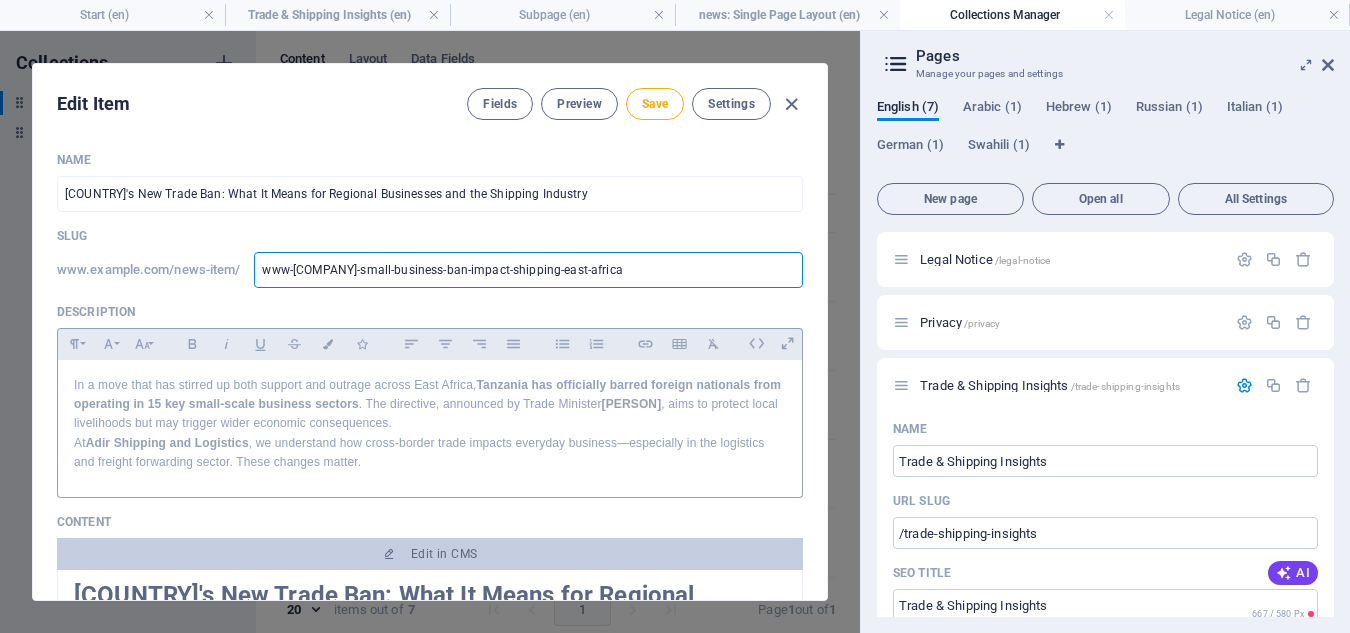 type on "www-aditanzania-small-business-ban-impact-shipping-east-africa" 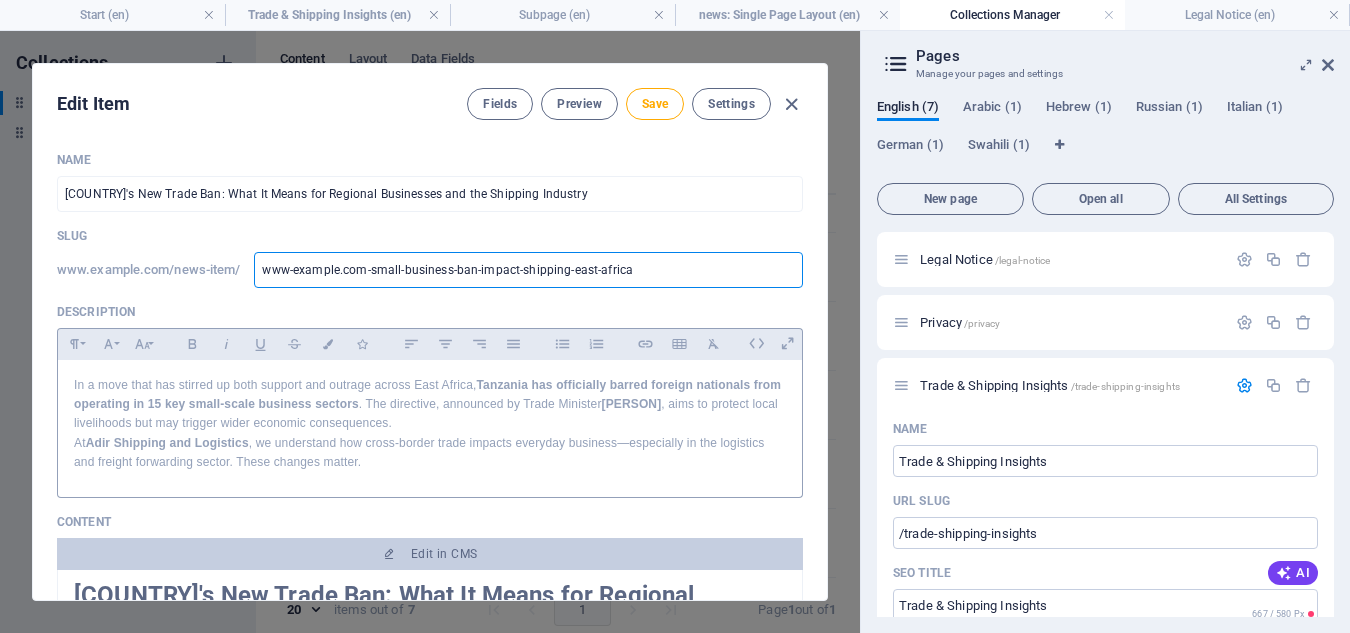 type on "www-adtanzania-small-business-ban-impact-shipping-east-africa" 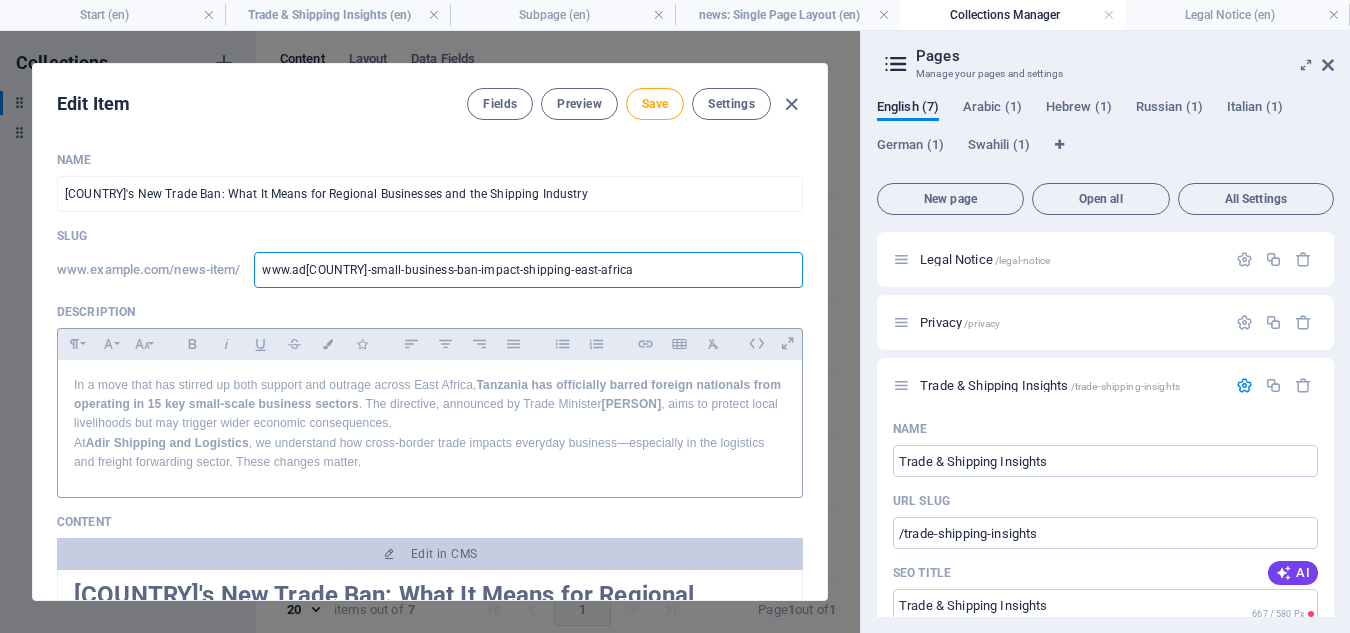 type on "www-atanzania-small-business-ban-impact-shipping-east-africa" 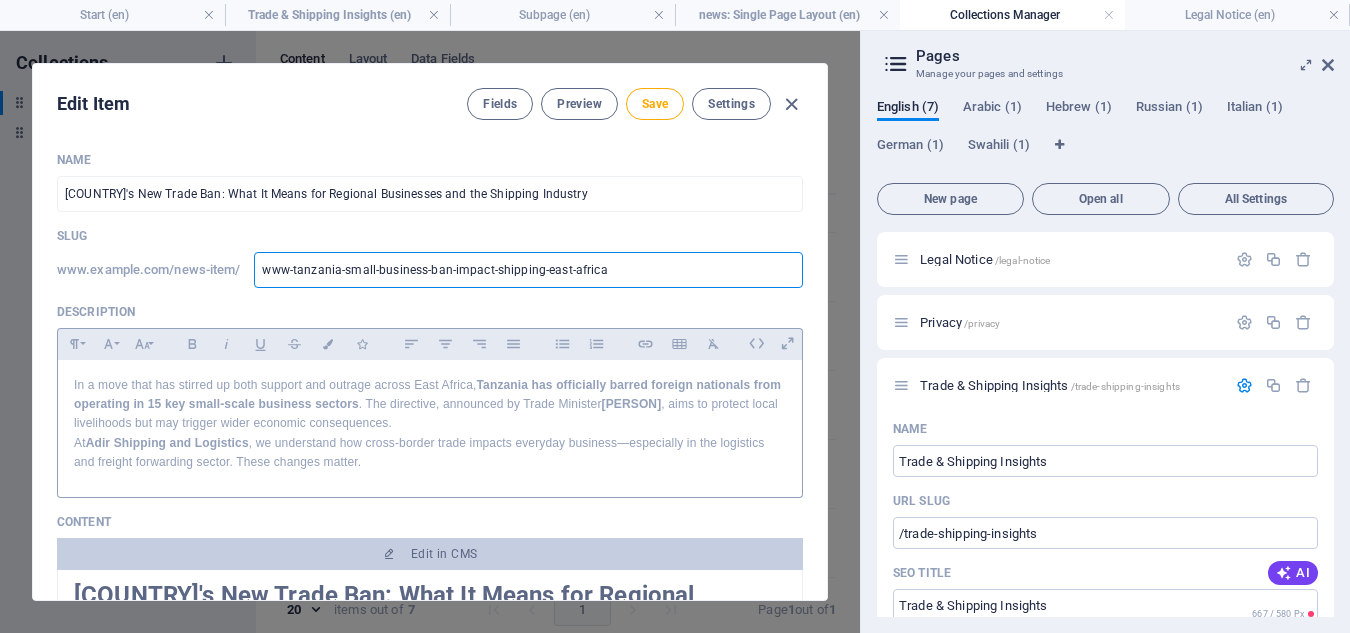 type on "wwwtanzania-small-business-ban-impact-shipping-east-africa" 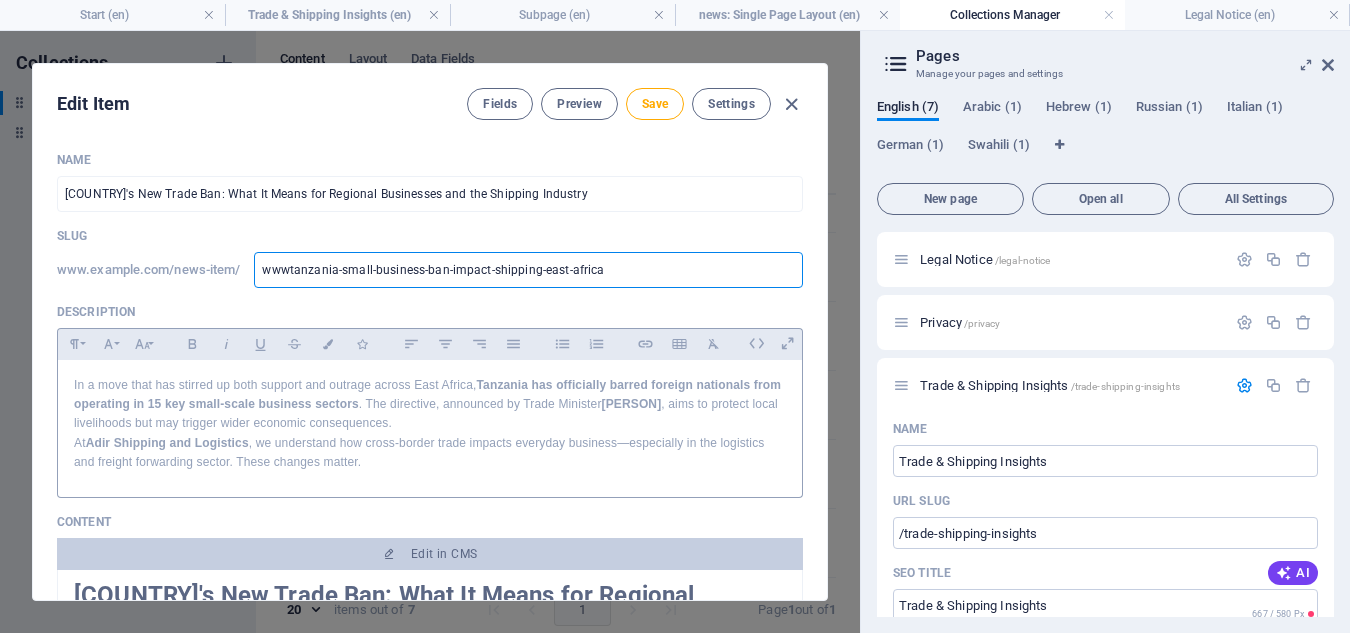 type on "wwtanzania-small-business-ban-impact-shipping-east-africa" 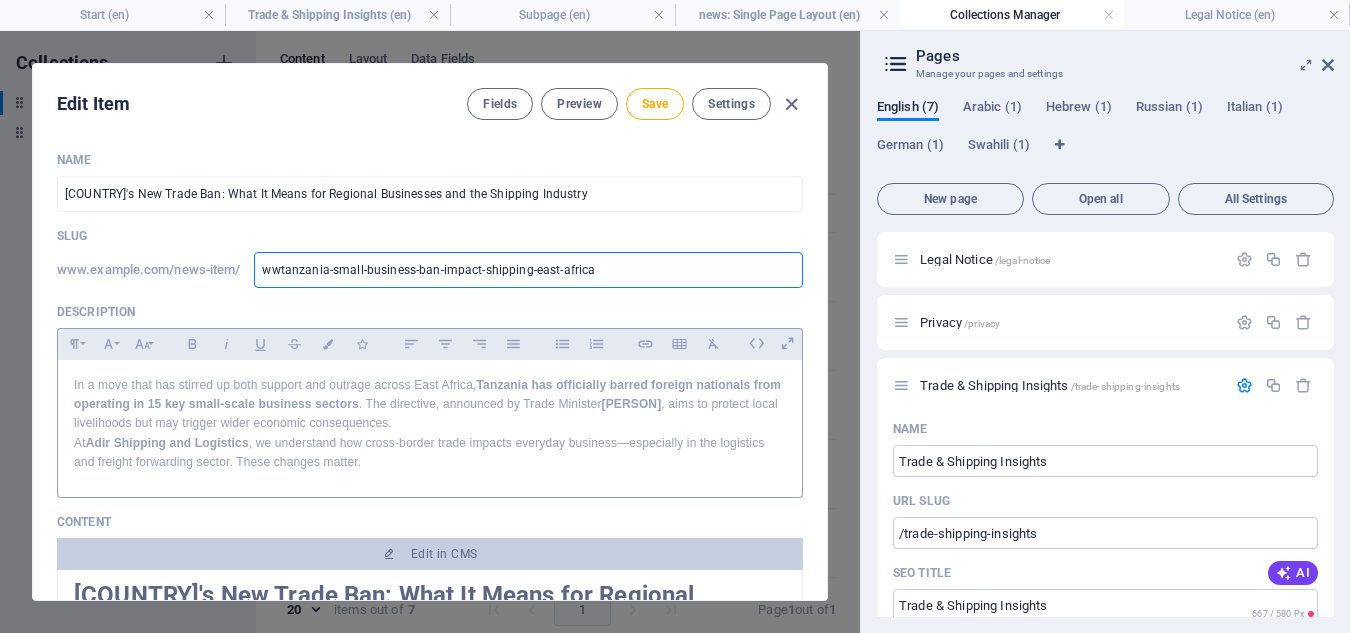 type on "wtanzania-small-business-ban-impact-shipping-east-africa" 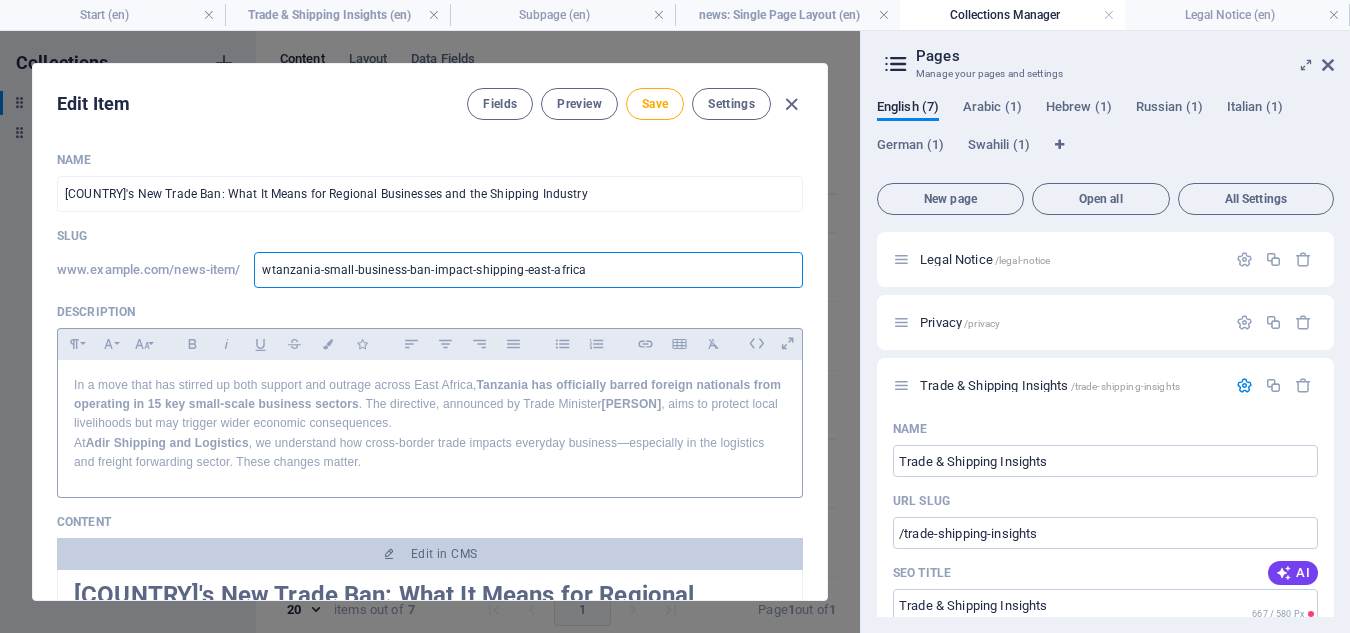 type on "tanzania-small-business-ban-impact-shipping-east-africa" 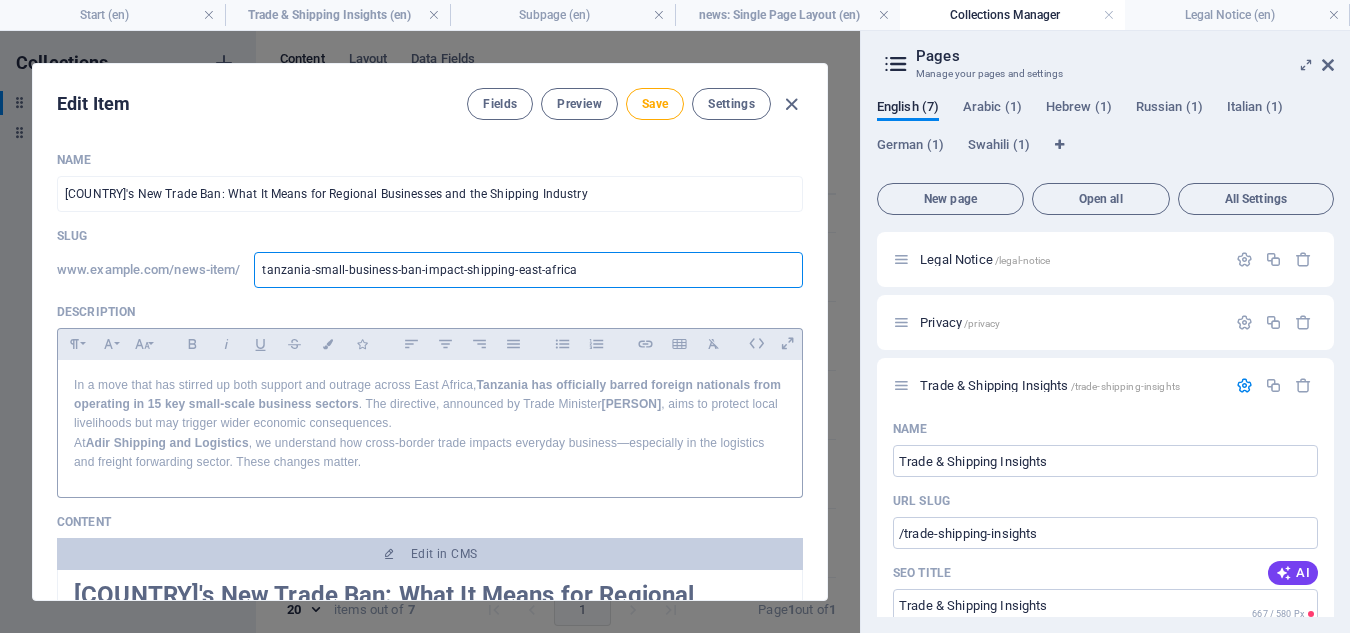 type on "tanzania-small-business-ban-impact-shipping-east-africa" 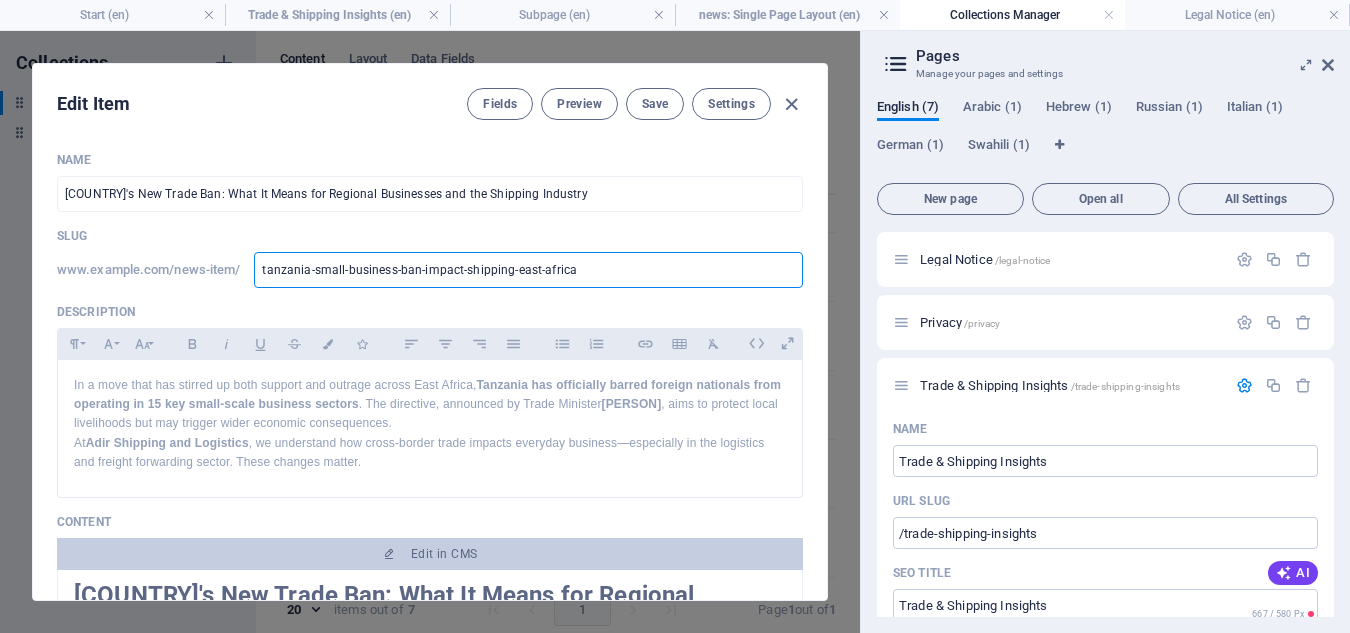 type on "tanzania-small-business-ban-impact-shipping-east-africa" 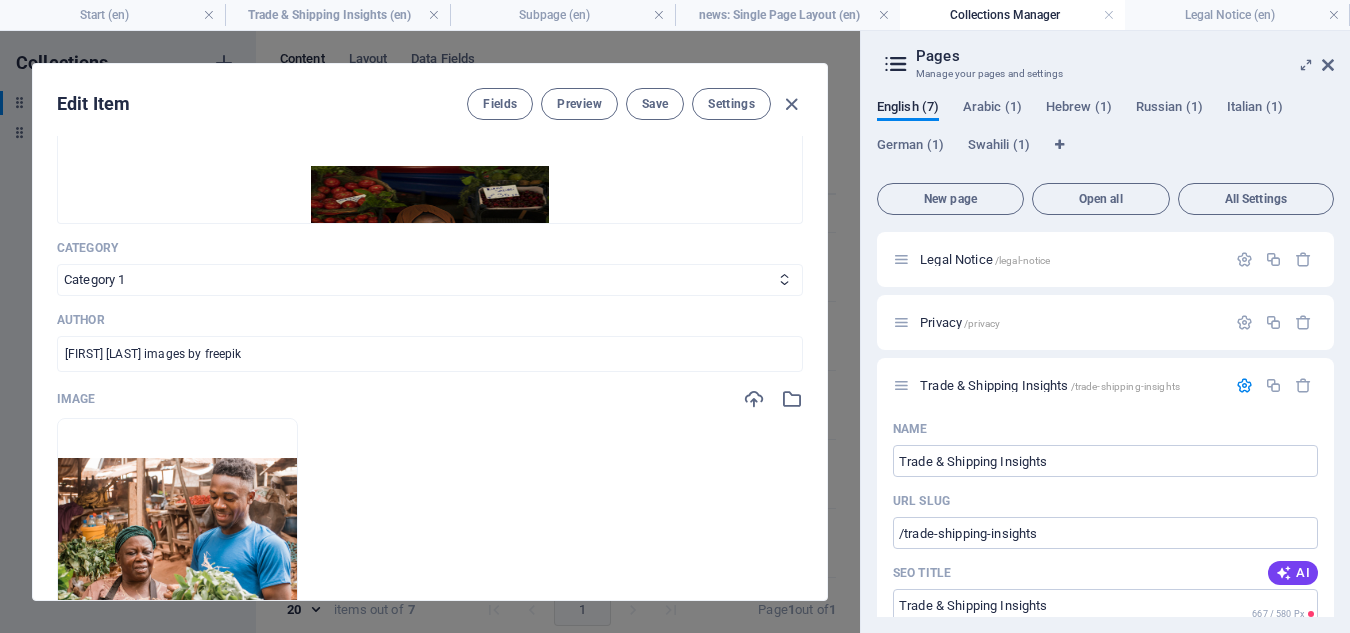 scroll, scrollTop: 398, scrollLeft: 0, axis: vertical 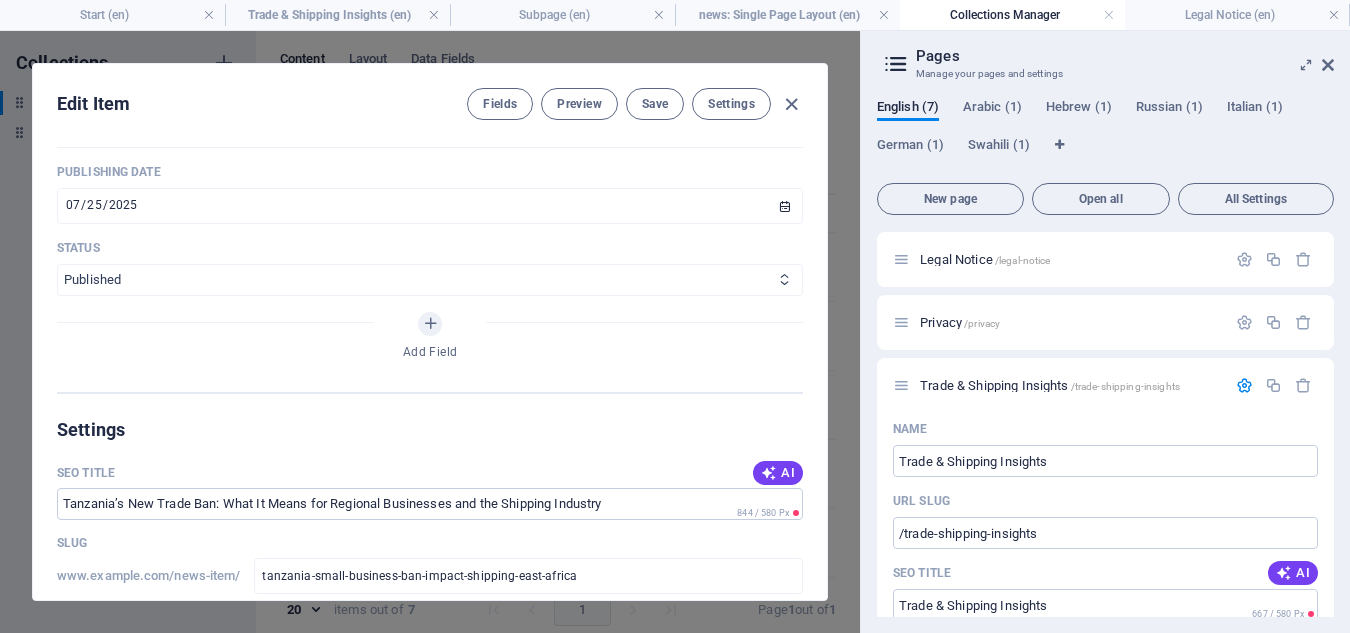 click on "Published Draft" at bounding box center (430, 280) 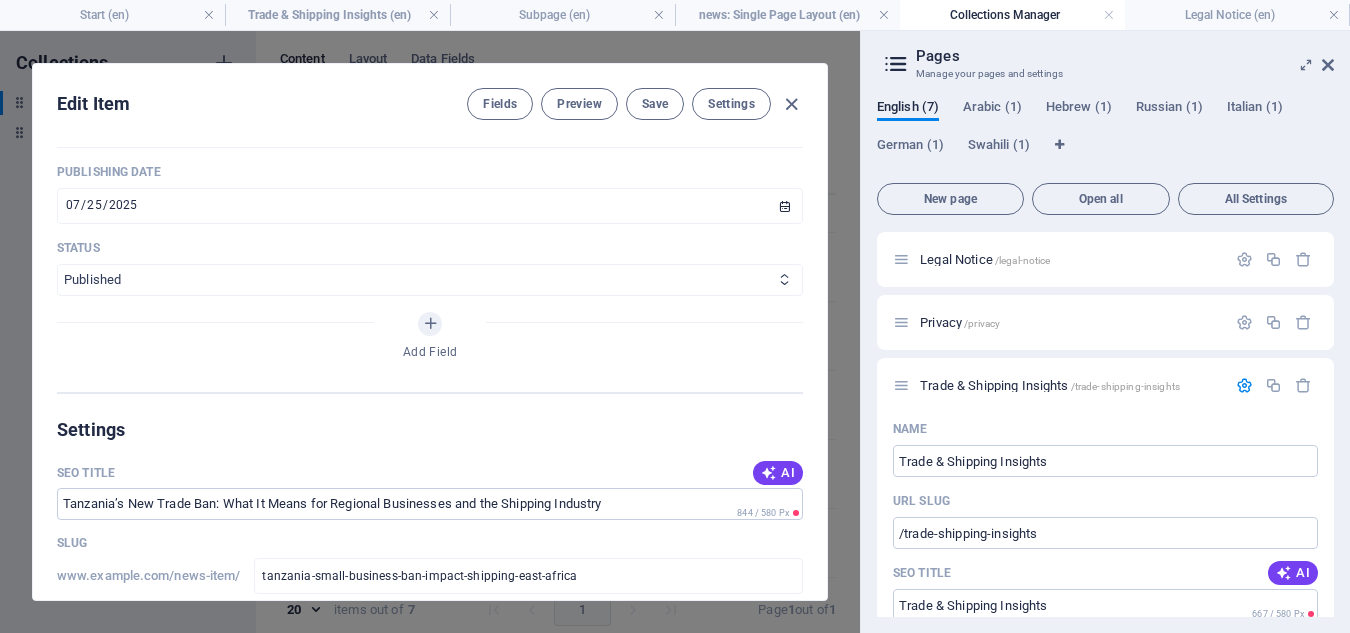 click on "Published Draft" at bounding box center (430, 280) 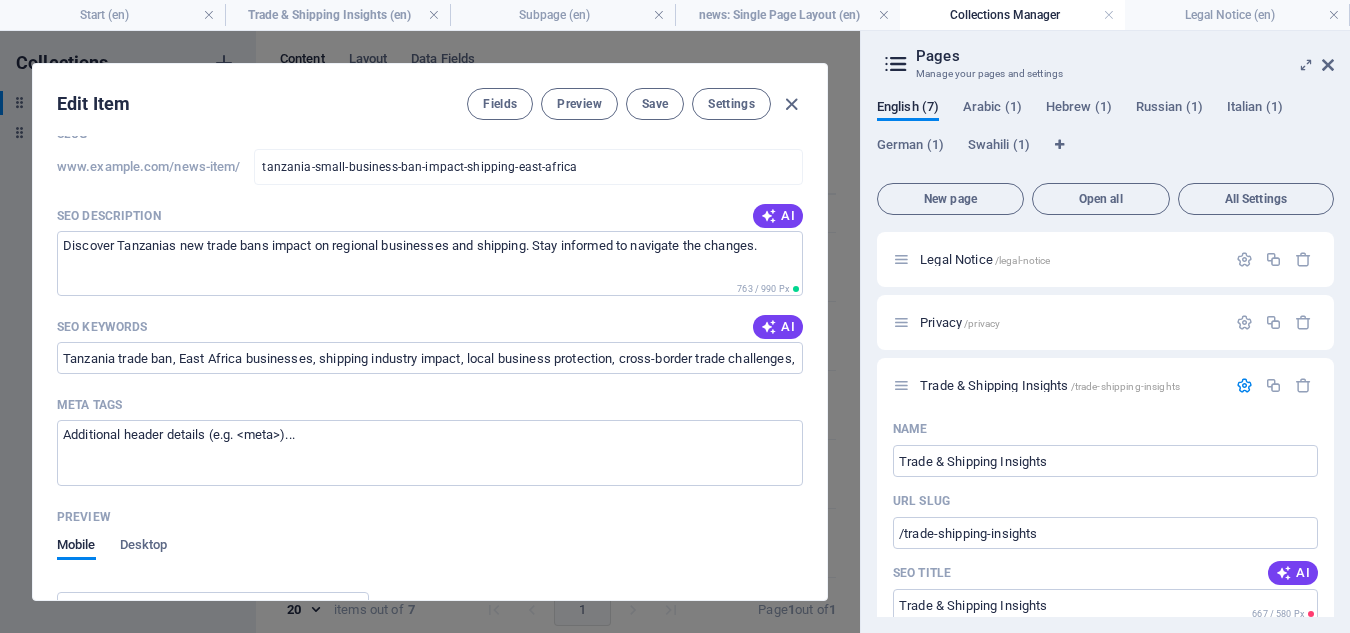 scroll, scrollTop: 1474, scrollLeft: 0, axis: vertical 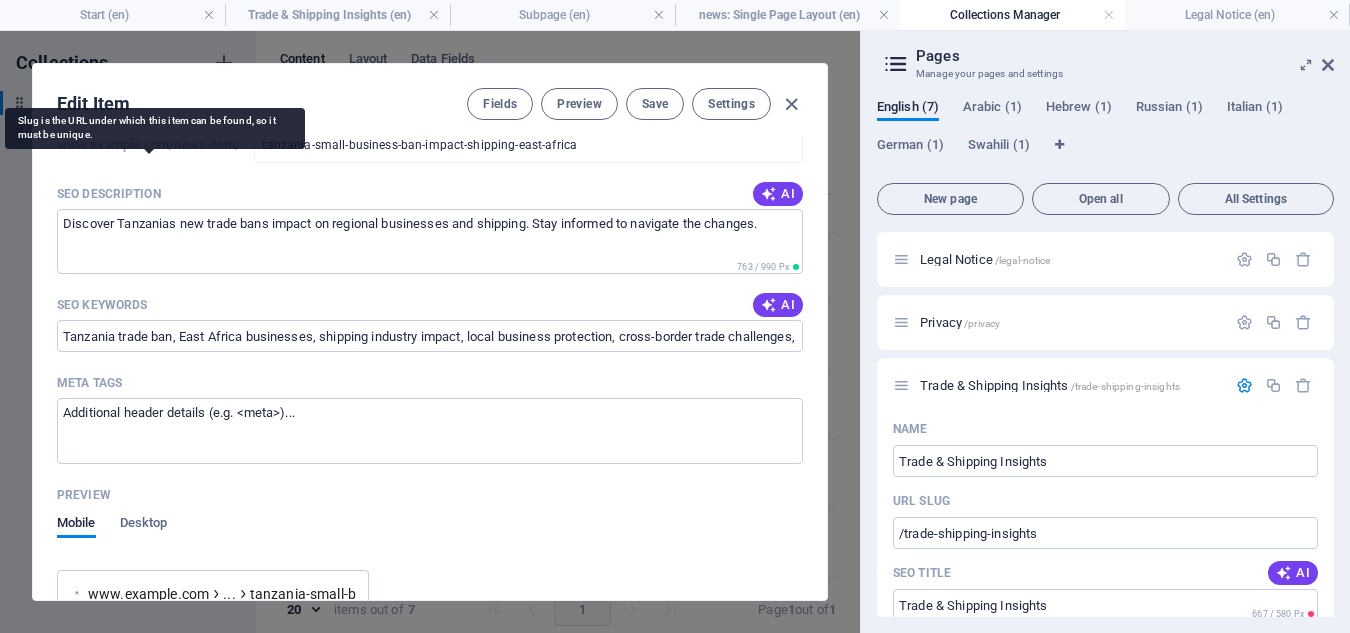 click on "www.example.com/news-item/" at bounding box center (148, 145) 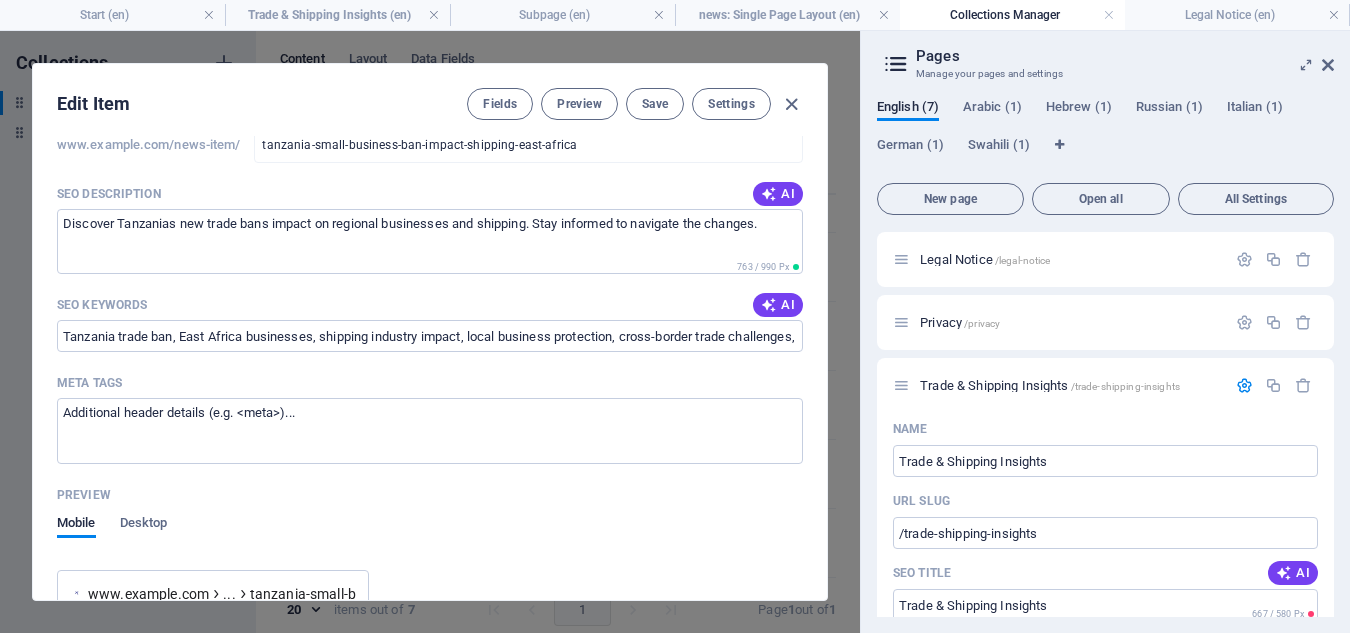 click on "In a move that has stirred up both support and outrage across East Africa,  Tanzania has officially barred foreign nationals from operating in 15 key small-scale business sectors . The directive, announced by Trade Minister  [PERSON] , aims to protect local livelihoods but may trigger wider economic consequences. At  Adir Shipping and Logistics Content Edit in CMS [PERSON] At  What's Banned? . ." at bounding box center (430, 332) 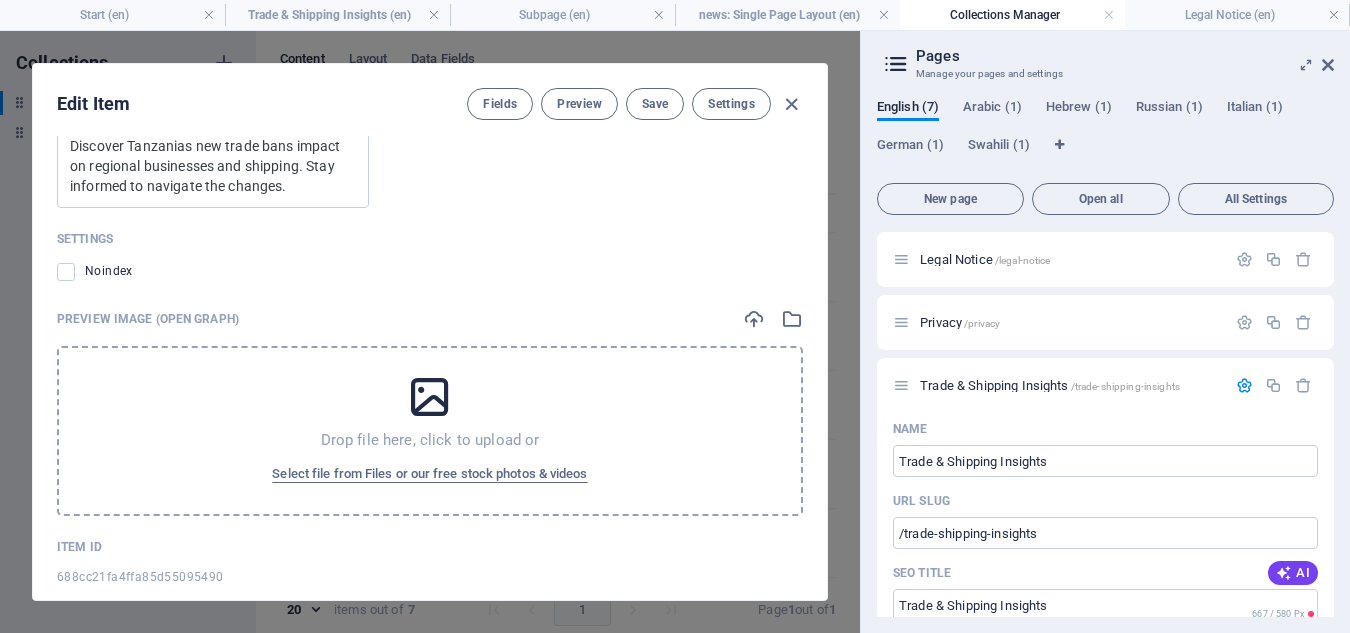 scroll, scrollTop: 2136, scrollLeft: 0, axis: vertical 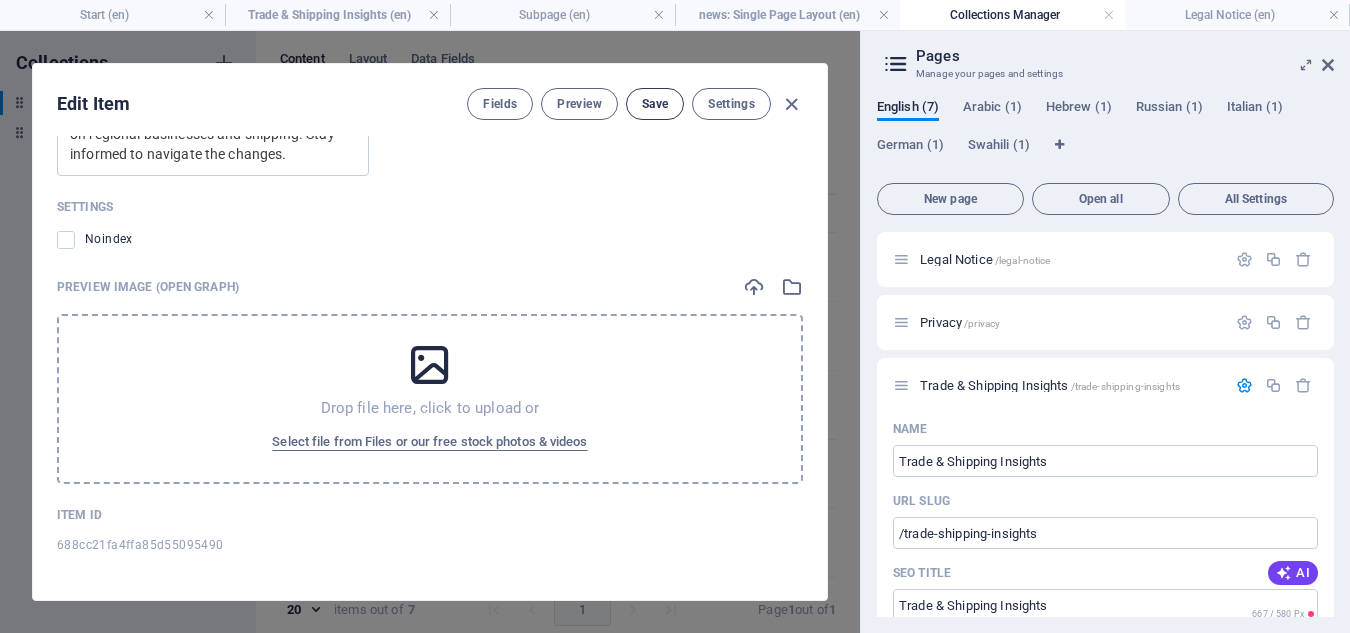 click on "Save" at bounding box center (655, 104) 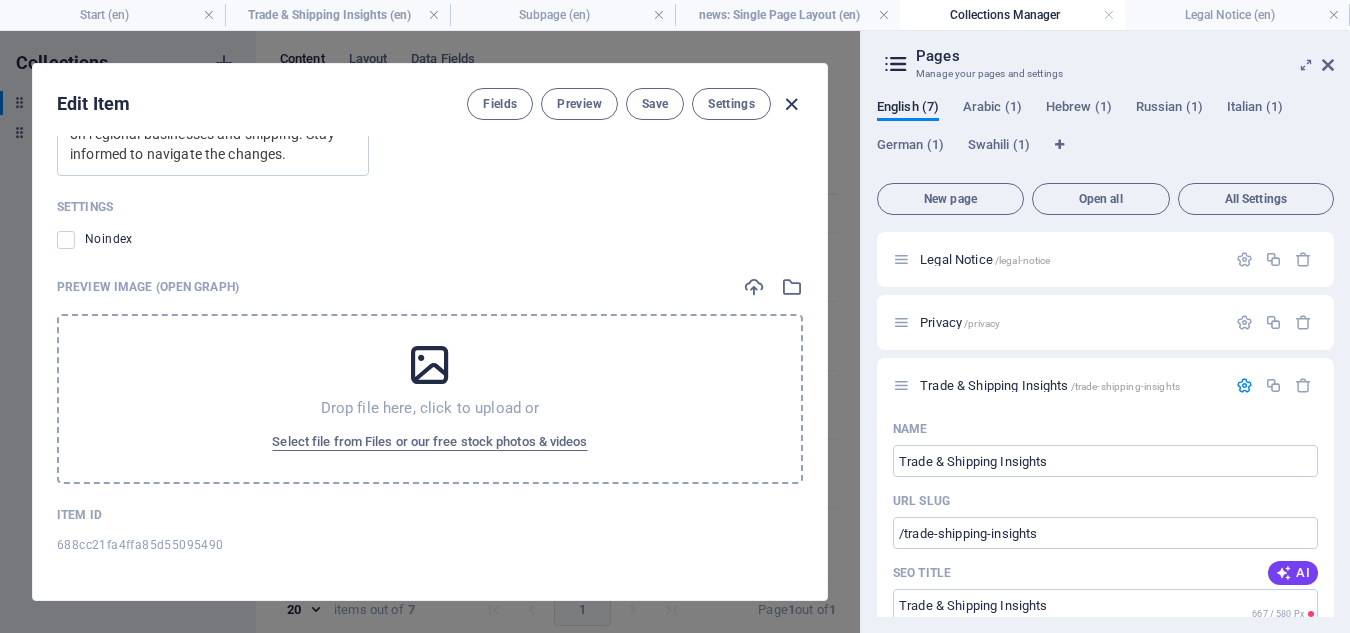 click at bounding box center [791, 104] 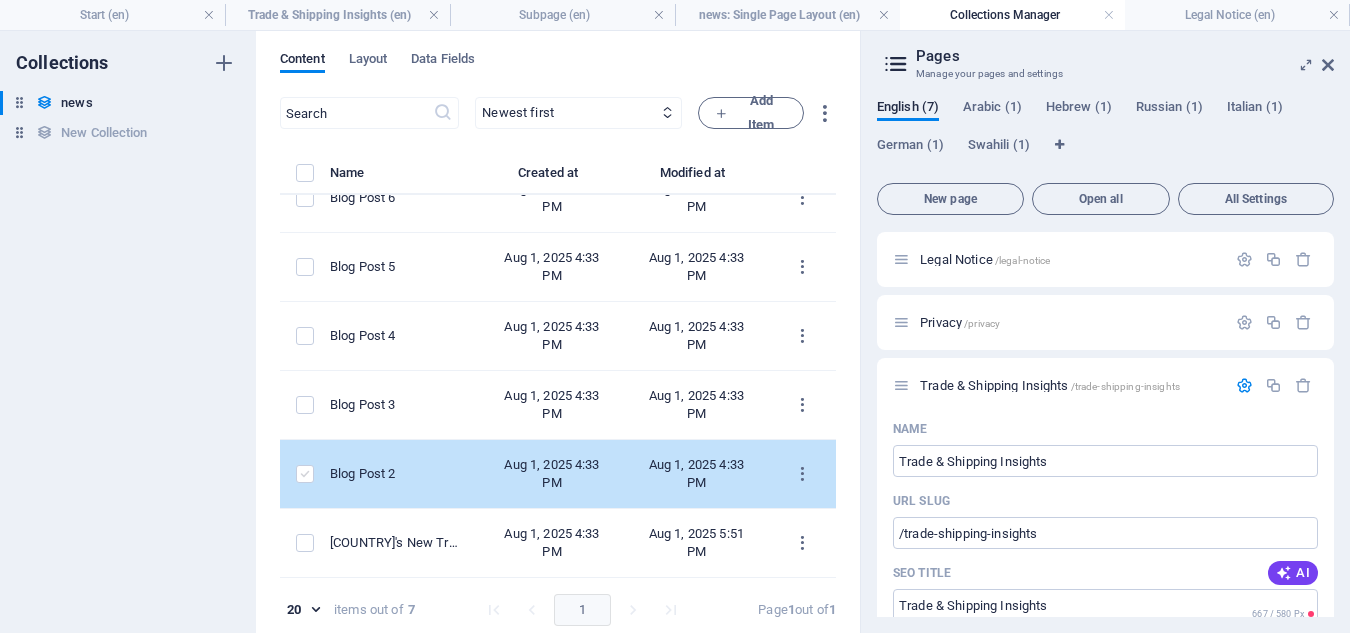 click at bounding box center [305, 474] 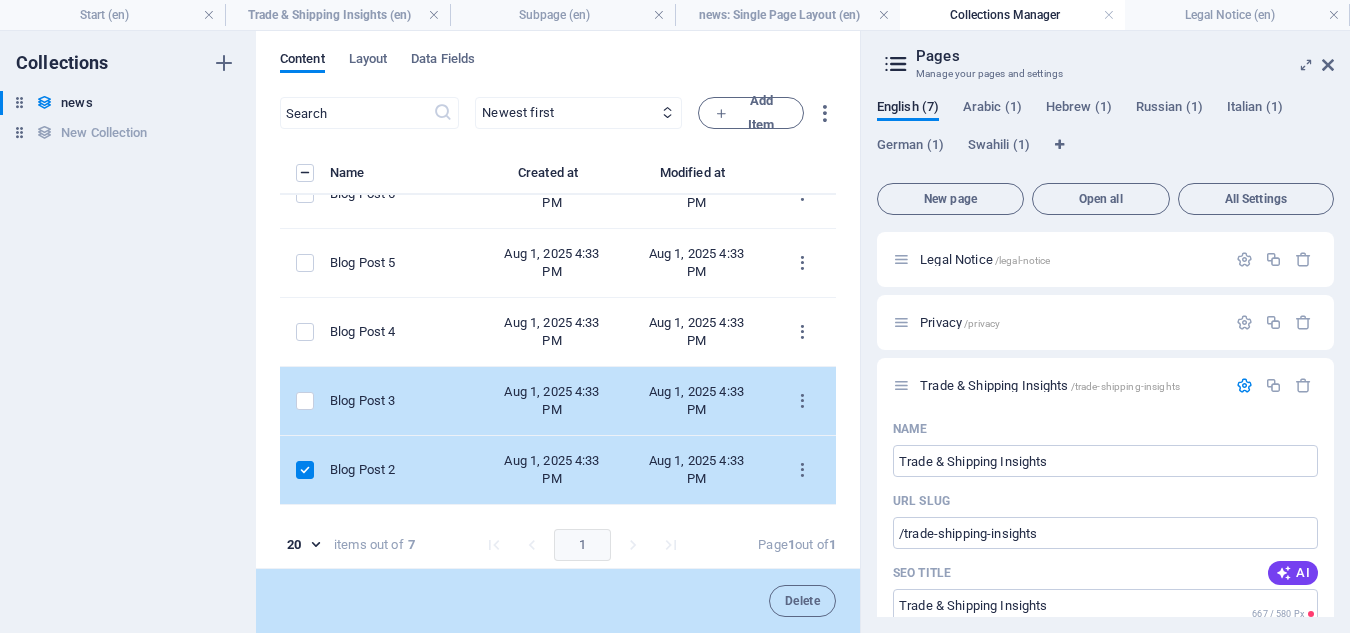 click at bounding box center [305, 401] 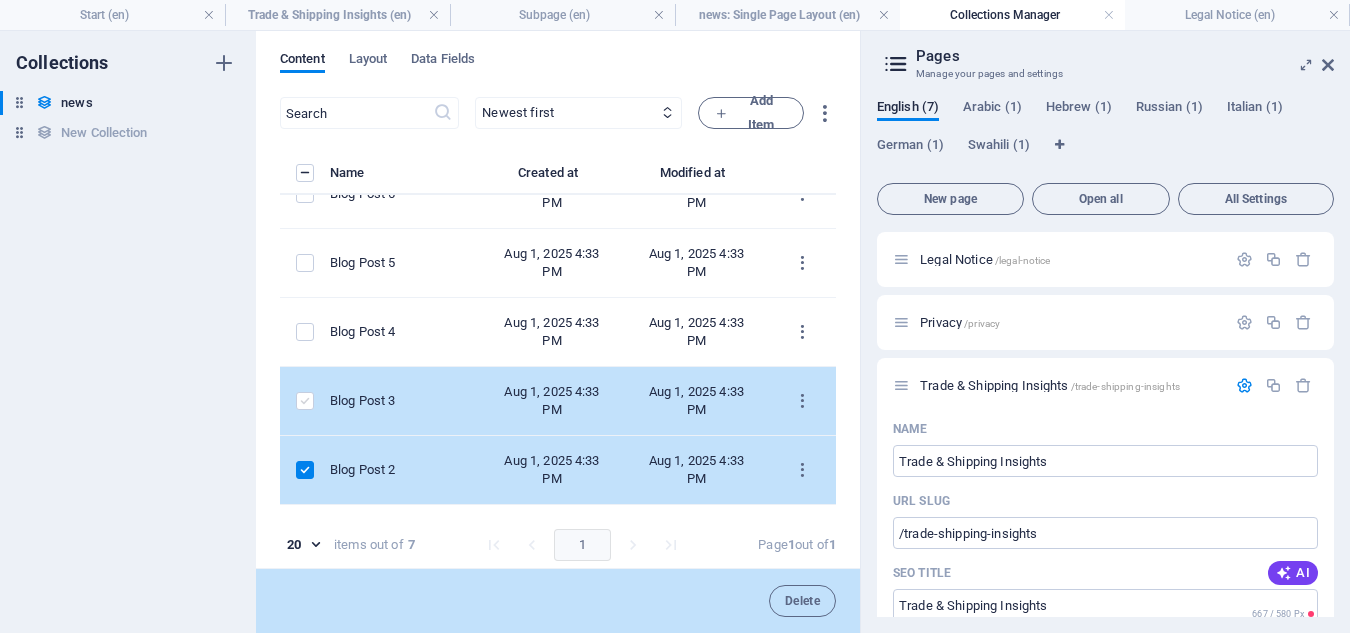 click at bounding box center (305, 401) 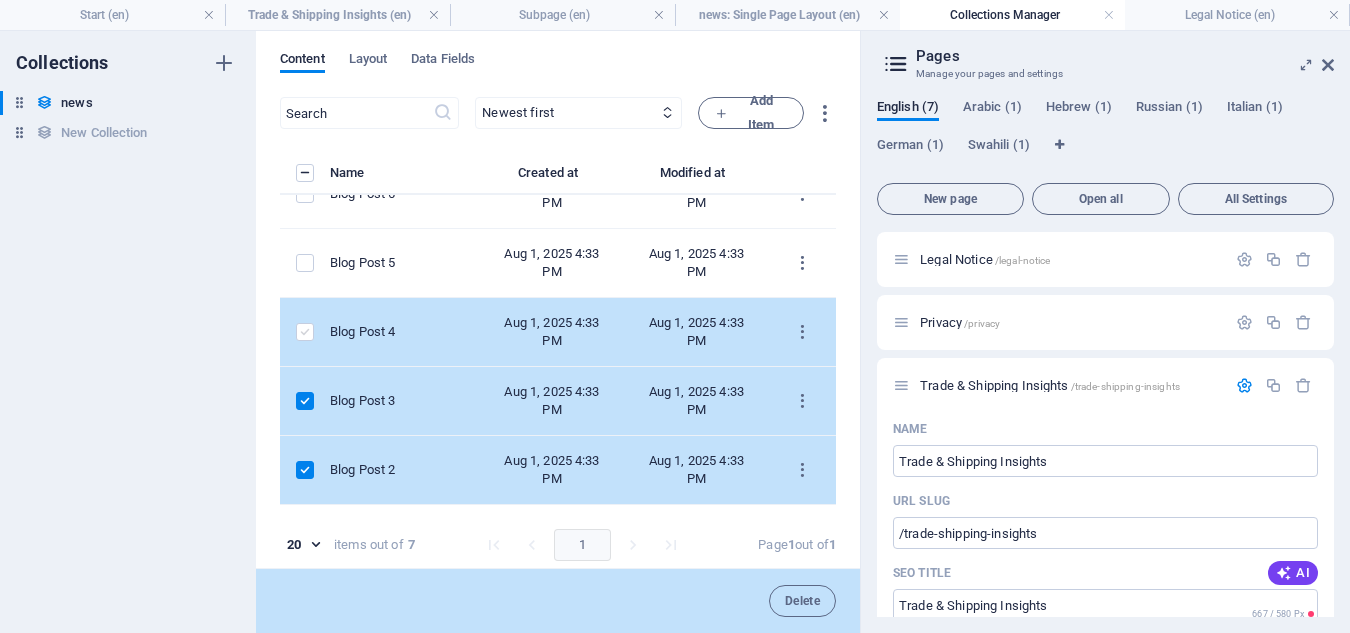 click at bounding box center (305, 332) 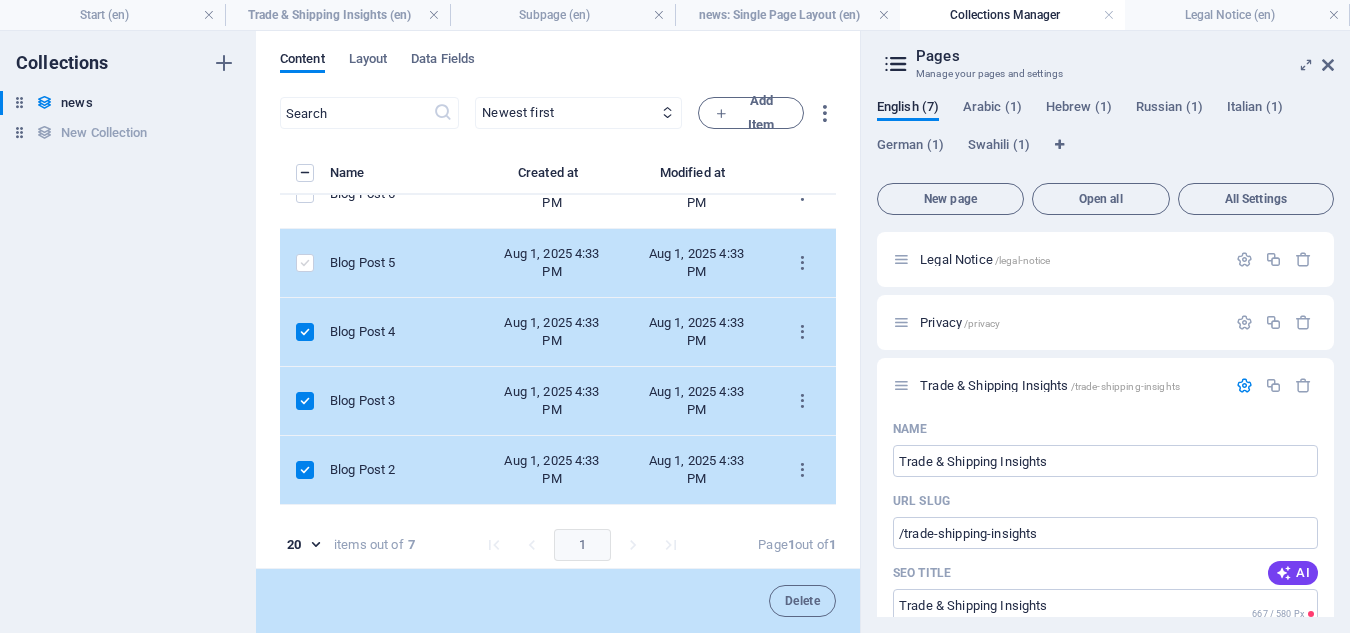 click at bounding box center (305, 263) 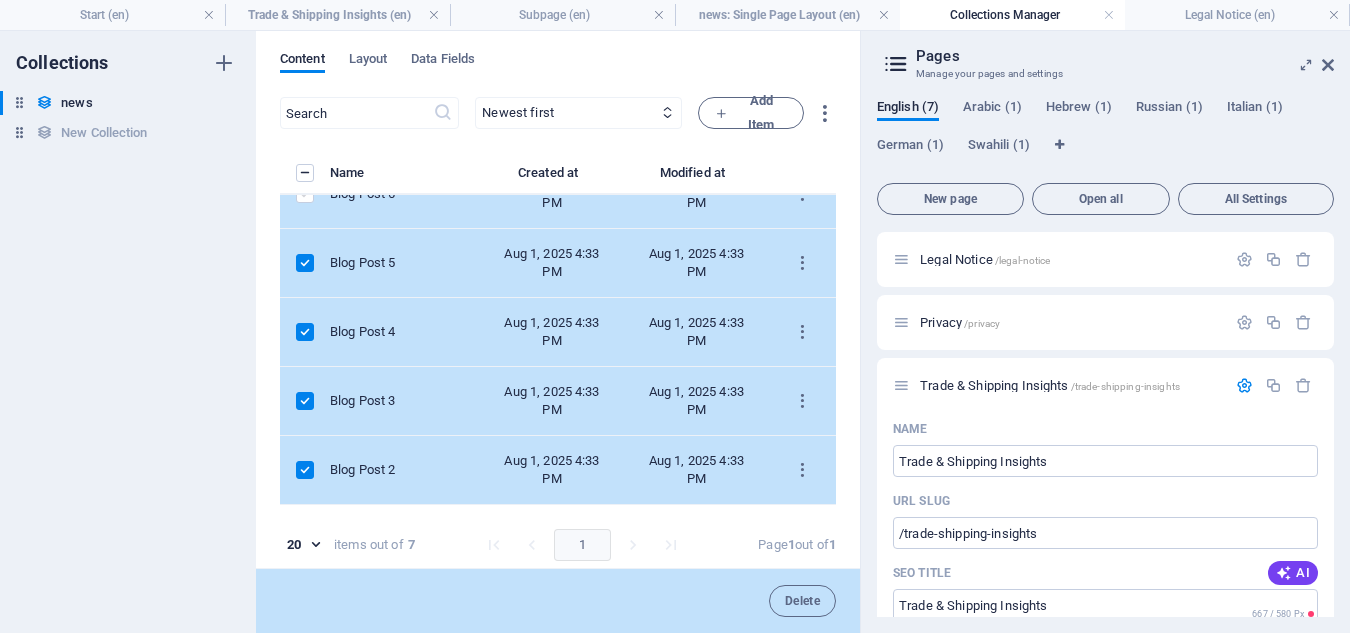 click at bounding box center [305, 194] 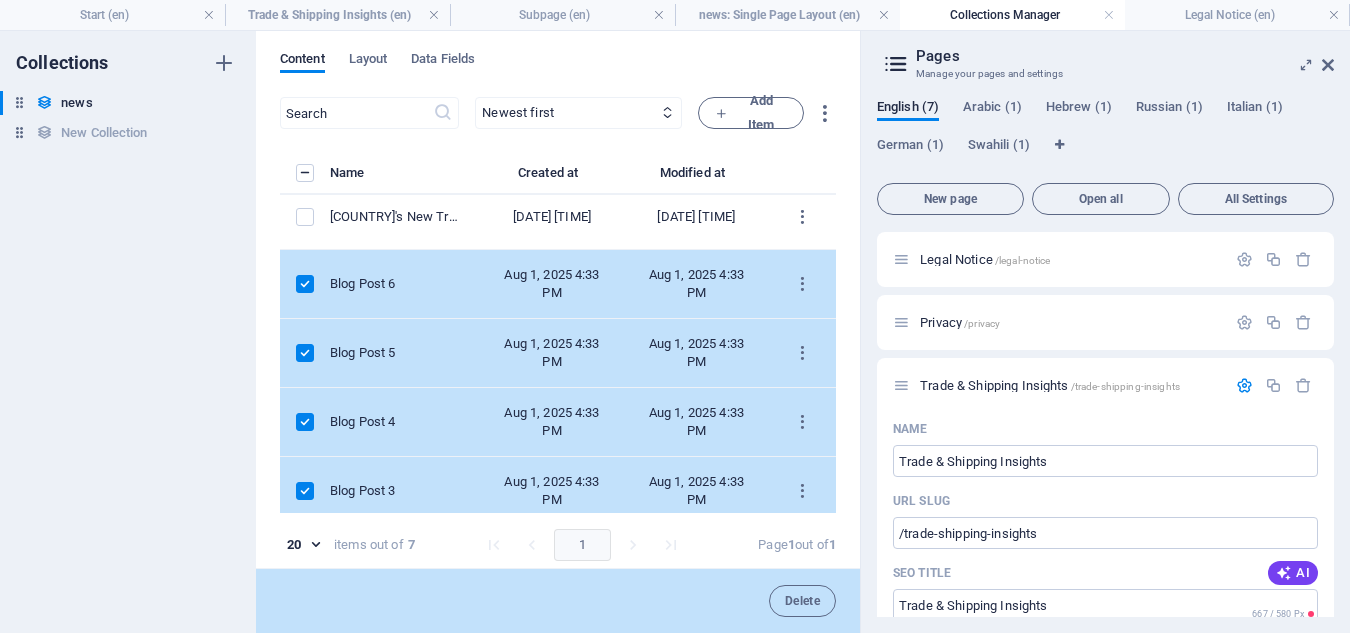 scroll, scrollTop: 0, scrollLeft: 0, axis: both 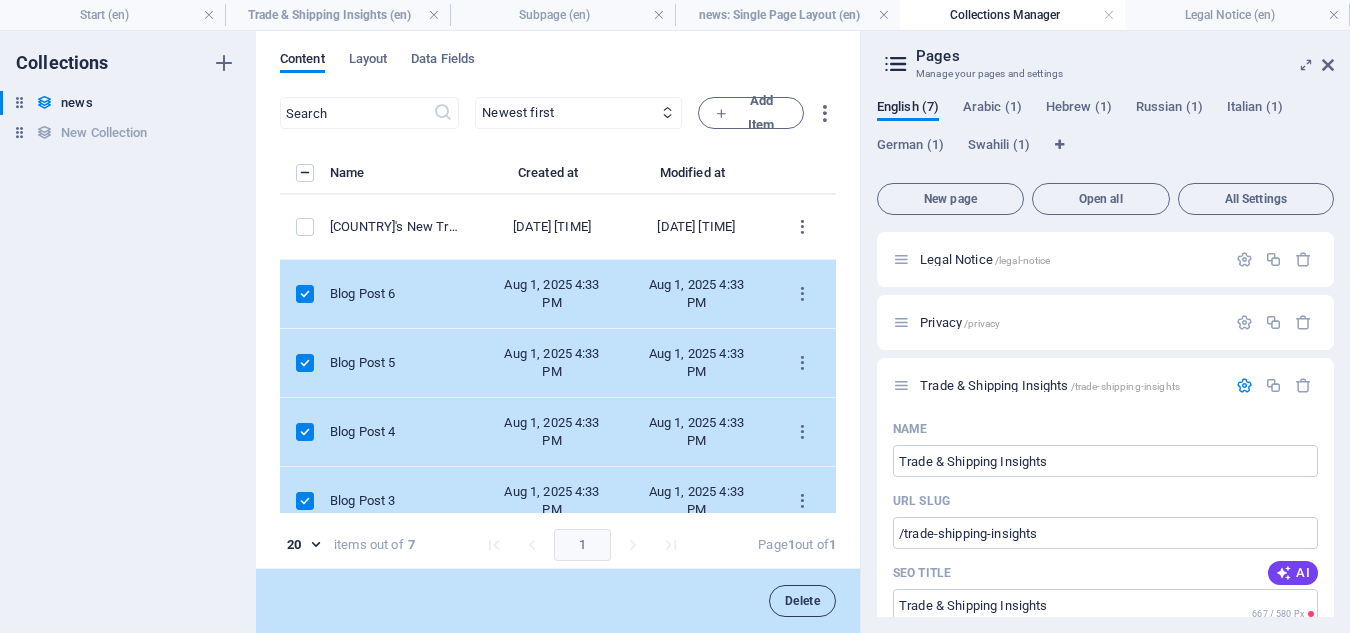 click on "Delete" at bounding box center [802, 601] 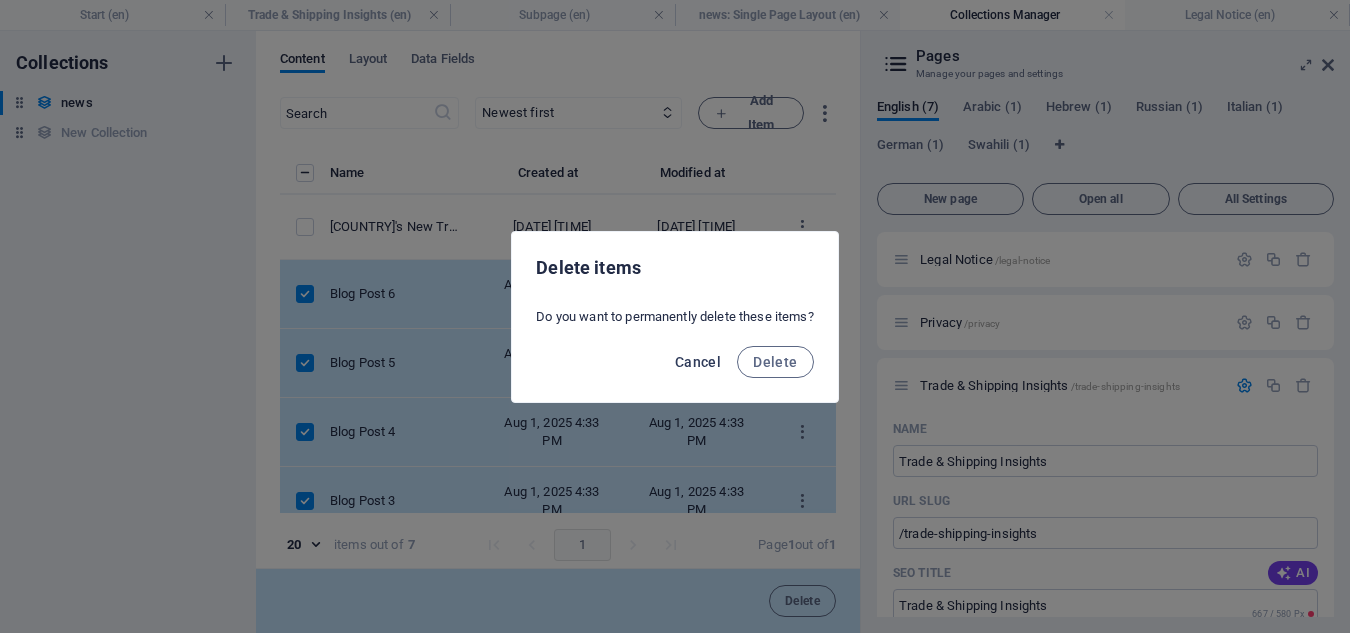 click on "Cancel" at bounding box center (698, 362) 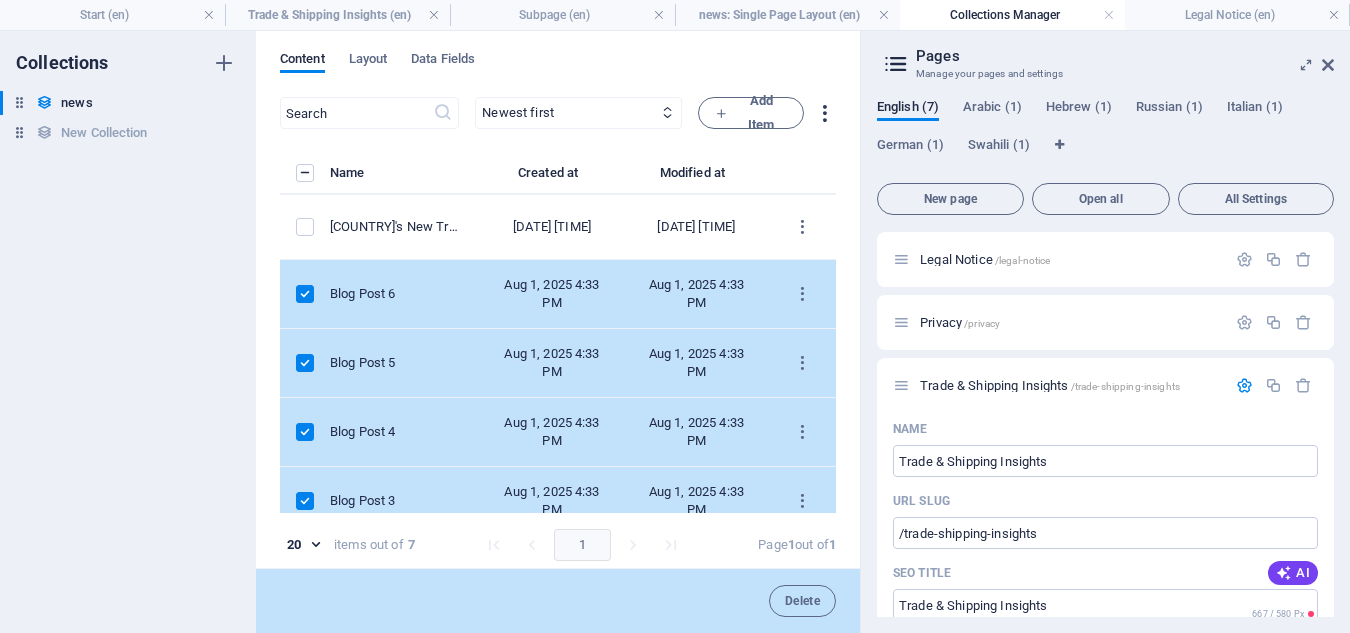 click at bounding box center (824, 113) 